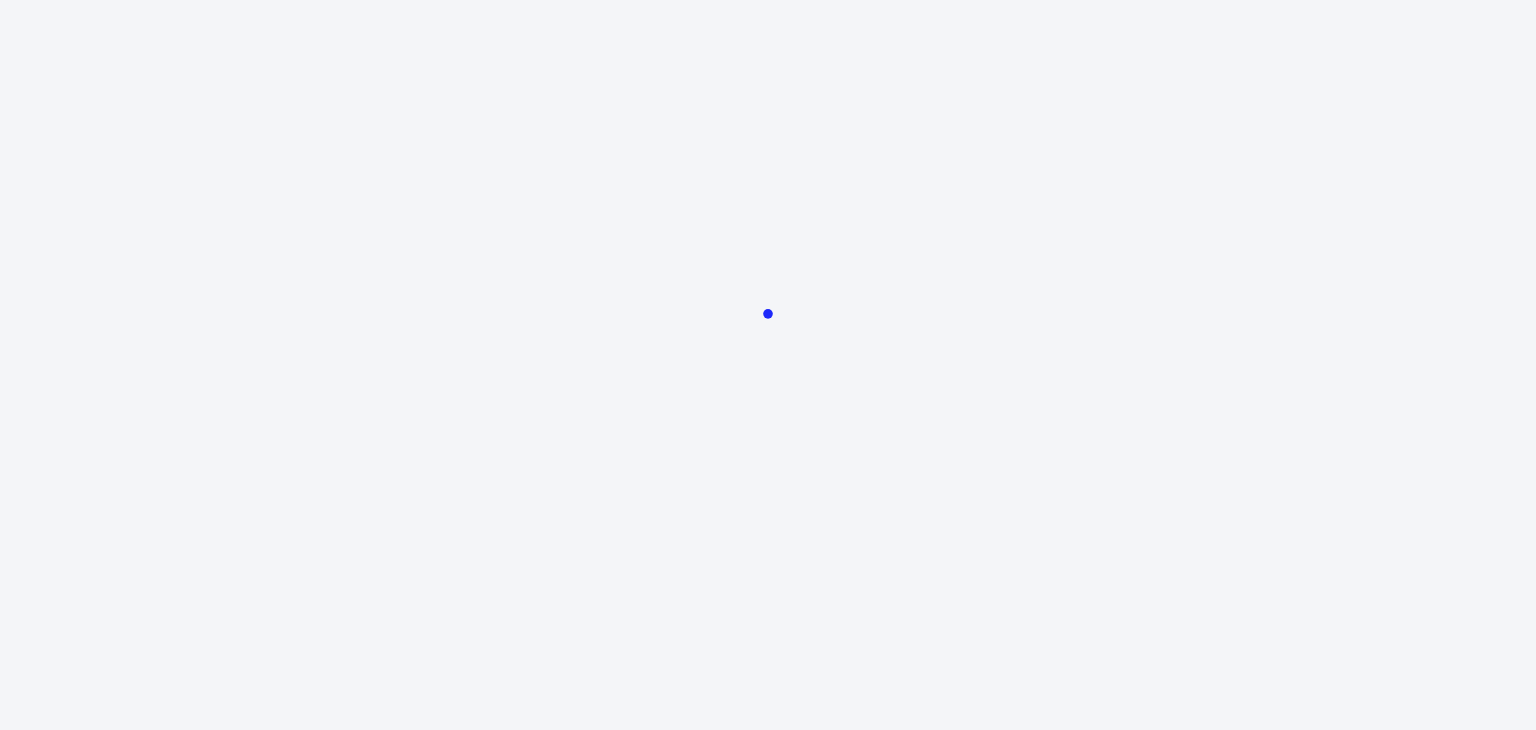 scroll, scrollTop: 0, scrollLeft: 0, axis: both 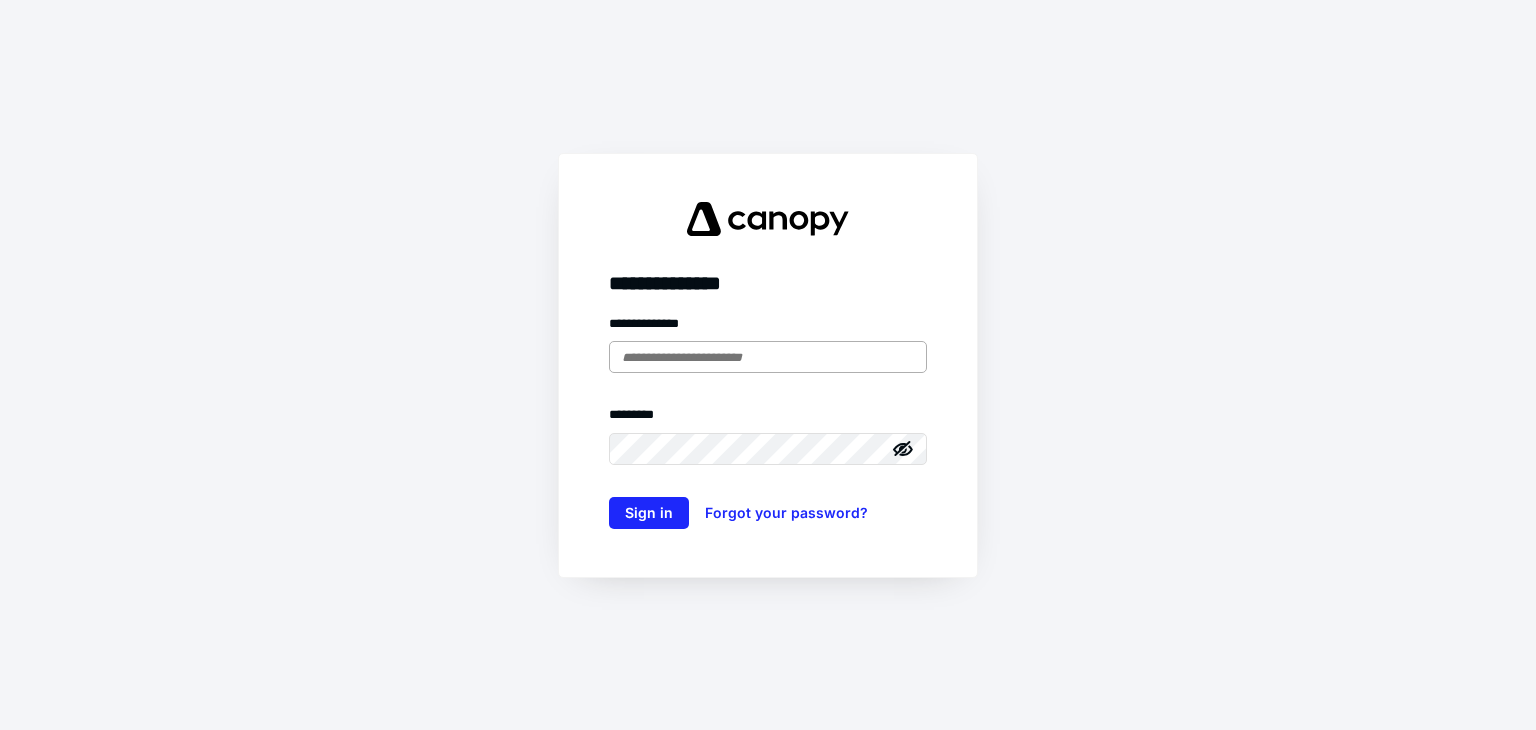 click at bounding box center (768, 357) 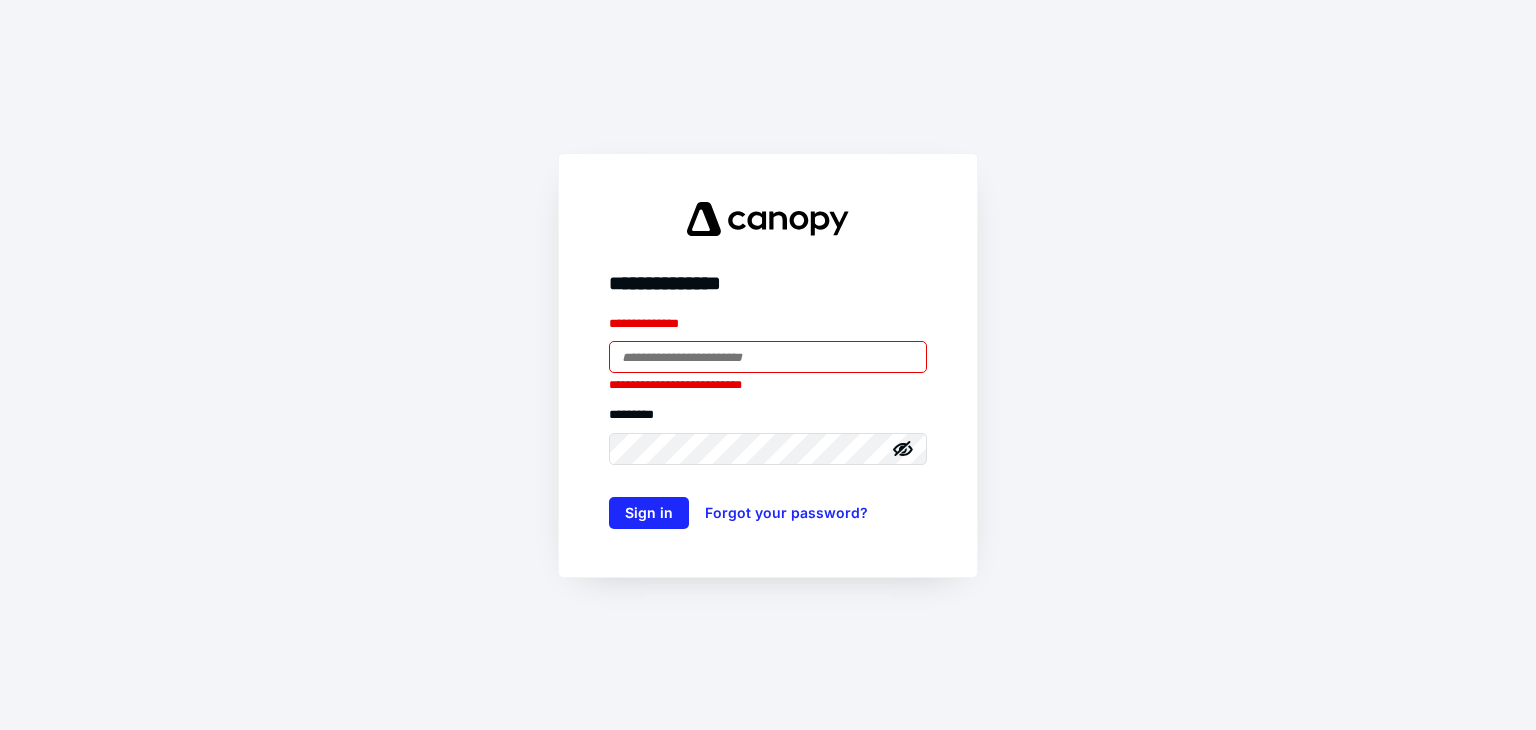 click at bounding box center [768, 357] 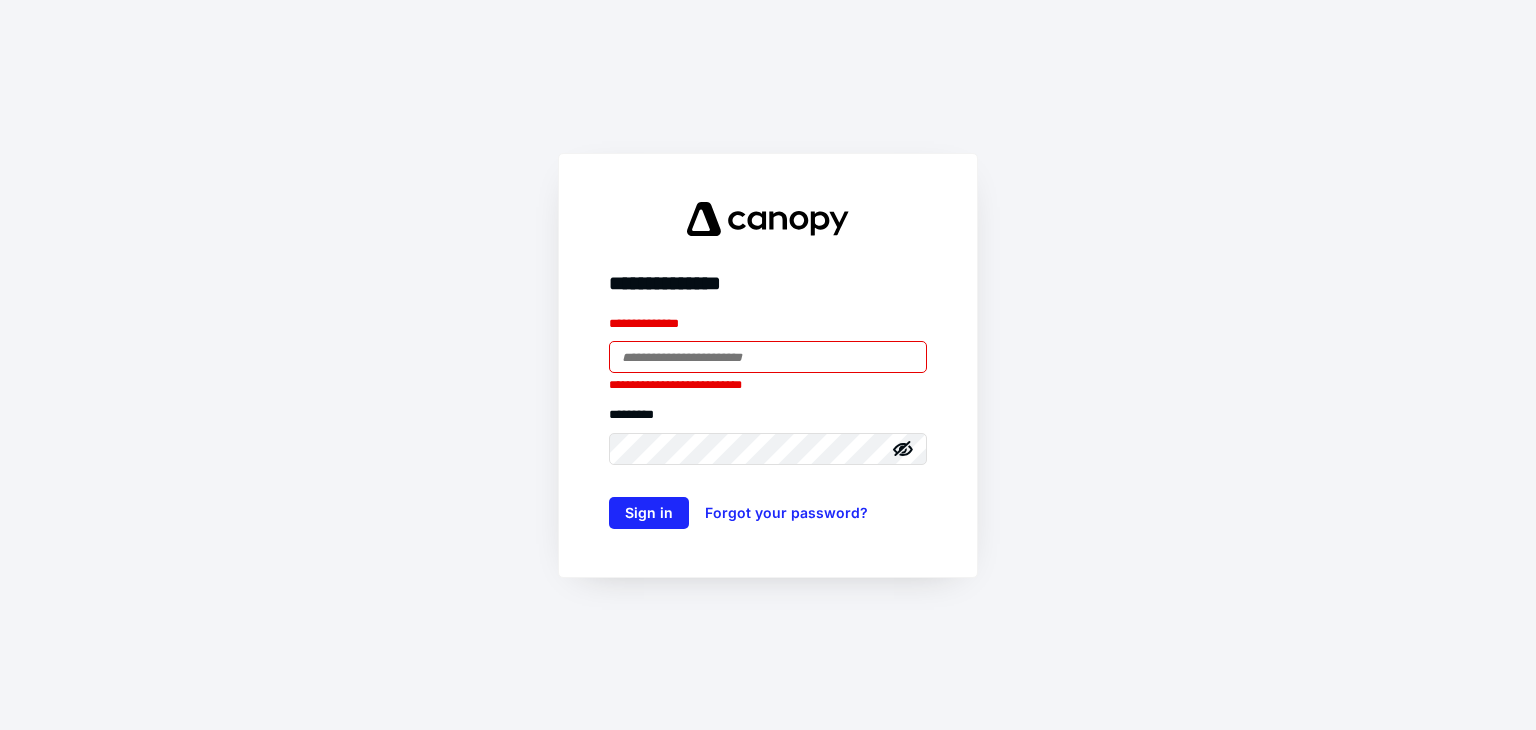click at bounding box center (0, 0) 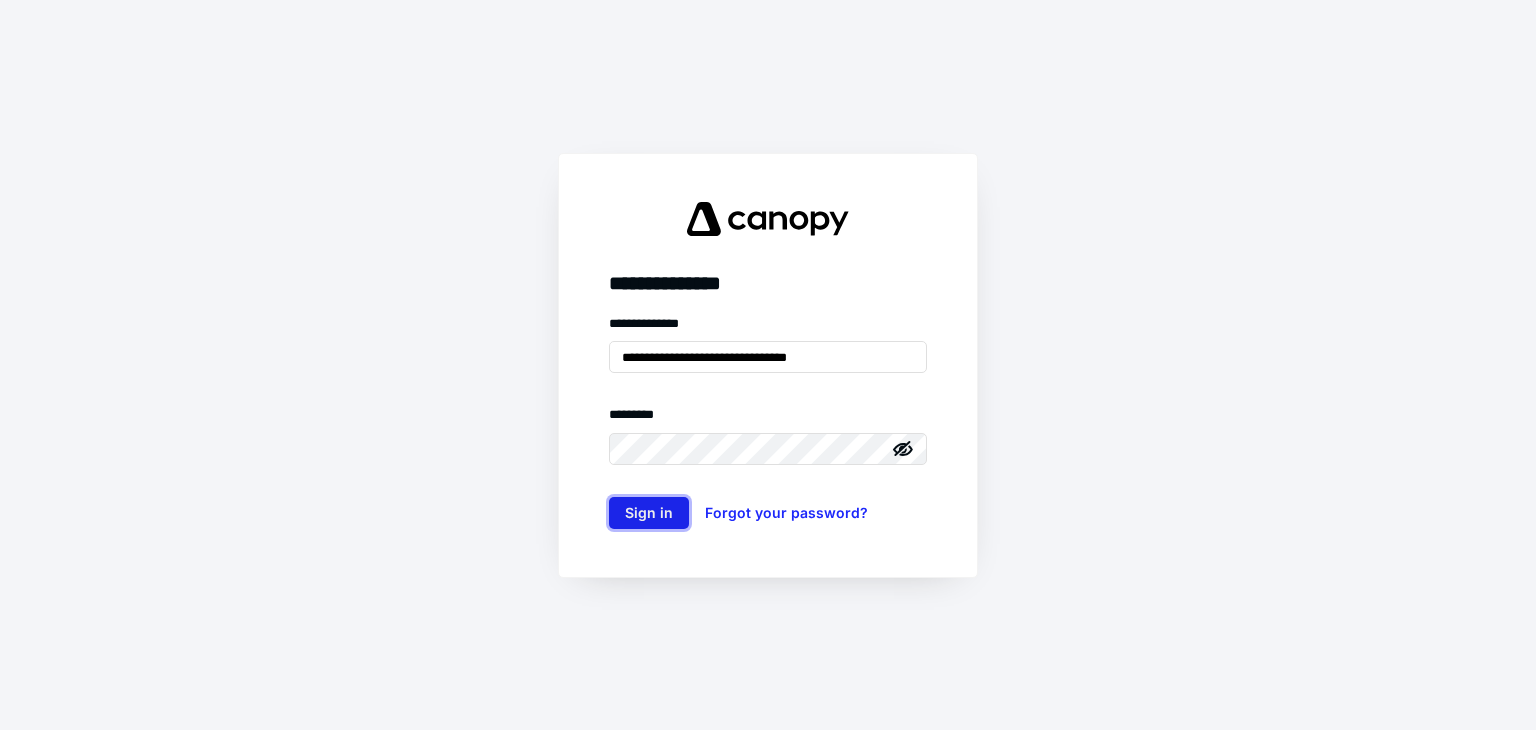 click on "Sign in" at bounding box center (649, 513) 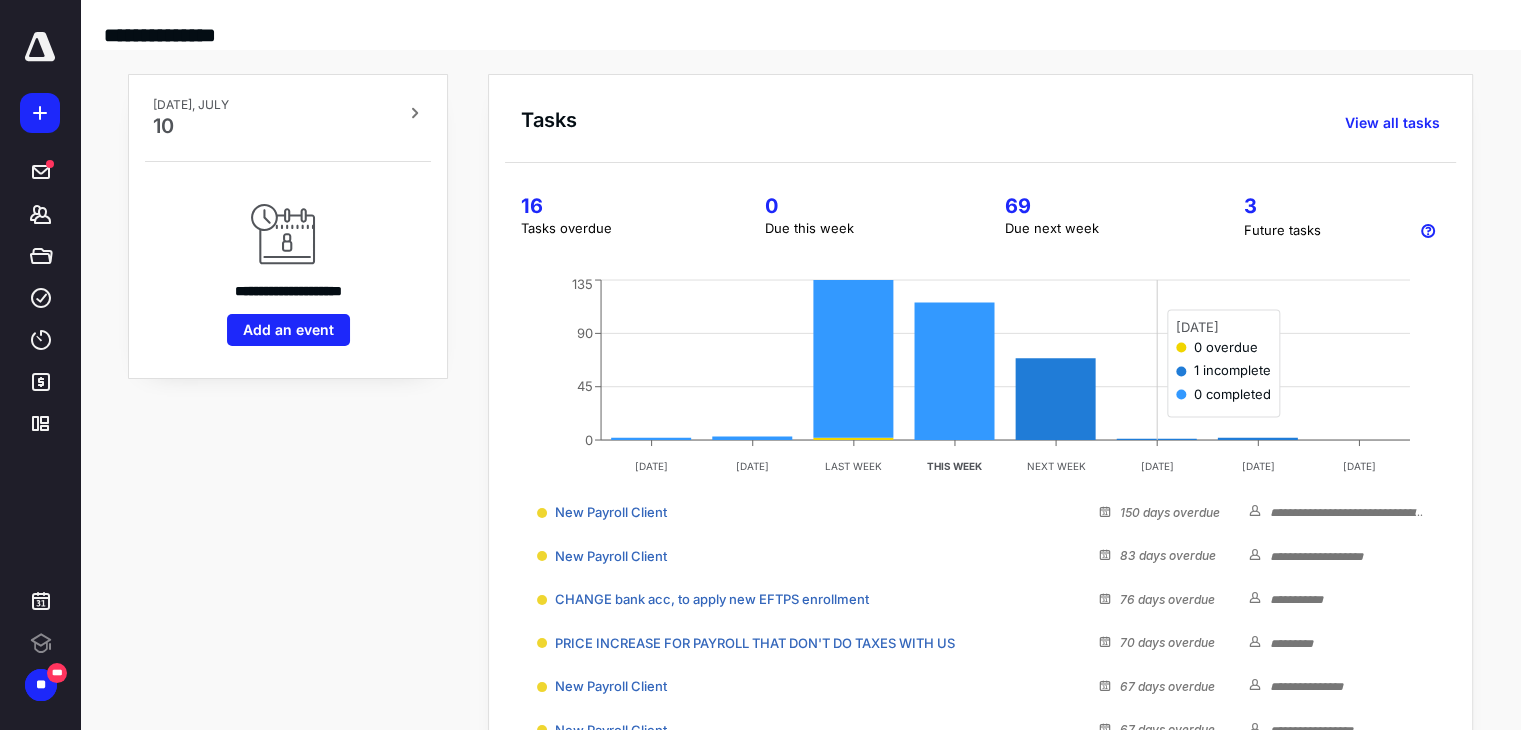 scroll, scrollTop: 0, scrollLeft: 0, axis: both 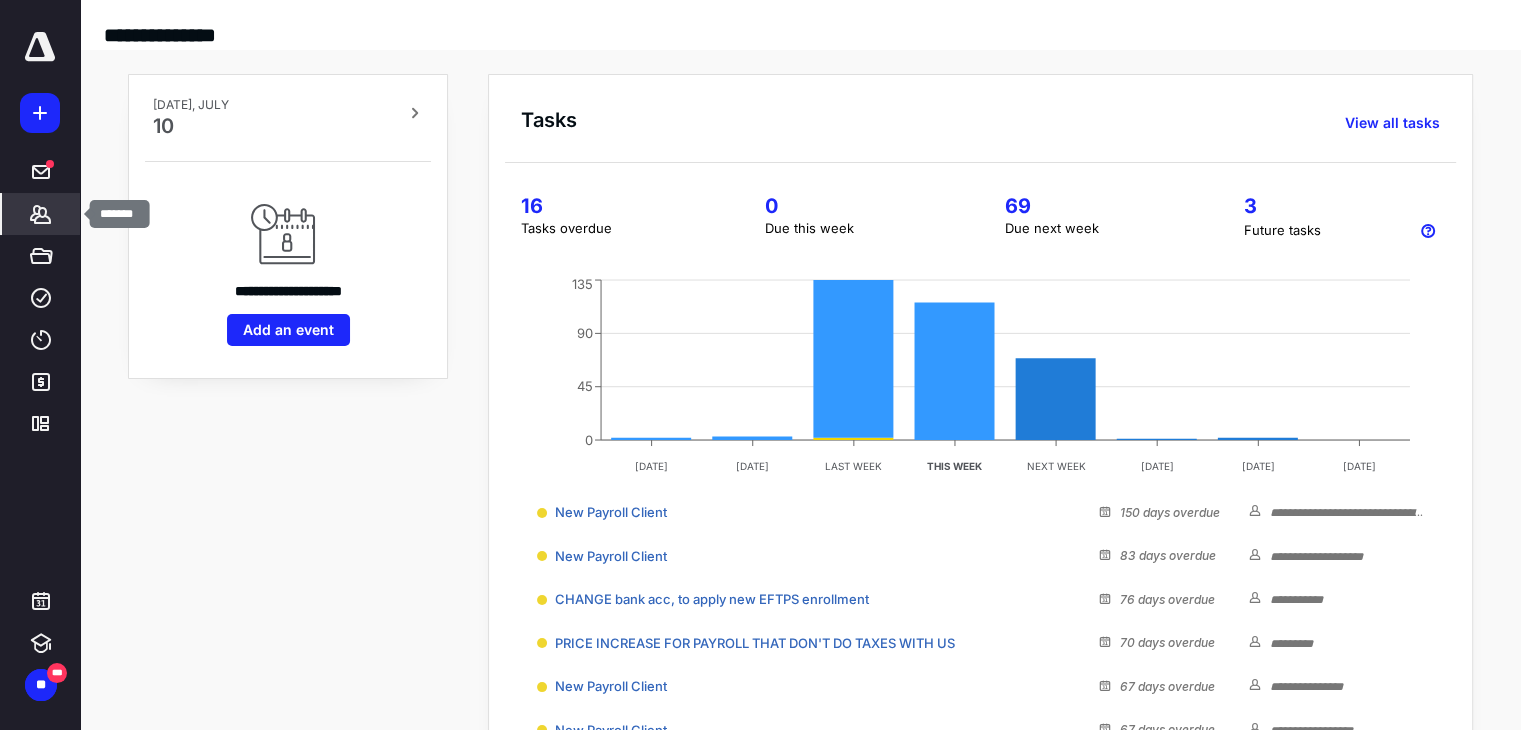 click 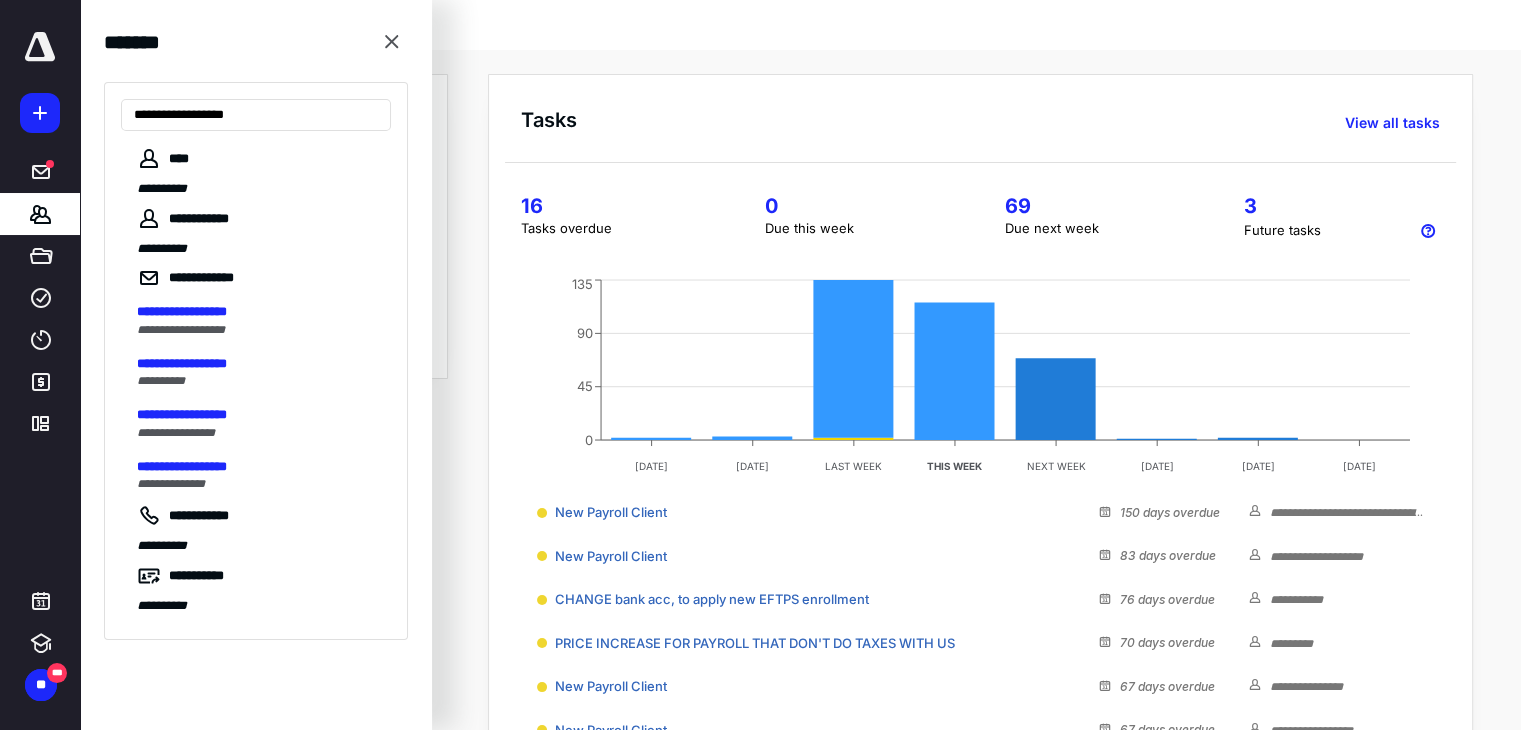 type on "**********" 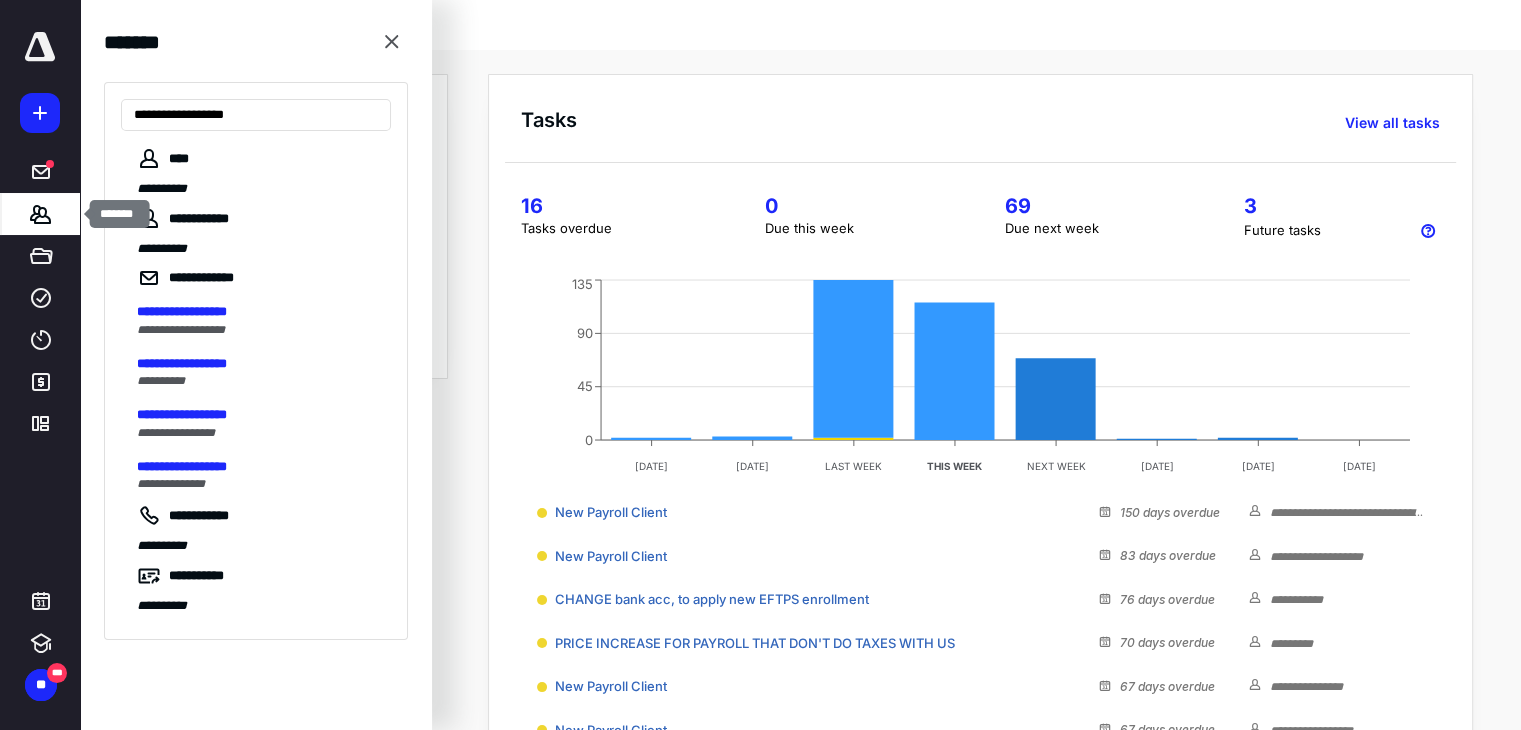 click 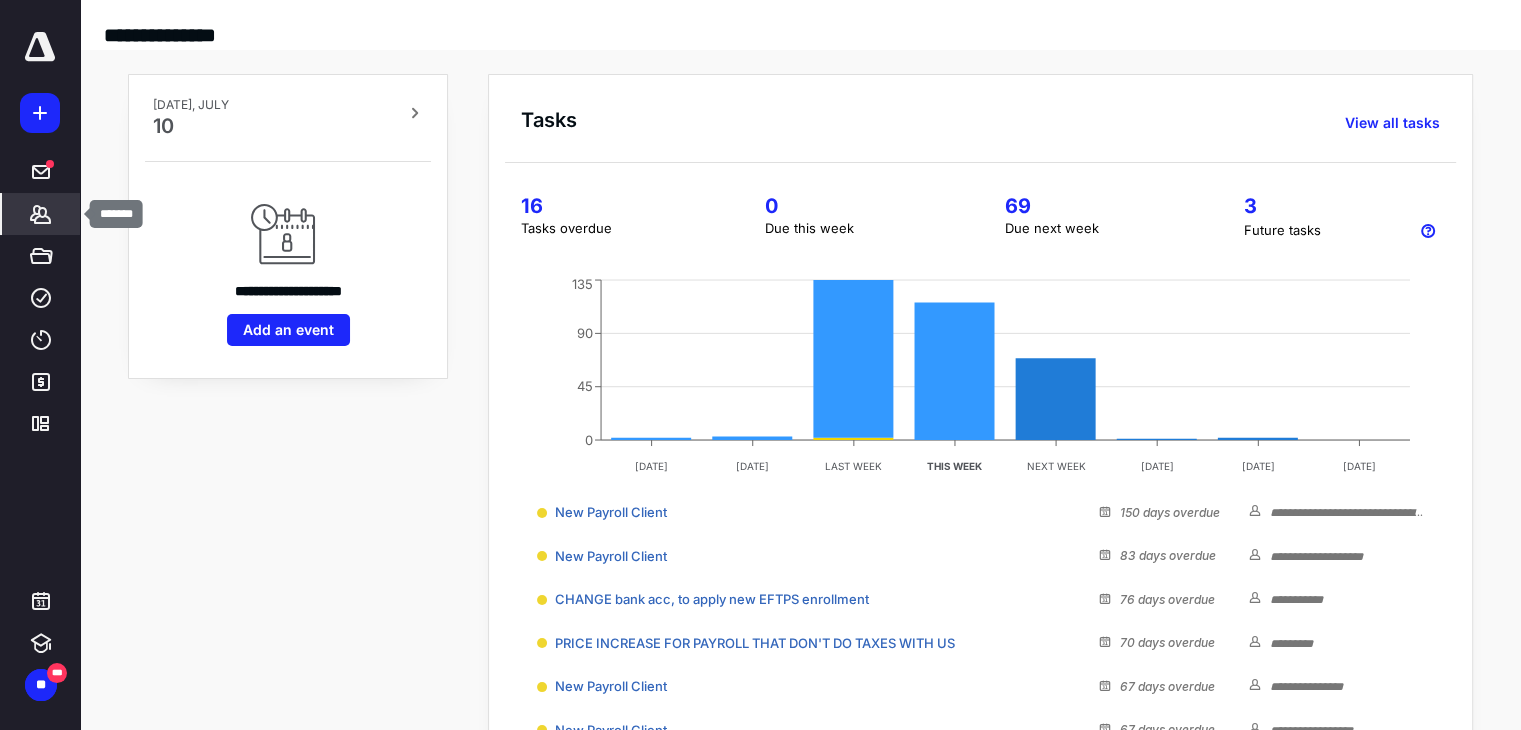 click on "*******" at bounding box center (41, 214) 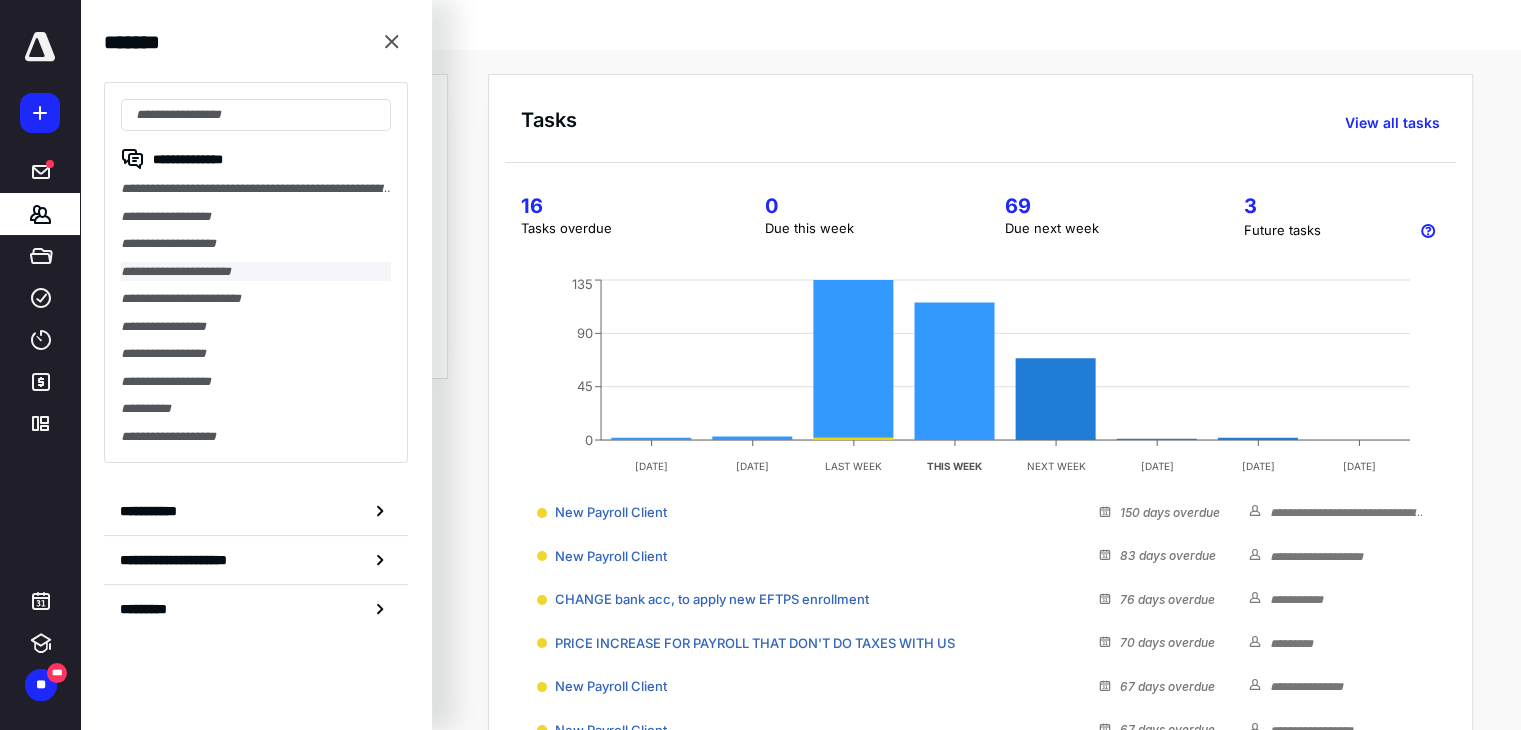 click on "**********" at bounding box center (256, 272) 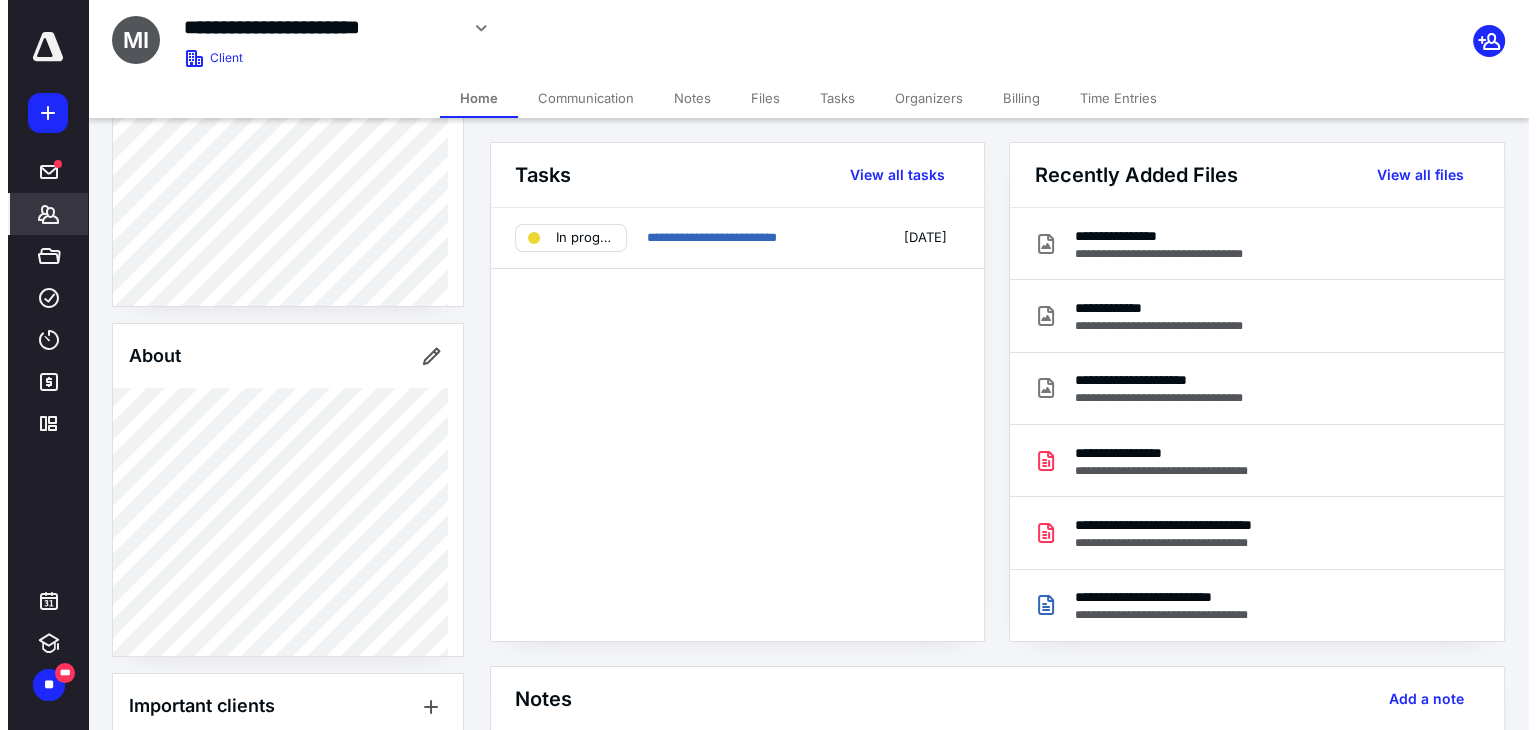 scroll, scrollTop: 0, scrollLeft: 0, axis: both 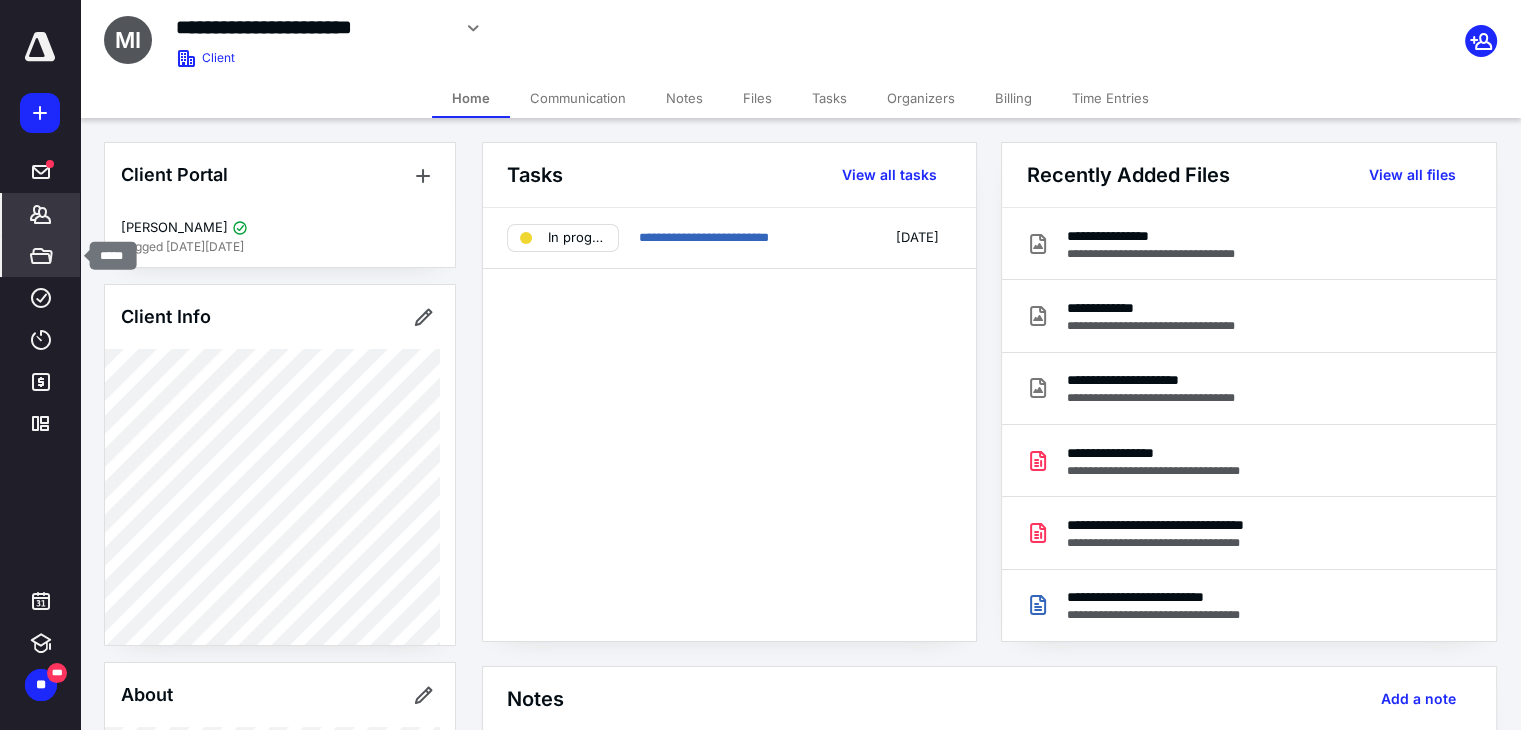 click 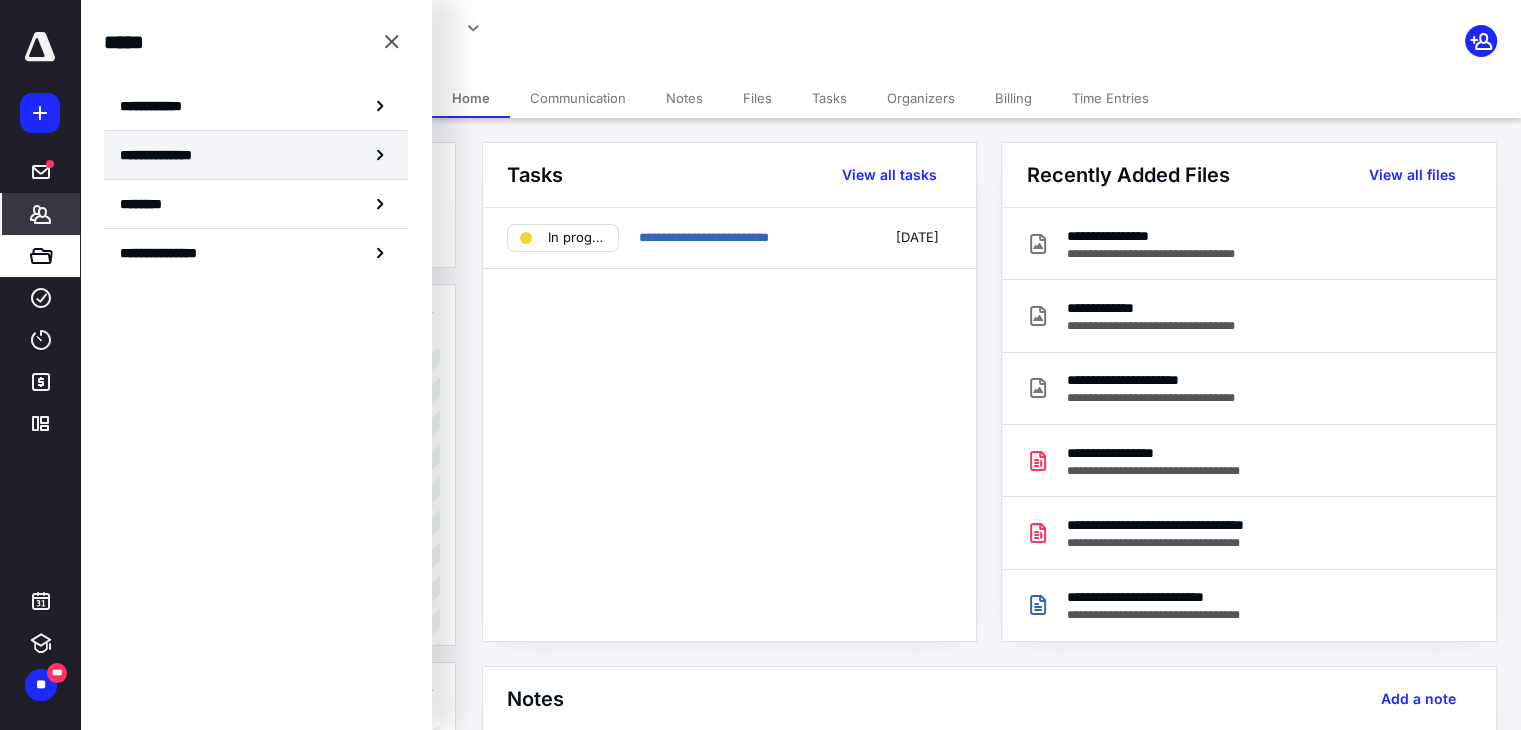 click on "**********" at bounding box center [256, 155] 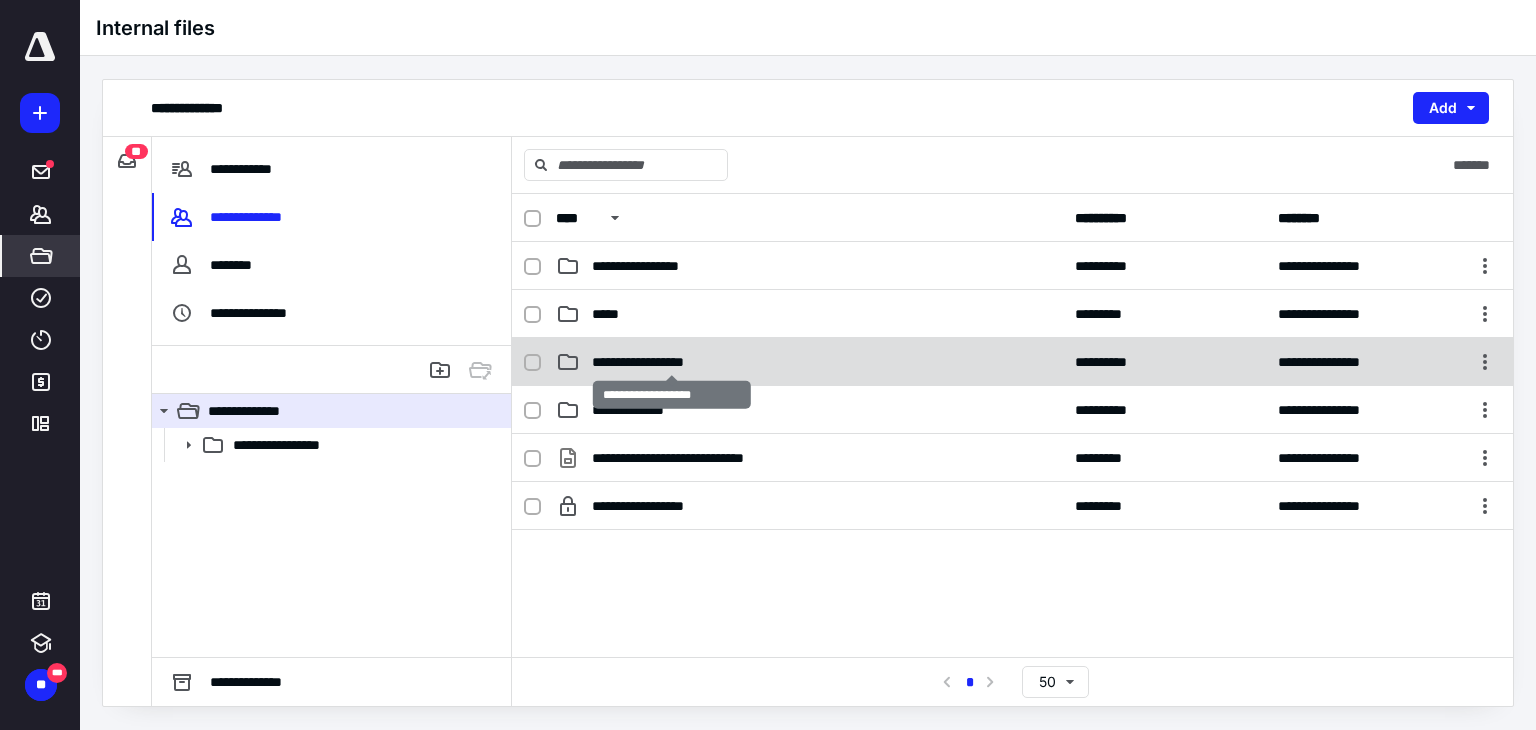 click on "**********" at bounding box center (672, 362) 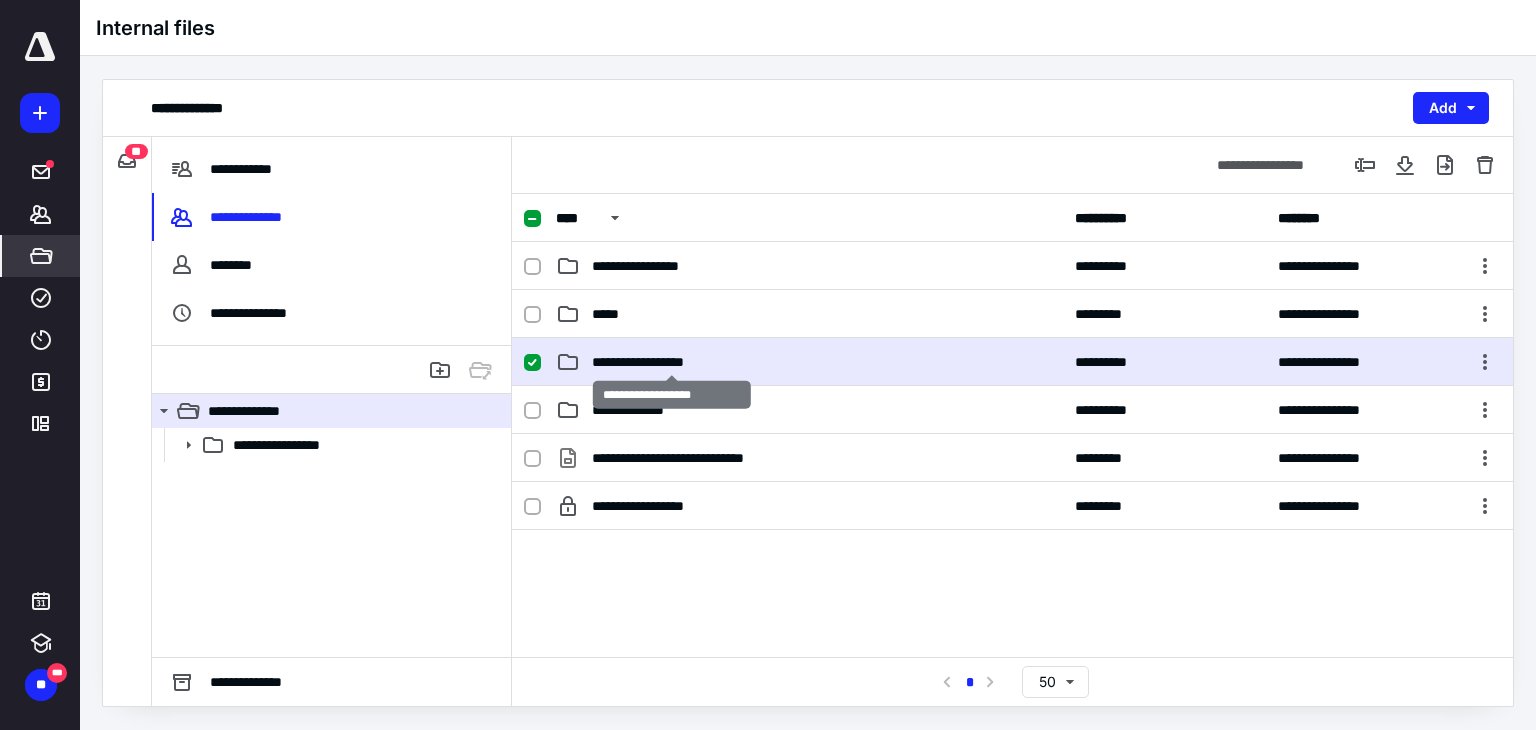 click on "**********" at bounding box center (672, 362) 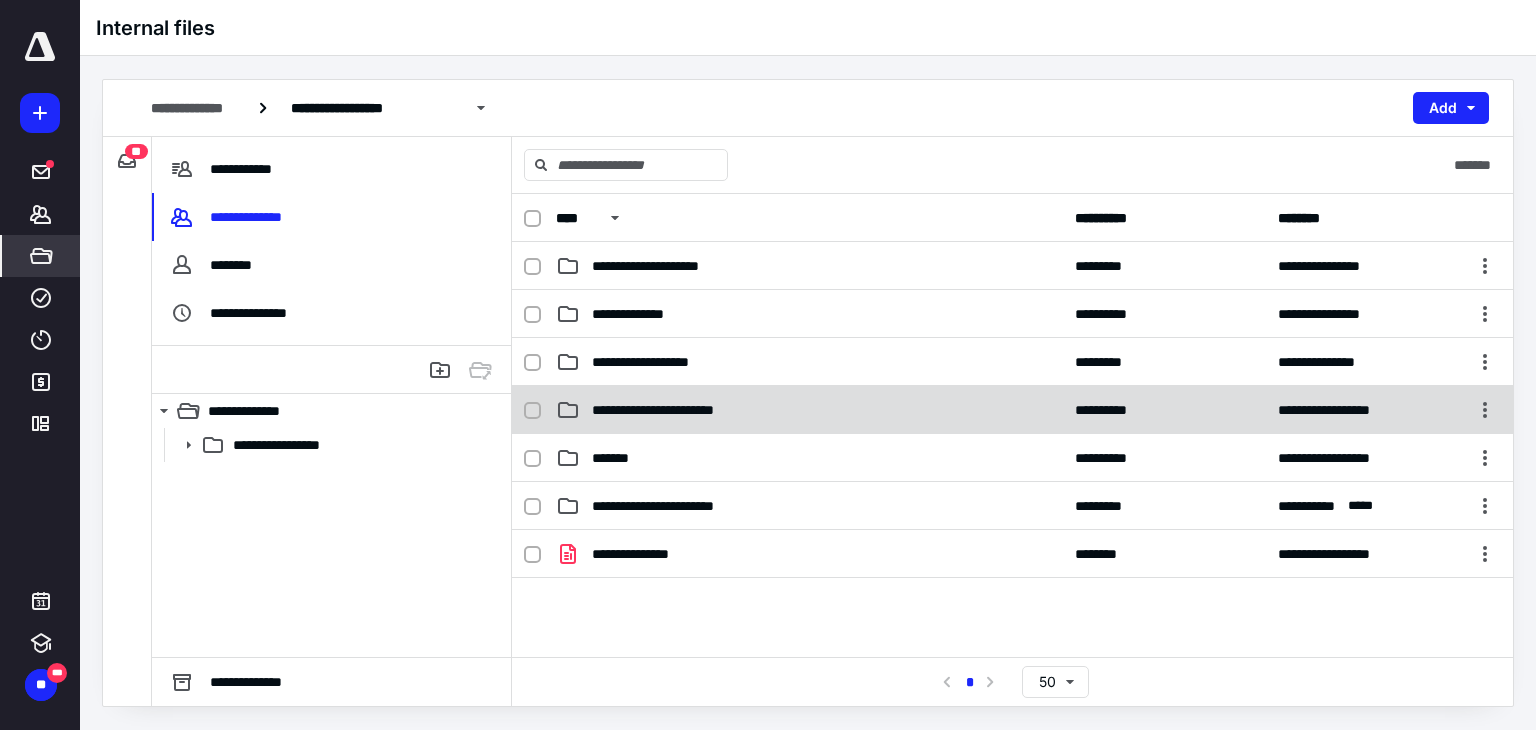 click on "**********" at bounding box center (689, 410) 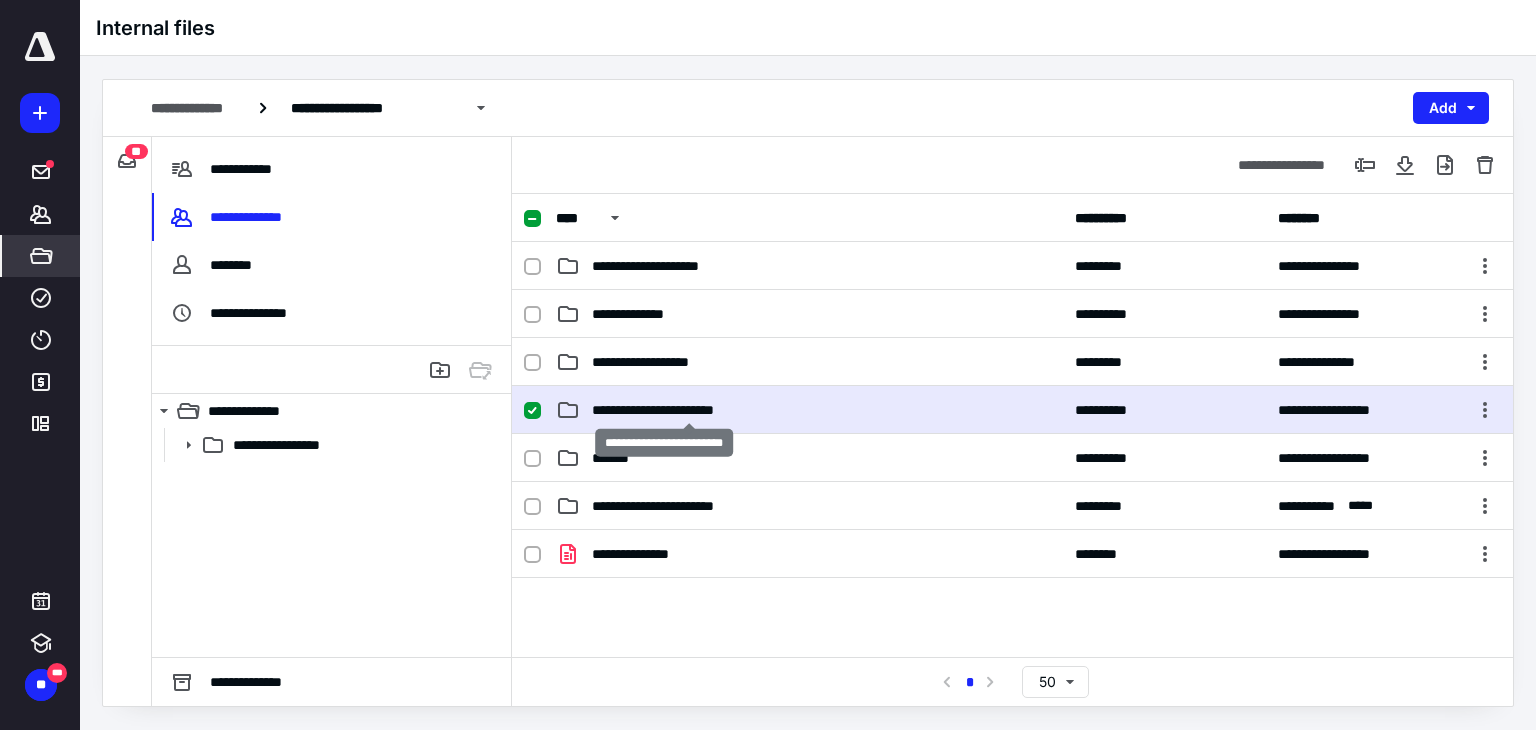 click on "**********" at bounding box center [689, 410] 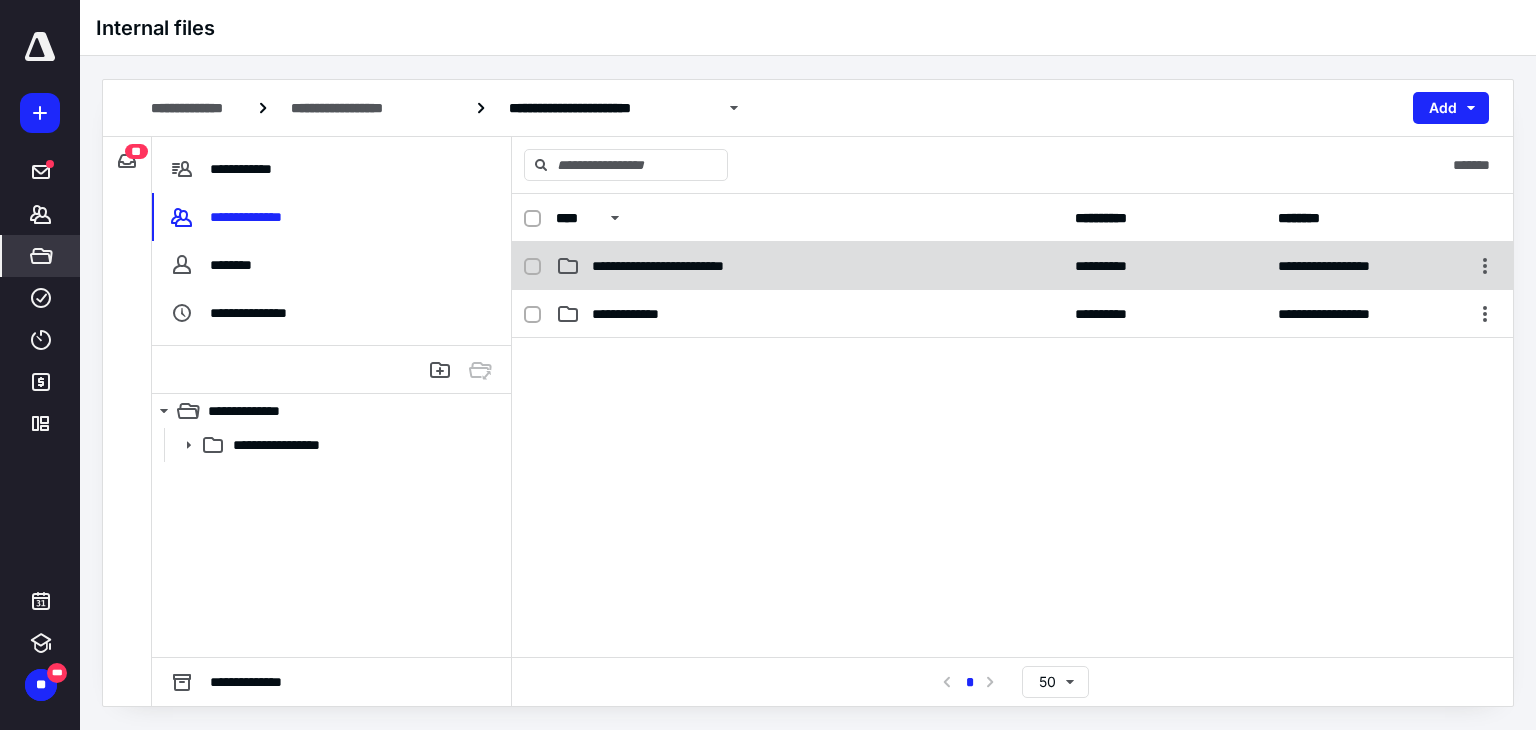 click on "**********" at bounding box center (809, 266) 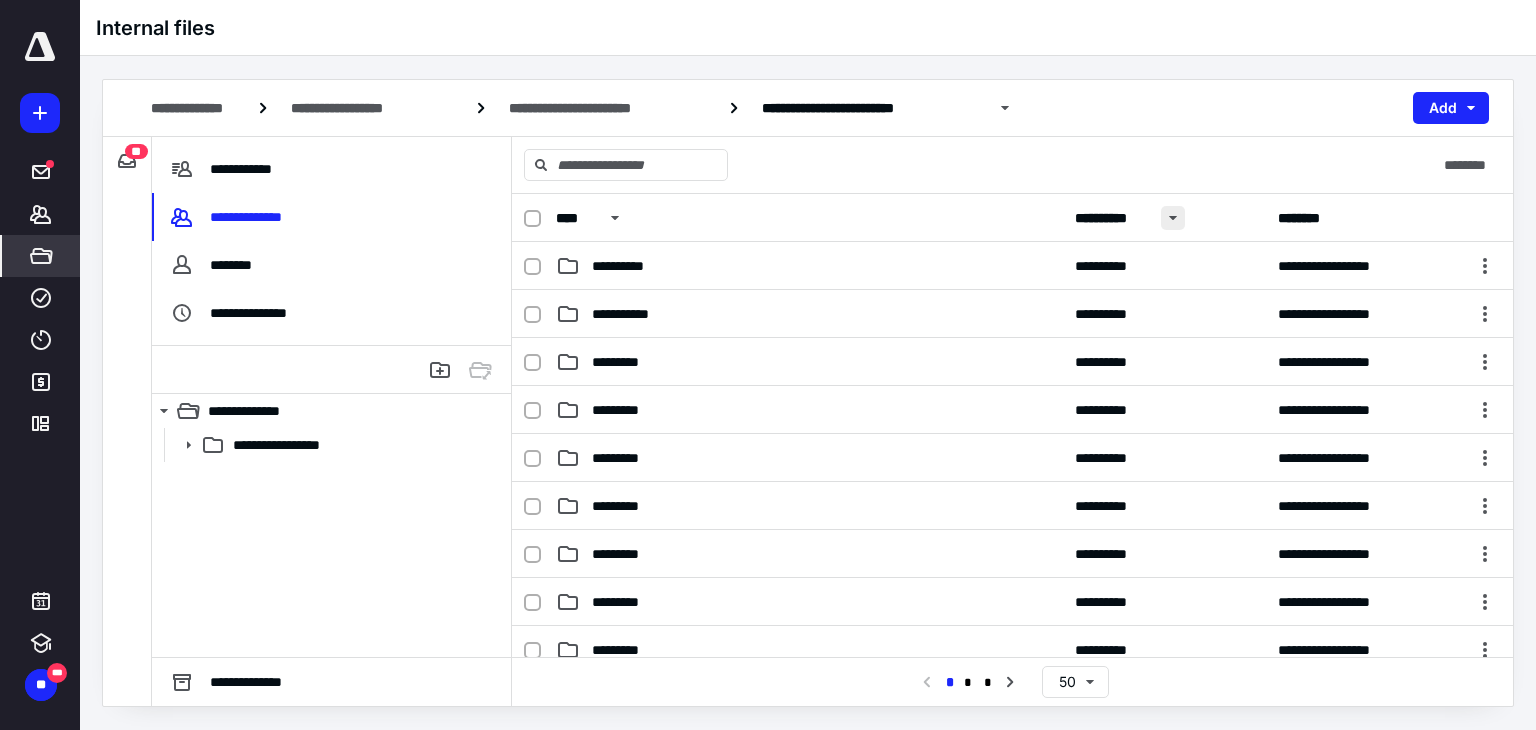 click at bounding box center (1173, 218) 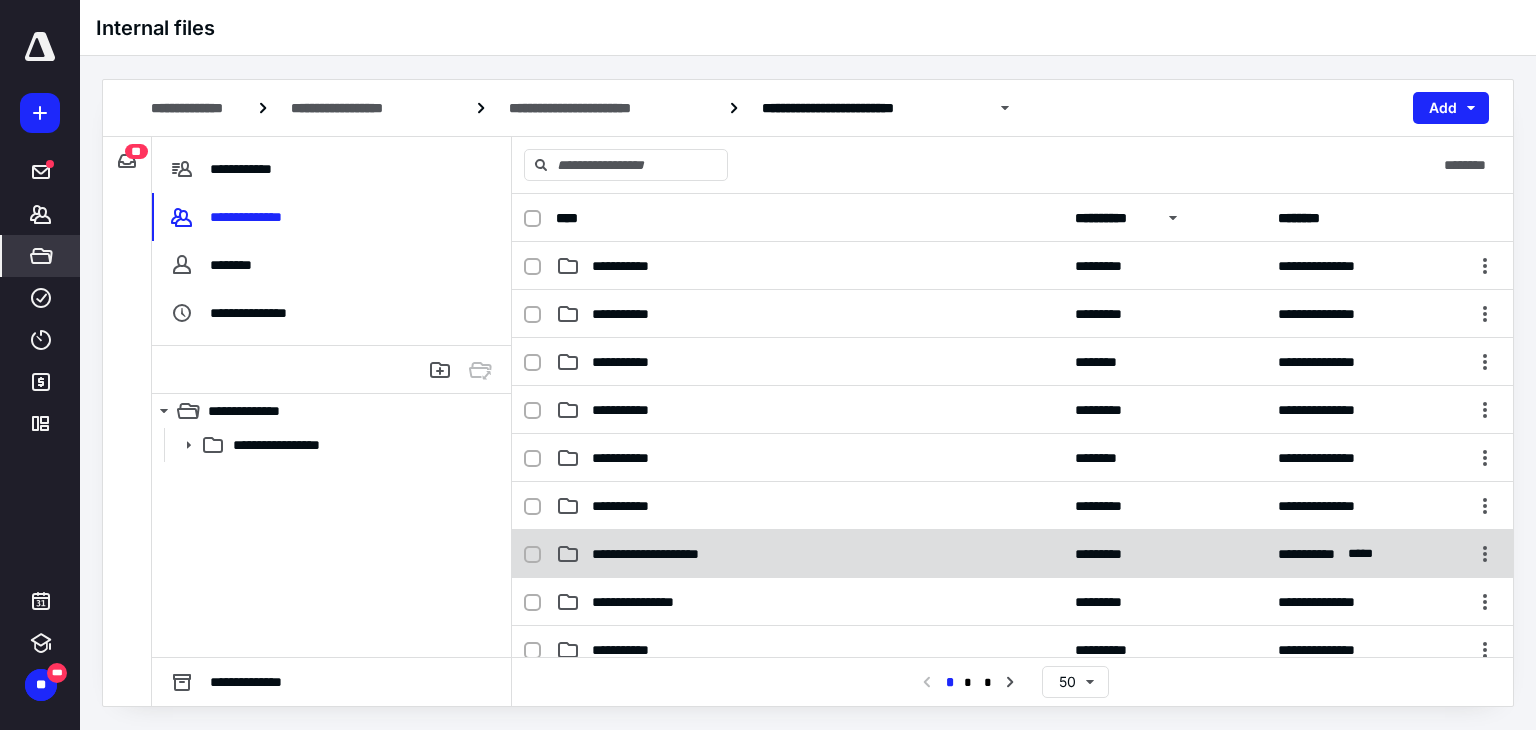 click on "**********" at bounding box center [809, 554] 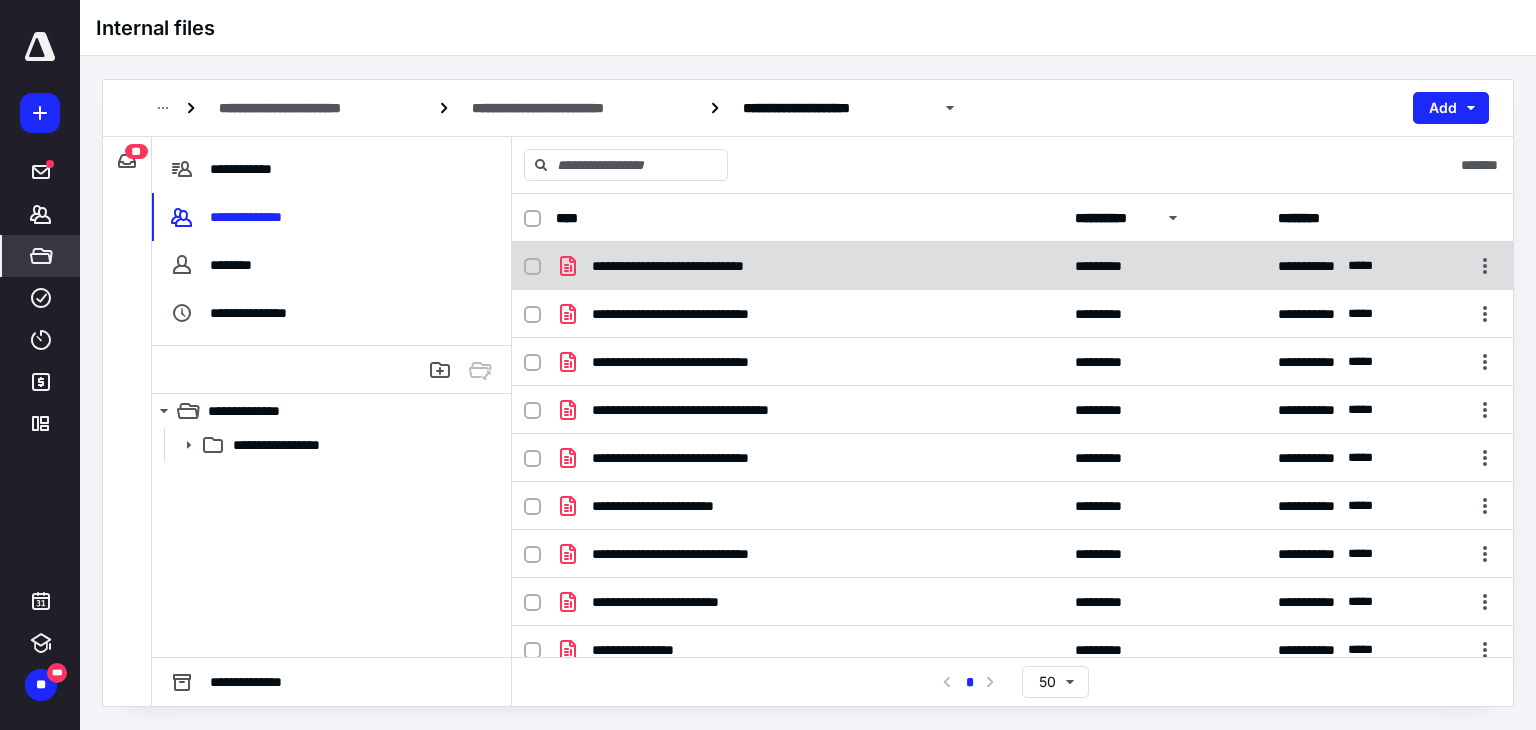 click on "**********" at bounding box center (809, 266) 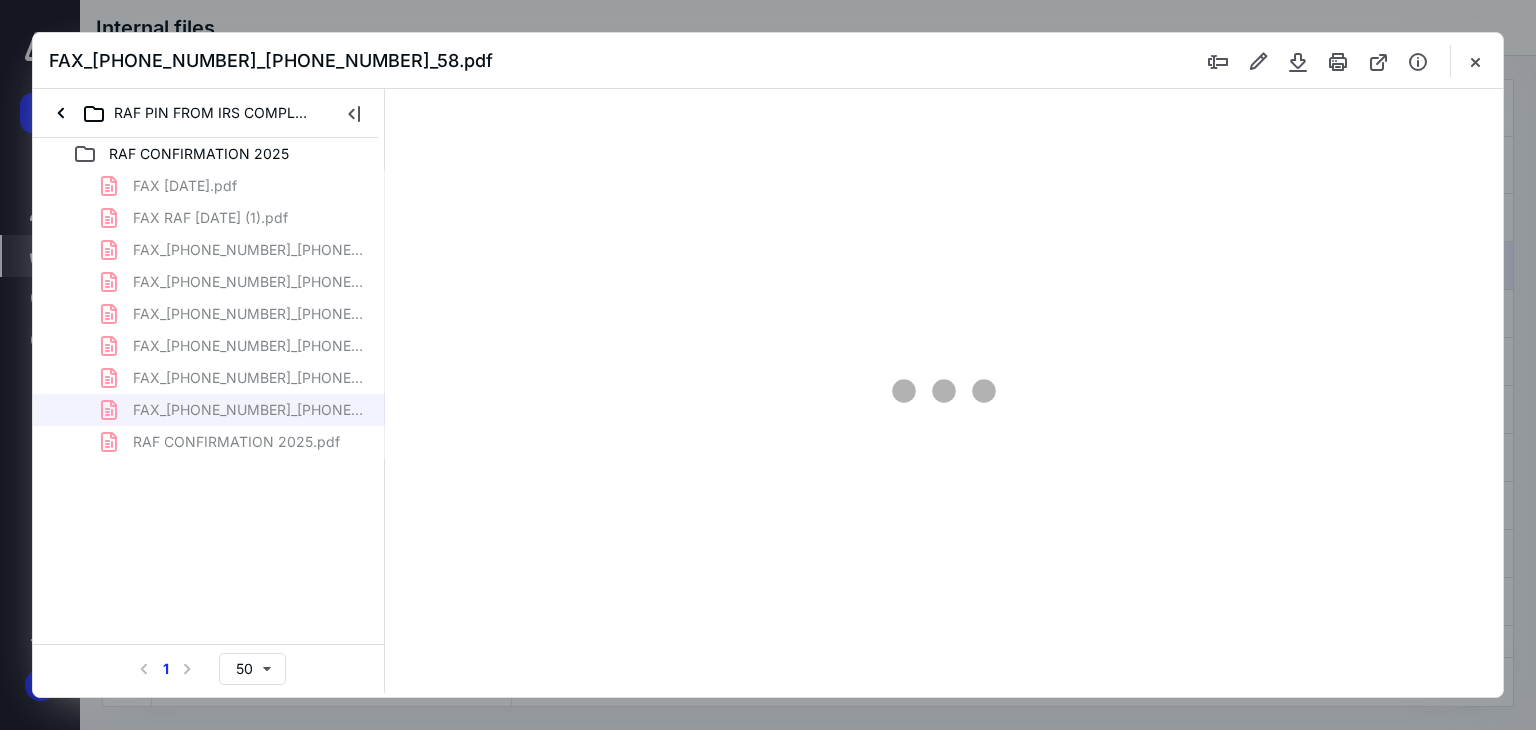 scroll, scrollTop: 0, scrollLeft: 0, axis: both 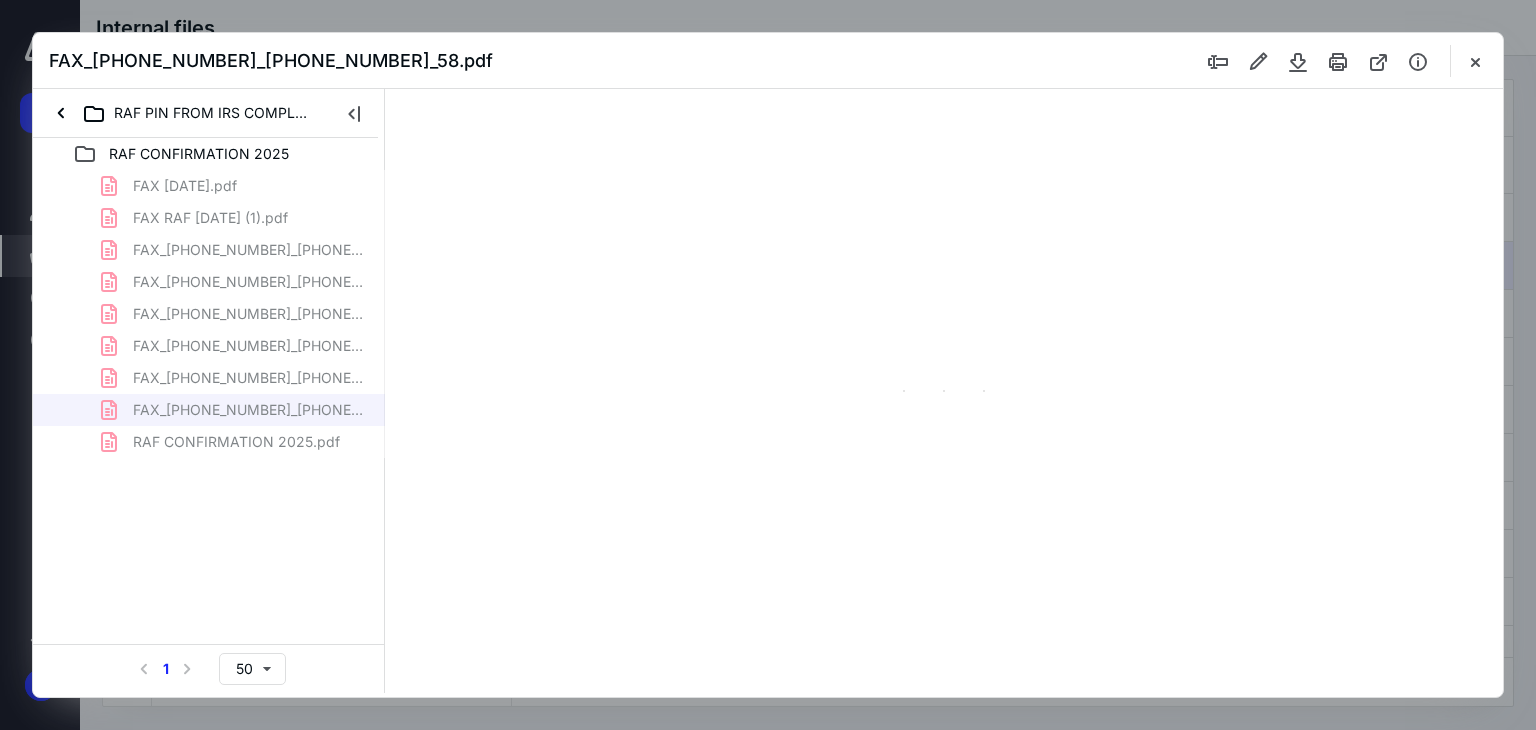 type on "68" 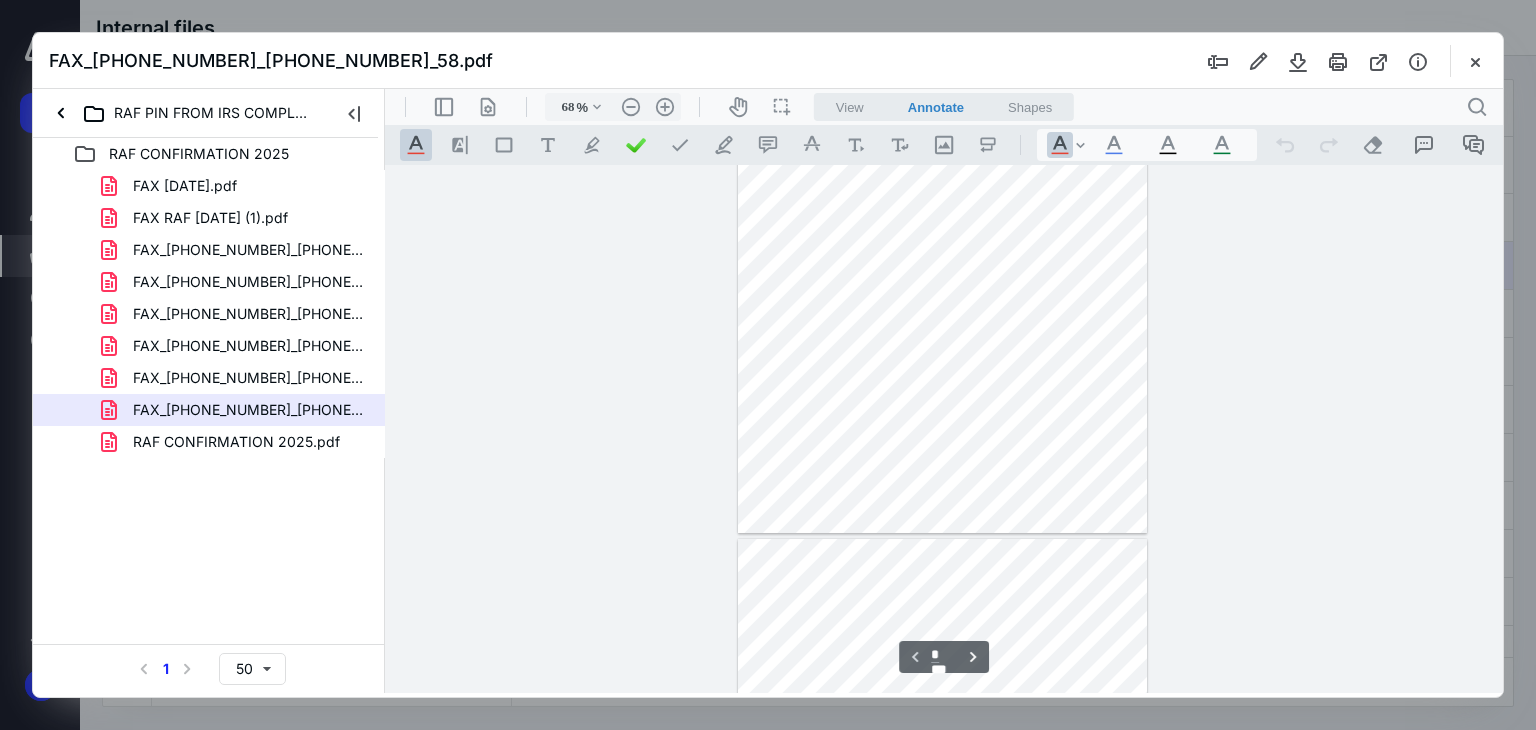 type on "*" 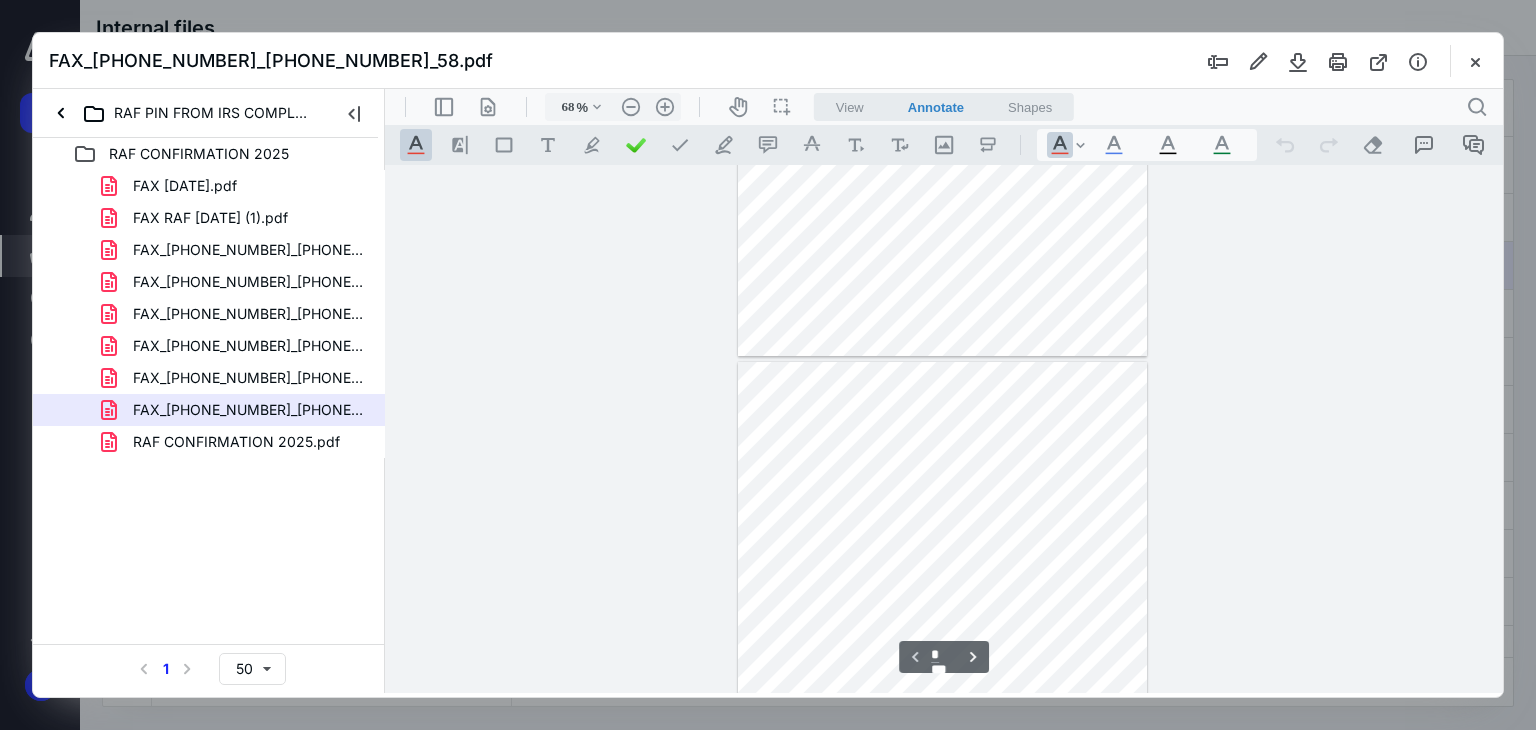 scroll, scrollTop: 379, scrollLeft: 0, axis: vertical 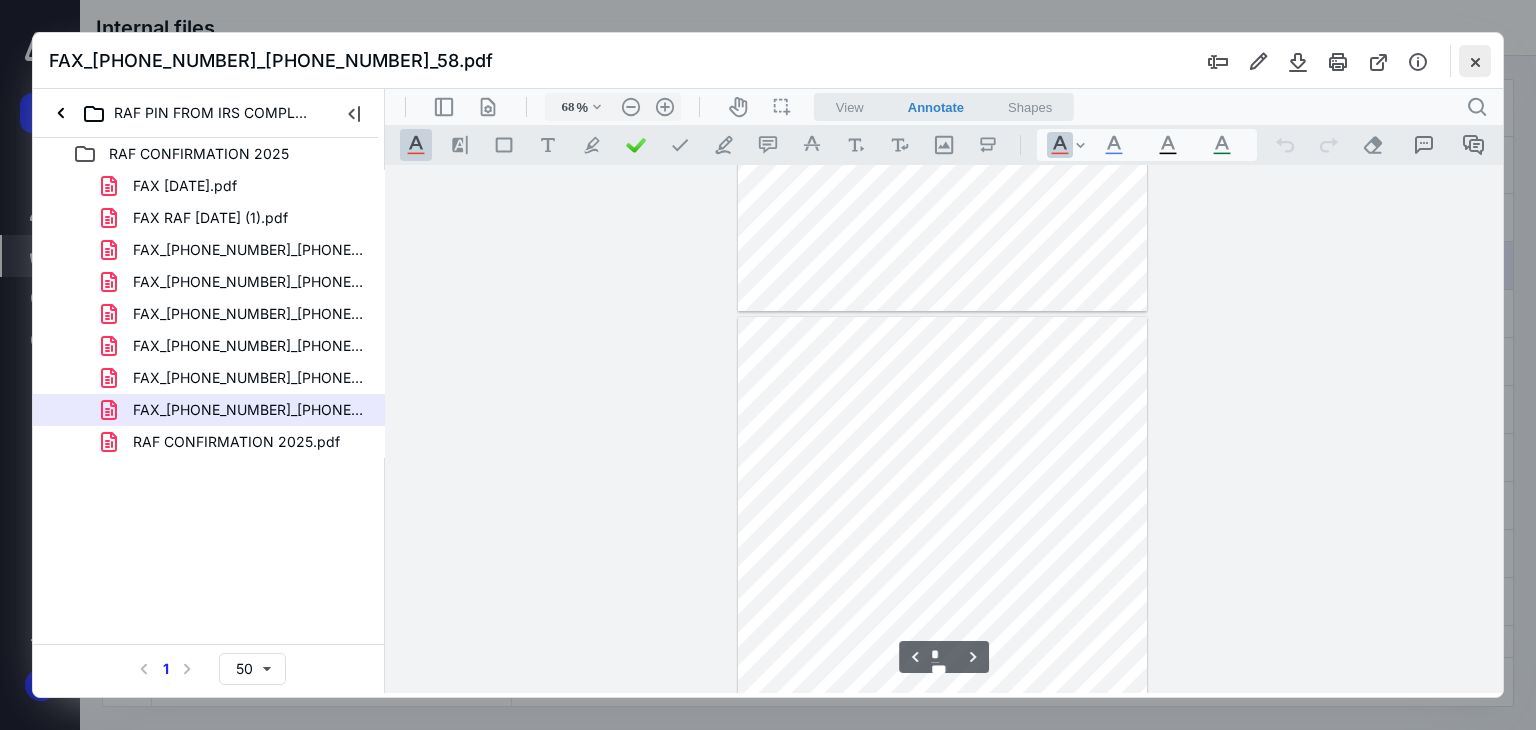 click at bounding box center (1475, 61) 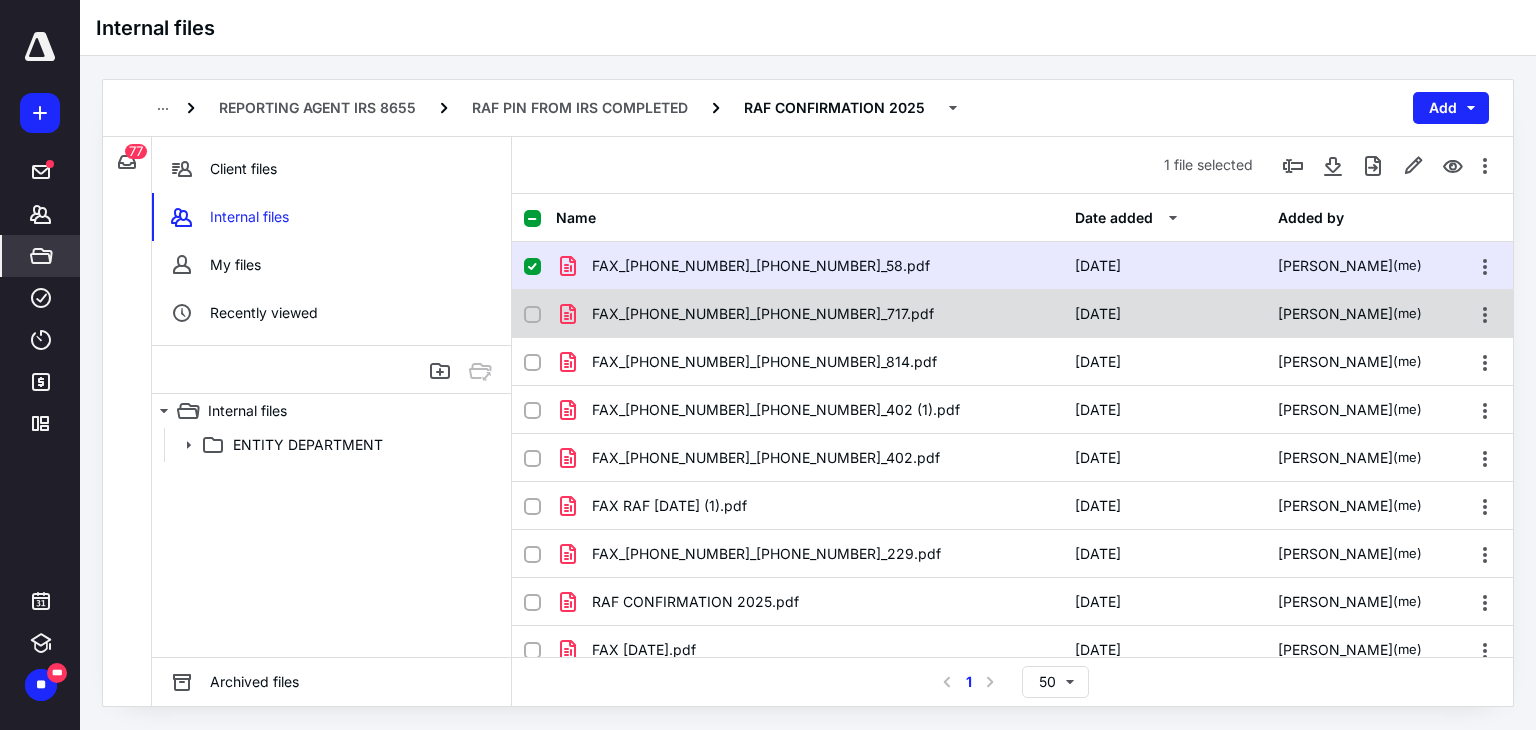 click on "FAX_[PHONE_NUMBER]_[PHONE_NUMBER]_717.pdf" at bounding box center (809, 314) 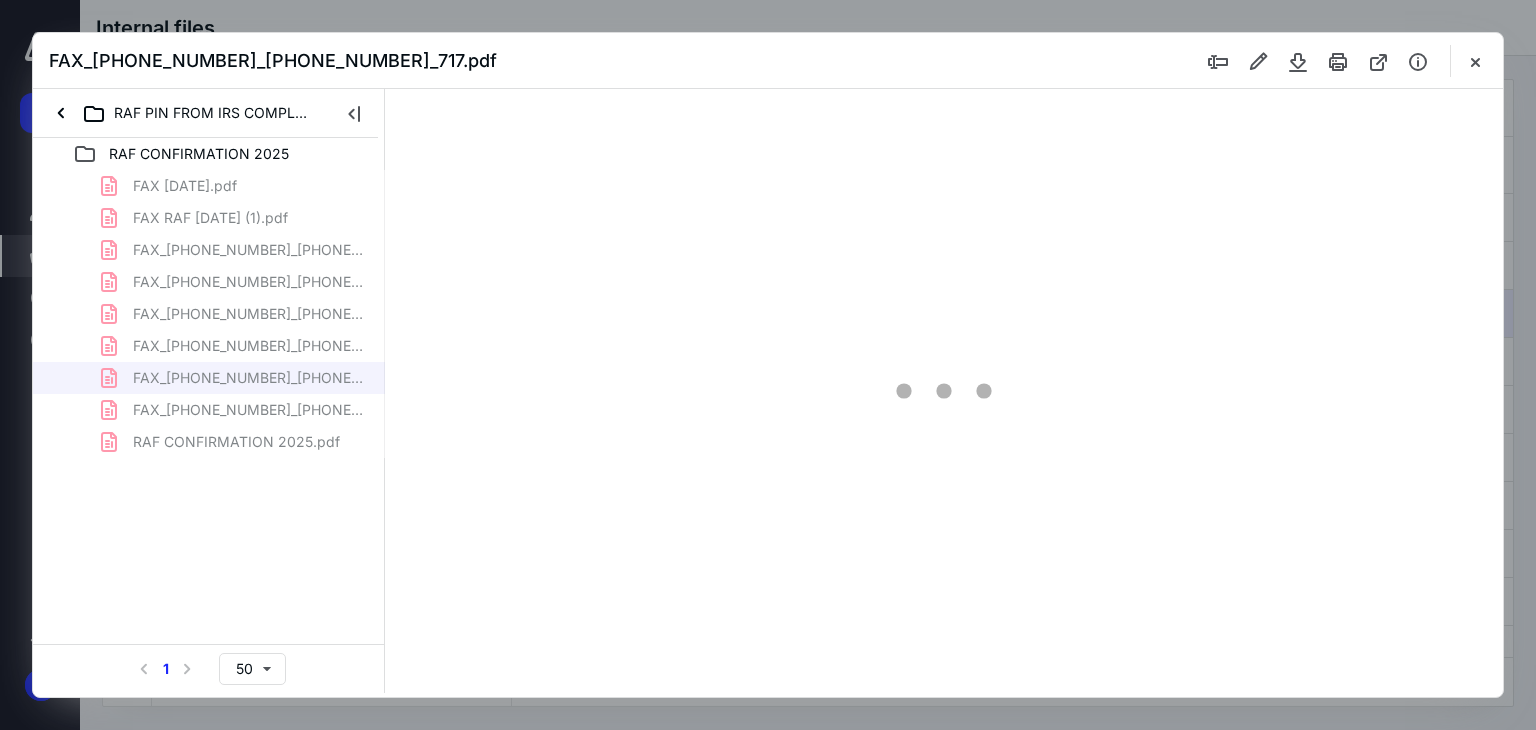 scroll, scrollTop: 0, scrollLeft: 0, axis: both 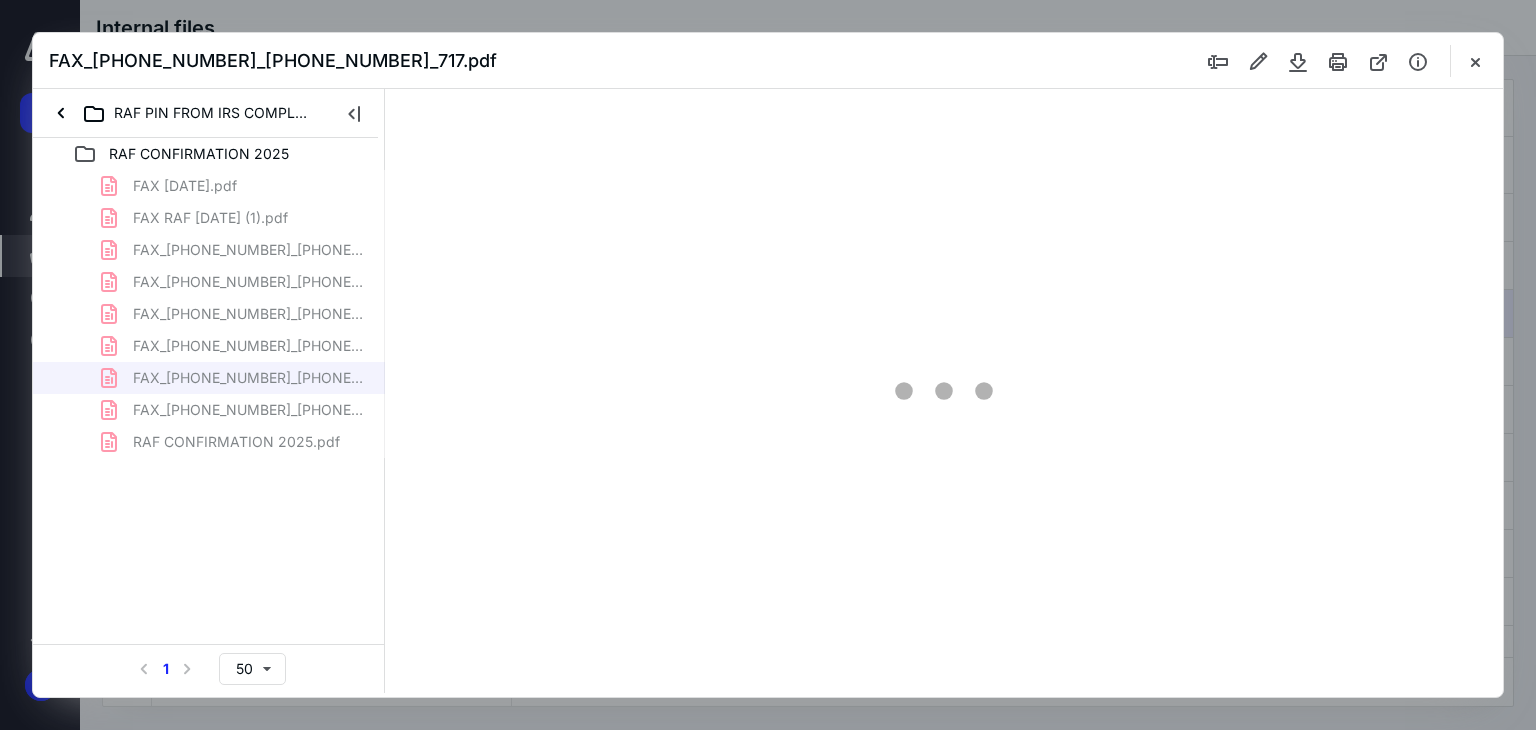 type on "68" 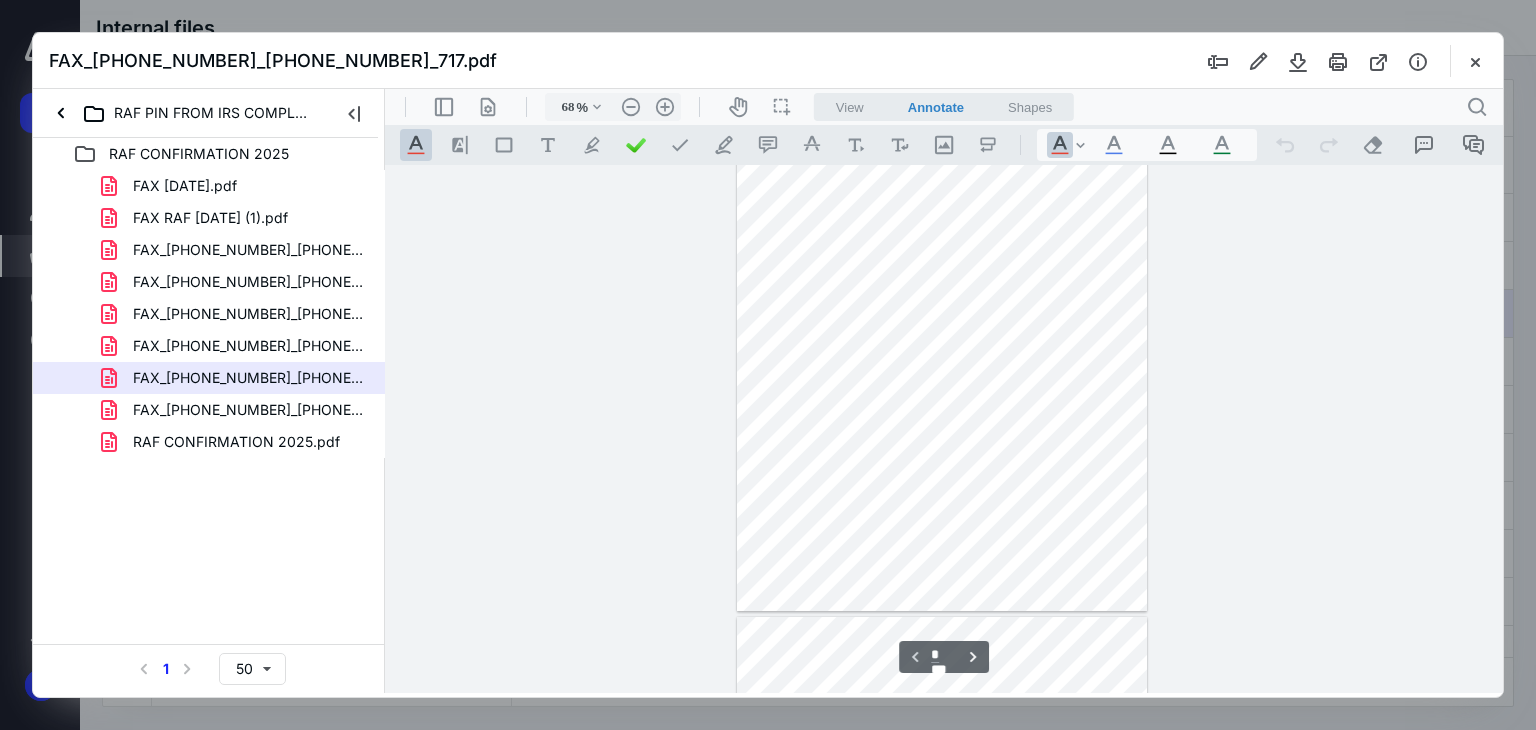type on "*" 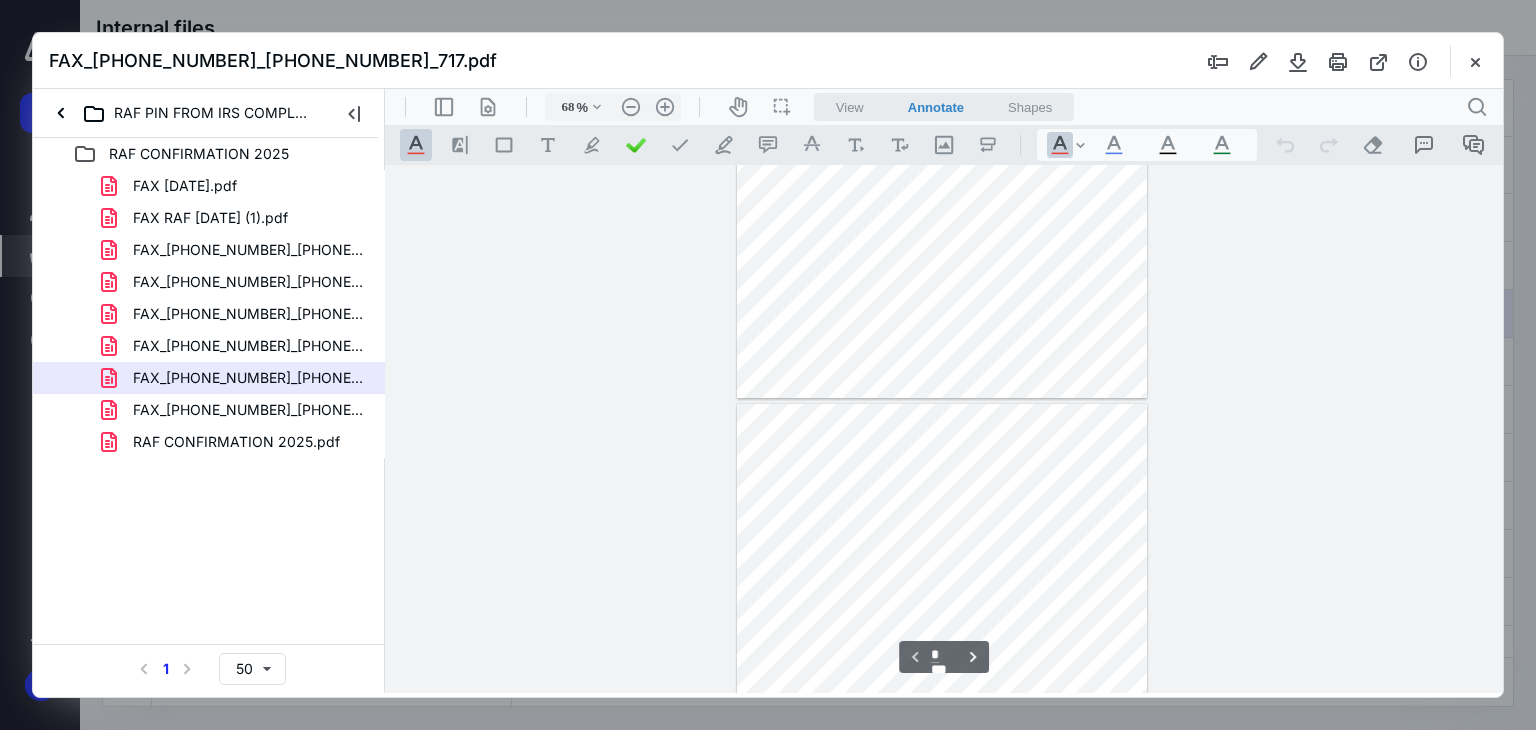 scroll, scrollTop: 538, scrollLeft: 0, axis: vertical 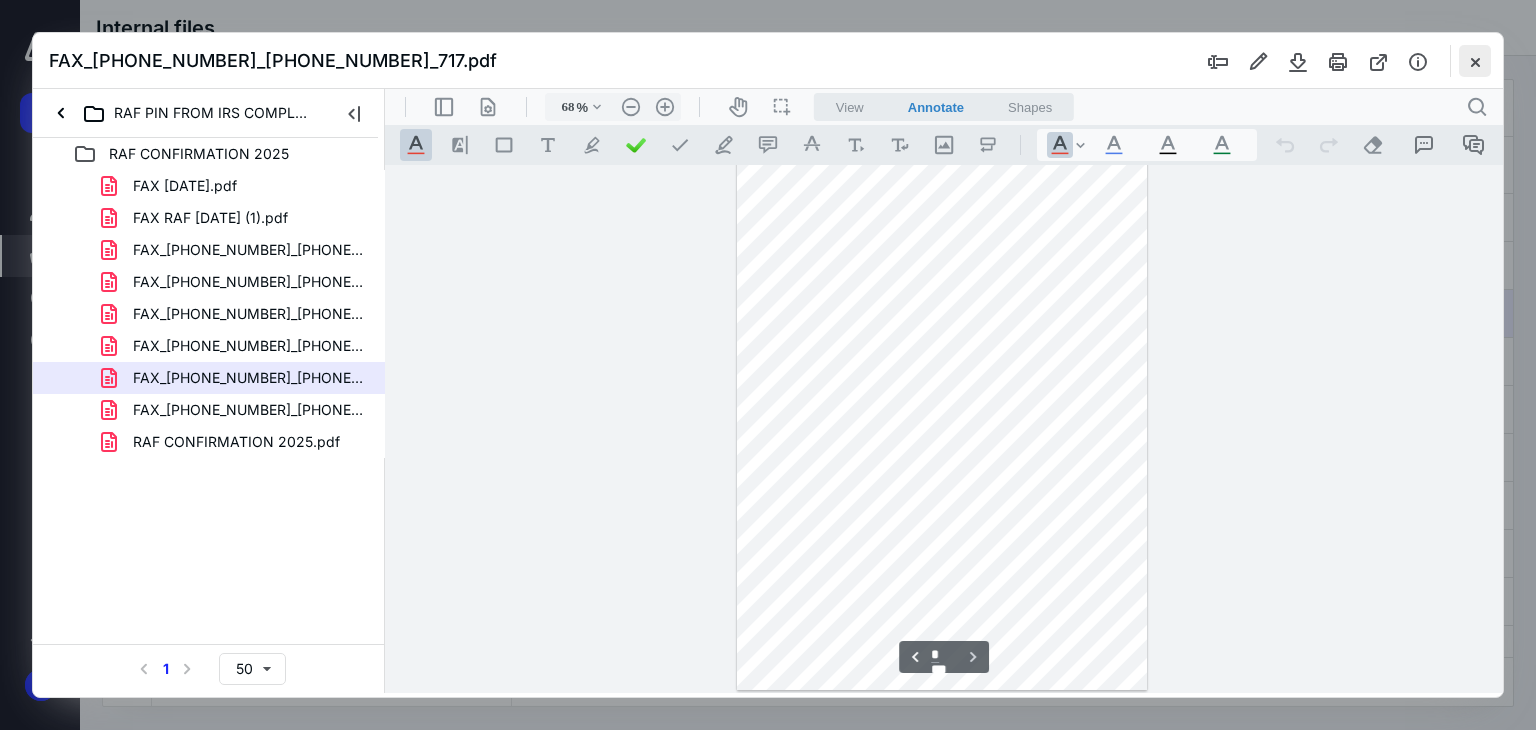 drag, startPoint x: 1476, startPoint y: 69, endPoint x: 1306, endPoint y: 112, distance: 175.35393 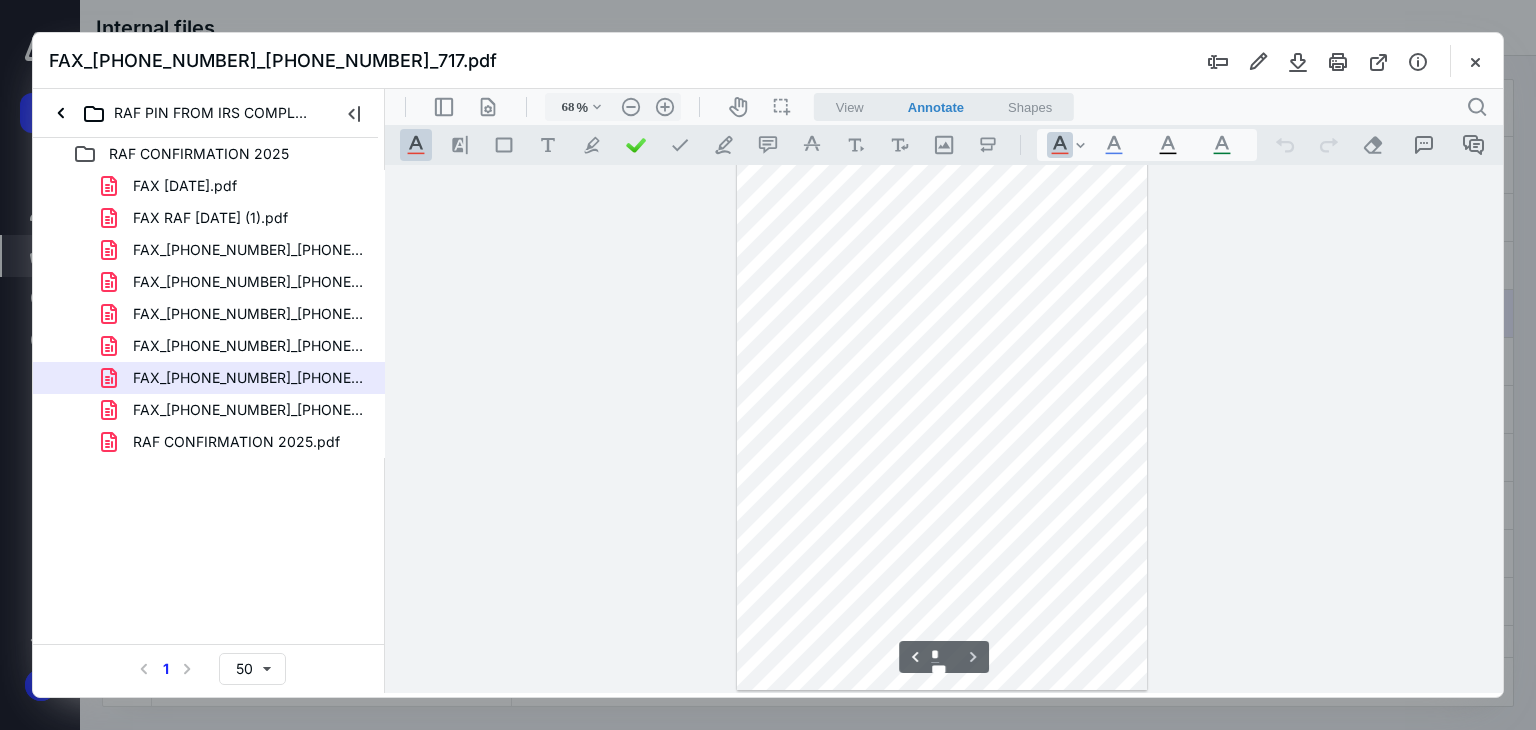 click at bounding box center (1475, 61) 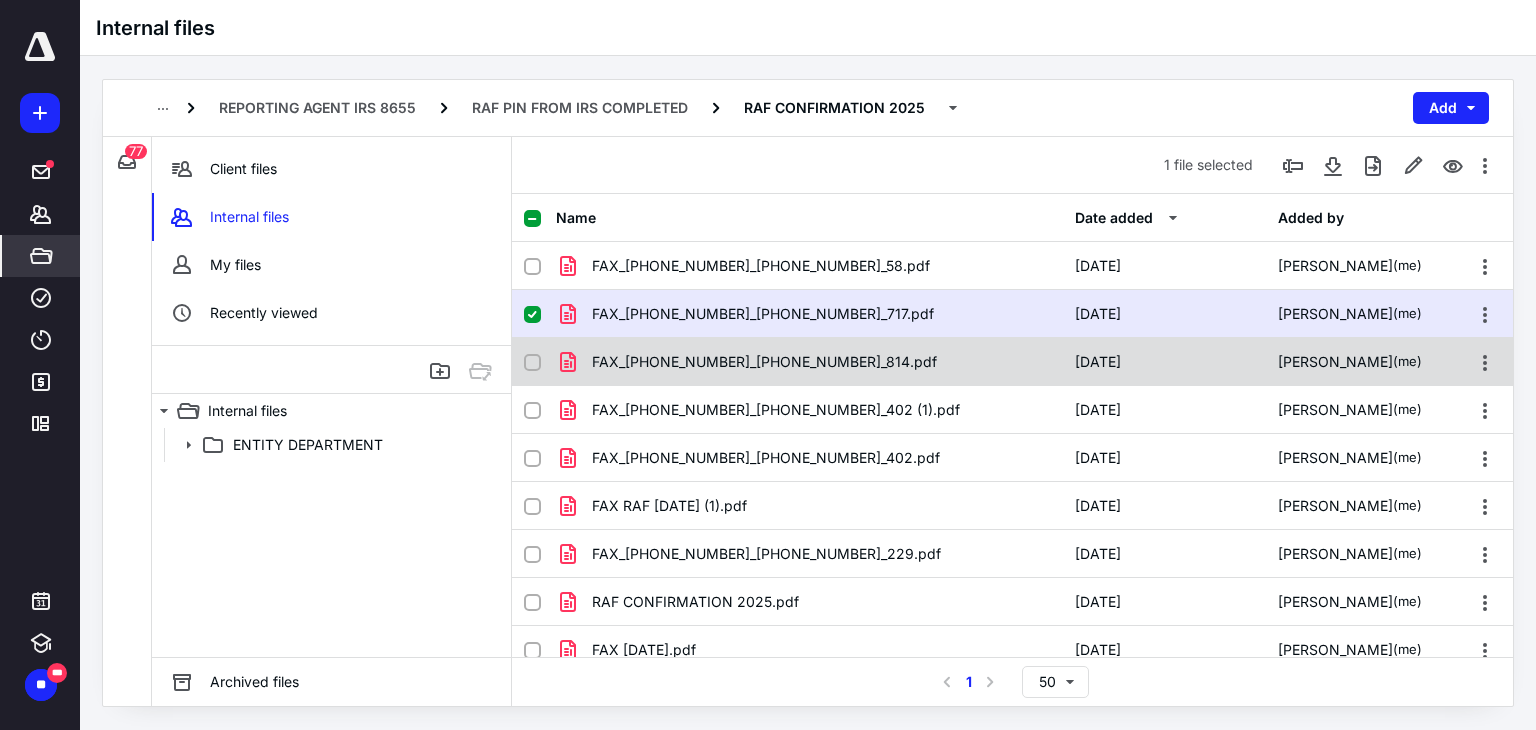 click on "FAX_[PHONE_NUMBER]_[PHONE_NUMBER]_814.pdf" at bounding box center [764, 362] 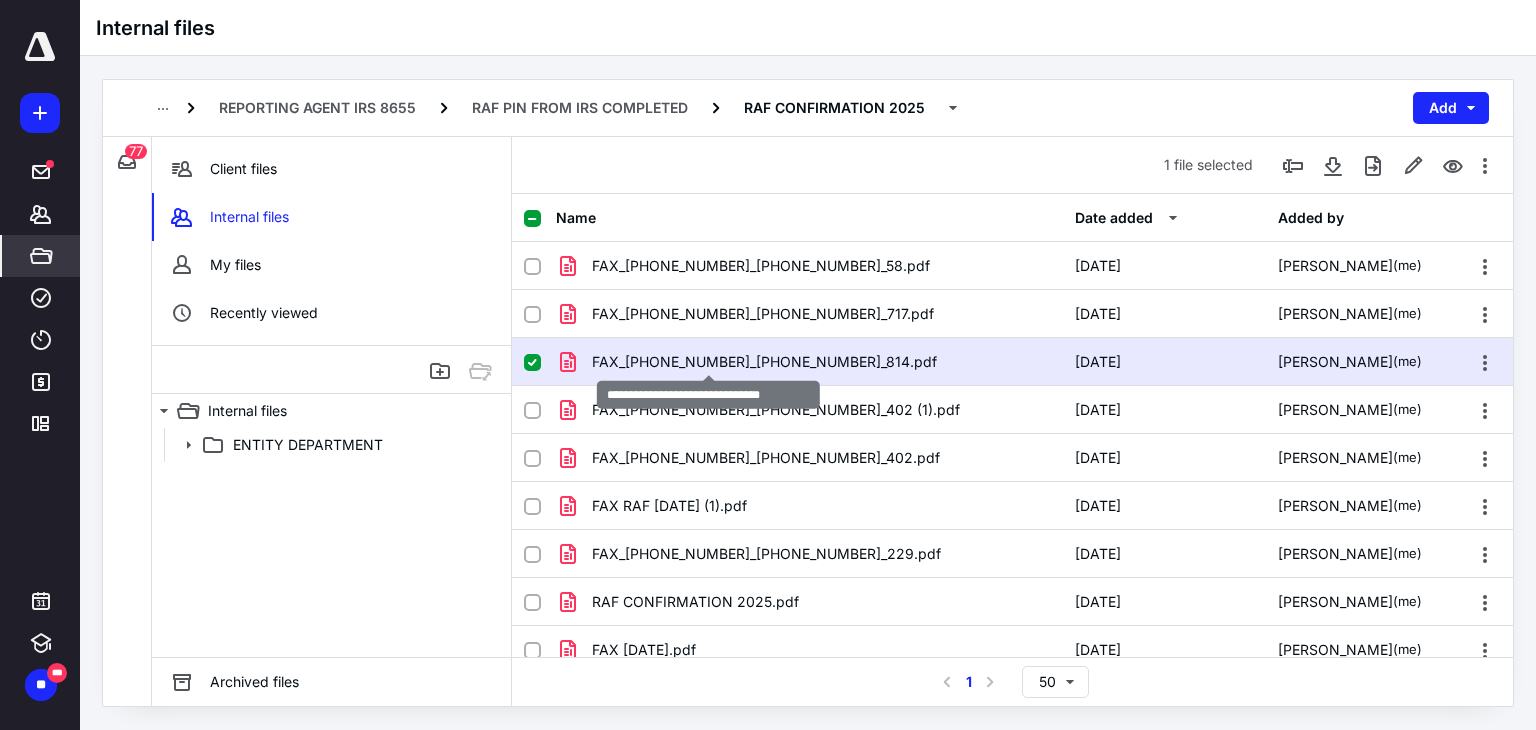 click on "FAX_[PHONE_NUMBER]_[PHONE_NUMBER]_814.pdf" at bounding box center (764, 362) 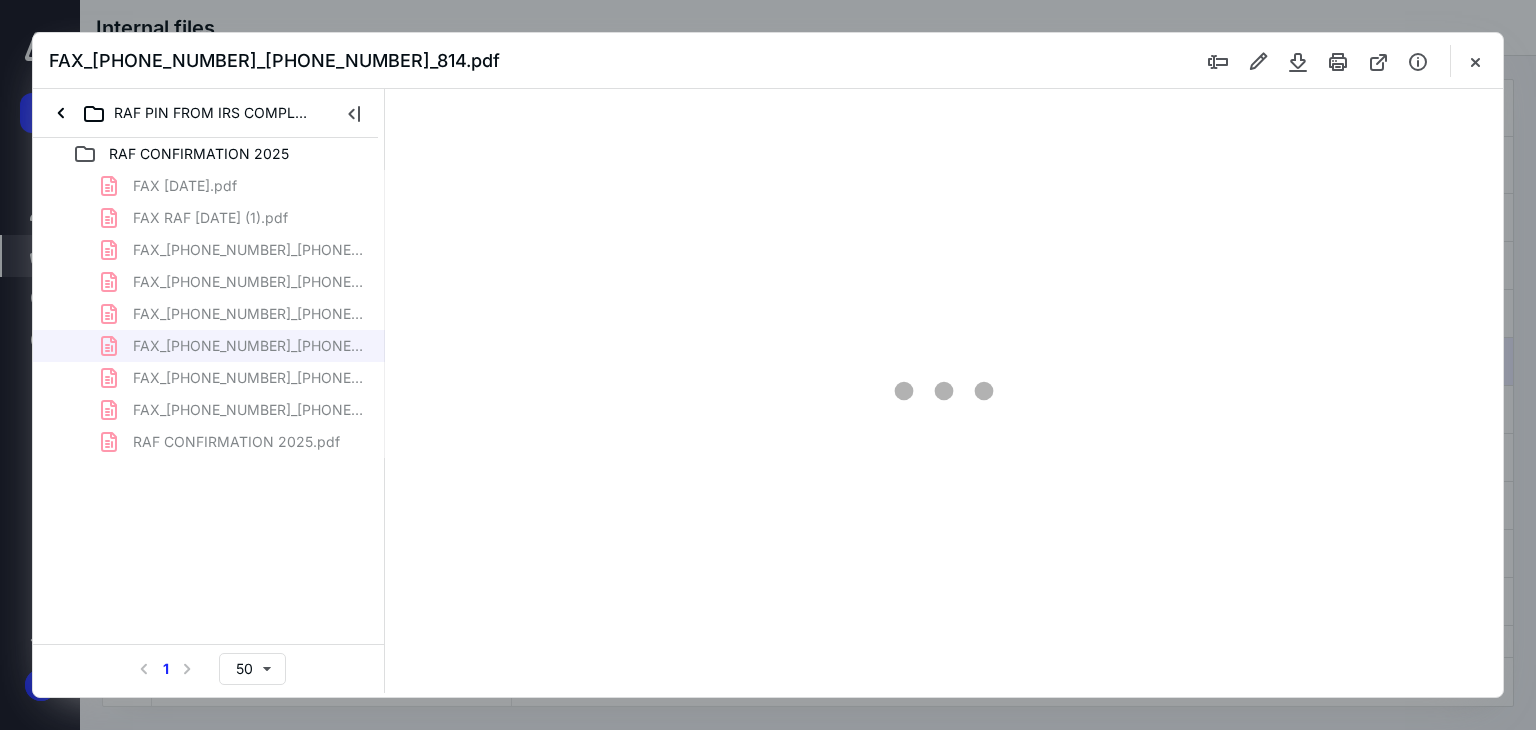 scroll, scrollTop: 0, scrollLeft: 0, axis: both 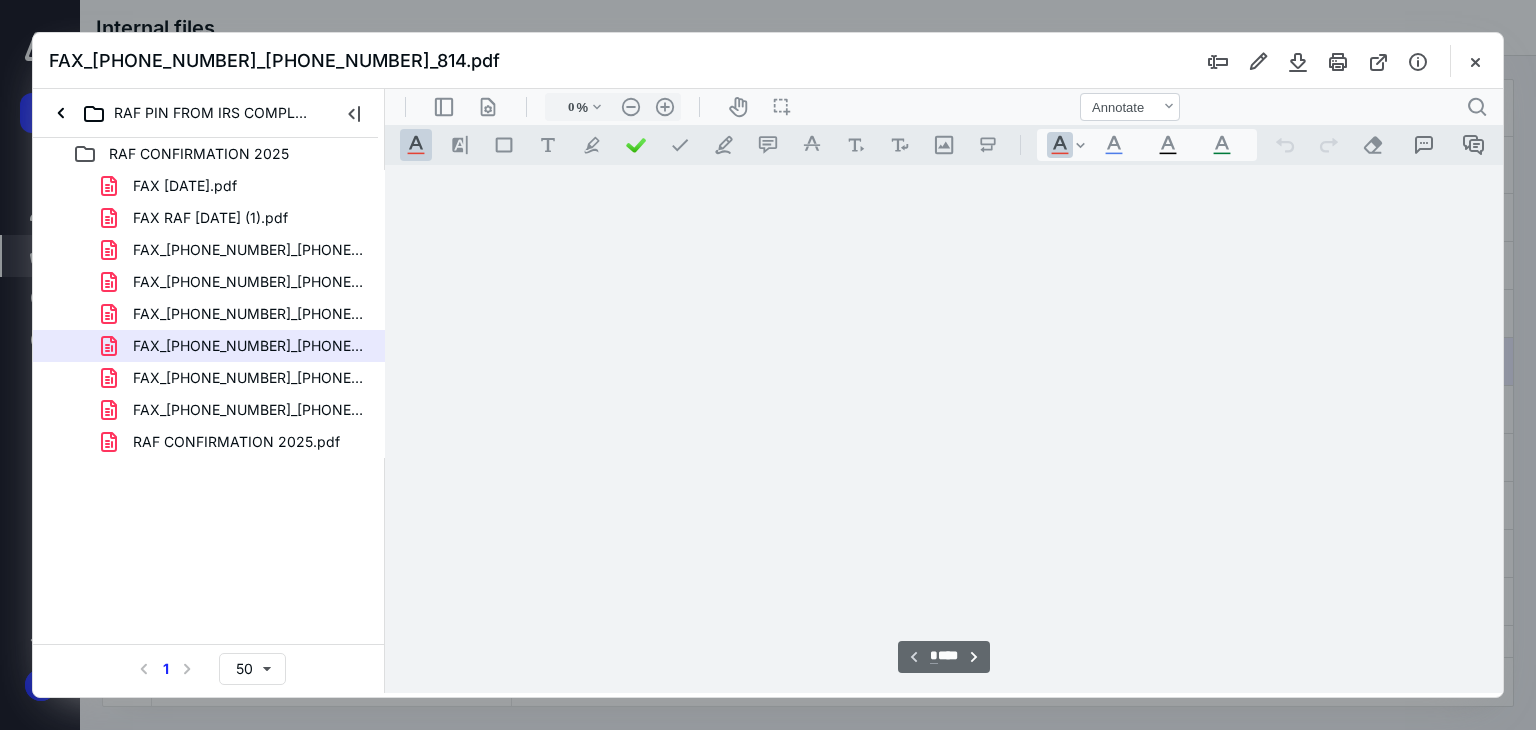 type on "63" 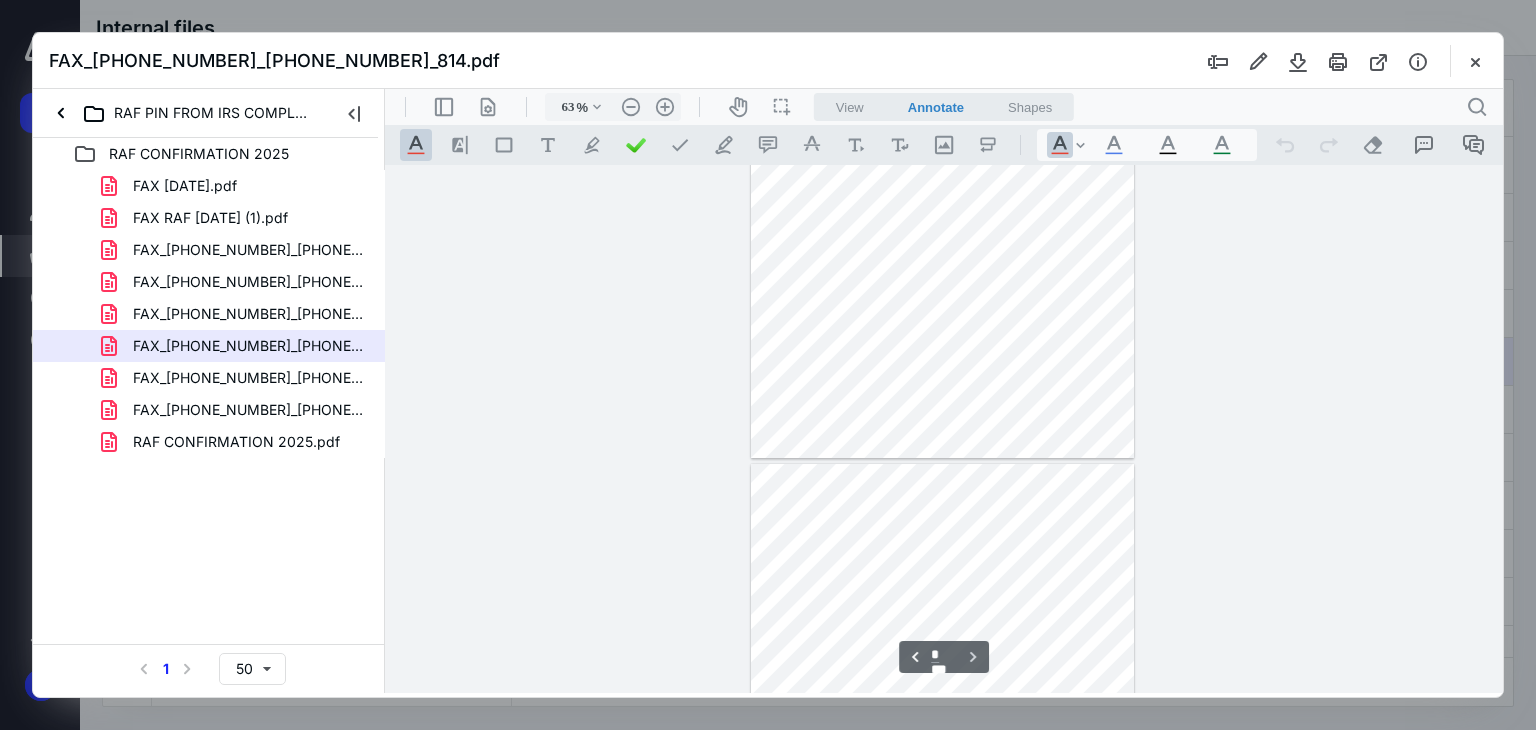 scroll, scrollTop: 740, scrollLeft: 0, axis: vertical 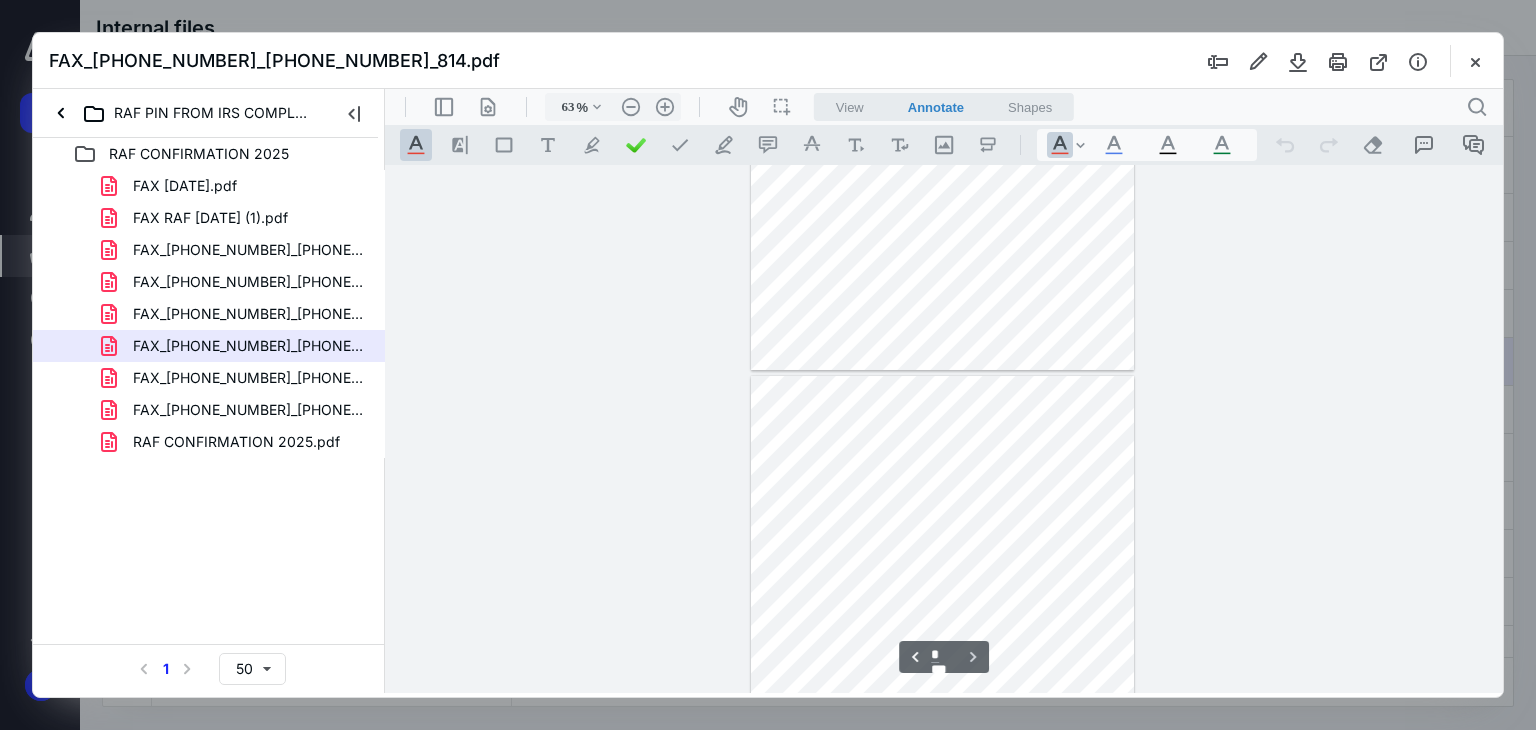 type on "*" 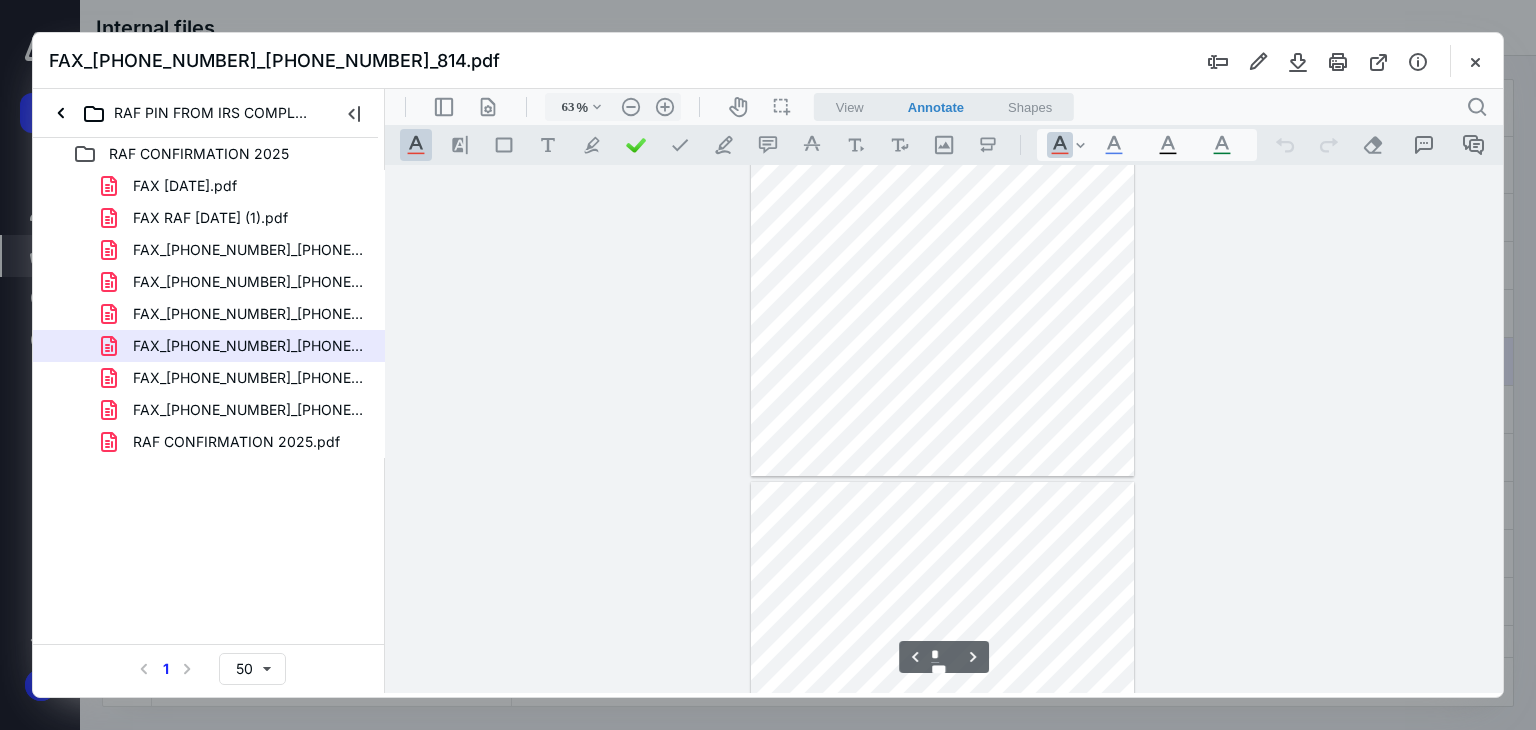 scroll, scrollTop: 640, scrollLeft: 0, axis: vertical 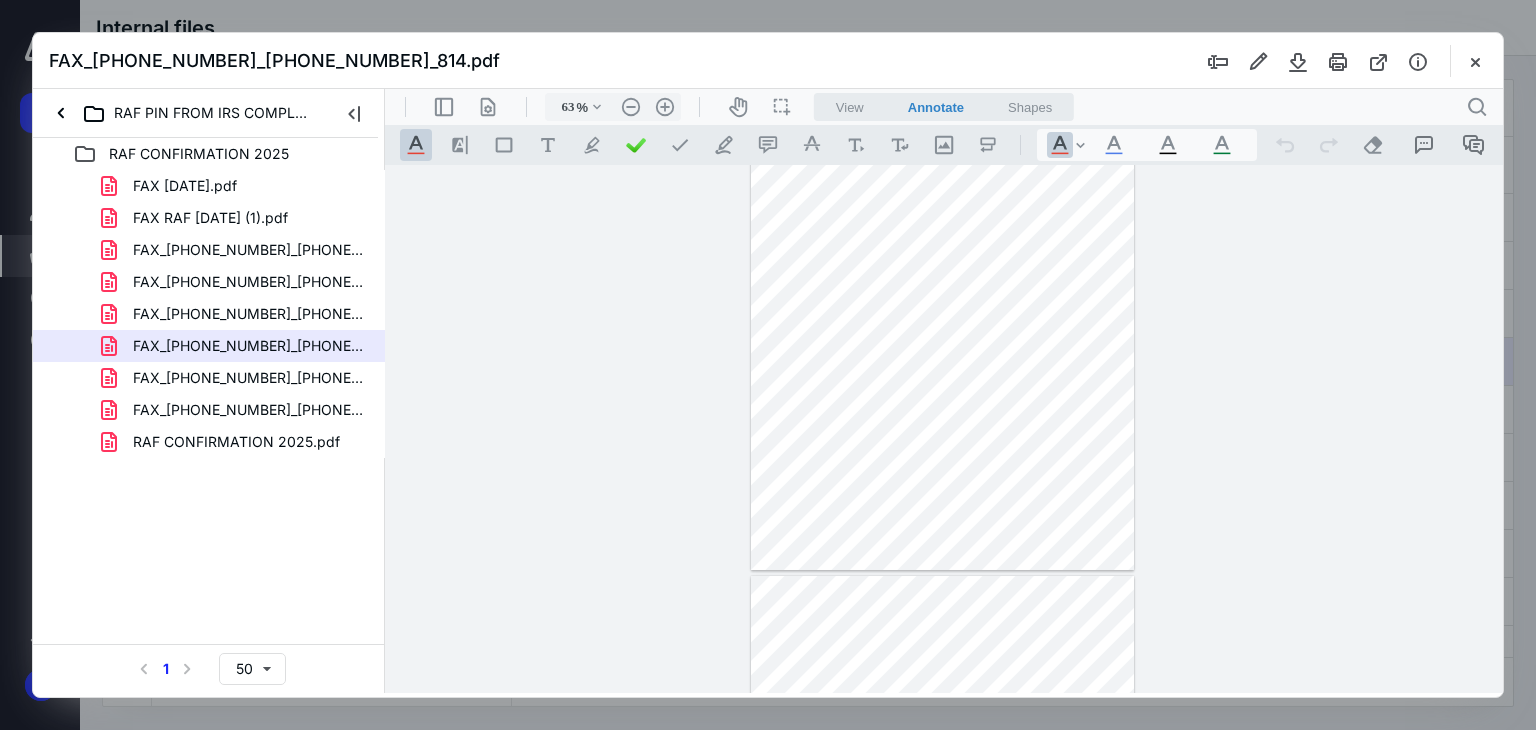 click at bounding box center [1475, 61] 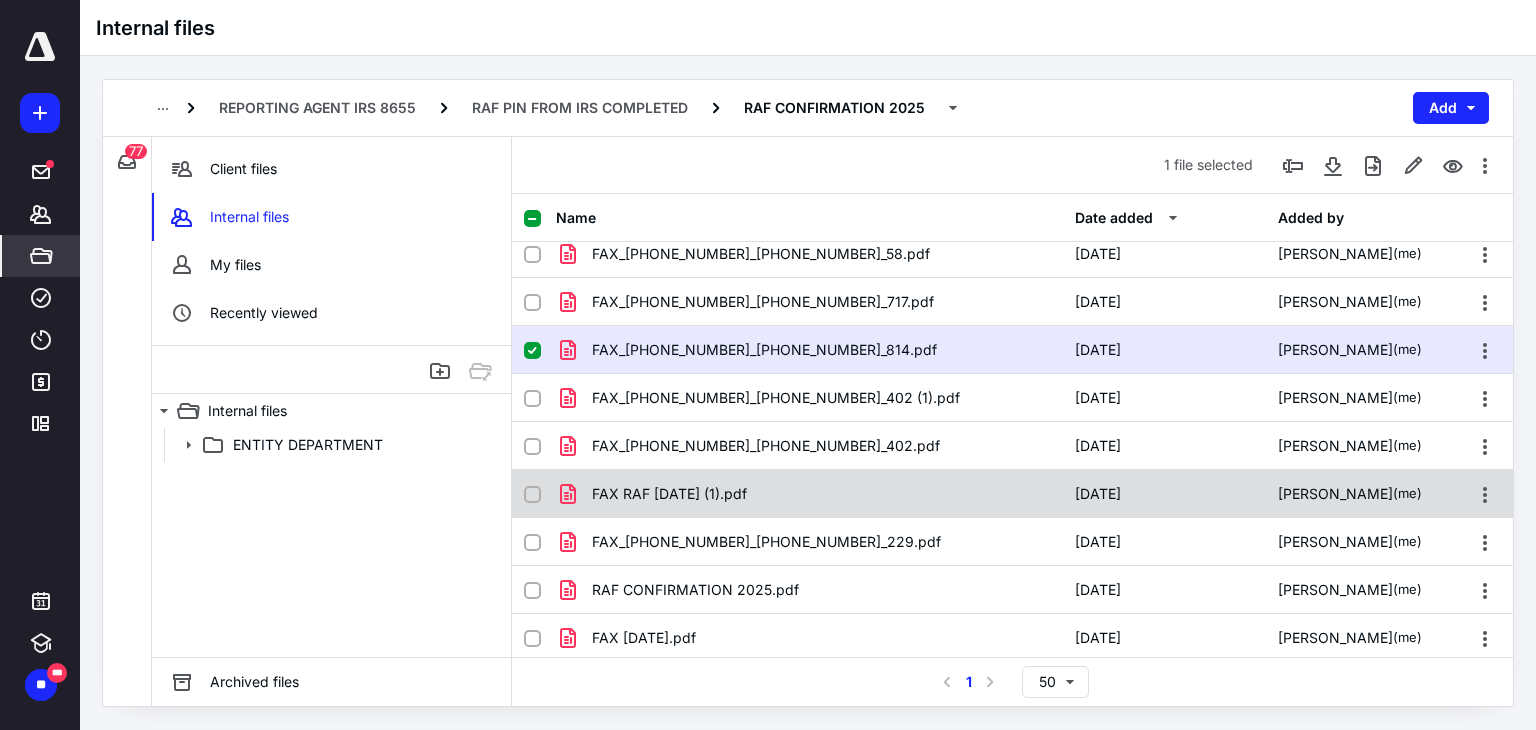 scroll, scrollTop: 15, scrollLeft: 0, axis: vertical 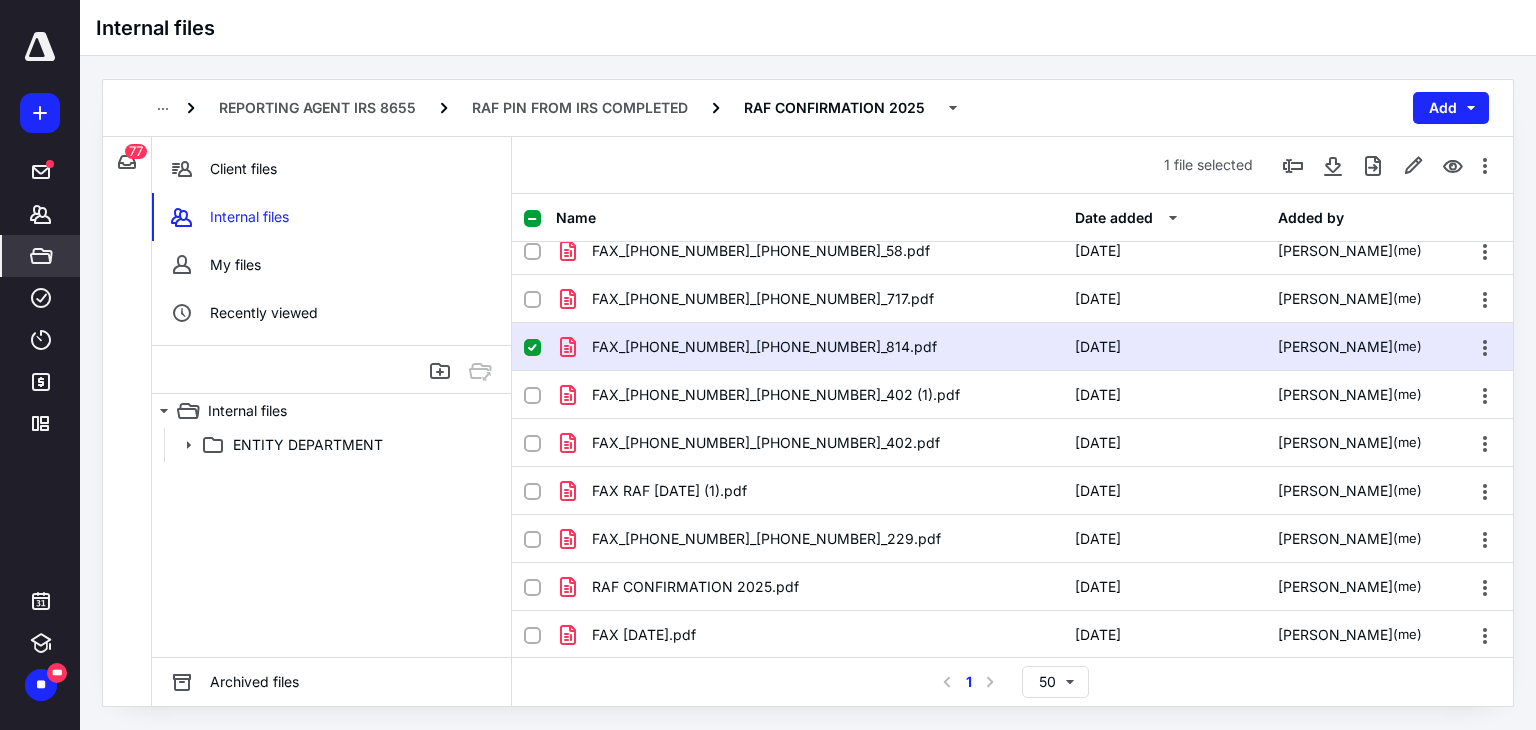 click on "FAX_[PHONE_NUMBER]_[PHONE_NUMBER]_814.pdf" at bounding box center (809, 347) 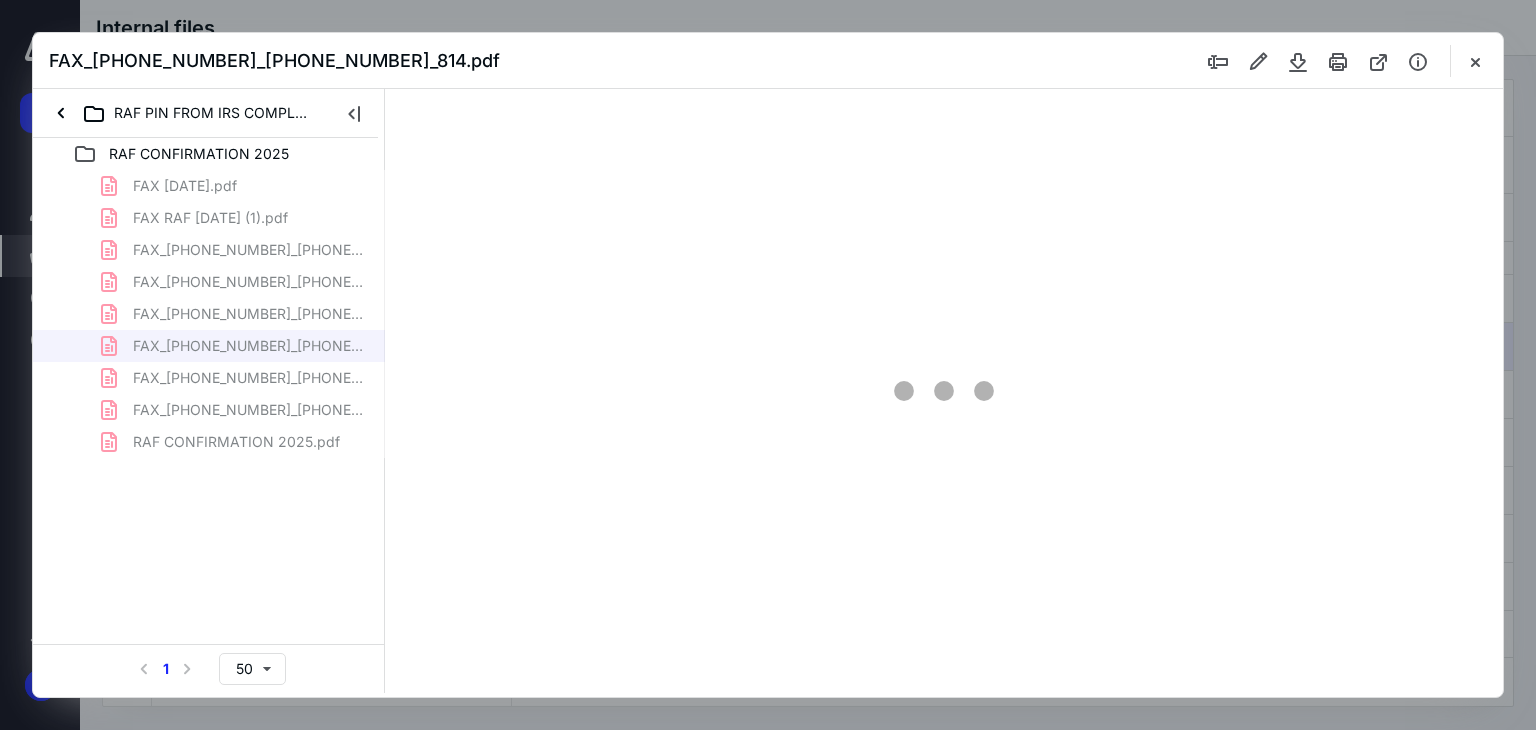 scroll, scrollTop: 0, scrollLeft: 0, axis: both 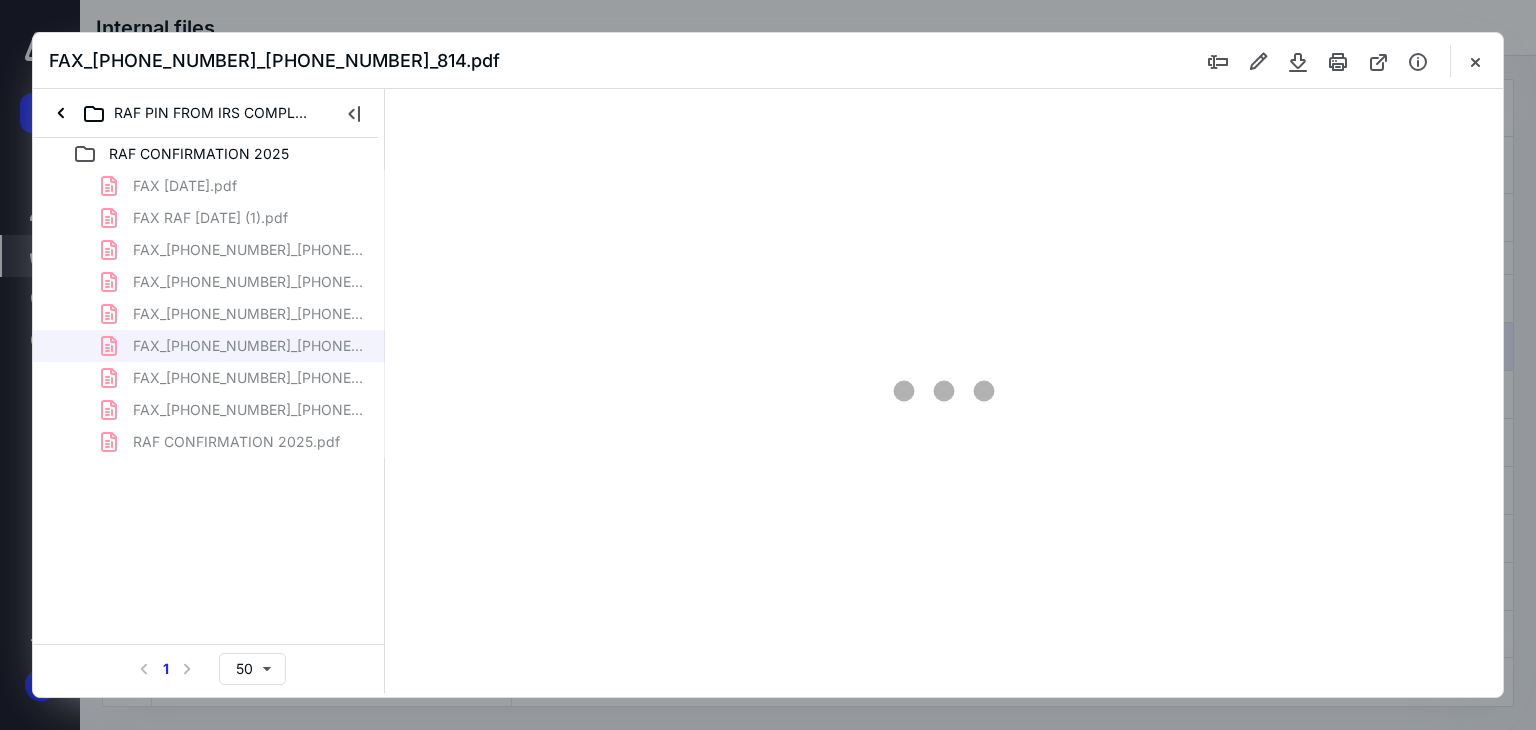 type on "63" 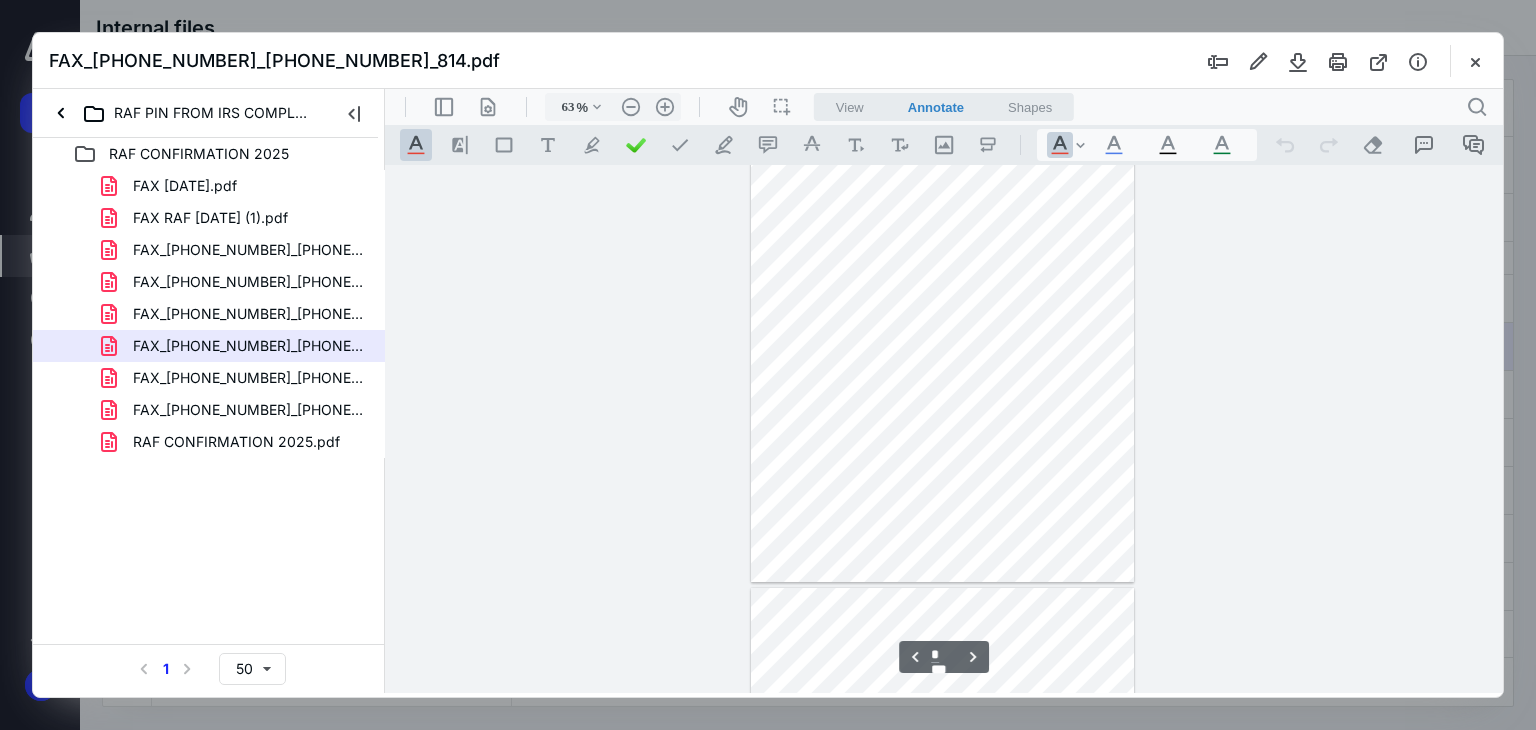 type on "*" 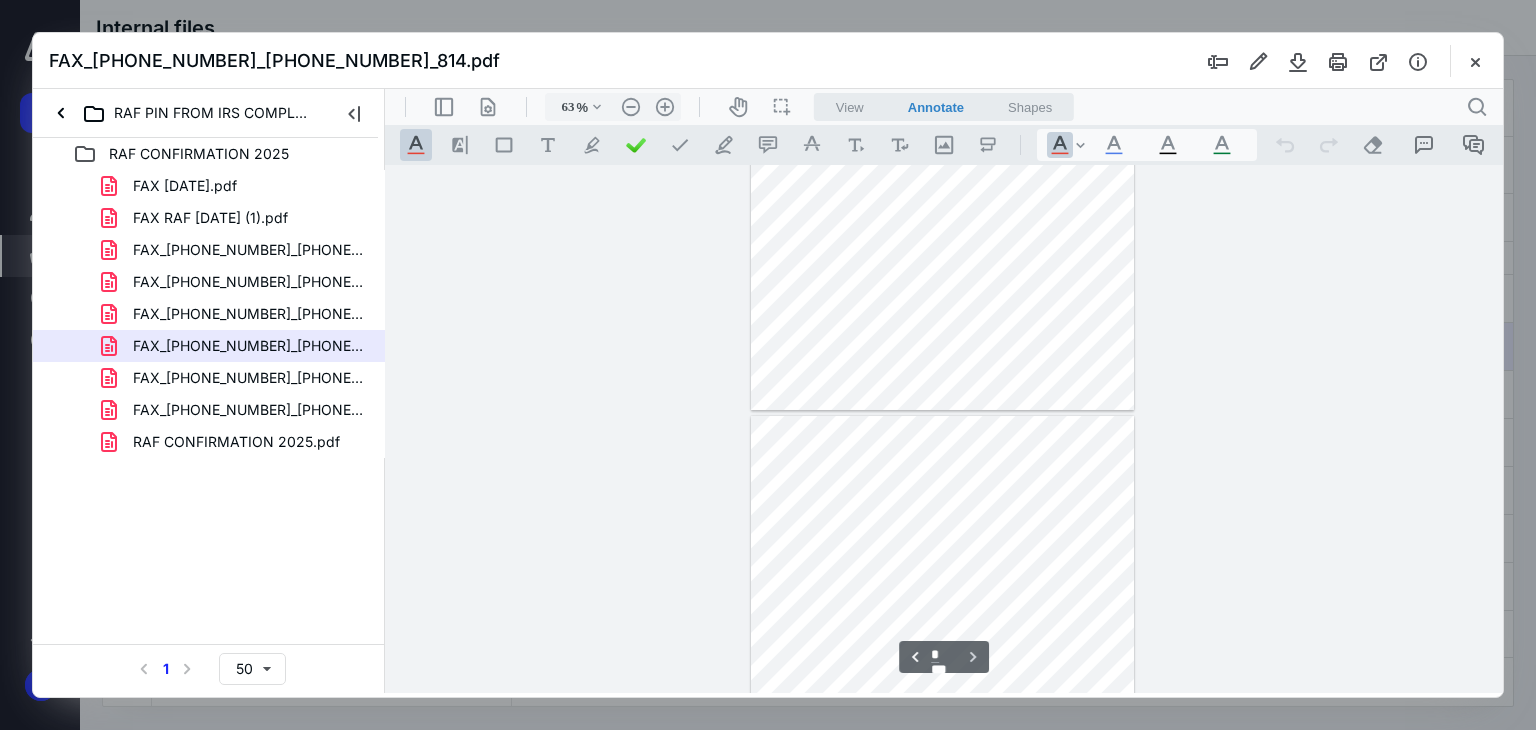 scroll, scrollTop: 1040, scrollLeft: 0, axis: vertical 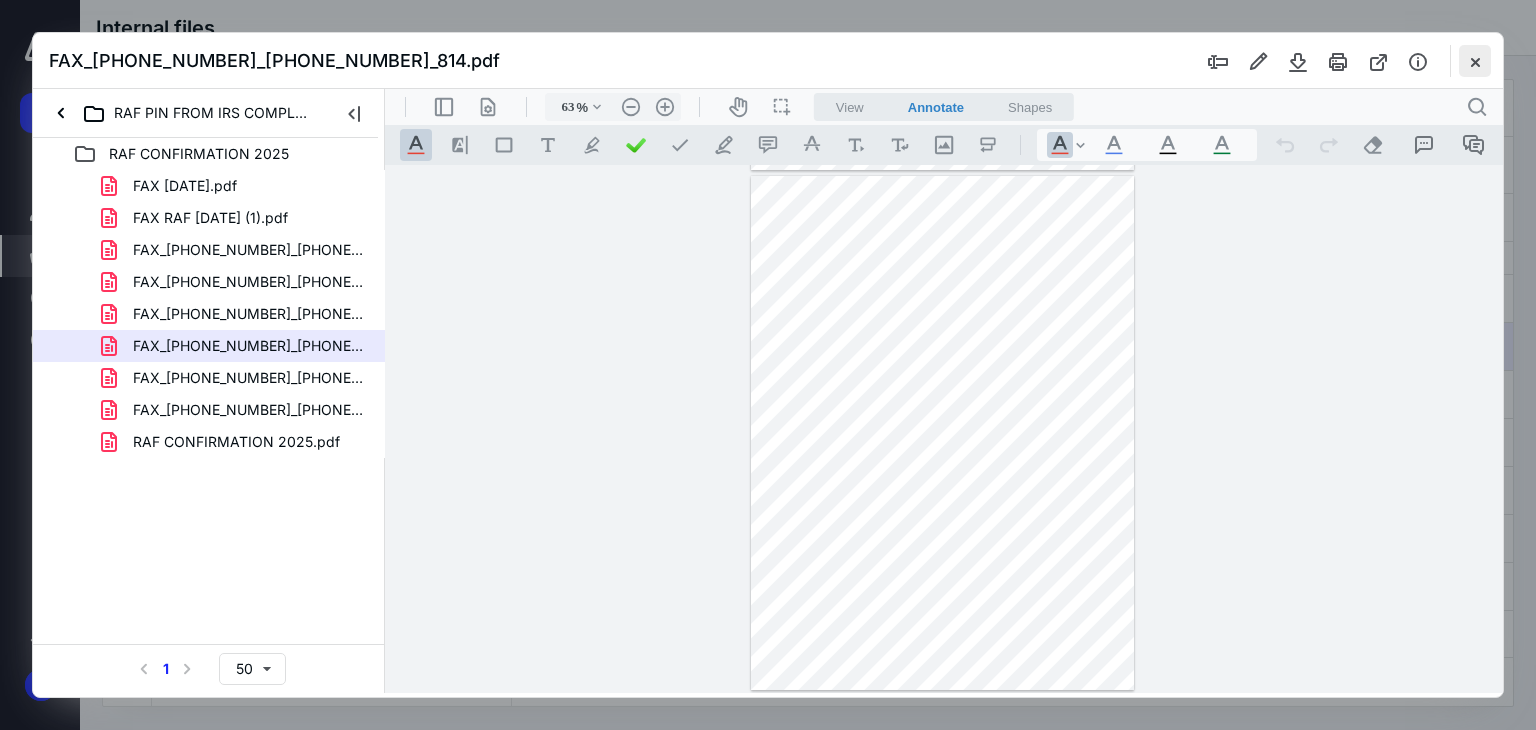 click at bounding box center (1475, 61) 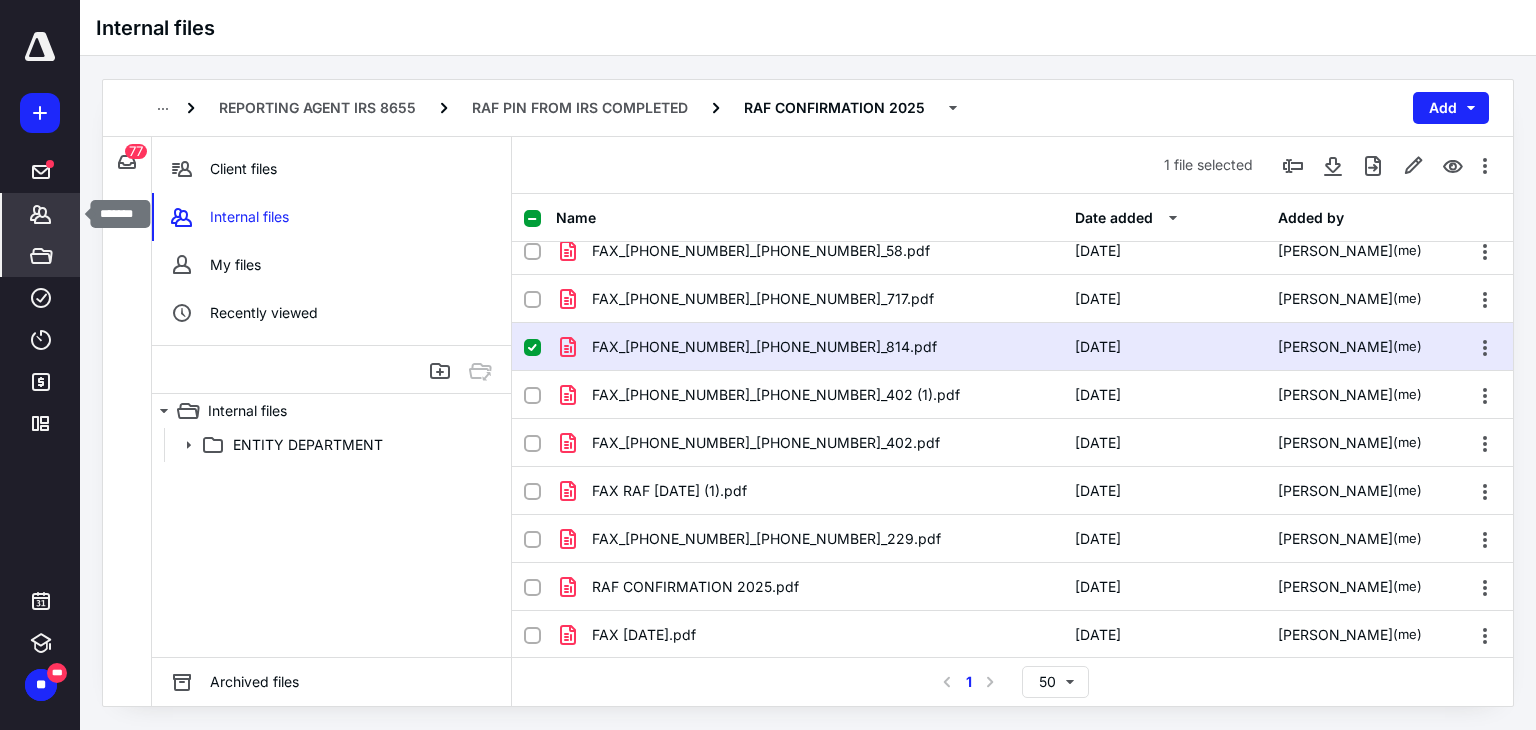 click 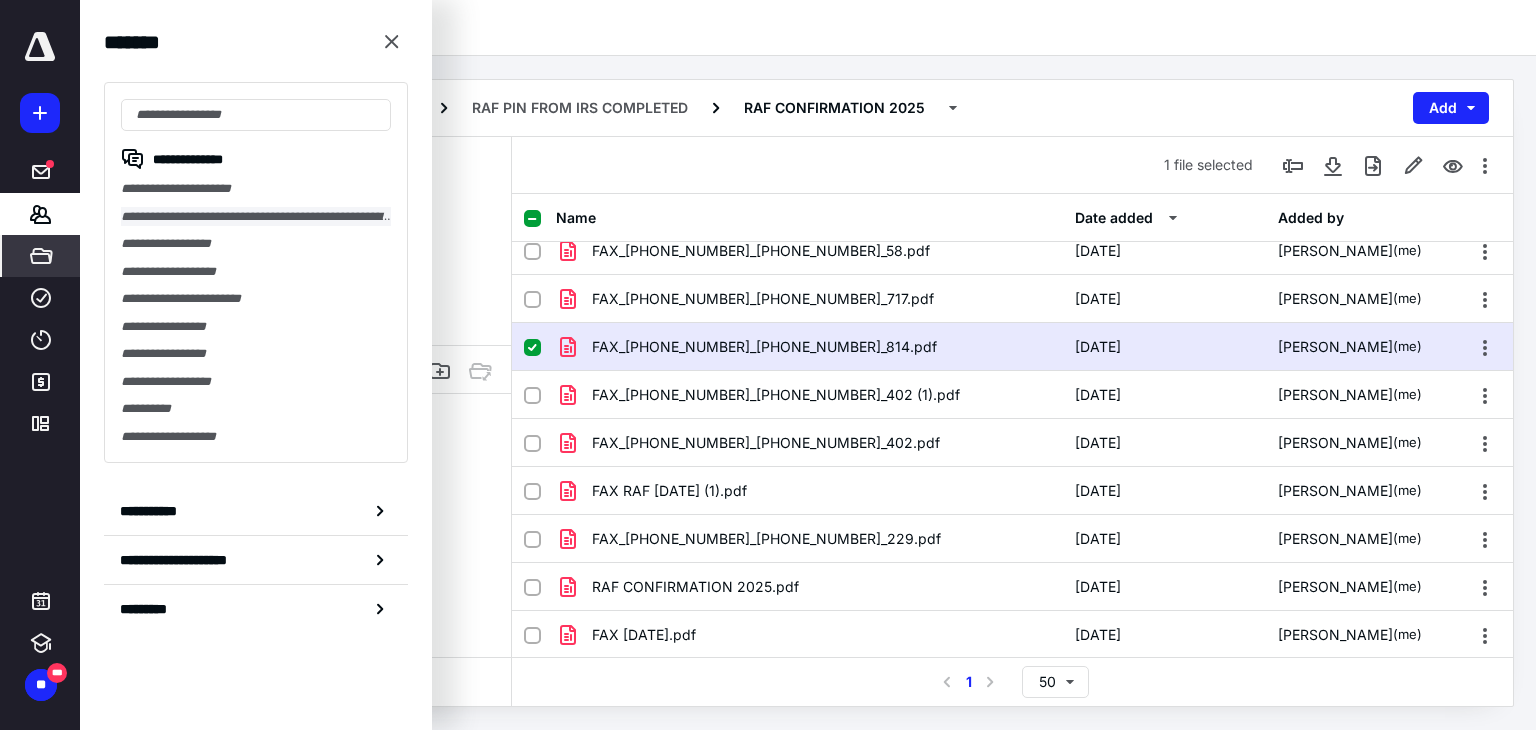 click on "**********" at bounding box center [256, 217] 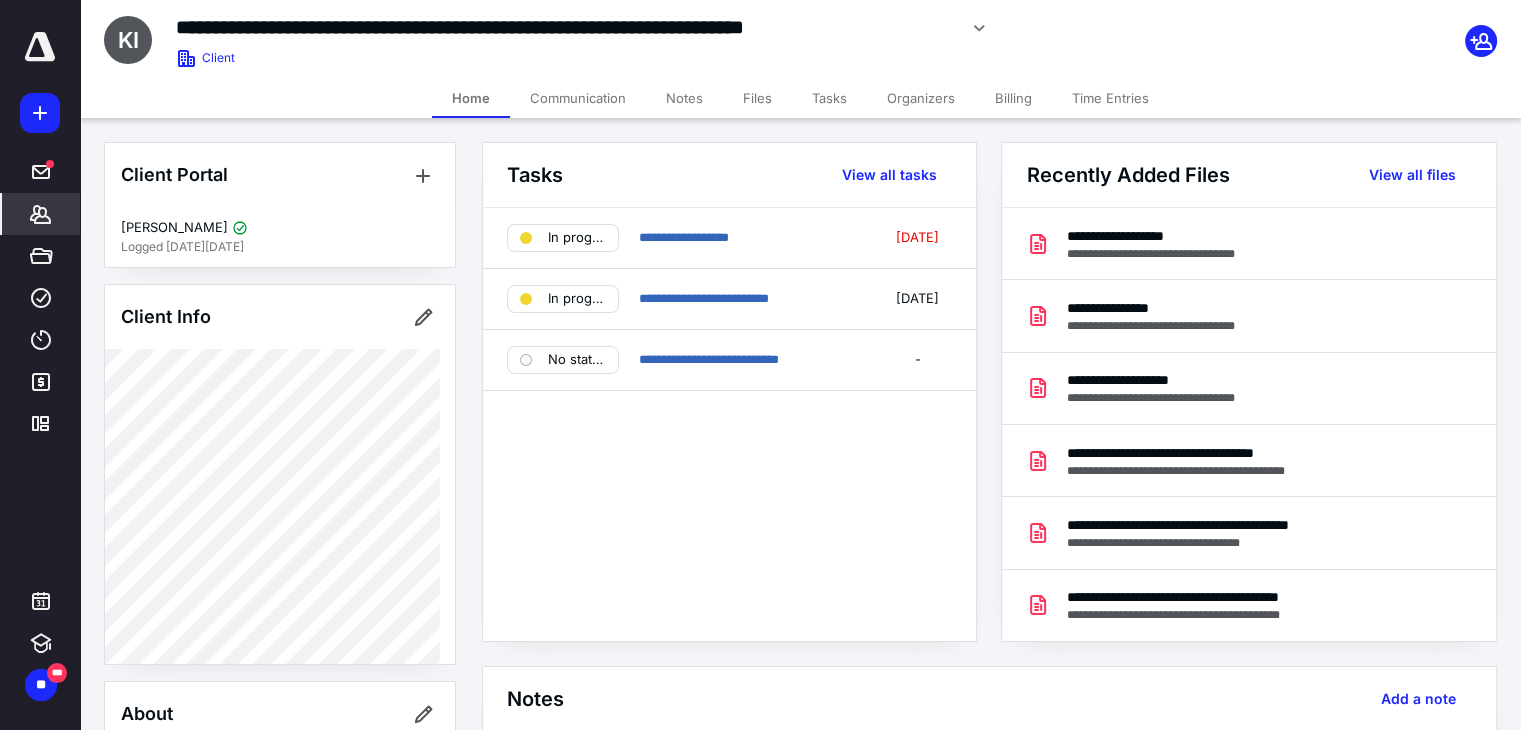 click on "Files" at bounding box center (757, 98) 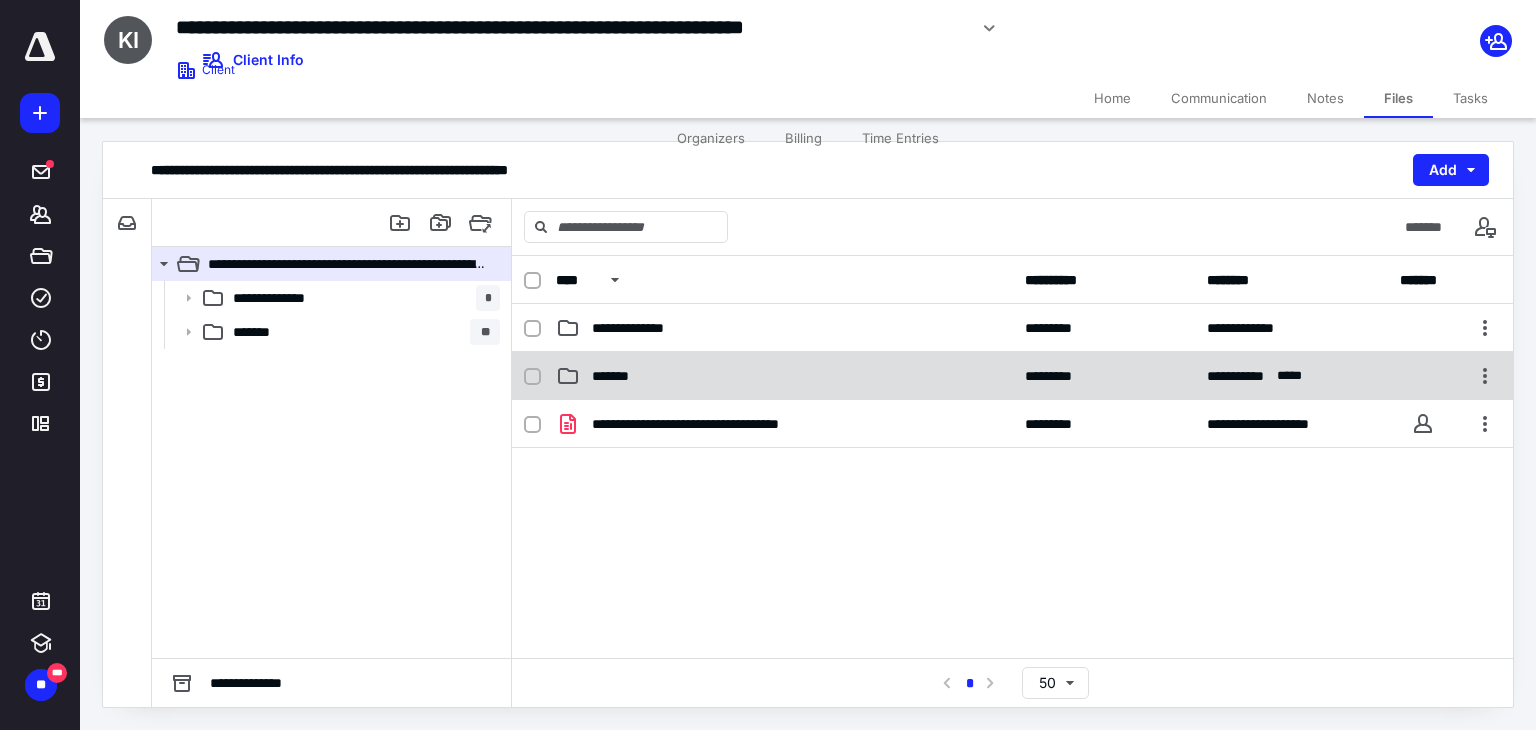 click on "*******" at bounding box center [784, 376] 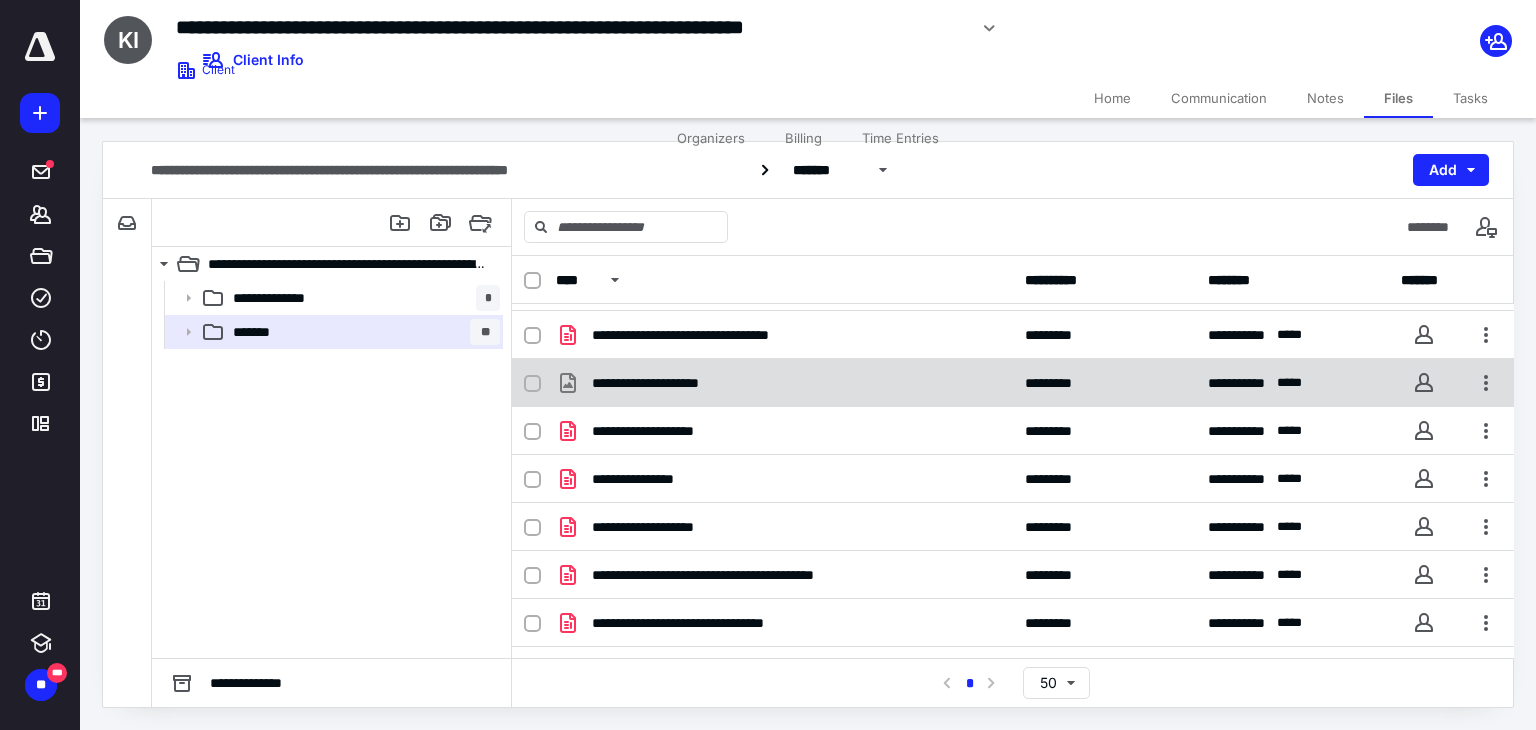 scroll, scrollTop: 200, scrollLeft: 0, axis: vertical 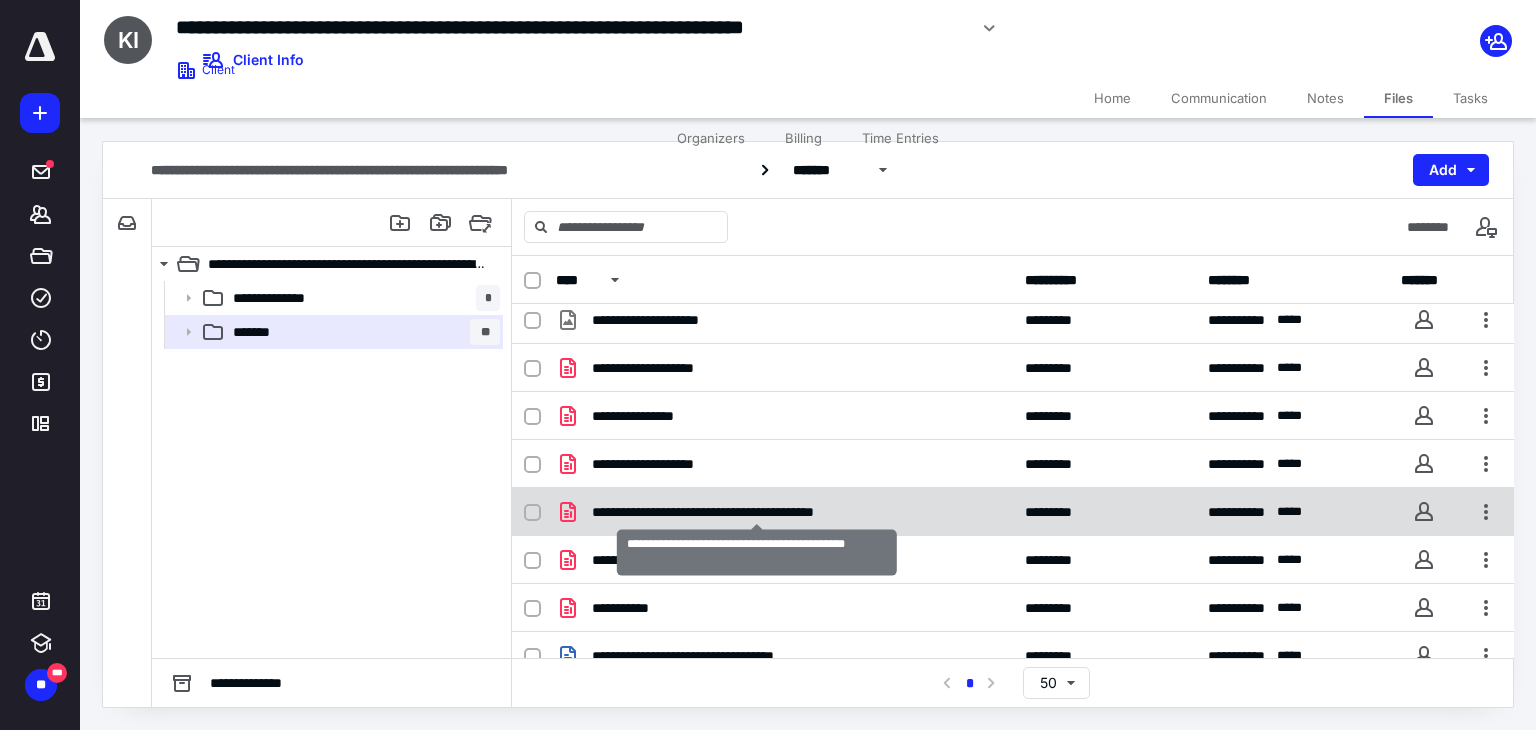 click on "**********" at bounding box center [757, 512] 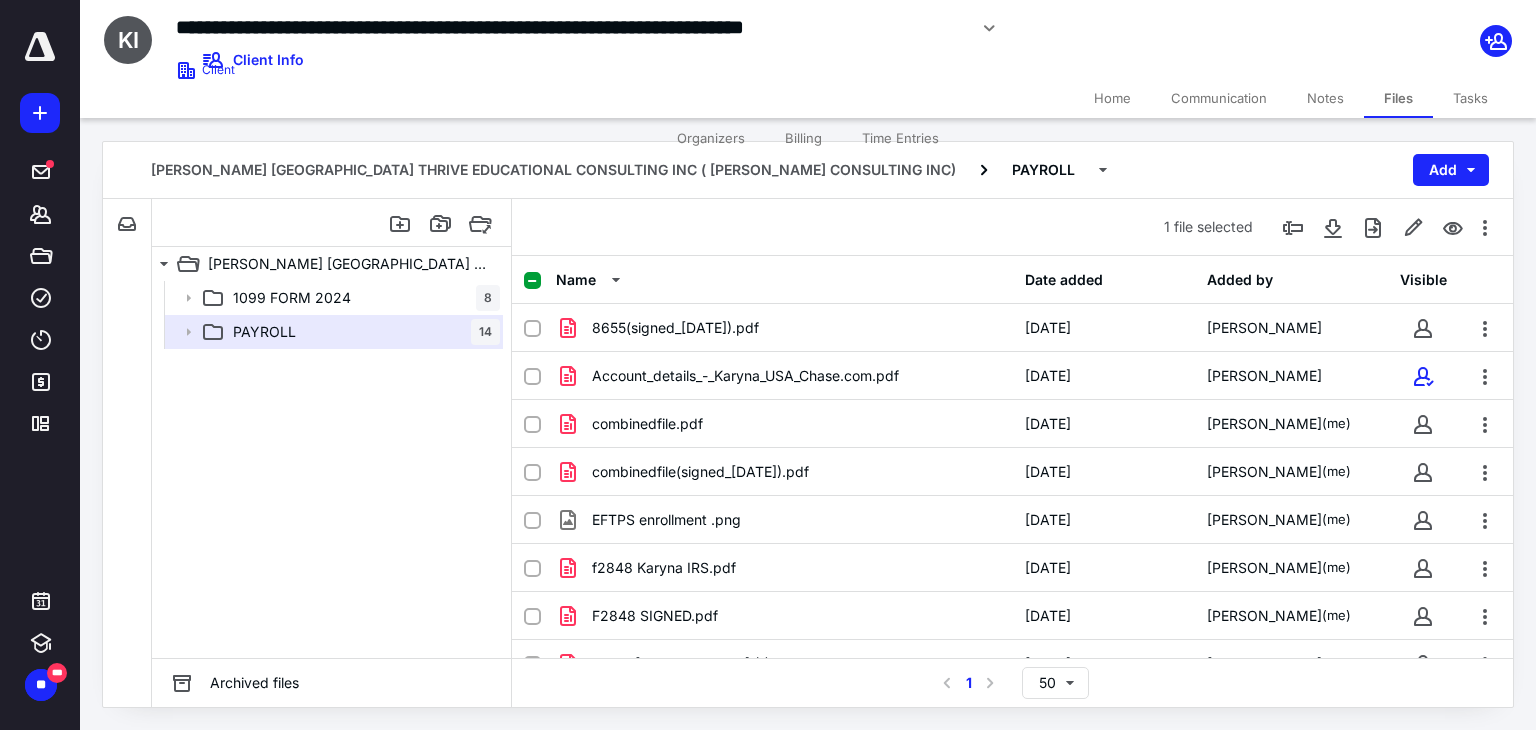 scroll, scrollTop: 200, scrollLeft: 0, axis: vertical 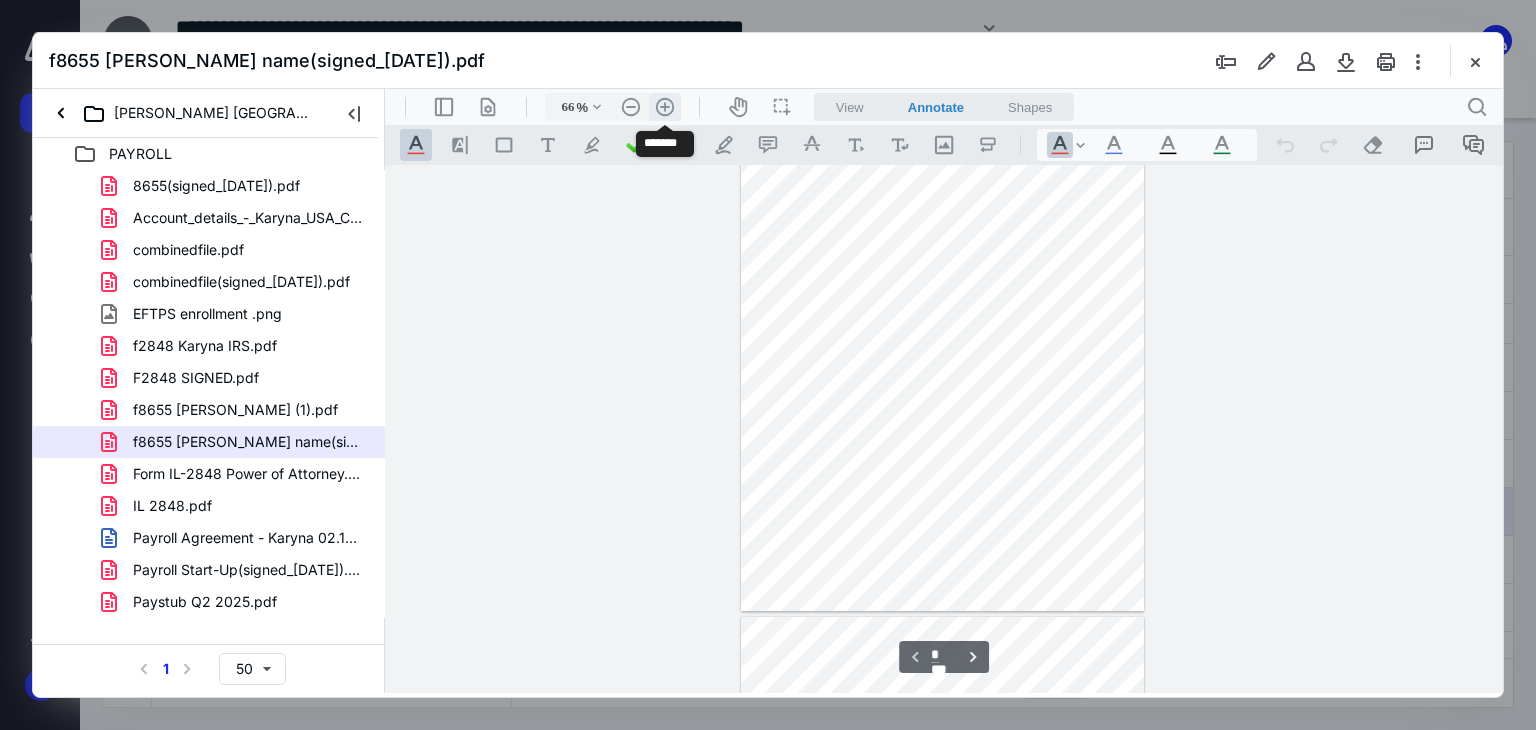 click on ".cls-1{fill:#abb0c4;} icon - header - zoom - in - line" at bounding box center [665, 107] 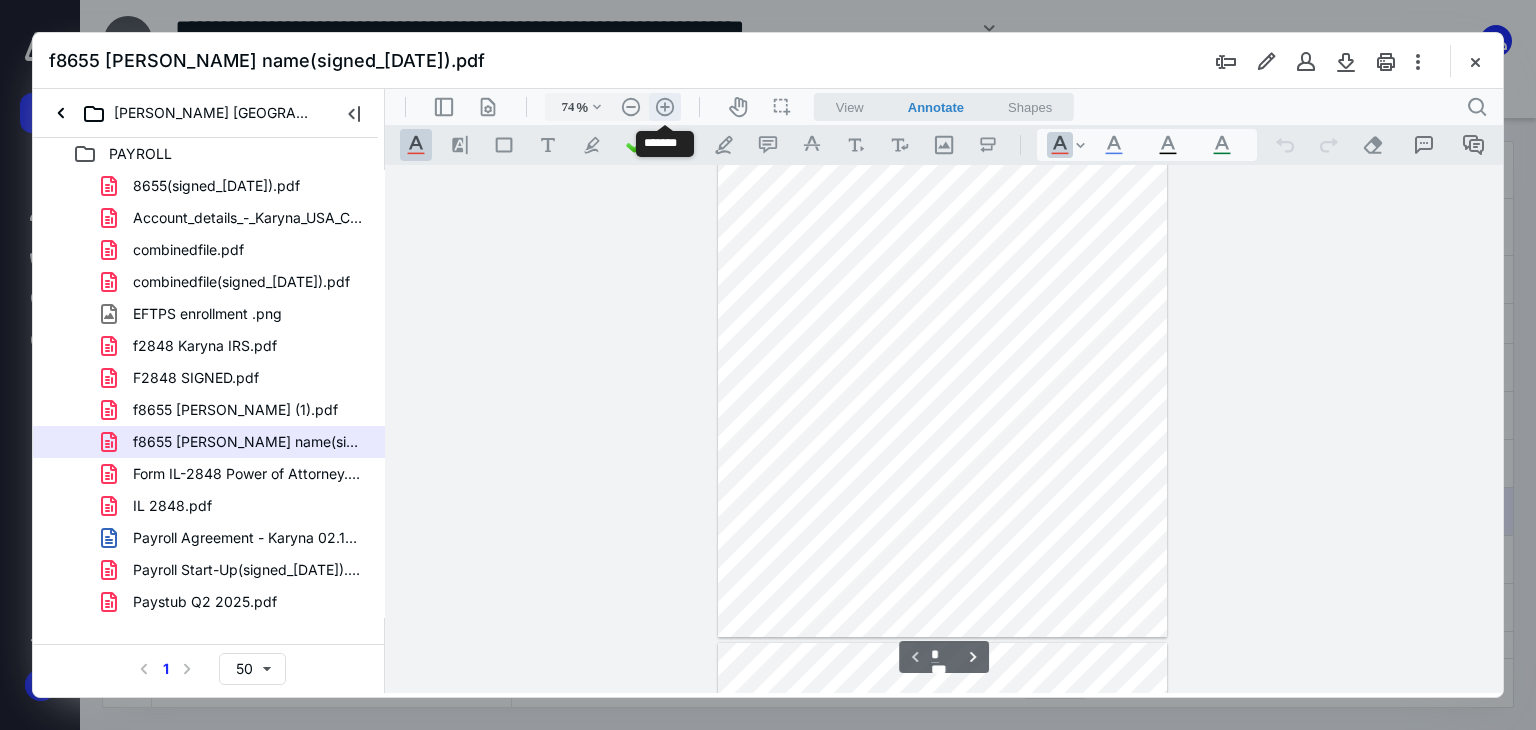 click on ".cls-1{fill:#abb0c4;} icon - header - zoom - in - line" at bounding box center (665, 107) 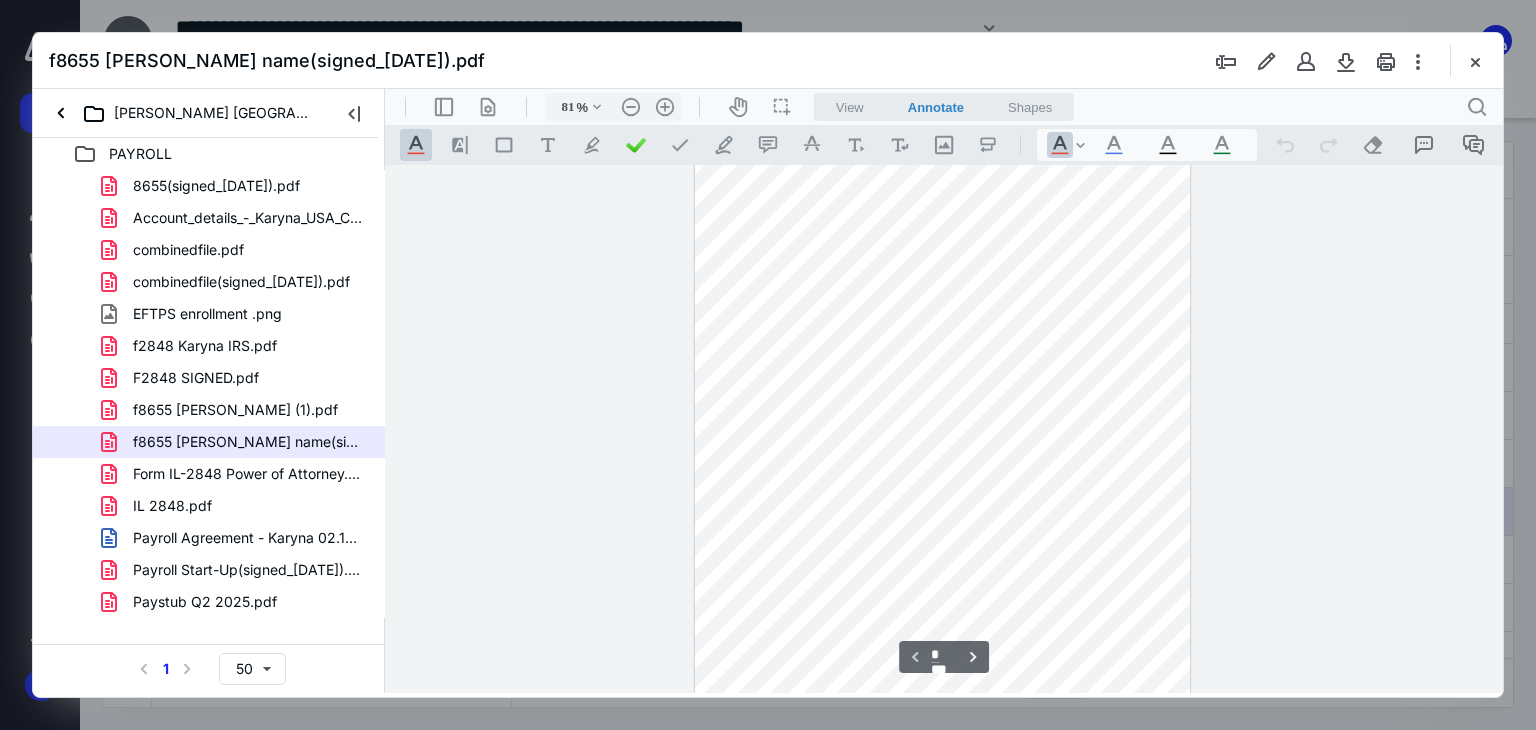 scroll, scrollTop: 0, scrollLeft: 0, axis: both 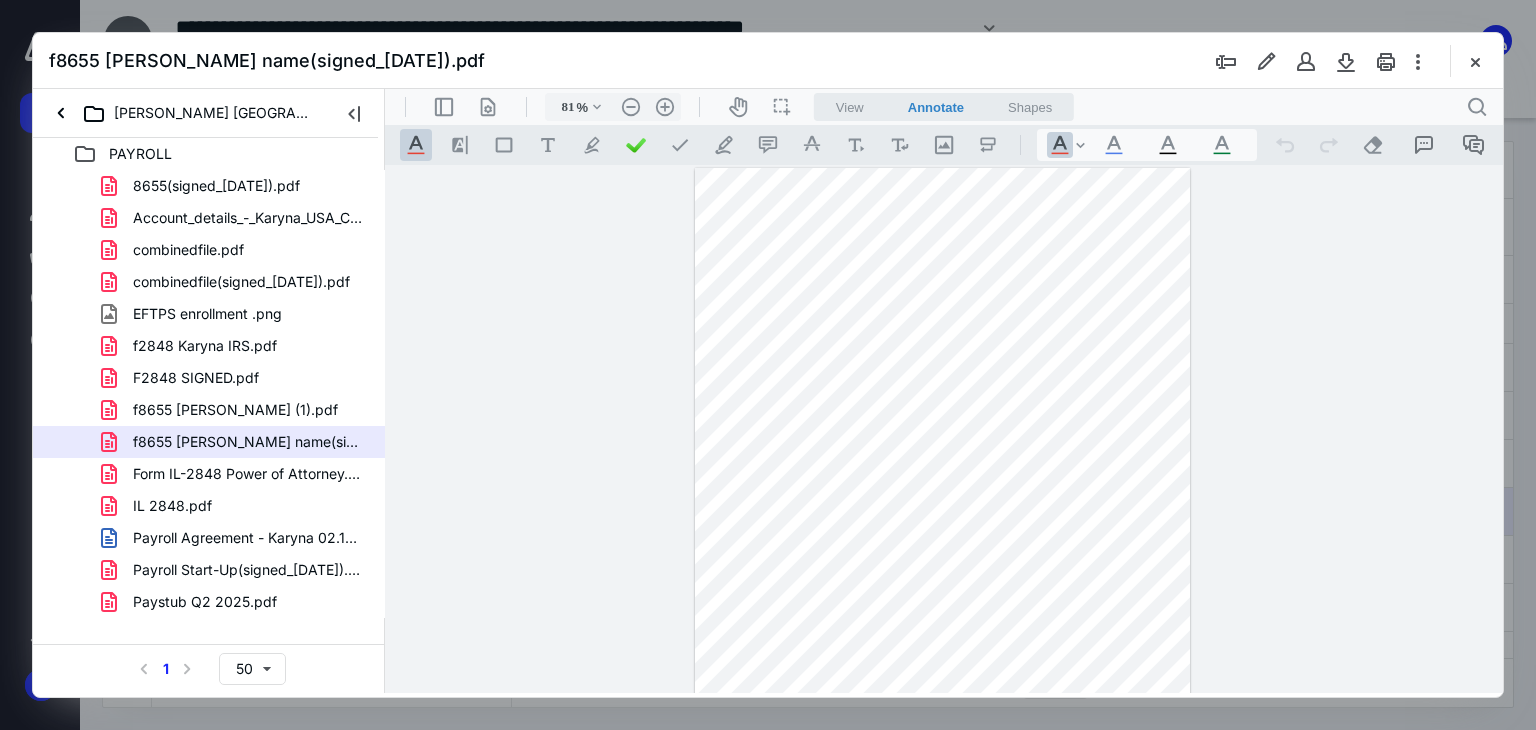 click on "View" at bounding box center (850, 107) 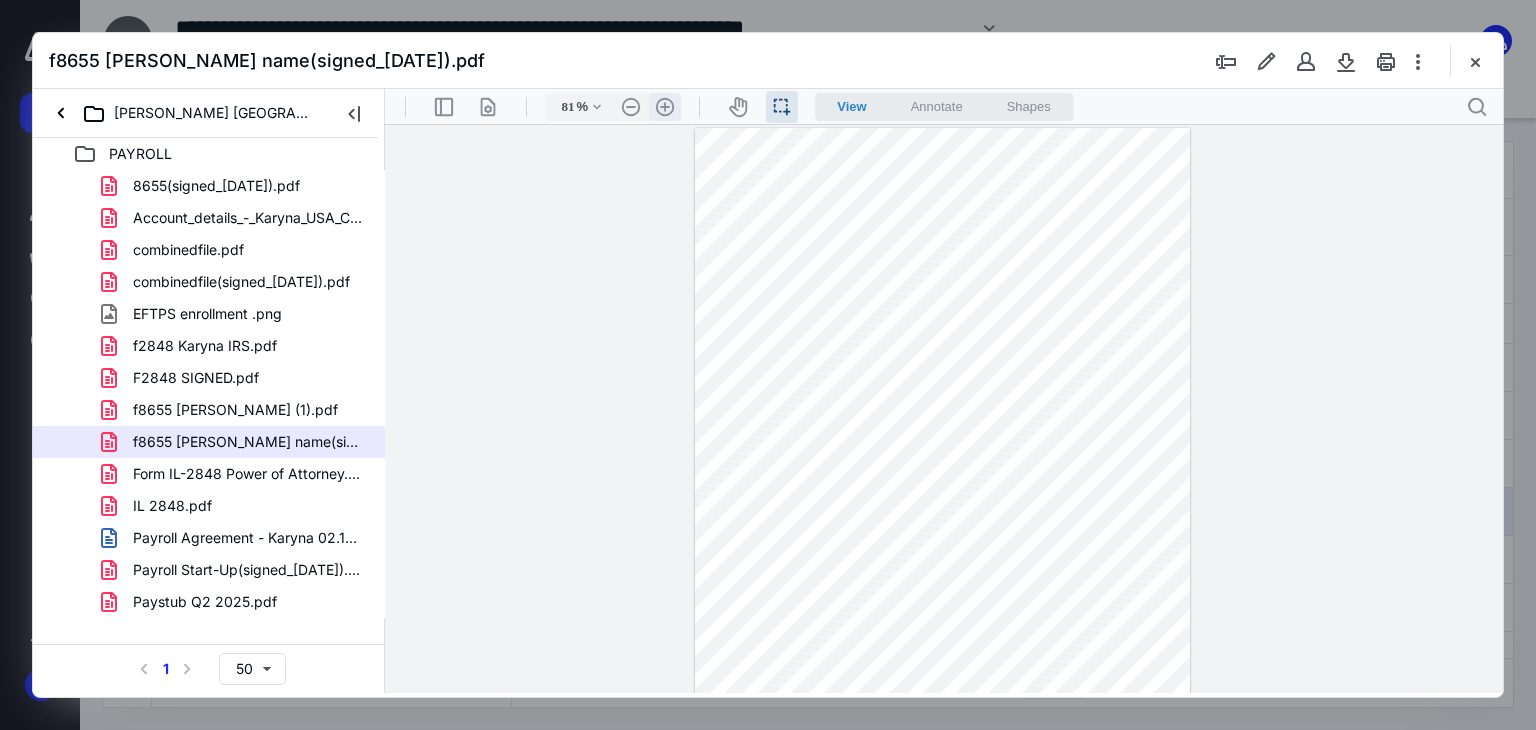 click on ".cls-1{fill:#abb0c4;} icon - header - zoom - in - line" at bounding box center (665, 107) 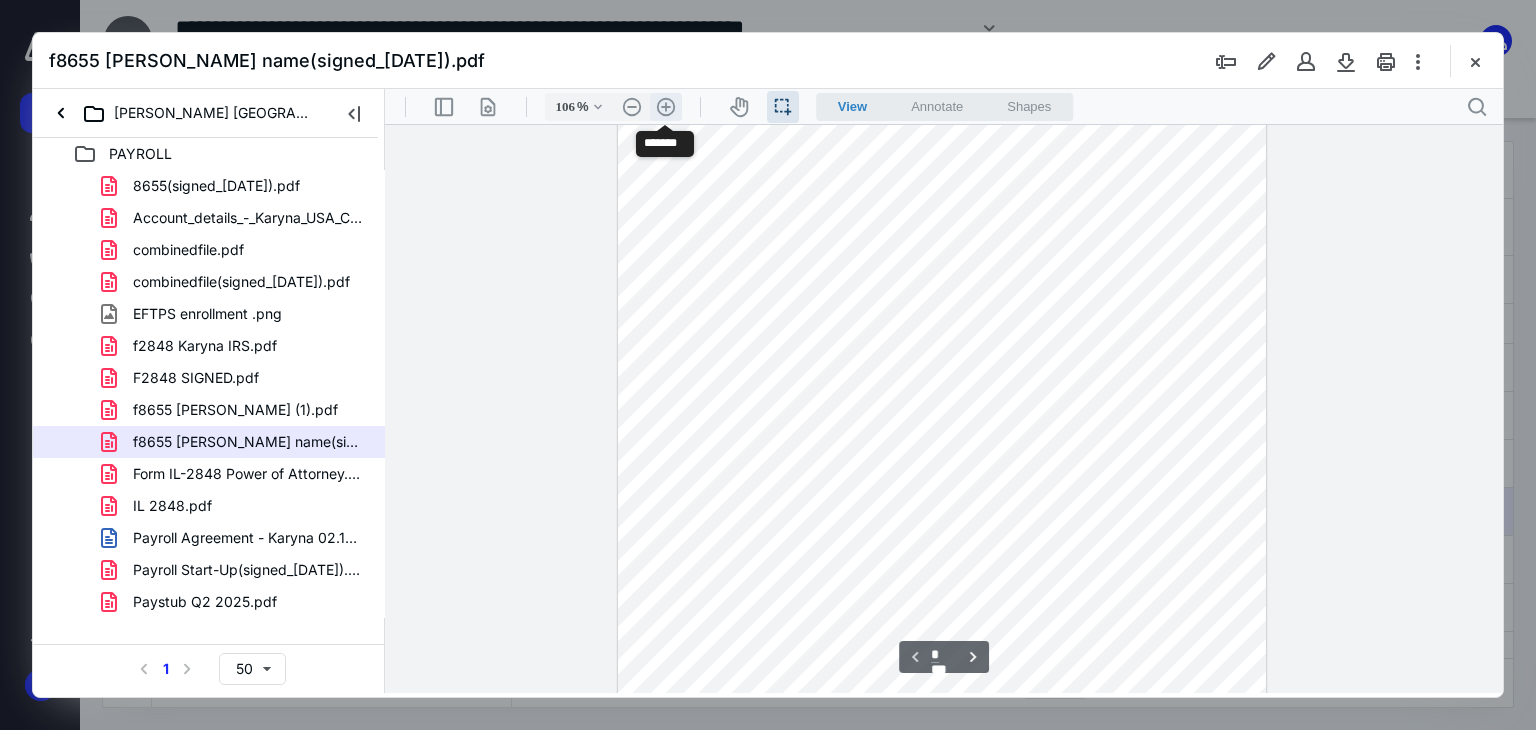click on ".cls-1{fill:#abb0c4;} icon - header - zoom - in - line" at bounding box center (666, 107) 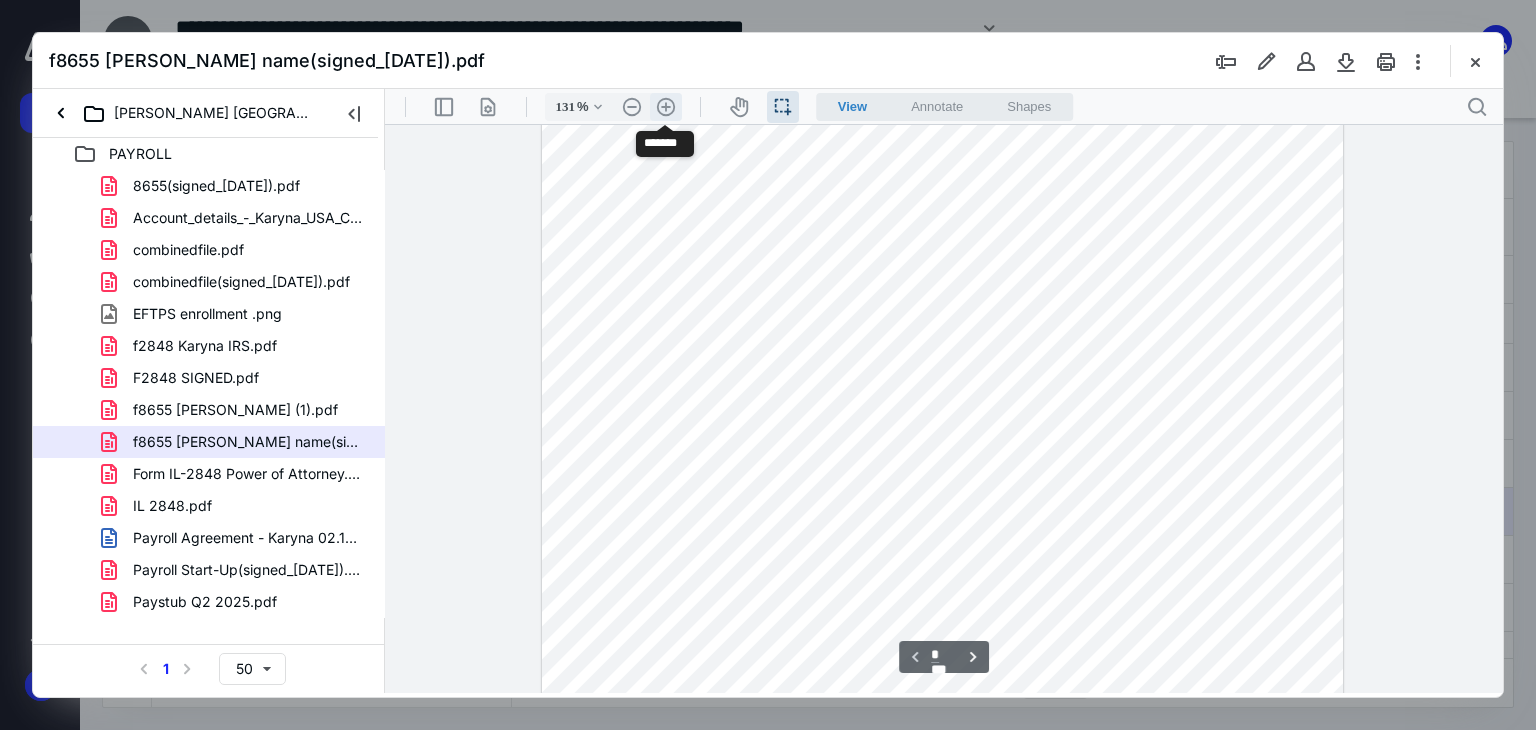 click on ".cls-1{fill:#abb0c4;} icon - header - zoom - in - line" at bounding box center (666, 107) 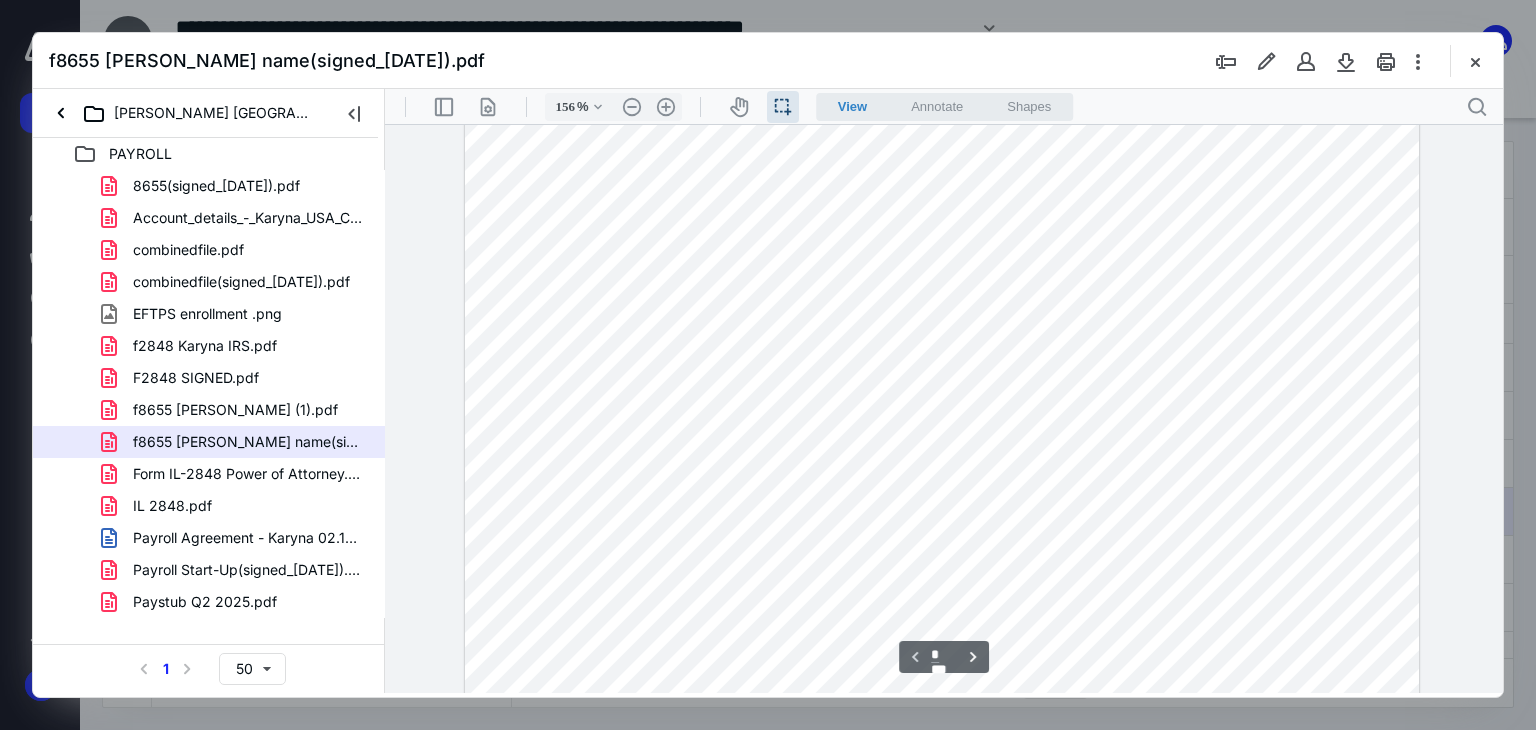 scroll, scrollTop: 0, scrollLeft: 0, axis: both 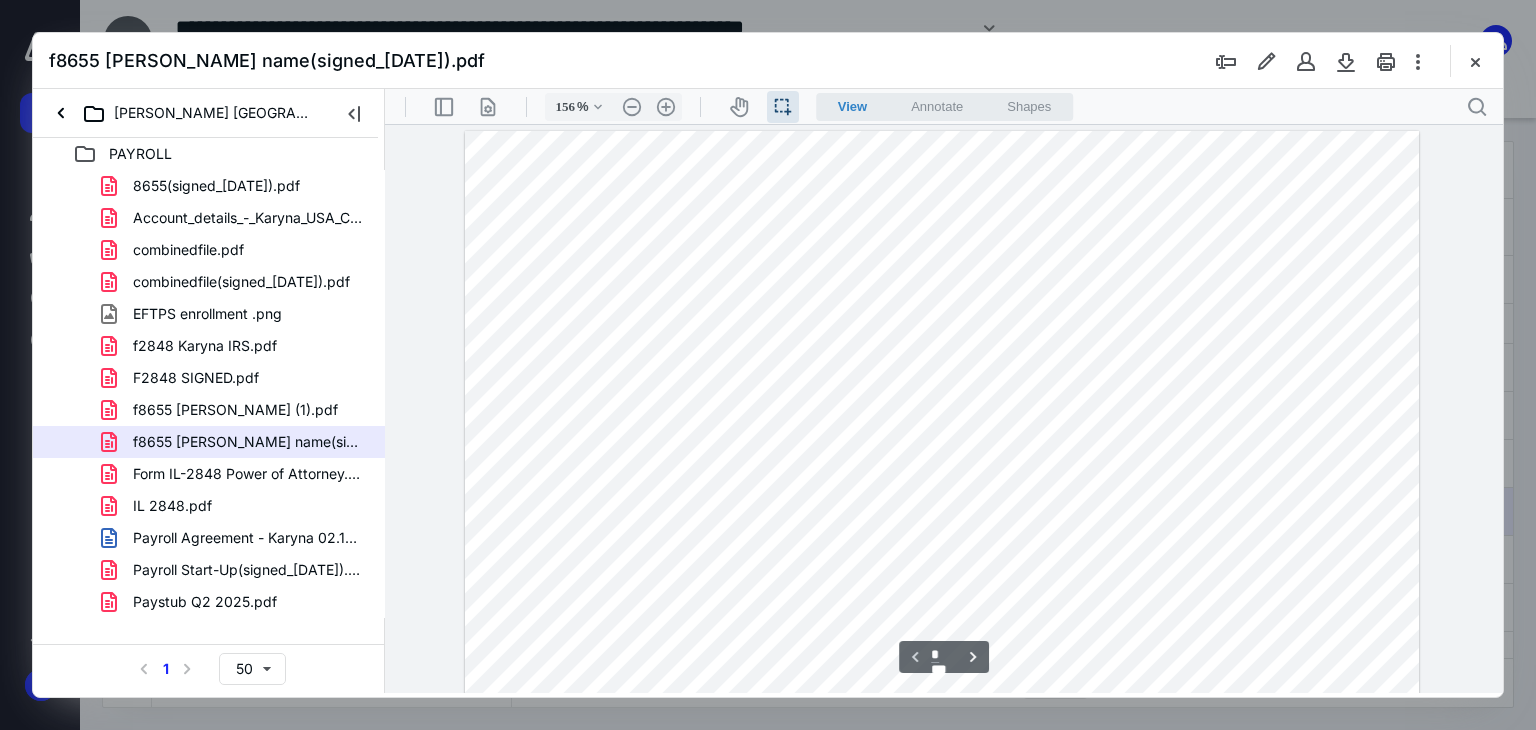 drag, startPoint x: 522, startPoint y: 308, endPoint x: 674, endPoint y: 308, distance: 152 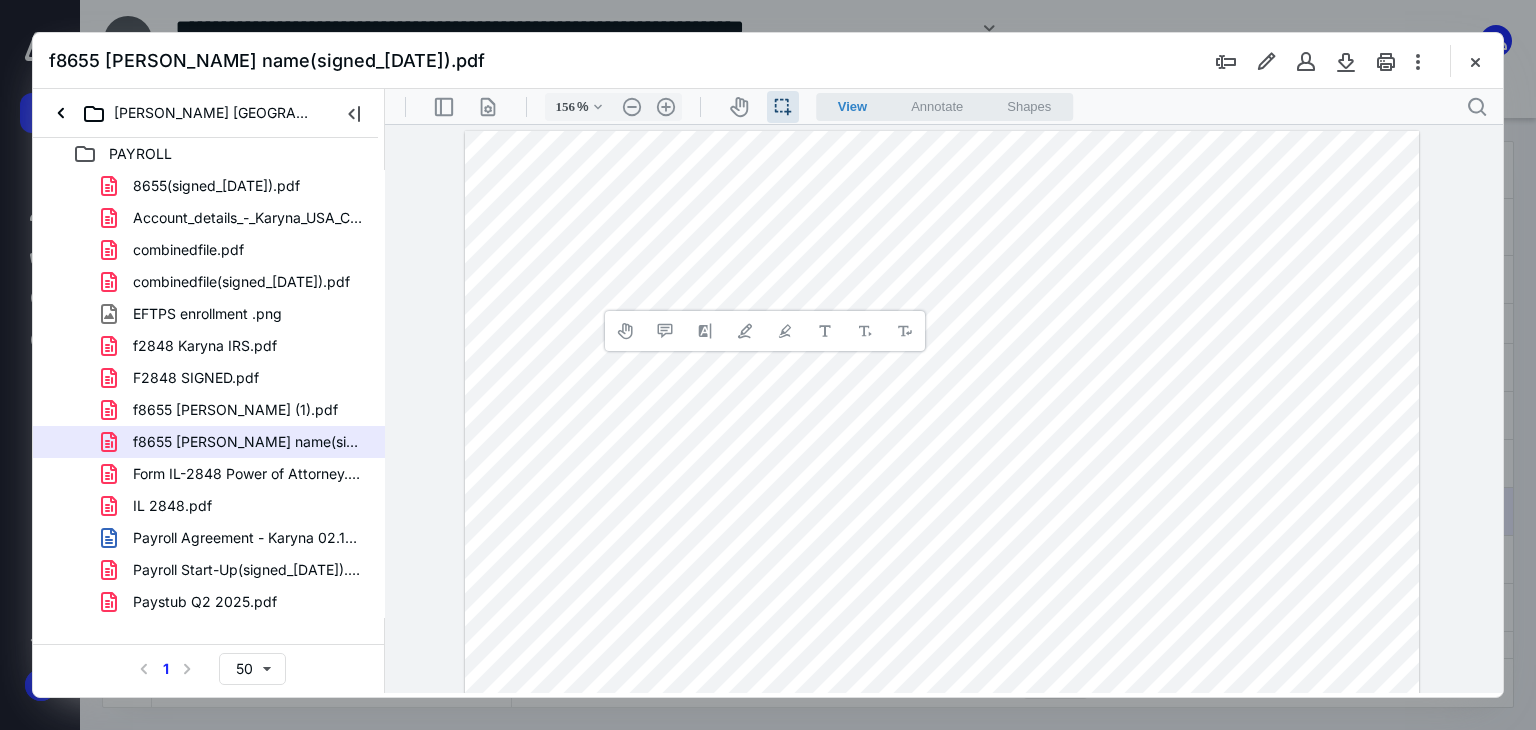 click at bounding box center [942, 749] 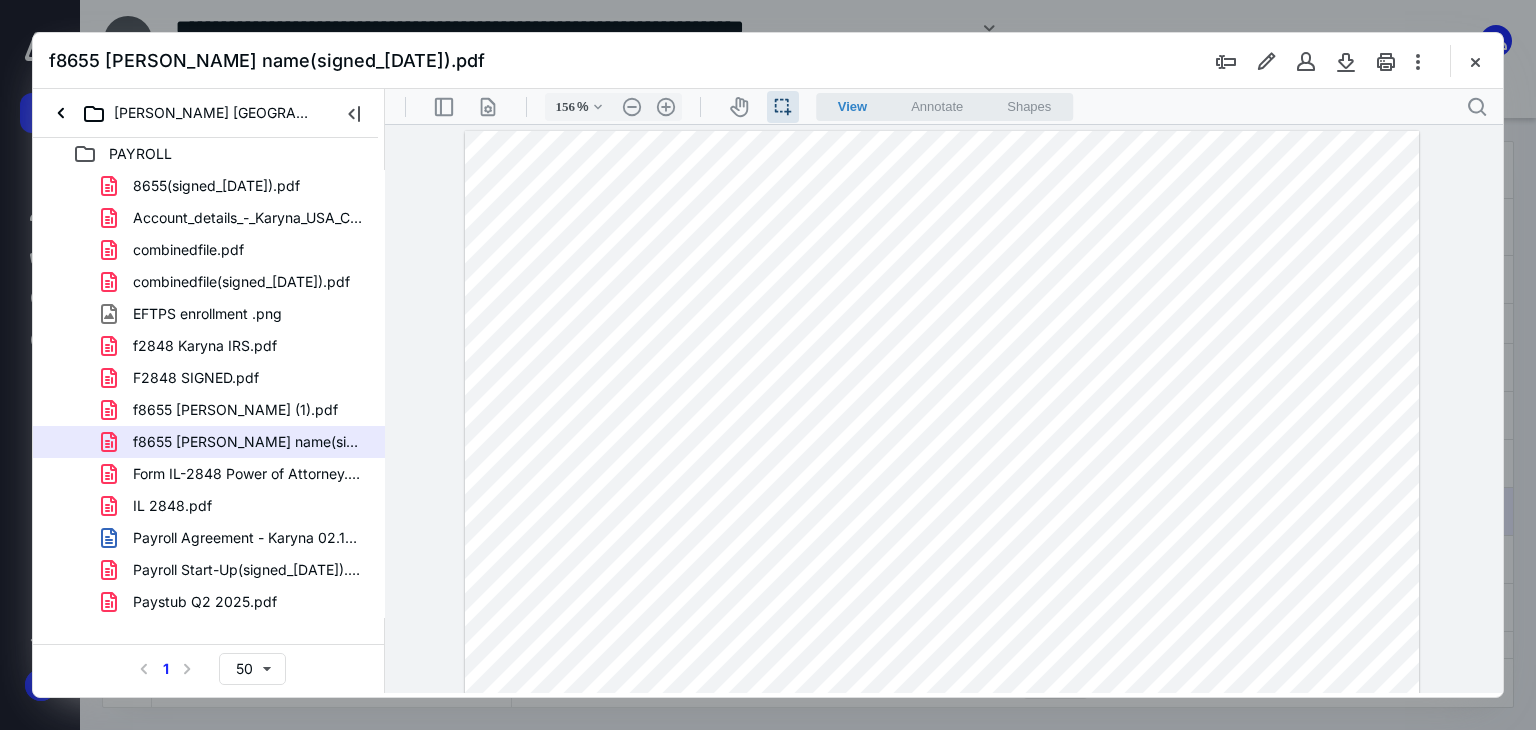 drag, startPoint x: 520, startPoint y: 307, endPoint x: 689, endPoint y: 310, distance: 169.02663 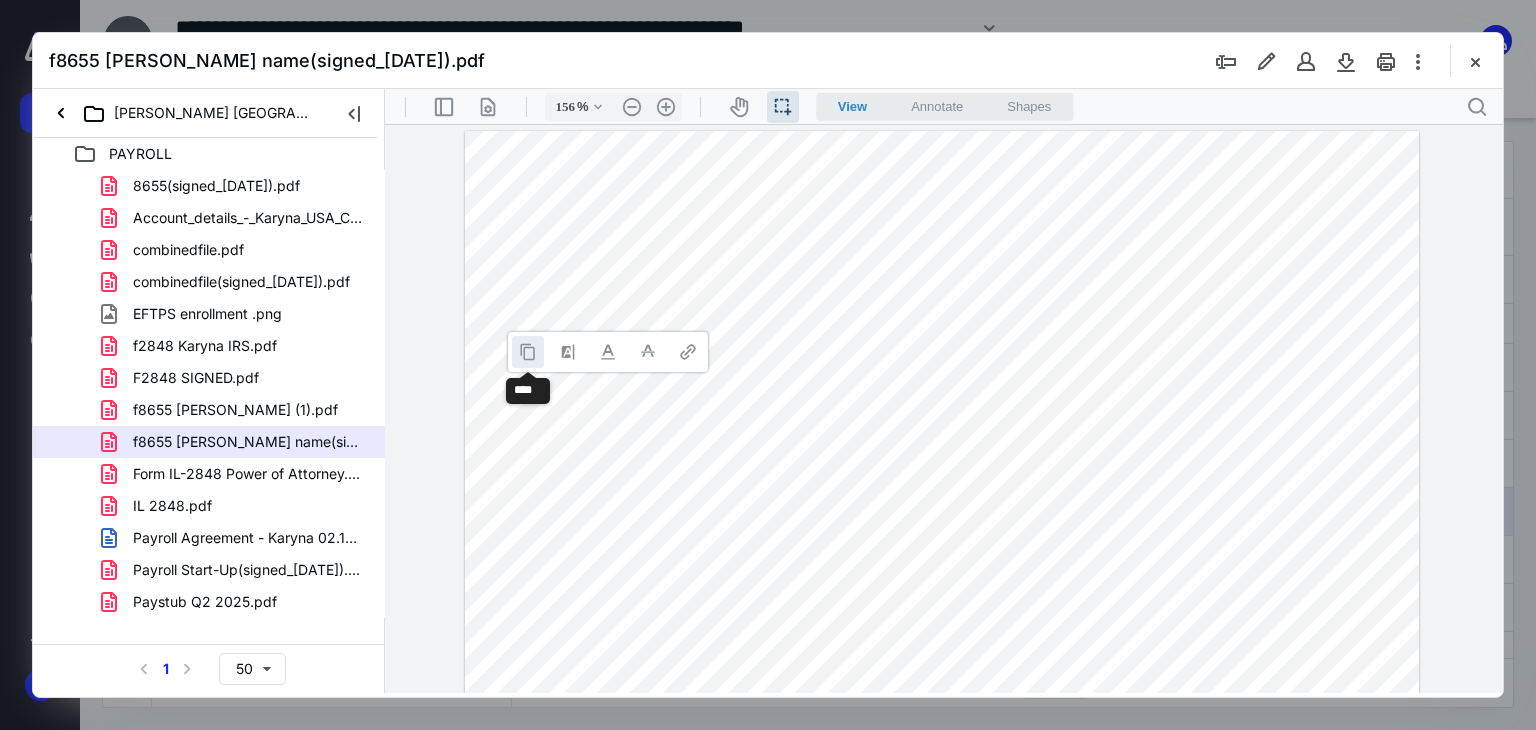 click at bounding box center (528, 352) 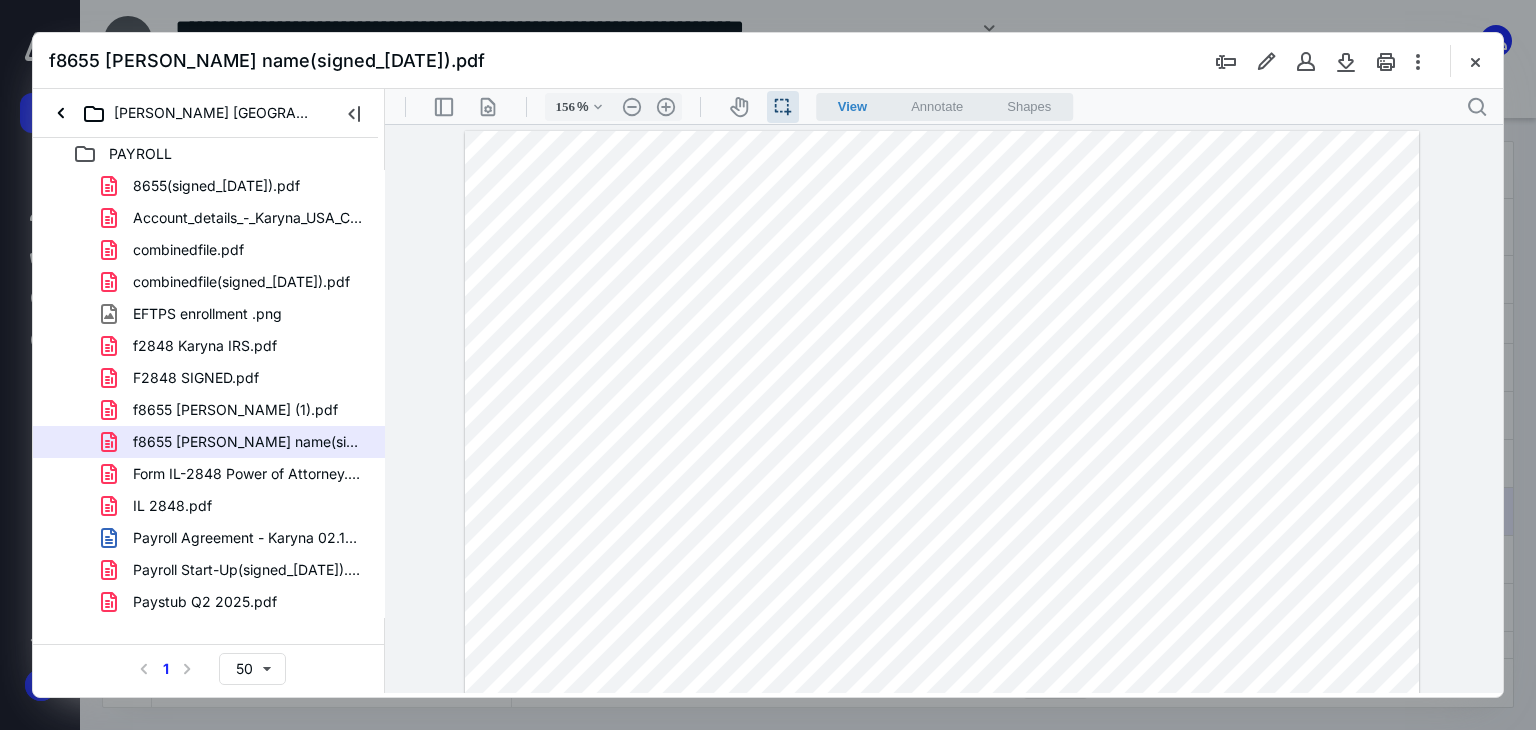drag, startPoint x: 521, startPoint y: 385, endPoint x: 673, endPoint y: 386, distance: 152.0033 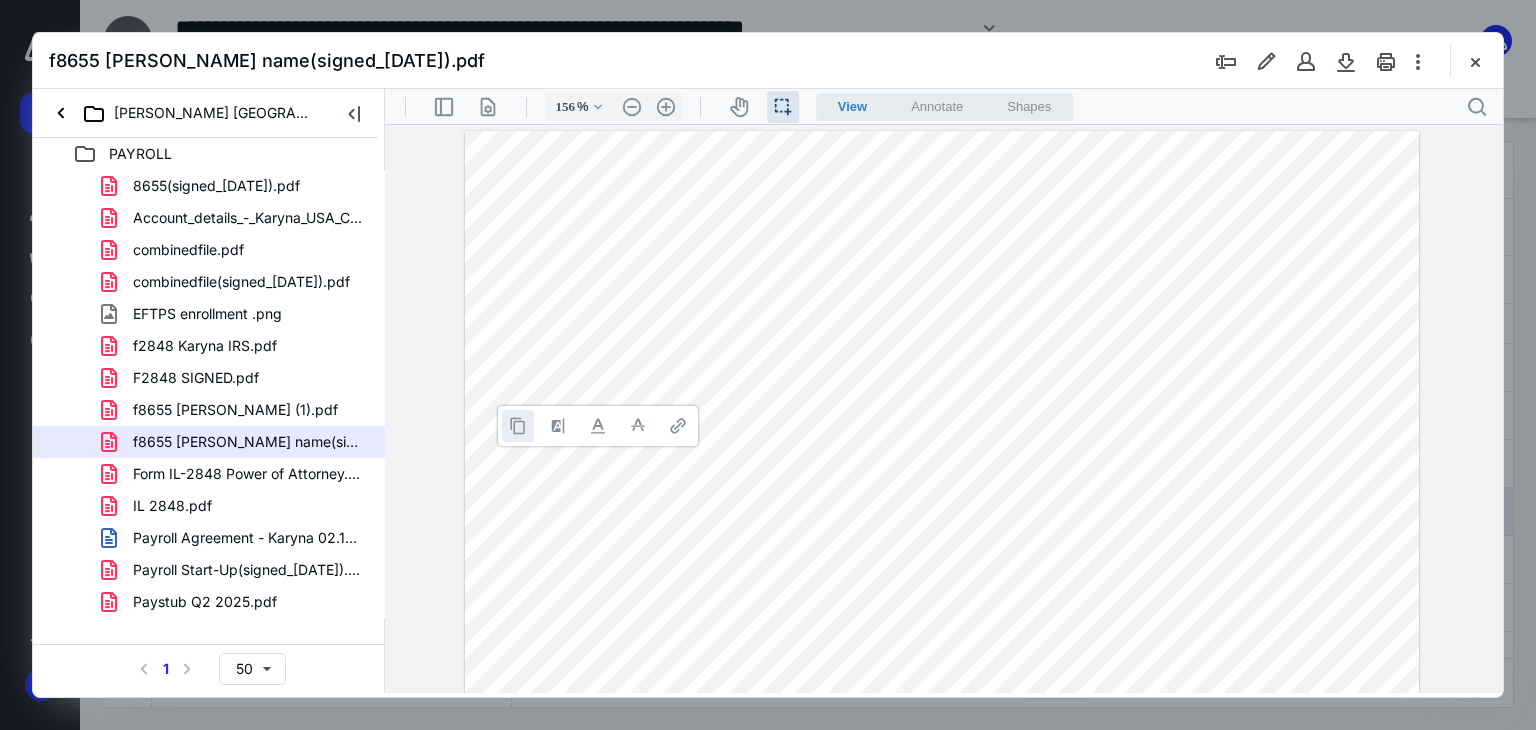 click at bounding box center (518, 426) 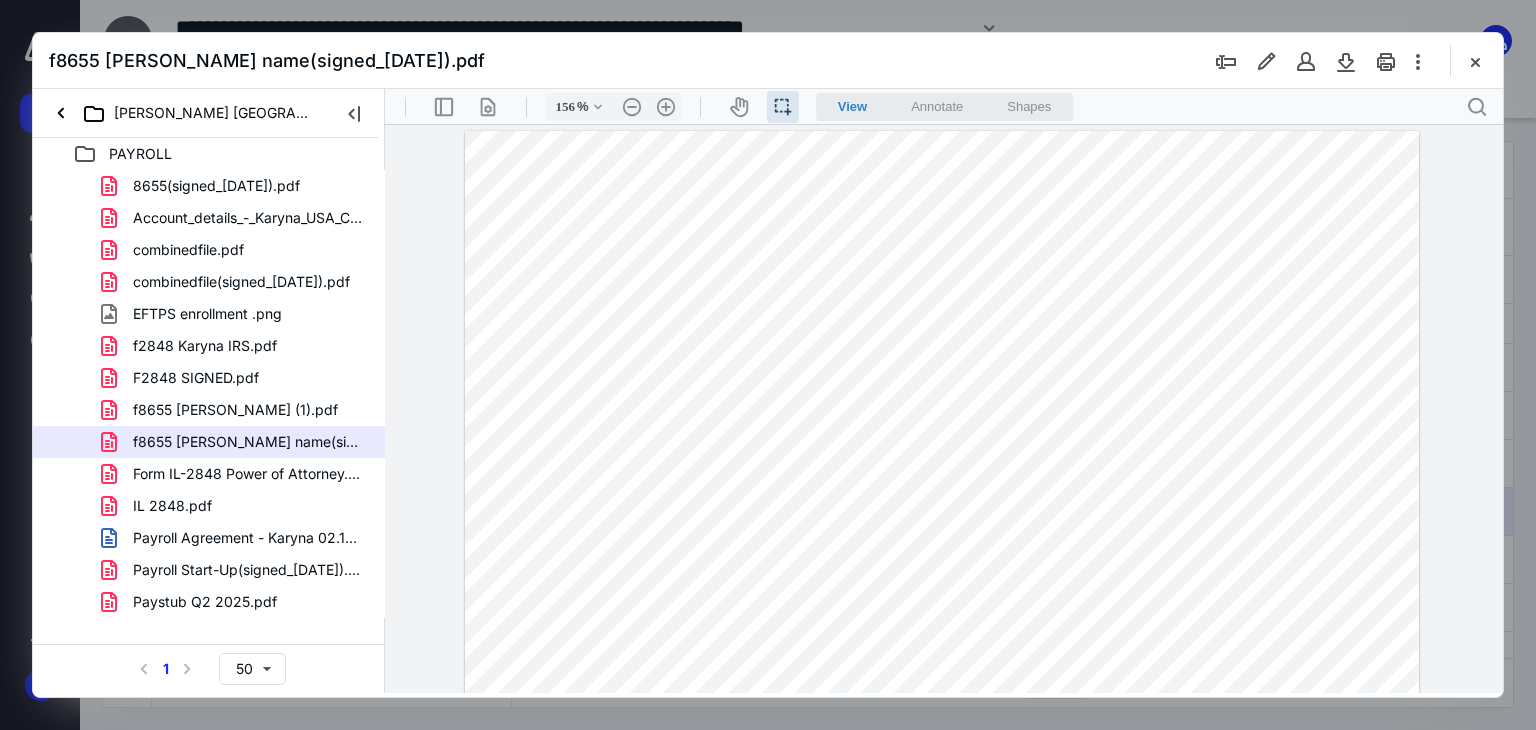 drag, startPoint x: 521, startPoint y: 419, endPoint x: 609, endPoint y: 421, distance: 88.02273 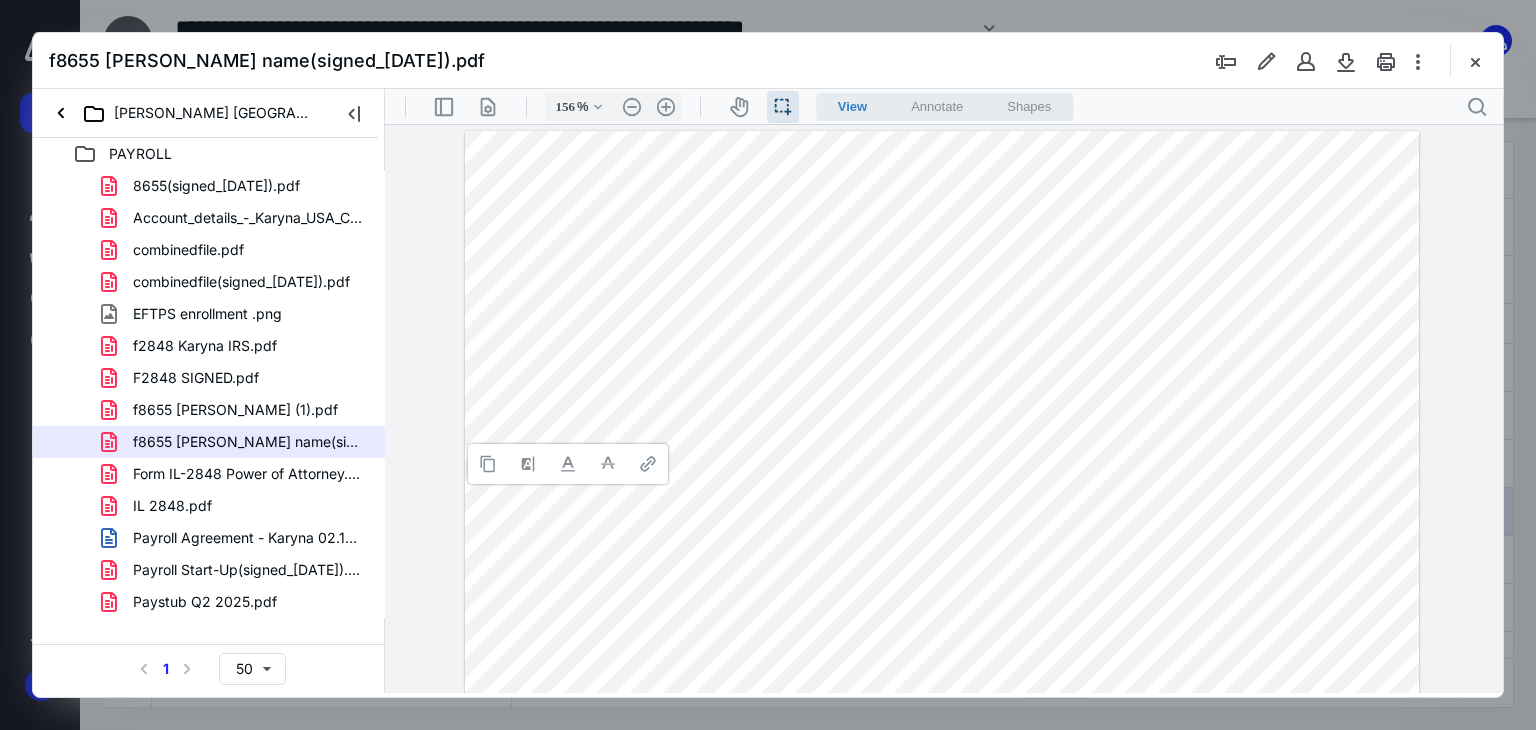 click at bounding box center [488, 464] 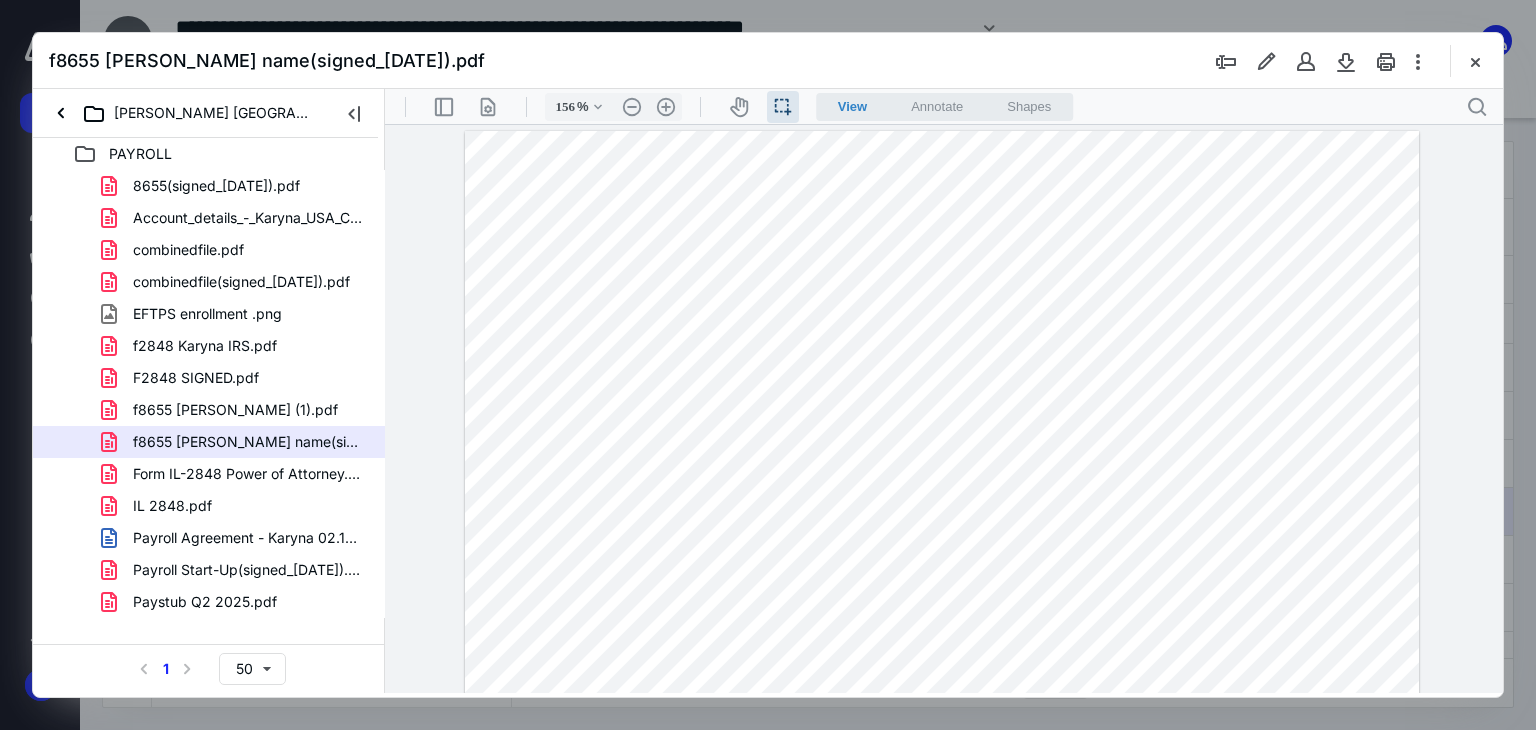 drag, startPoint x: 644, startPoint y: 421, endPoint x: 677, endPoint y: 419, distance: 33.06055 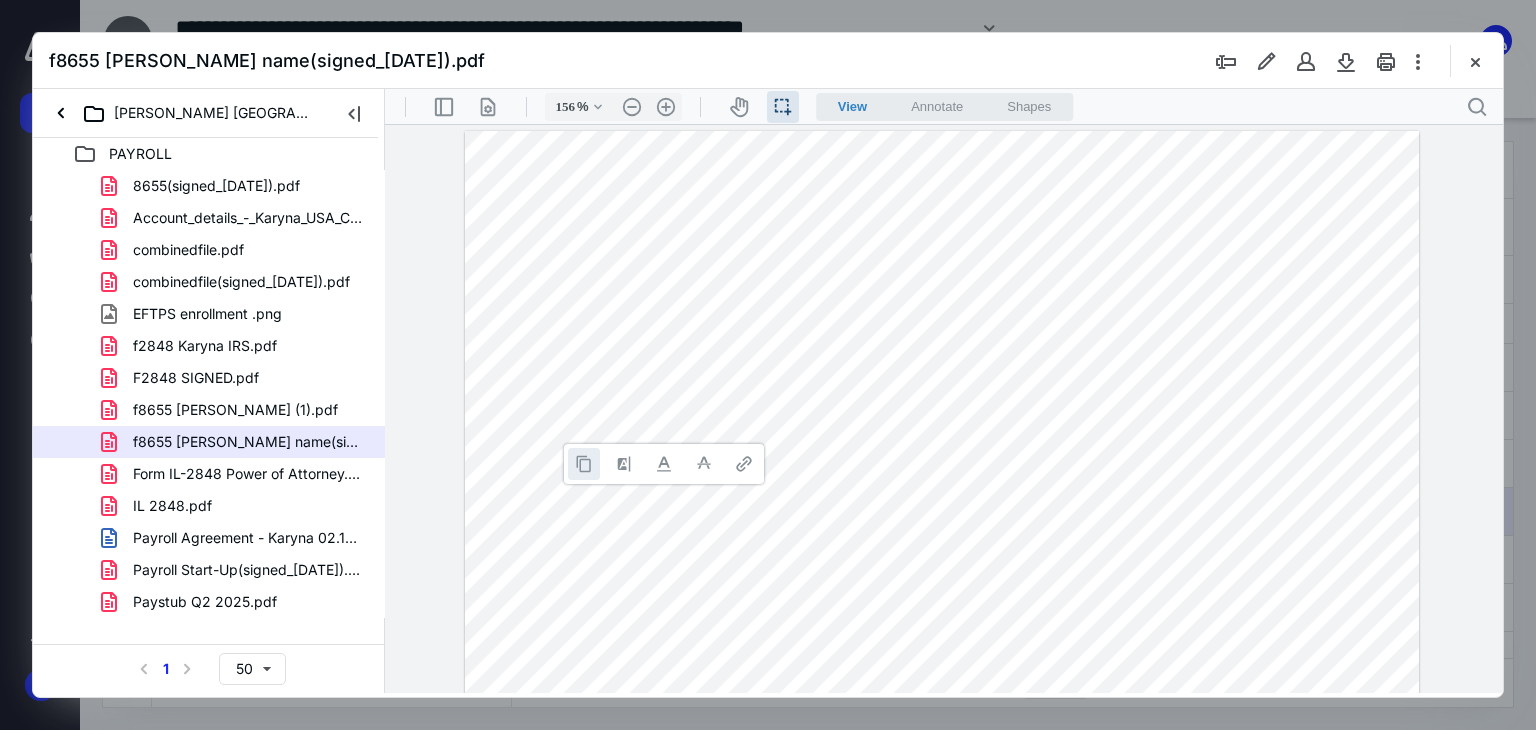 click at bounding box center [584, 464] 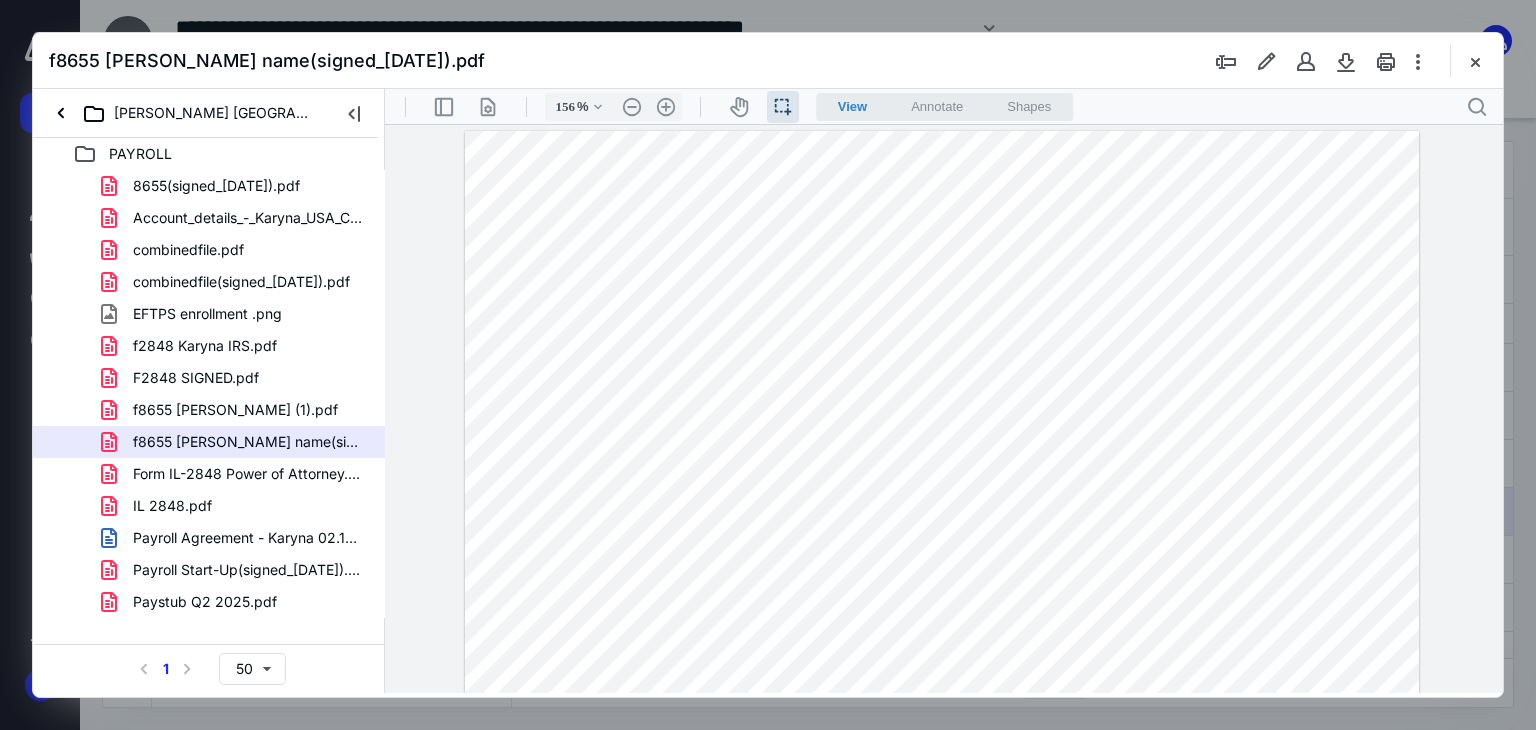 drag, startPoint x: 521, startPoint y: 305, endPoint x: 691, endPoint y: 302, distance: 170.02647 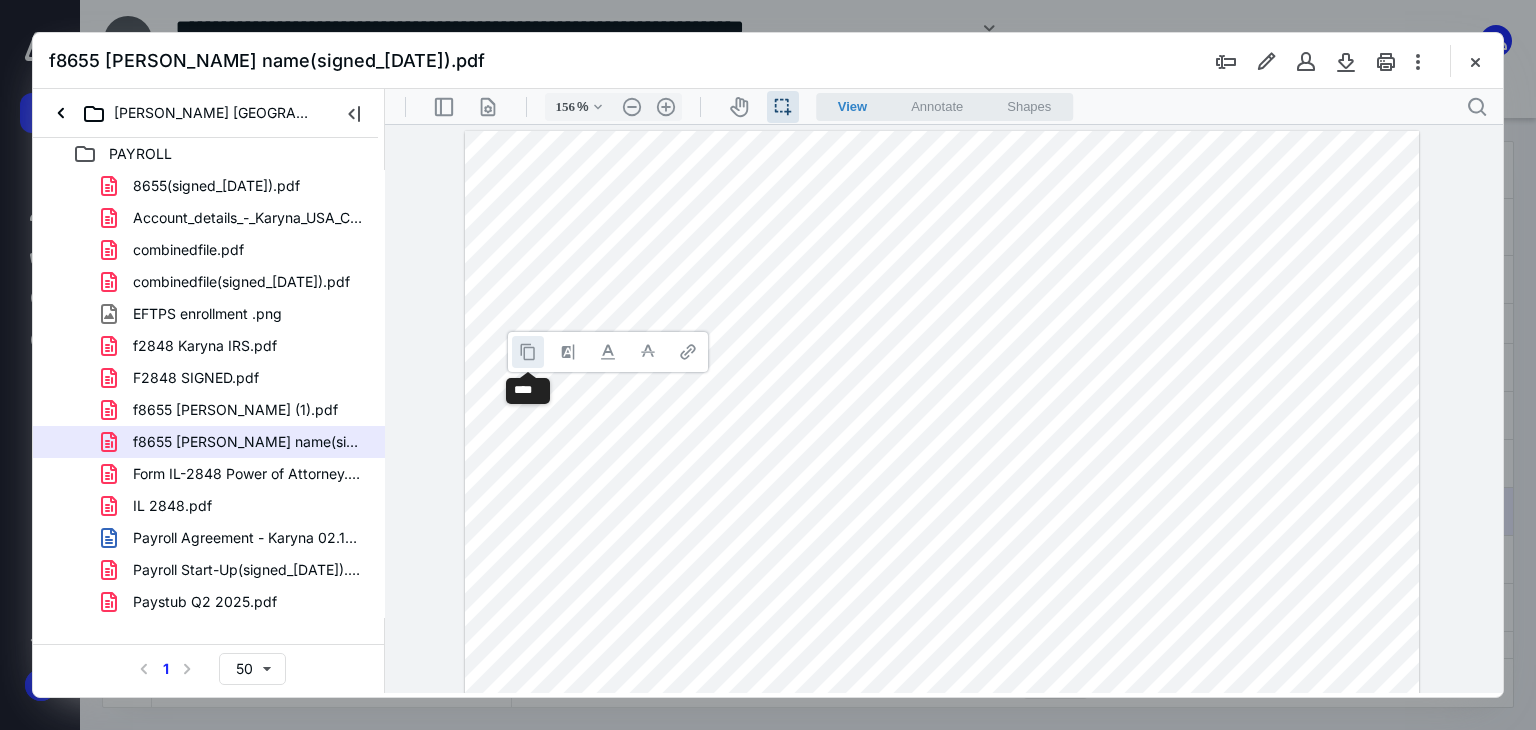 click at bounding box center (528, 352) 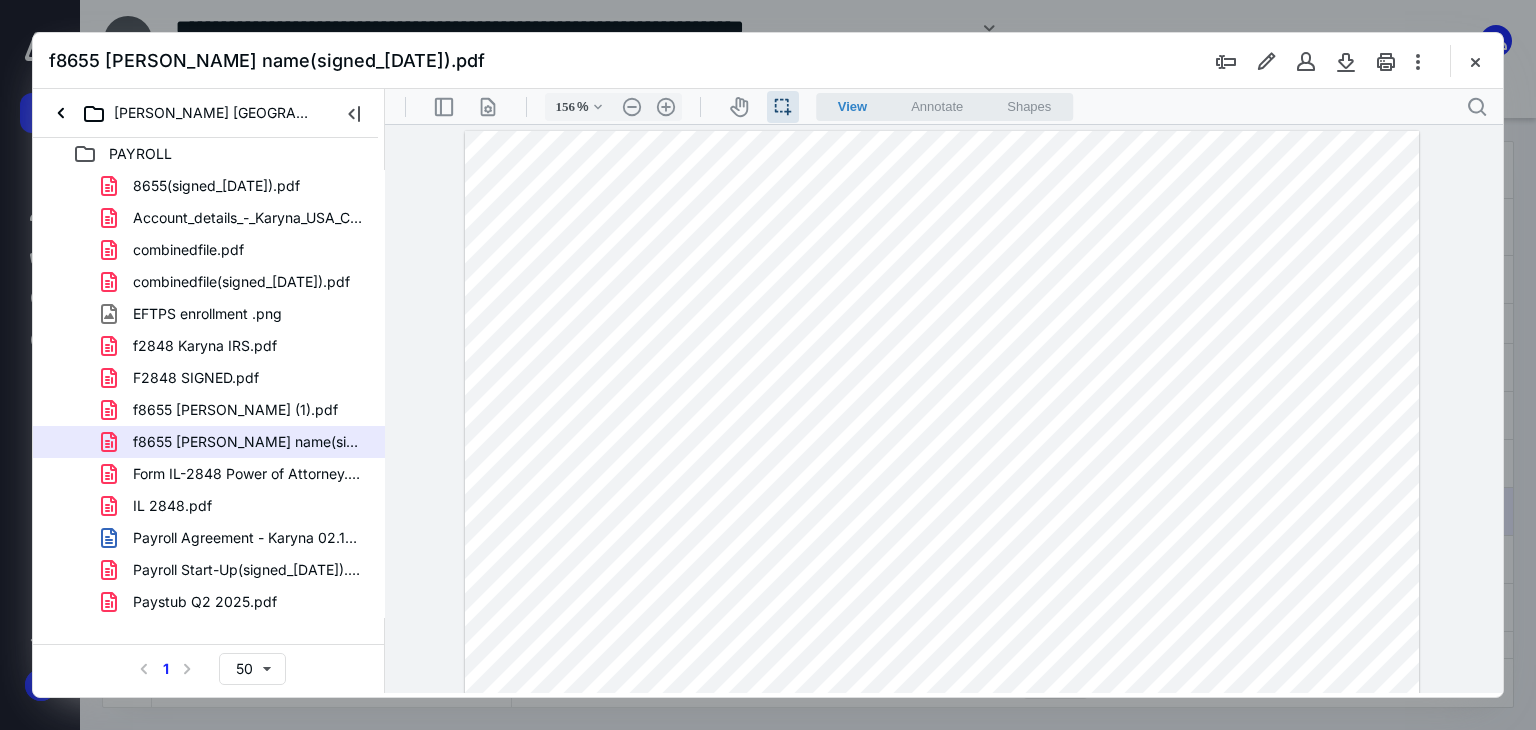 drag, startPoint x: 1476, startPoint y: 62, endPoint x: 1455, endPoint y: 72, distance: 23.259407 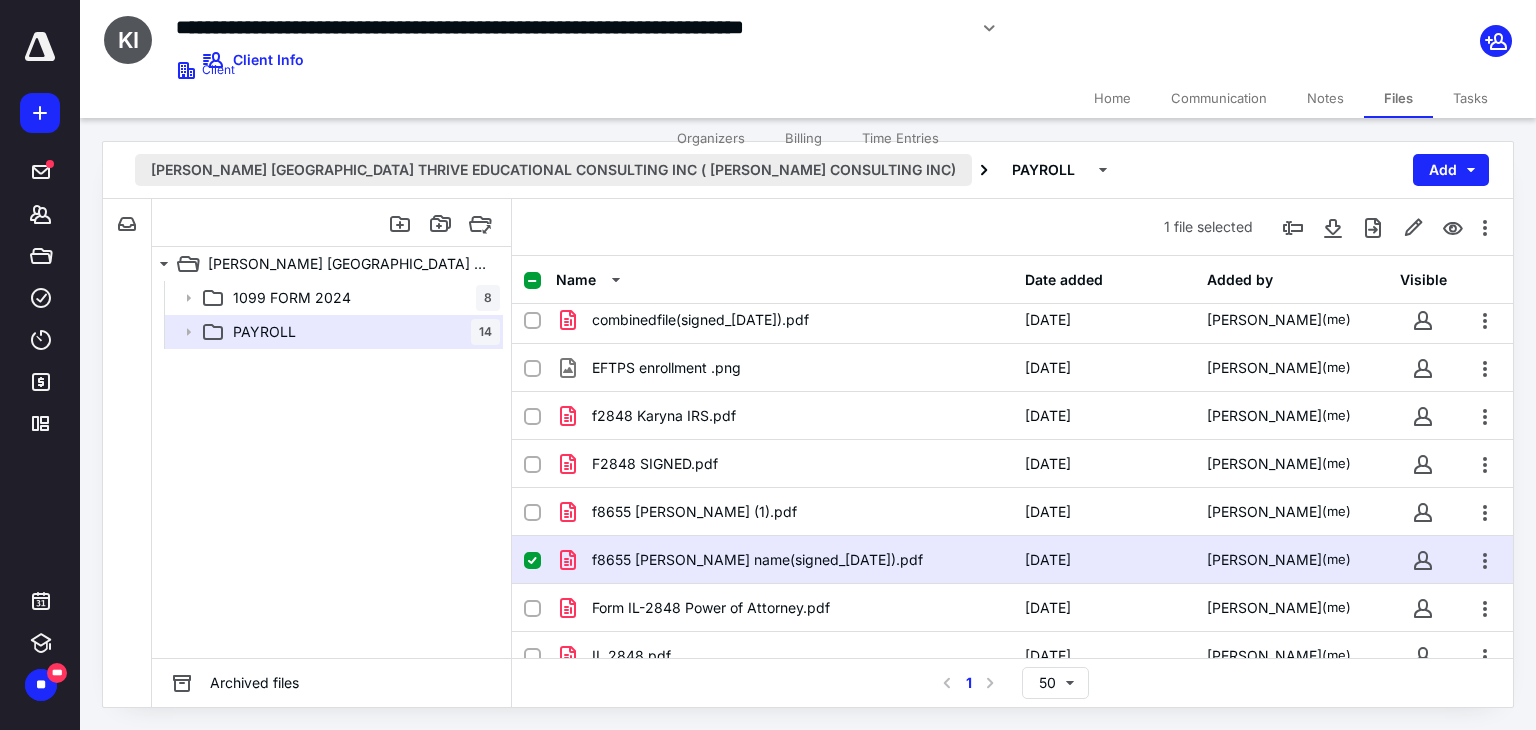 scroll, scrollTop: 248, scrollLeft: 0, axis: vertical 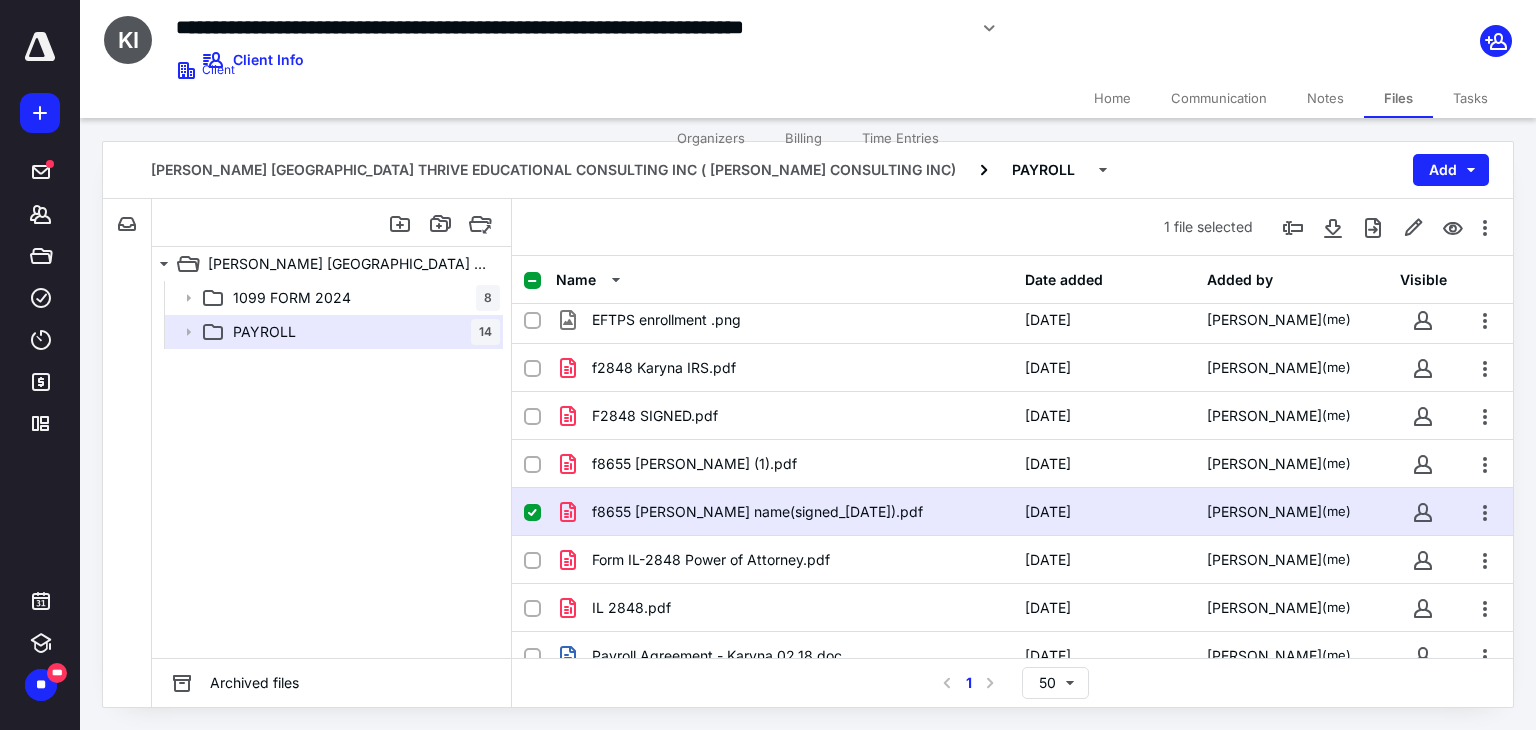 click on "Home" at bounding box center [1112, 98] 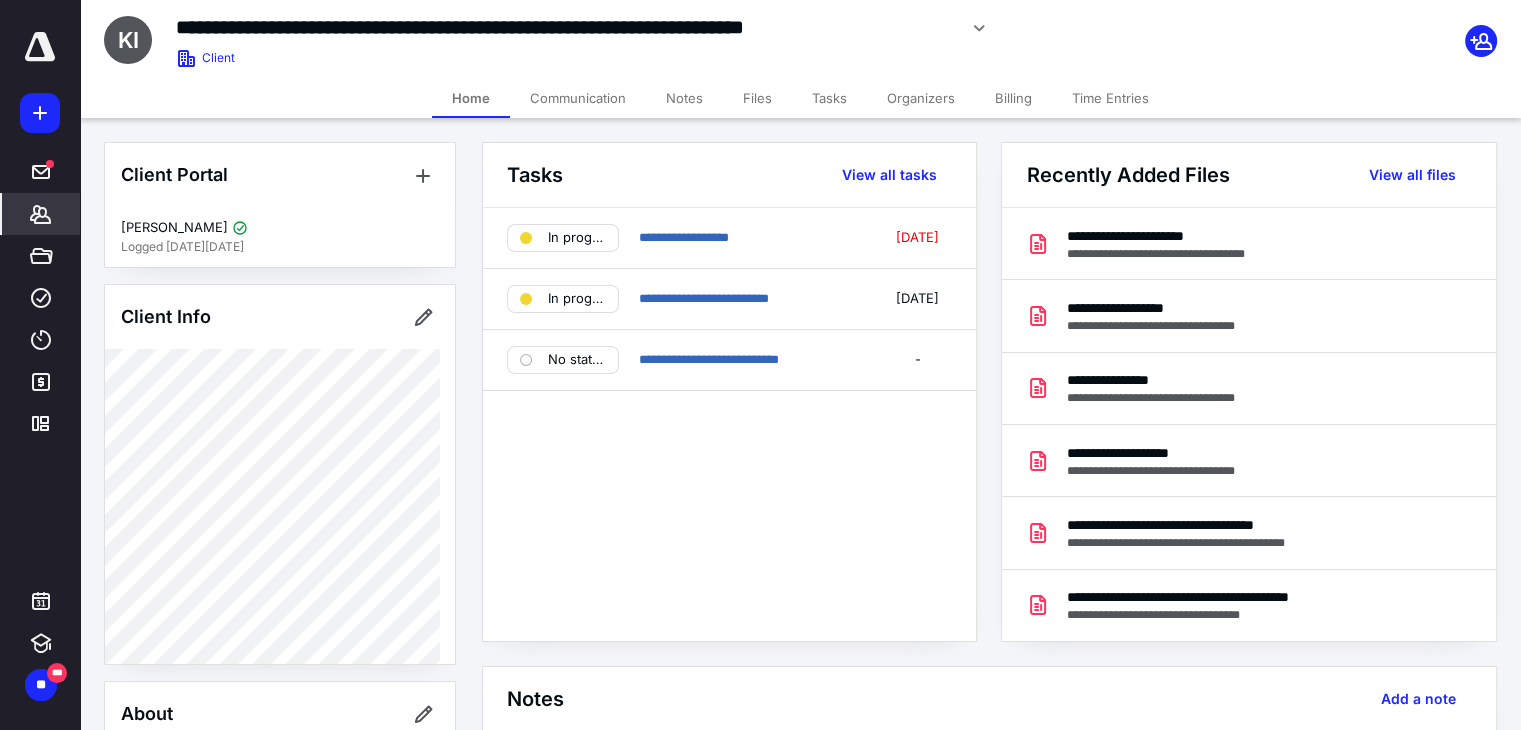 click on "Files" at bounding box center (757, 98) 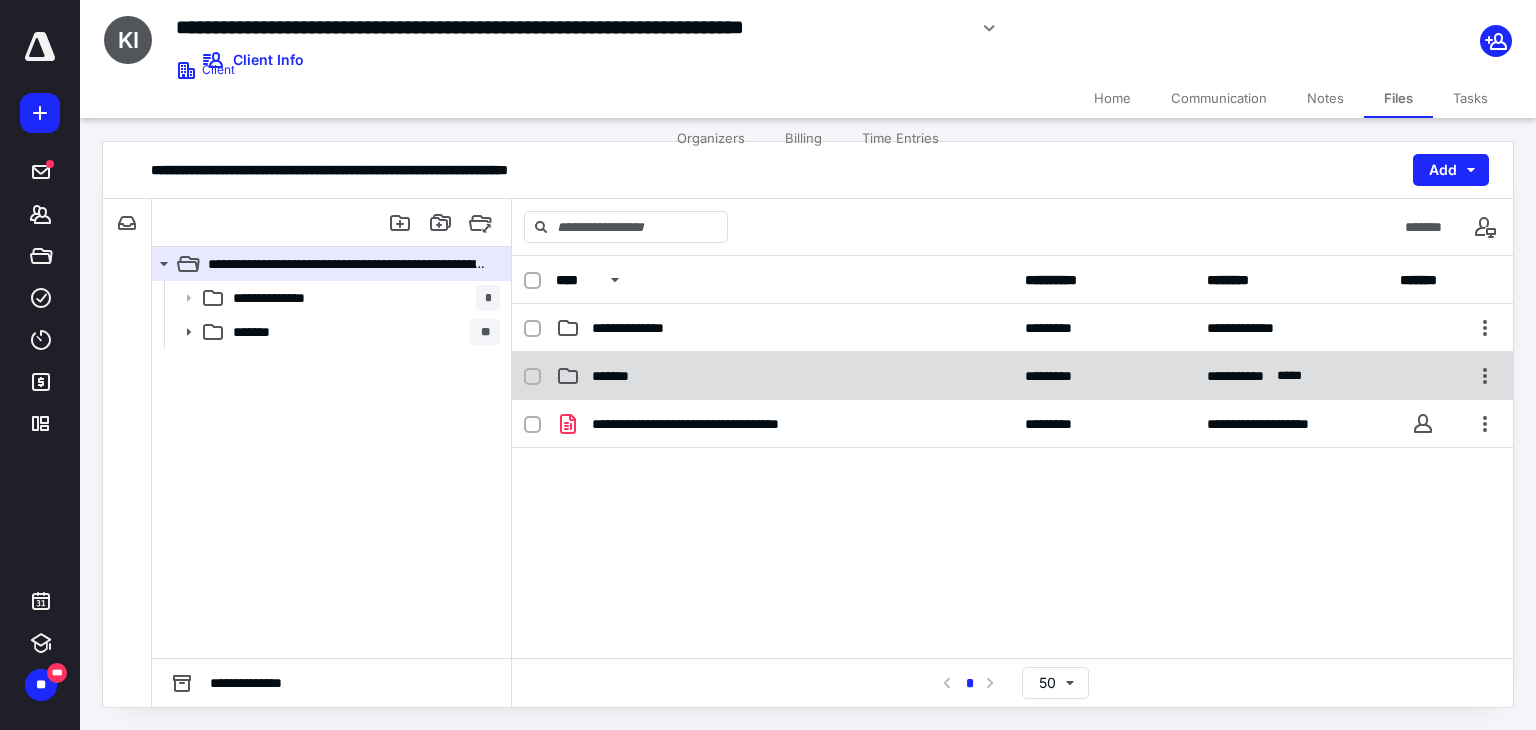 click on "*******" at bounding box center [784, 376] 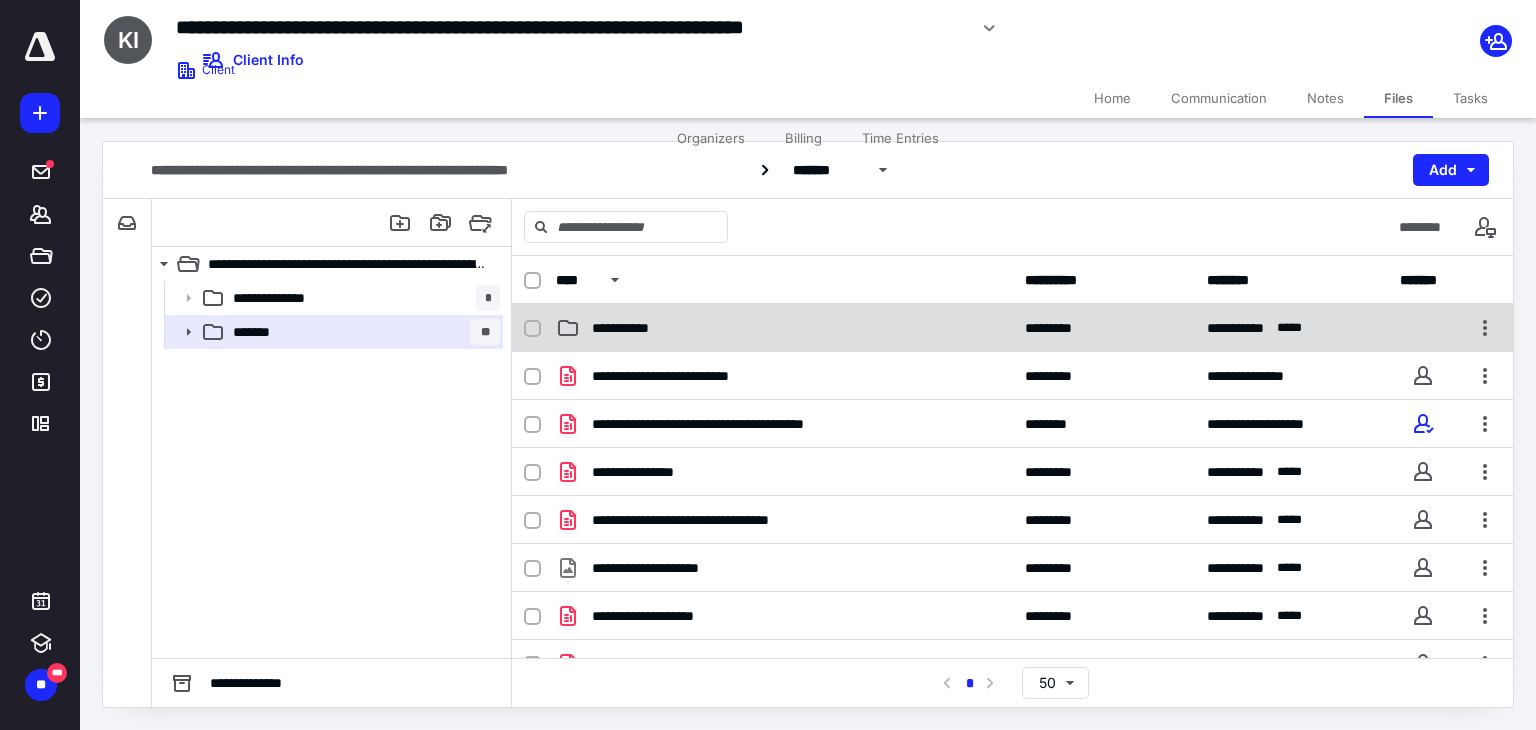 click on "**********" at bounding box center [784, 328] 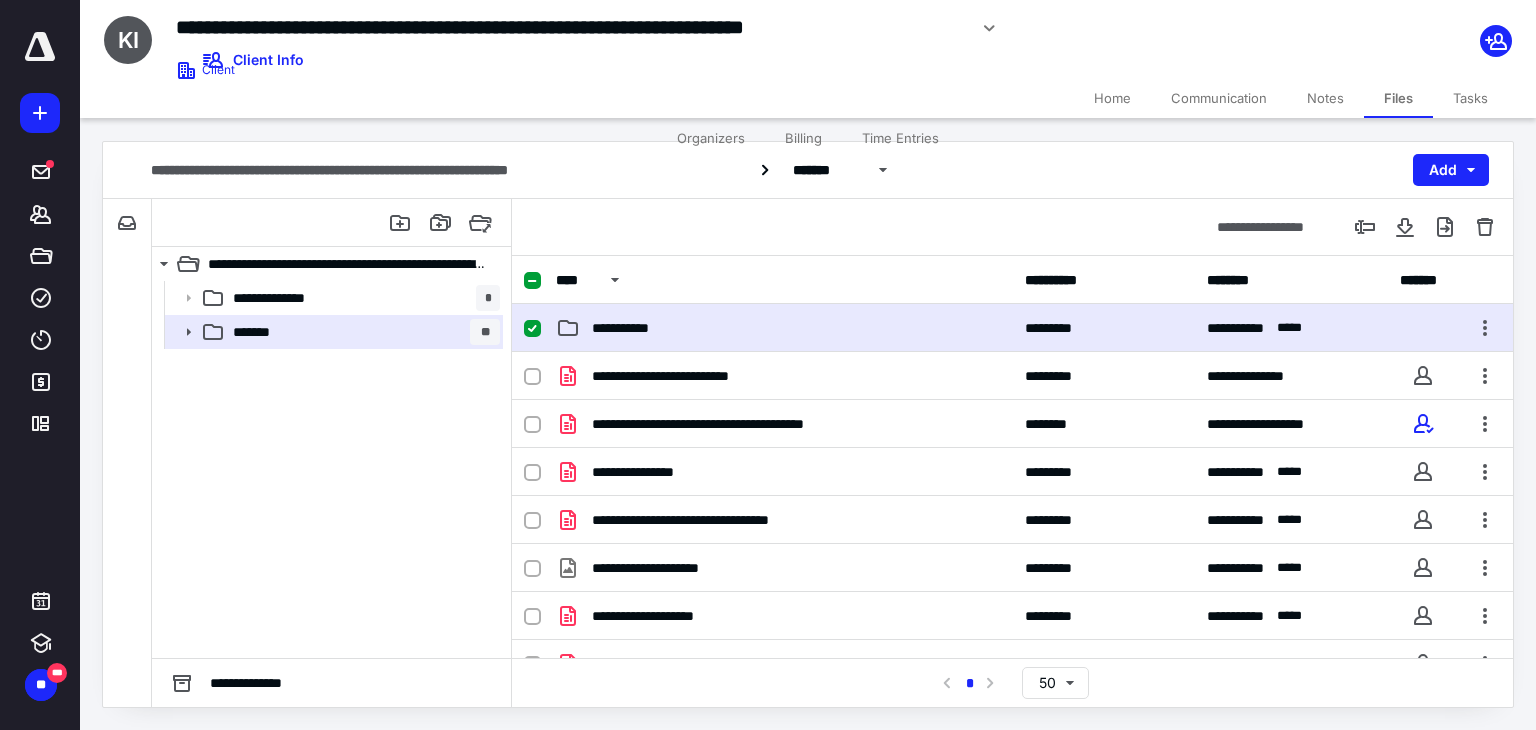 click on "**********" at bounding box center [784, 328] 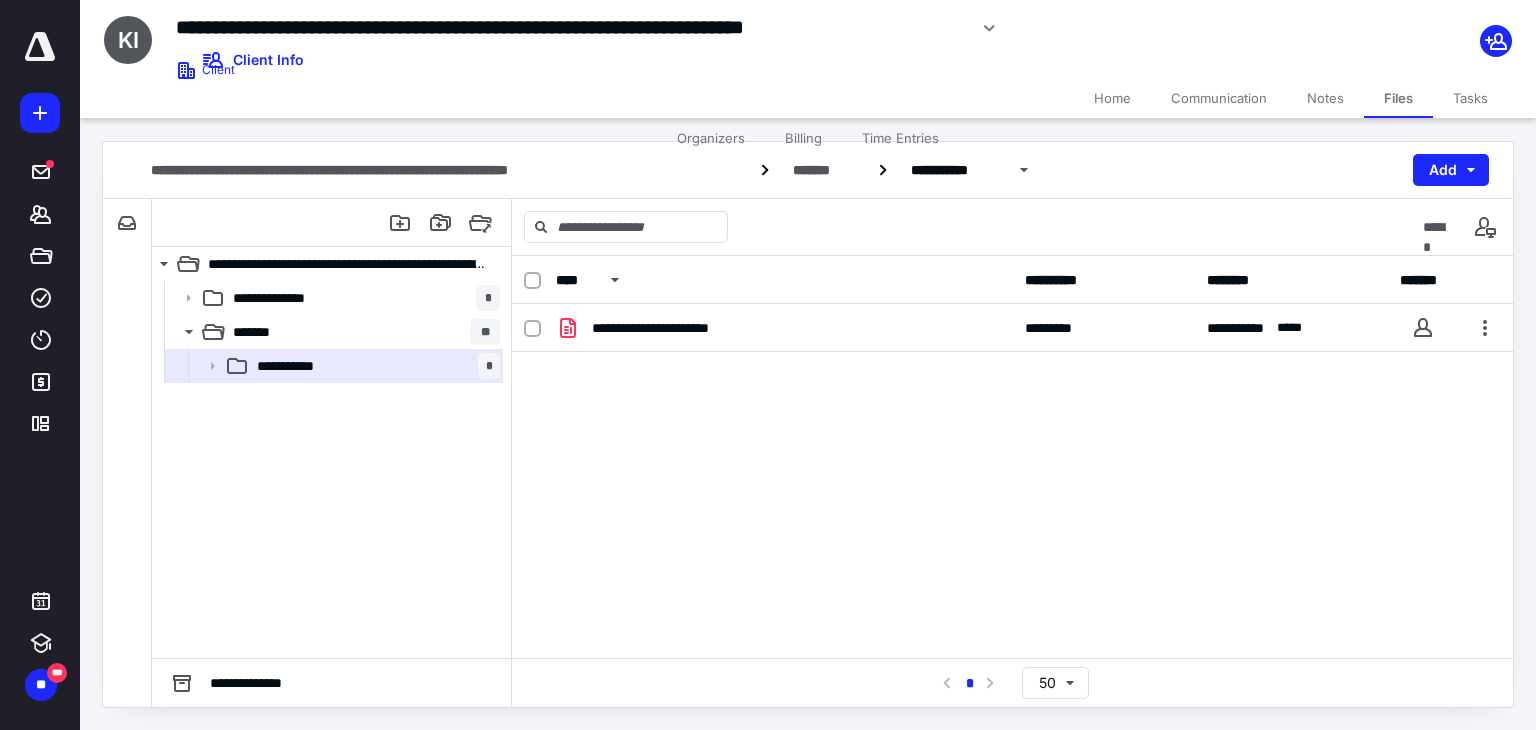 click on "**********" at bounding box center [784, 328] 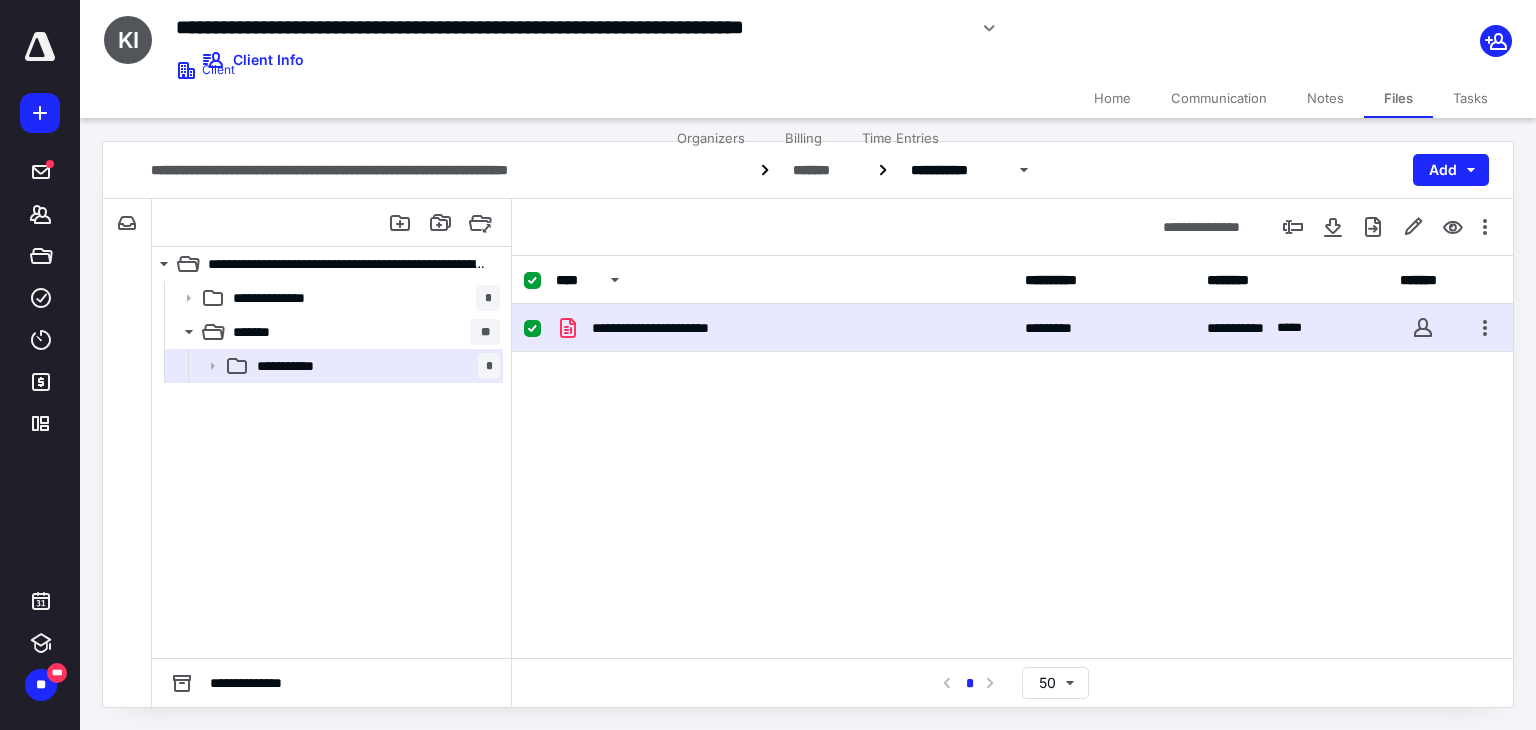click on "**********" at bounding box center [784, 328] 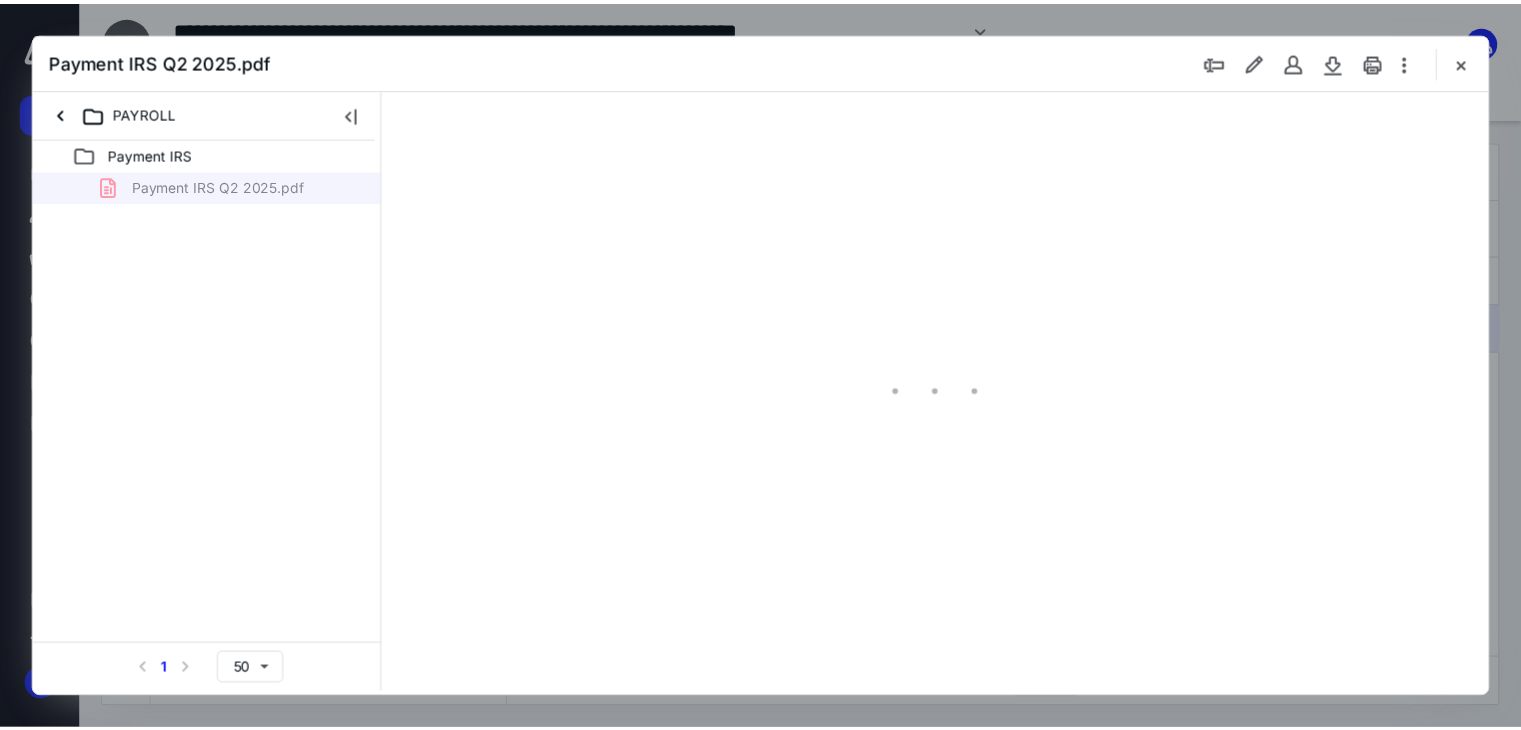 scroll, scrollTop: 0, scrollLeft: 0, axis: both 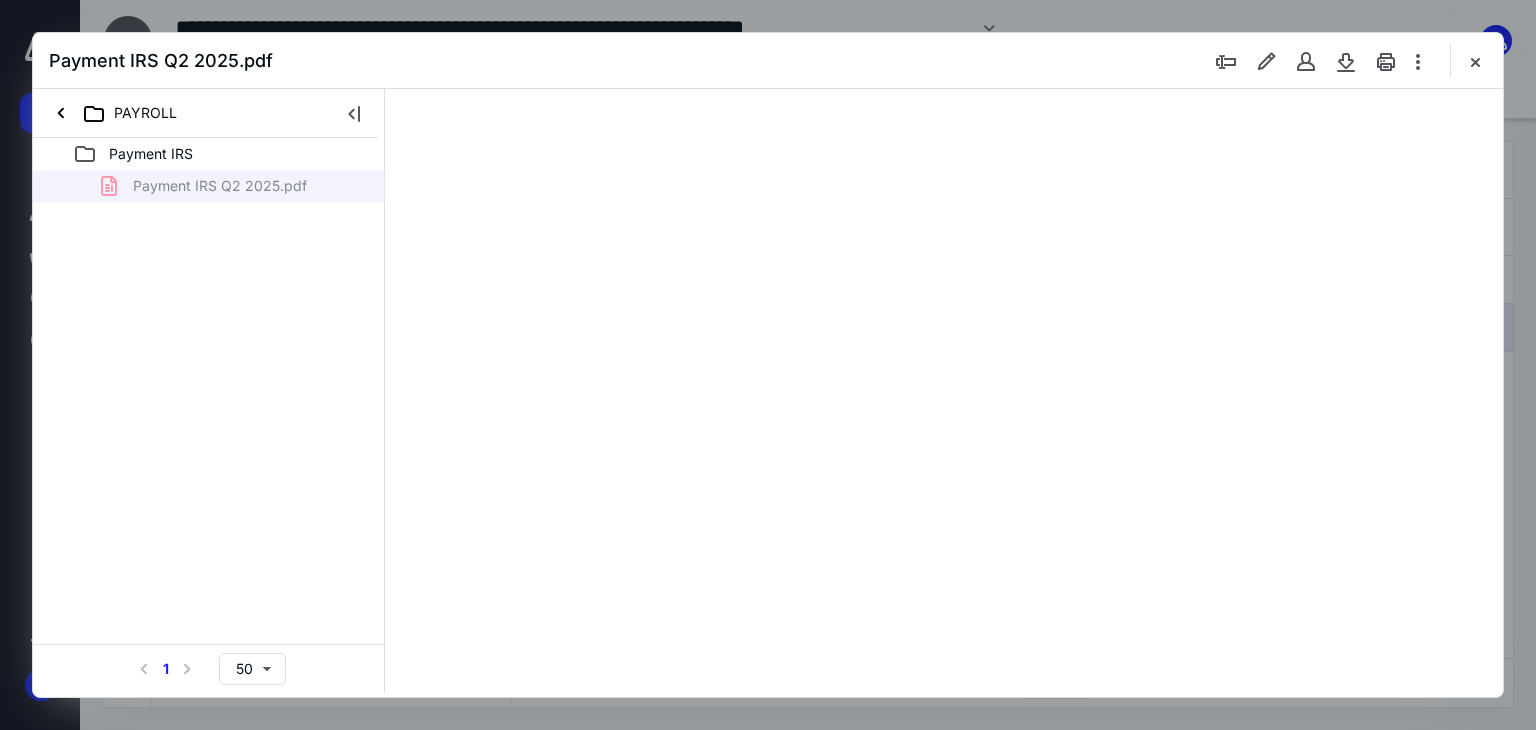 type on "66" 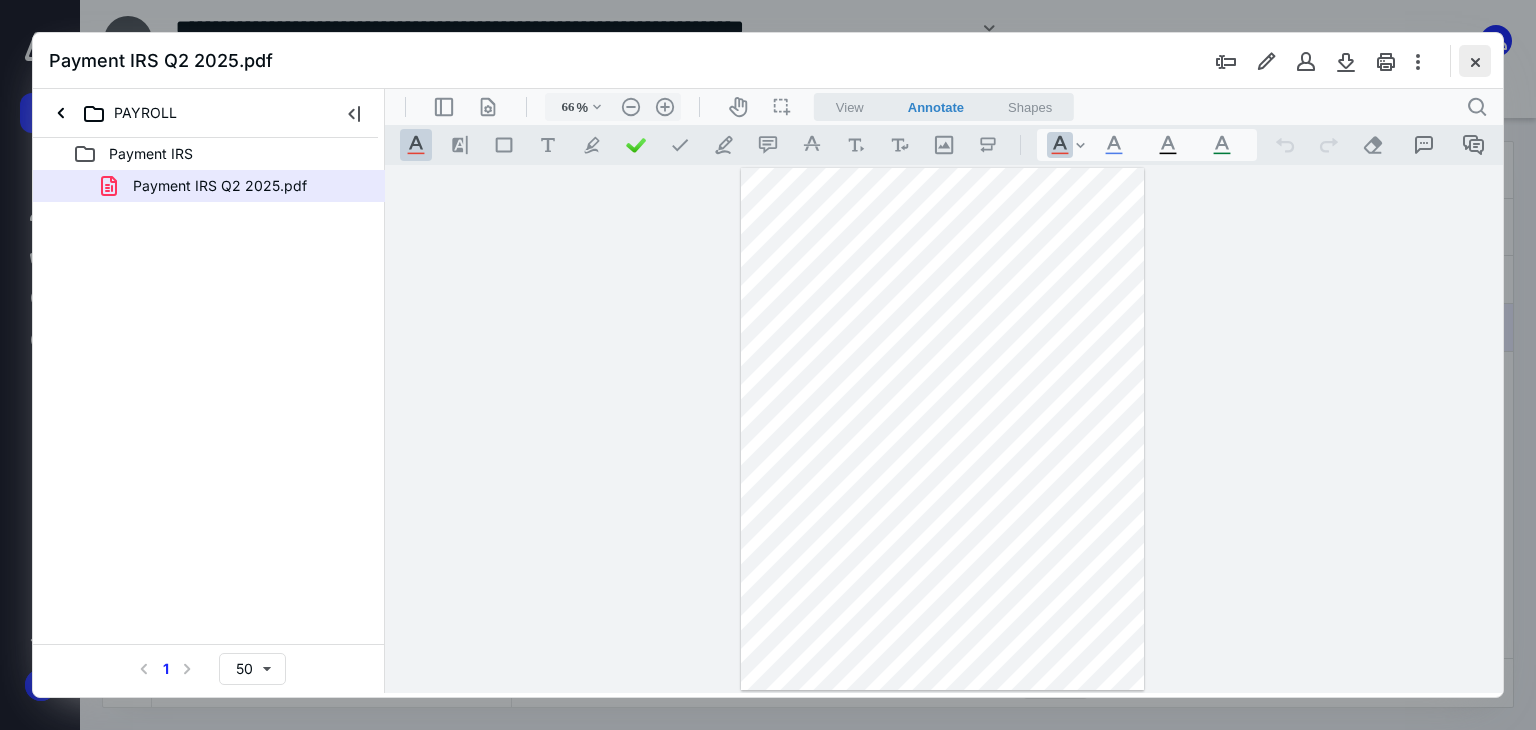 click at bounding box center (1475, 61) 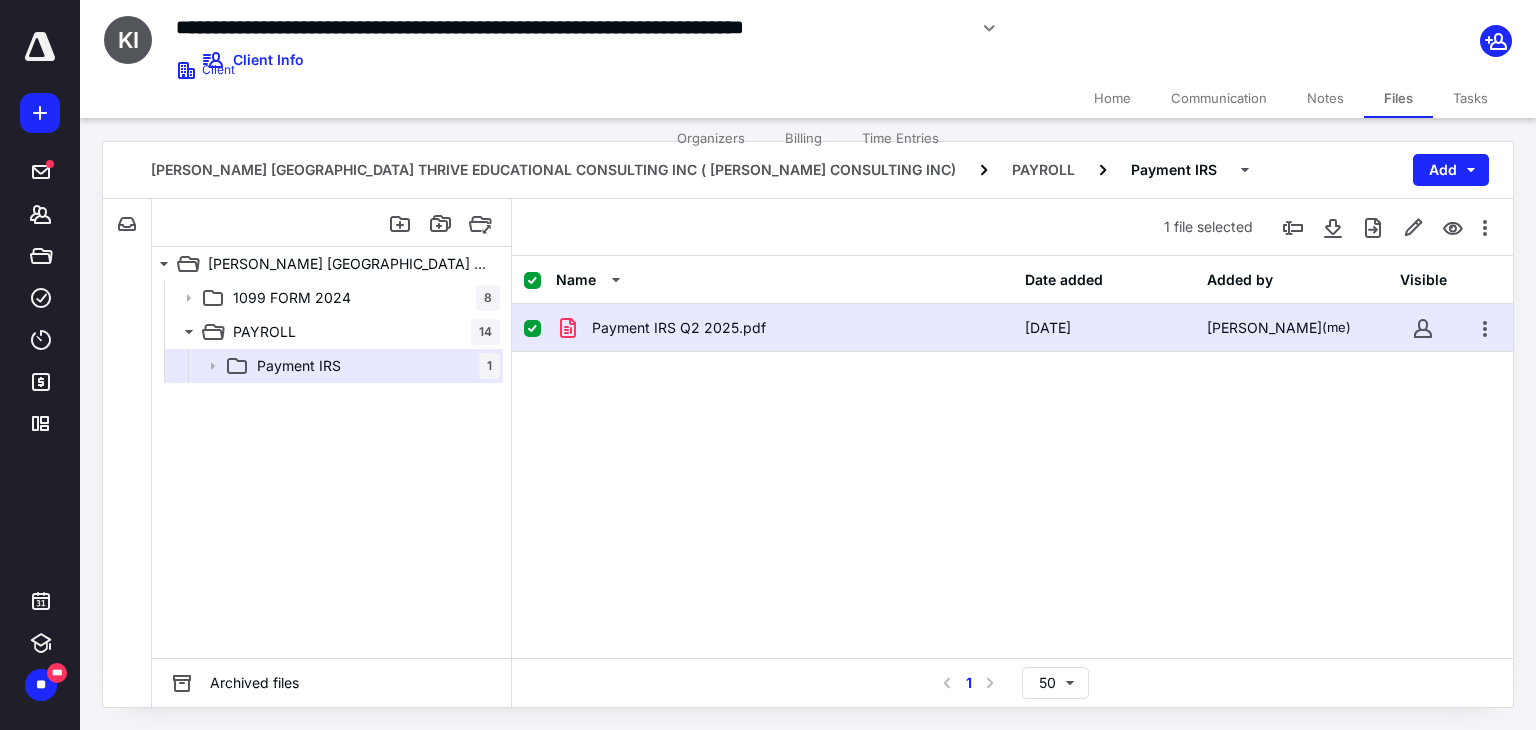 click on "Home" at bounding box center [1112, 98] 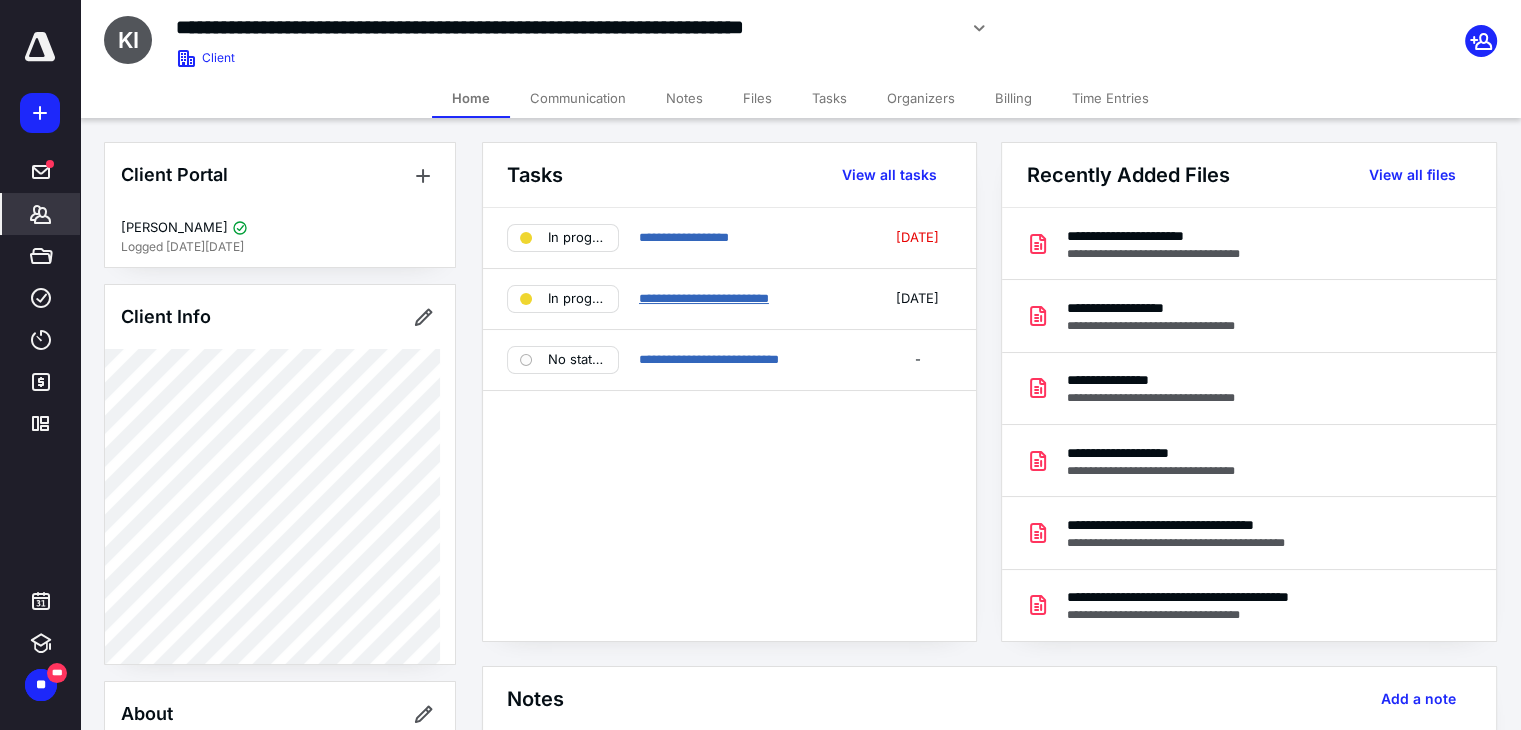 click on "**********" at bounding box center [704, 298] 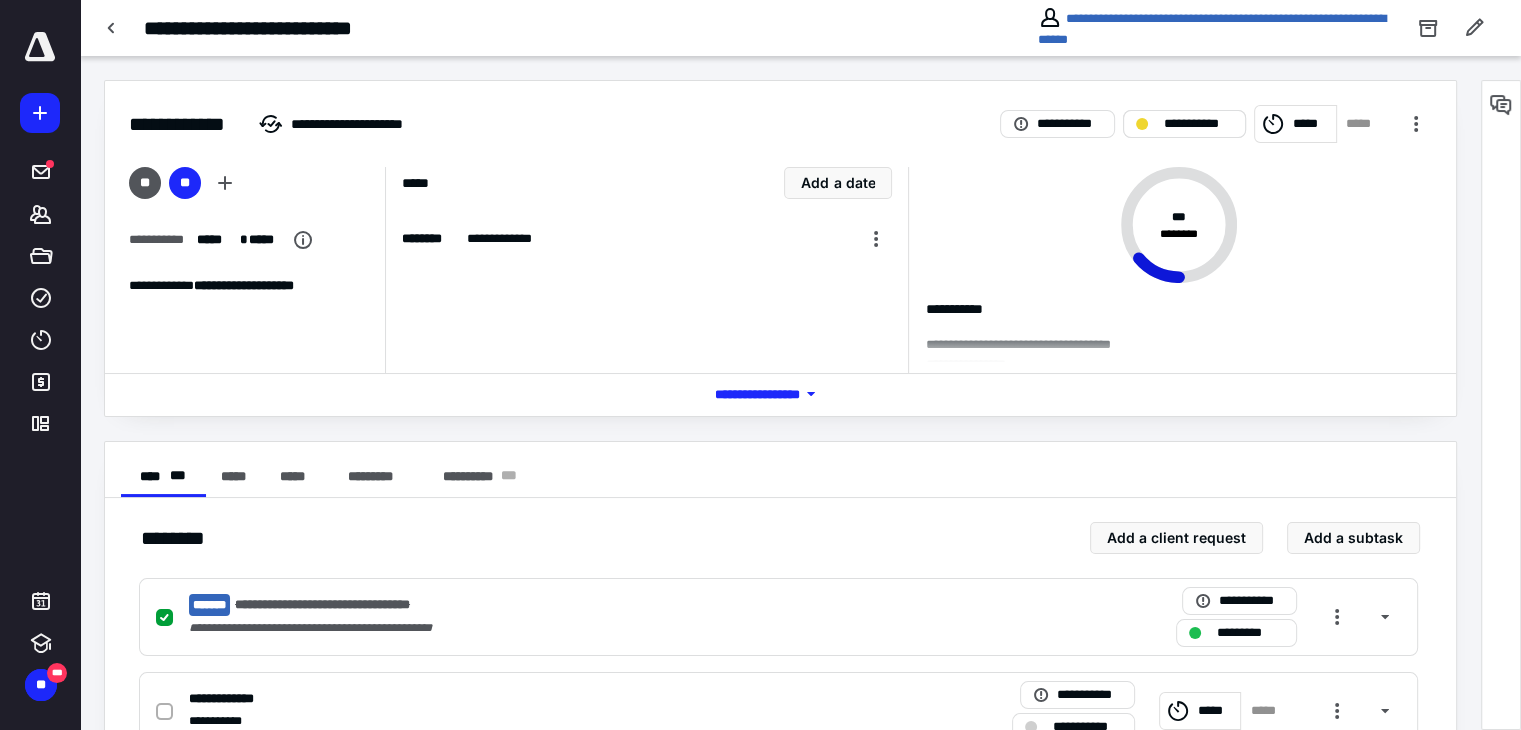click on "**********" at bounding box center [1184, 124] 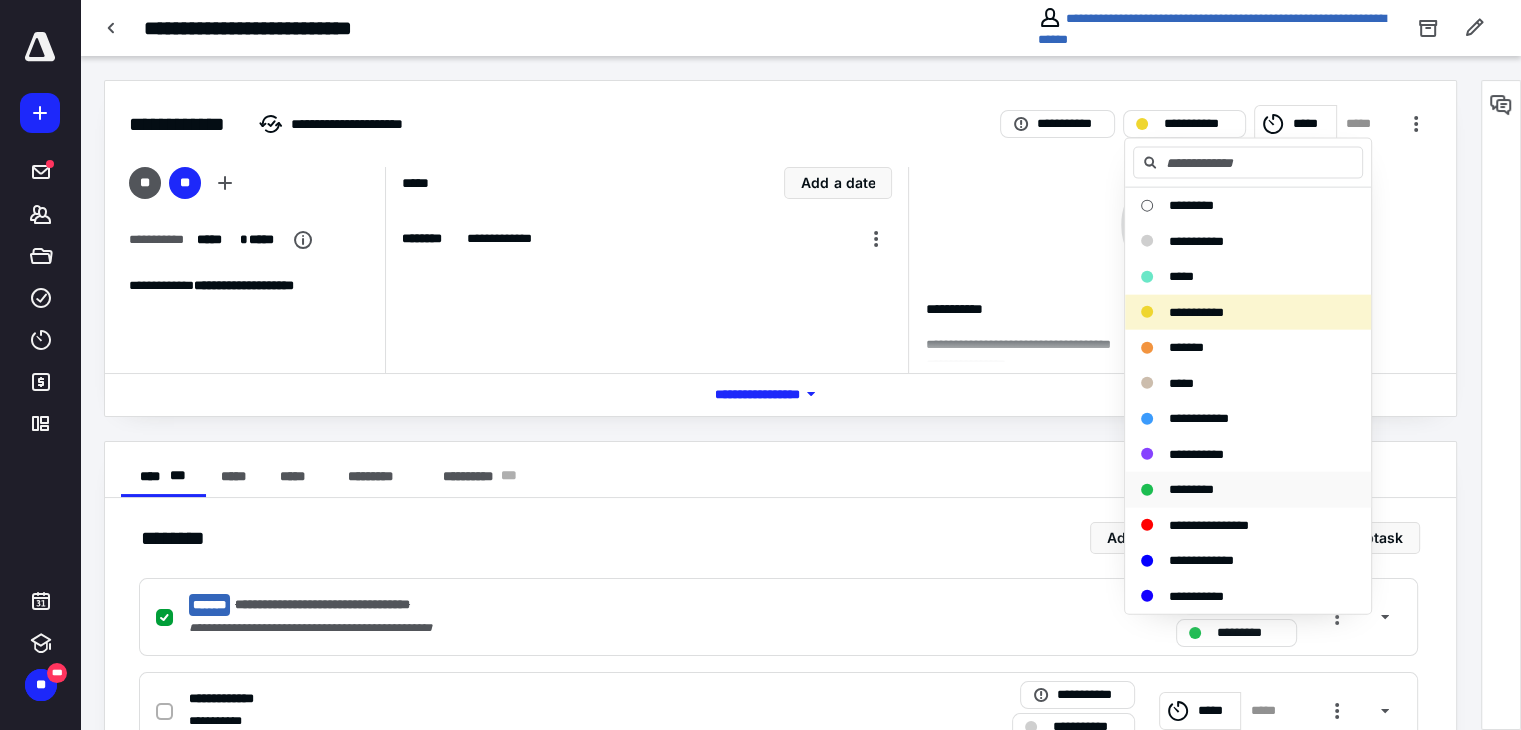click on "*********" at bounding box center [1191, 489] 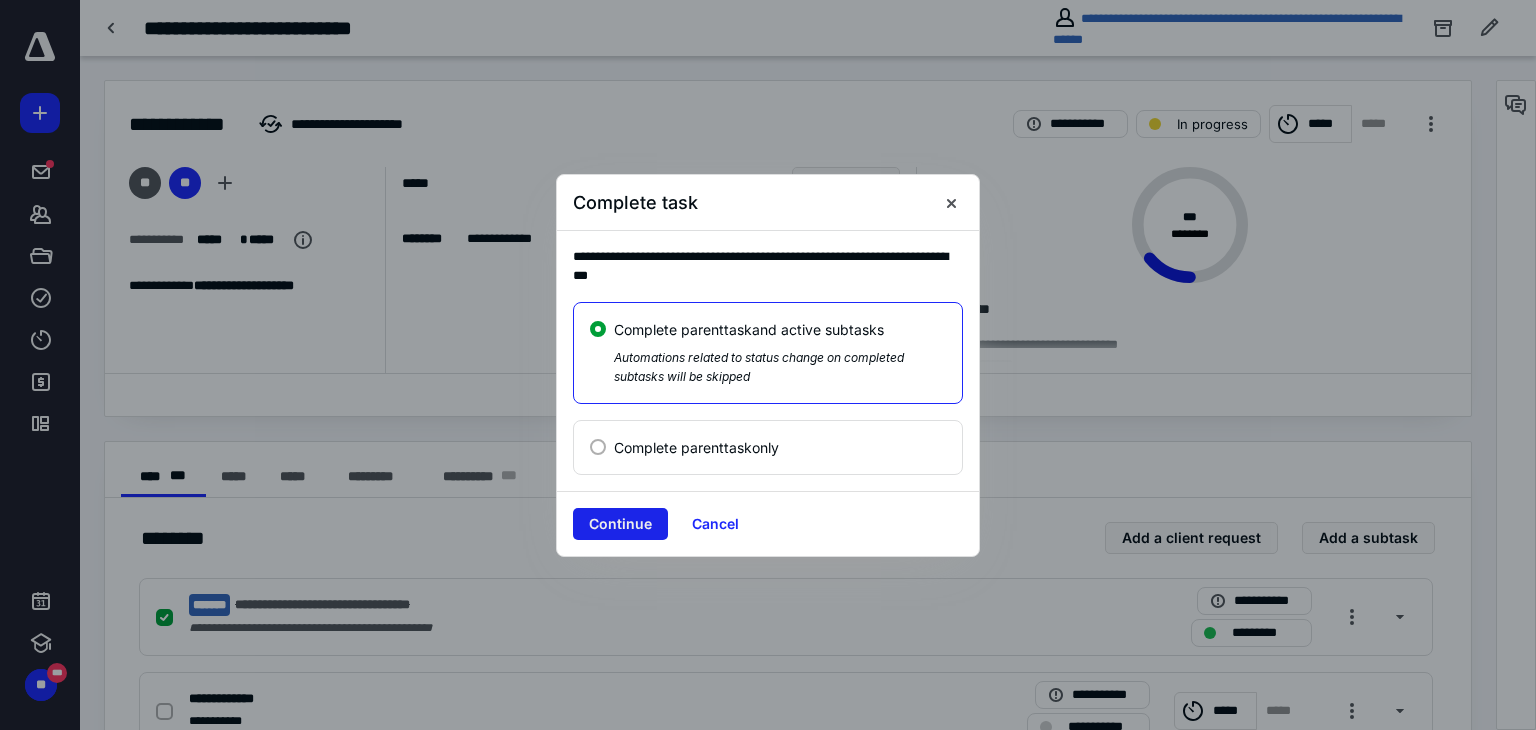 click on "Continue" at bounding box center (620, 524) 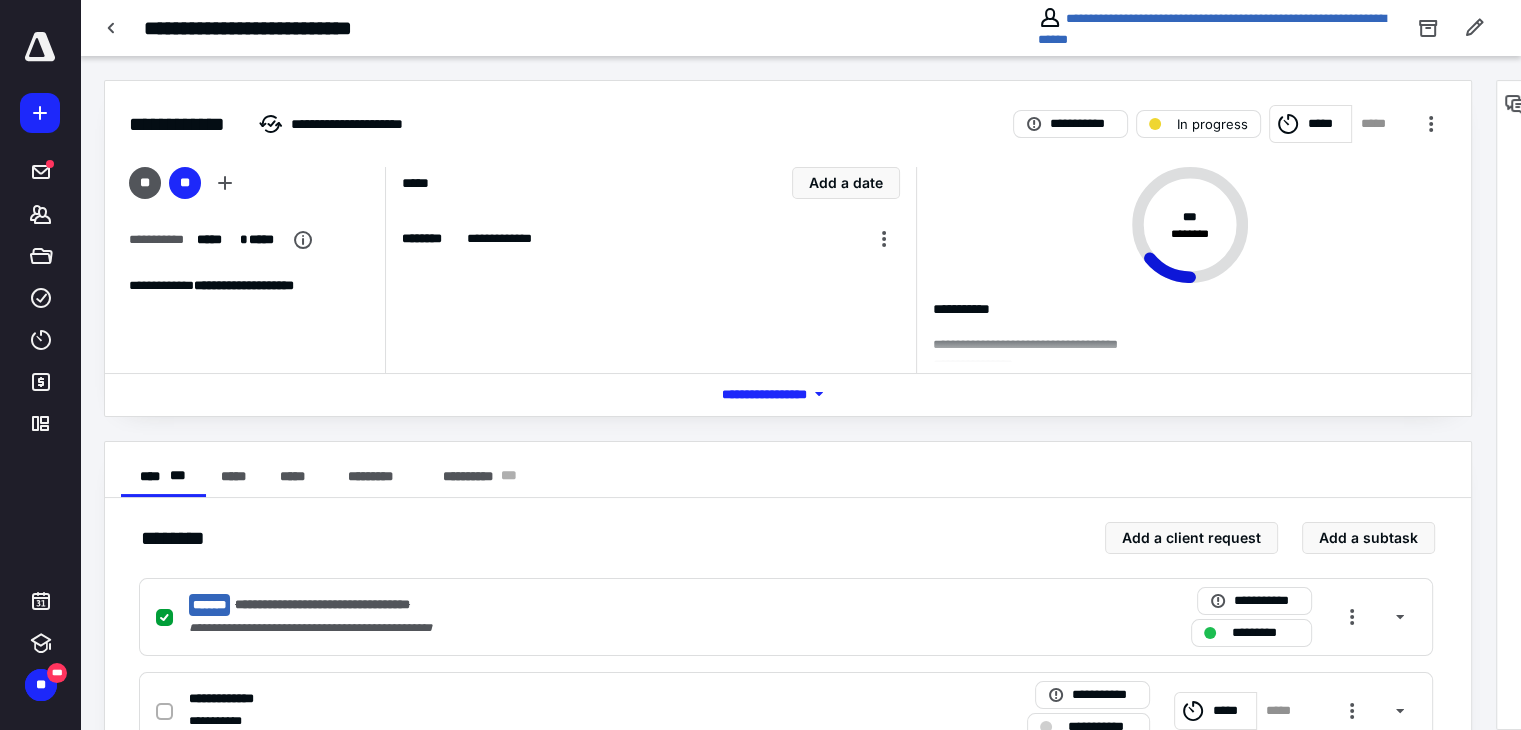 checkbox on "true" 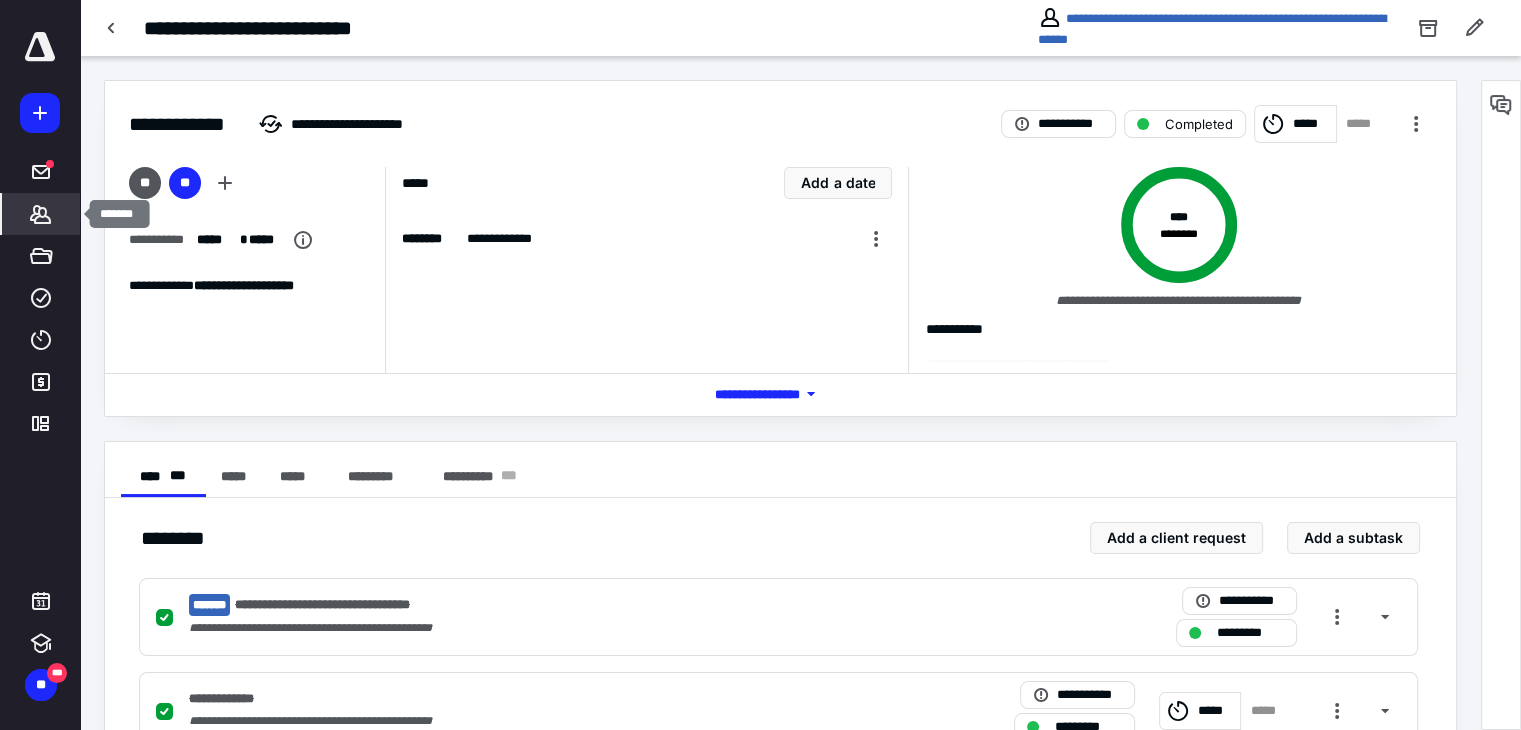 click on "*******" at bounding box center (41, 214) 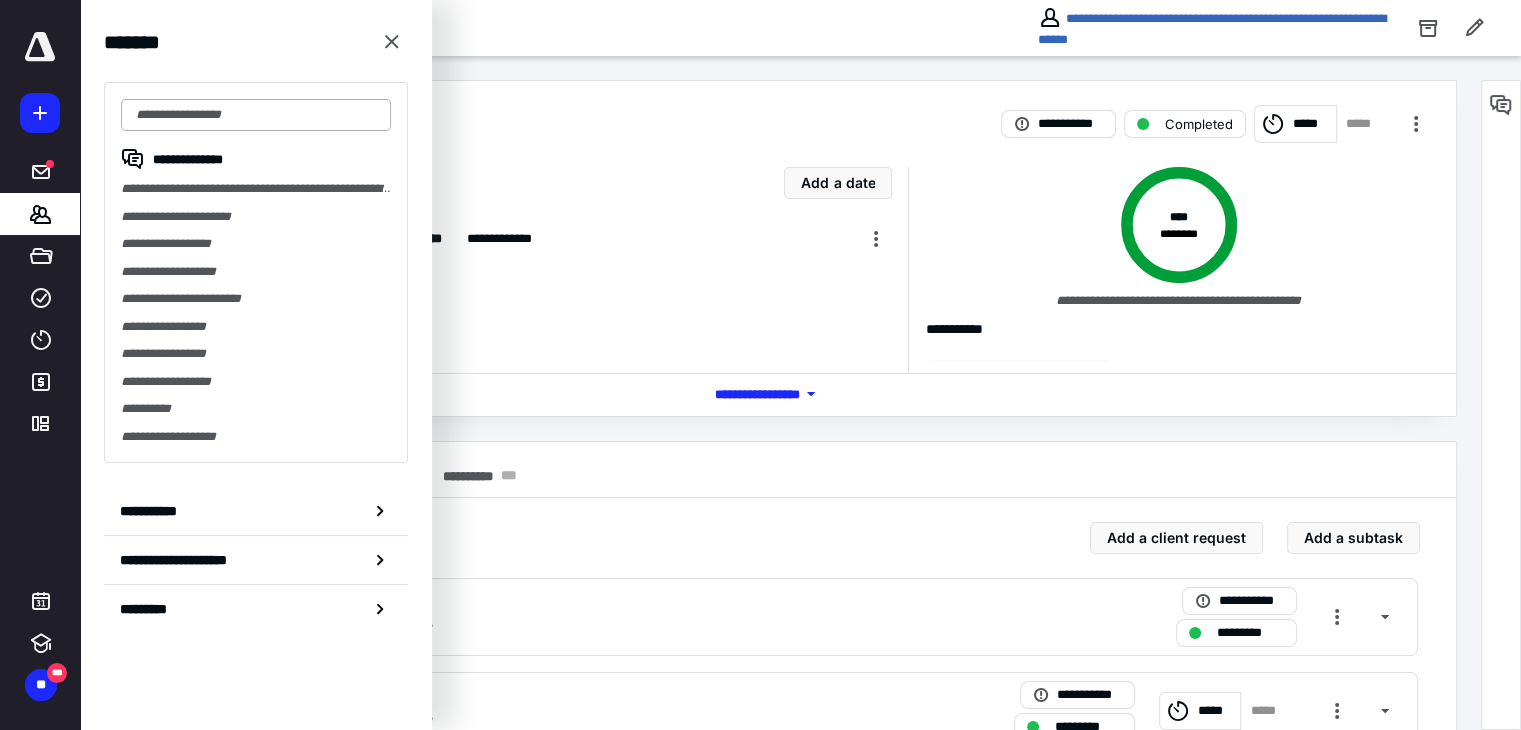 click at bounding box center (256, 115) 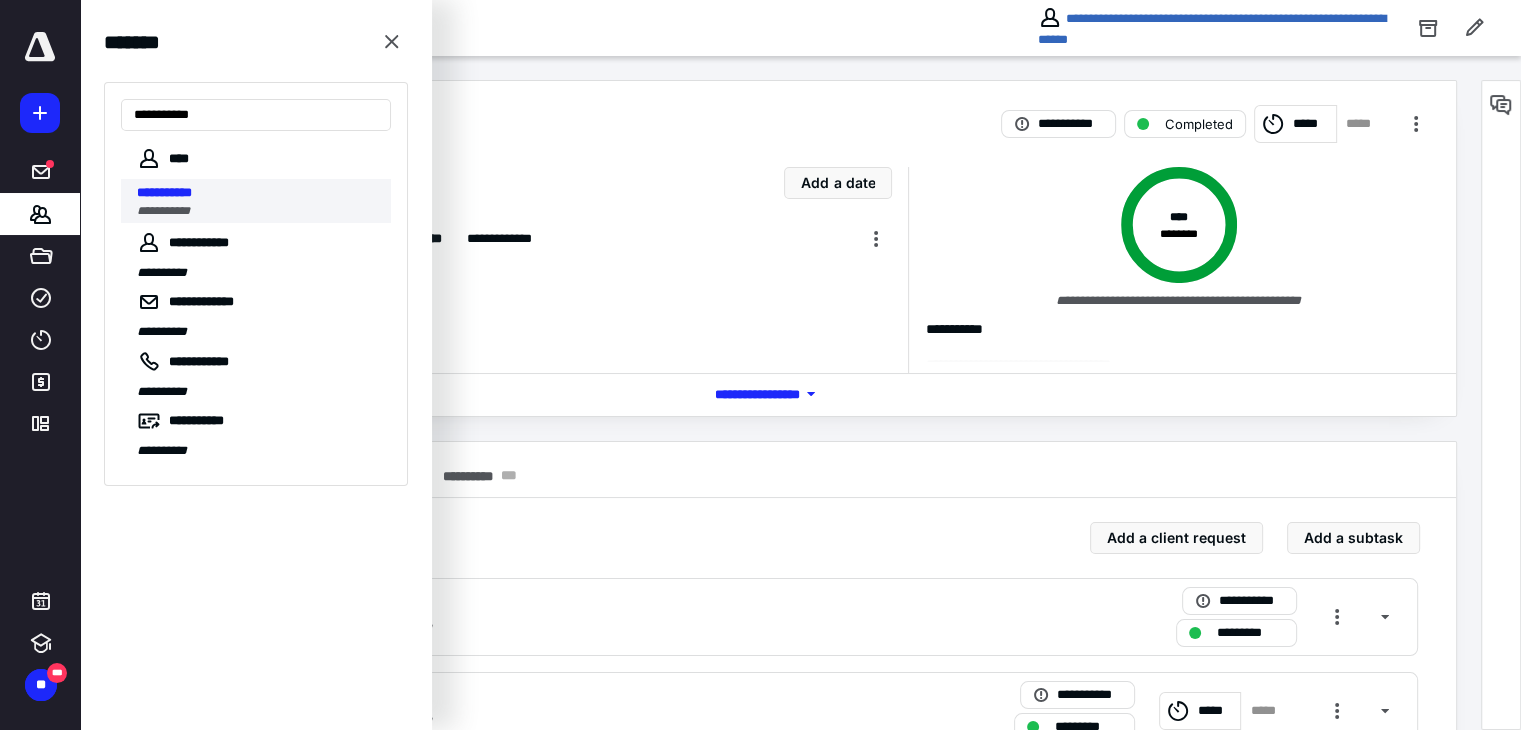 type on "**********" 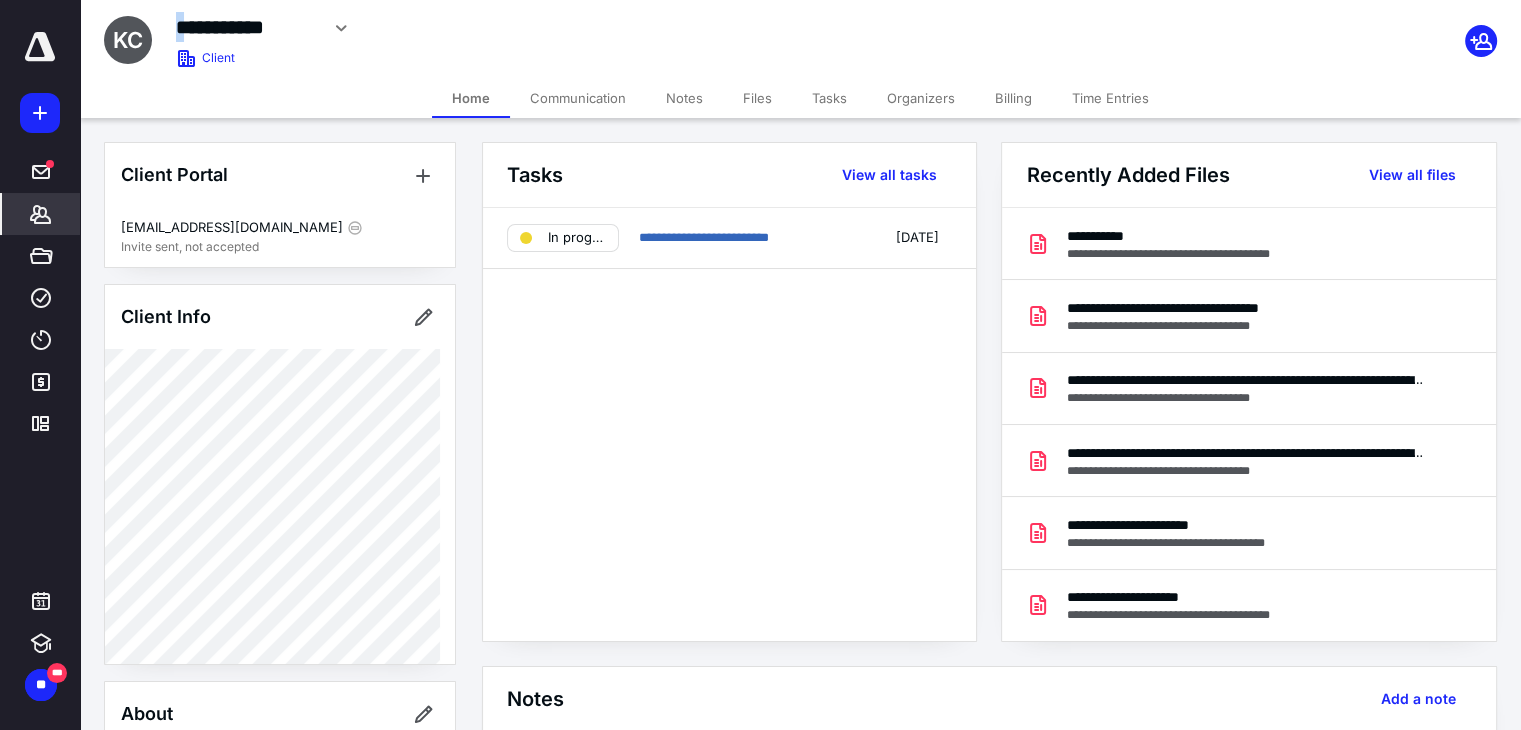 drag, startPoint x: 183, startPoint y: 26, endPoint x: 288, endPoint y: 37, distance: 105.574615 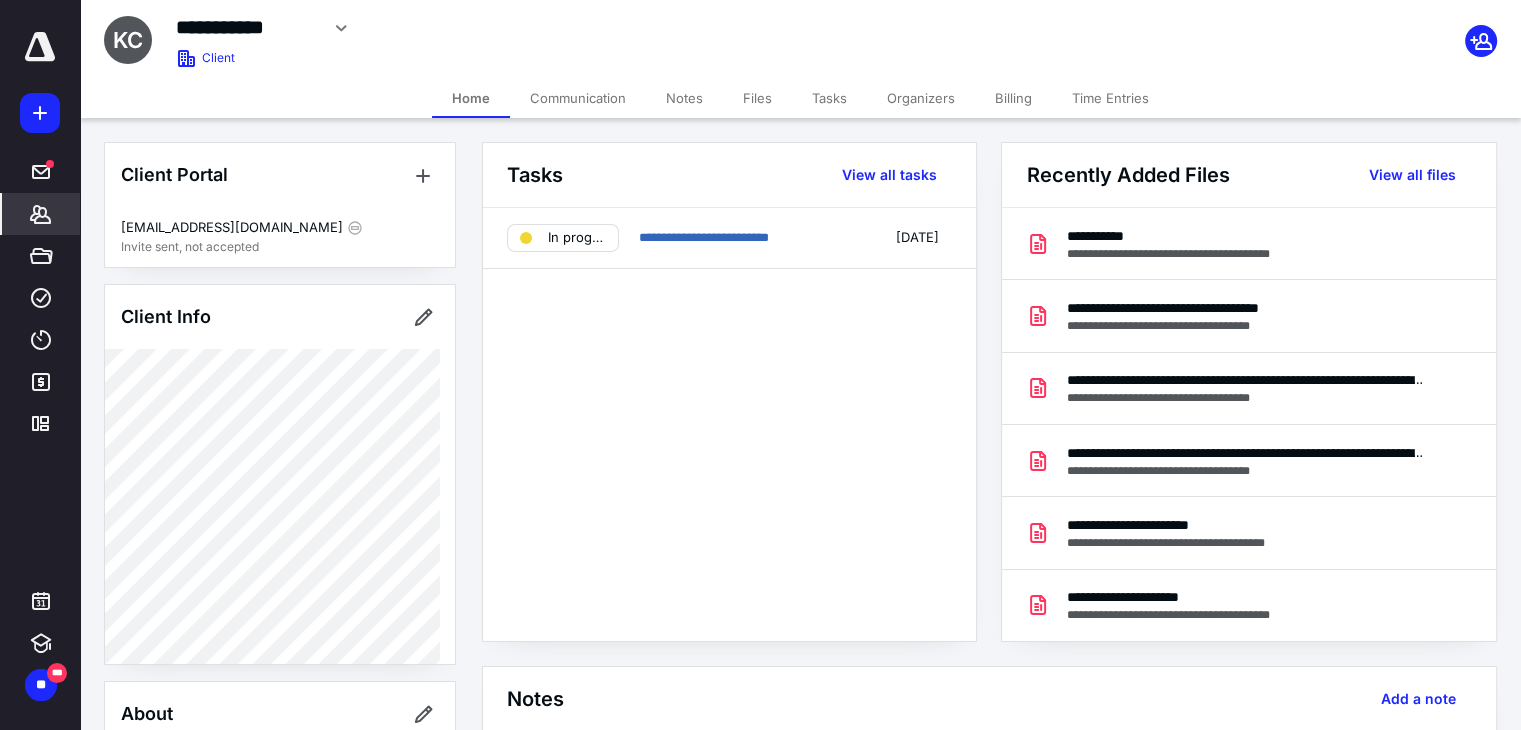 click on "**********" at bounding box center (247, 27) 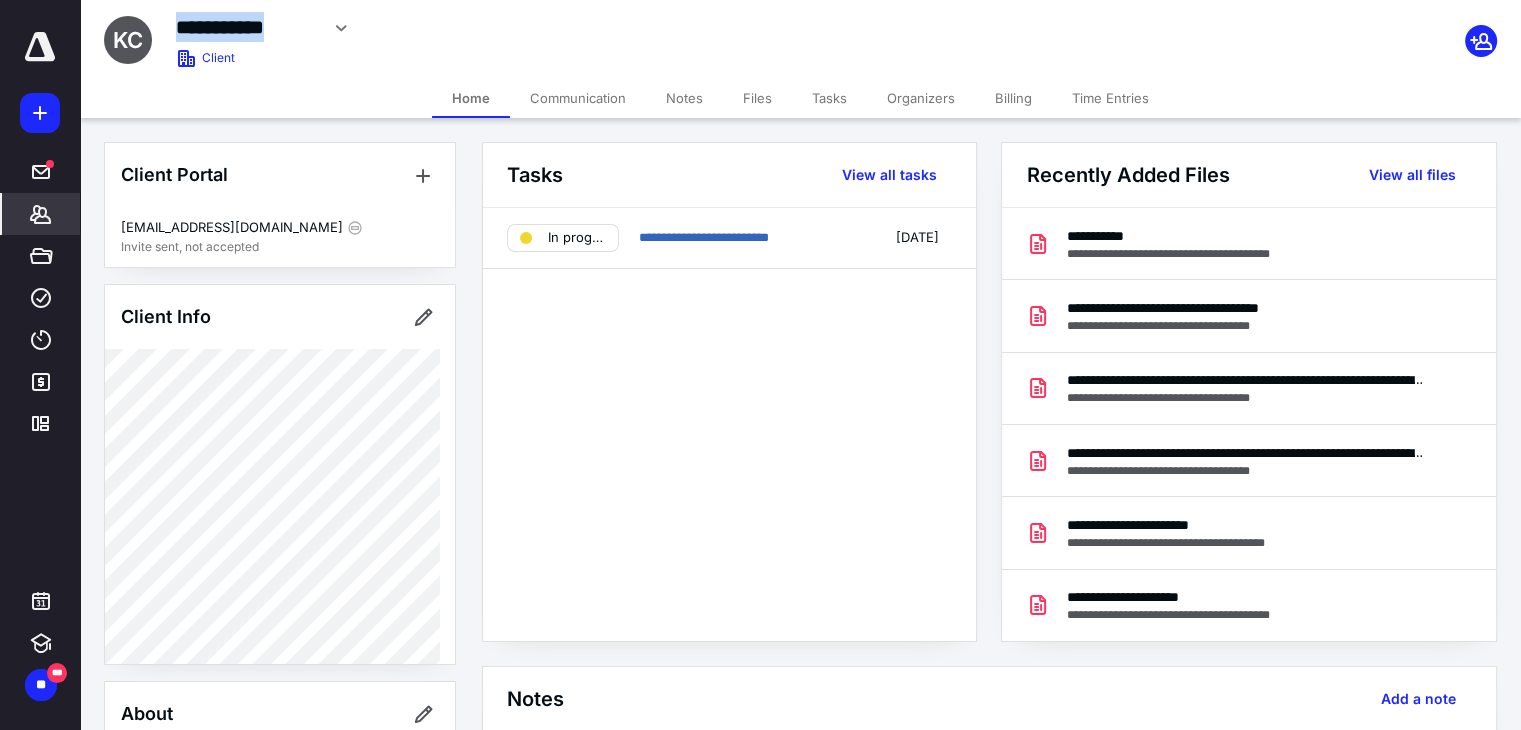 drag, startPoint x: 182, startPoint y: 21, endPoint x: 316, endPoint y: 33, distance: 134.53624 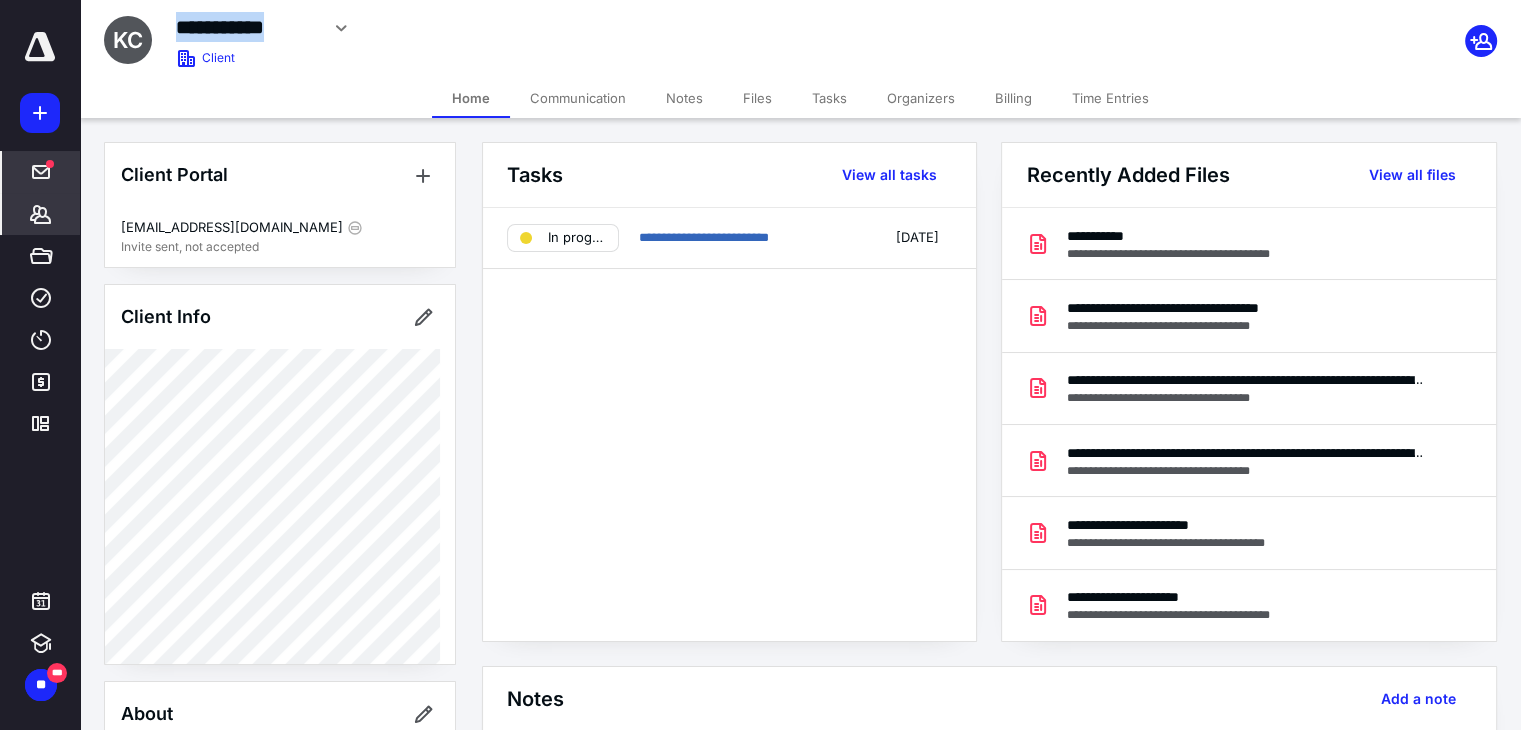 copy on "**********" 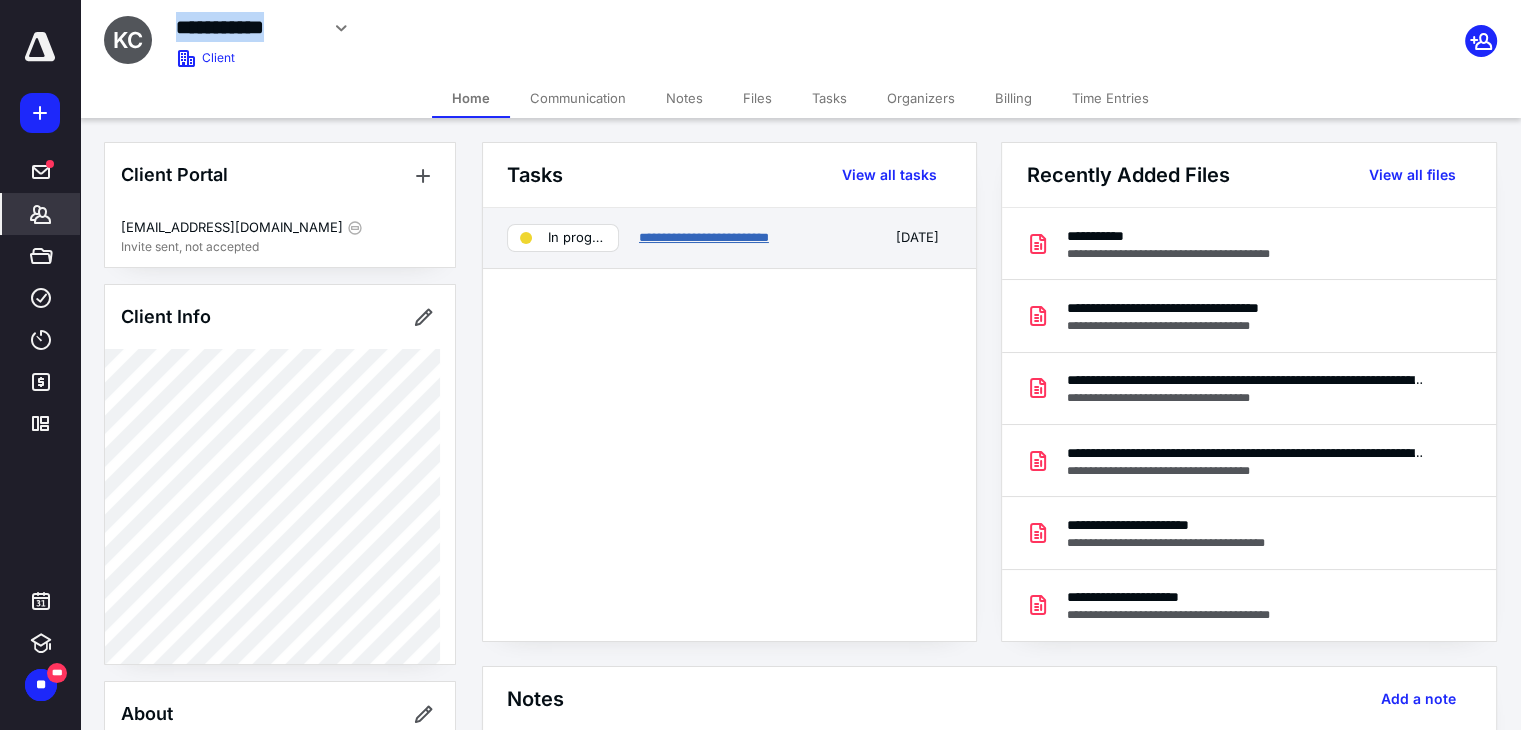 click on "**********" at bounding box center [704, 237] 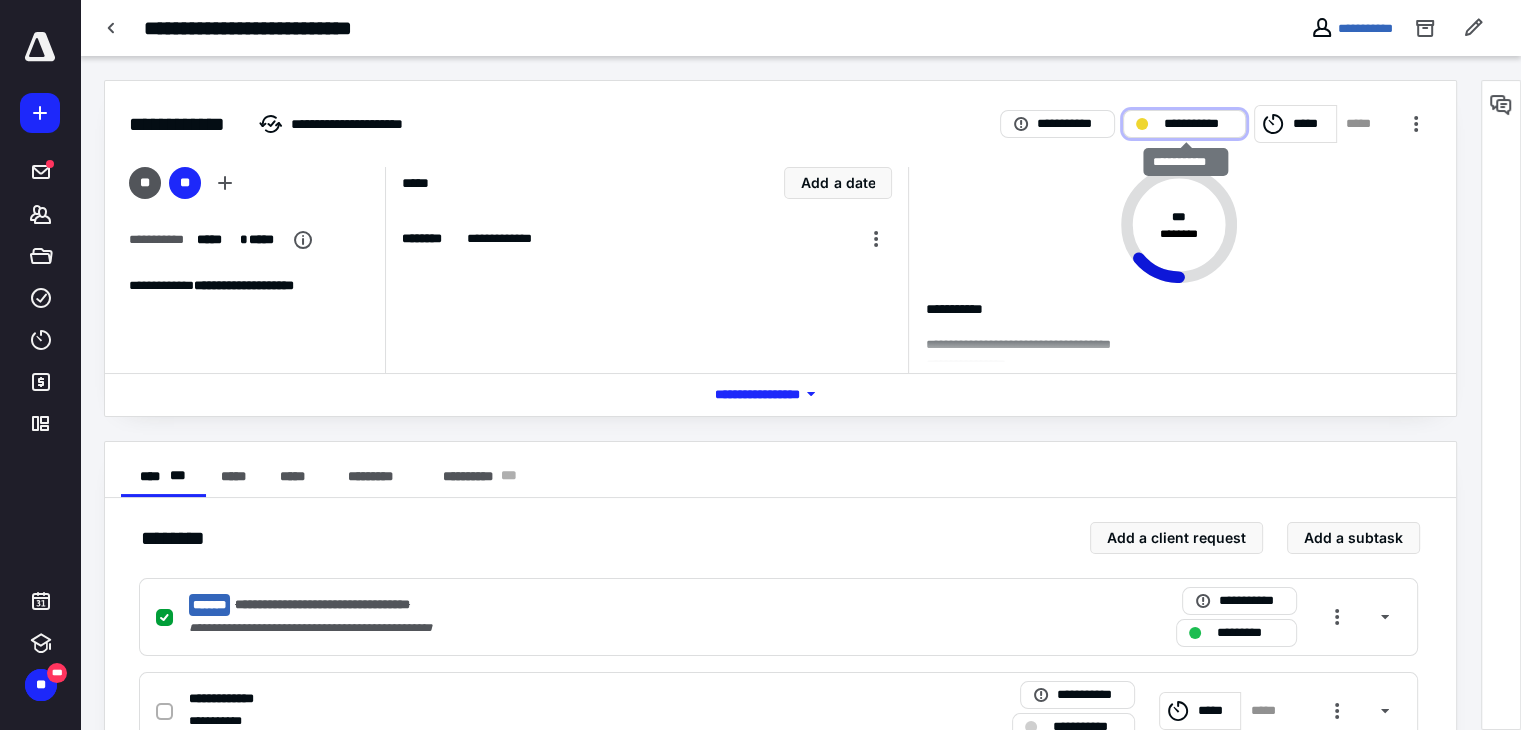 click on "**********" at bounding box center (1198, 124) 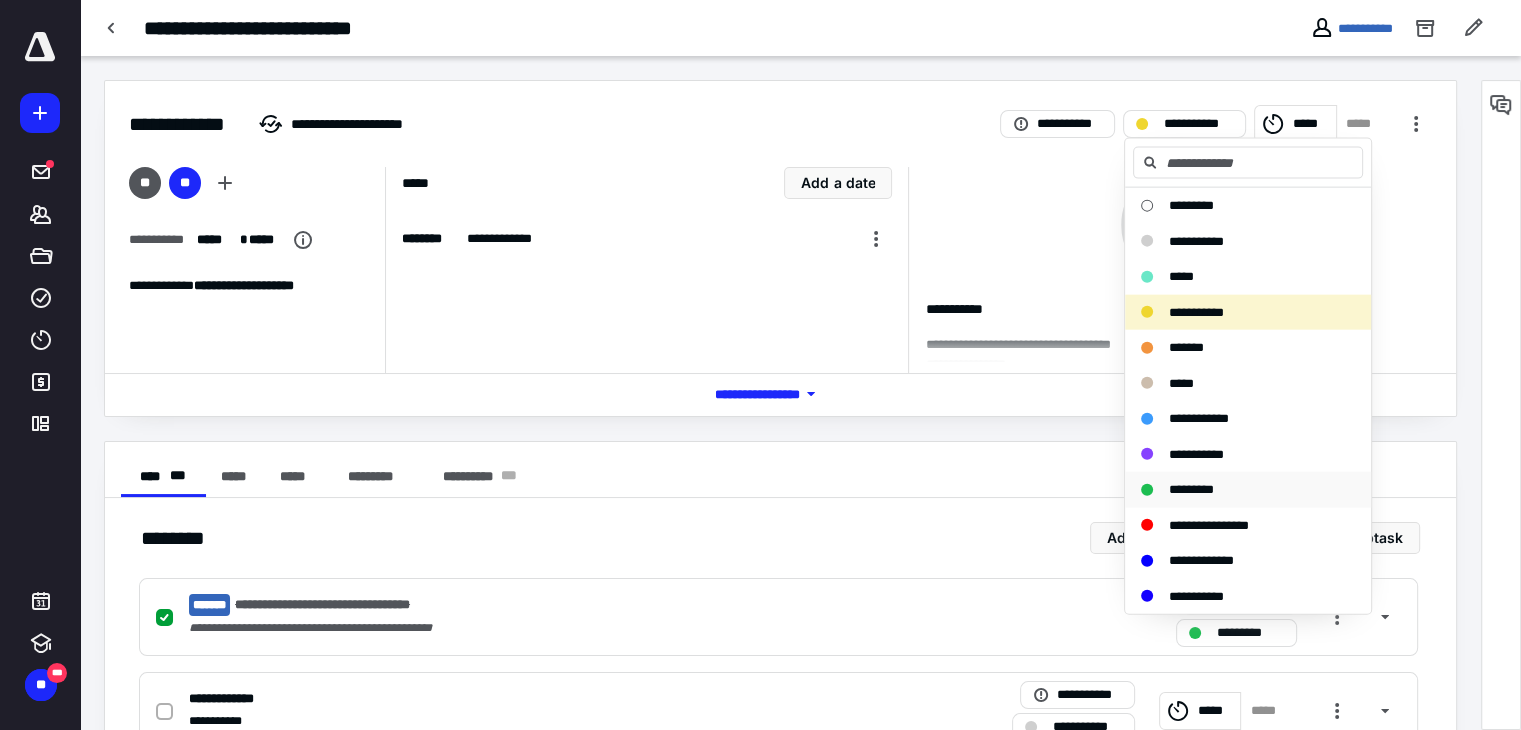 click on "*********" at bounding box center [1191, 489] 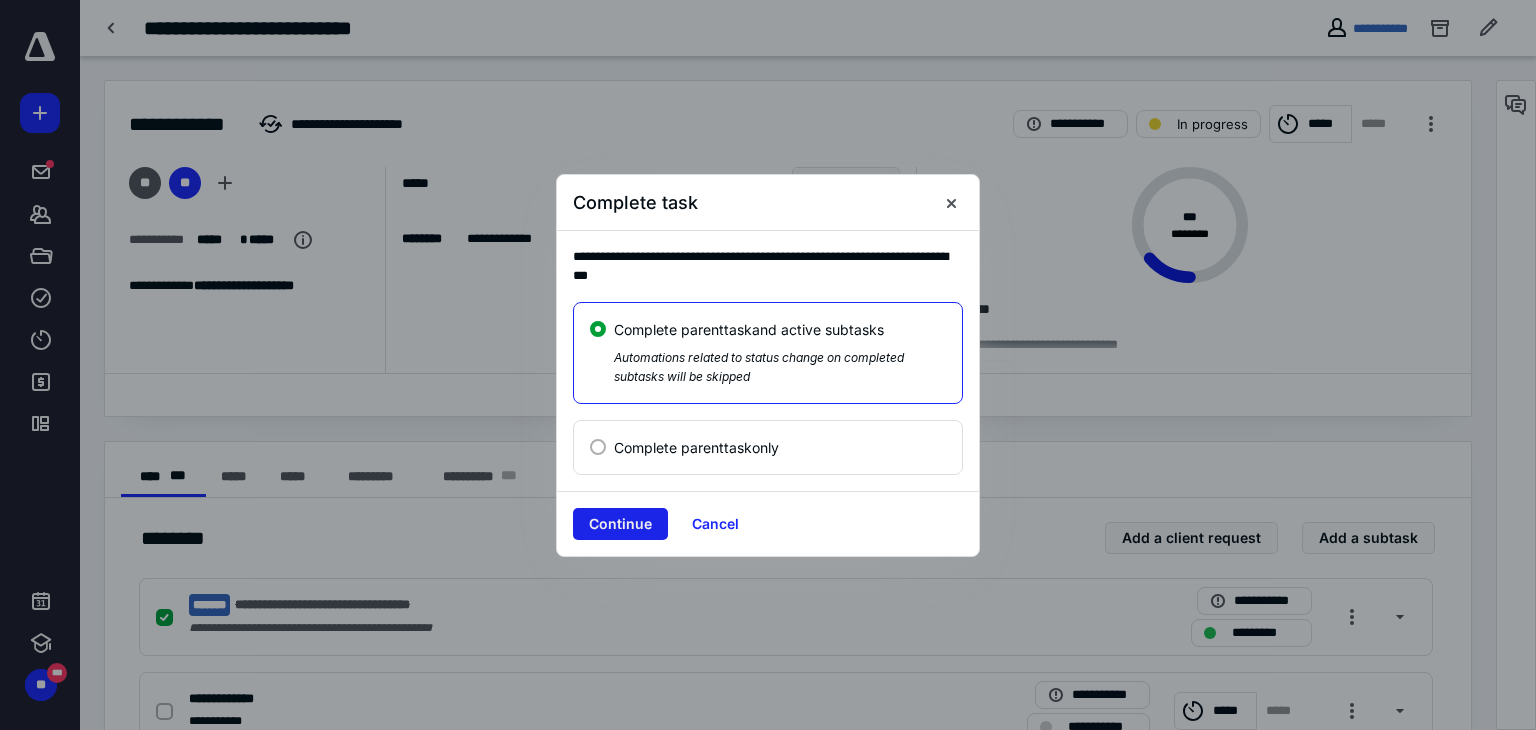click on "Continue" at bounding box center [620, 524] 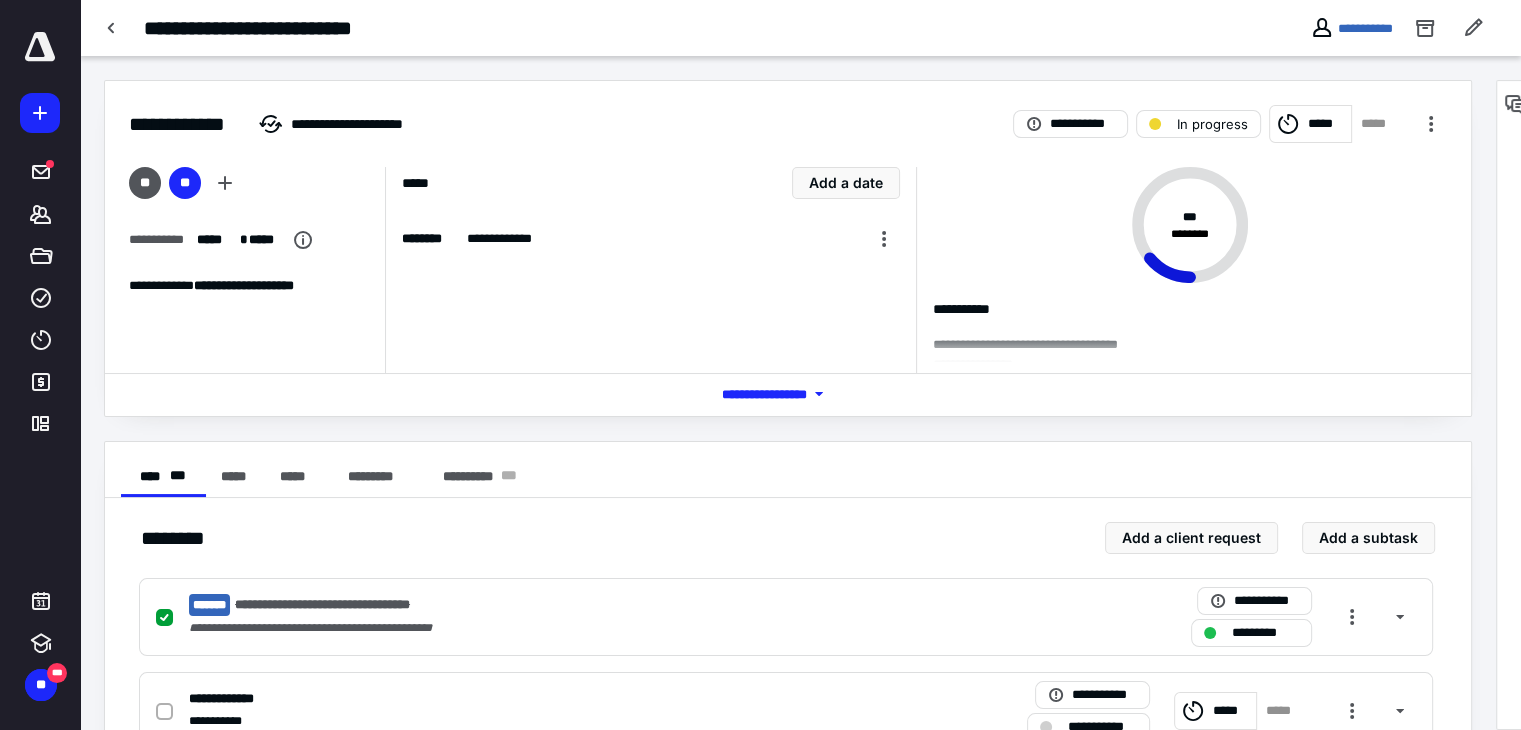 checkbox on "true" 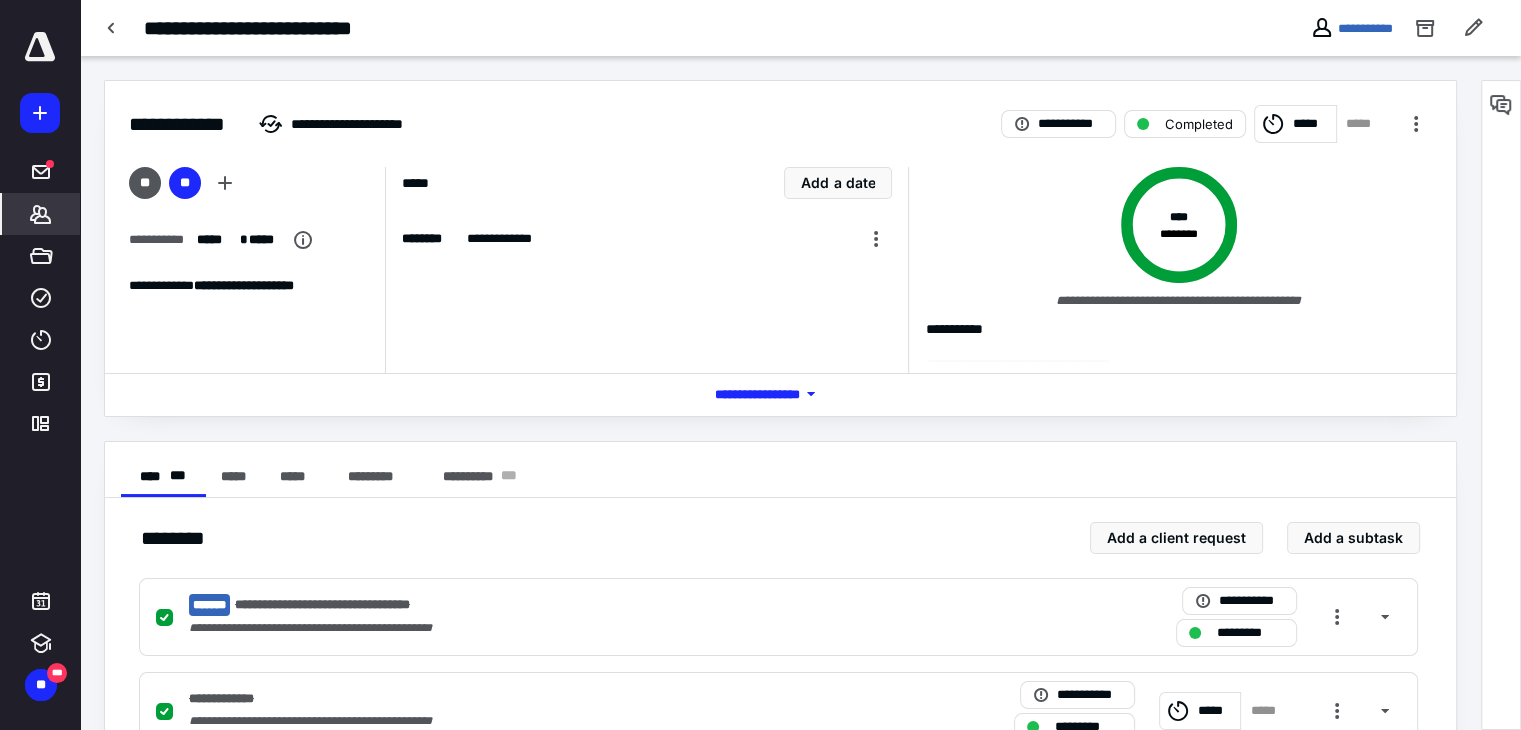 click 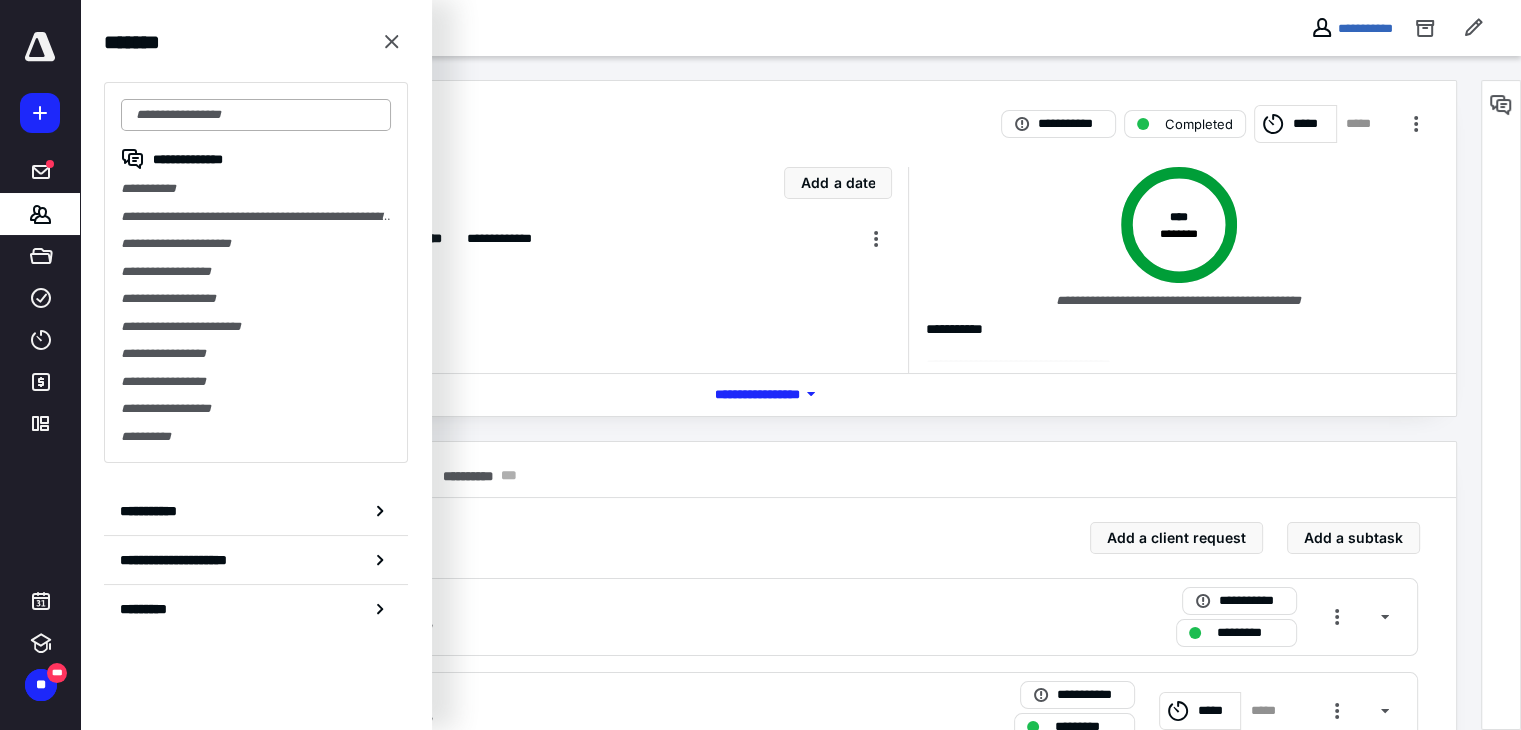 click at bounding box center [256, 115] 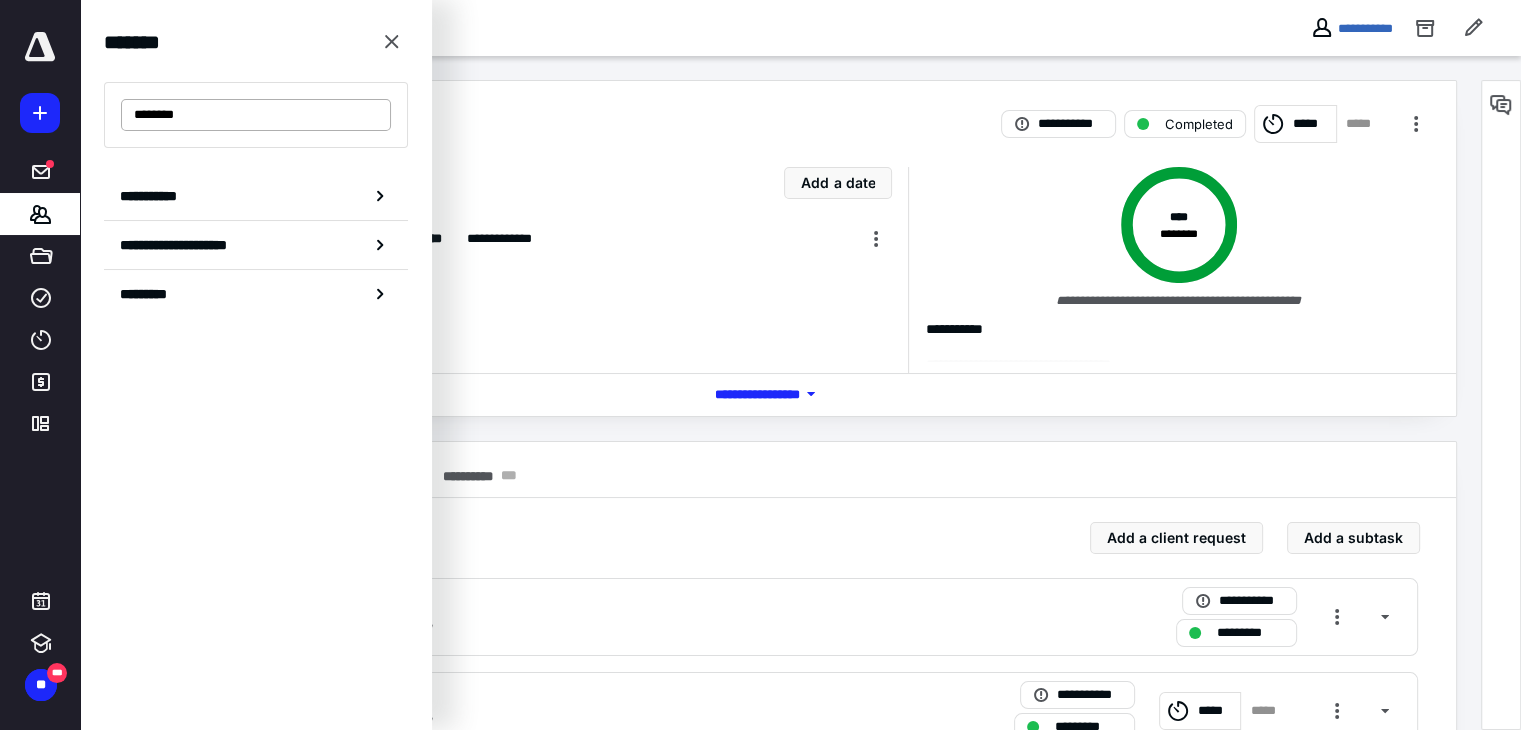 click on "********" at bounding box center (256, 115) 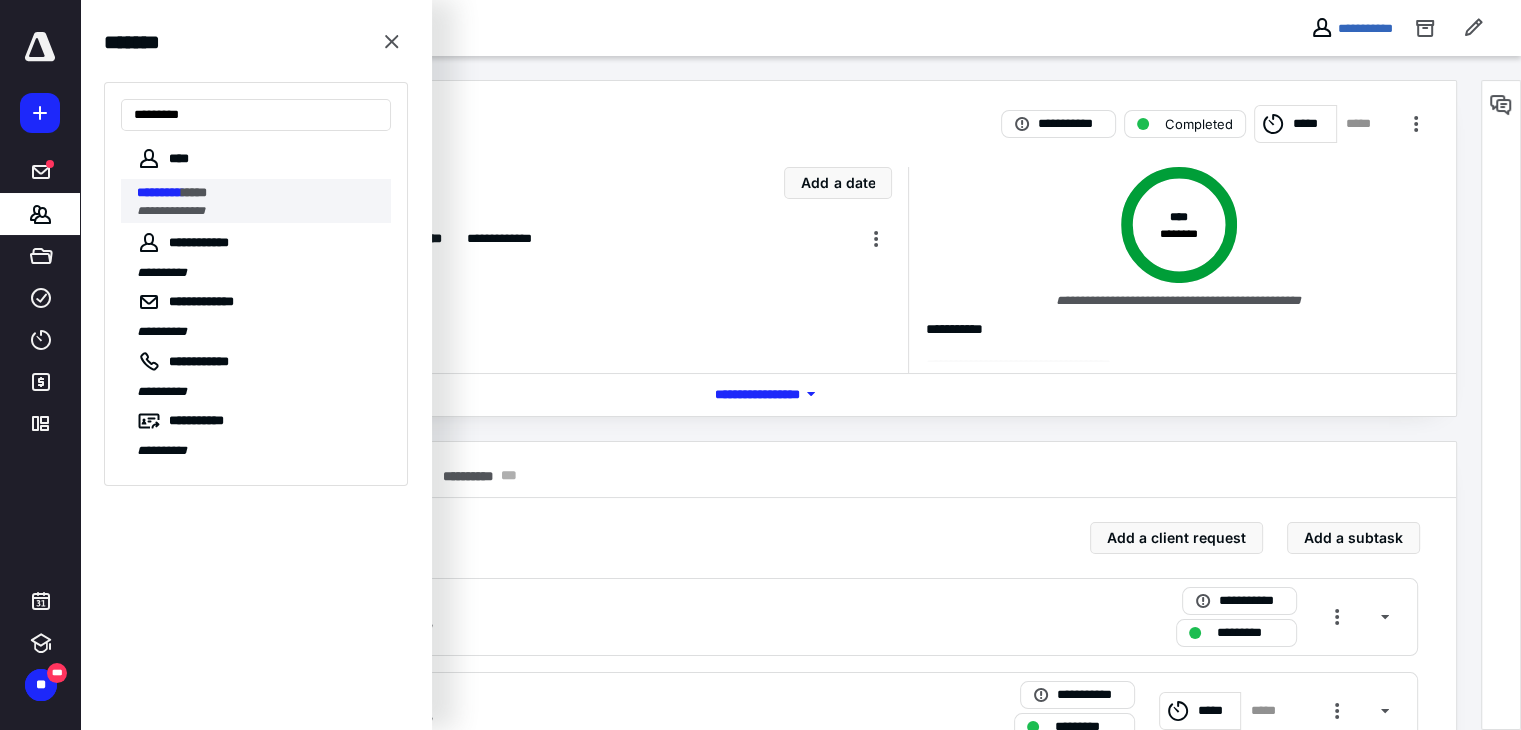 type on "*********" 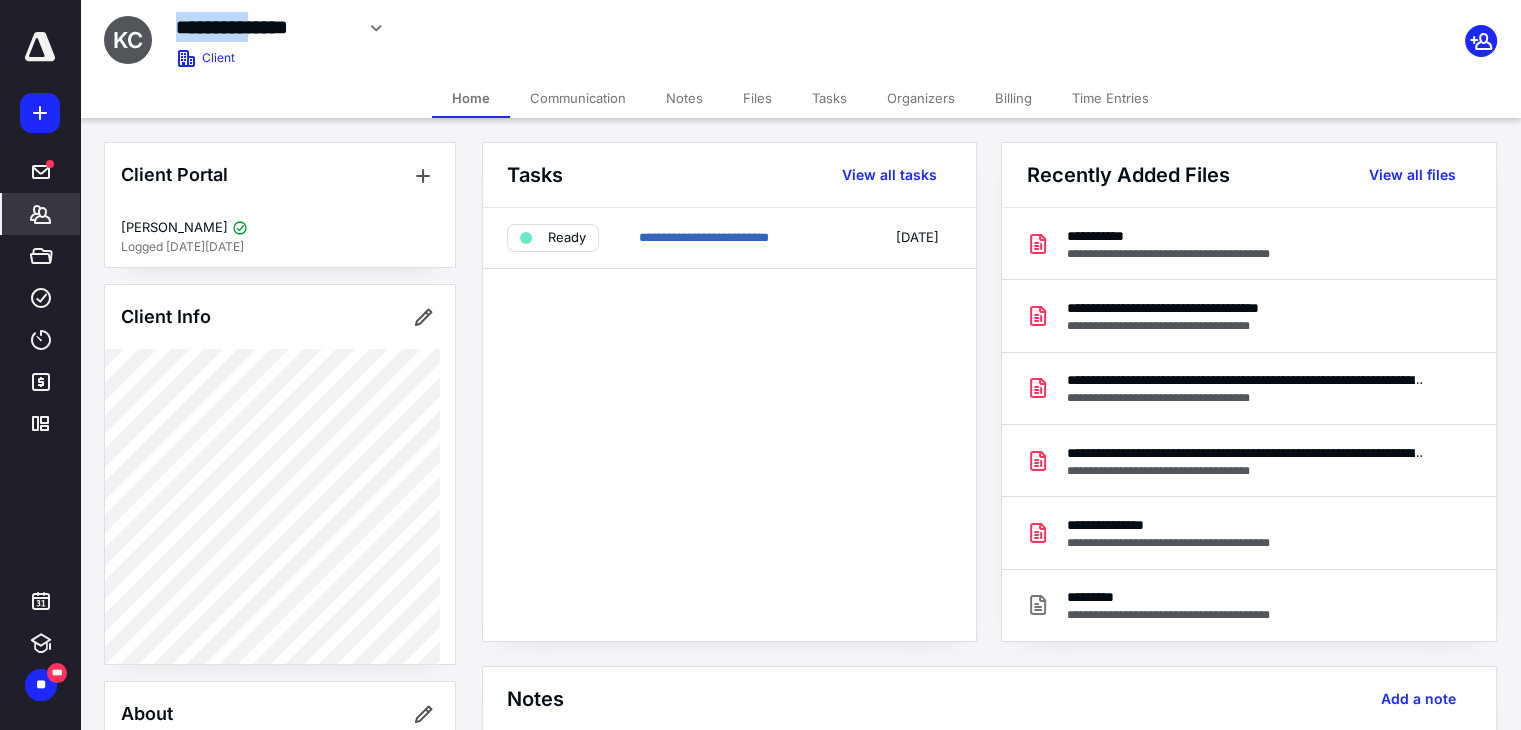 drag, startPoint x: 178, startPoint y: 25, endPoint x: 286, endPoint y: 35, distance: 108.461975 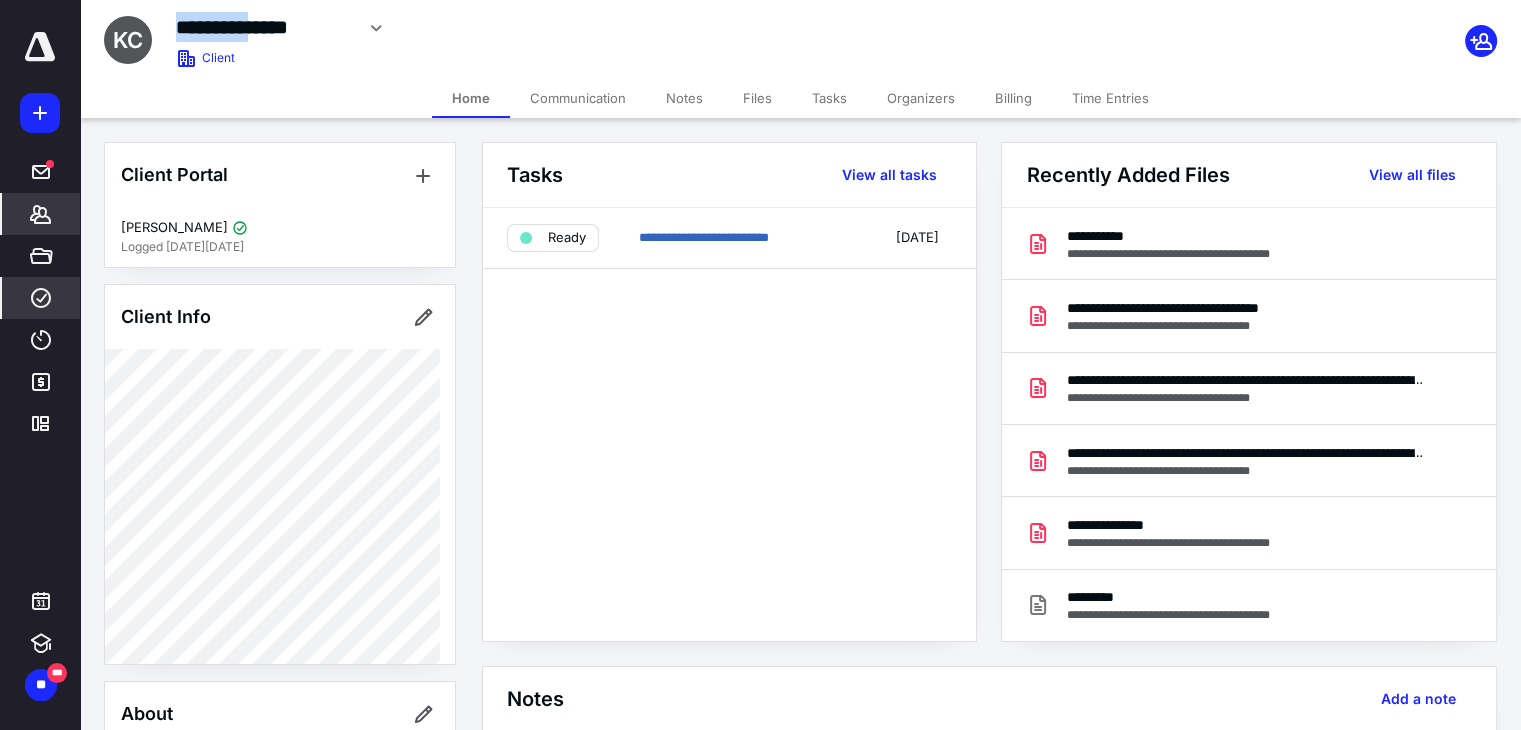 copy on "*********" 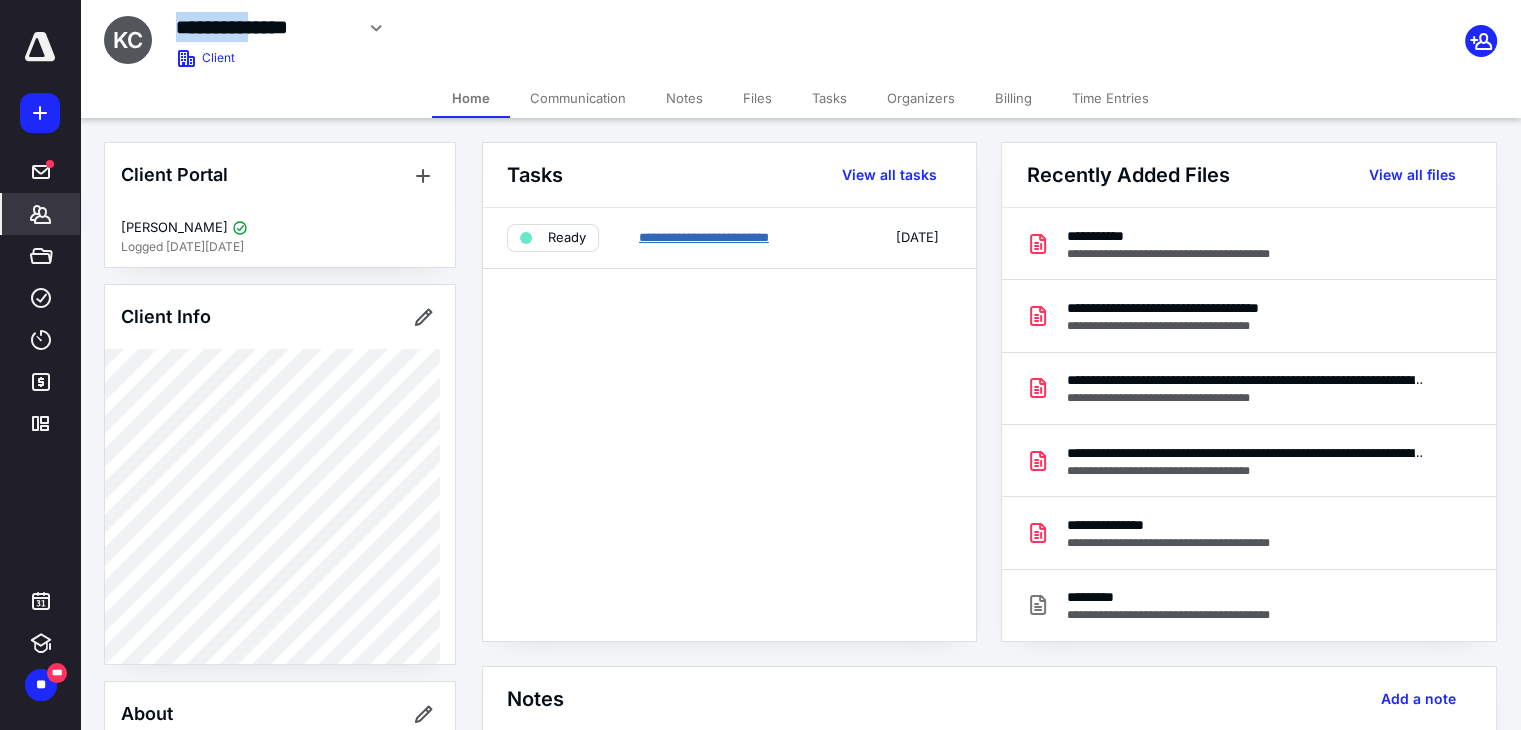 drag, startPoint x: 652, startPoint y: 231, endPoint x: 701, endPoint y: 231, distance: 49 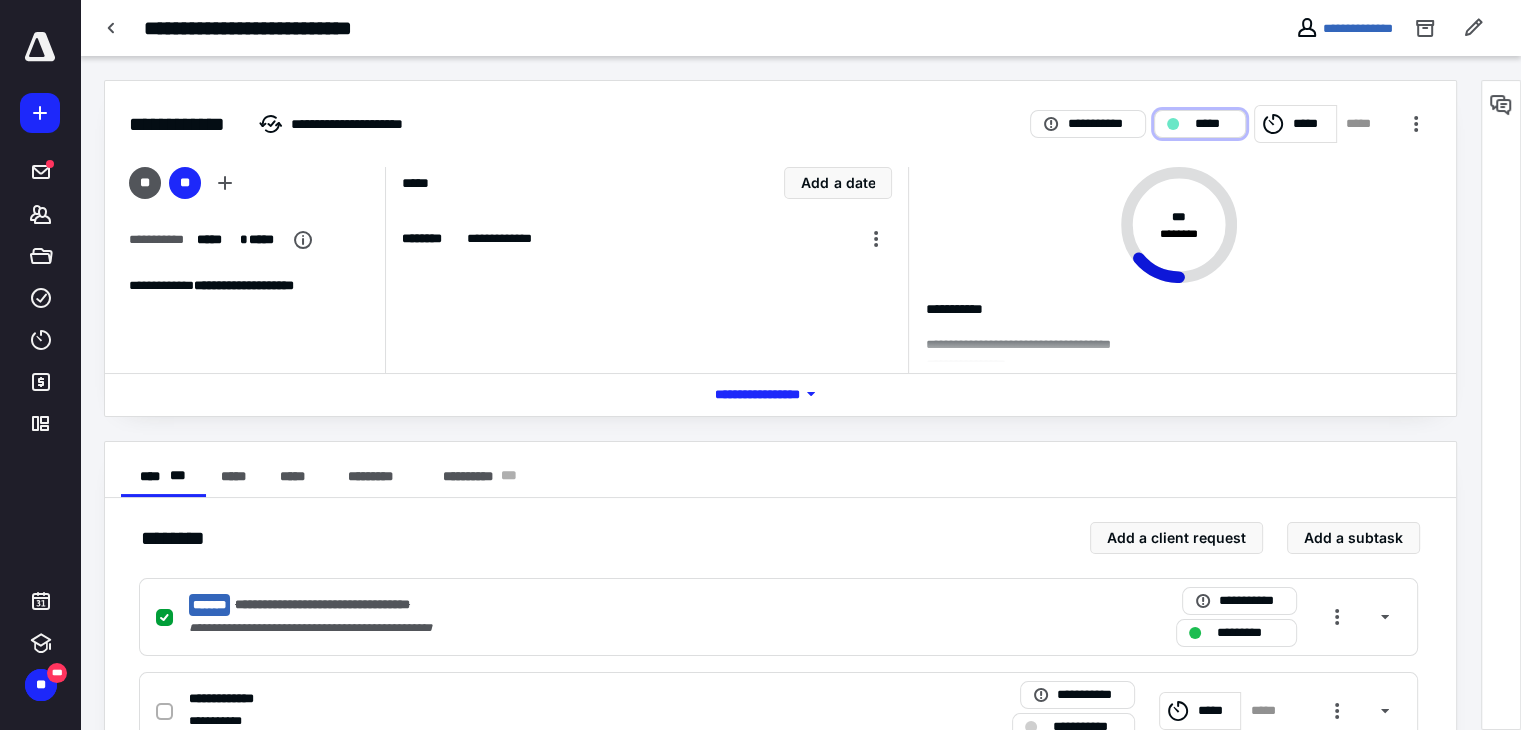 click on "*****" at bounding box center [1214, 124] 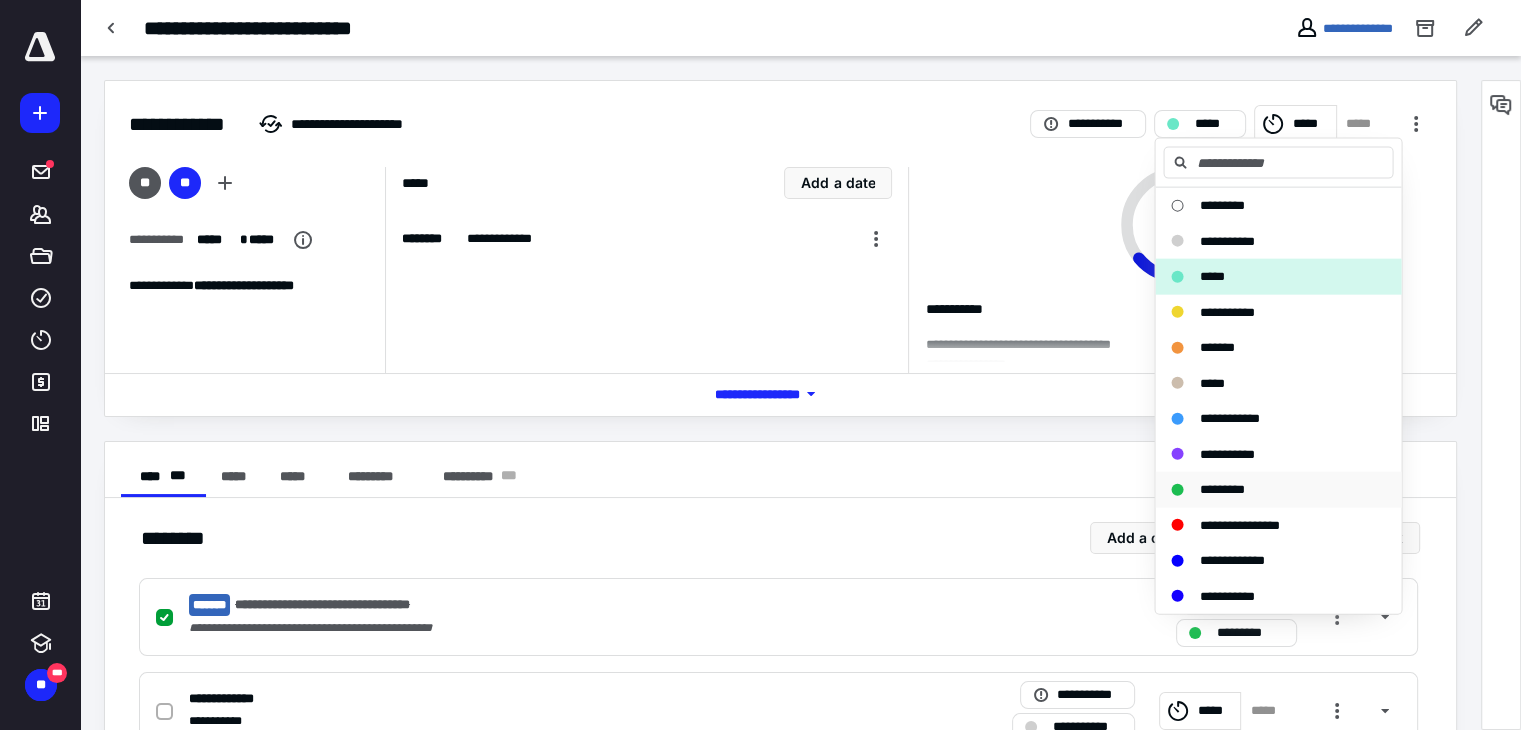 click on "*********" at bounding box center [1221, 489] 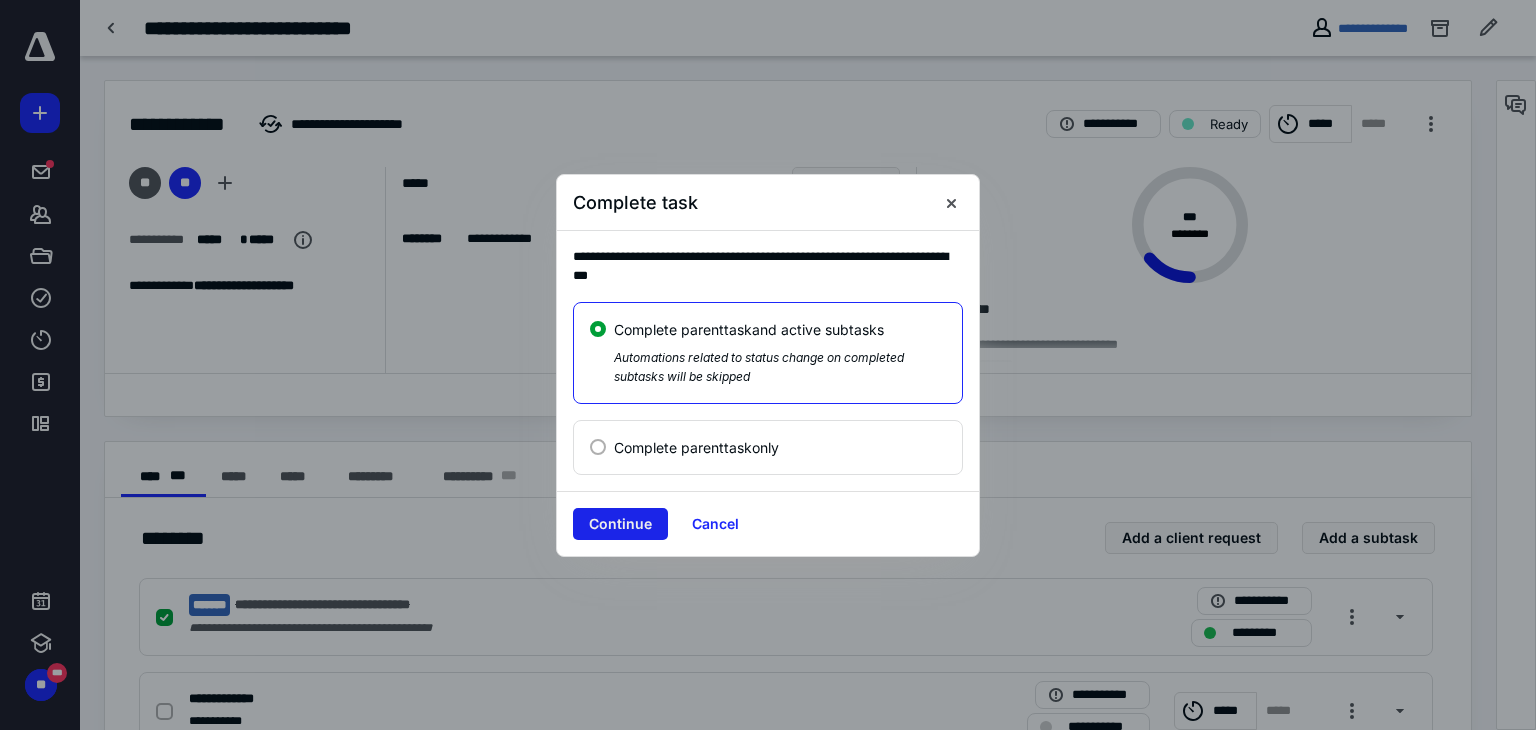 click on "Continue" at bounding box center [620, 524] 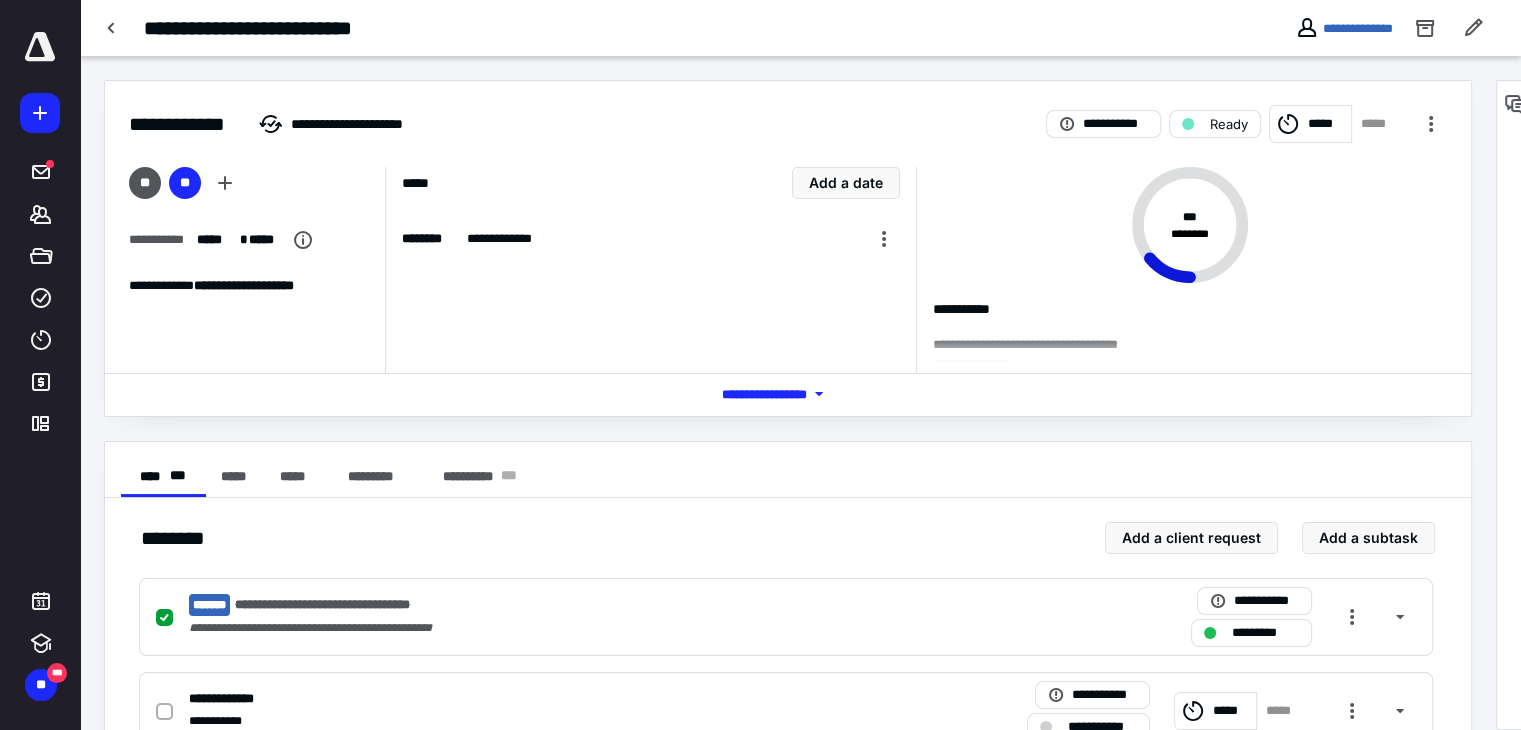 checkbox on "true" 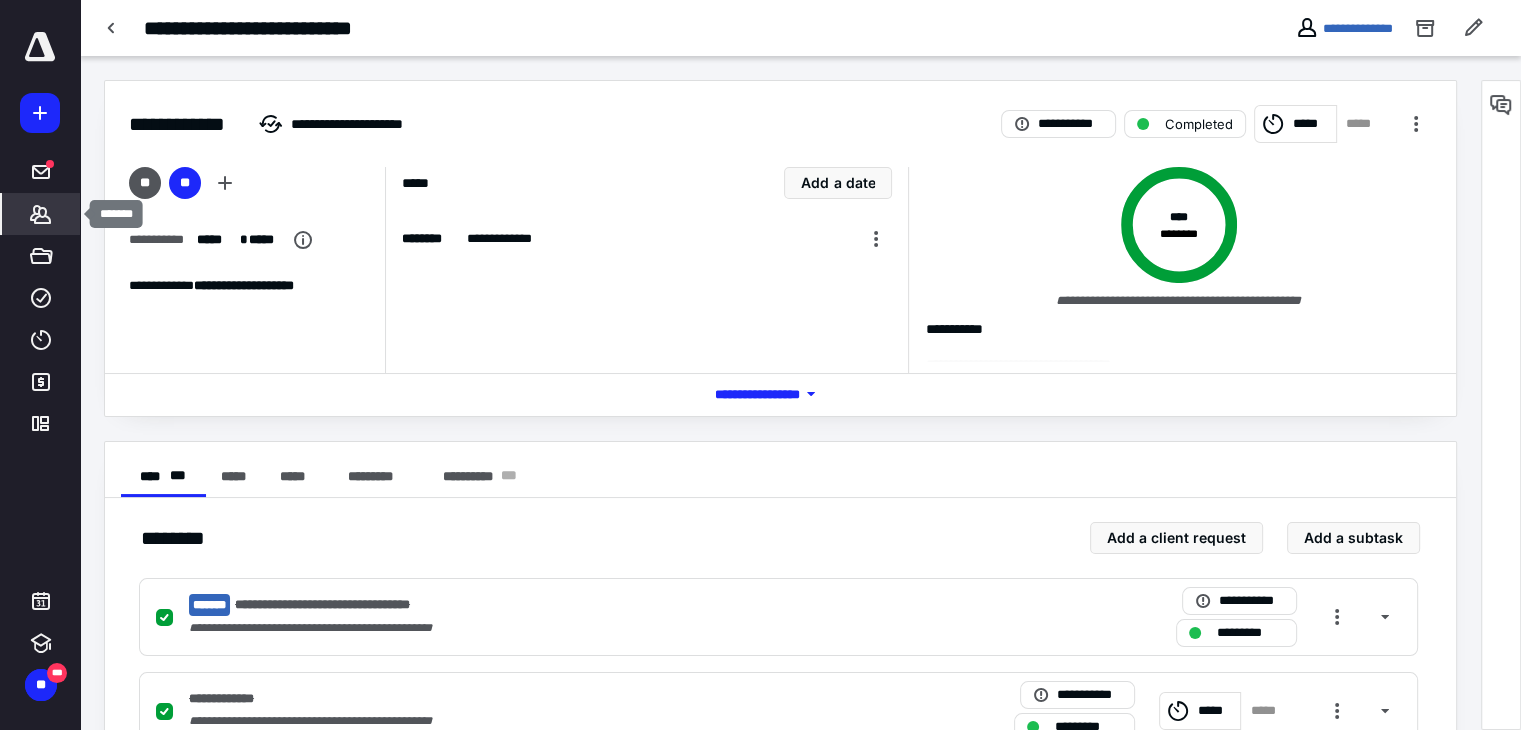 click 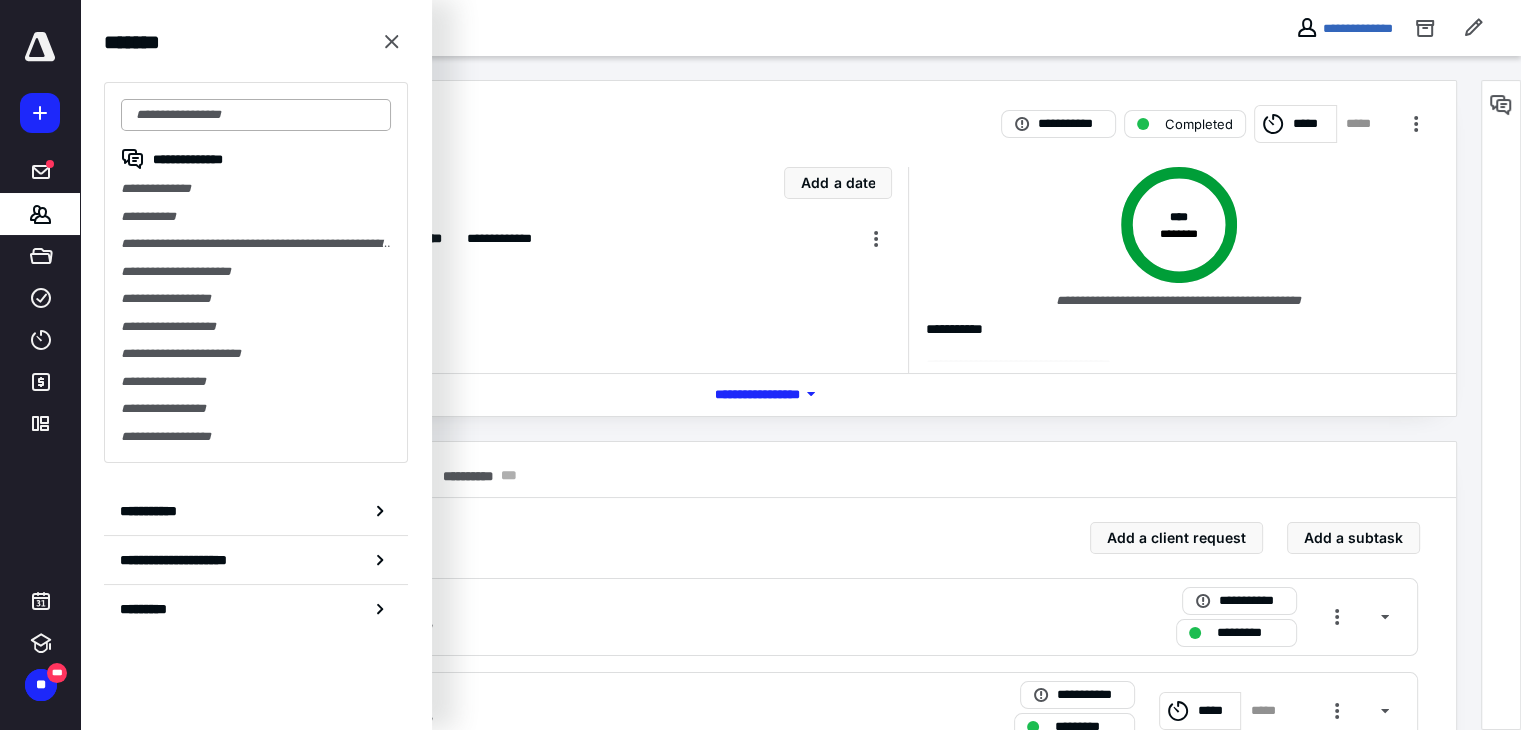 click at bounding box center (256, 115) 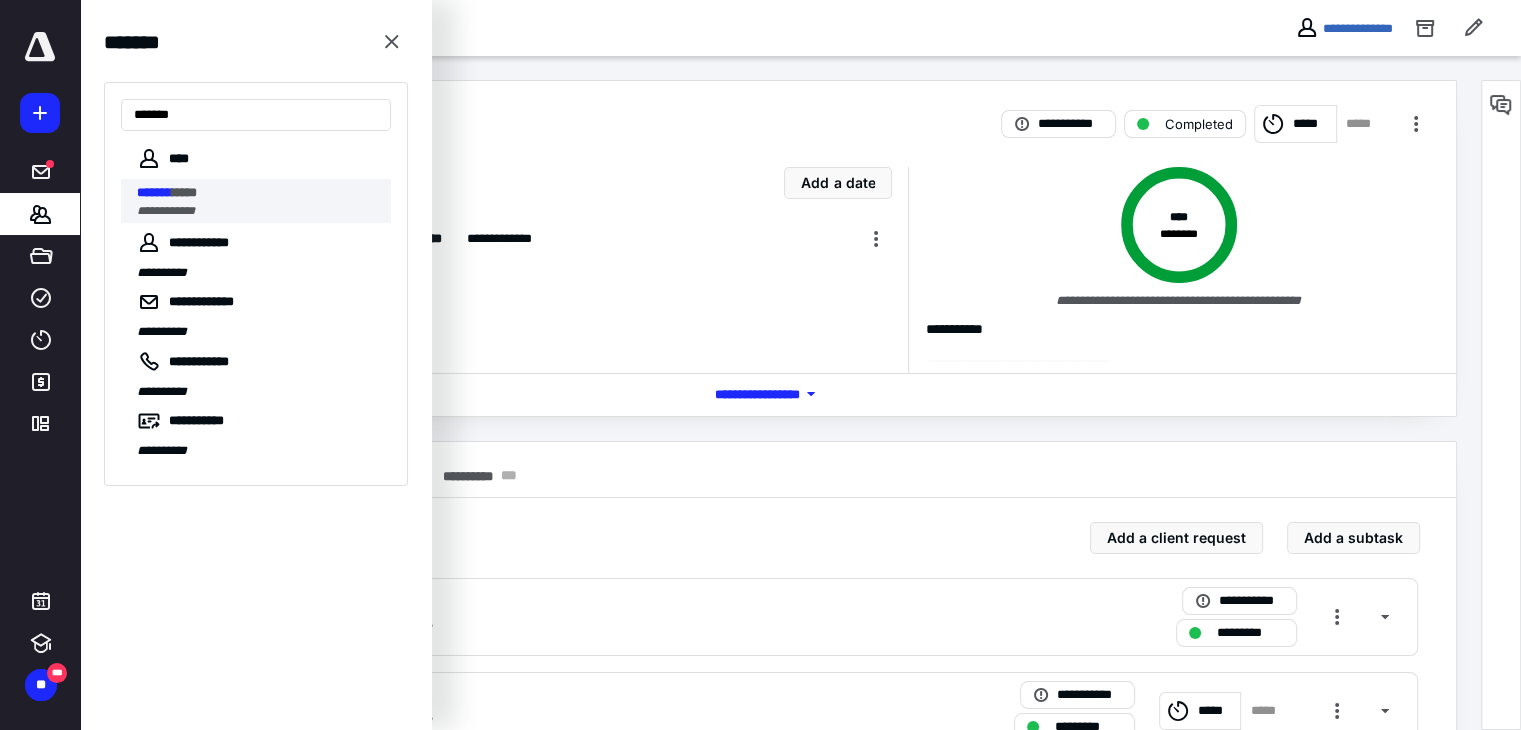 type on "*******" 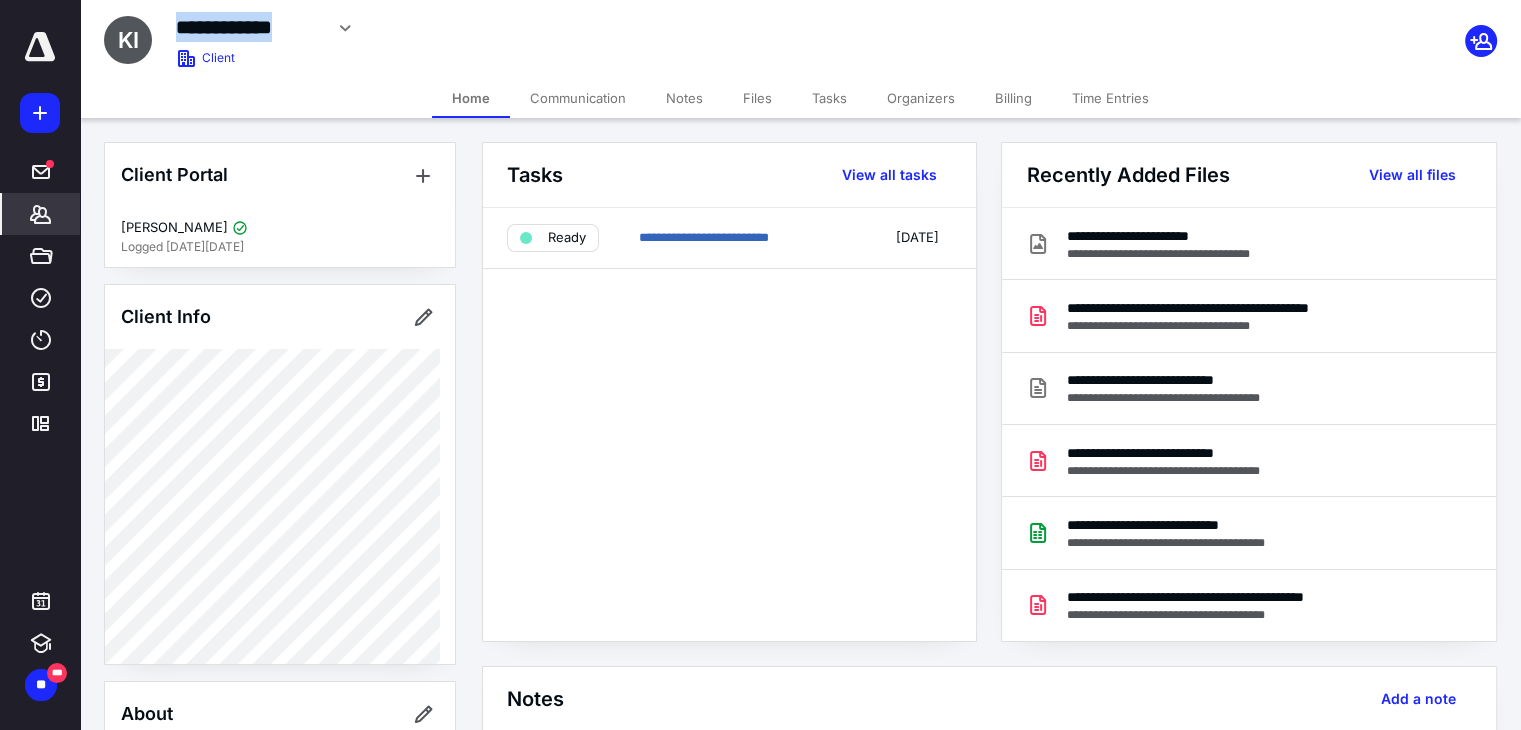 drag, startPoint x: 179, startPoint y: 27, endPoint x: 321, endPoint y: 36, distance: 142.28493 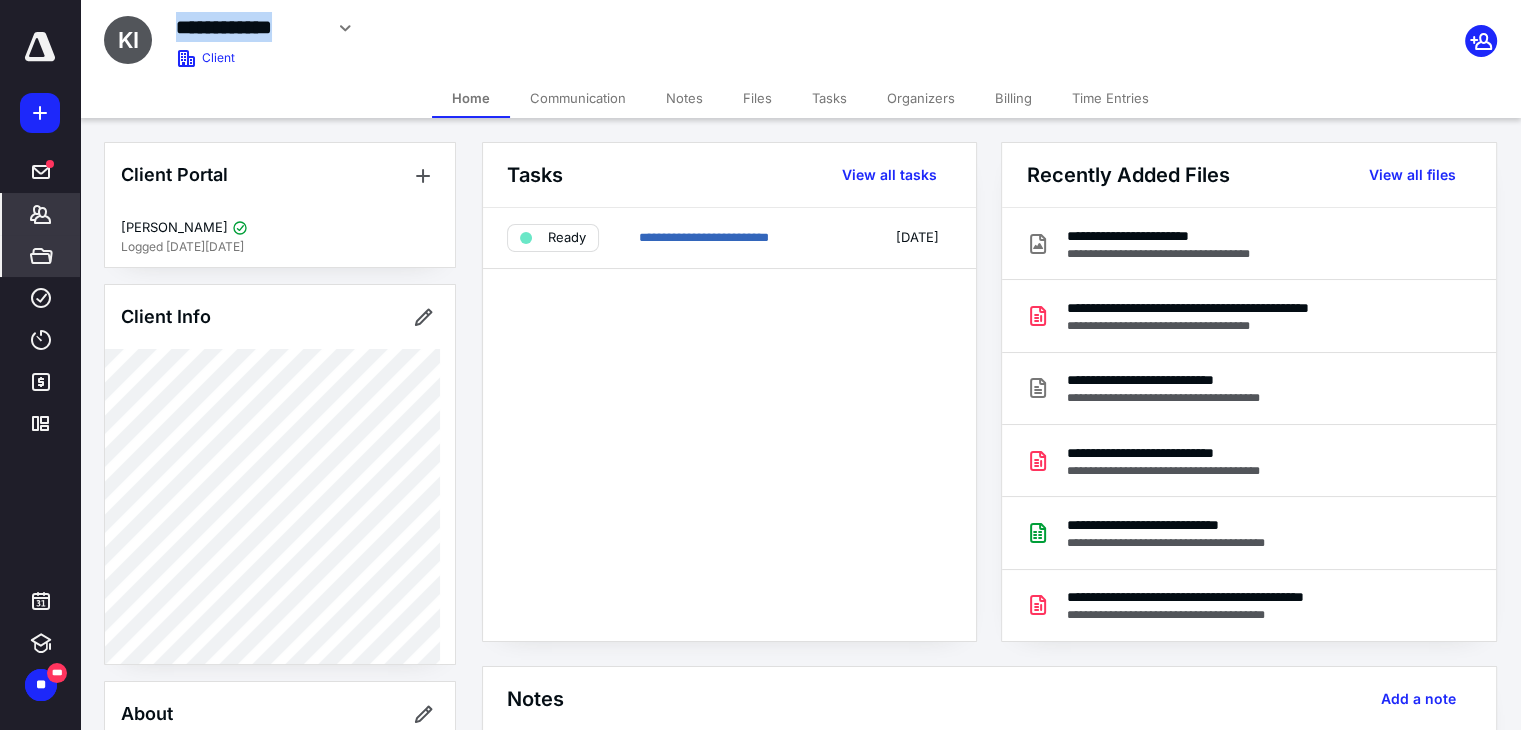 copy on "**********" 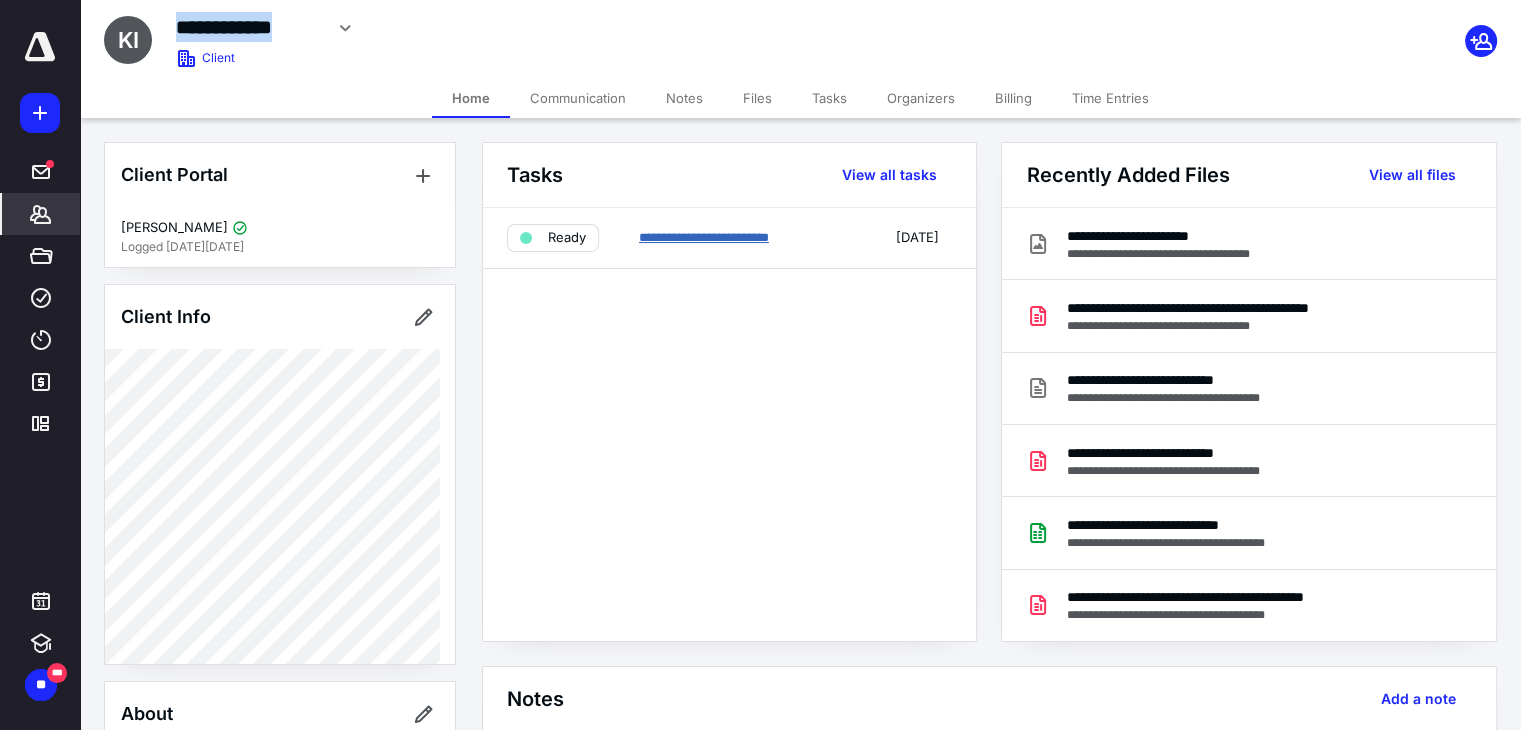 click on "**********" at bounding box center [704, 237] 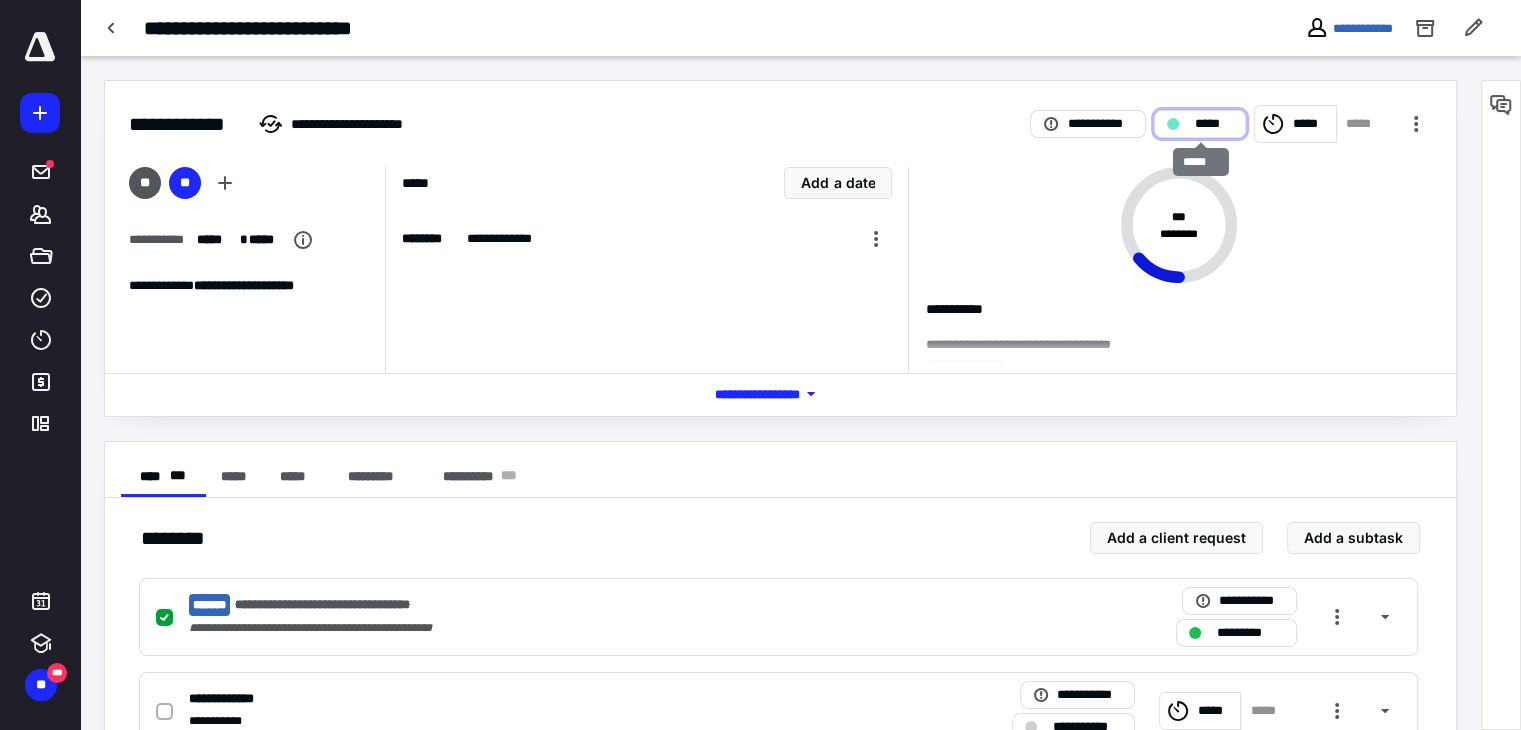 click on "*****" at bounding box center [1214, 124] 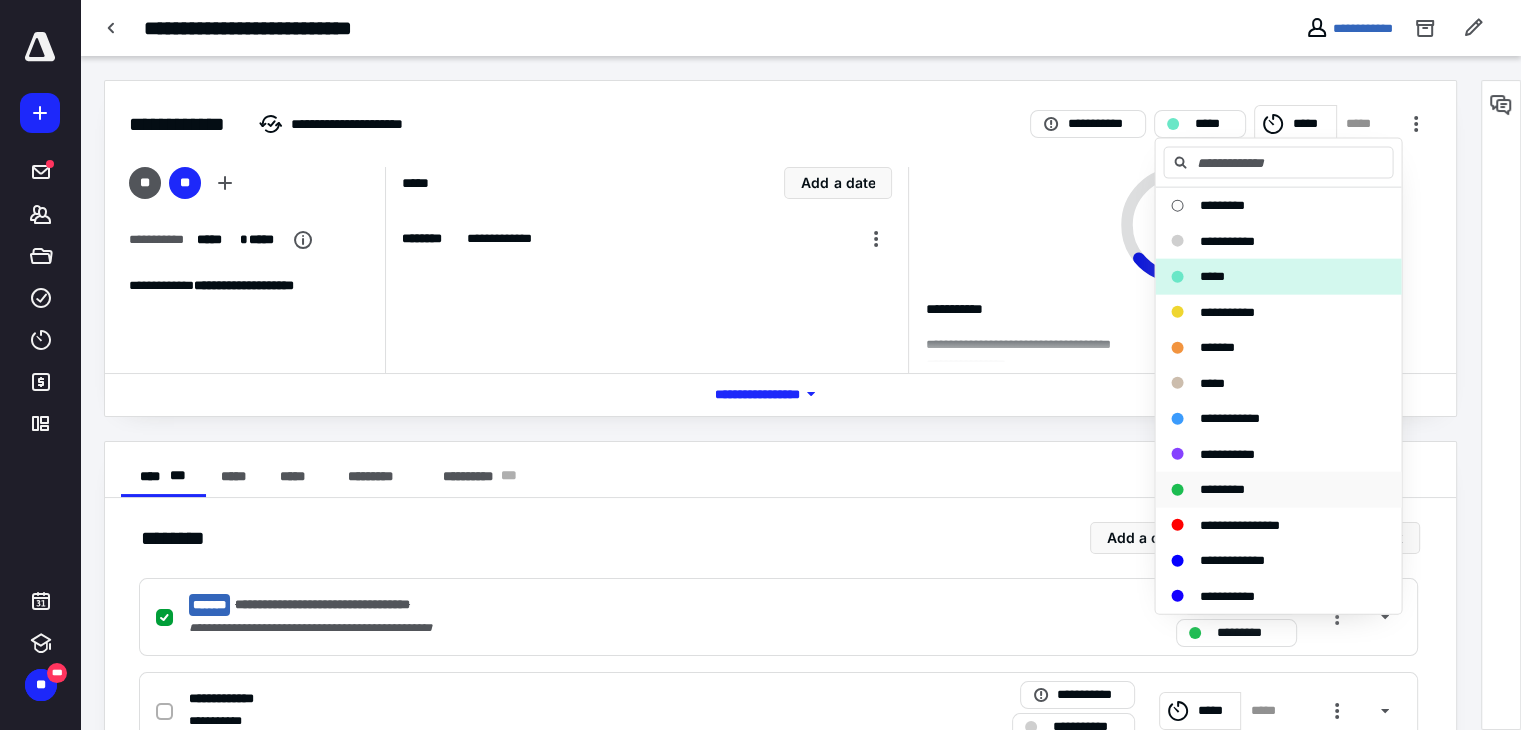 click on "*********" at bounding box center [1221, 489] 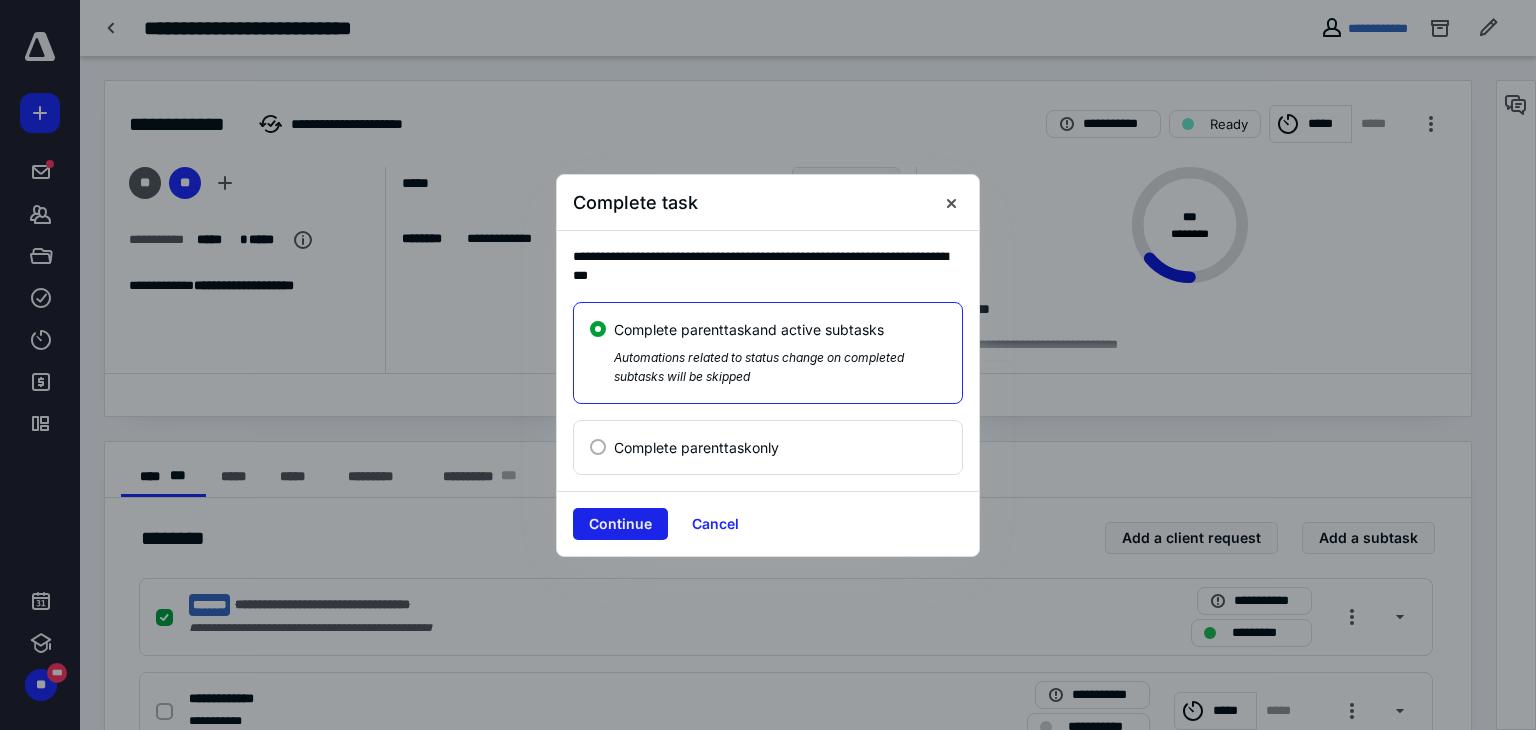 click on "Continue" at bounding box center [620, 524] 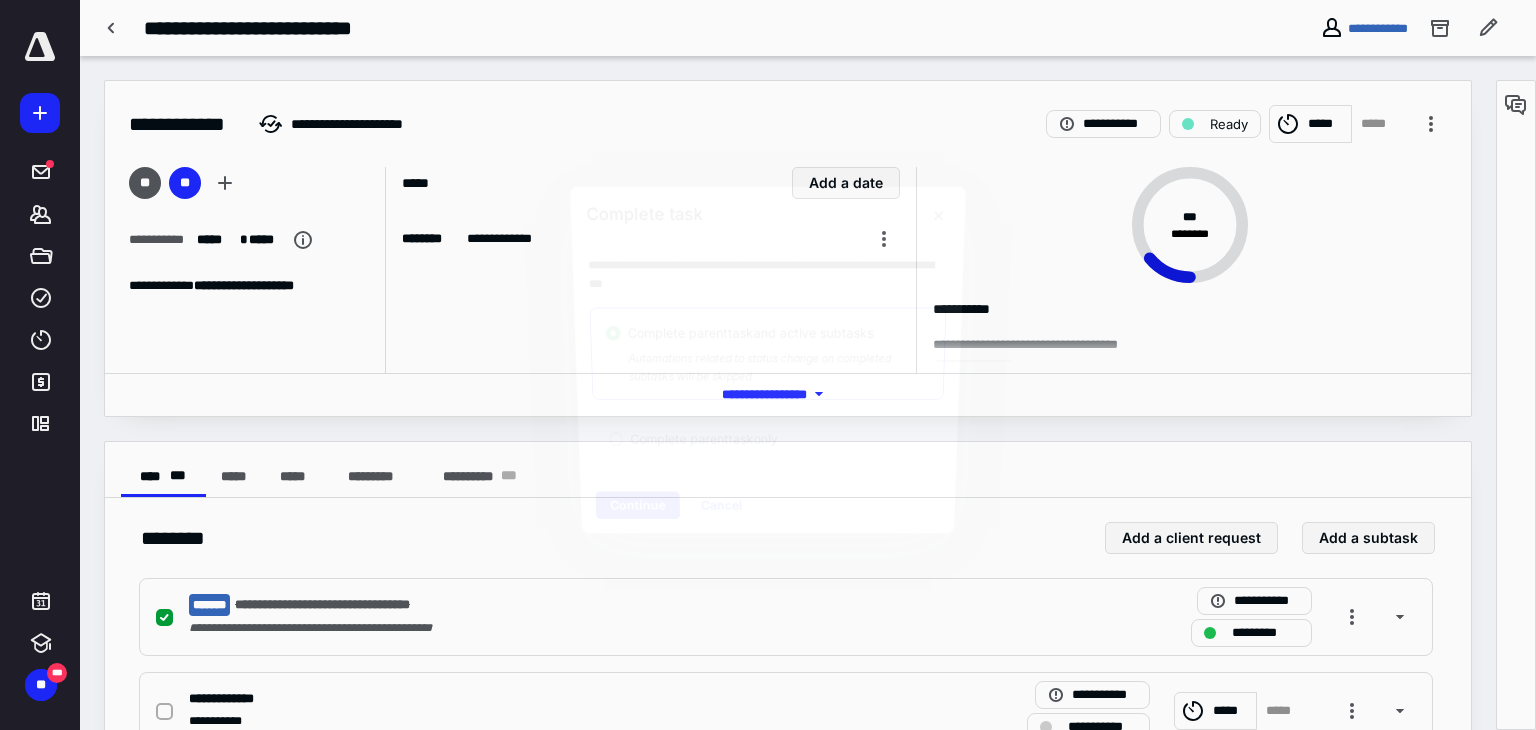 checkbox on "true" 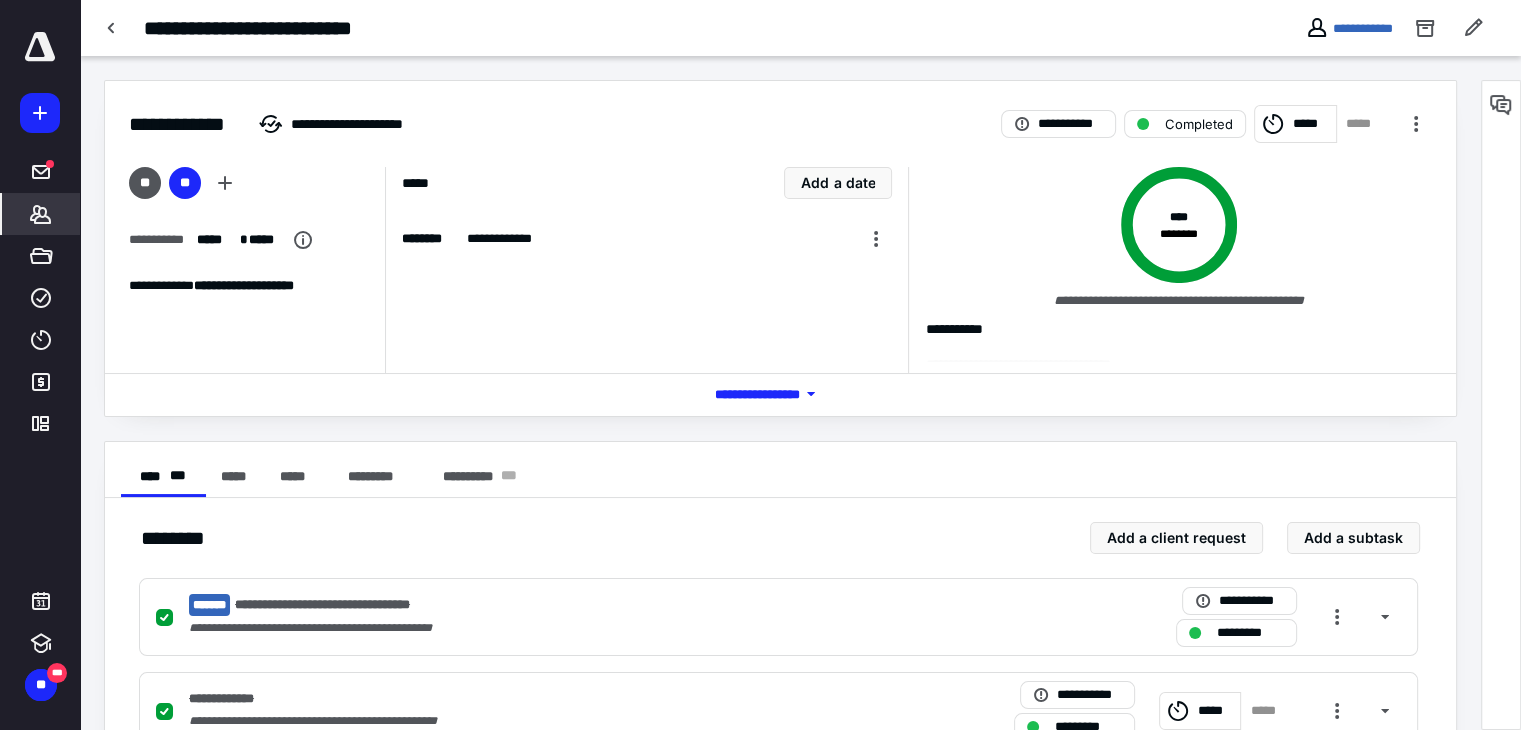 click 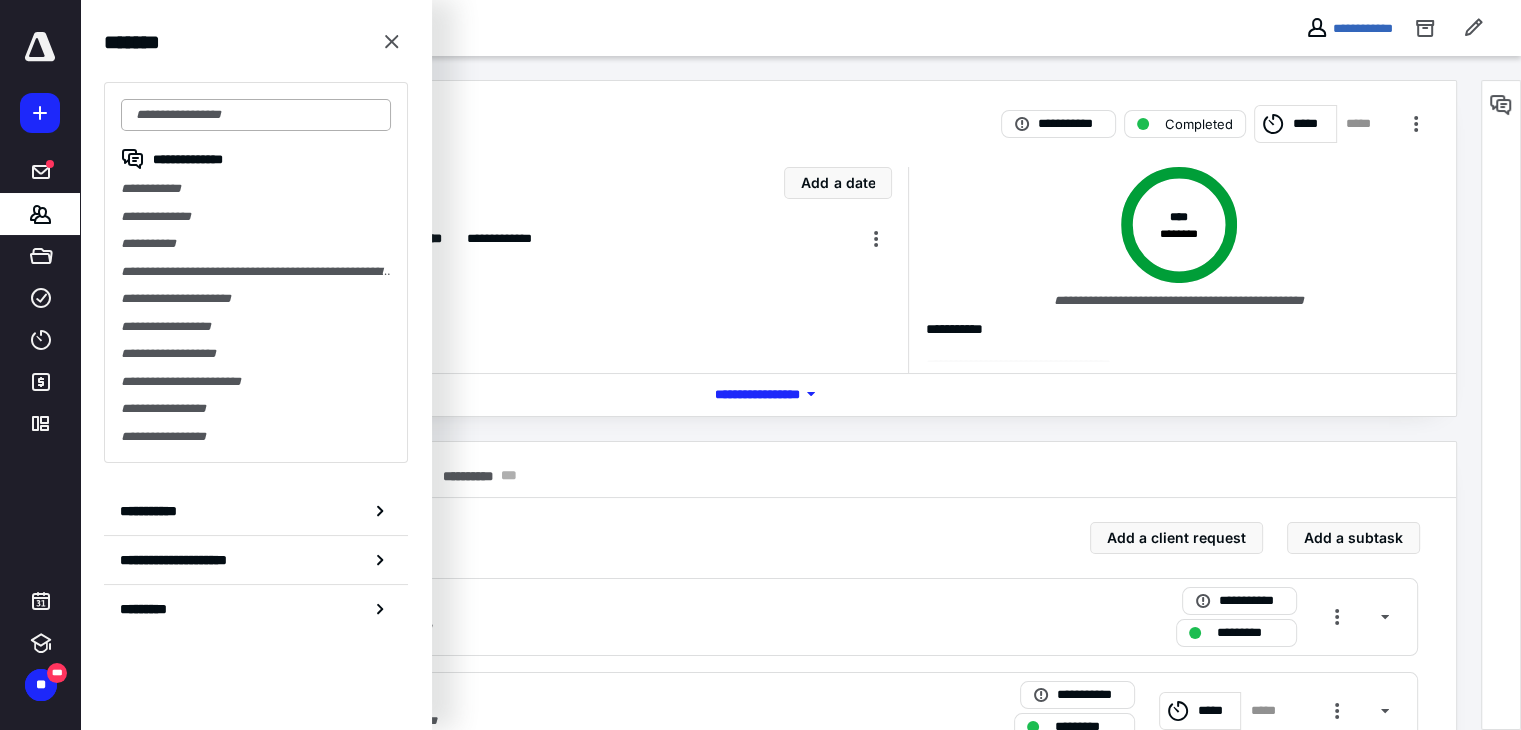 click at bounding box center [256, 115] 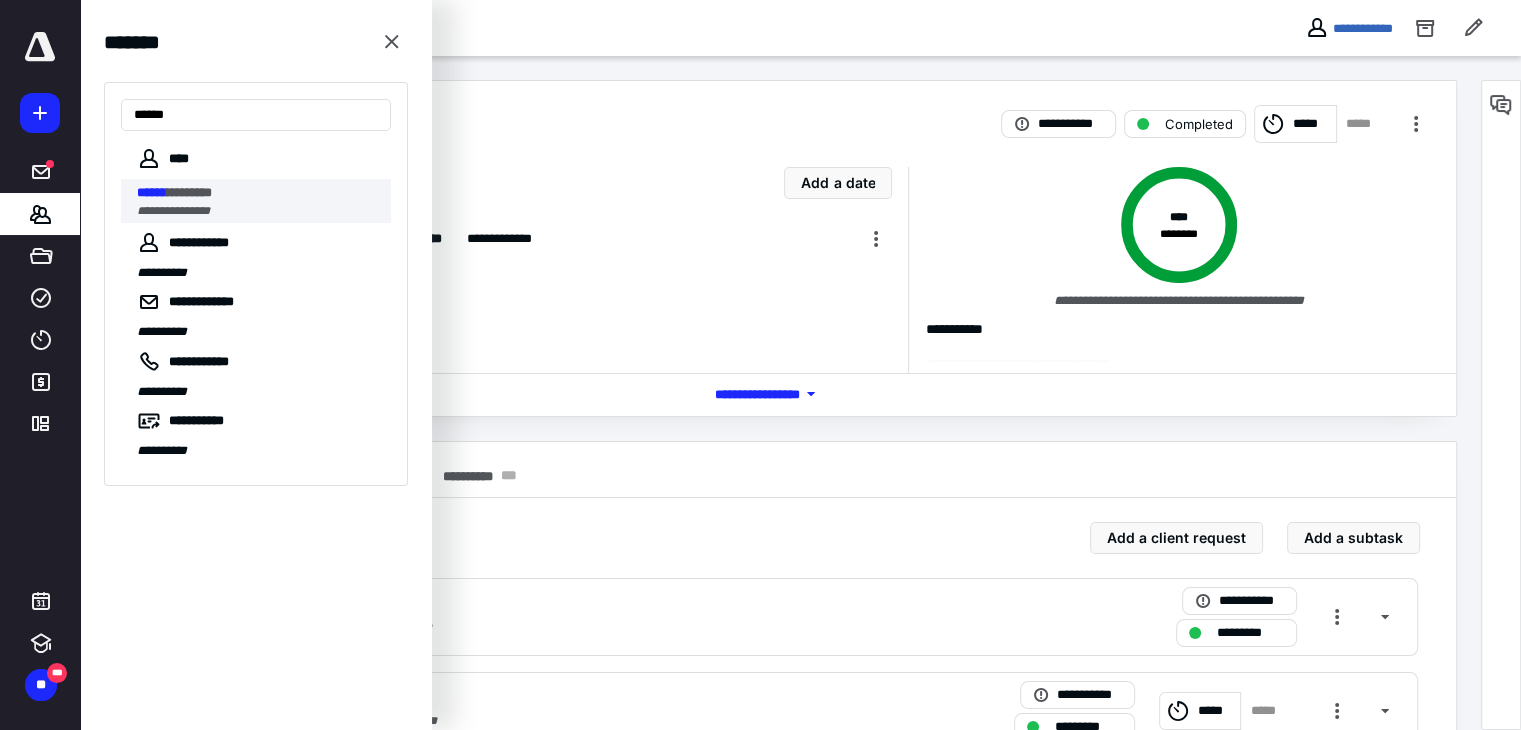 type on "******" 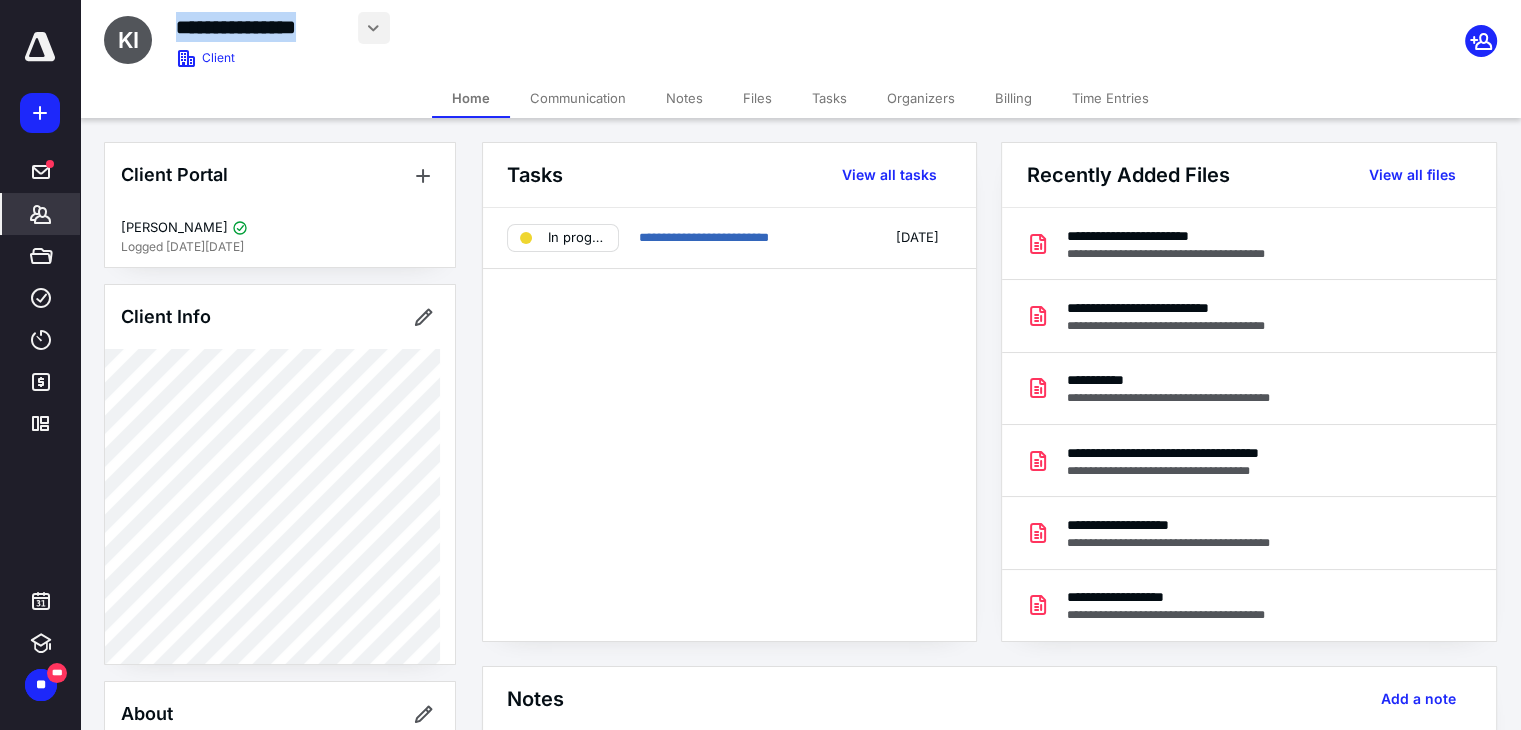 drag, startPoint x: 177, startPoint y: 22, endPoint x: 358, endPoint y: 26, distance: 181.04419 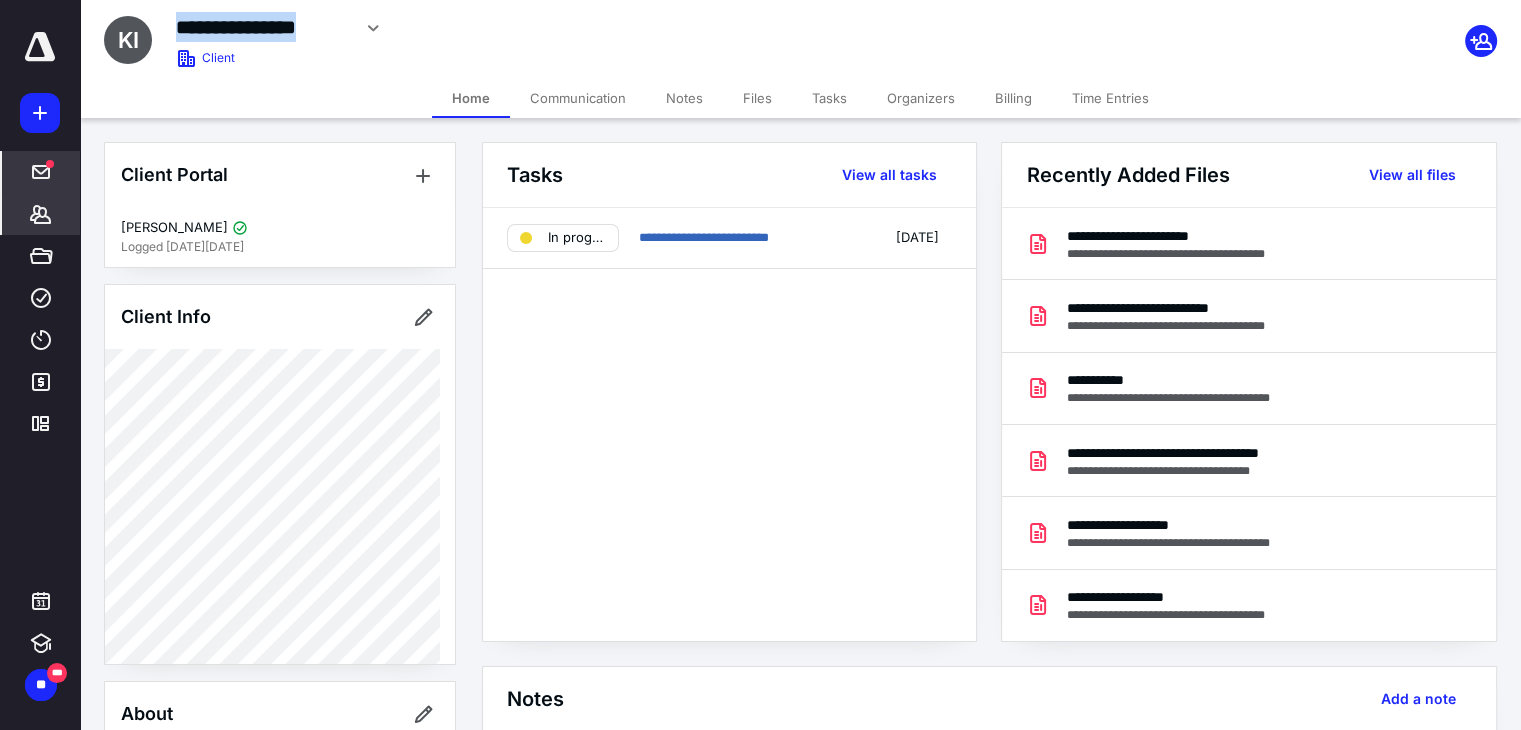 copy on "**********" 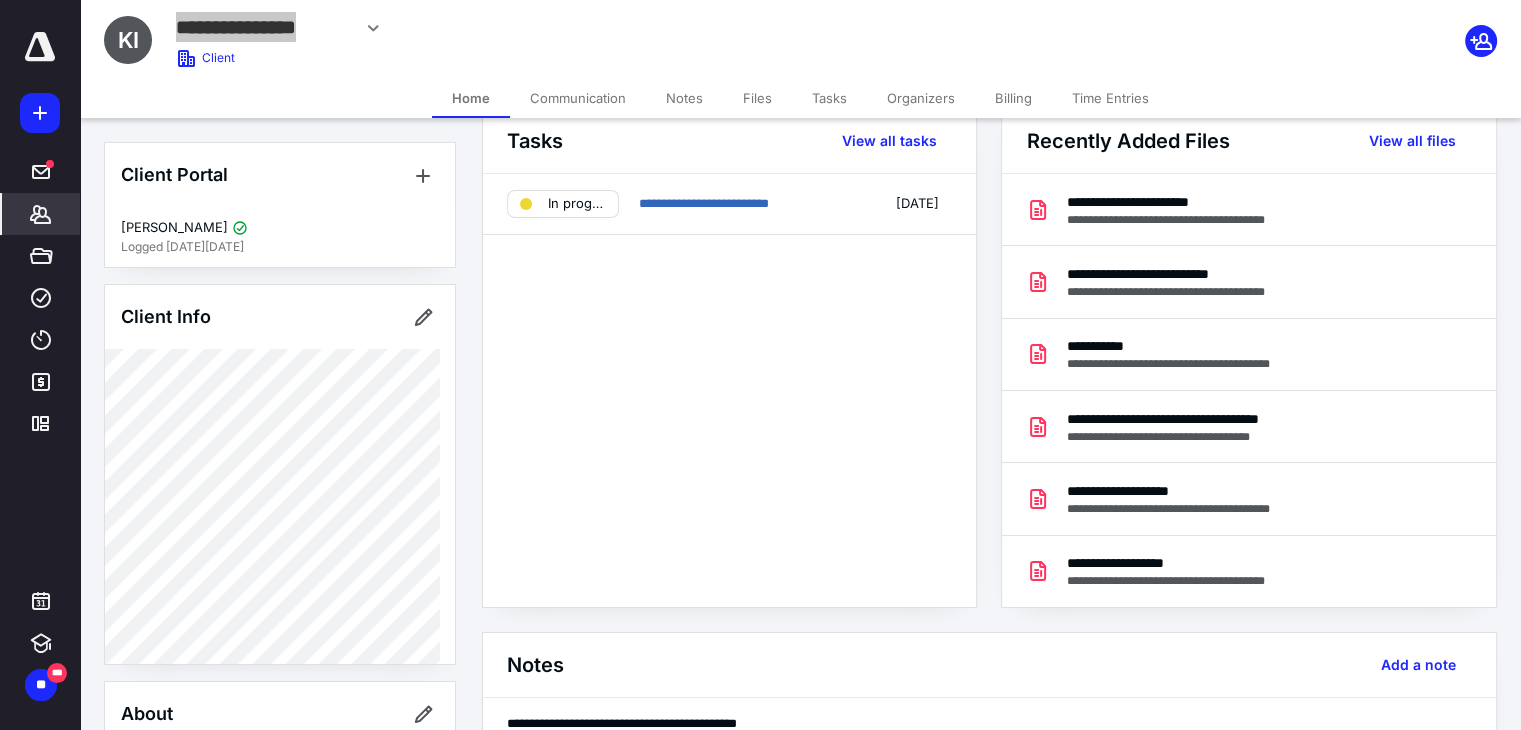 scroll, scrollTop: 0, scrollLeft: 0, axis: both 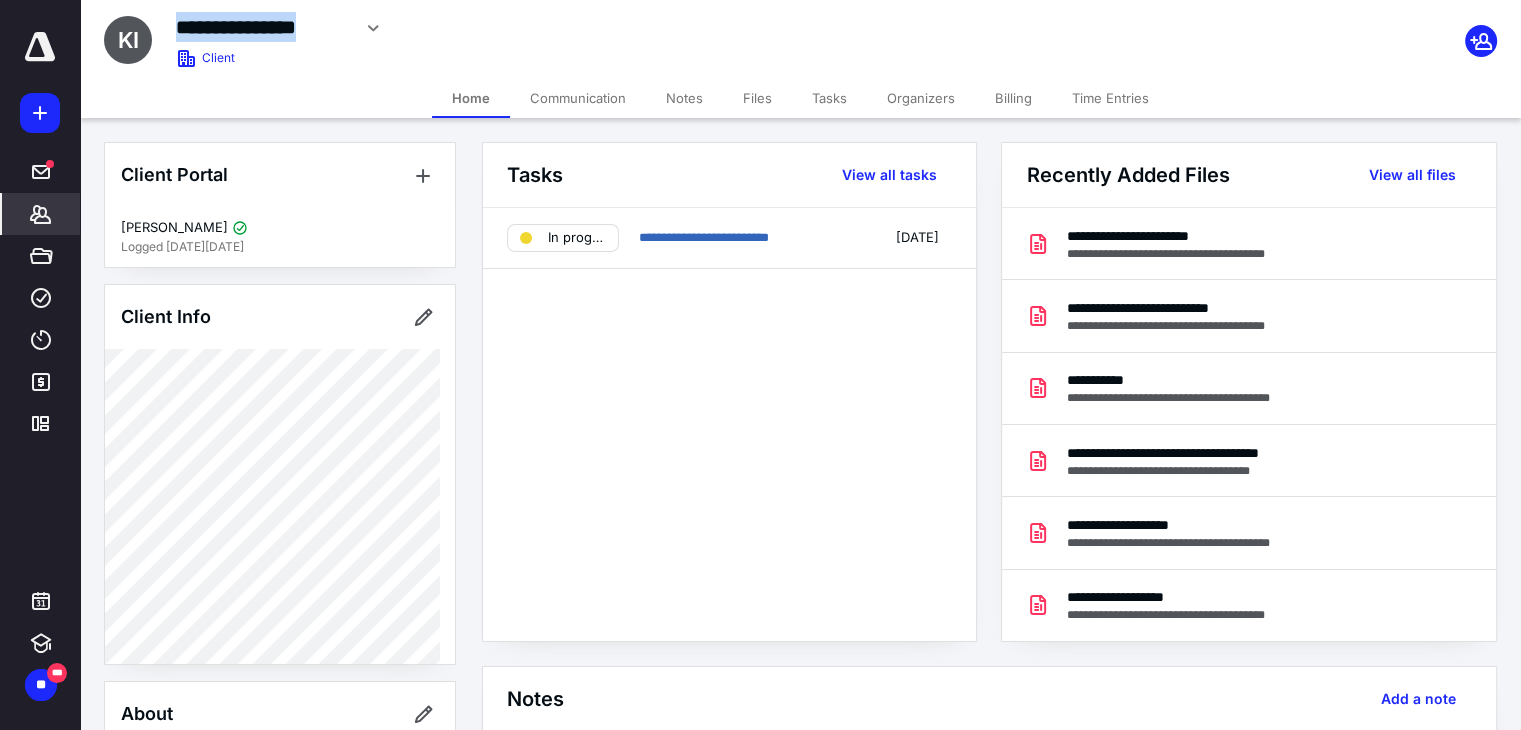 drag, startPoint x: 824, startPoint y: 104, endPoint x: 818, endPoint y: 113, distance: 10.816654 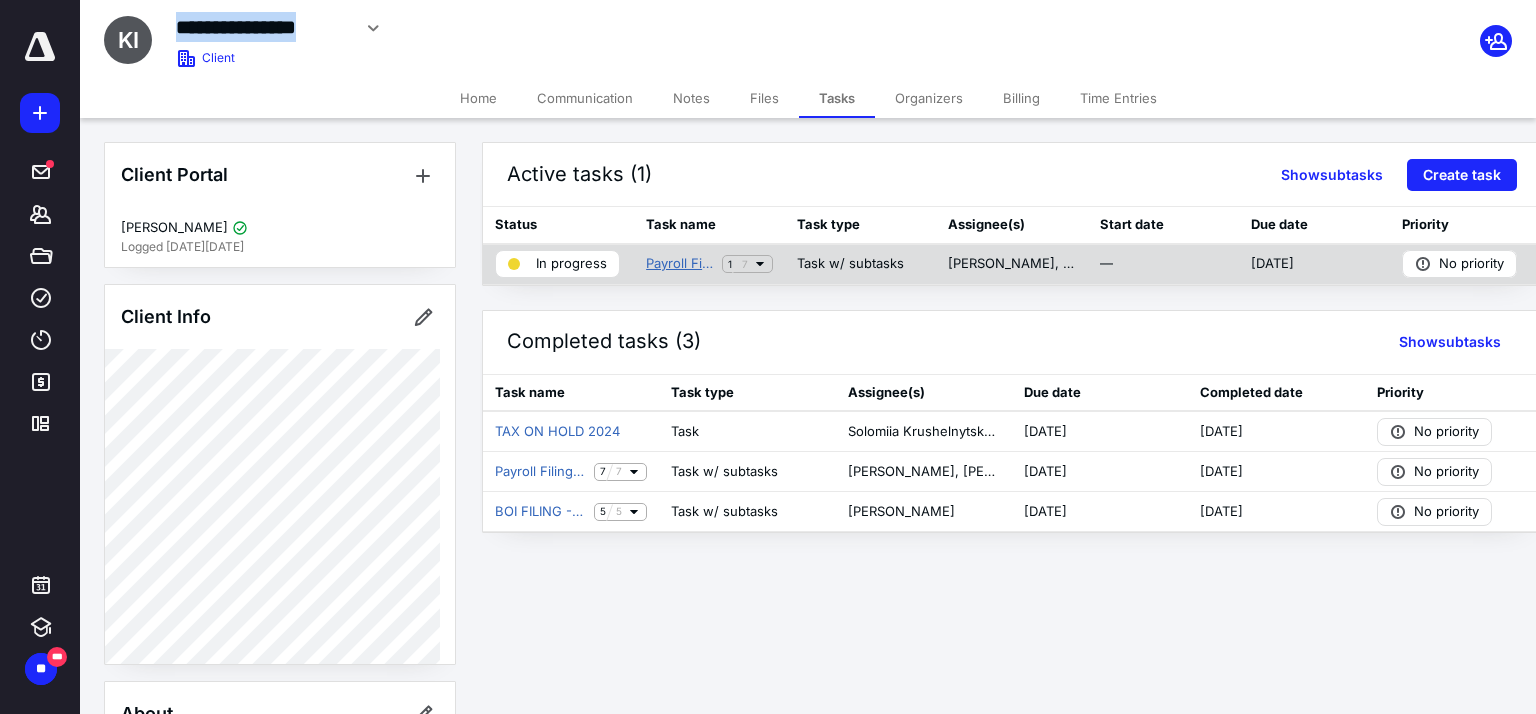 click on "Payroll Filing (Quarterly)" at bounding box center [680, 264] 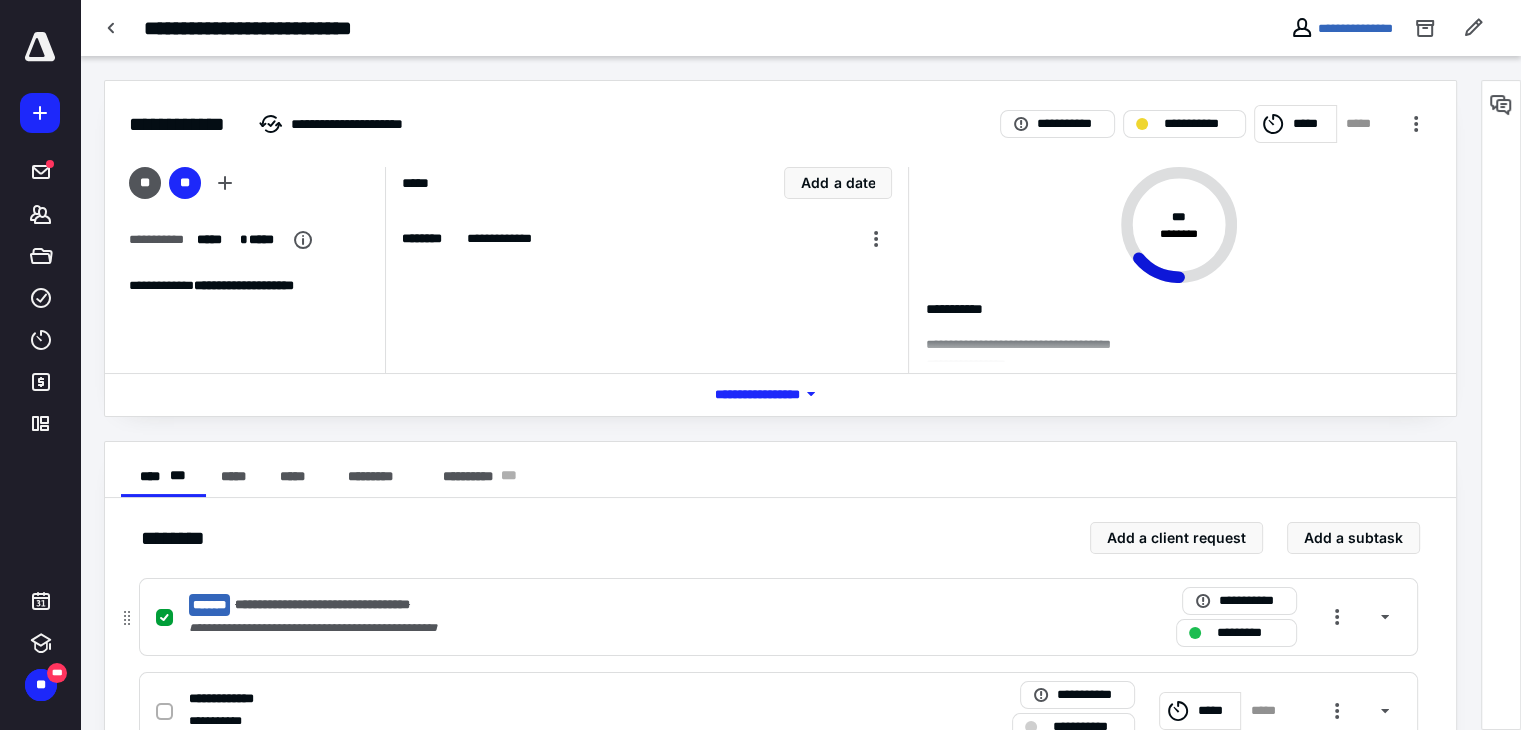 click on "**********" at bounding box center [516, 628] 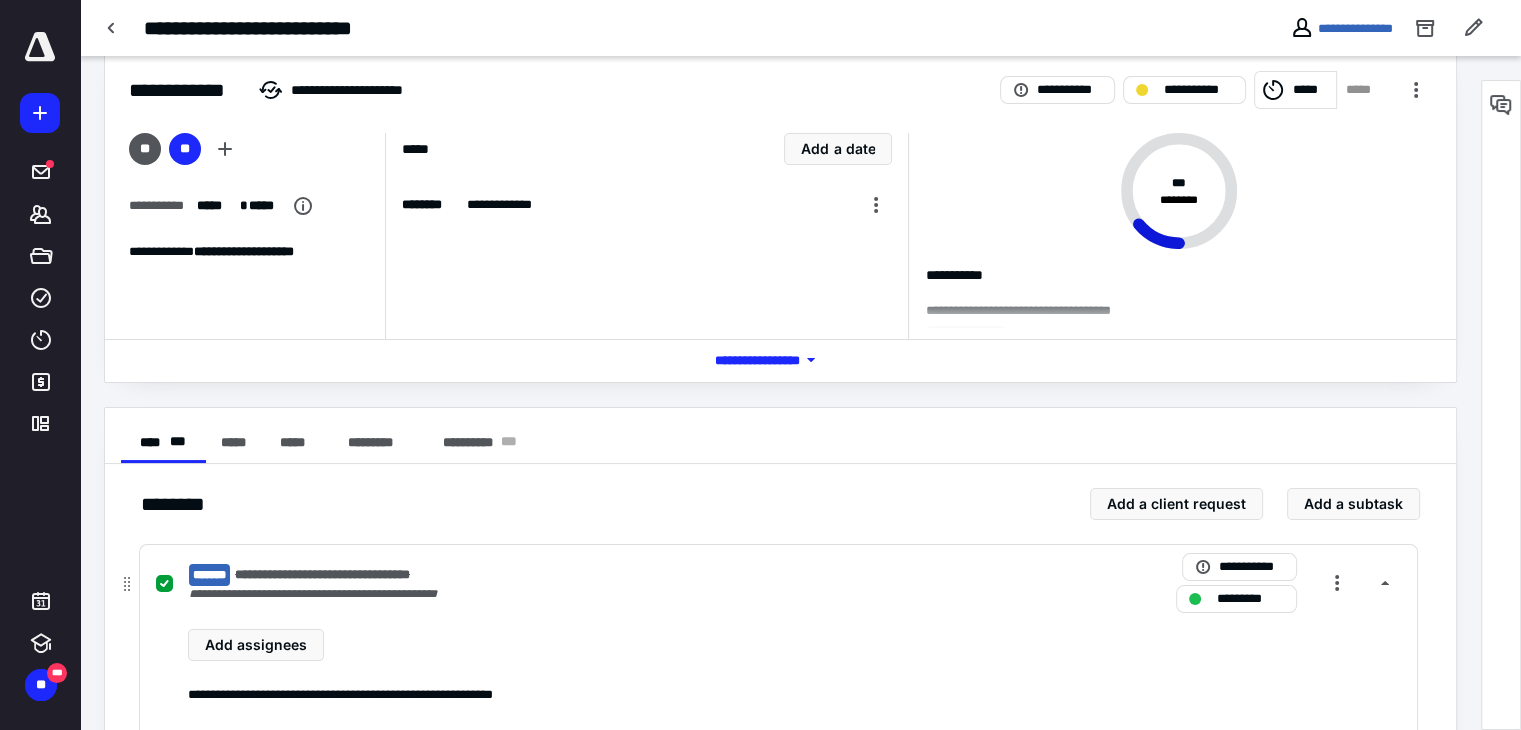 scroll, scrollTop: 0, scrollLeft: 0, axis: both 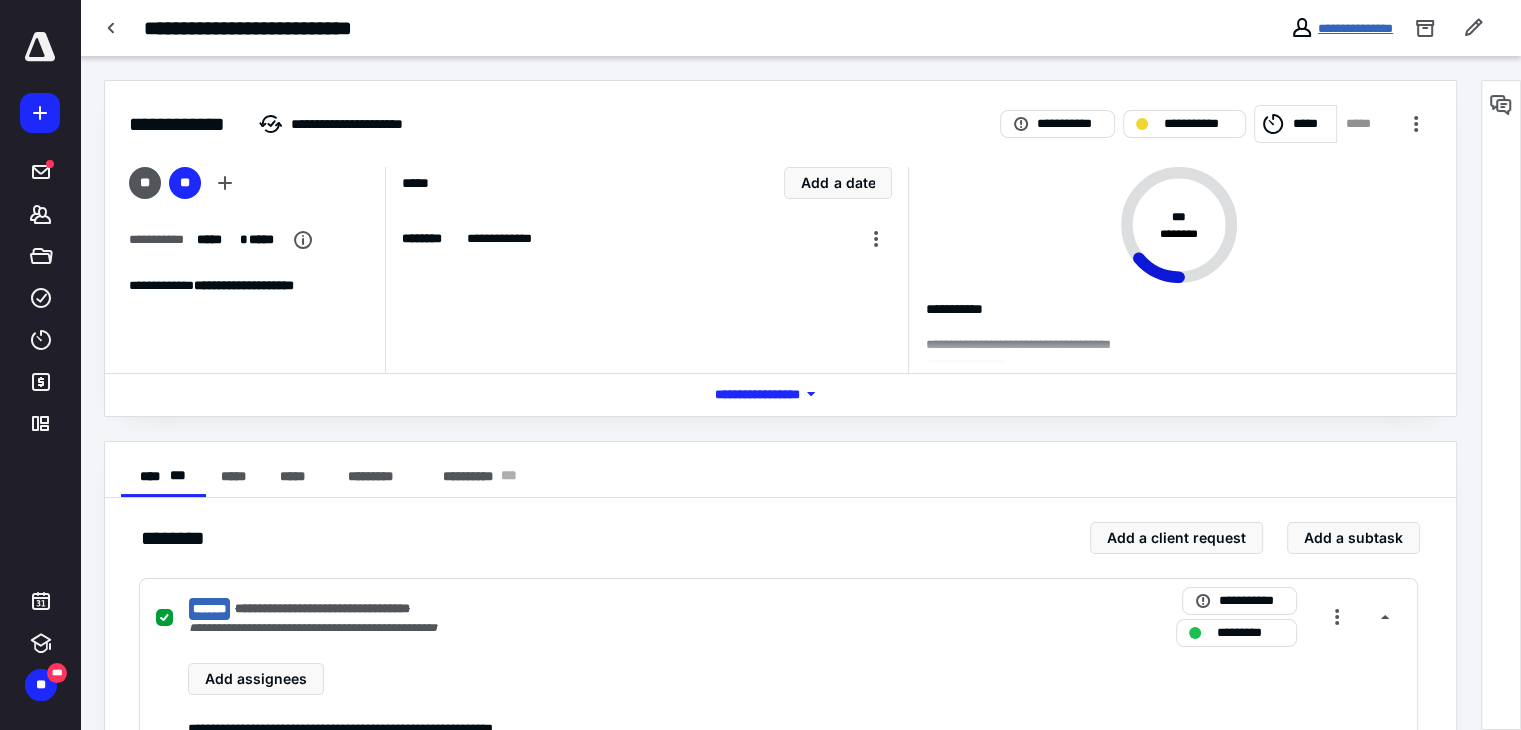 click on "**********" at bounding box center (1355, 28) 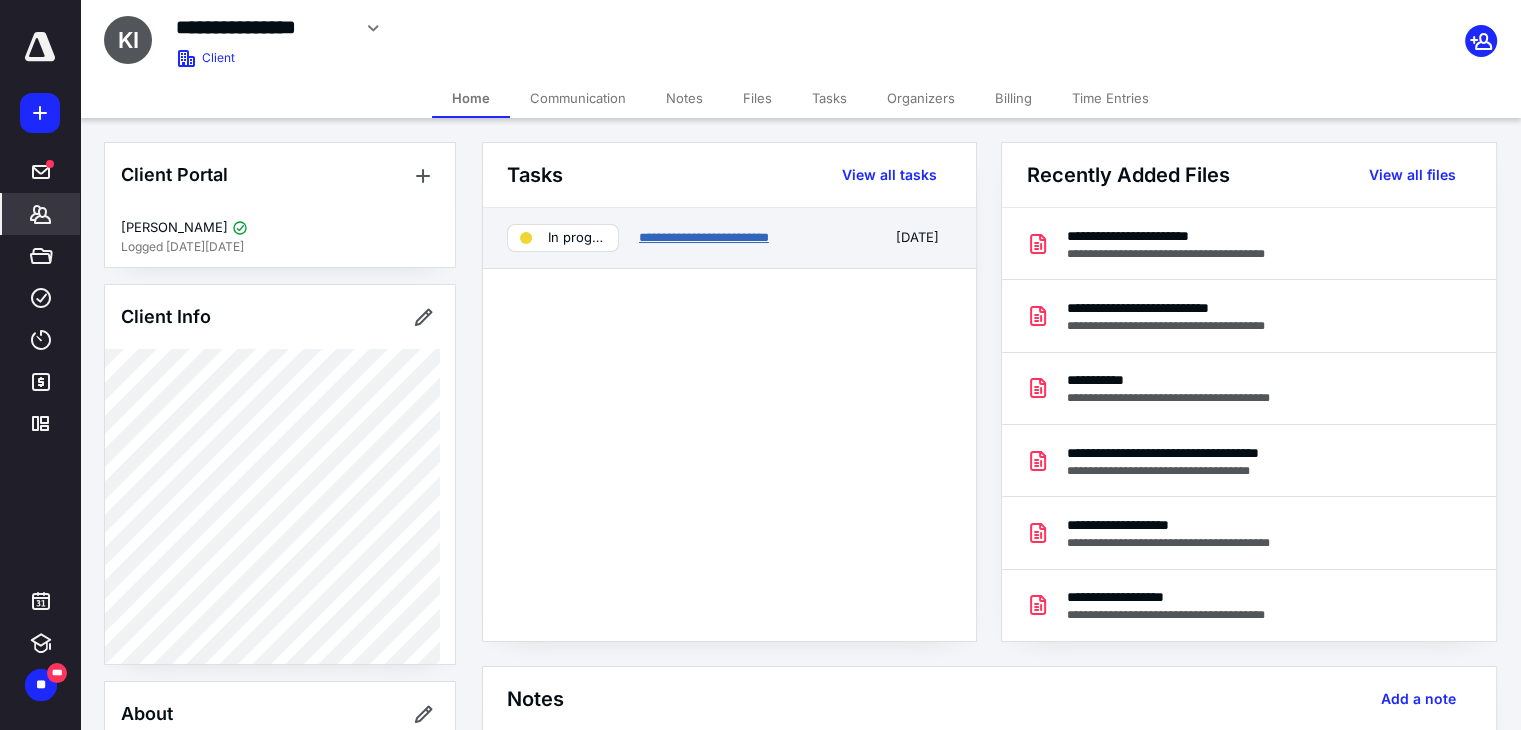 click on "**********" at bounding box center (704, 237) 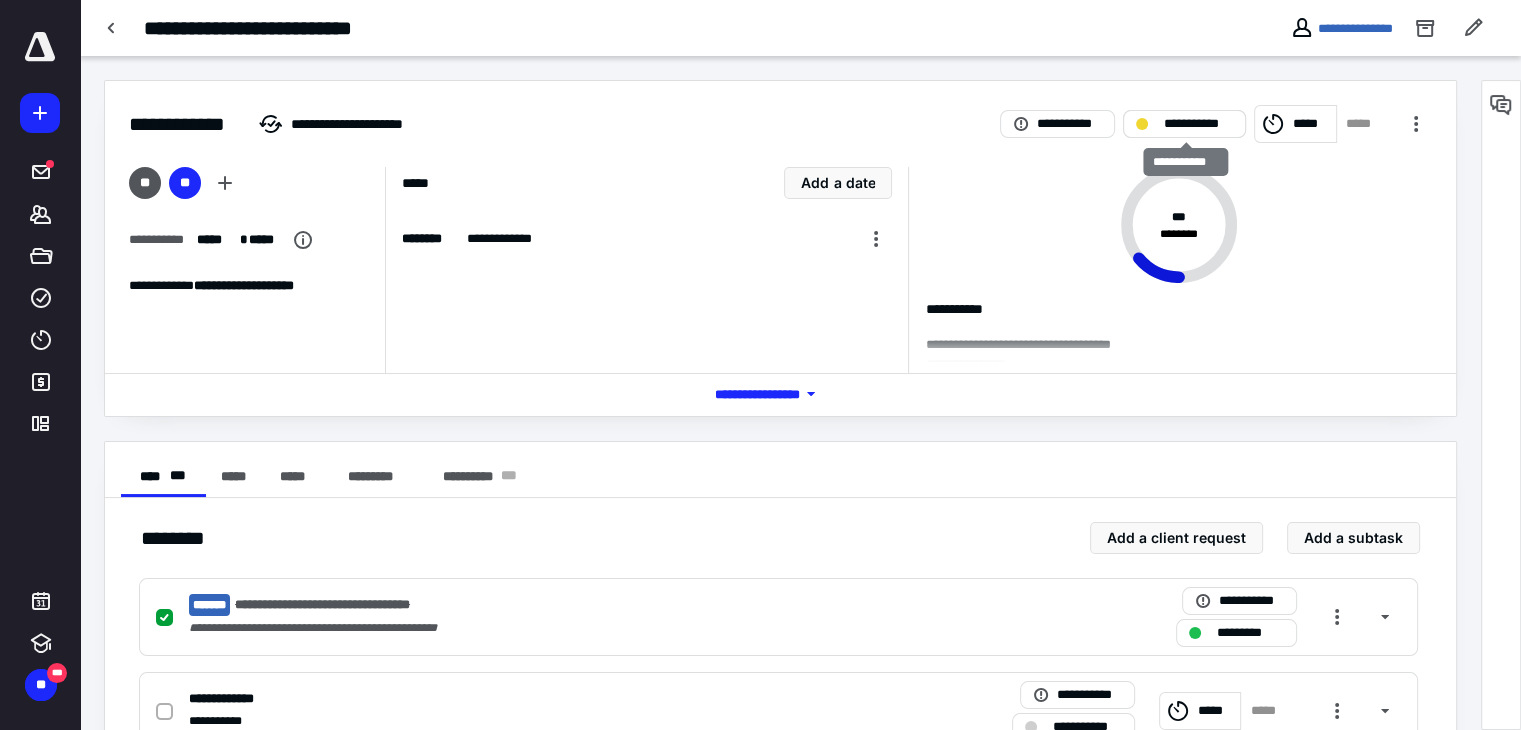 click on "**********" at bounding box center [1184, 124] 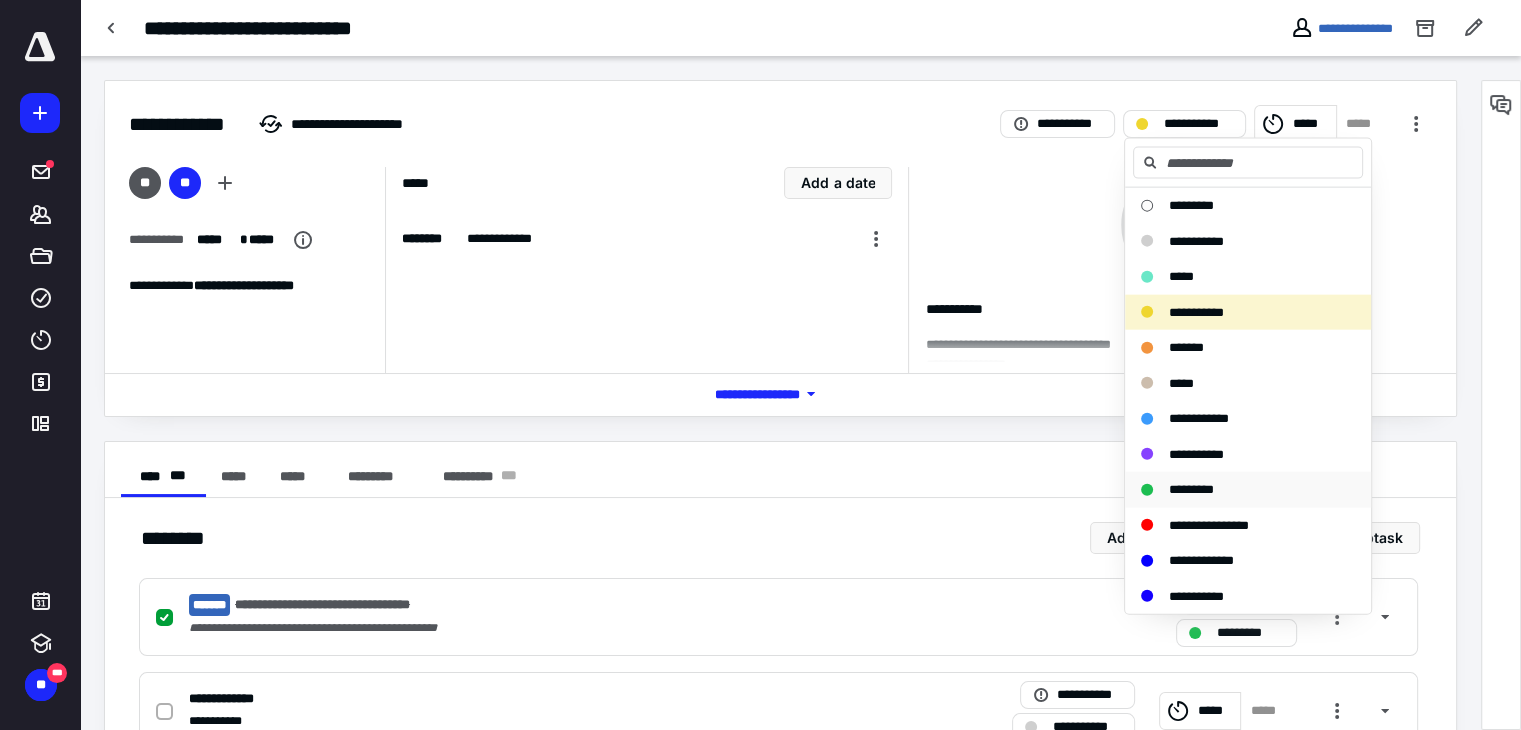 click on "*********" at bounding box center [1191, 490] 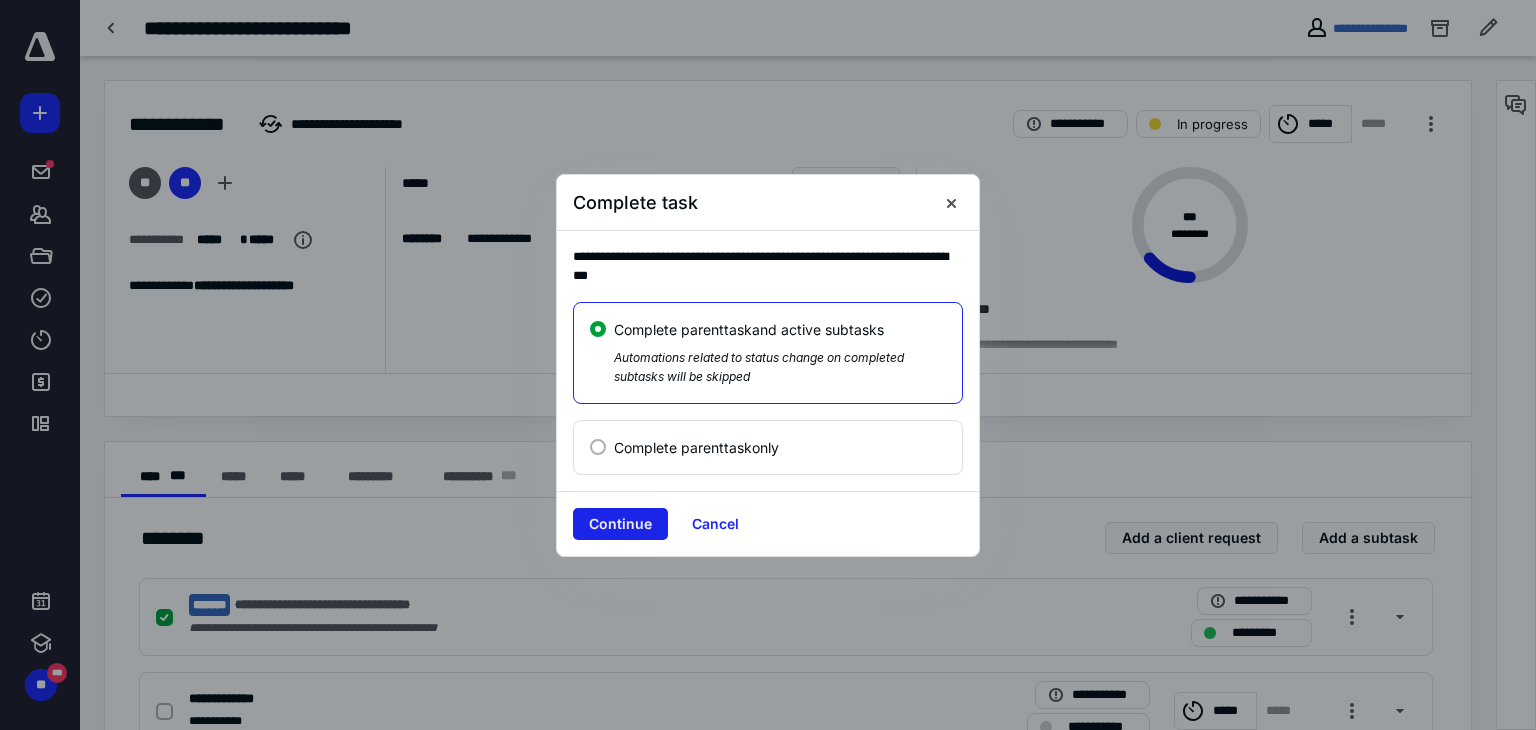 drag, startPoint x: 609, startPoint y: 521, endPoint x: 83, endPoint y: 297, distance: 571.7097 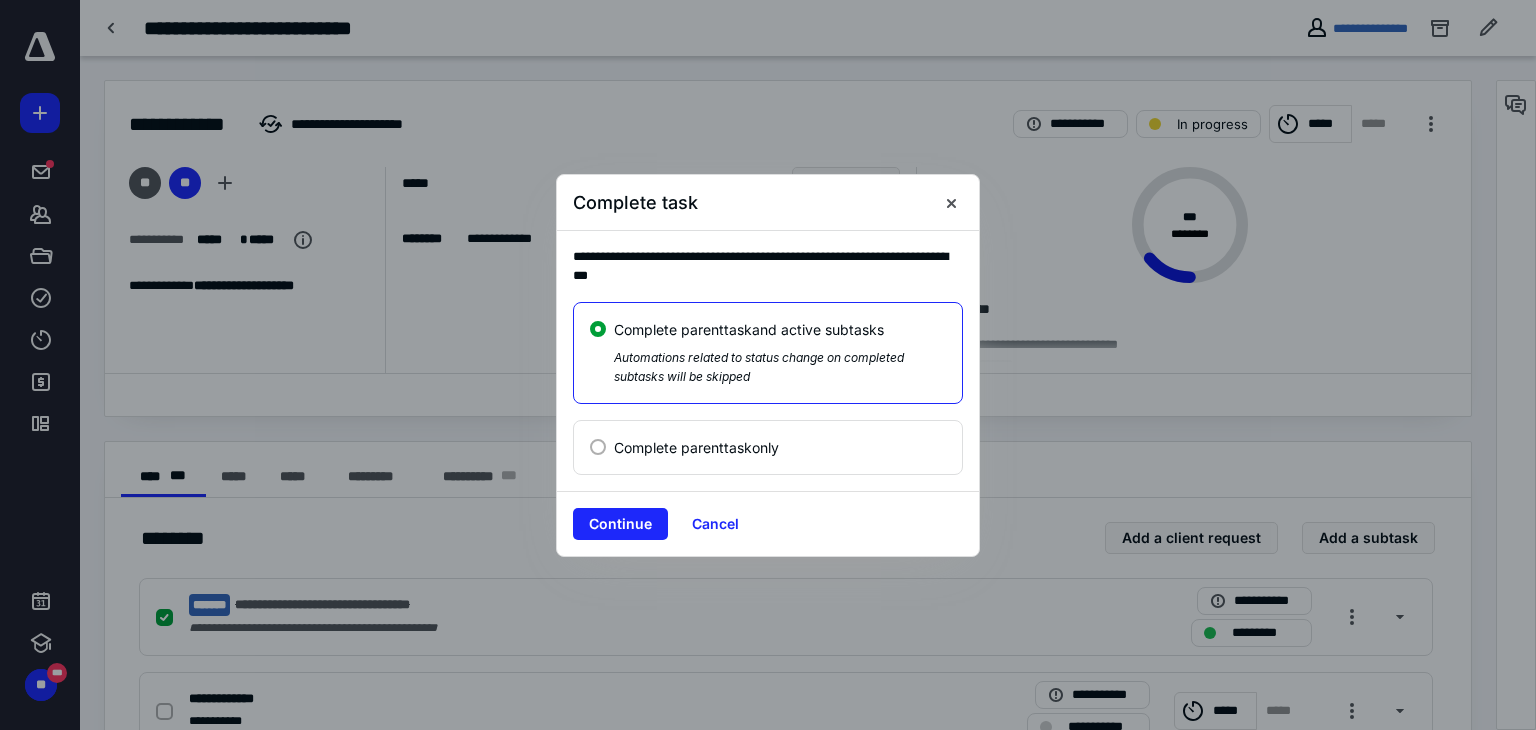 click on "Continue" at bounding box center (620, 524) 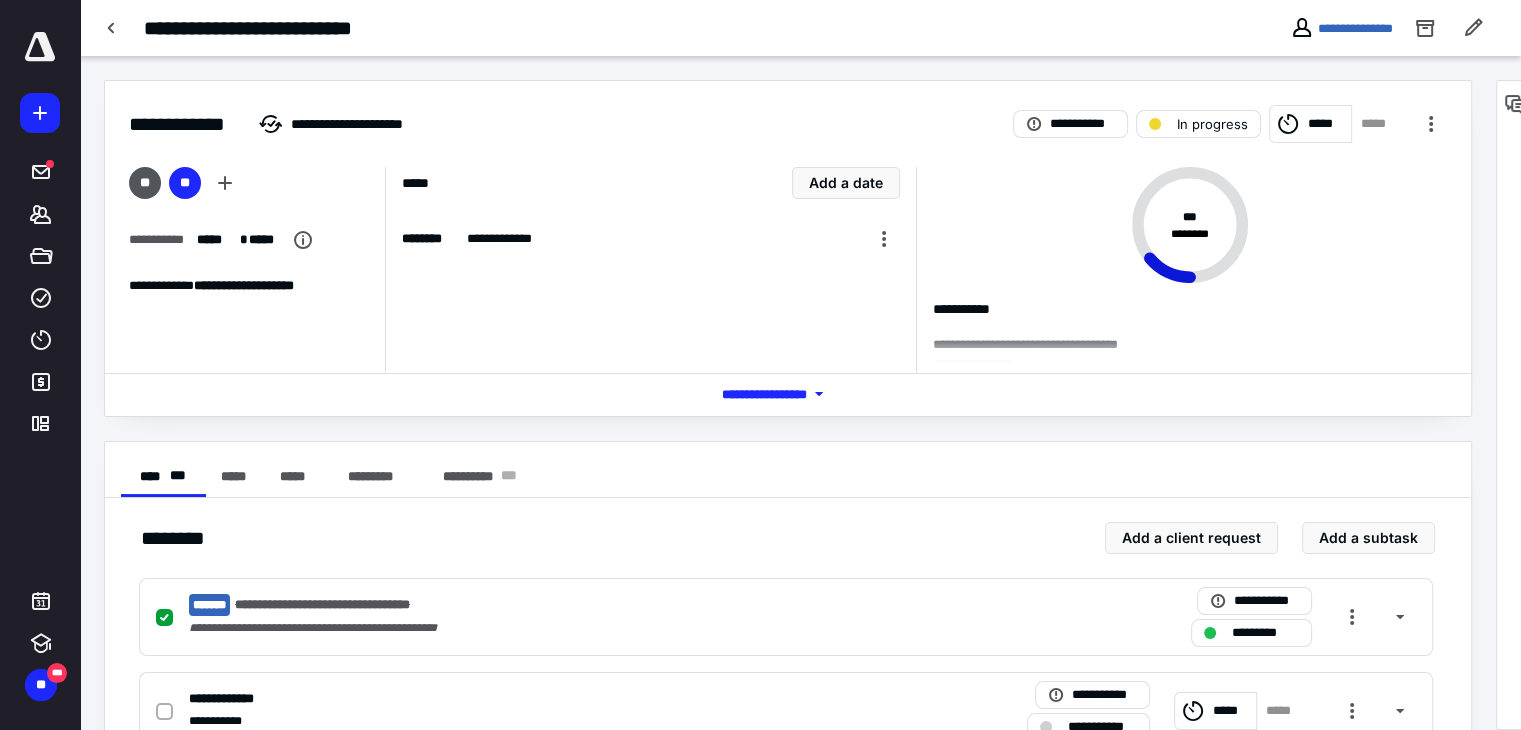 checkbox on "true" 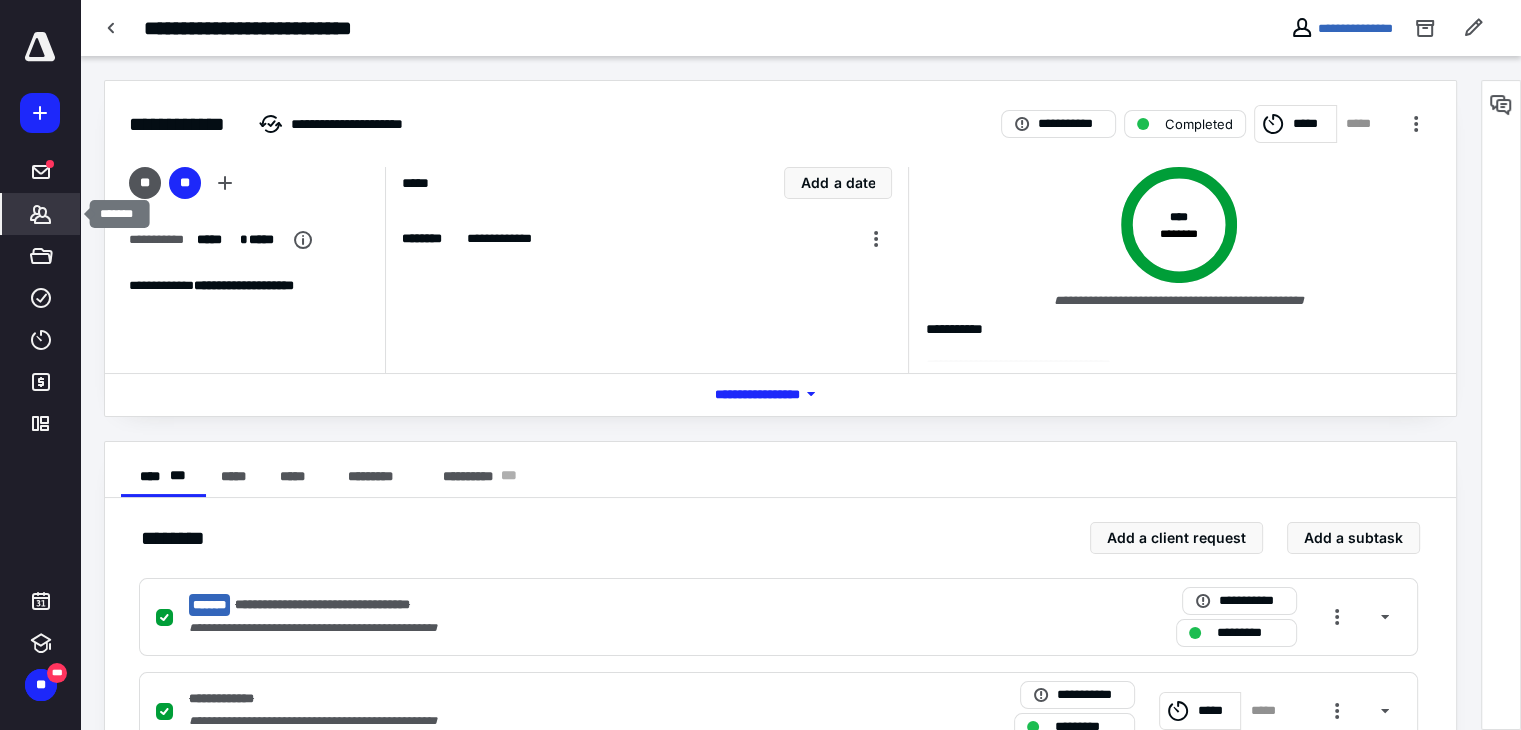 click 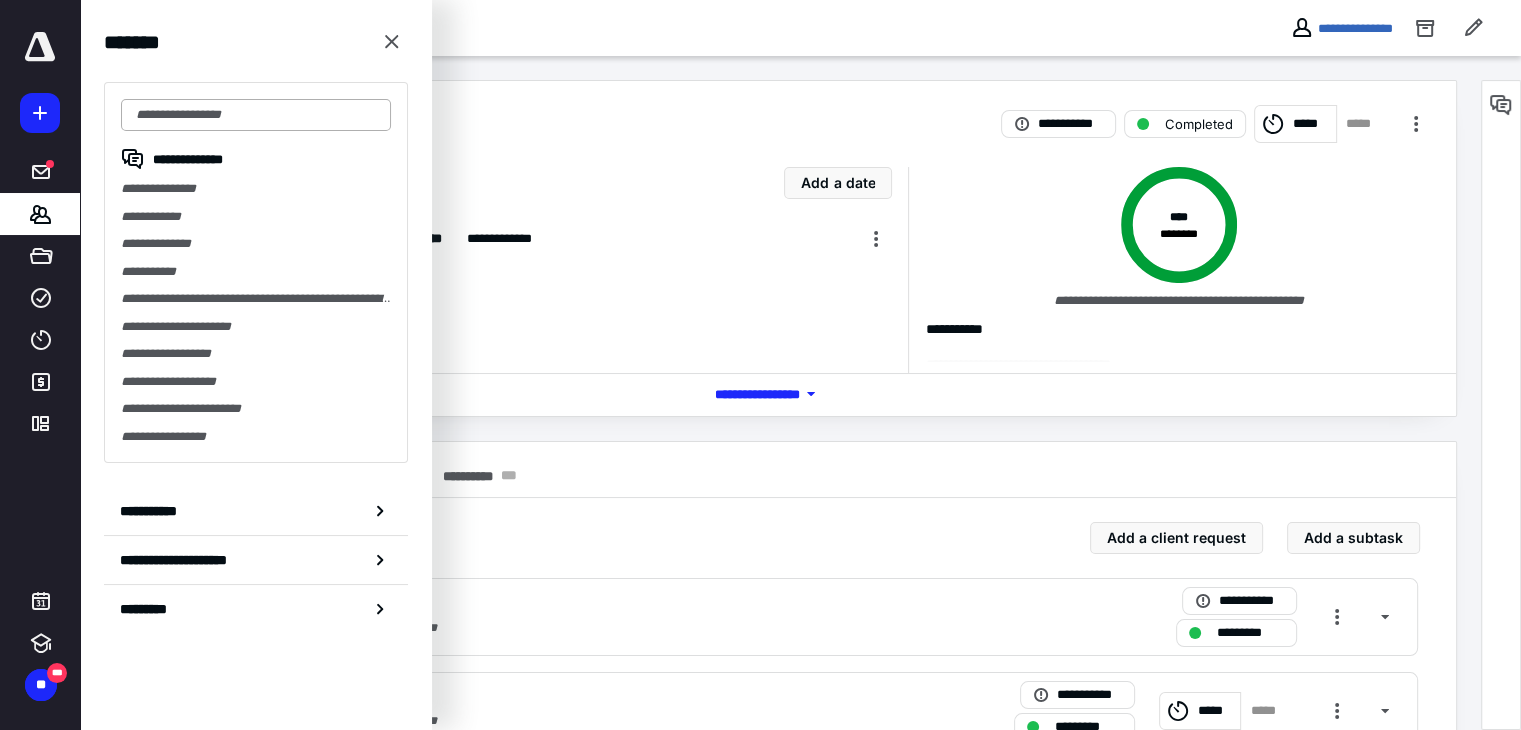 click at bounding box center (256, 115) 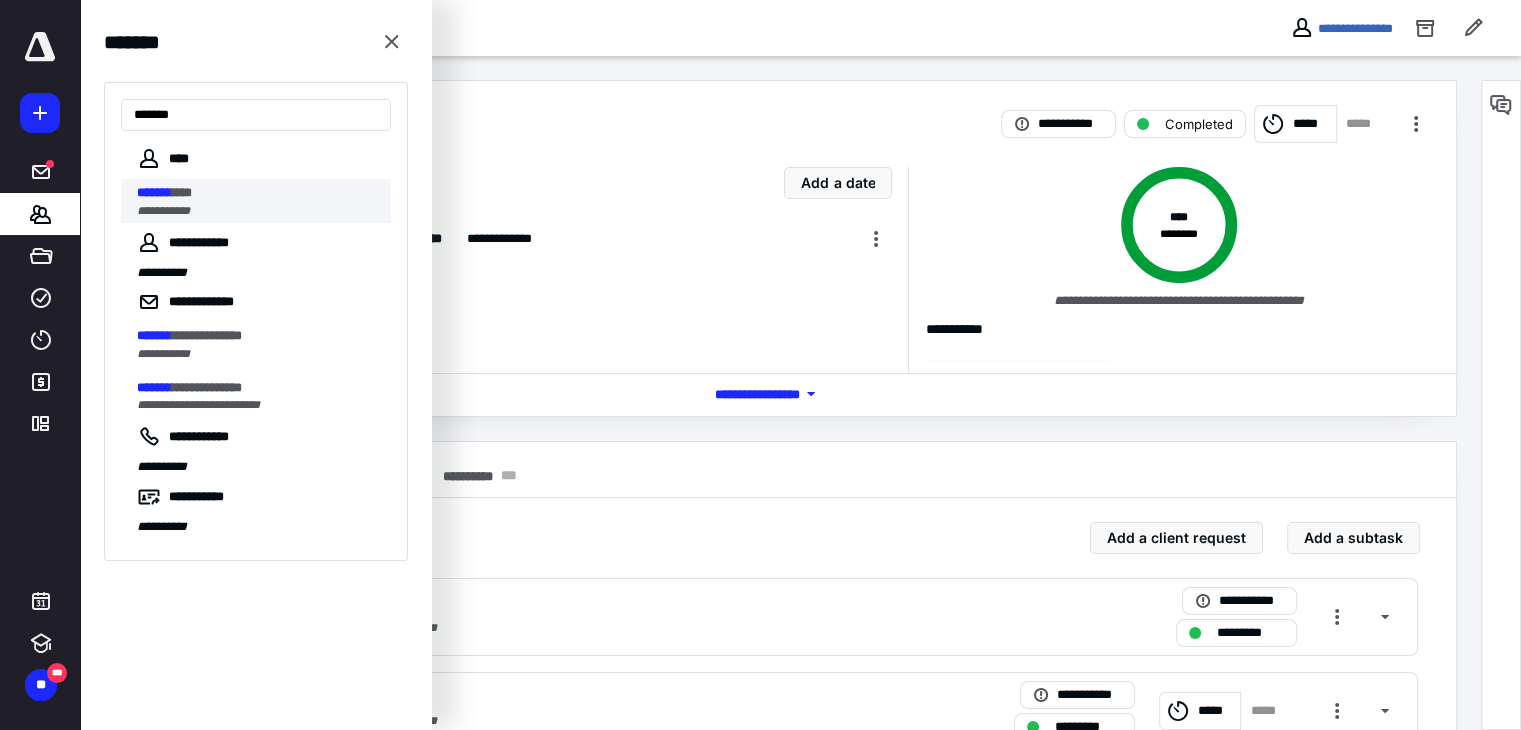 type on "*******" 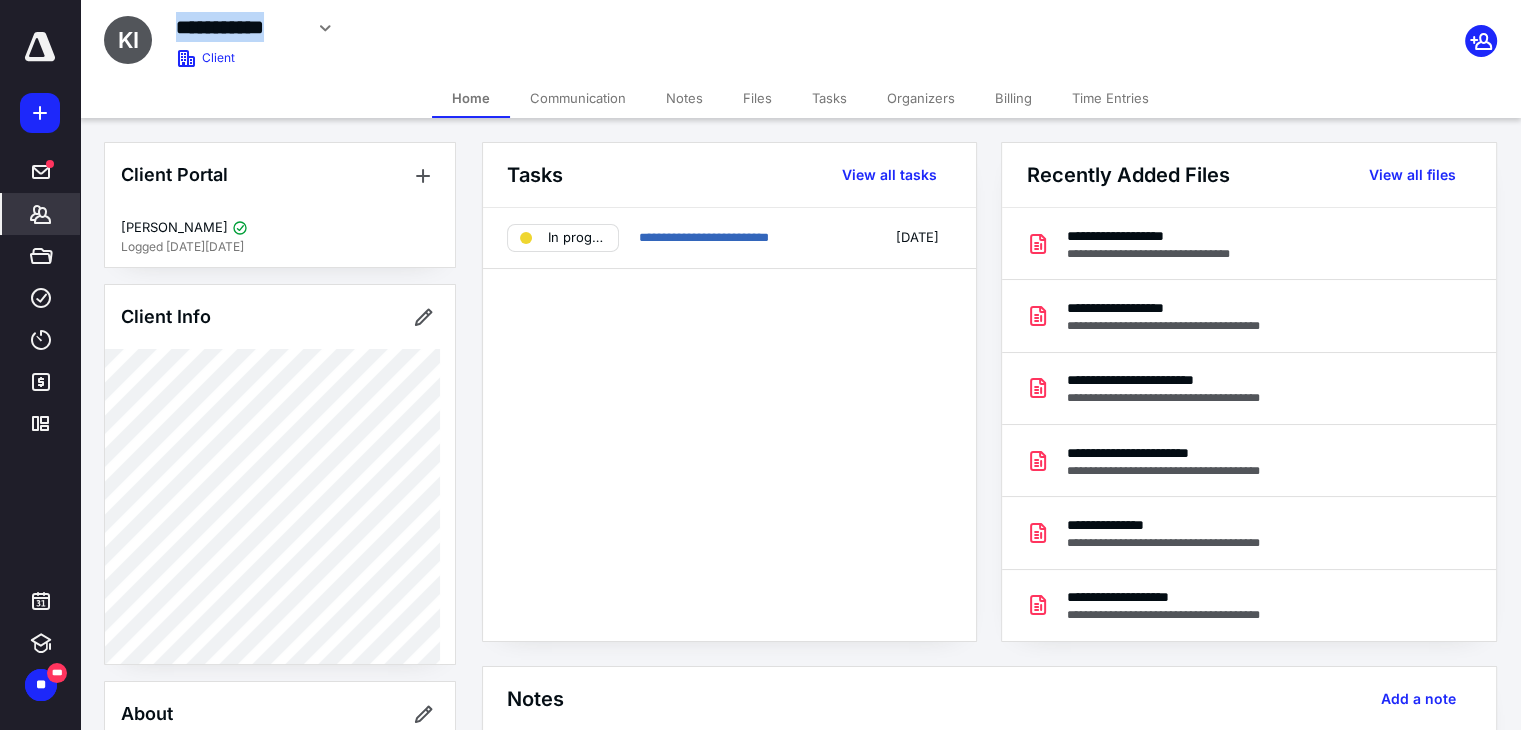 drag, startPoint x: 178, startPoint y: 25, endPoint x: 300, endPoint y: 37, distance: 122.588745 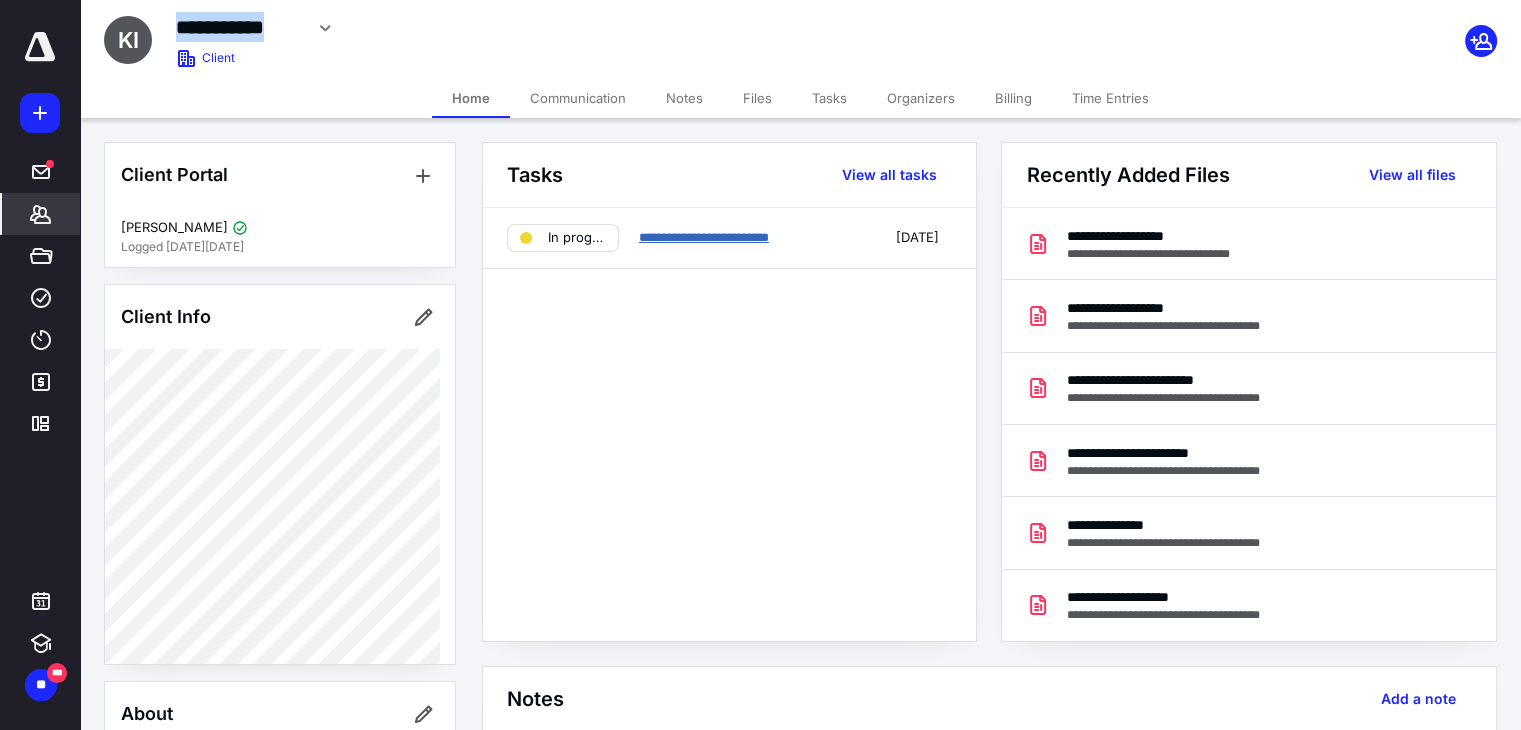 drag, startPoint x: 700, startPoint y: 239, endPoint x: 699, endPoint y: 252, distance: 13.038404 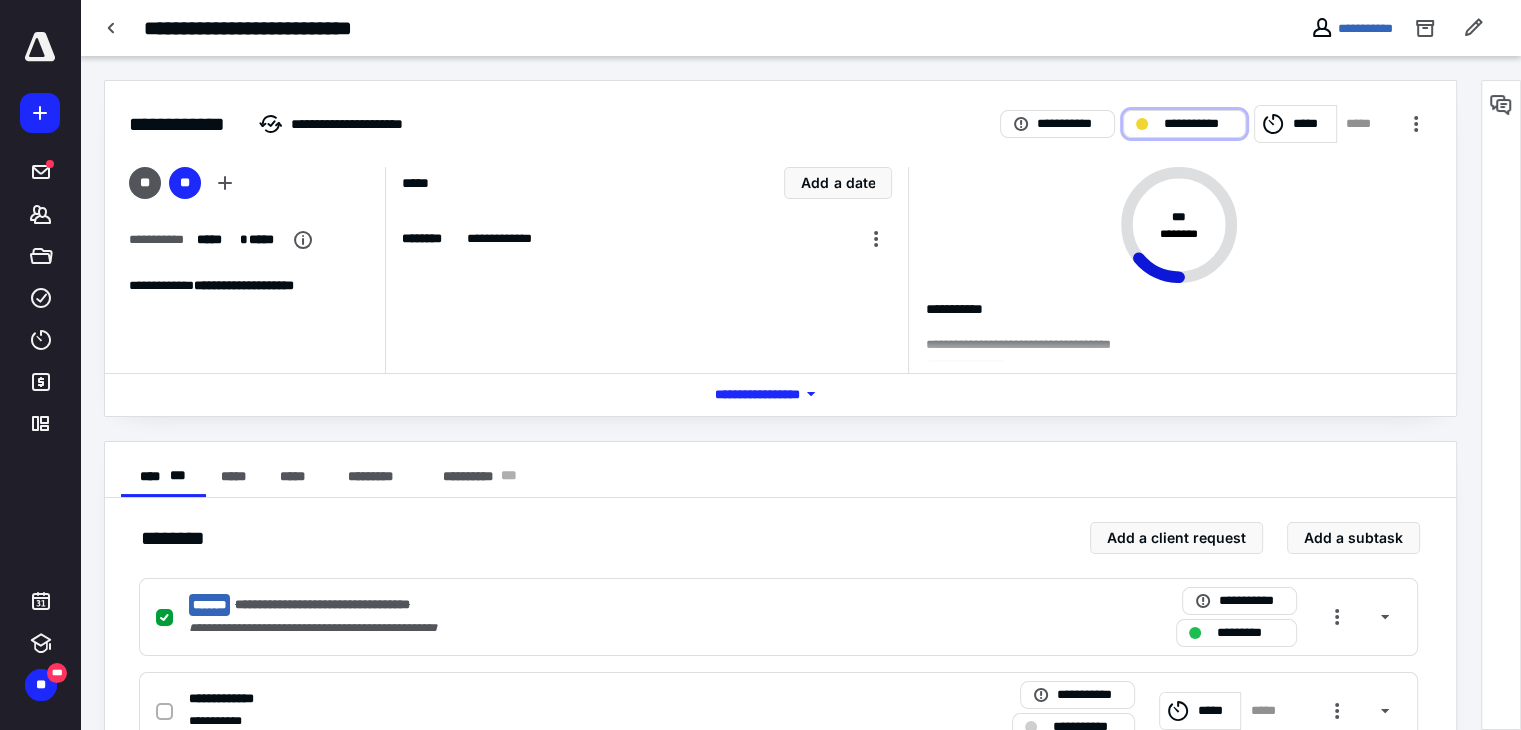 click on "**********" at bounding box center (1184, 124) 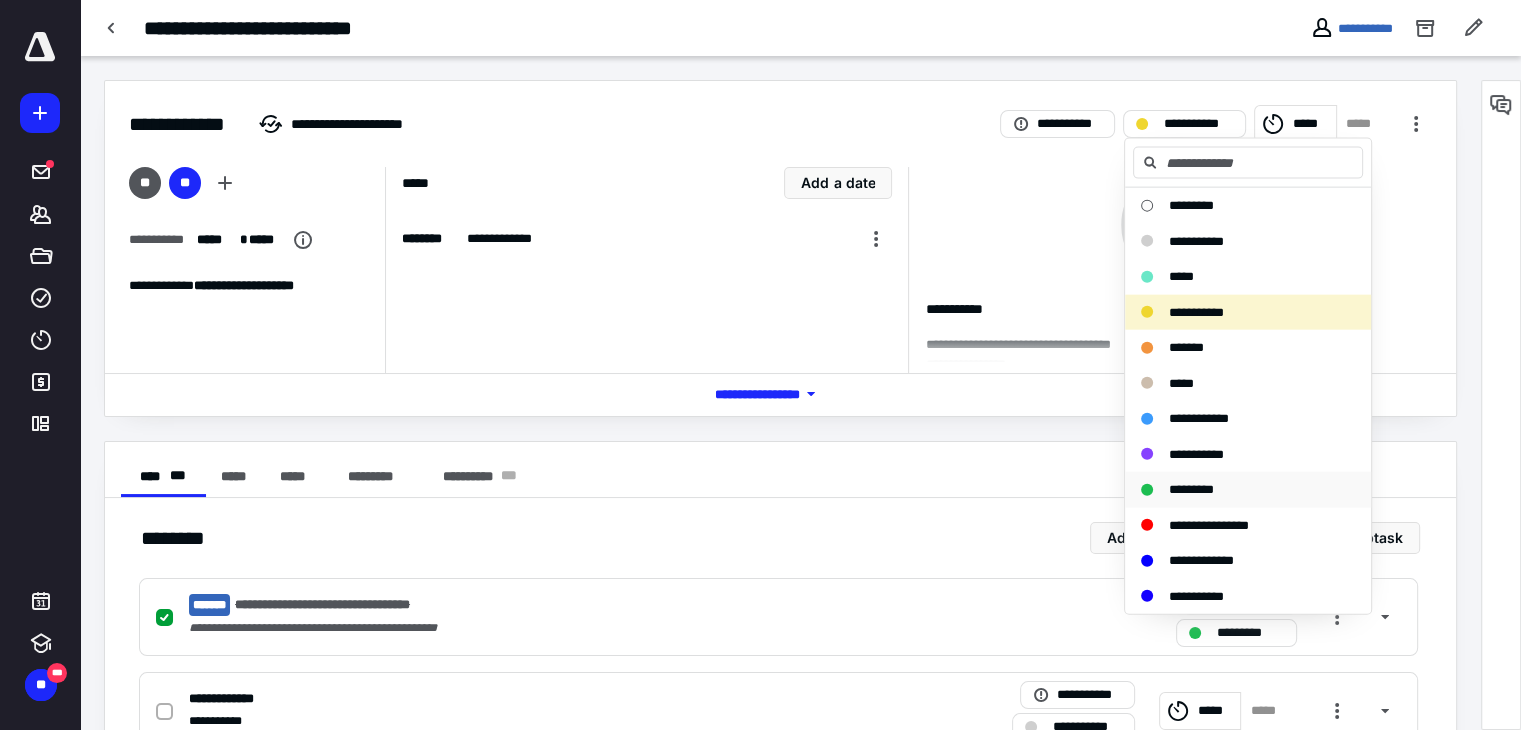 click on "*********" at bounding box center [1191, 489] 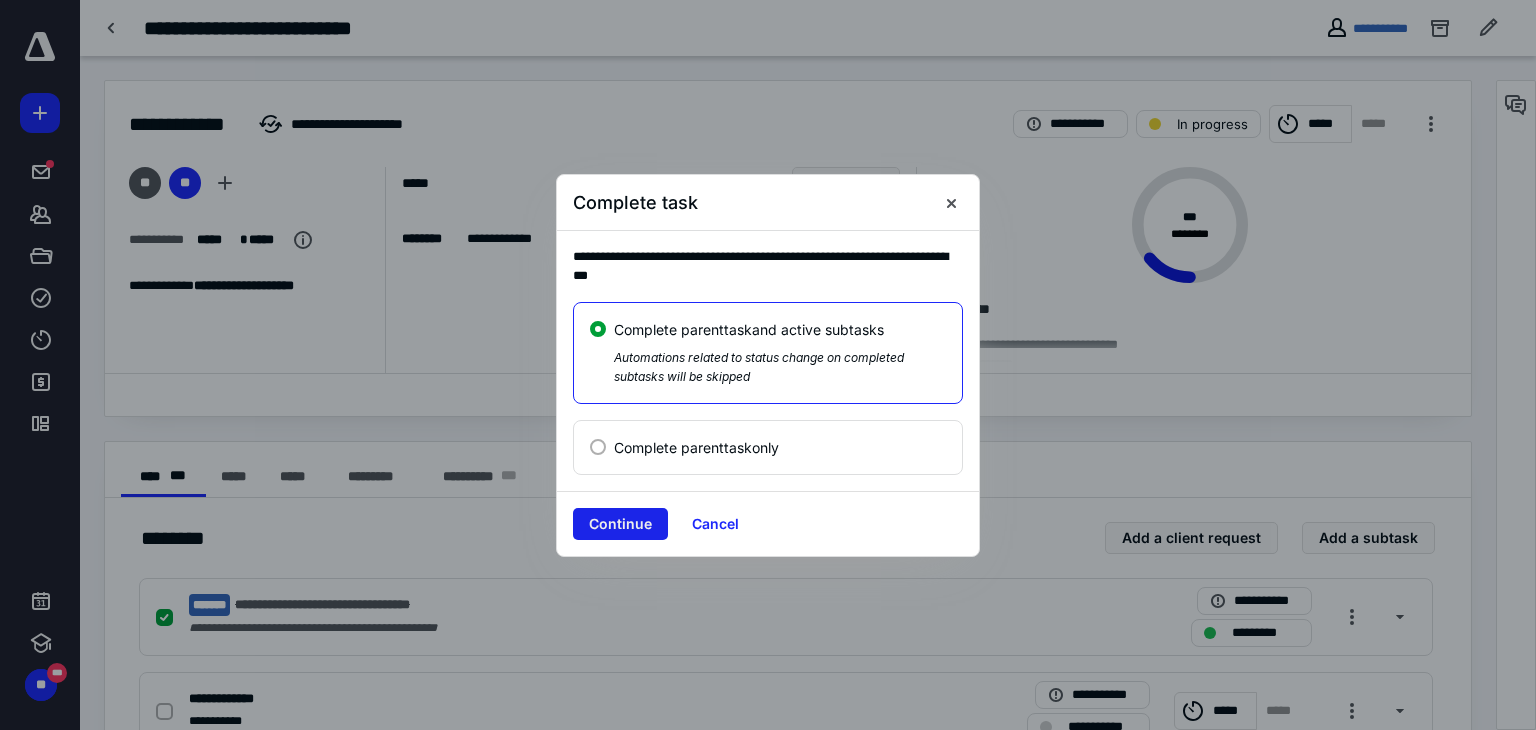 click on "Continue" at bounding box center (620, 524) 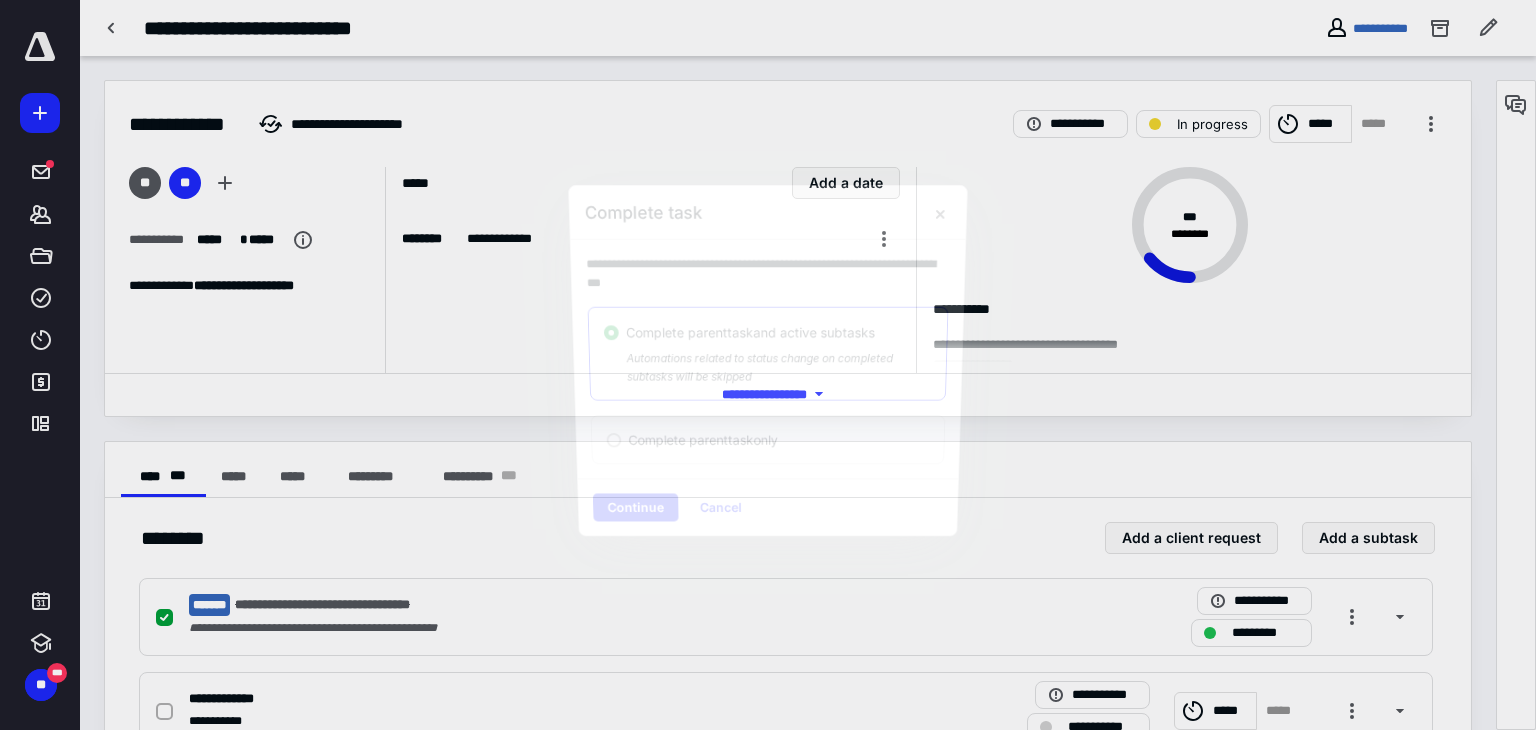 checkbox on "true" 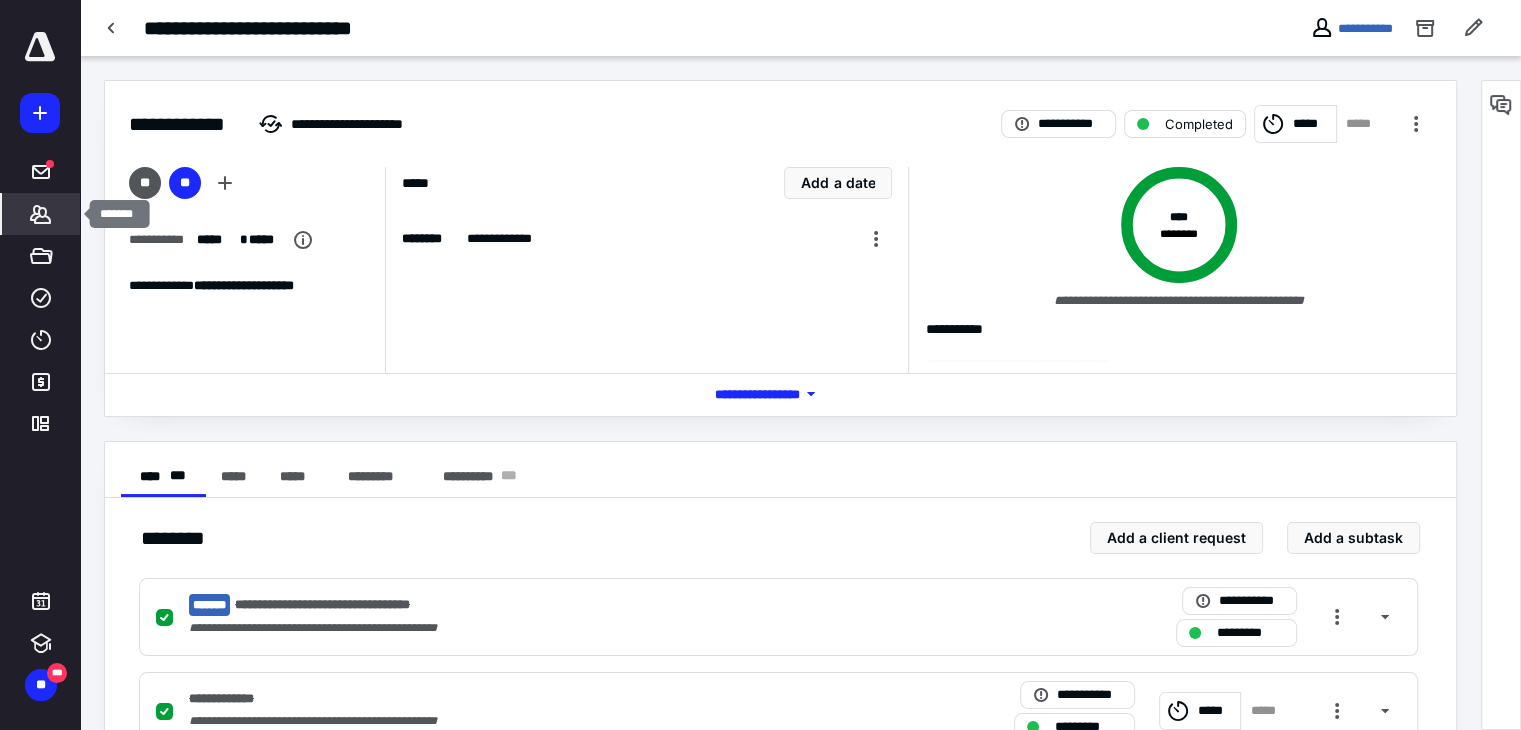 click 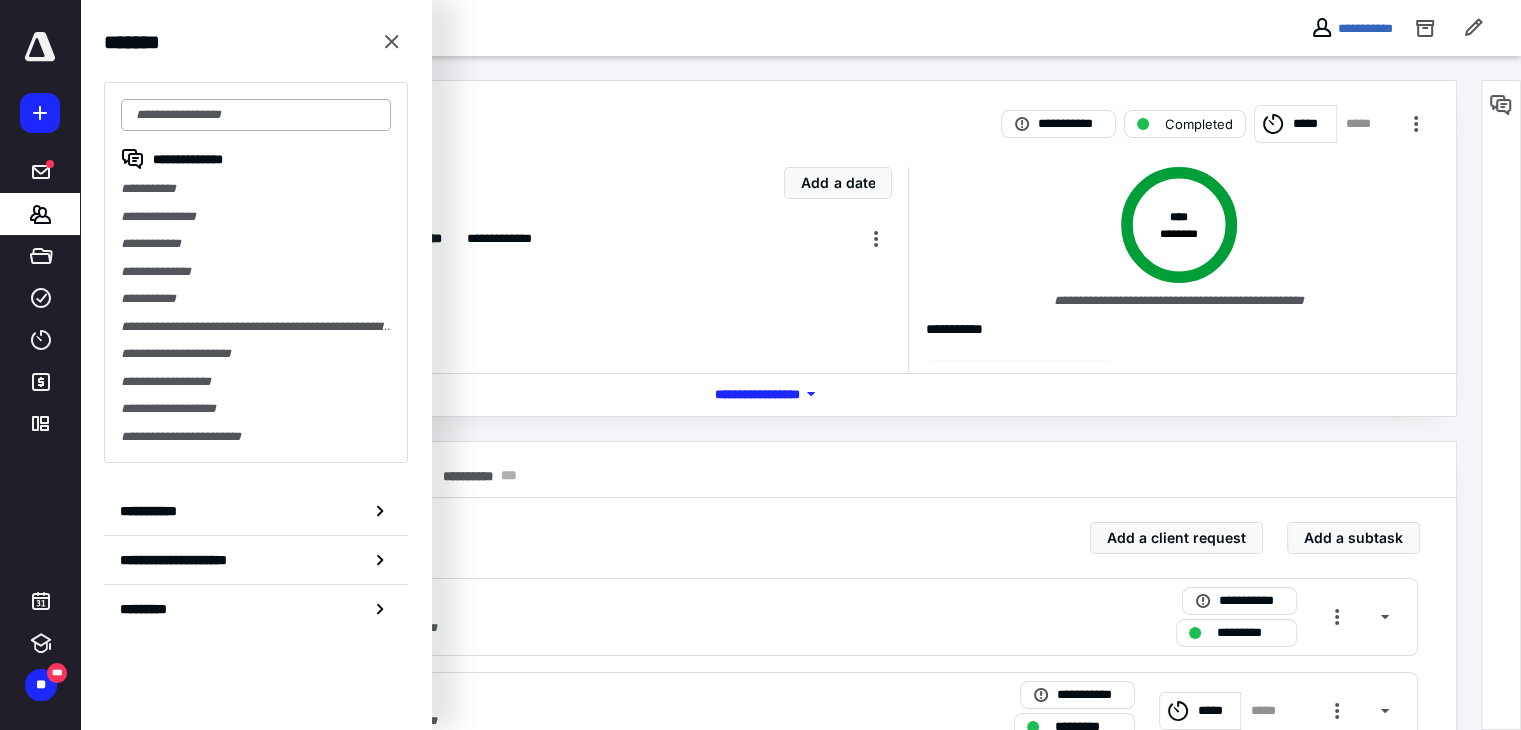 click at bounding box center (256, 115) 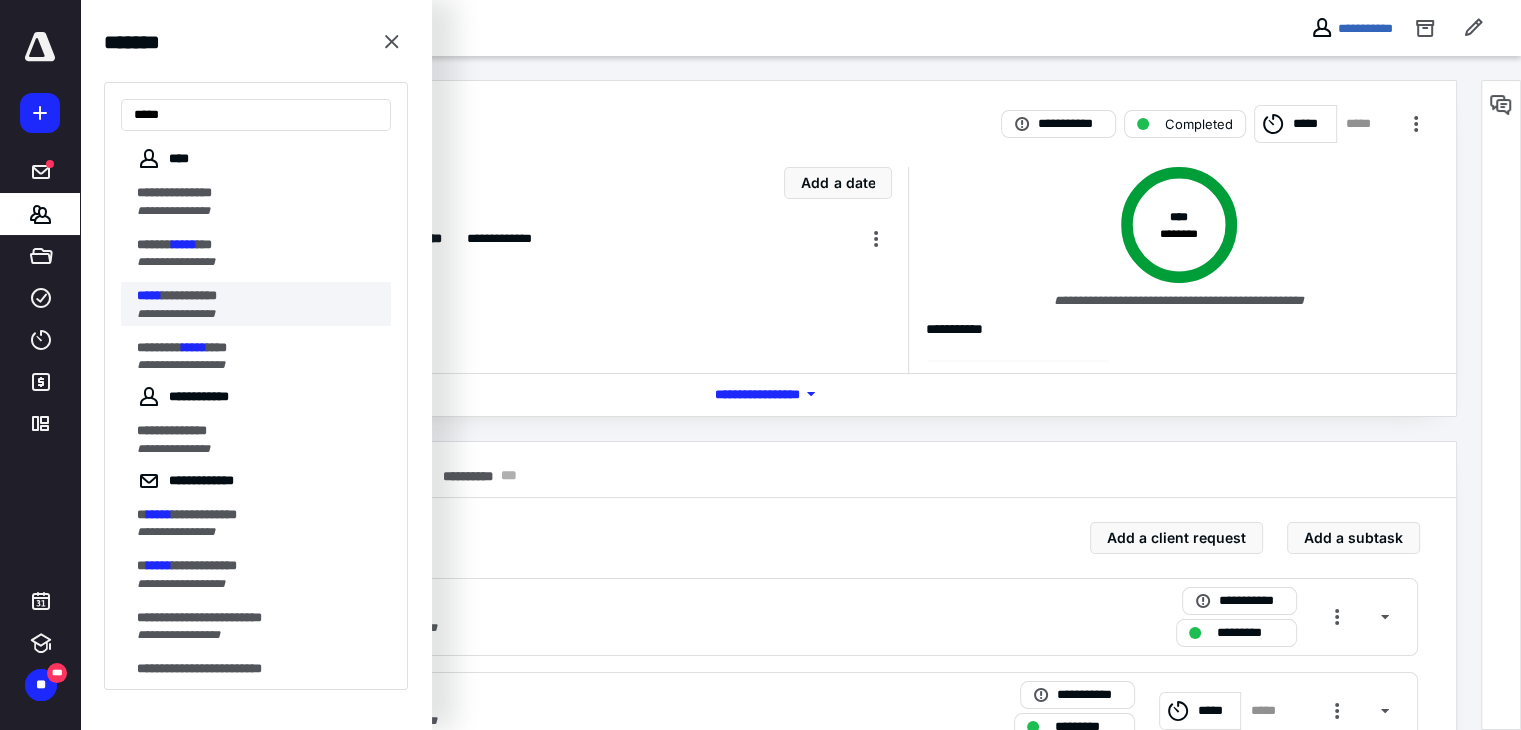 type on "*****" 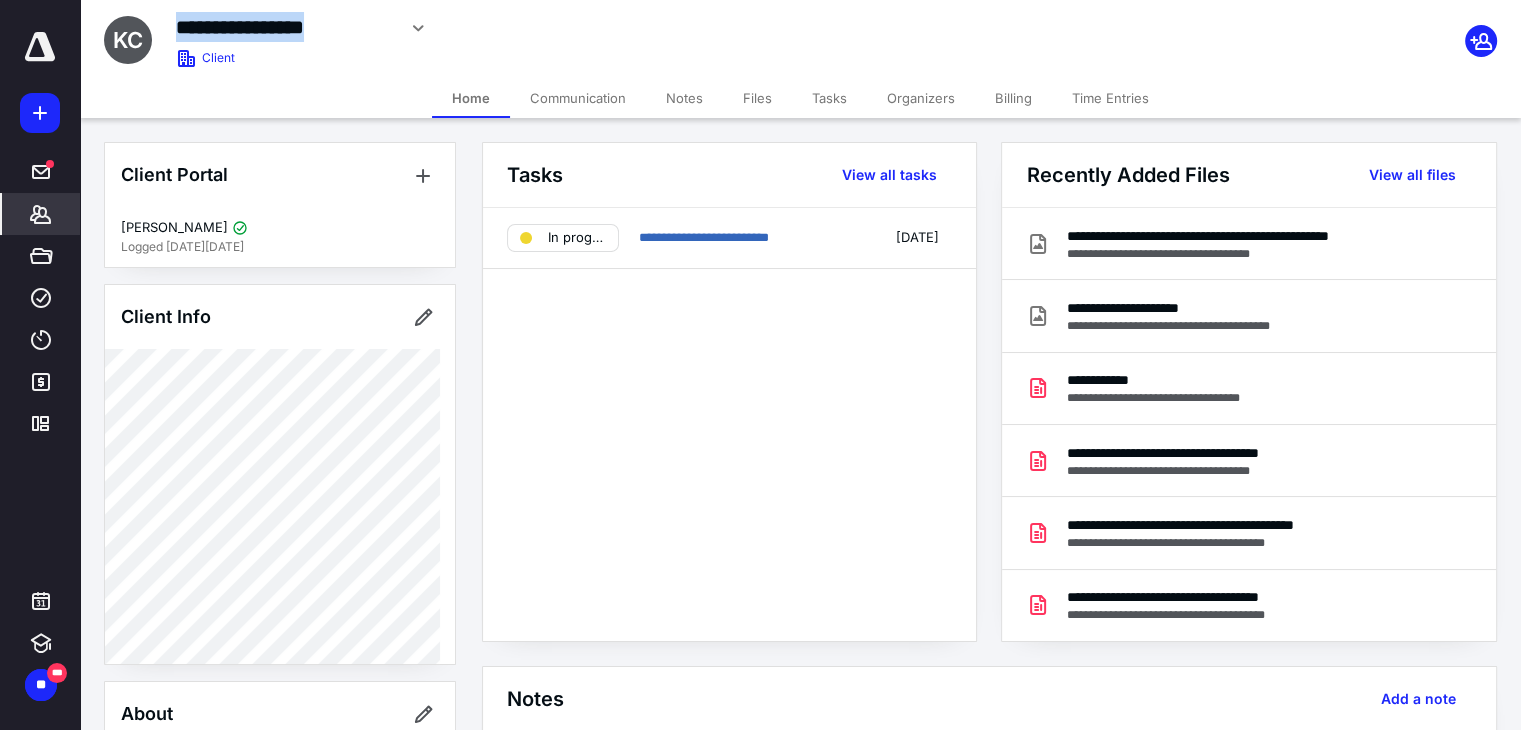 drag, startPoint x: 179, startPoint y: 19, endPoint x: 388, endPoint y: 33, distance: 209.46837 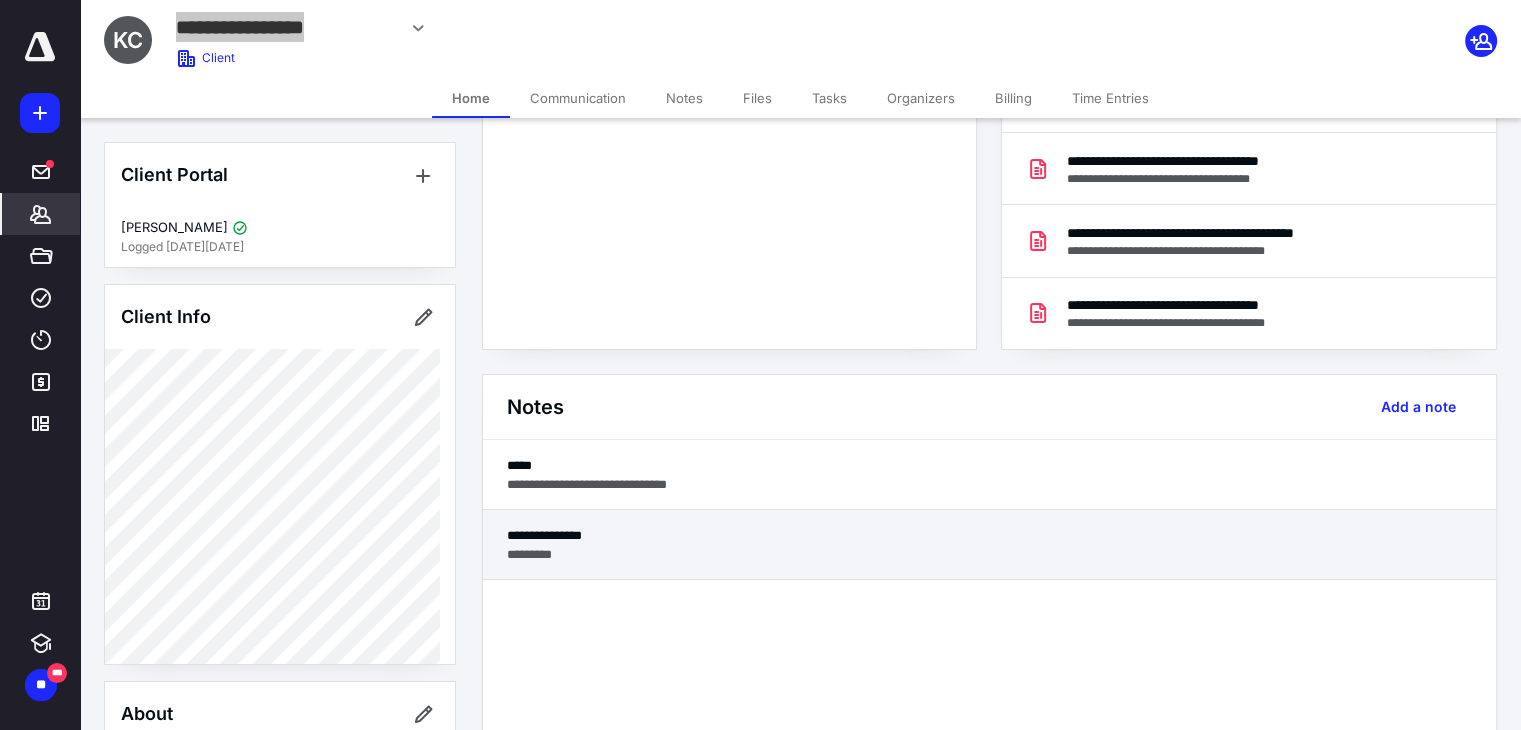 scroll, scrollTop: 0, scrollLeft: 0, axis: both 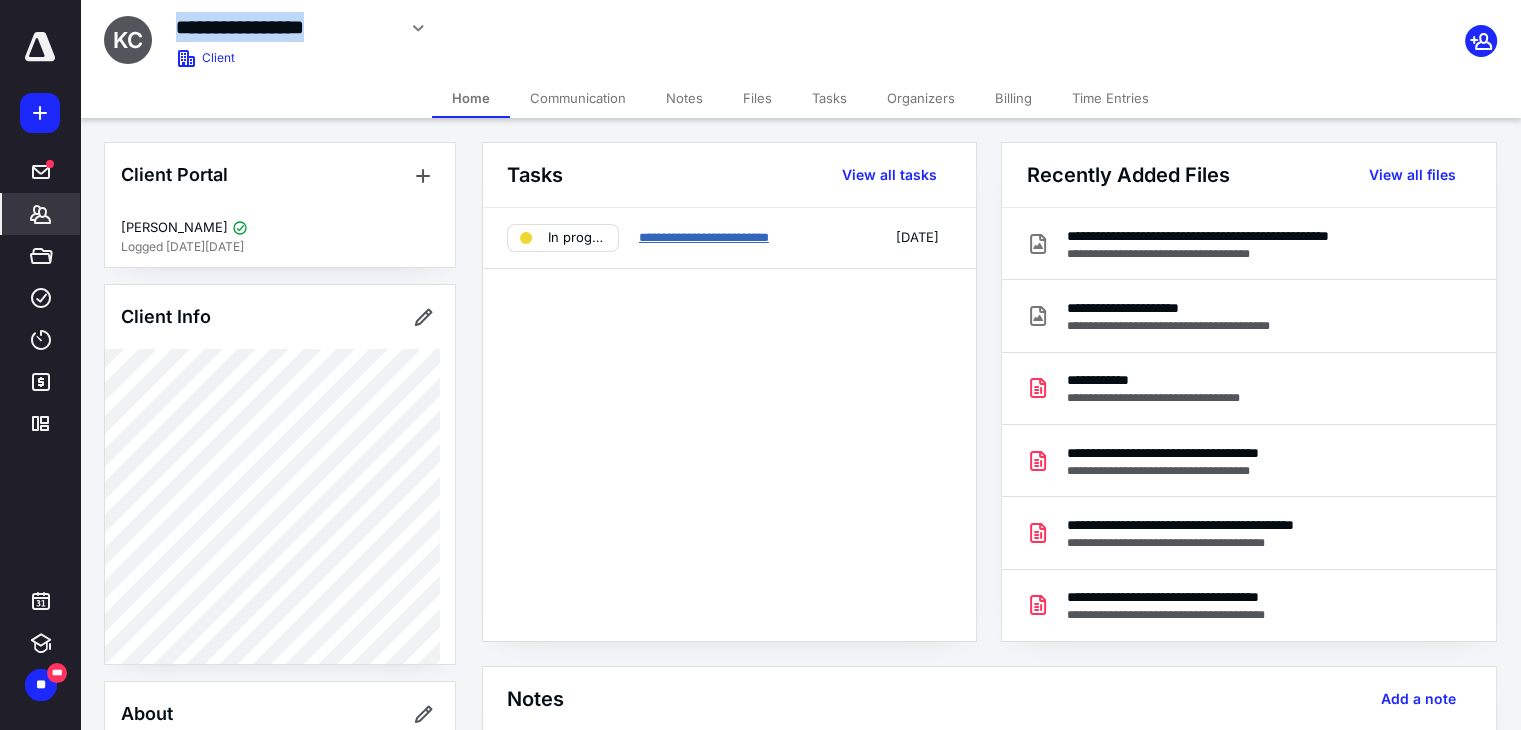 click on "**********" at bounding box center (704, 237) 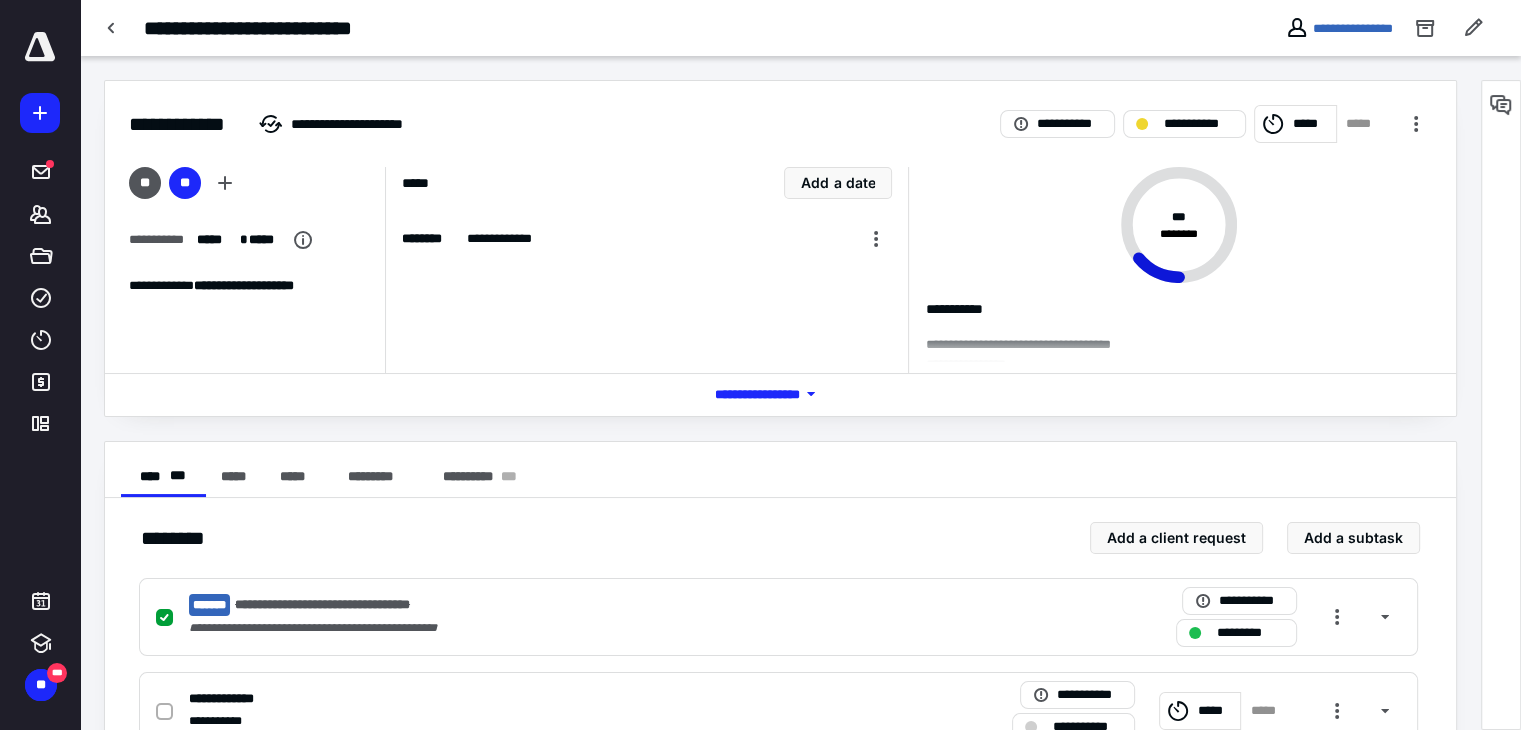 scroll, scrollTop: 100, scrollLeft: 0, axis: vertical 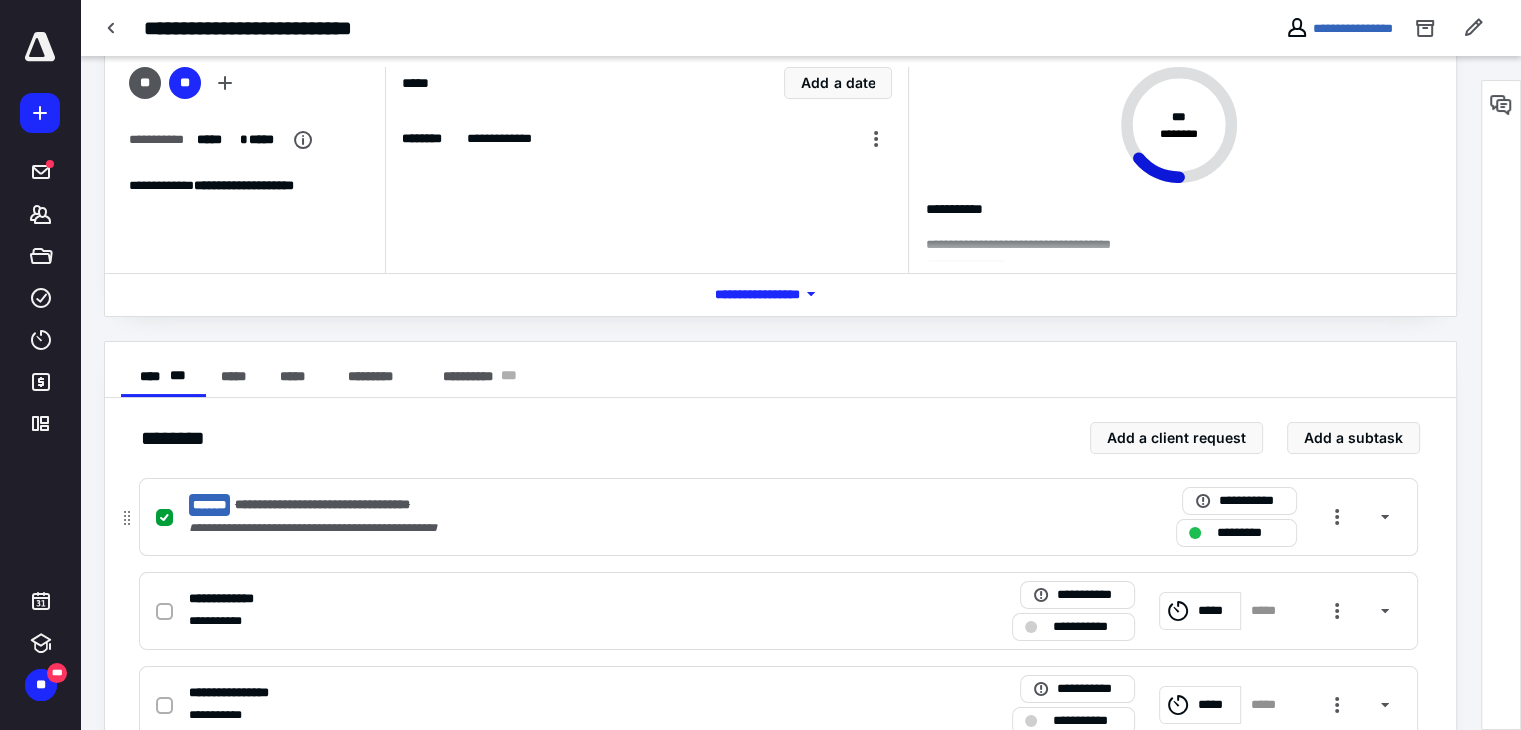 click on "**********" at bounding box center (516, 505) 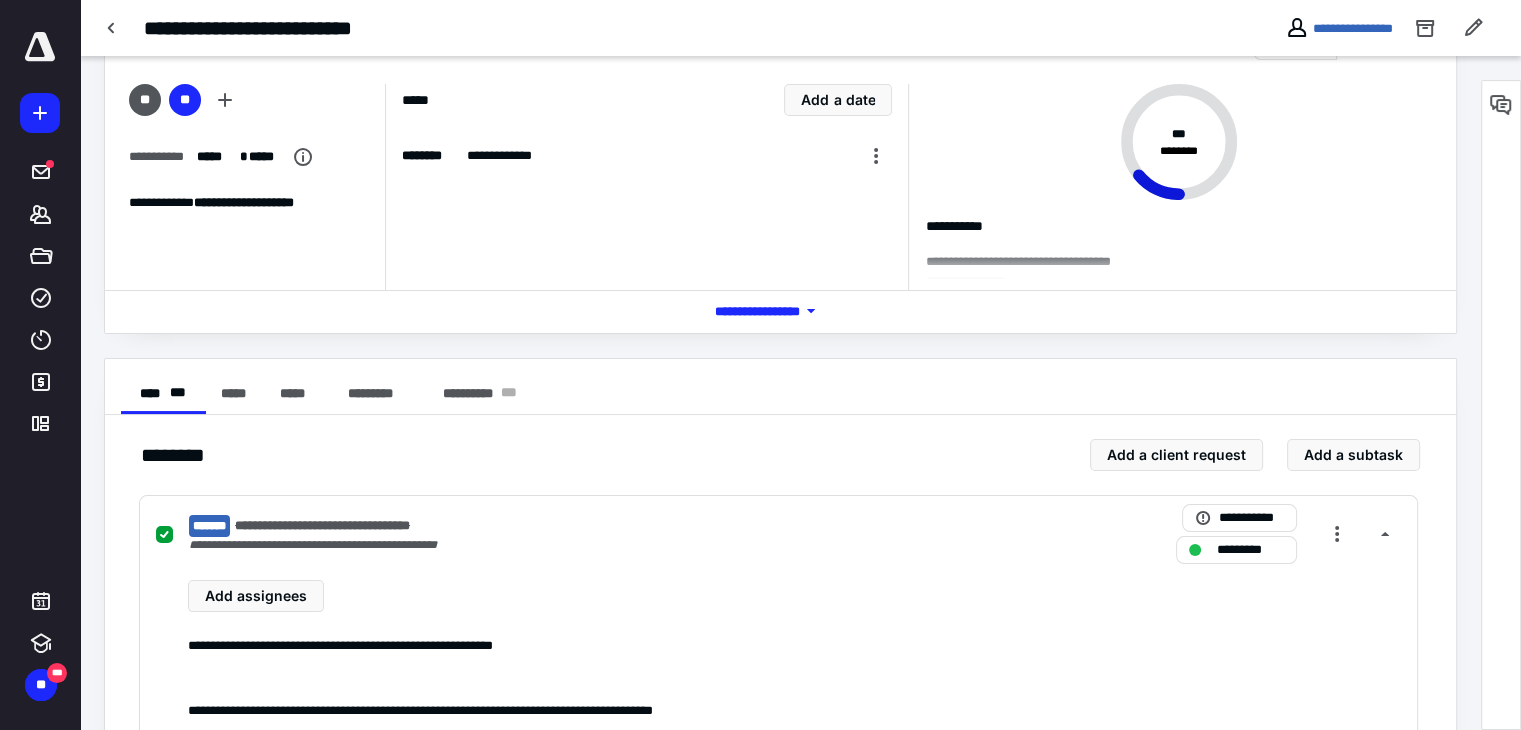 scroll, scrollTop: 0, scrollLeft: 0, axis: both 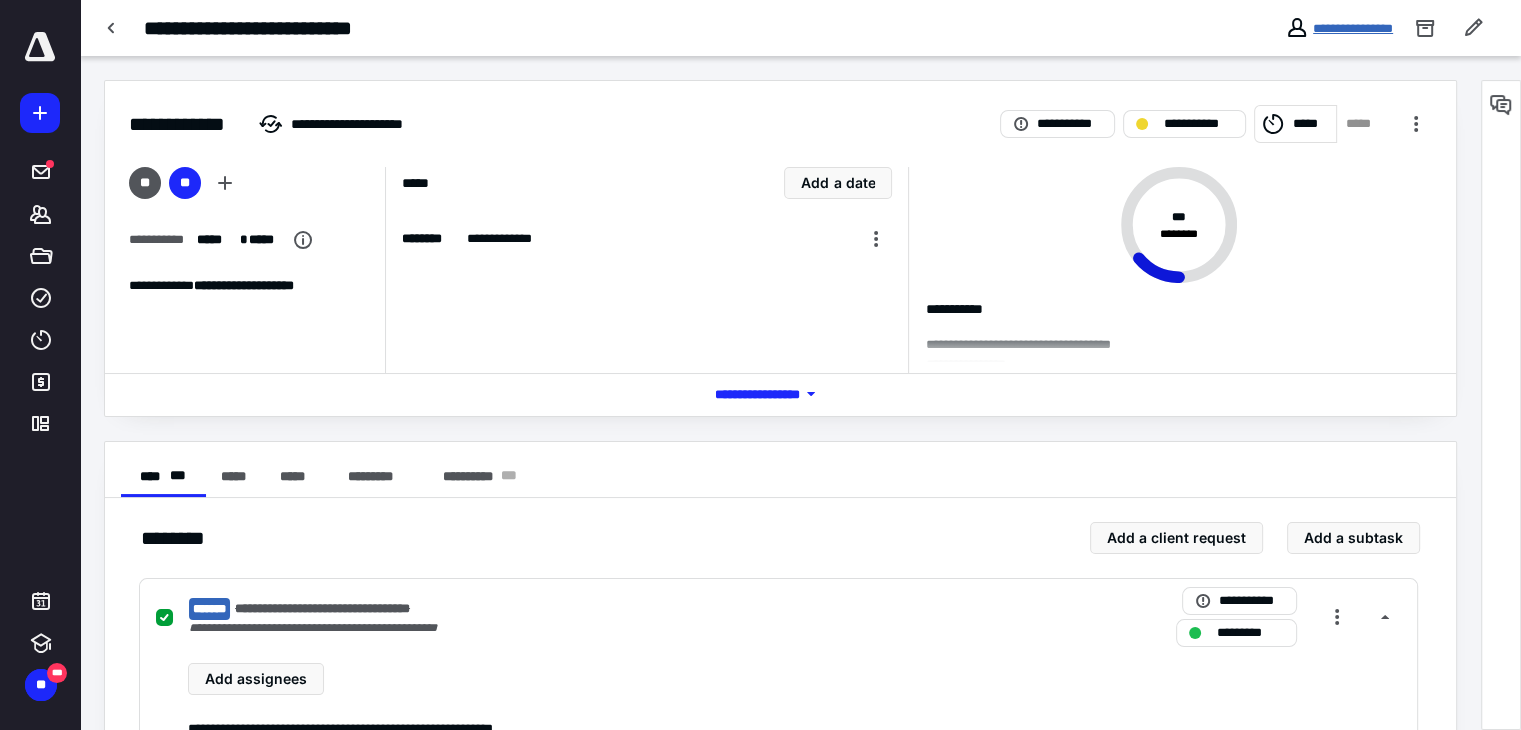 click on "**********" at bounding box center (1353, 28) 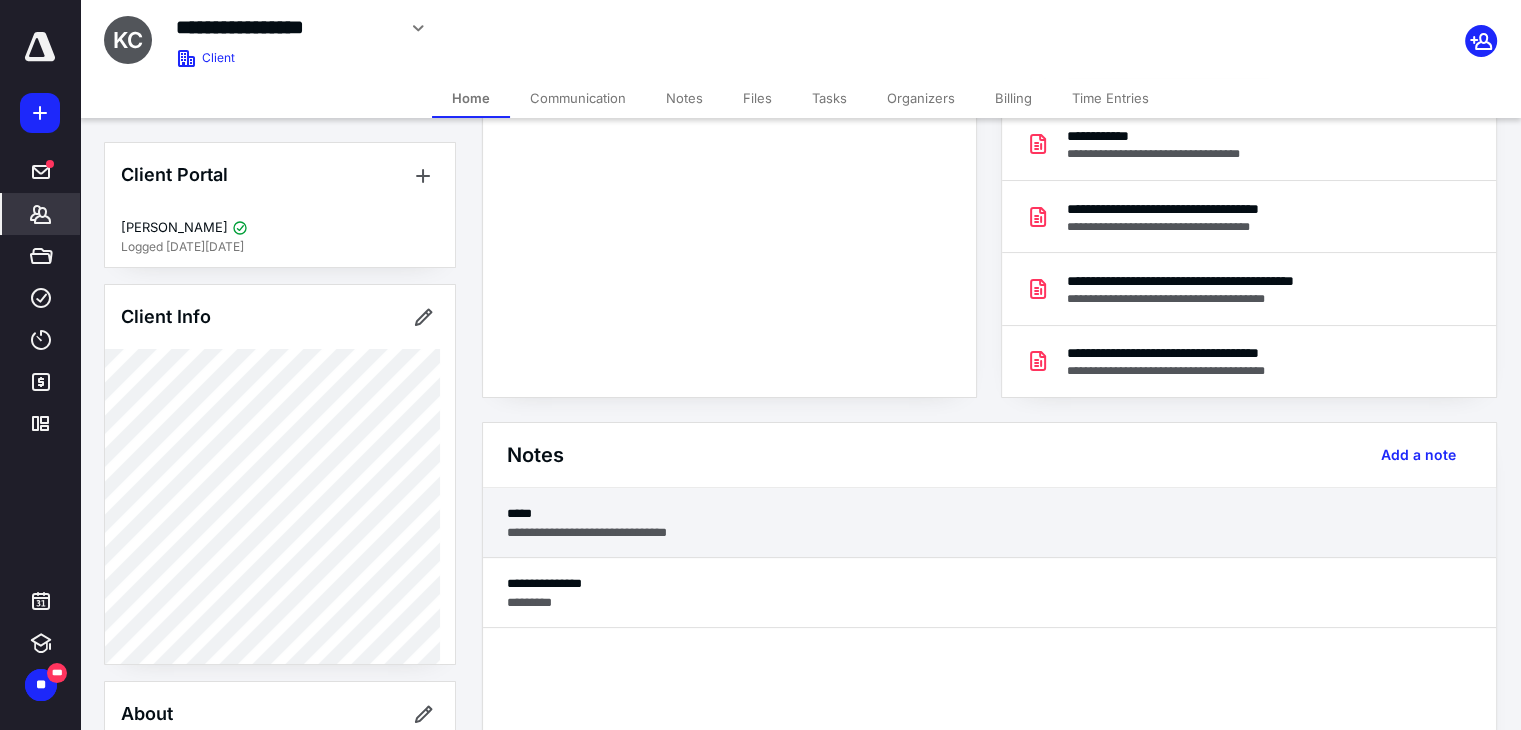 scroll, scrollTop: 0, scrollLeft: 0, axis: both 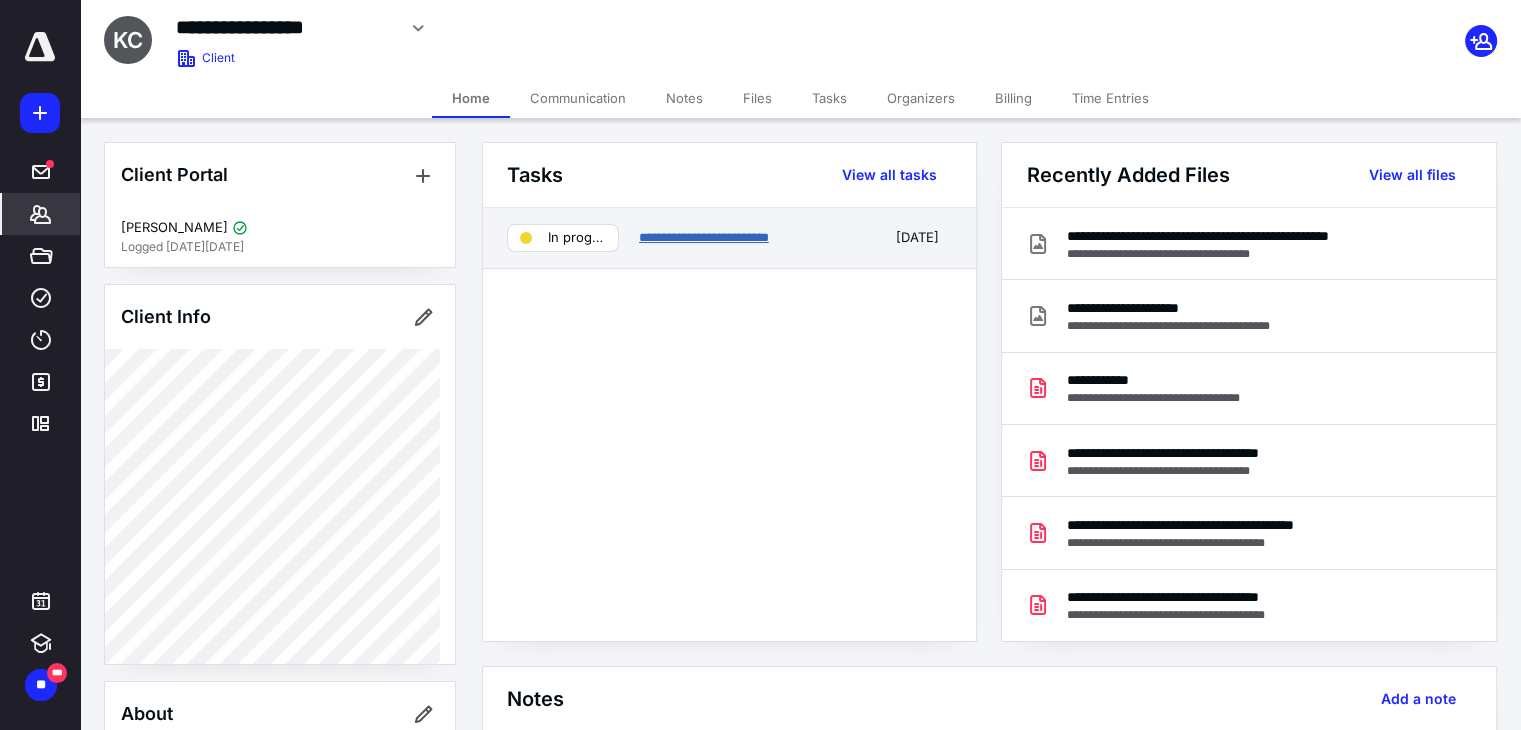 click on "**********" at bounding box center (704, 237) 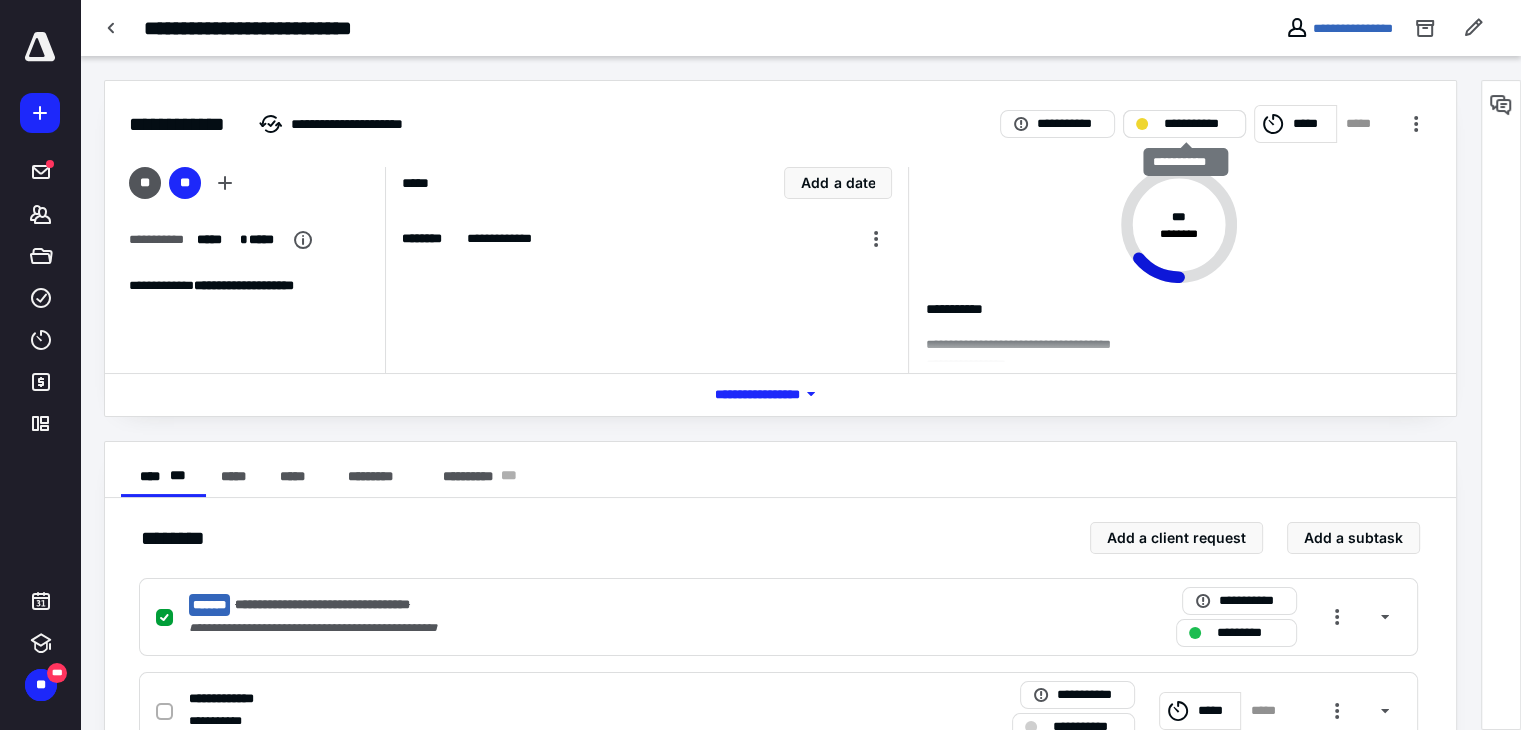 click on "**********" at bounding box center (1198, 124) 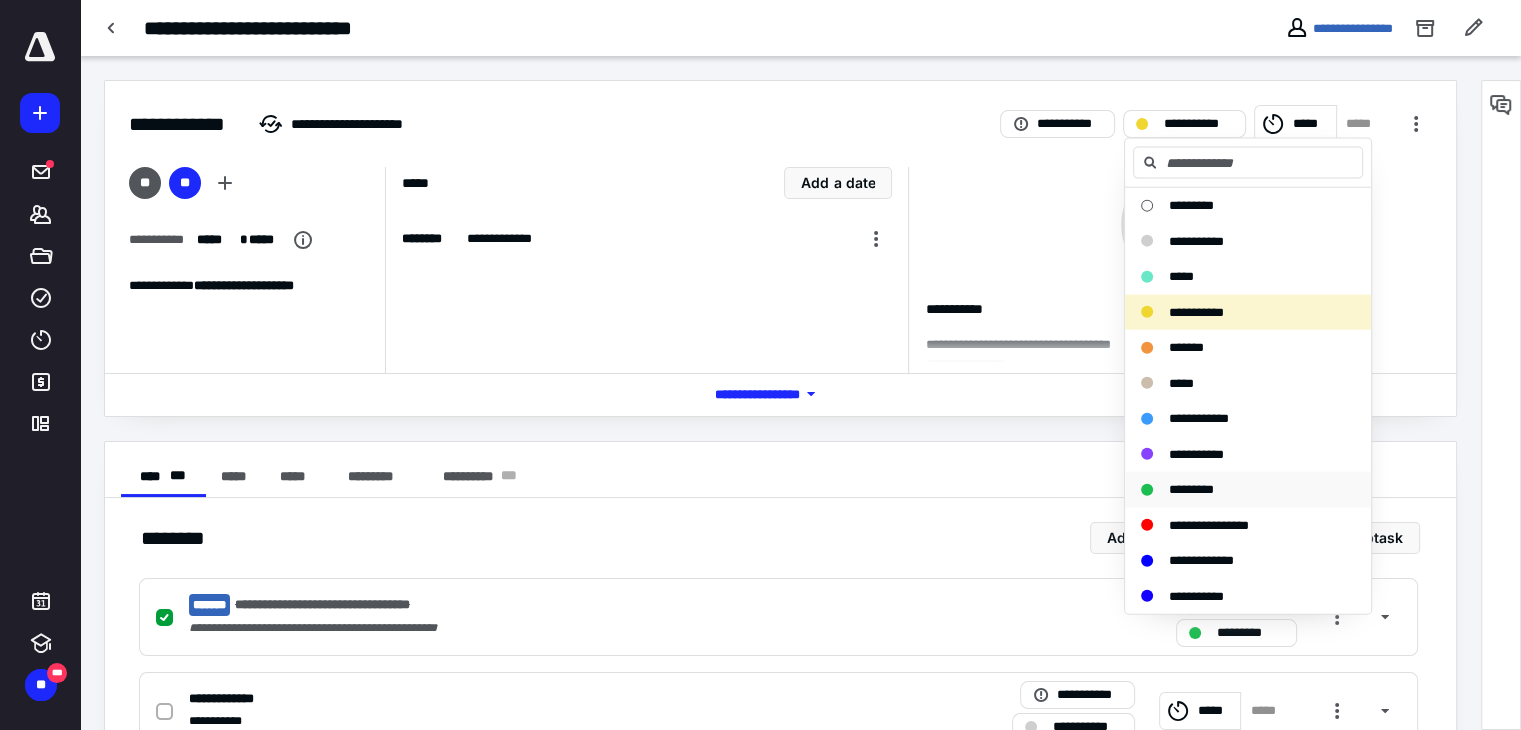 click on "*********" at bounding box center (1191, 489) 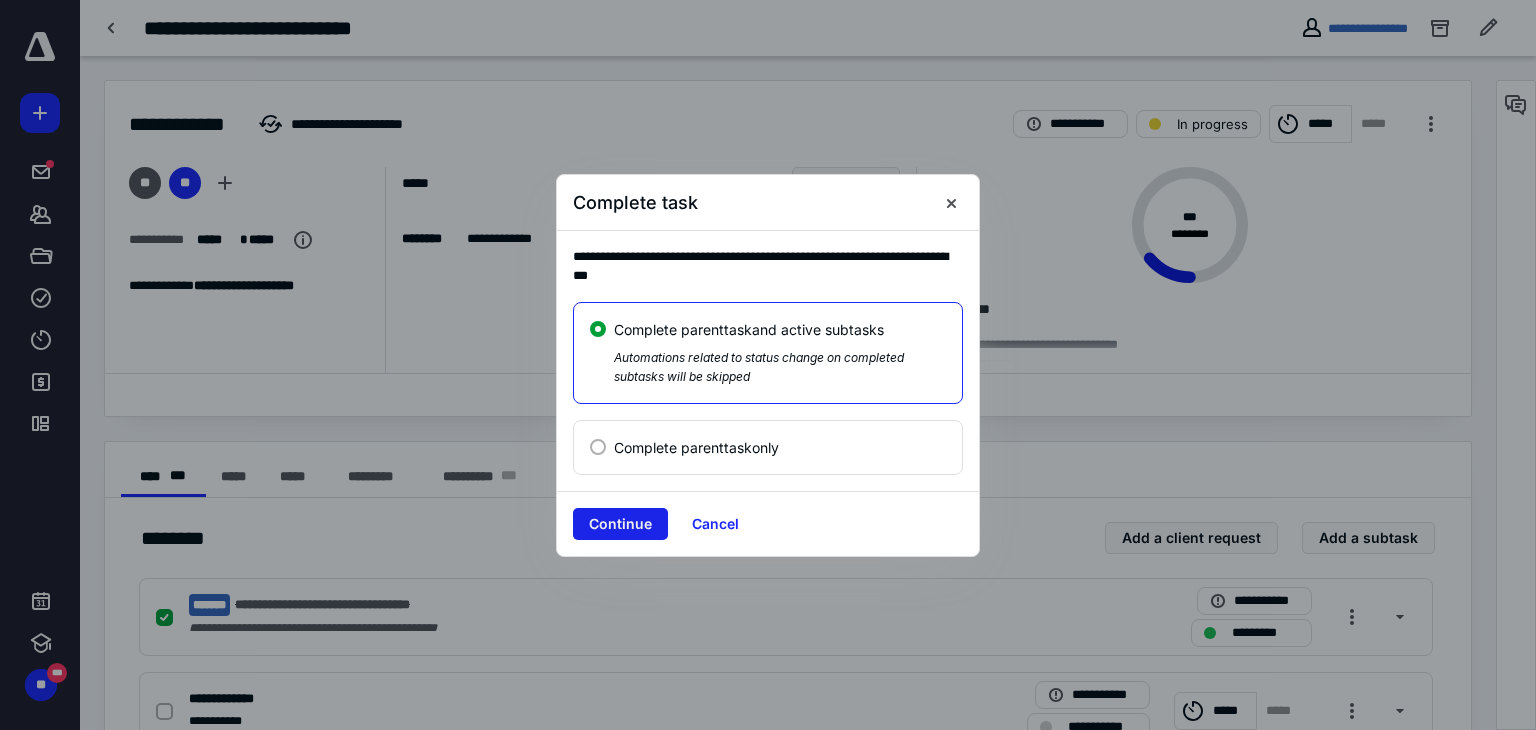 click on "Continue" at bounding box center [620, 524] 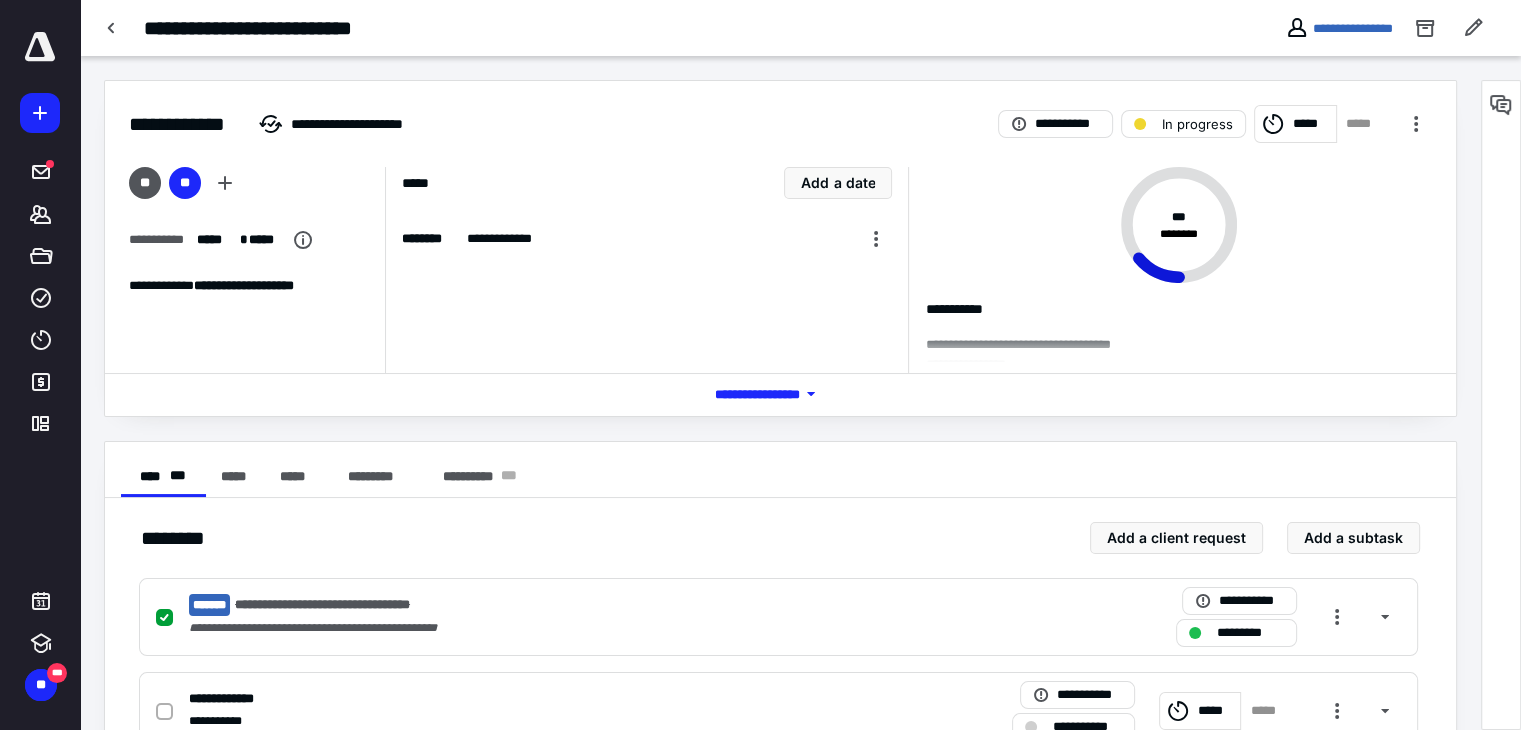 checkbox on "true" 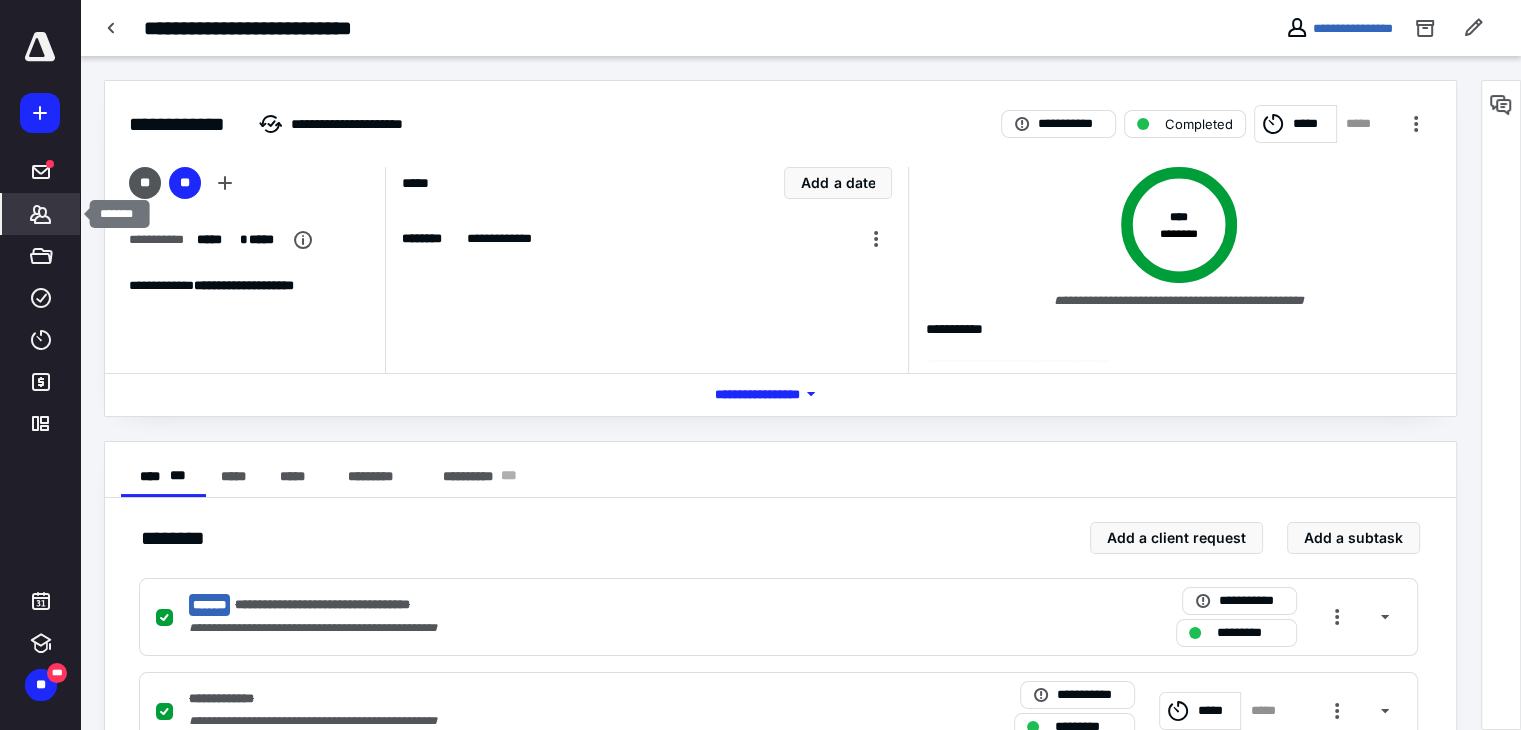 click 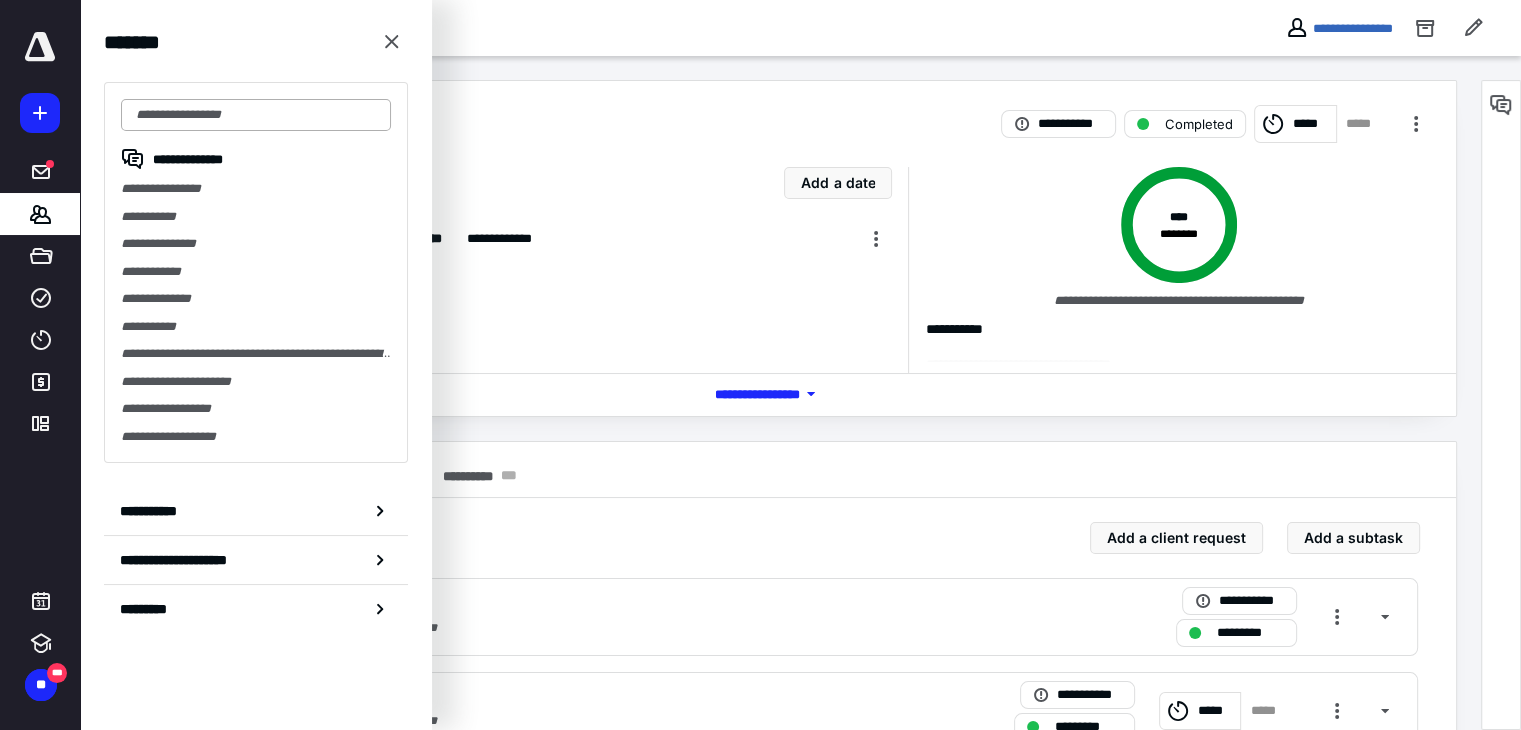 click at bounding box center [256, 115] 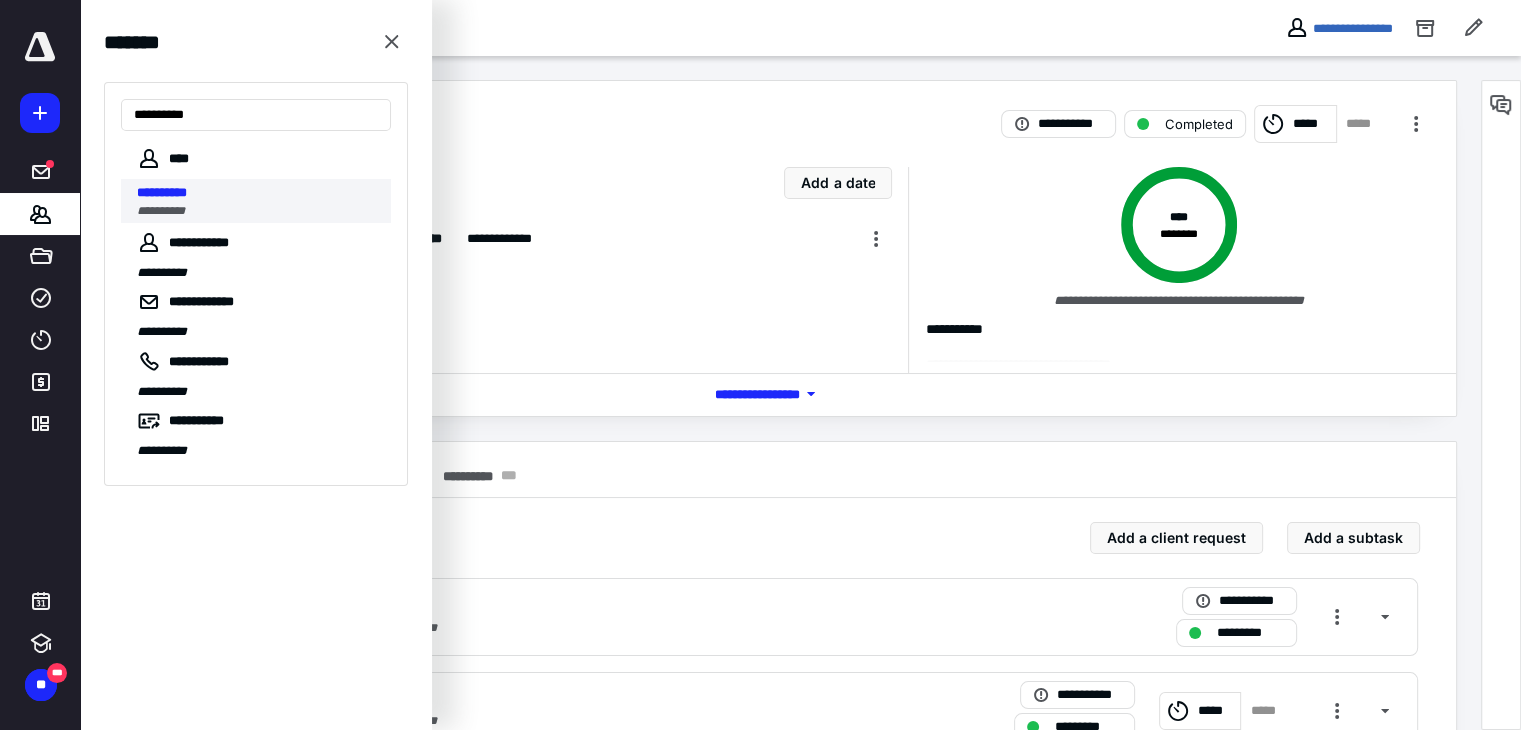 type on "**********" 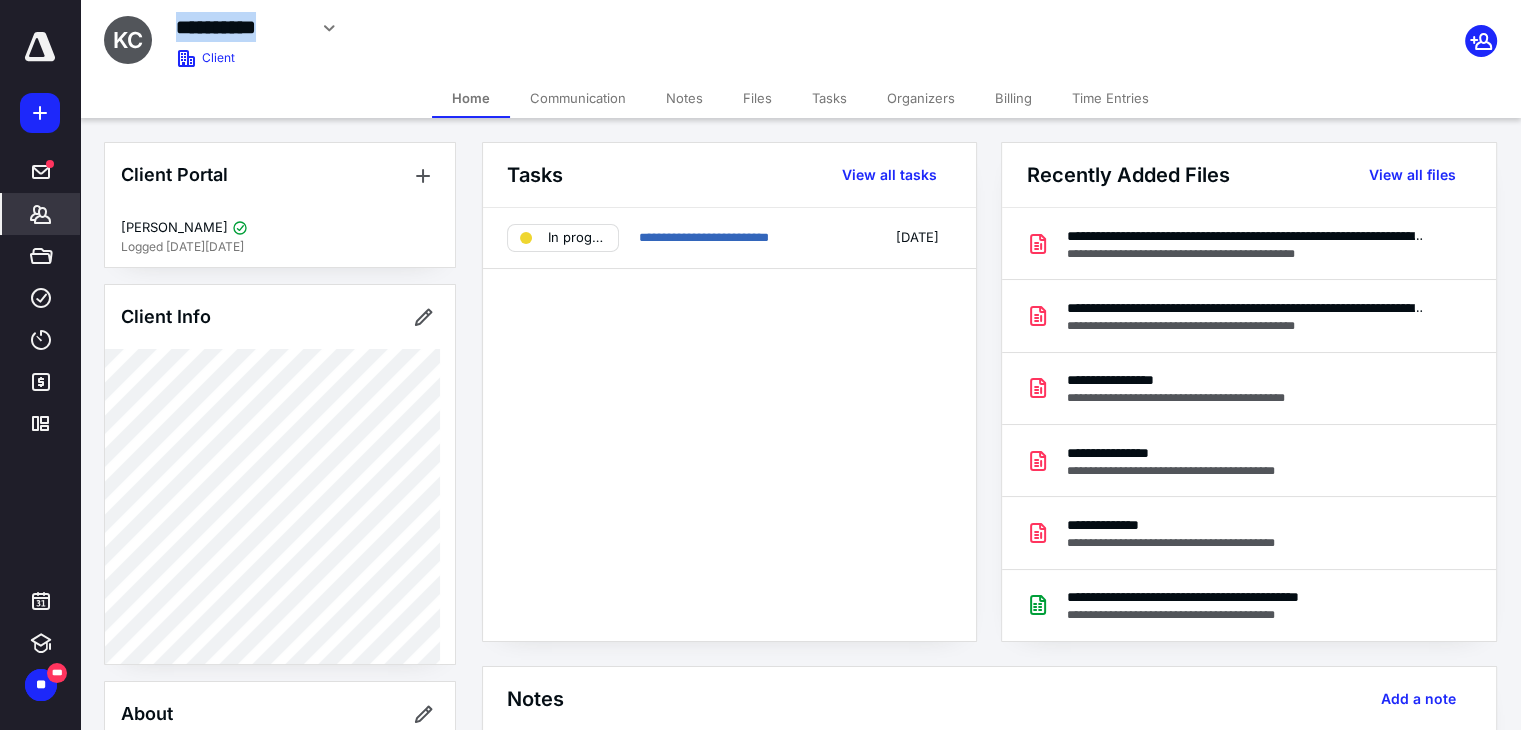 drag, startPoint x: 176, startPoint y: 21, endPoint x: 301, endPoint y: 33, distance: 125.57468 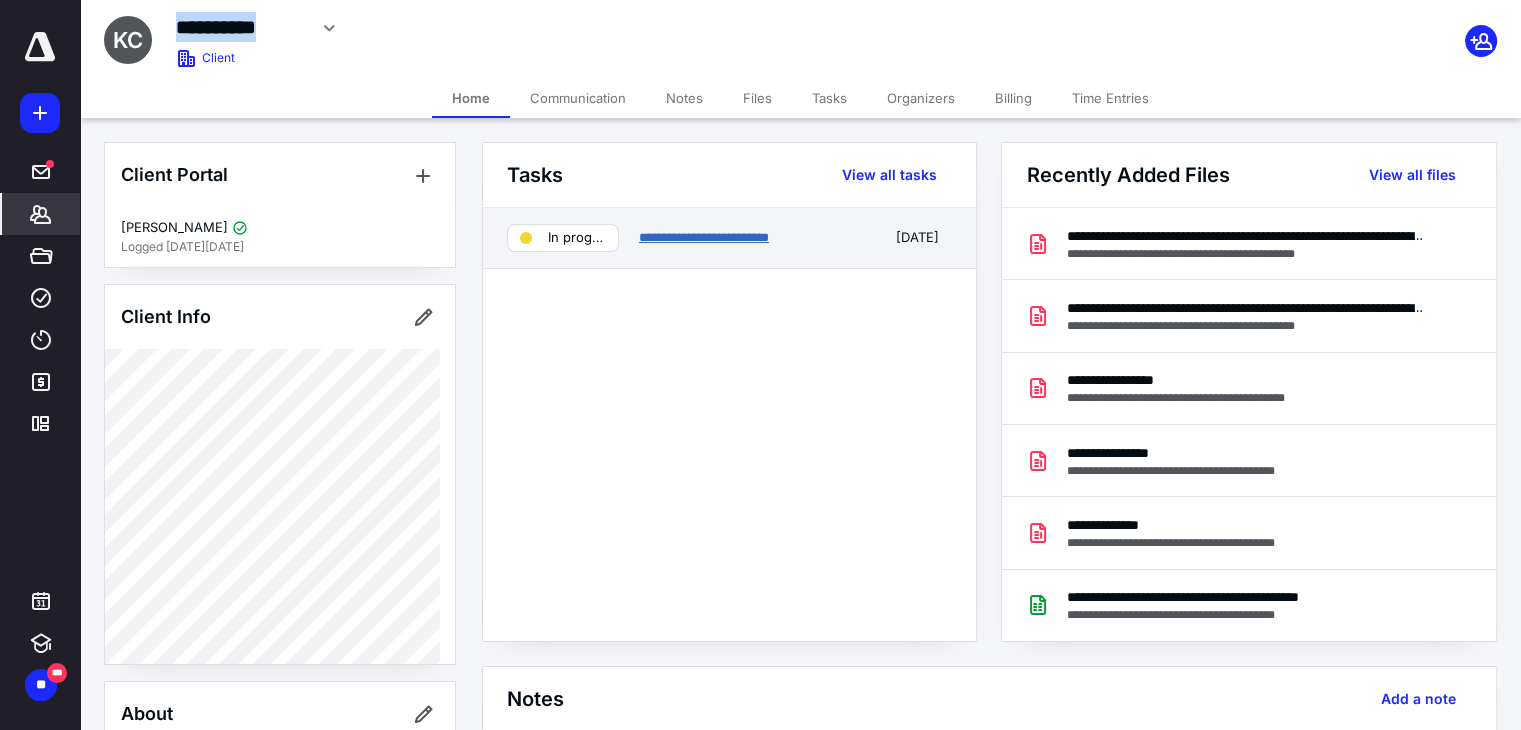 click on "**********" at bounding box center (704, 237) 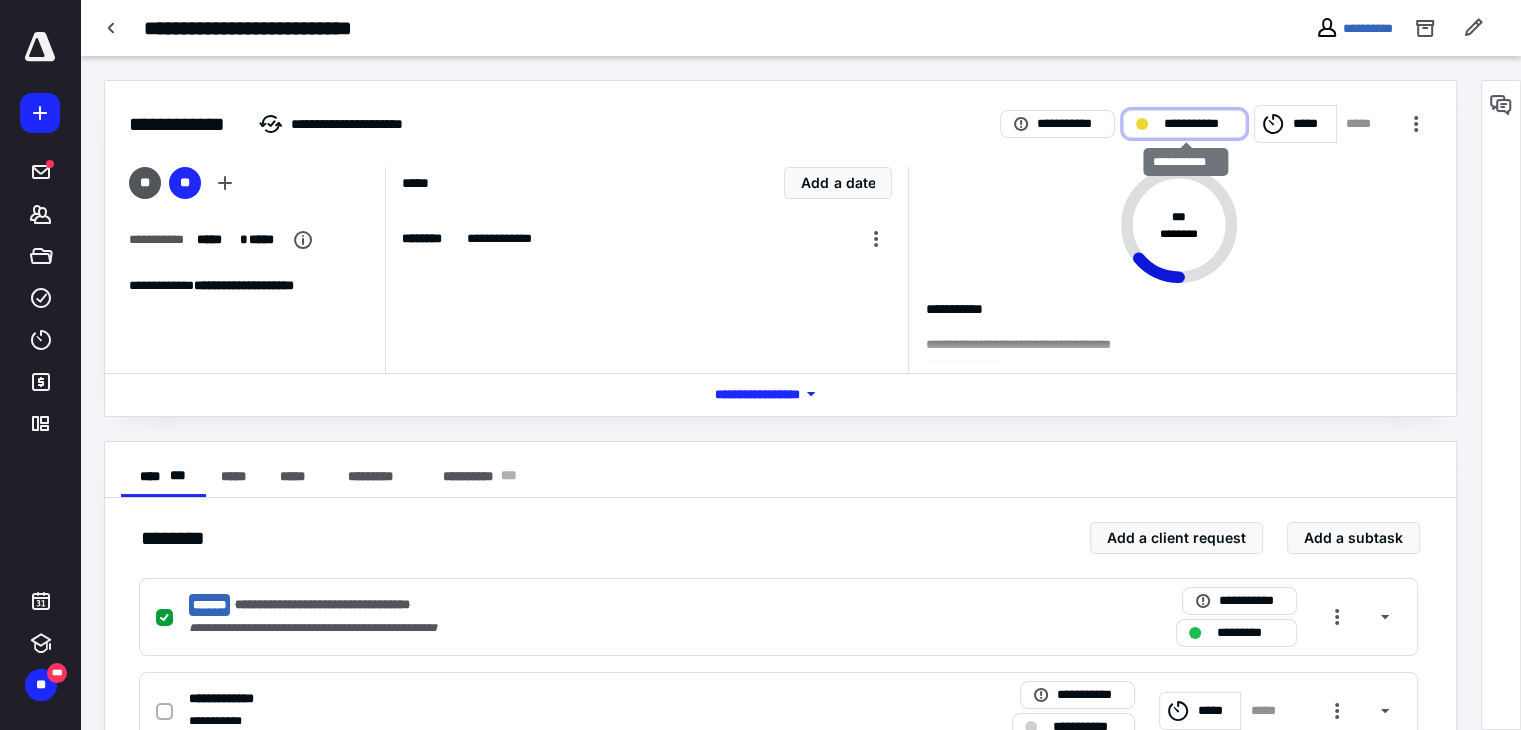 click on "**********" at bounding box center (1198, 124) 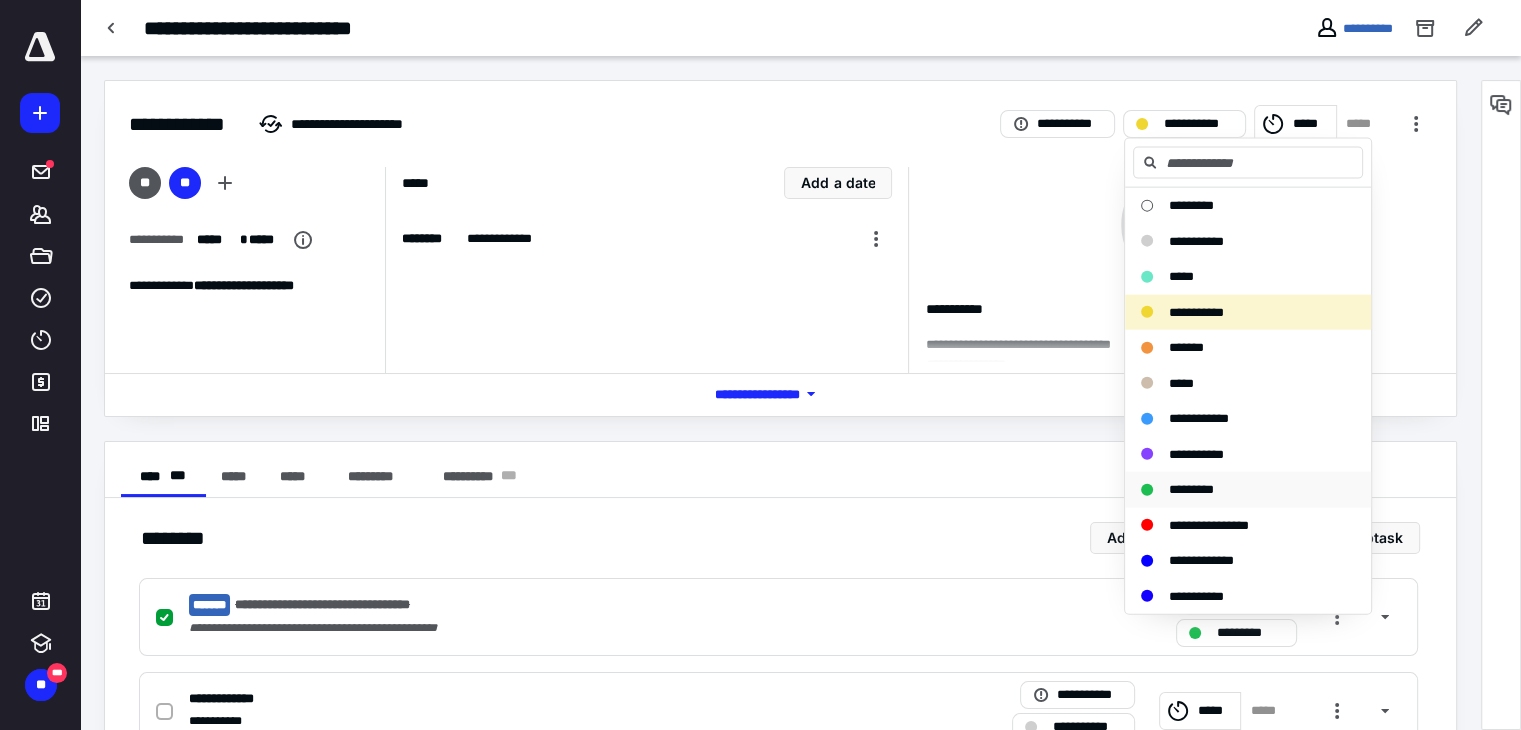 click on "*********" at bounding box center (1191, 489) 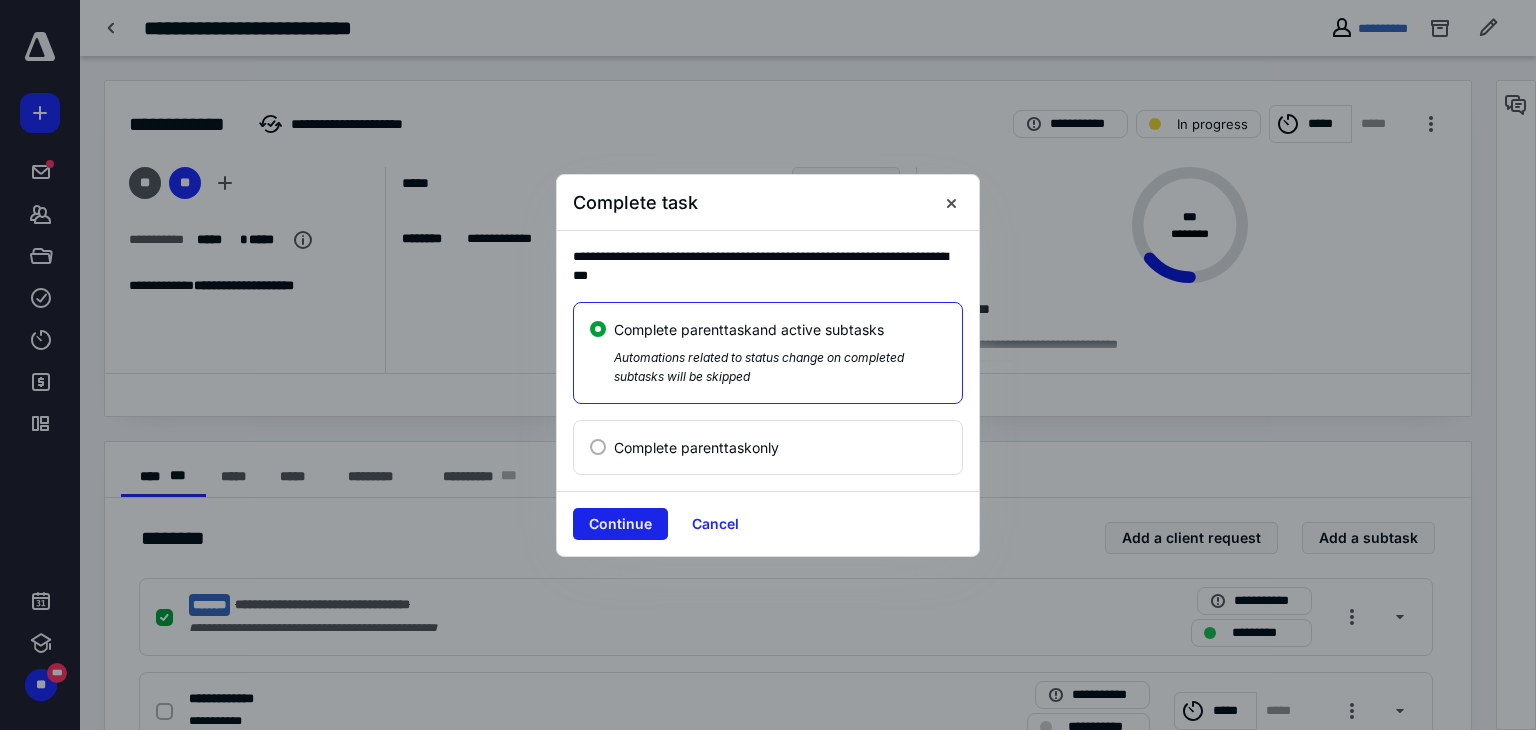 click on "Continue" at bounding box center [620, 524] 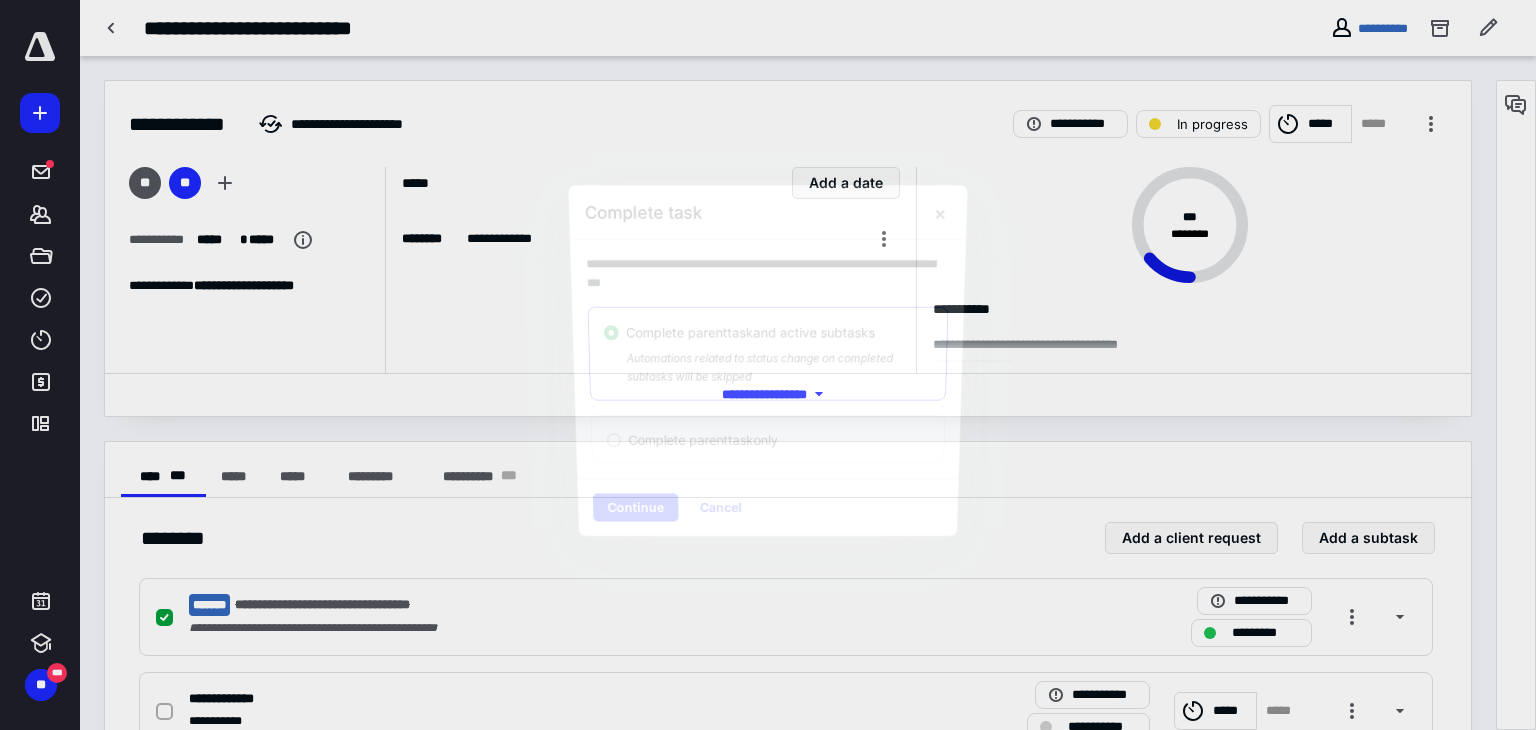 checkbox on "true" 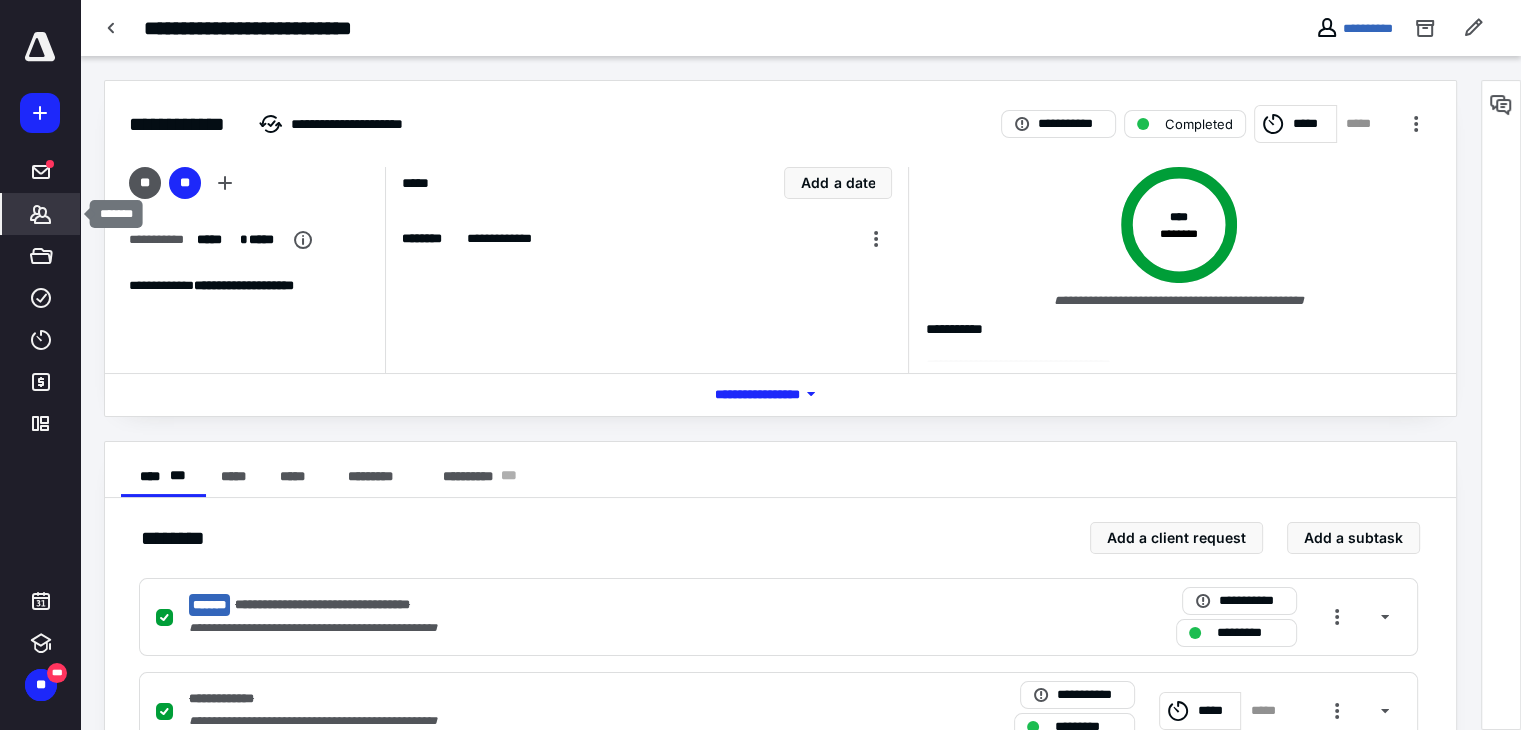 click on "*******" at bounding box center [41, 214] 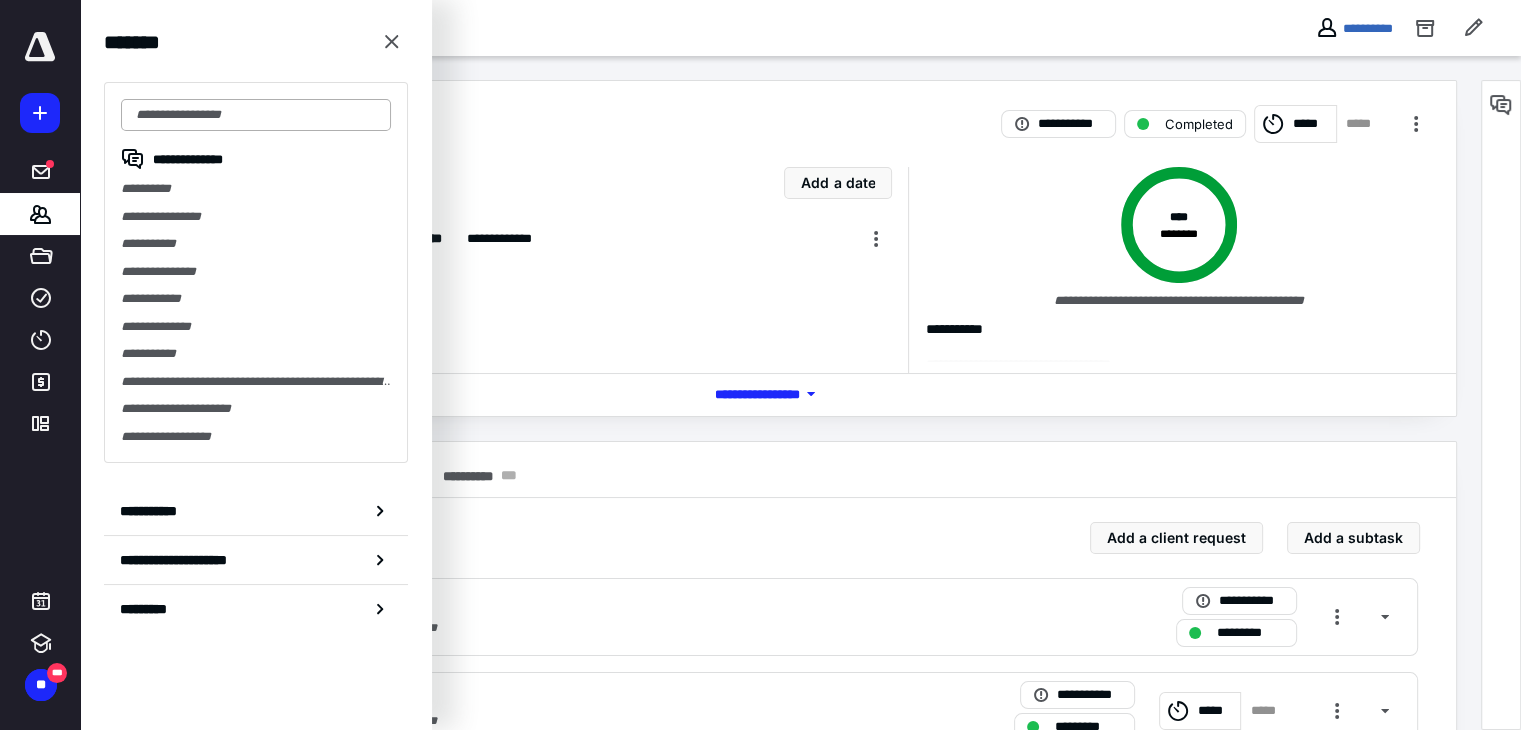 click at bounding box center [256, 115] 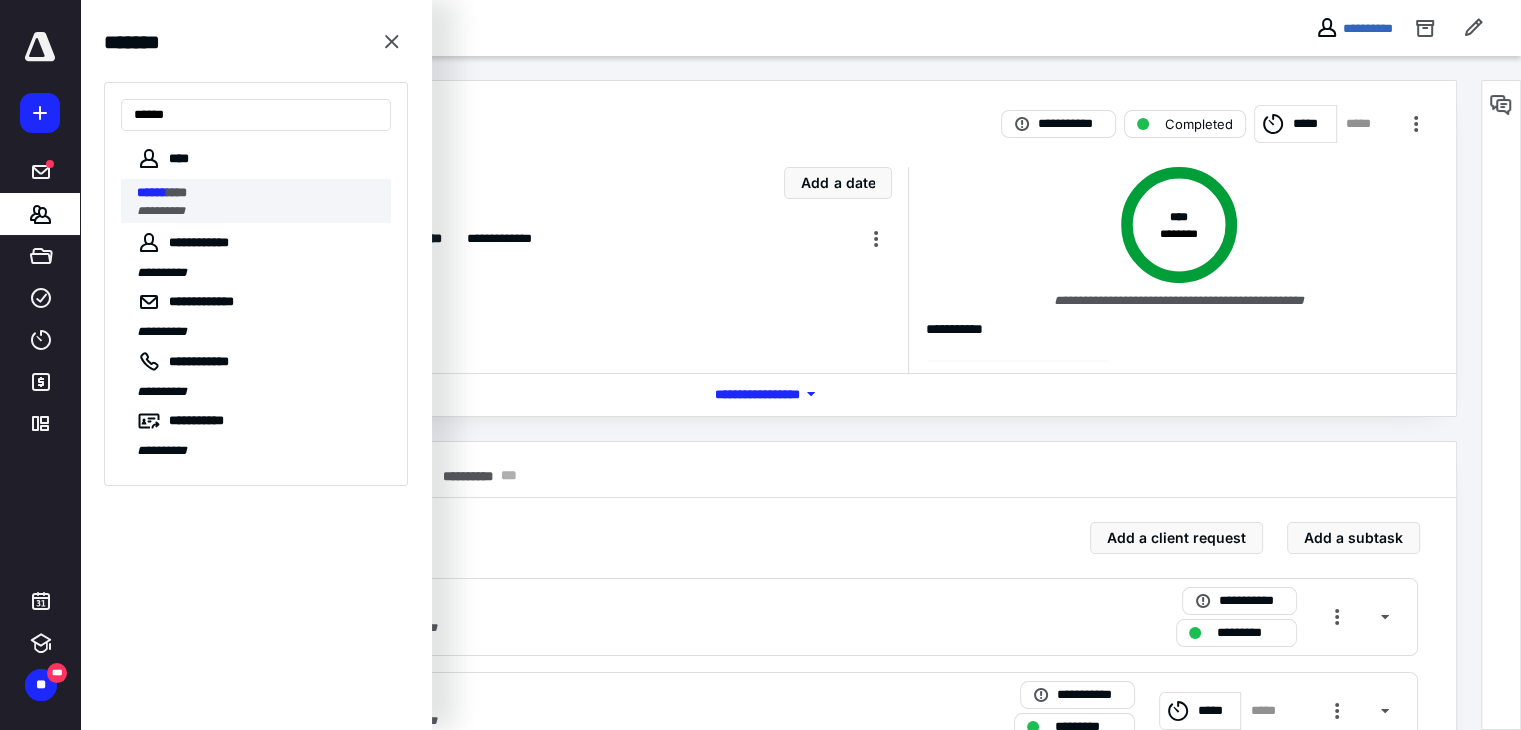 type on "******" 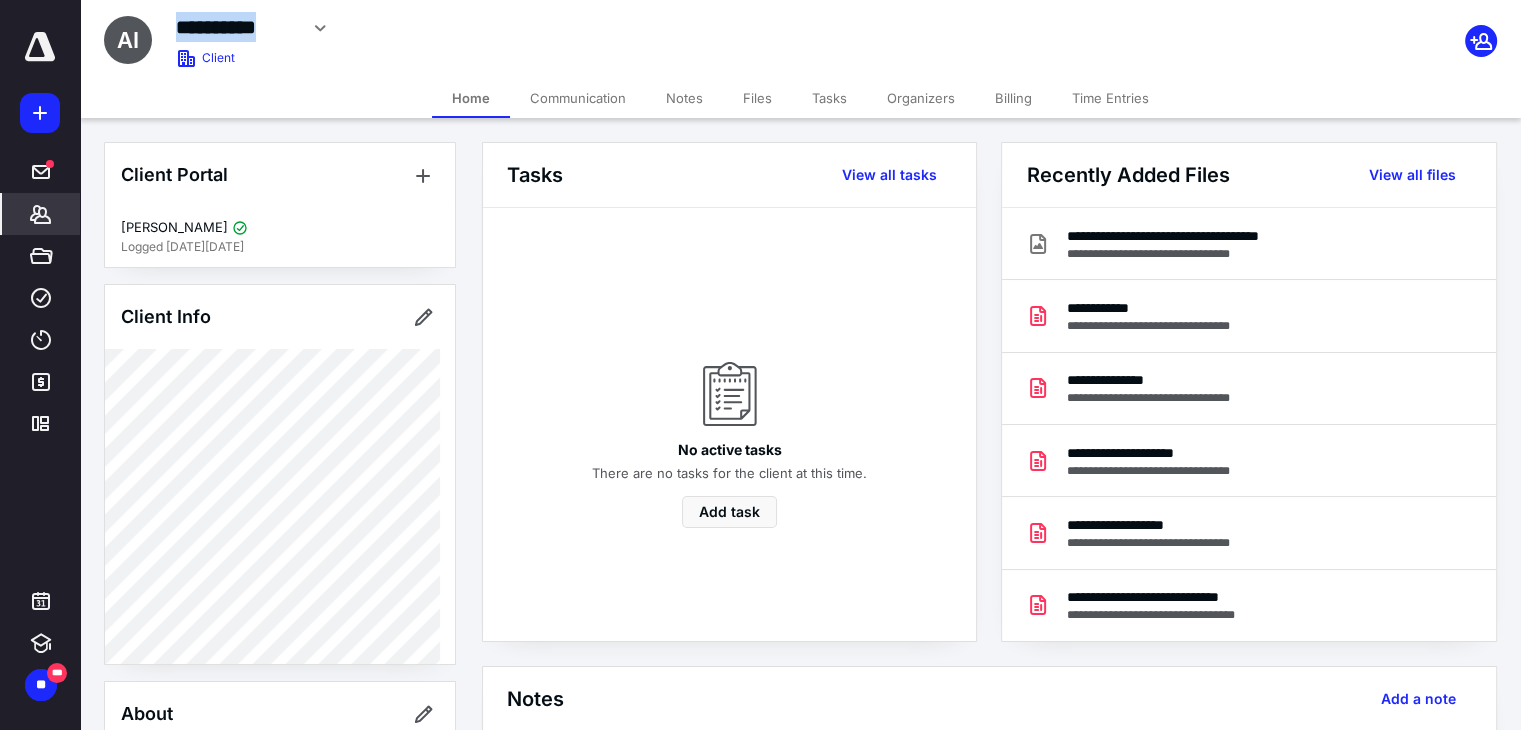 drag, startPoint x: 175, startPoint y: 25, endPoint x: 180, endPoint y: 36, distance: 12.083046 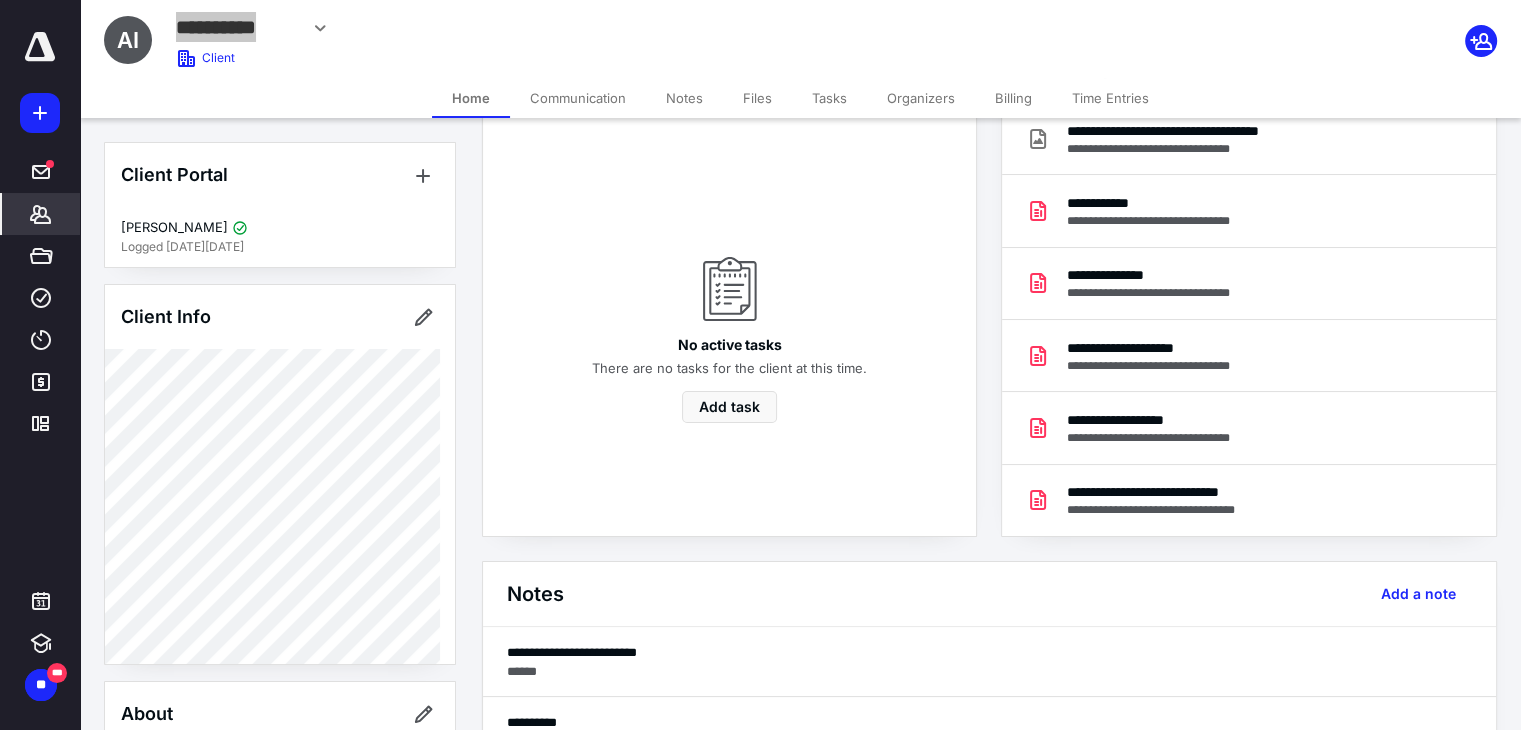 scroll, scrollTop: 400, scrollLeft: 0, axis: vertical 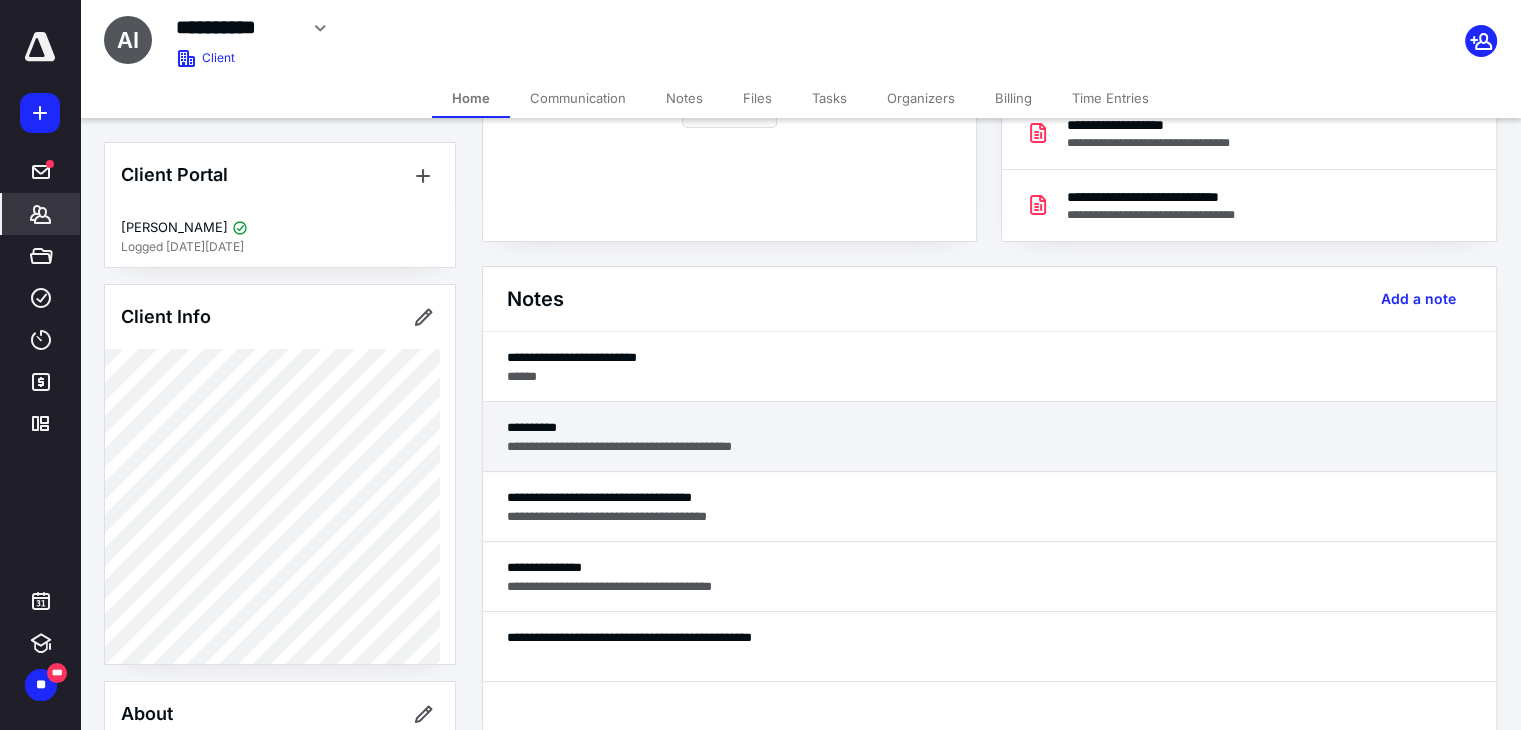 click on "**********" at bounding box center (989, 446) 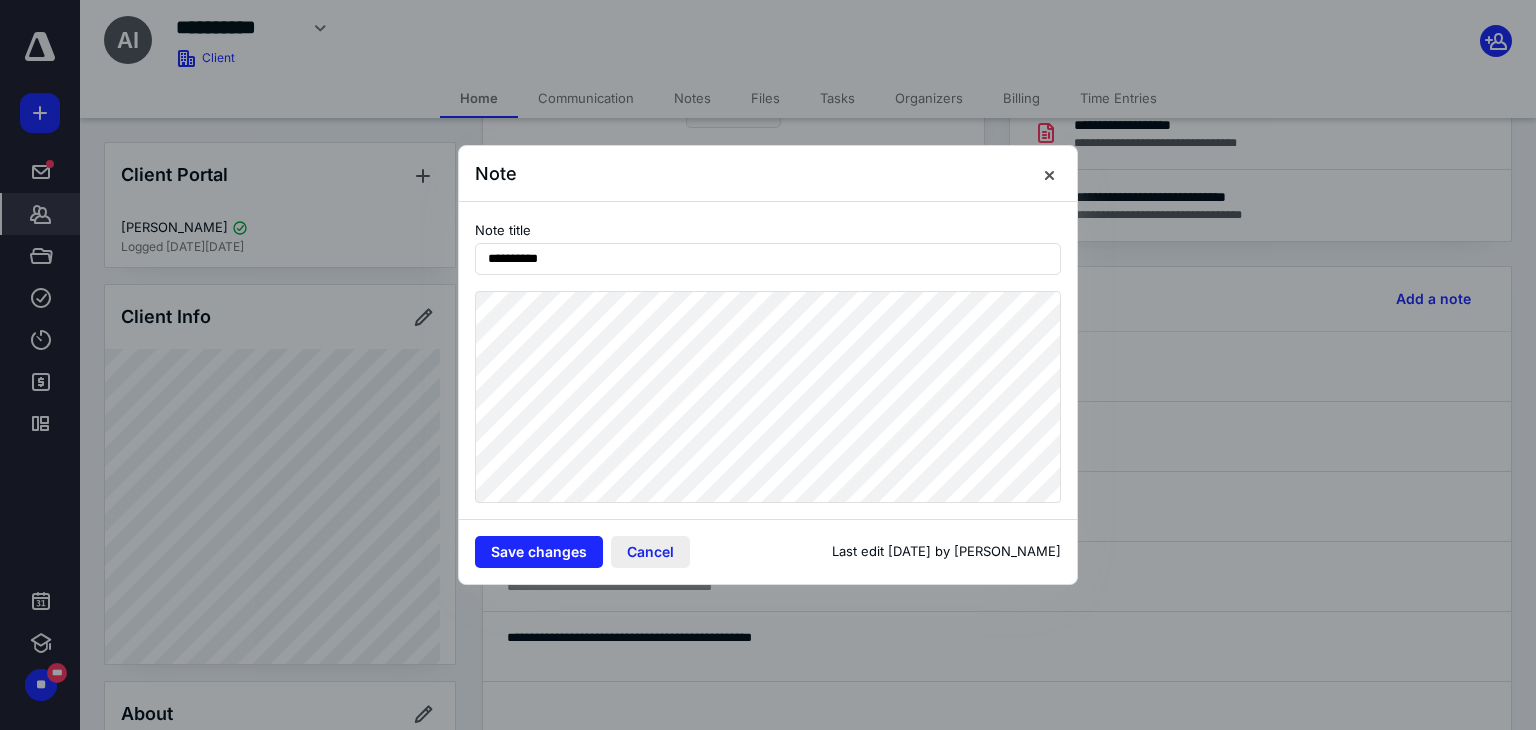 click on "Cancel" at bounding box center (650, 552) 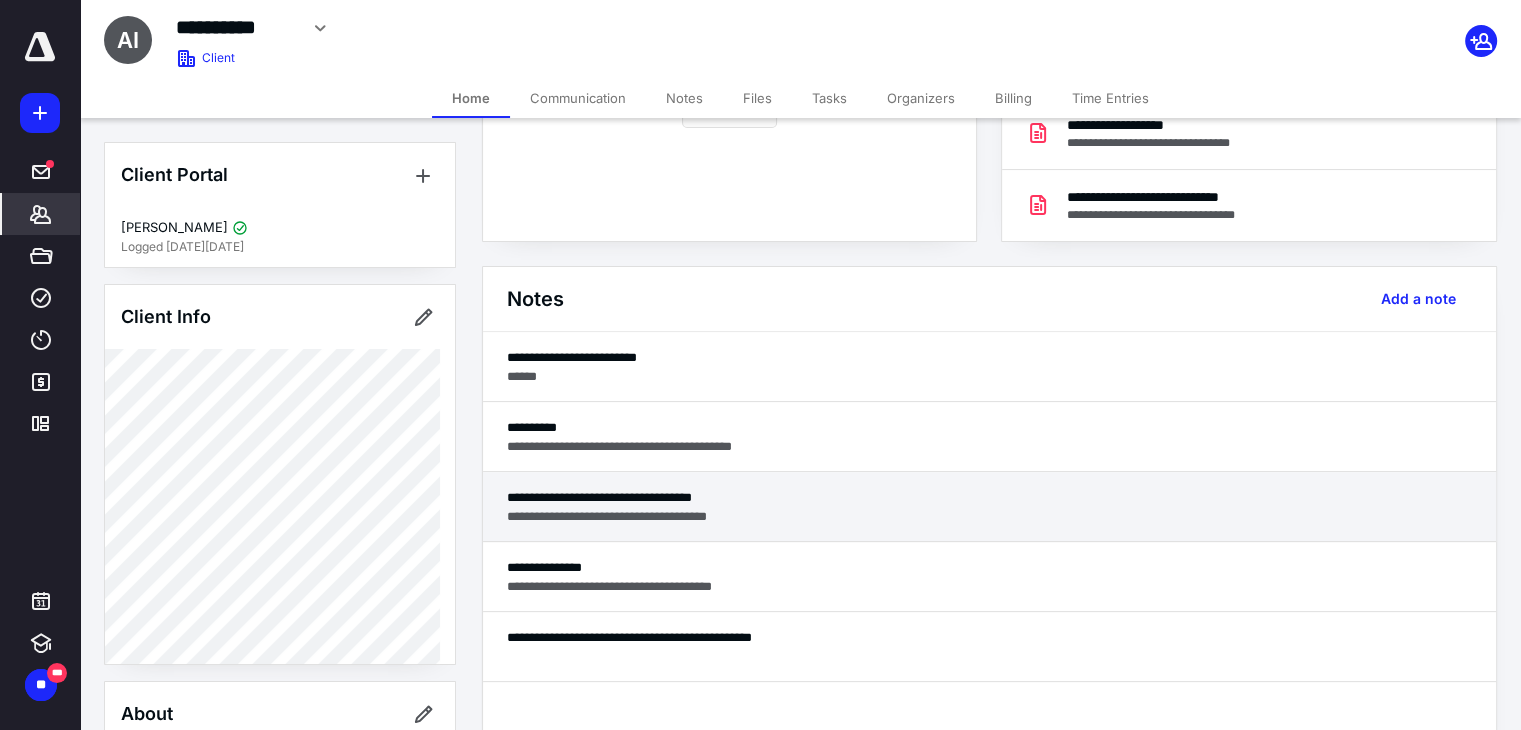click on "**********" at bounding box center [989, 497] 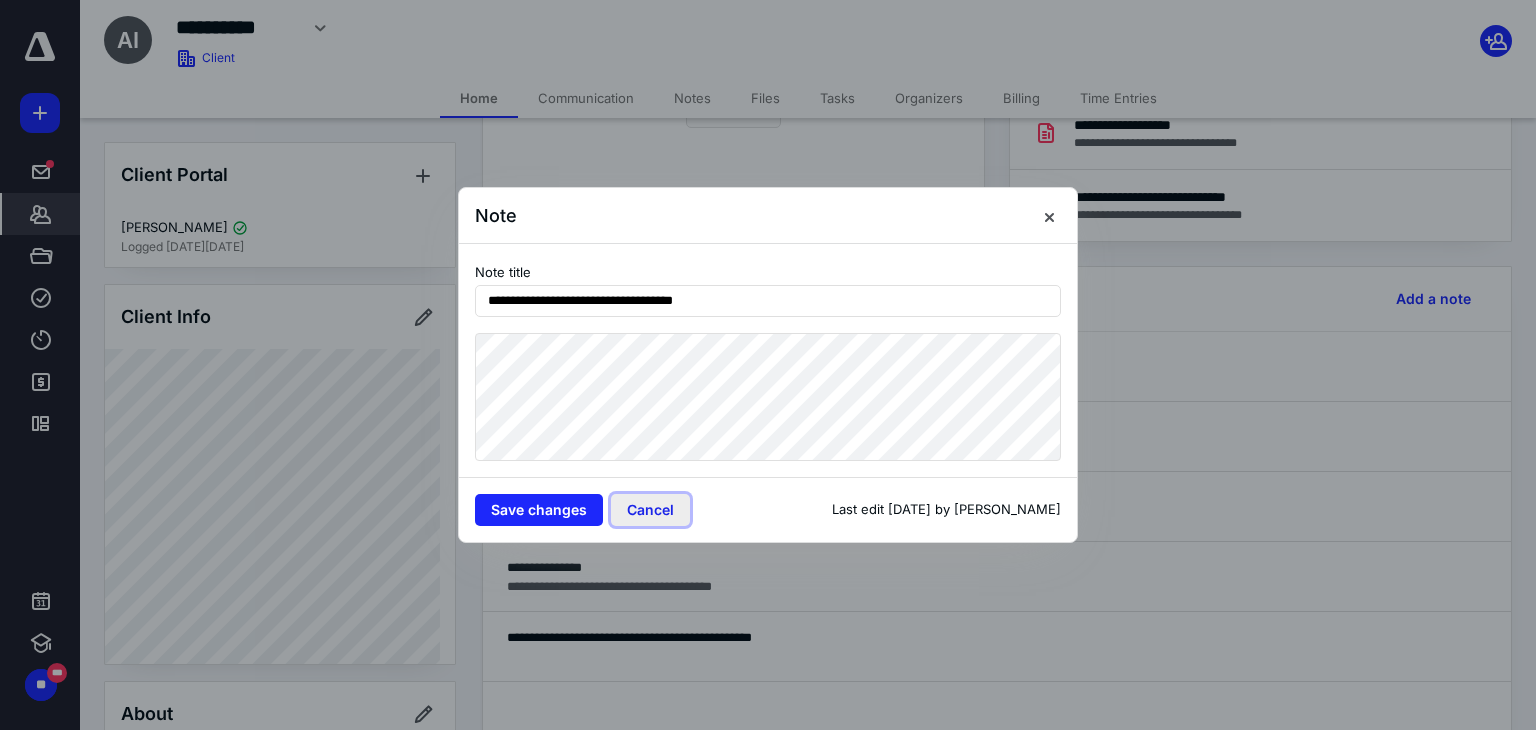 click on "Cancel" at bounding box center [650, 510] 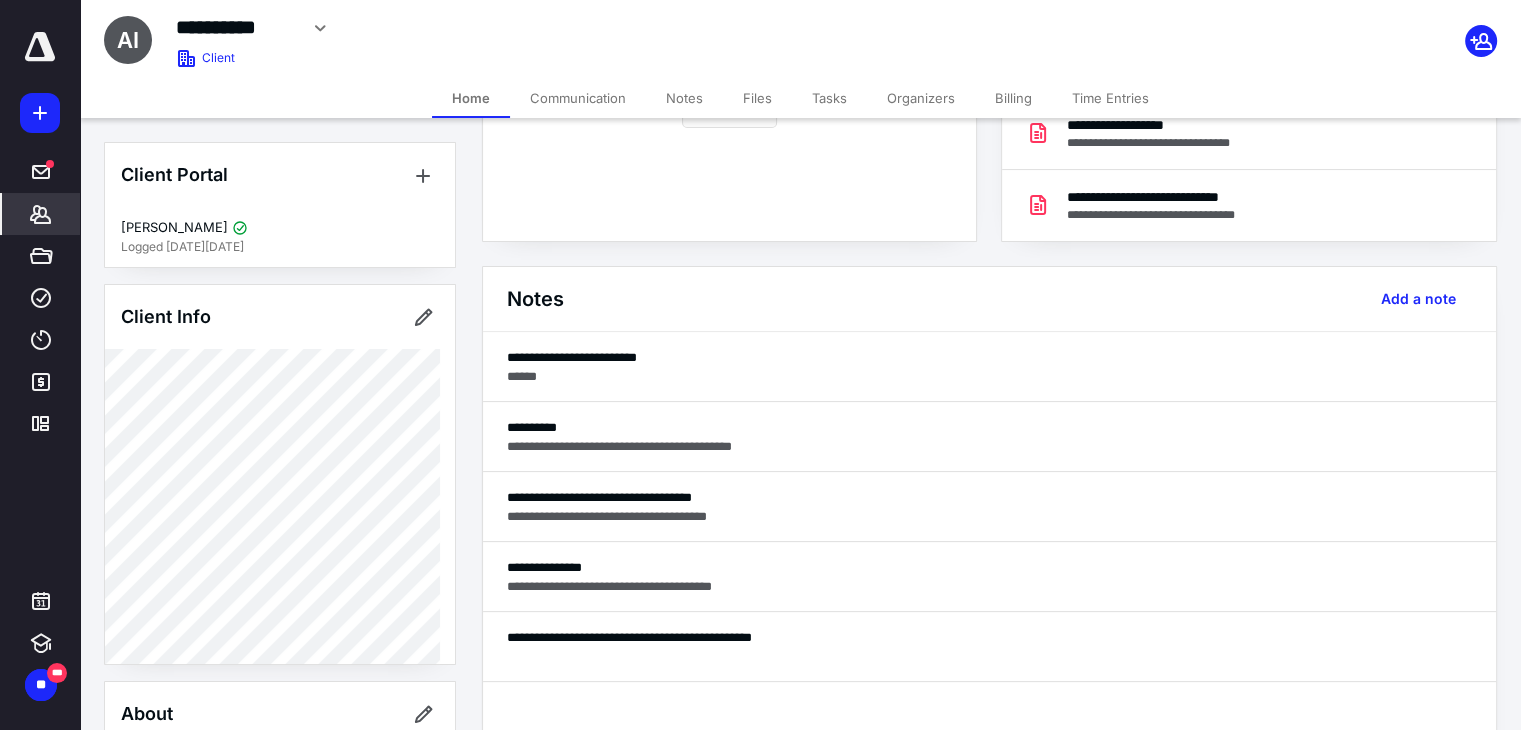 click 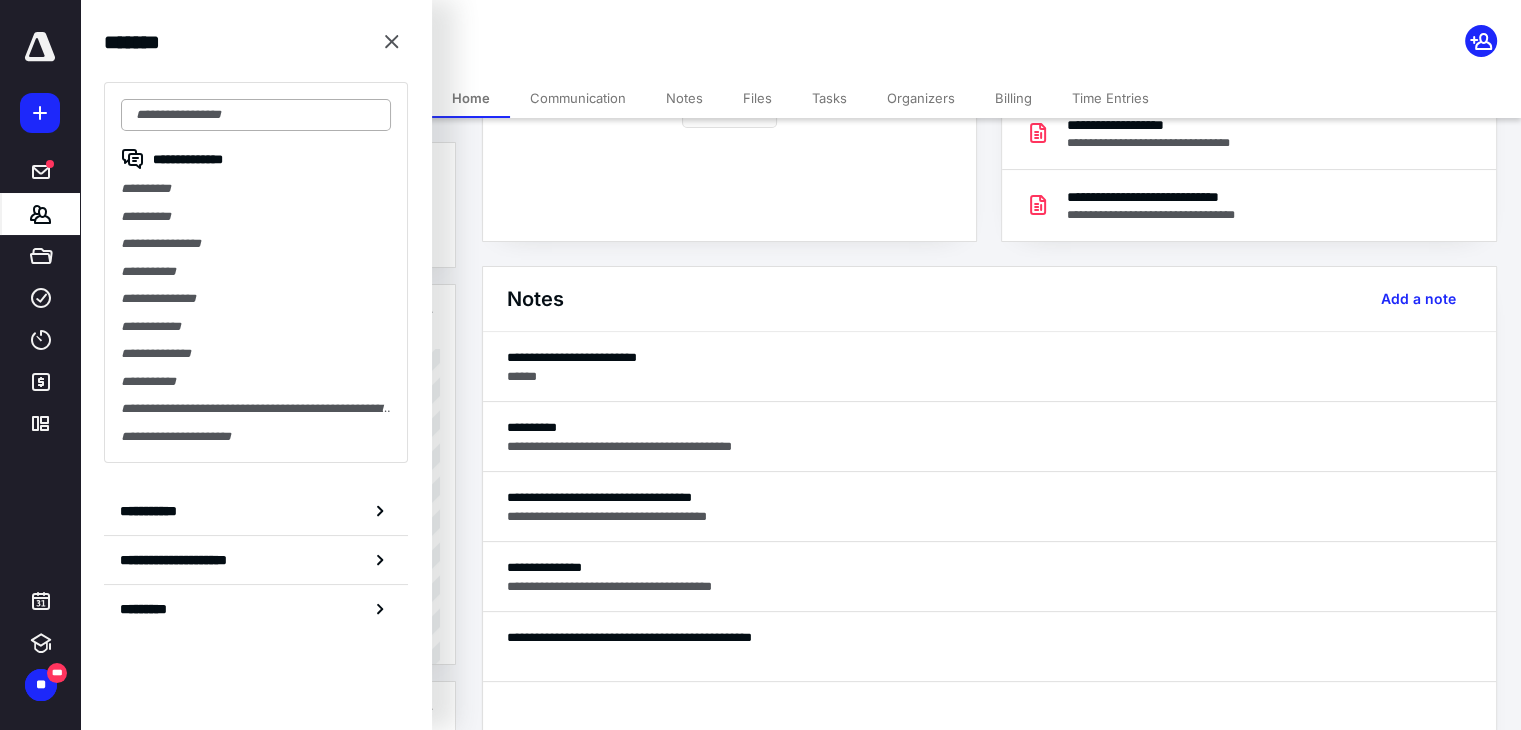 click at bounding box center [256, 115] 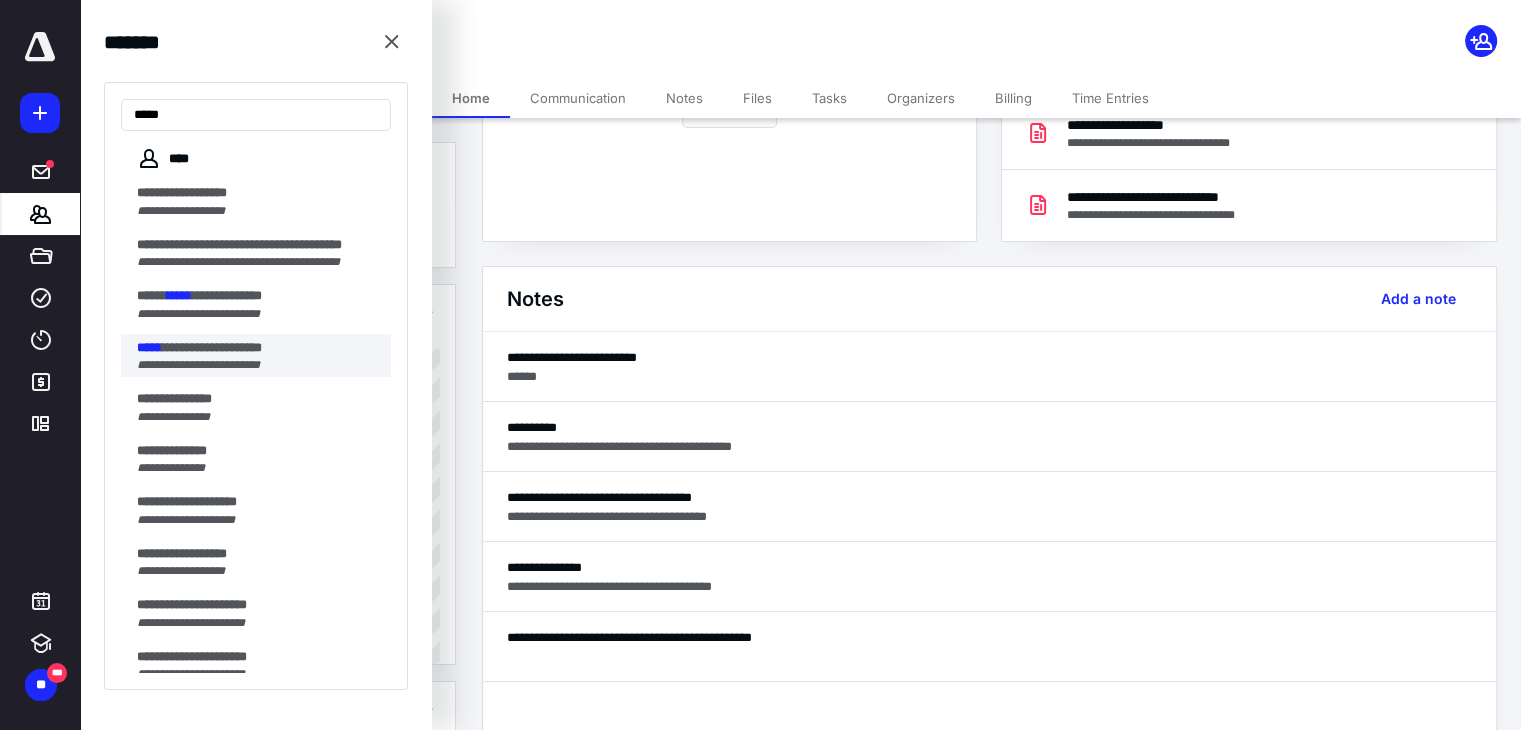 type on "*****" 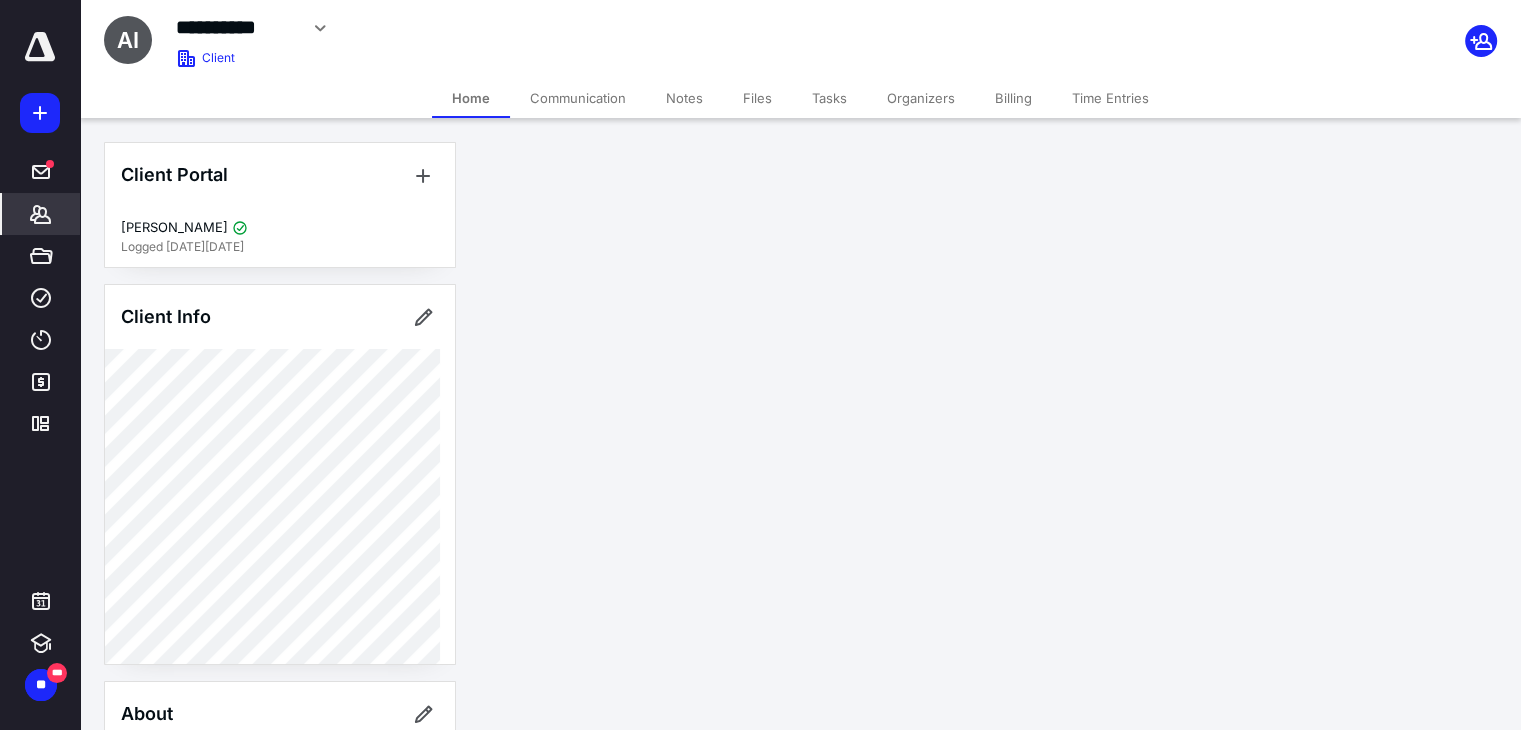 scroll, scrollTop: 0, scrollLeft: 0, axis: both 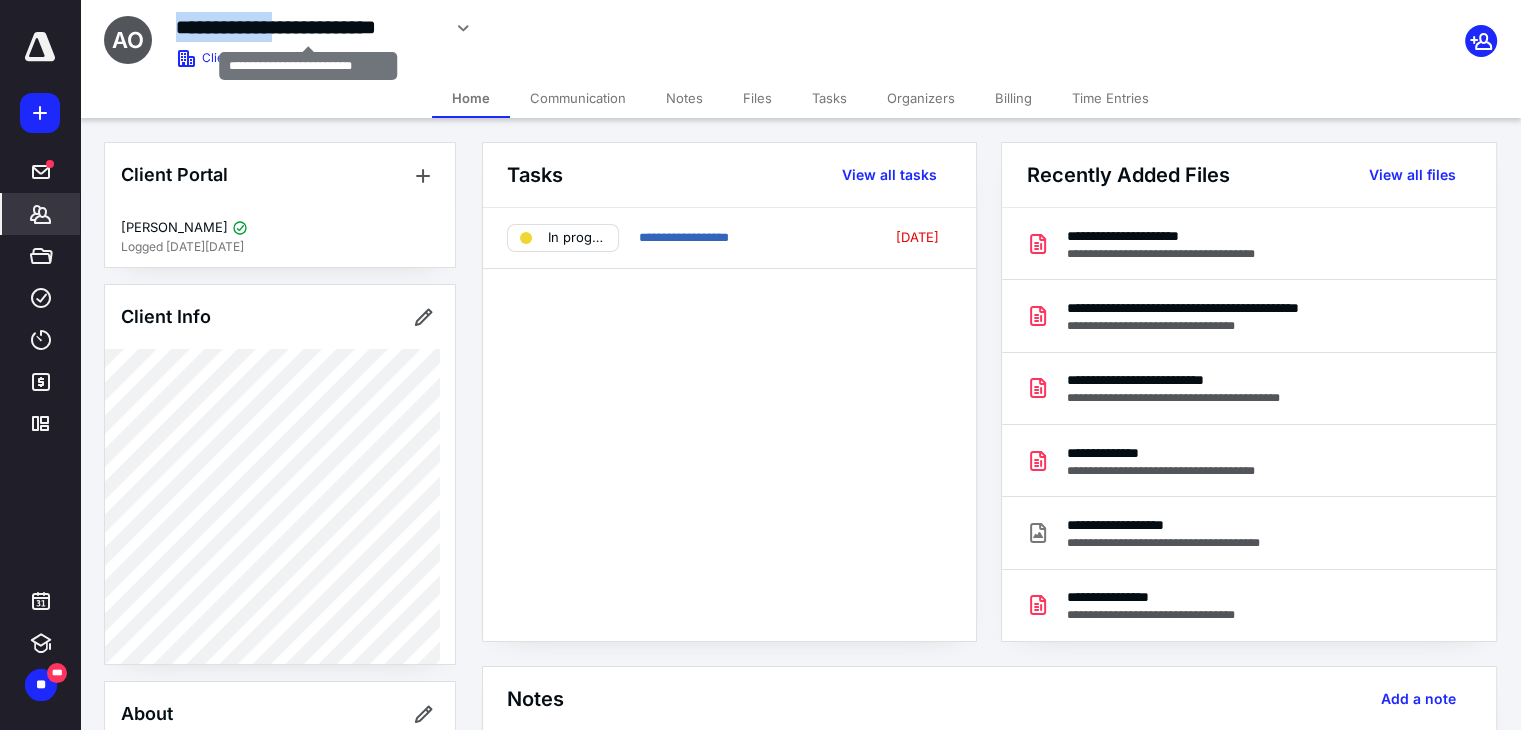 drag, startPoint x: 180, startPoint y: 30, endPoint x: 321, endPoint y: 29, distance: 141.00354 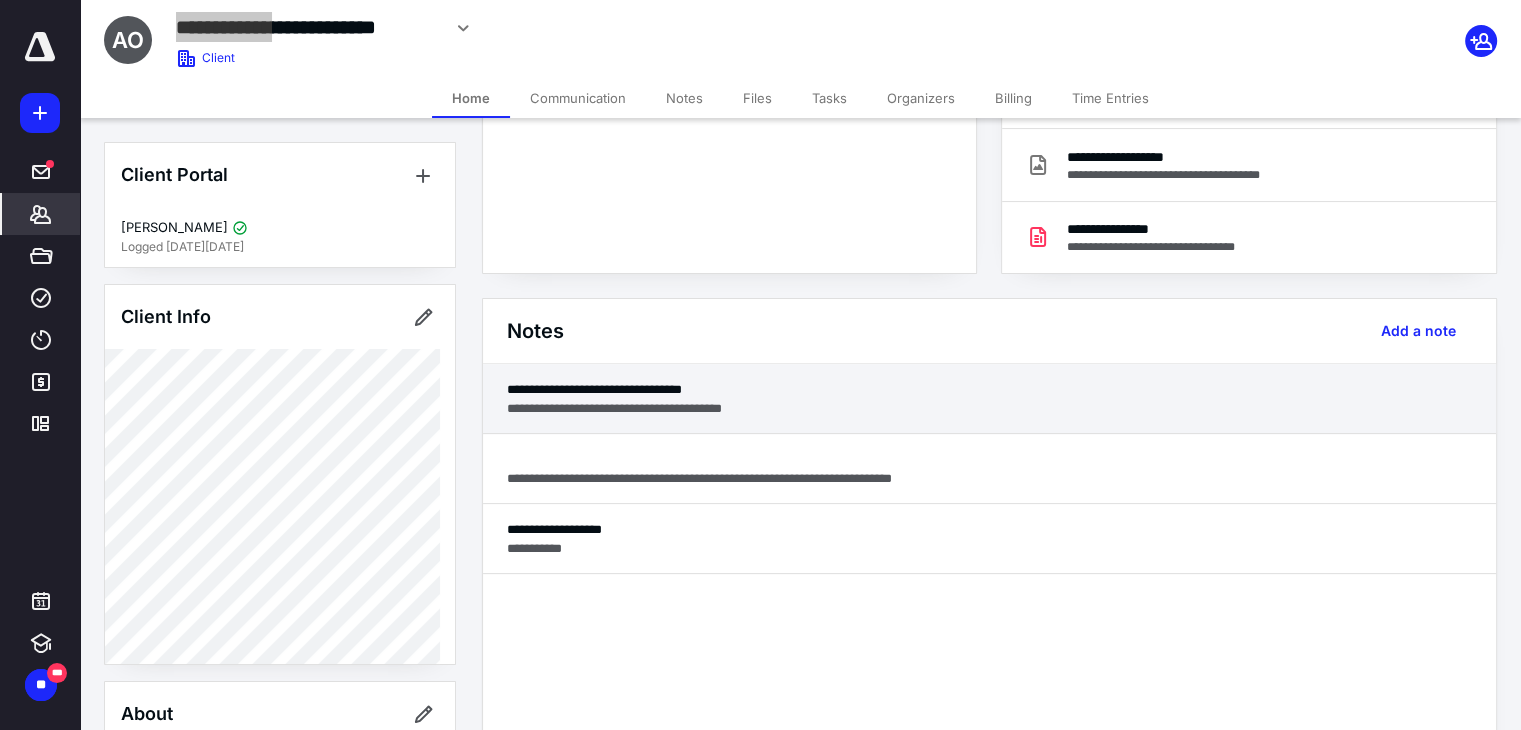scroll, scrollTop: 400, scrollLeft: 0, axis: vertical 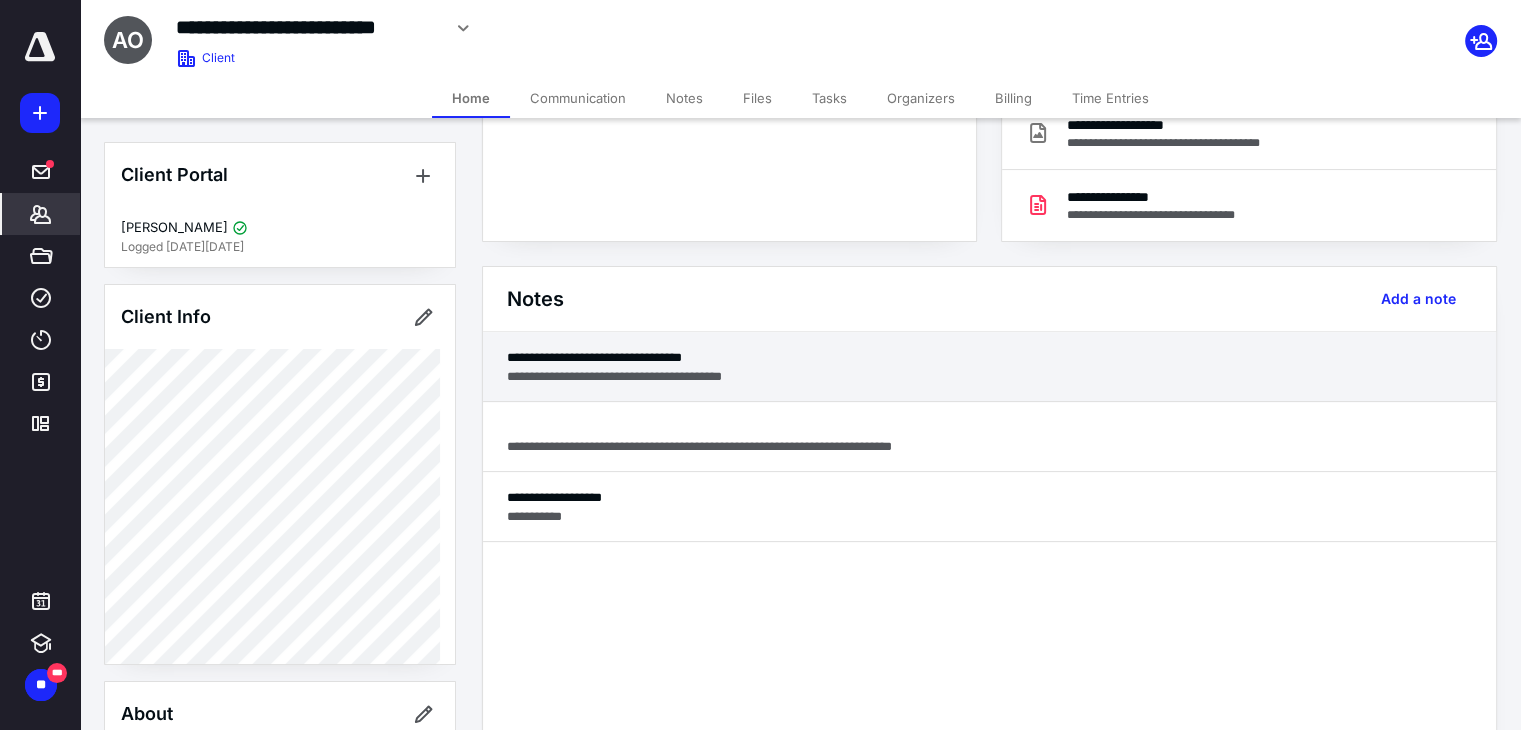click on "**********" at bounding box center [989, 376] 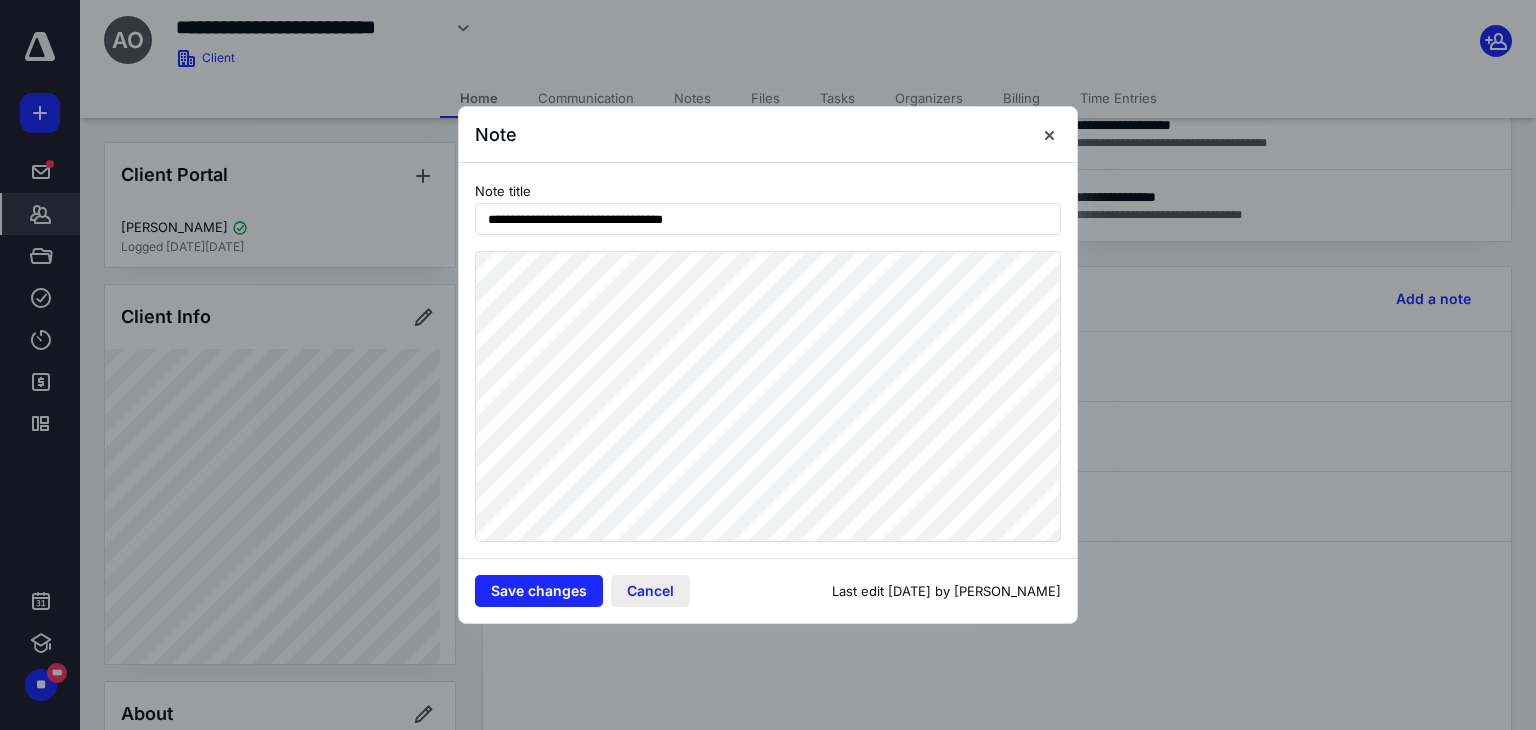 click on "Cancel" at bounding box center (650, 591) 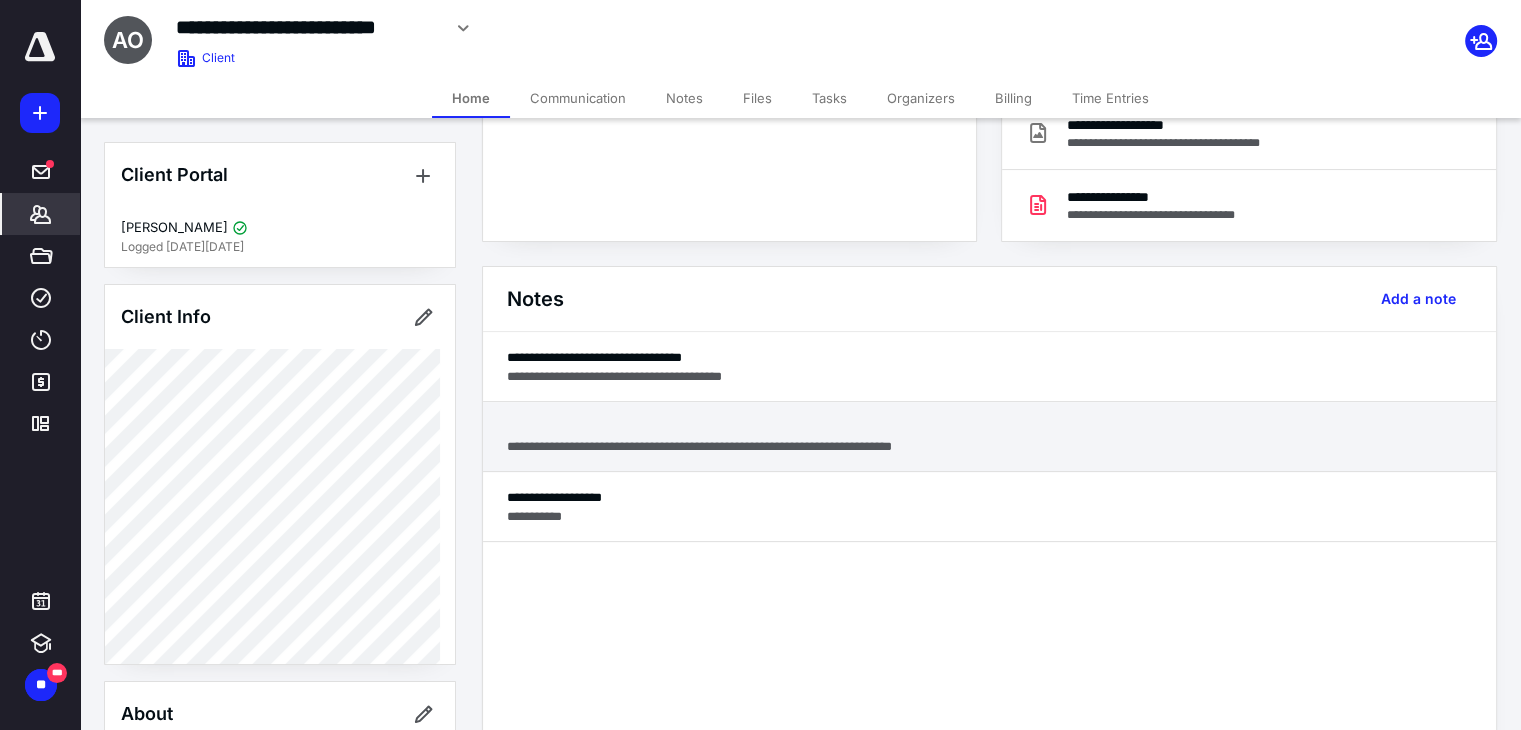 click on "**********" at bounding box center (989, 437) 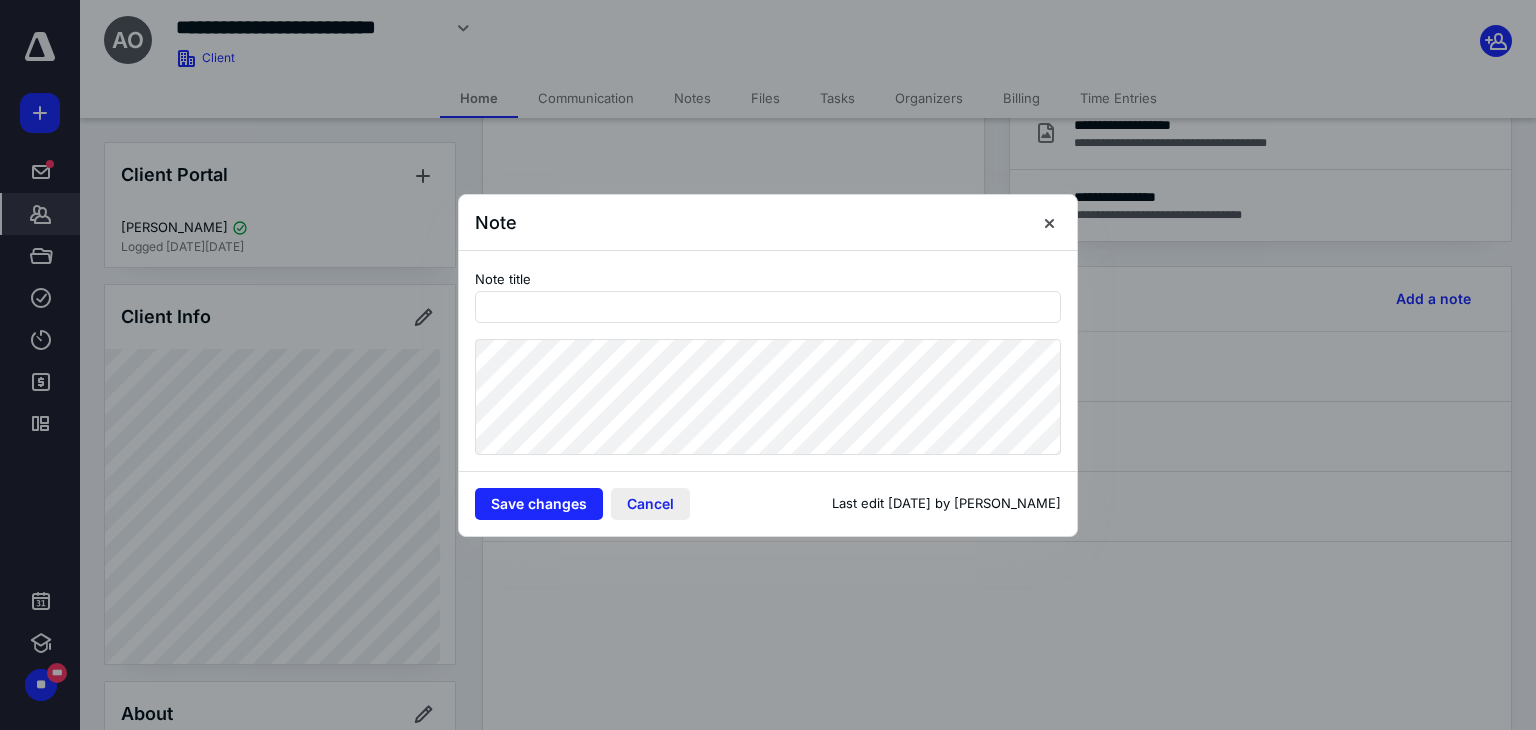 click on "Cancel" at bounding box center (650, 504) 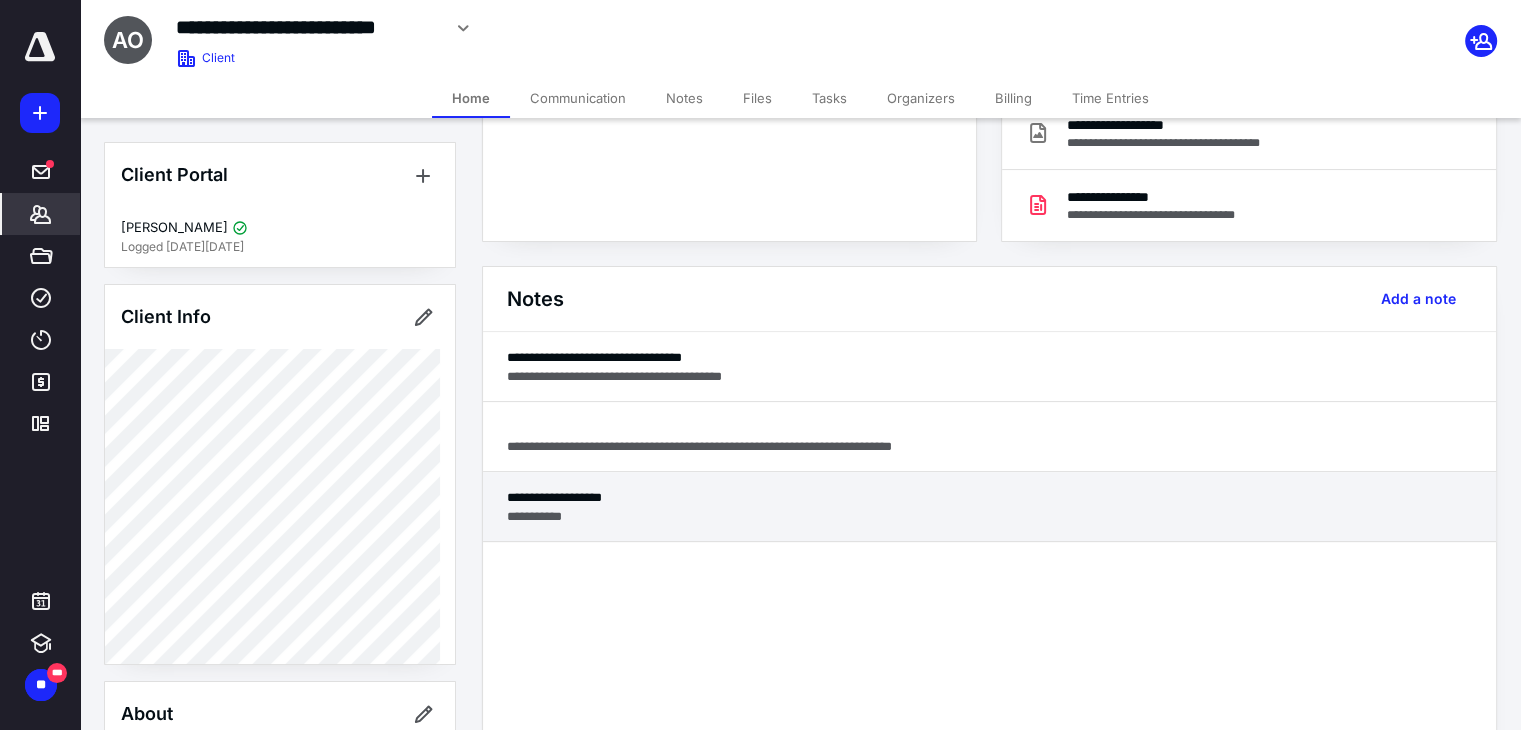 click on "**********" at bounding box center [989, 516] 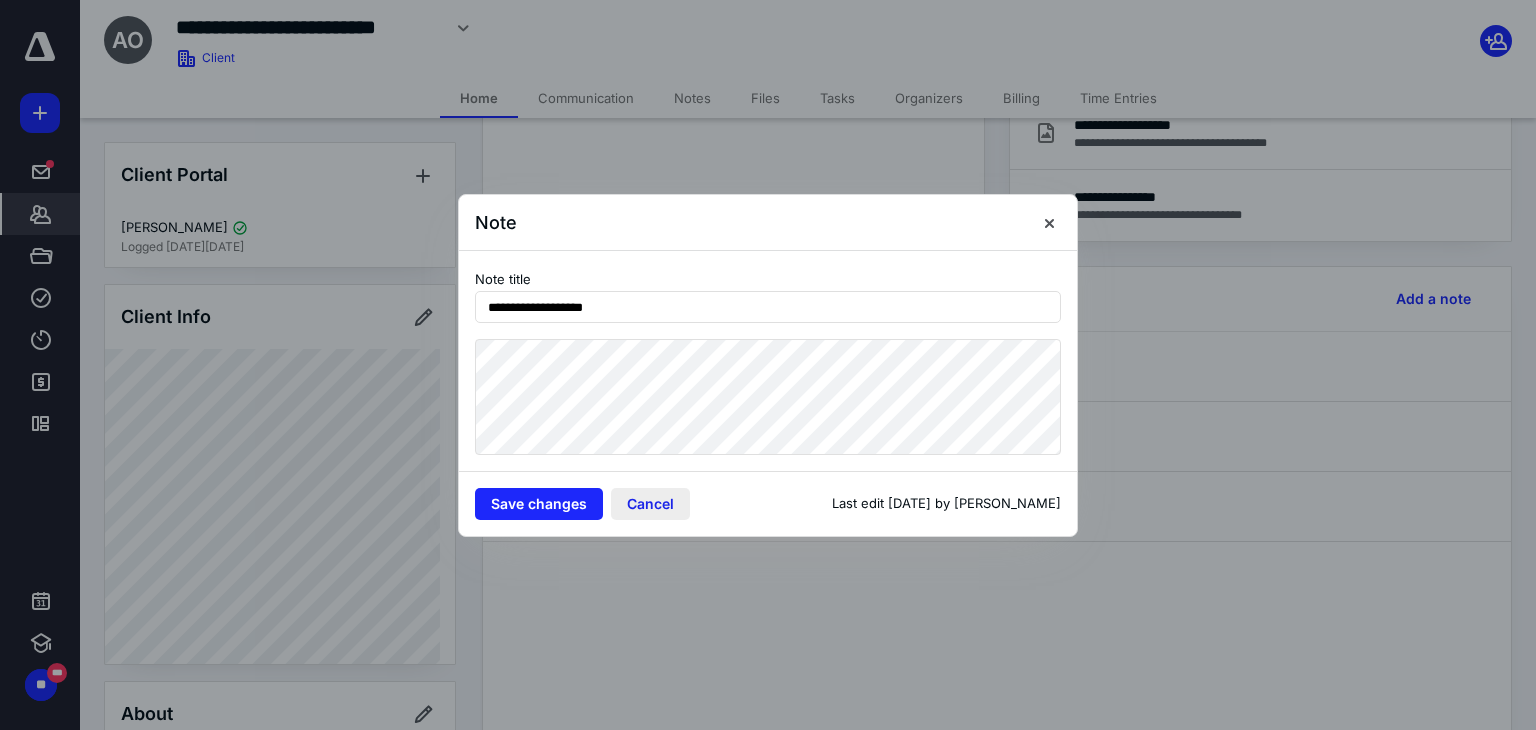 click on "Cancel" at bounding box center (650, 504) 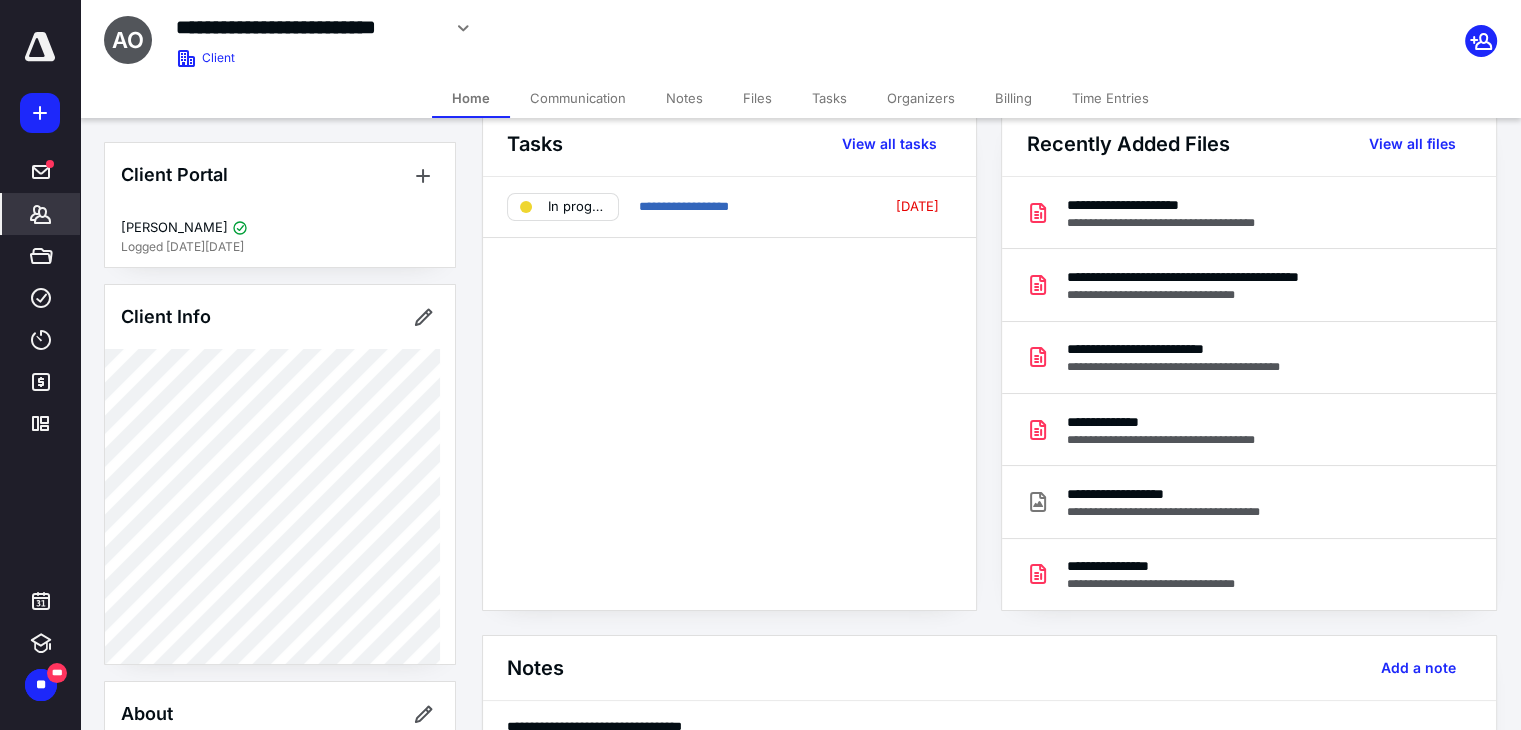 scroll, scrollTop: 0, scrollLeft: 0, axis: both 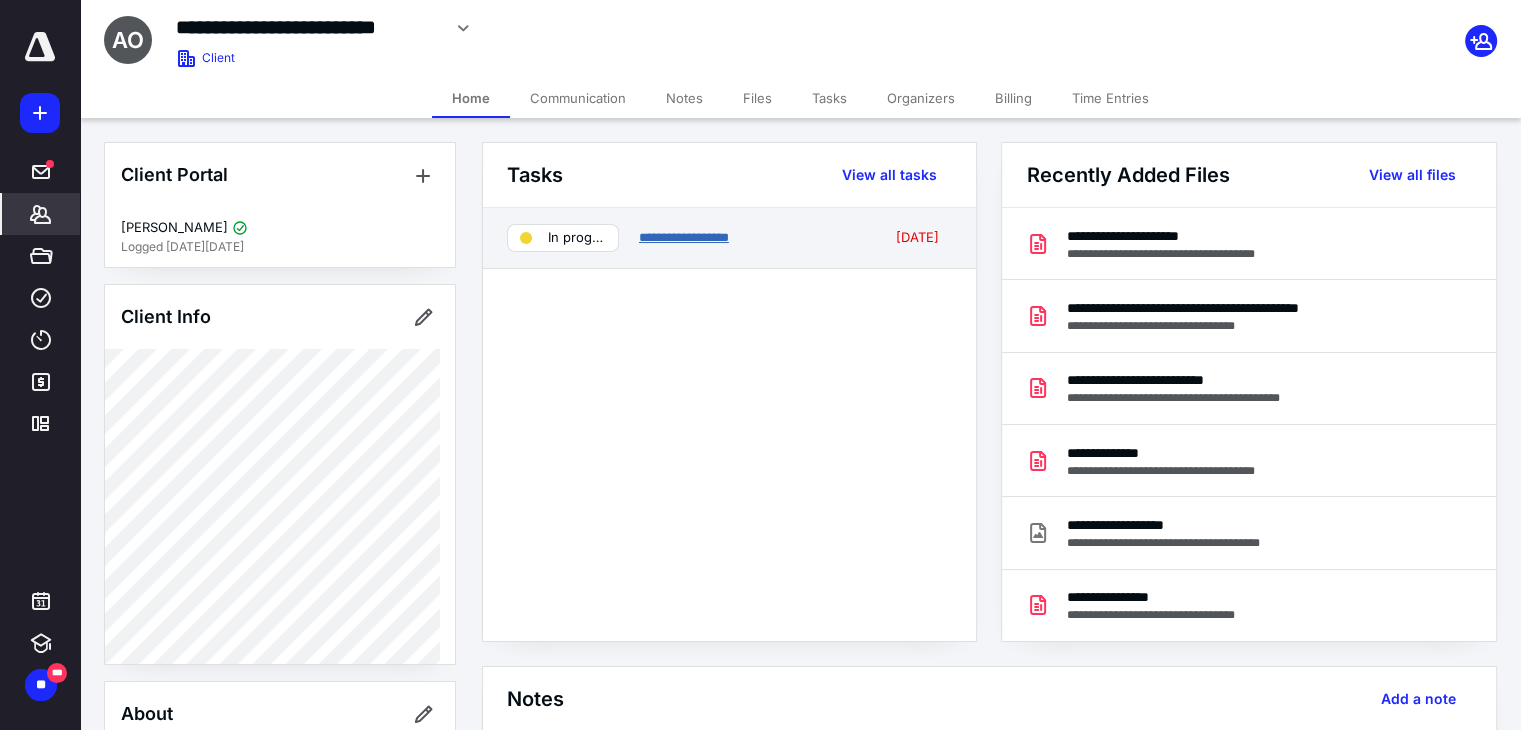 click on "**********" at bounding box center (684, 237) 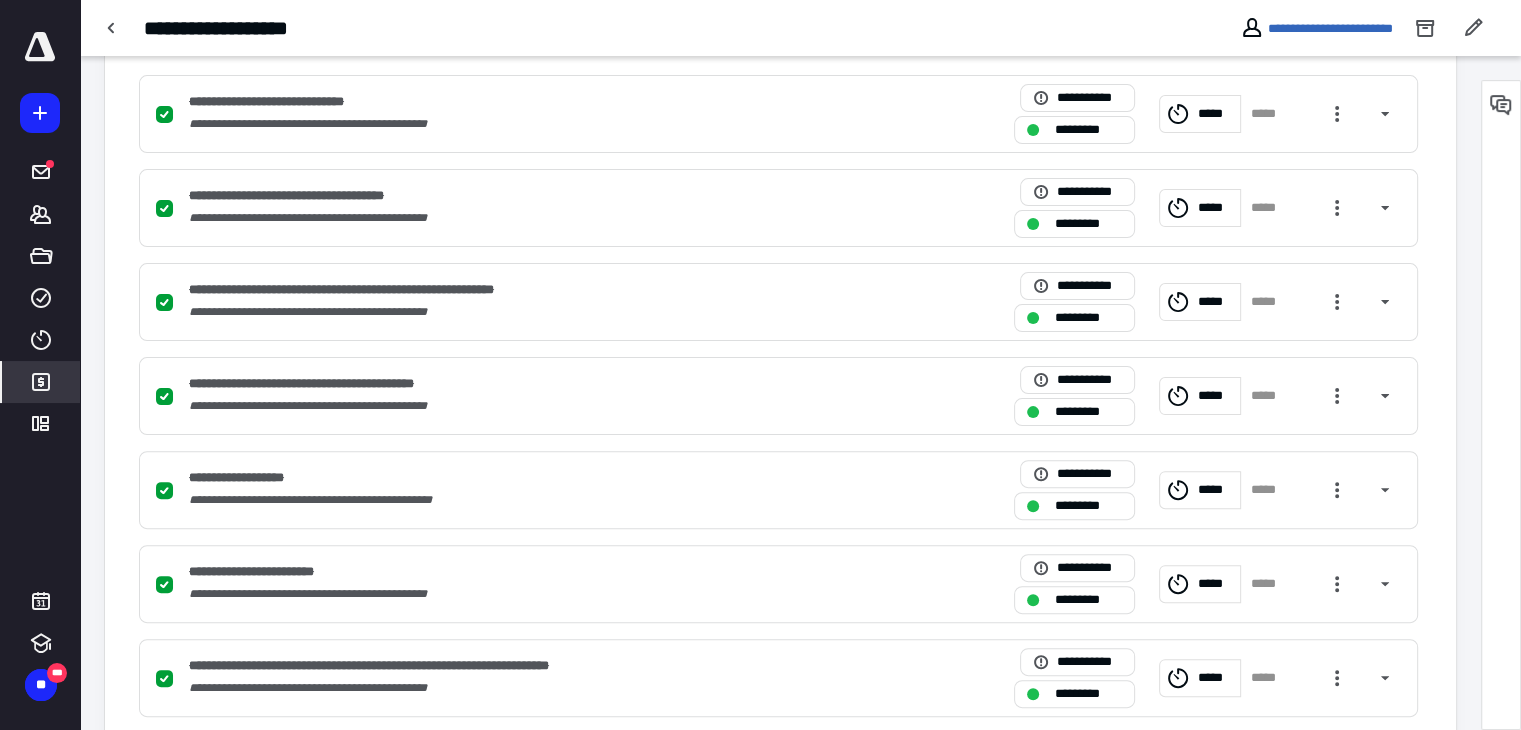 scroll, scrollTop: 491, scrollLeft: 0, axis: vertical 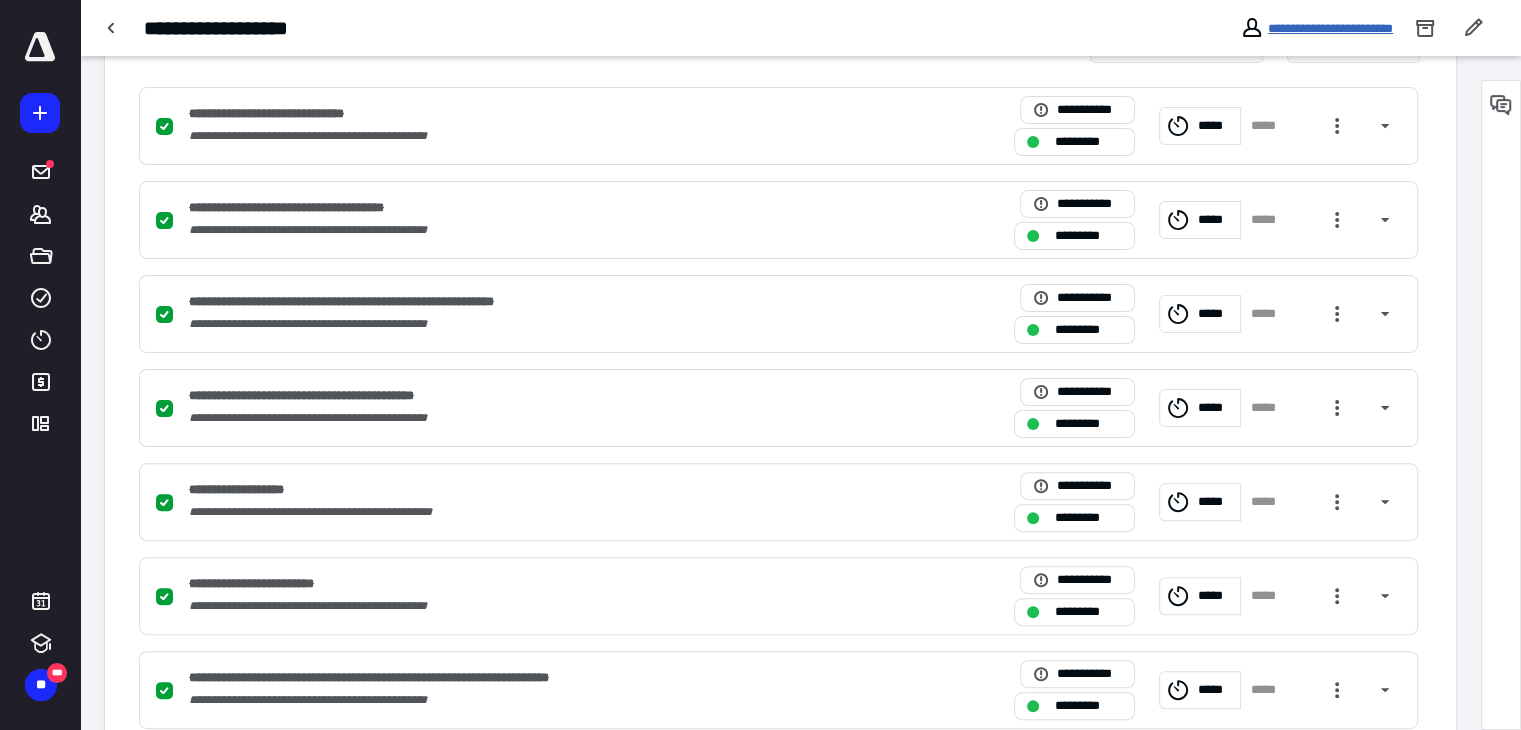 click on "**********" at bounding box center [1330, 28] 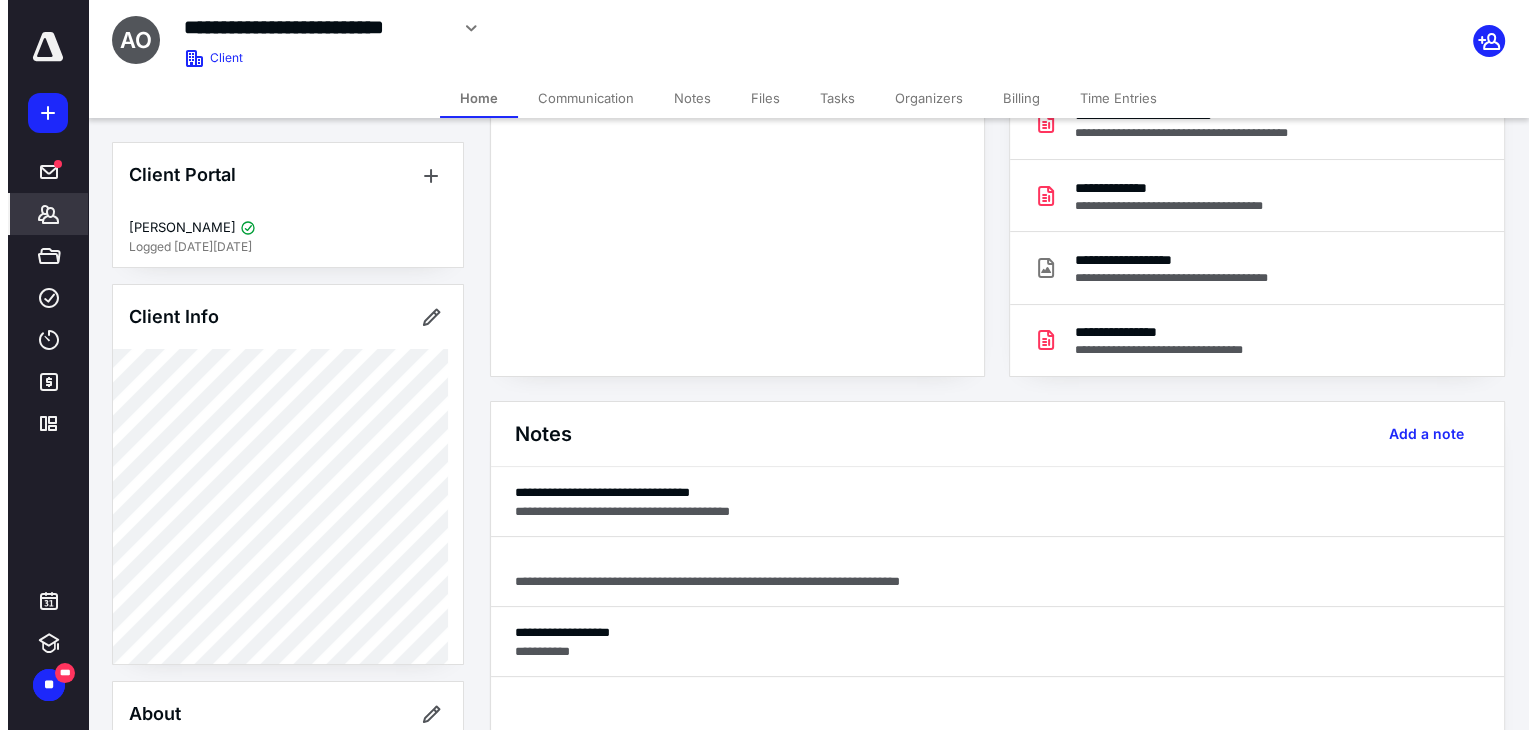 scroll, scrollTop: 300, scrollLeft: 0, axis: vertical 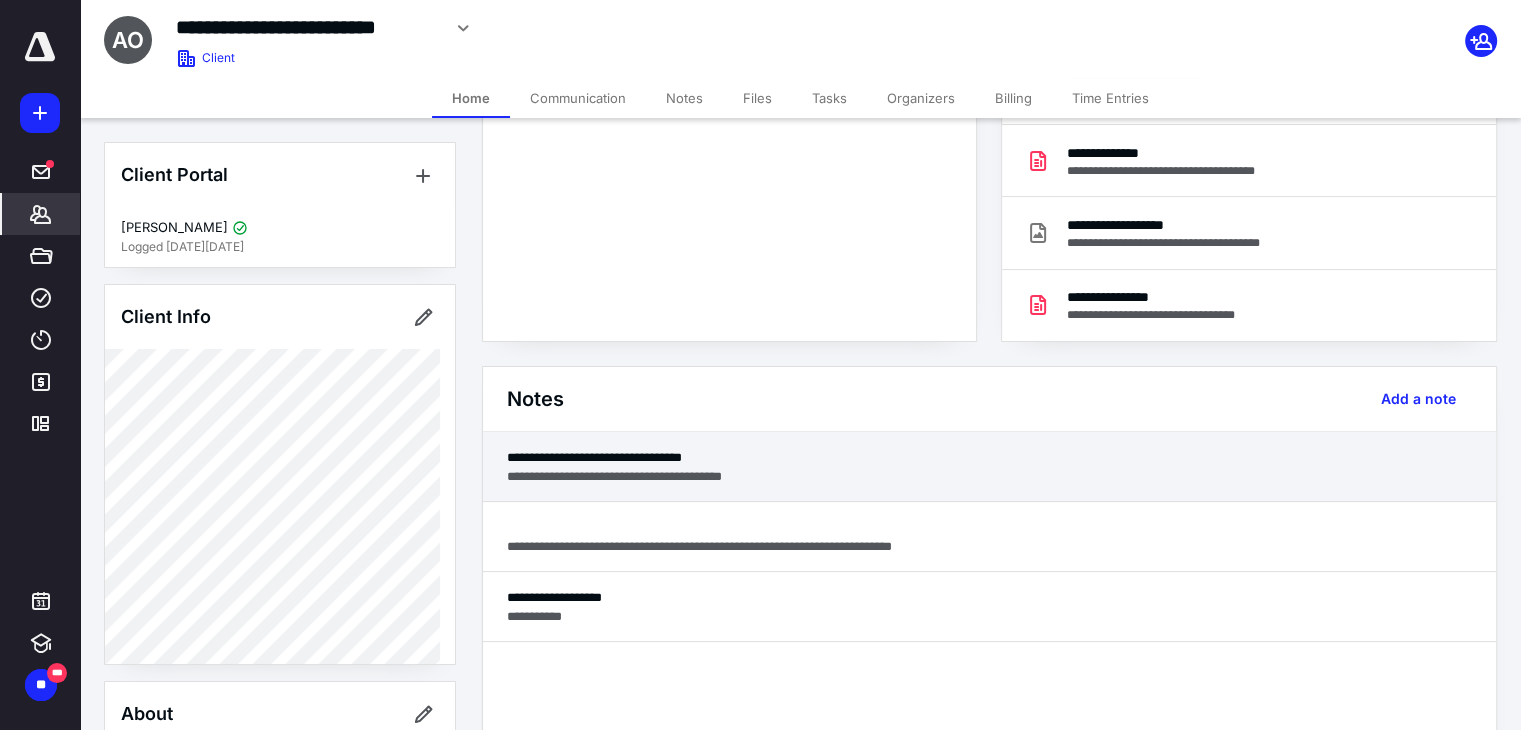 click on "**********" at bounding box center [989, 476] 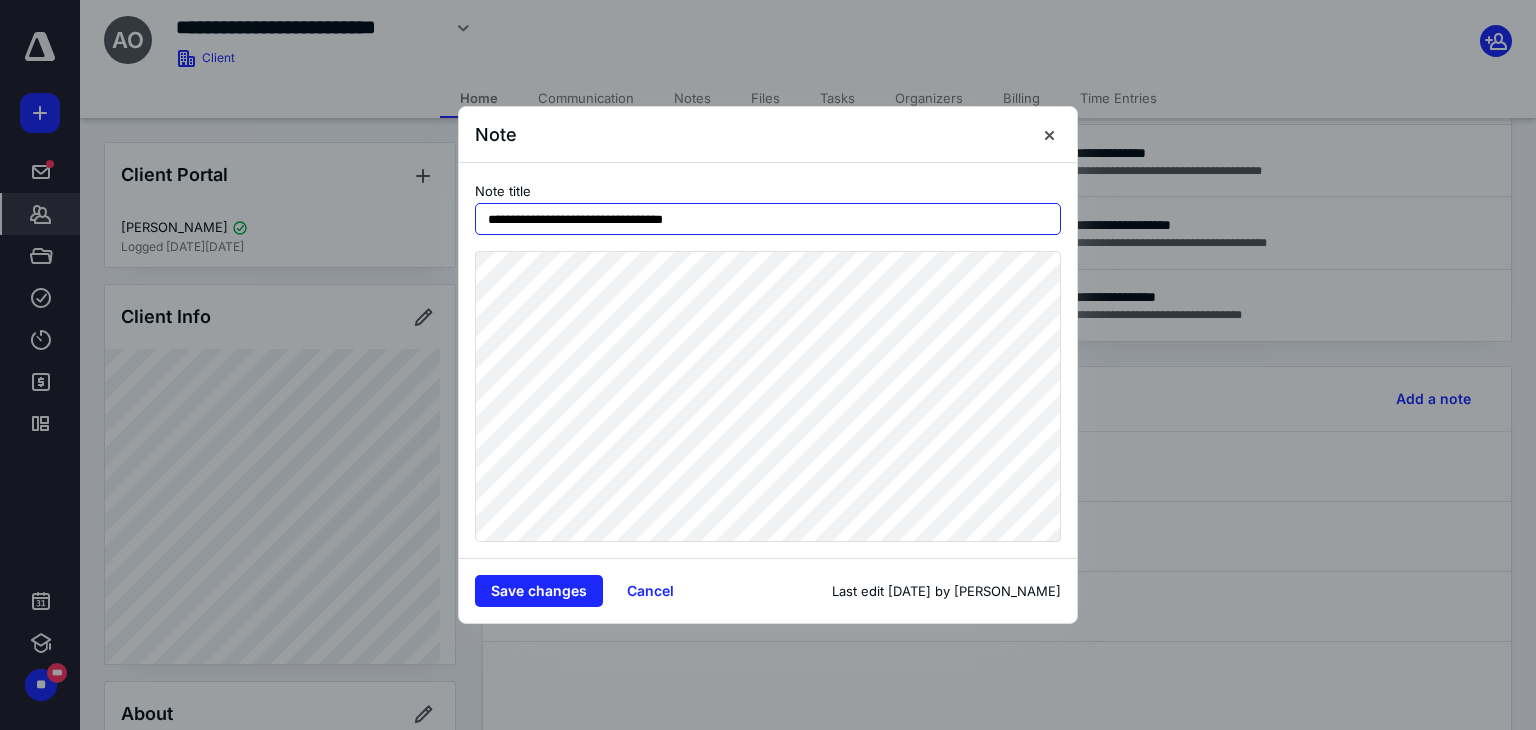 drag, startPoint x: 540, startPoint y: 218, endPoint x: 610, endPoint y: 224, distance: 70.256676 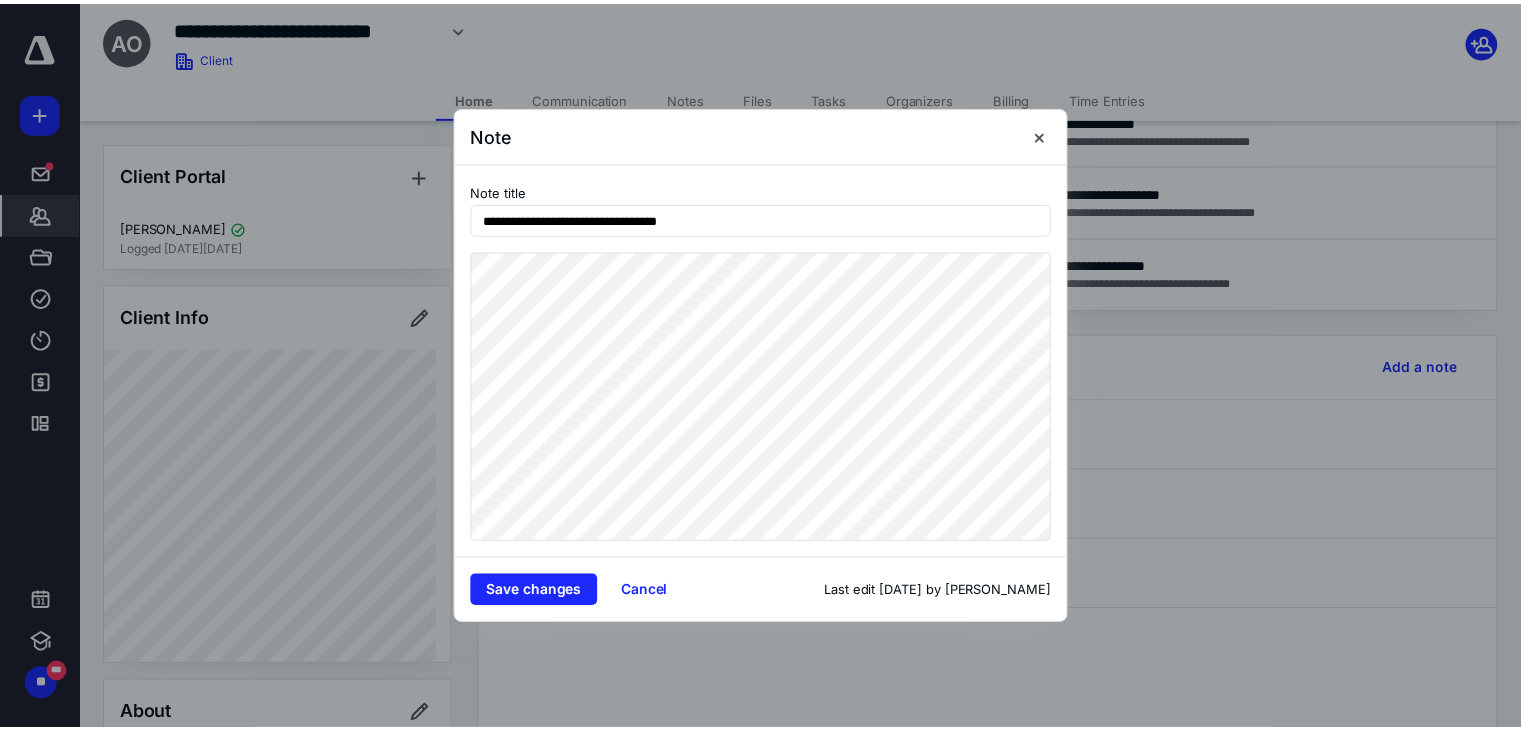scroll, scrollTop: 300, scrollLeft: 0, axis: vertical 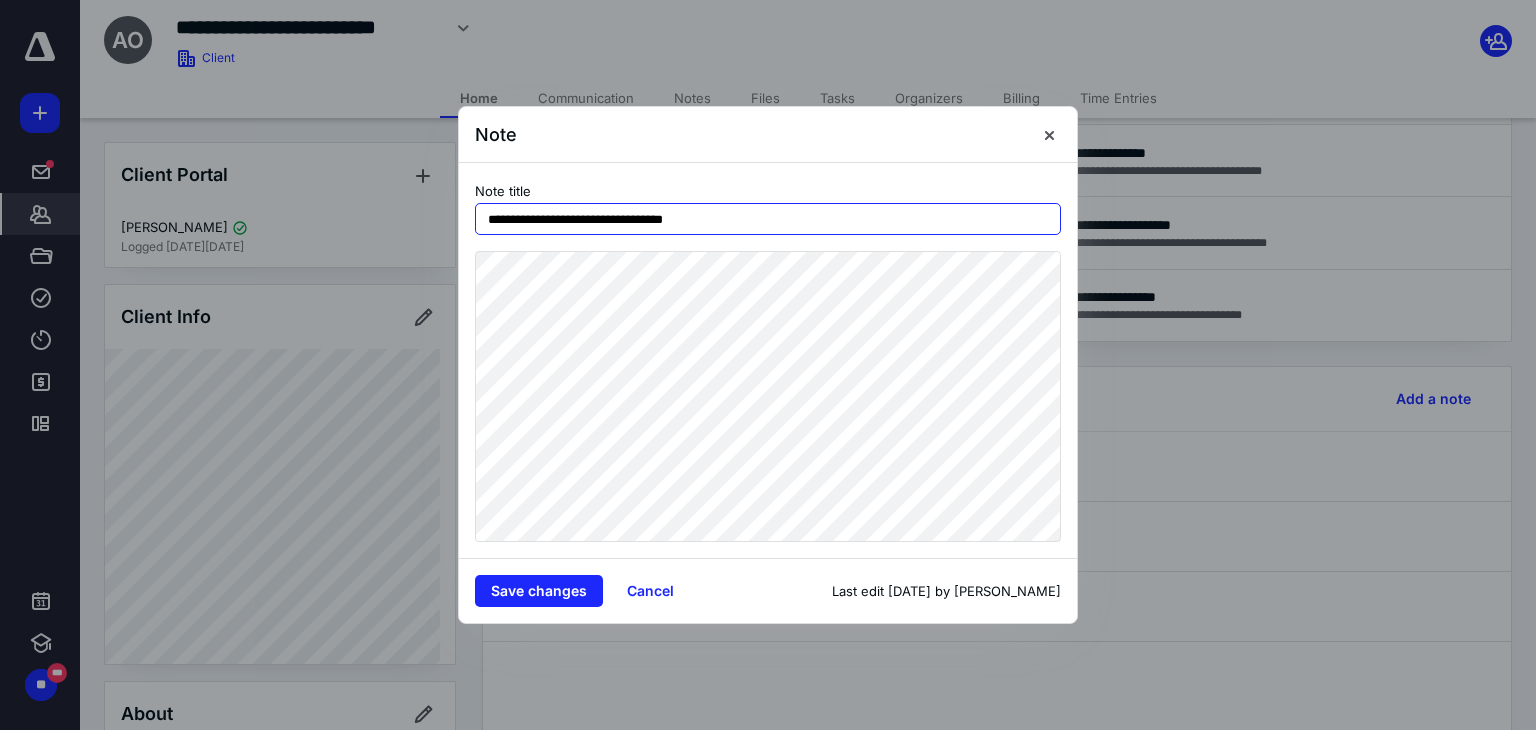 drag, startPoint x: 652, startPoint y: 219, endPoint x: 744, endPoint y: 219, distance: 92 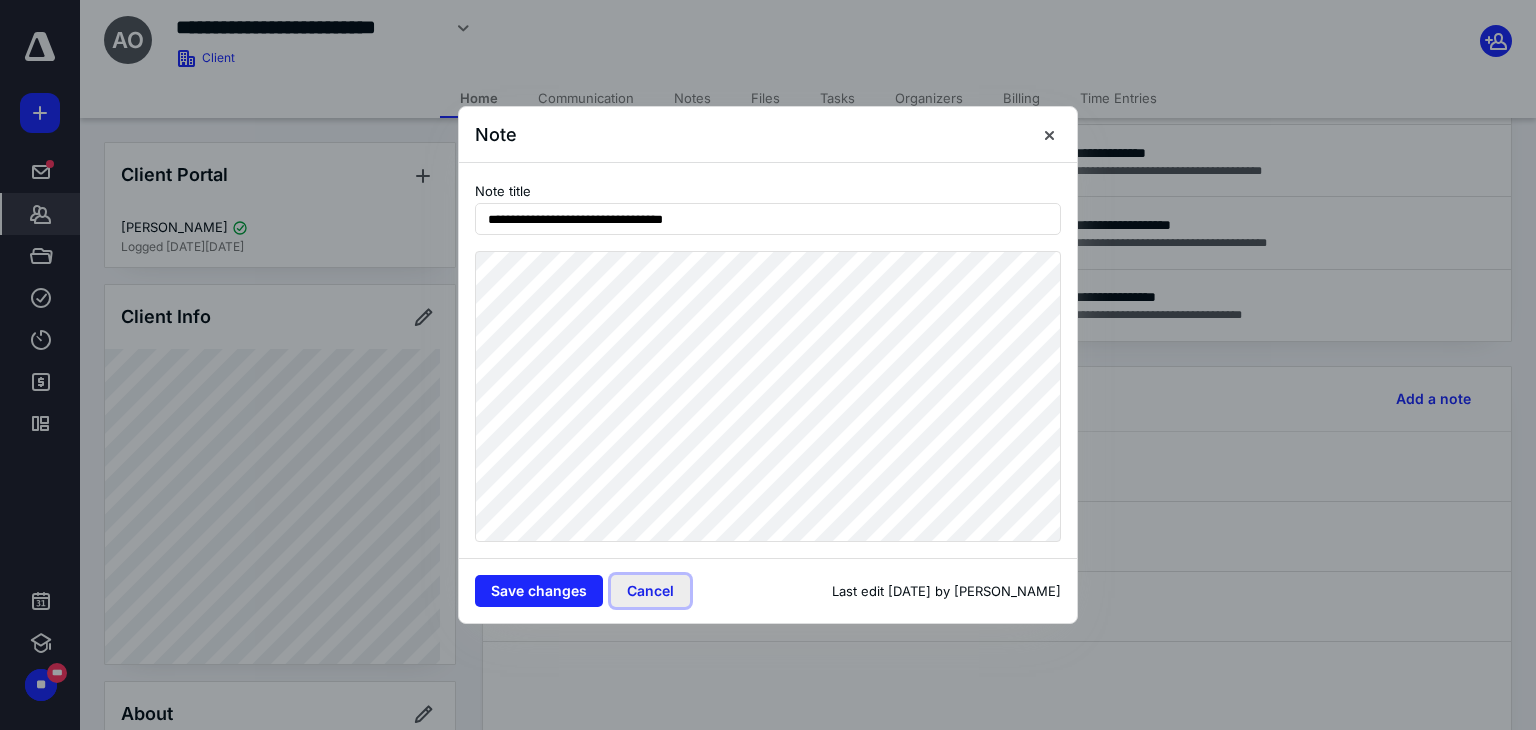 click on "Cancel" at bounding box center [650, 591] 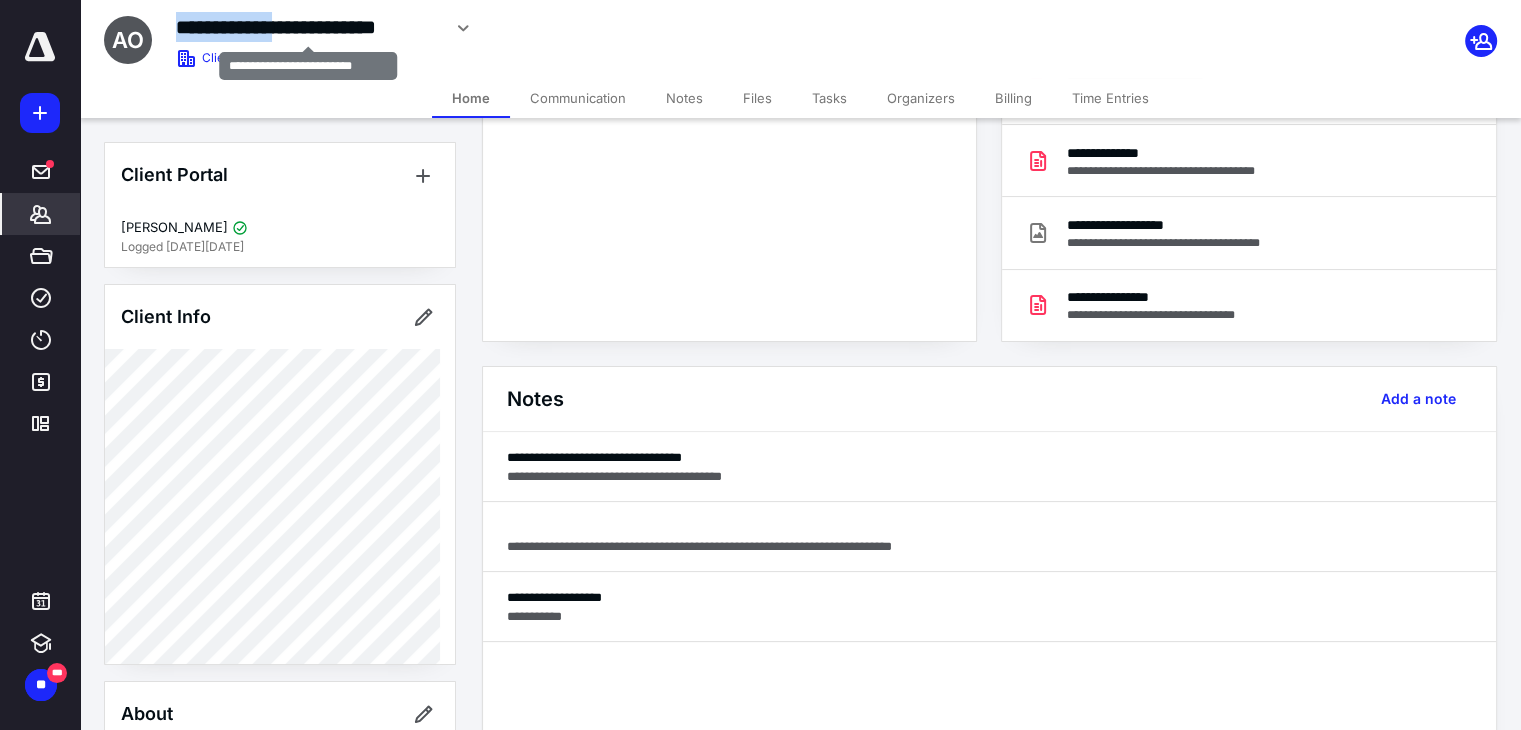 drag, startPoint x: 178, startPoint y: 25, endPoint x: 318, endPoint y: 37, distance: 140.51335 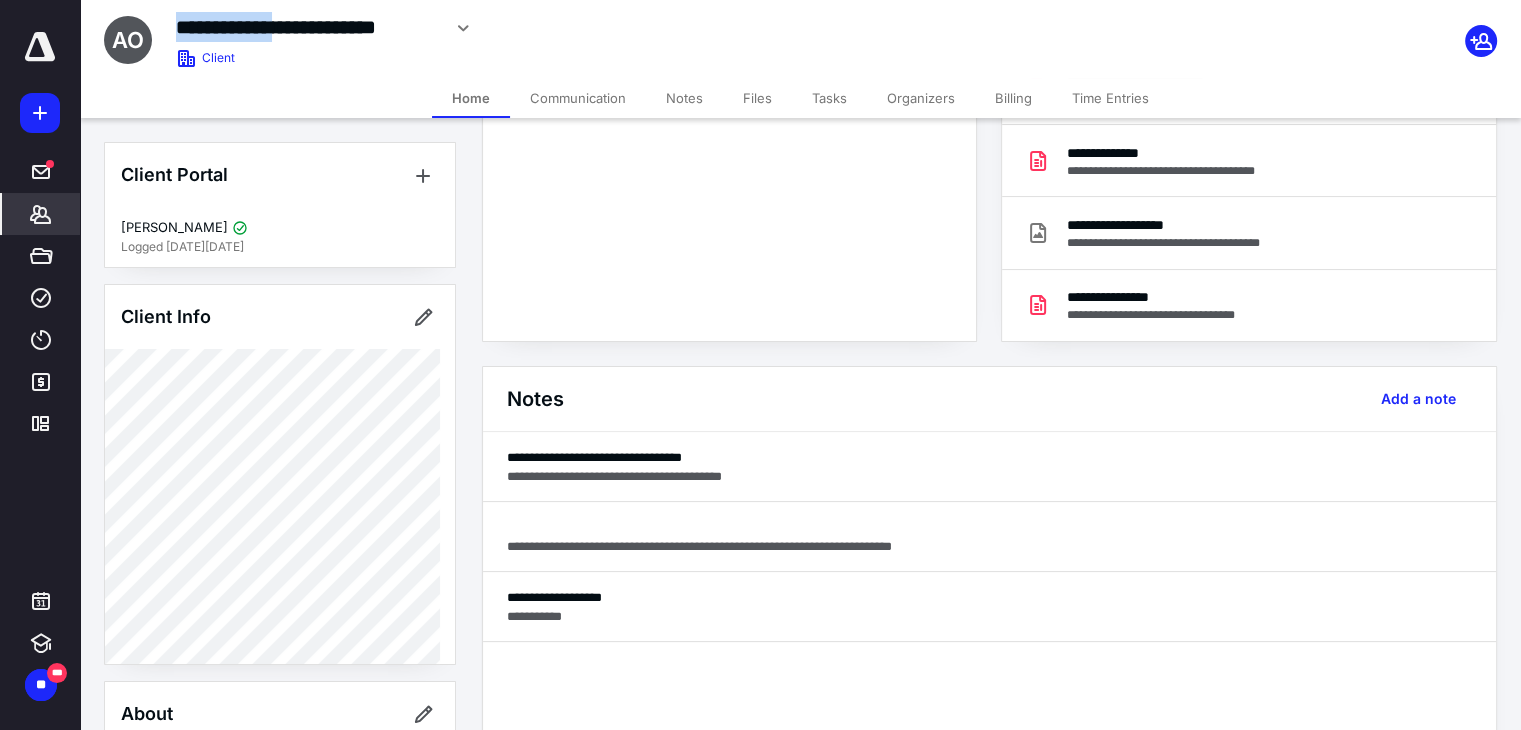 copy on "**********" 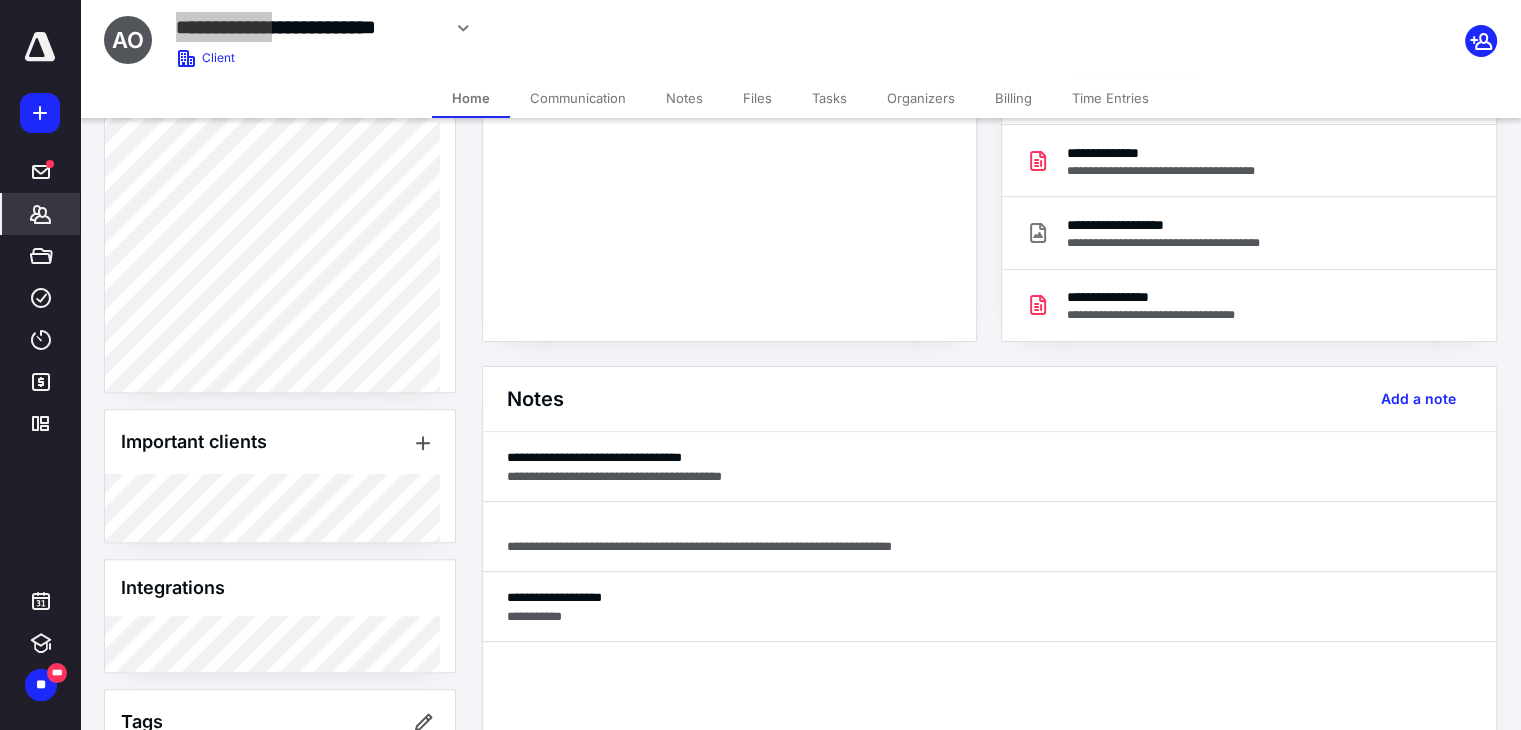 scroll, scrollTop: 800, scrollLeft: 0, axis: vertical 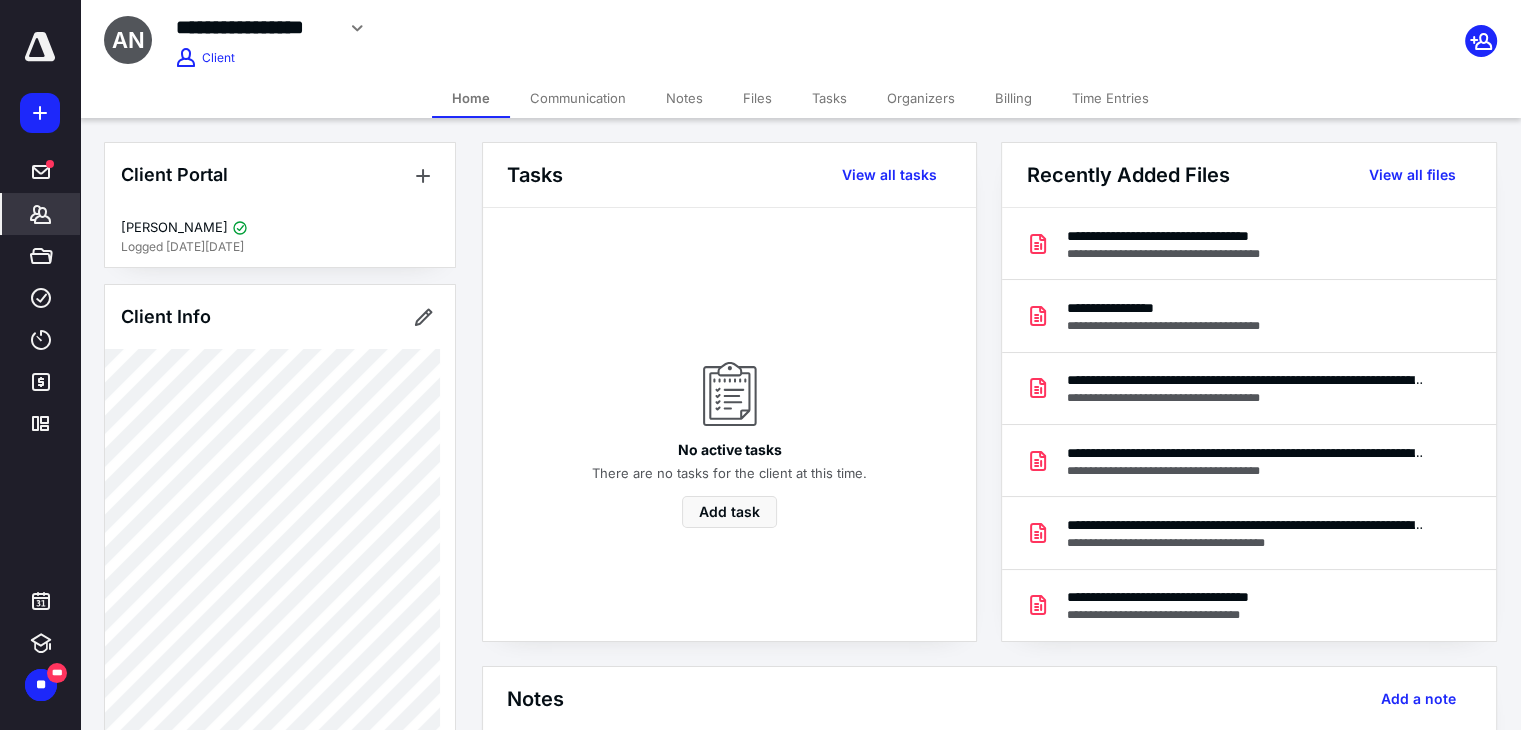 drag, startPoint x: 176, startPoint y: 27, endPoint x: 335, endPoint y: 31, distance: 159.05031 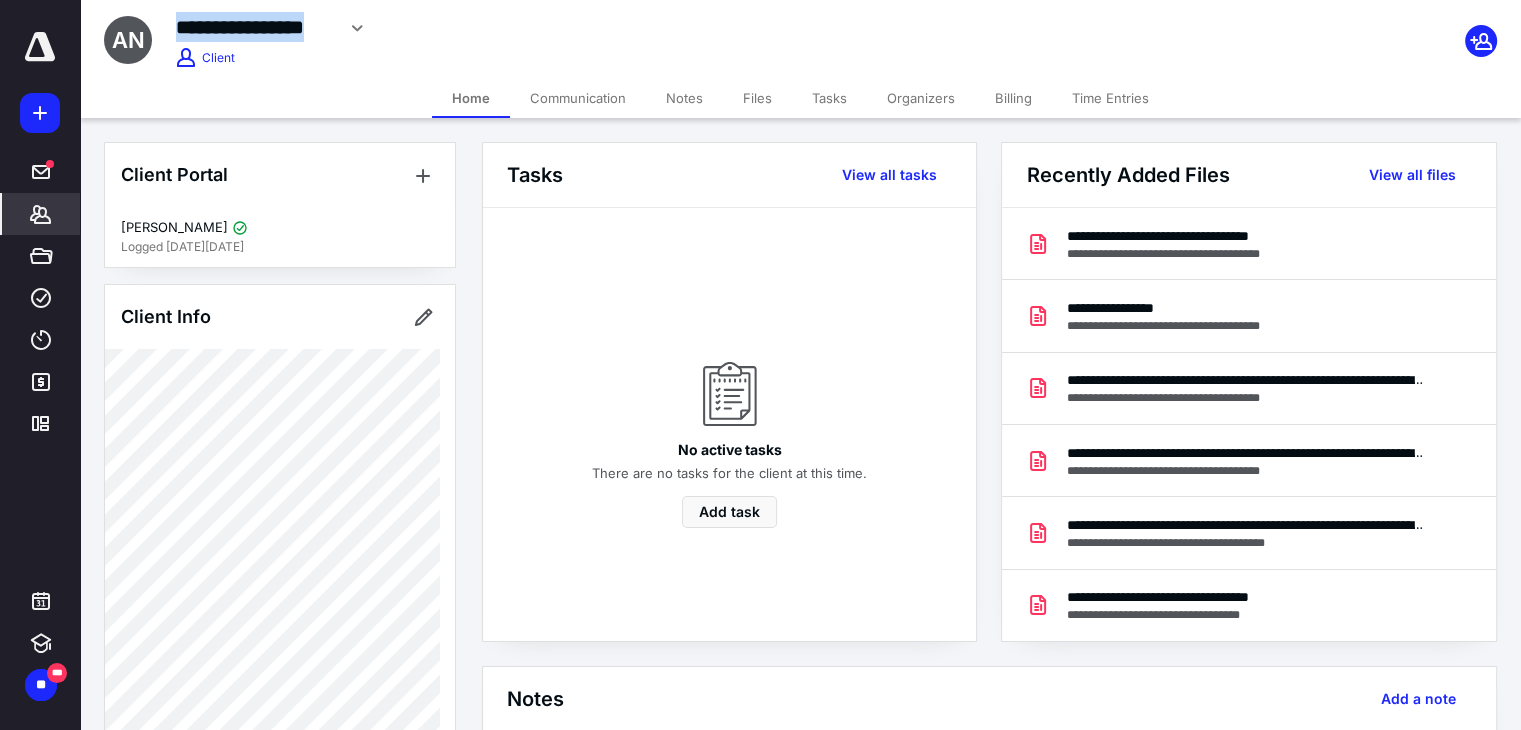 drag, startPoint x: 176, startPoint y: 25, endPoint x: 332, endPoint y: 27, distance: 156.01282 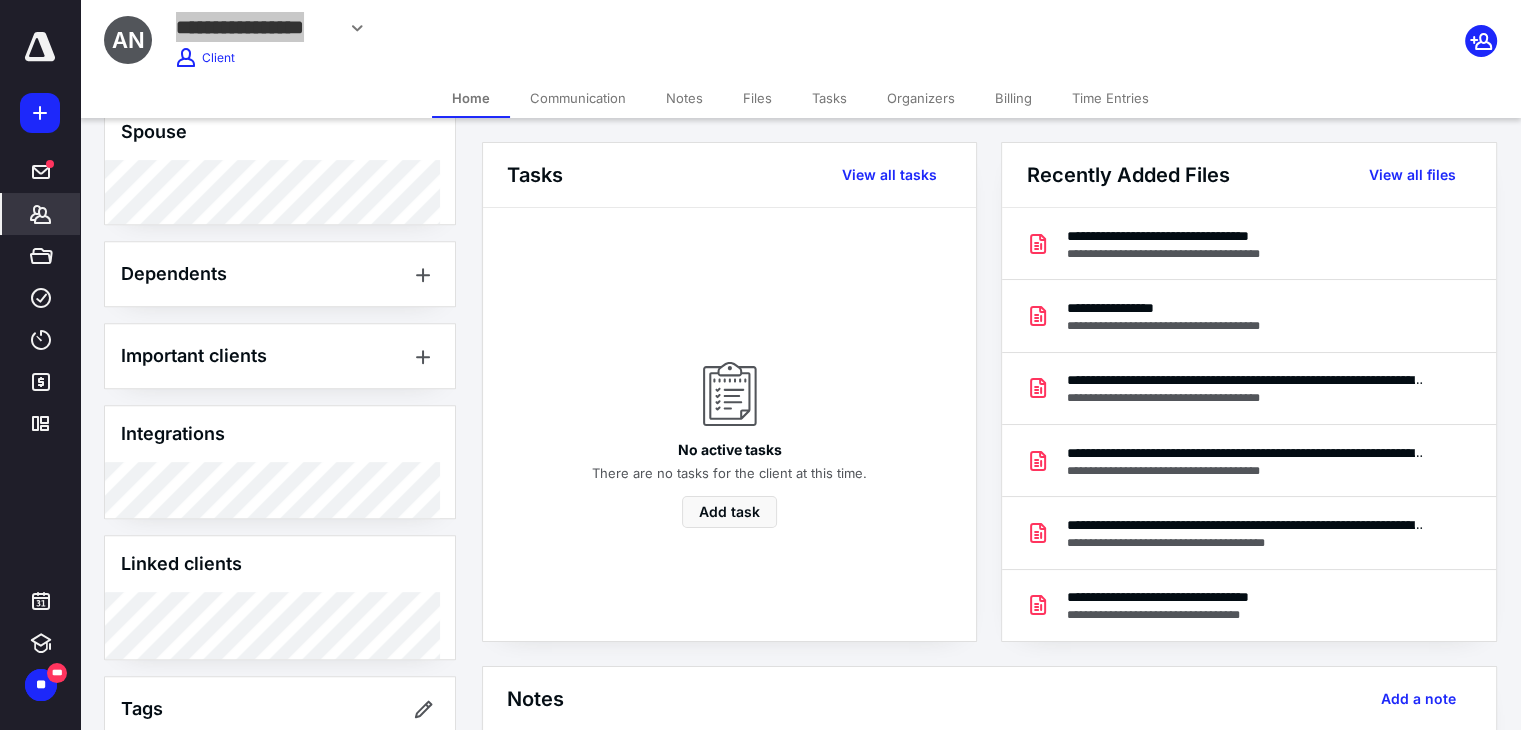 scroll, scrollTop: 1093, scrollLeft: 0, axis: vertical 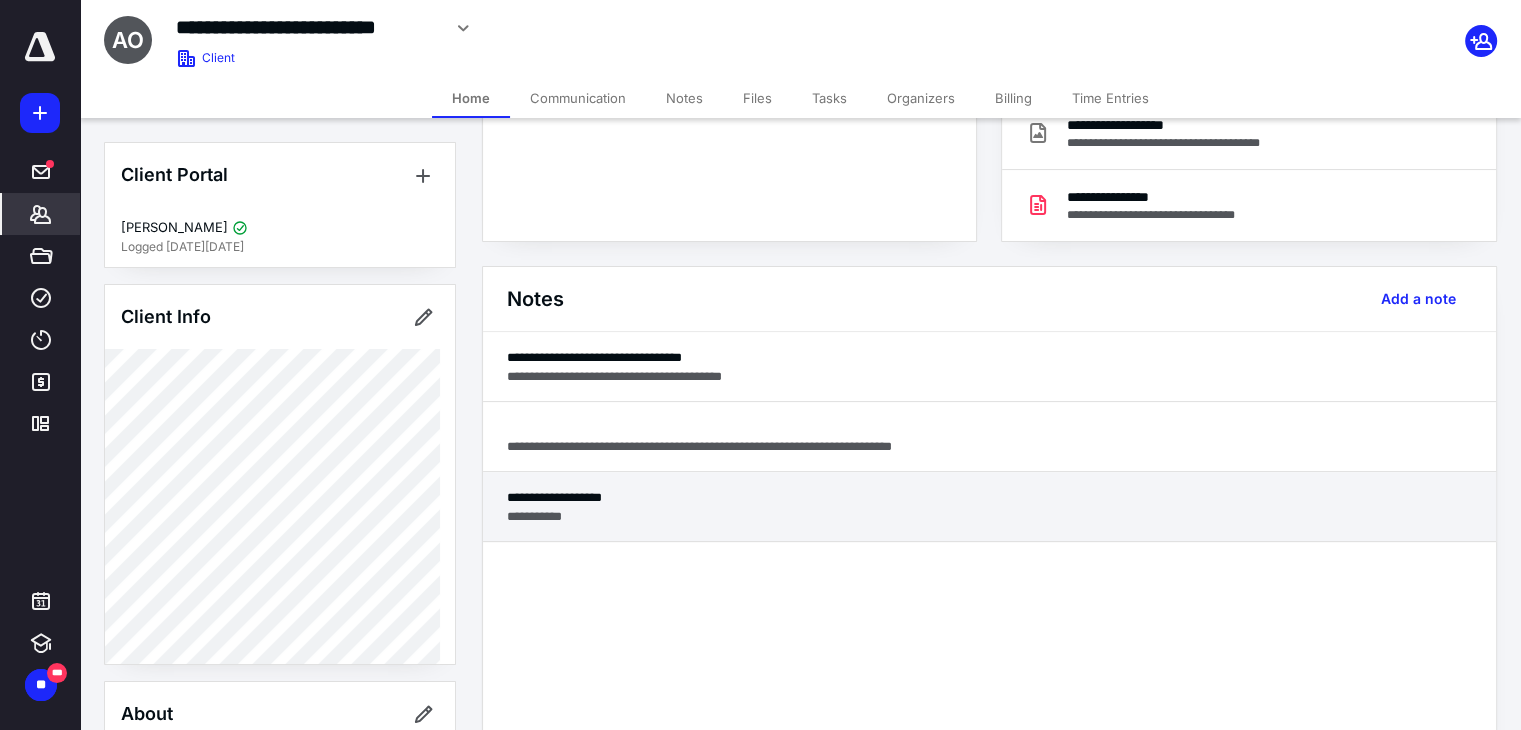 click on "**********" at bounding box center (989, 497) 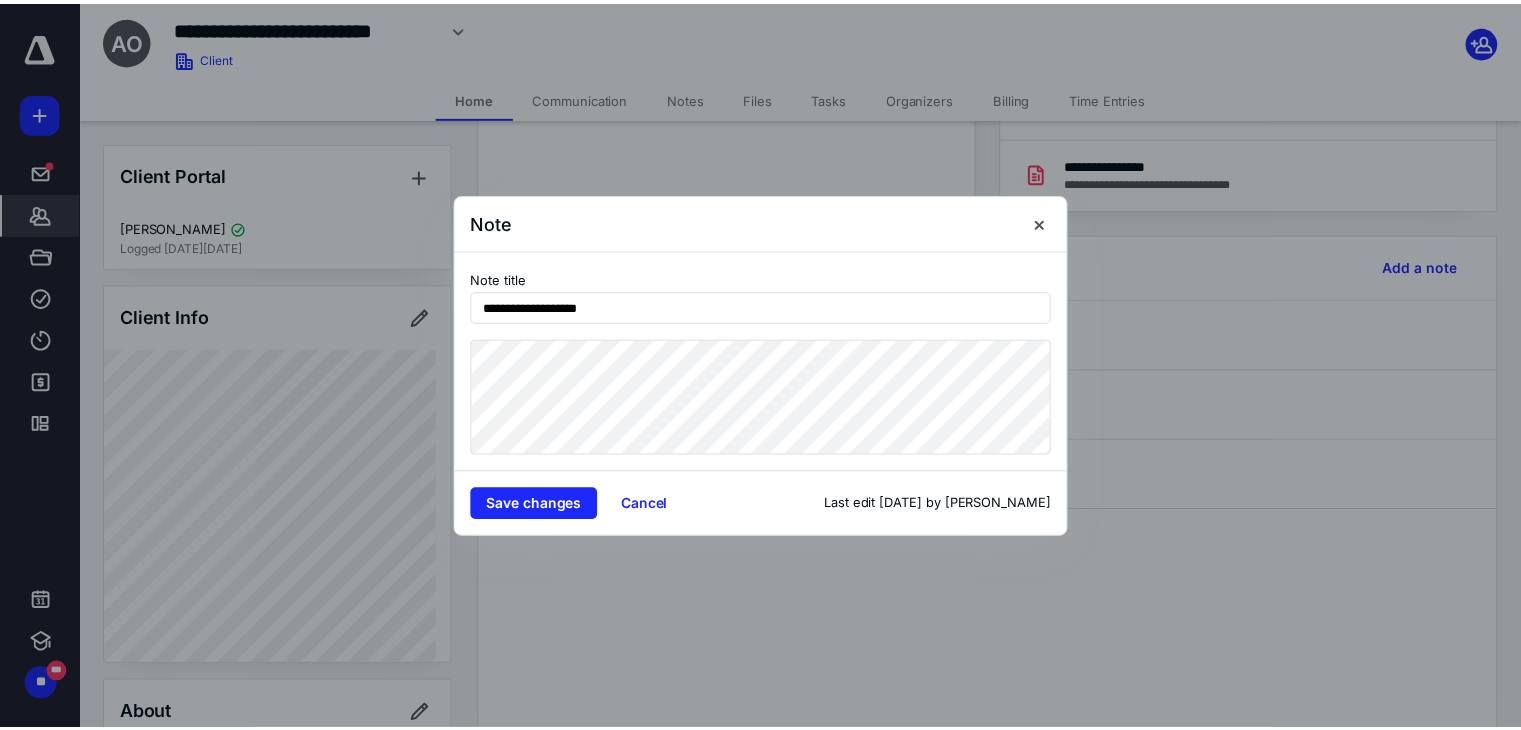 scroll, scrollTop: 400, scrollLeft: 0, axis: vertical 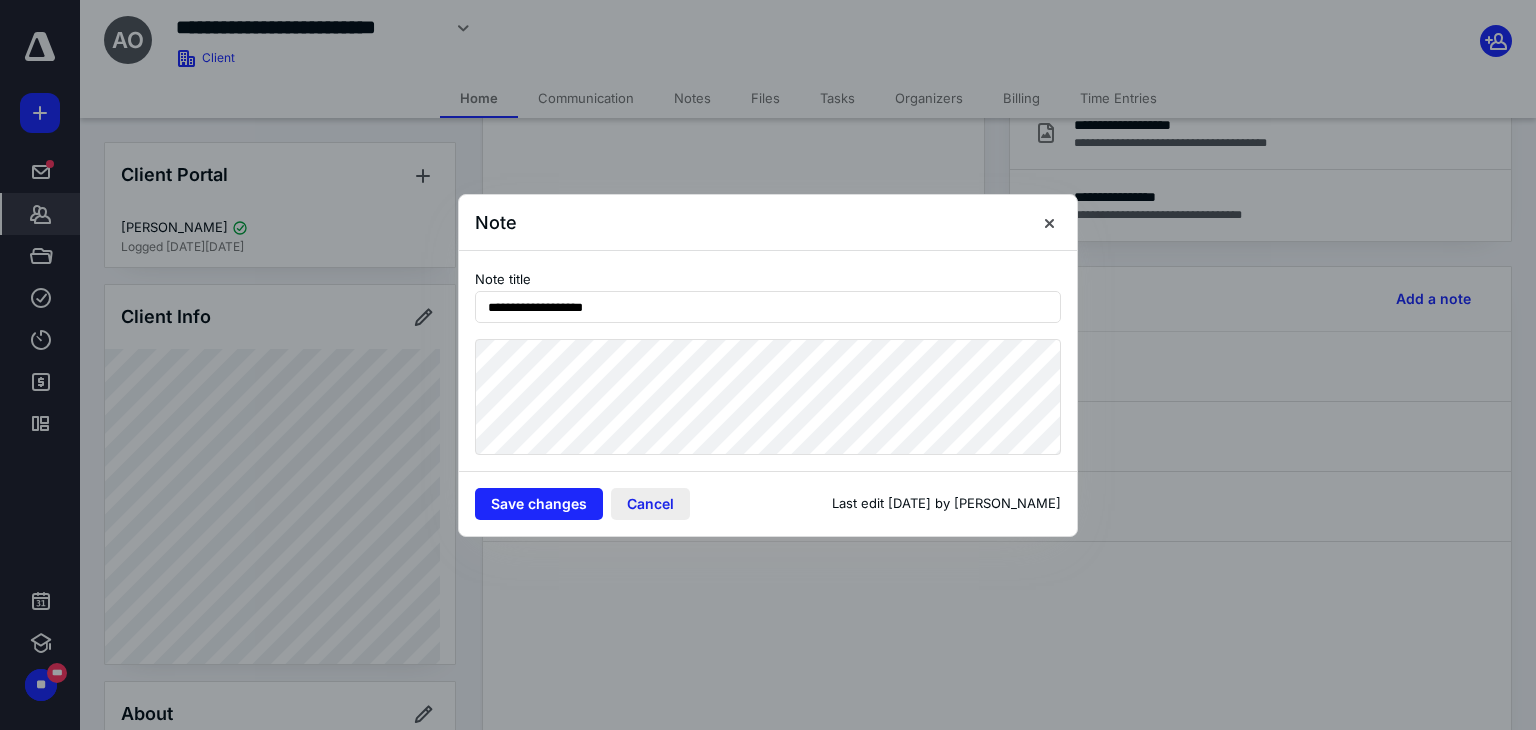 click on "Cancel" at bounding box center (650, 504) 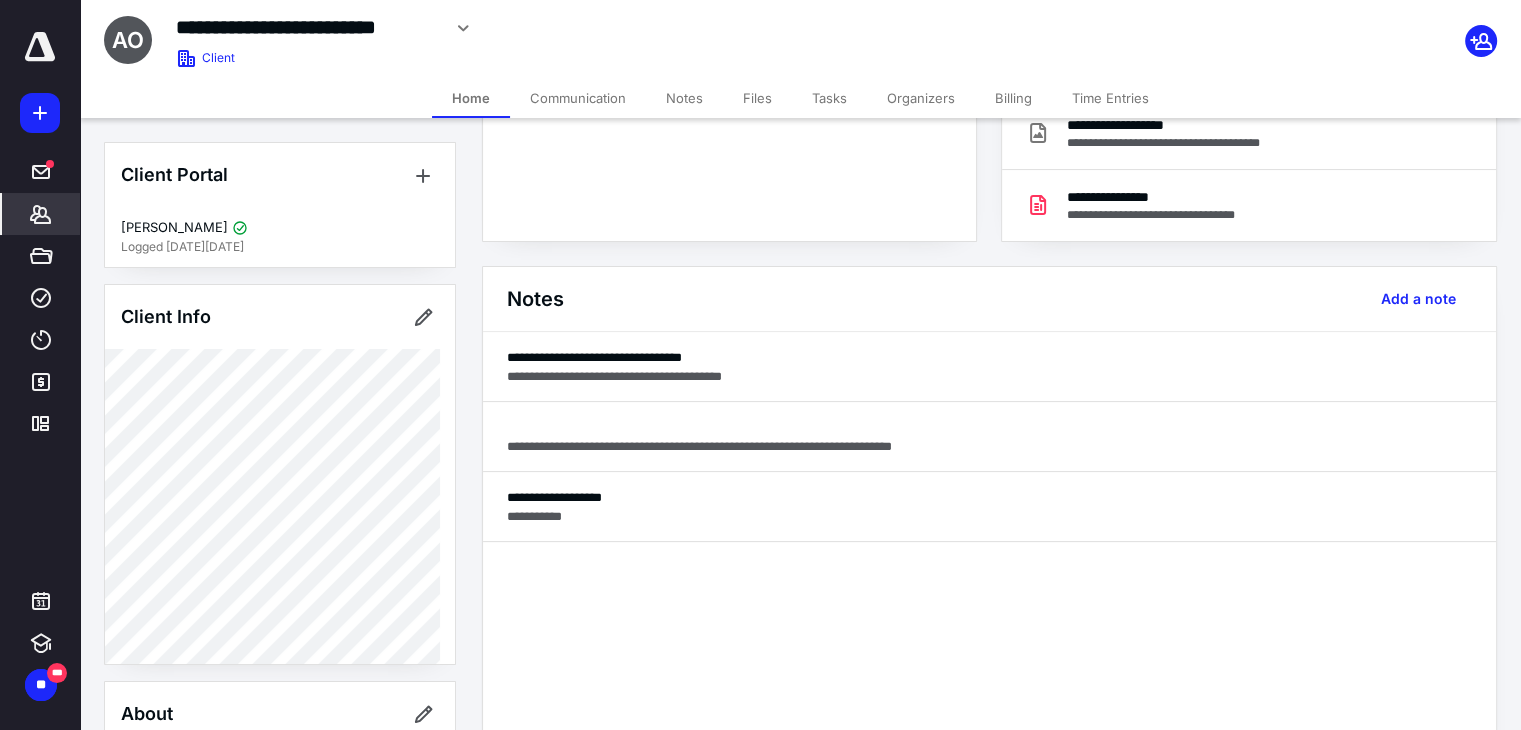 click on "Files" at bounding box center [757, 98] 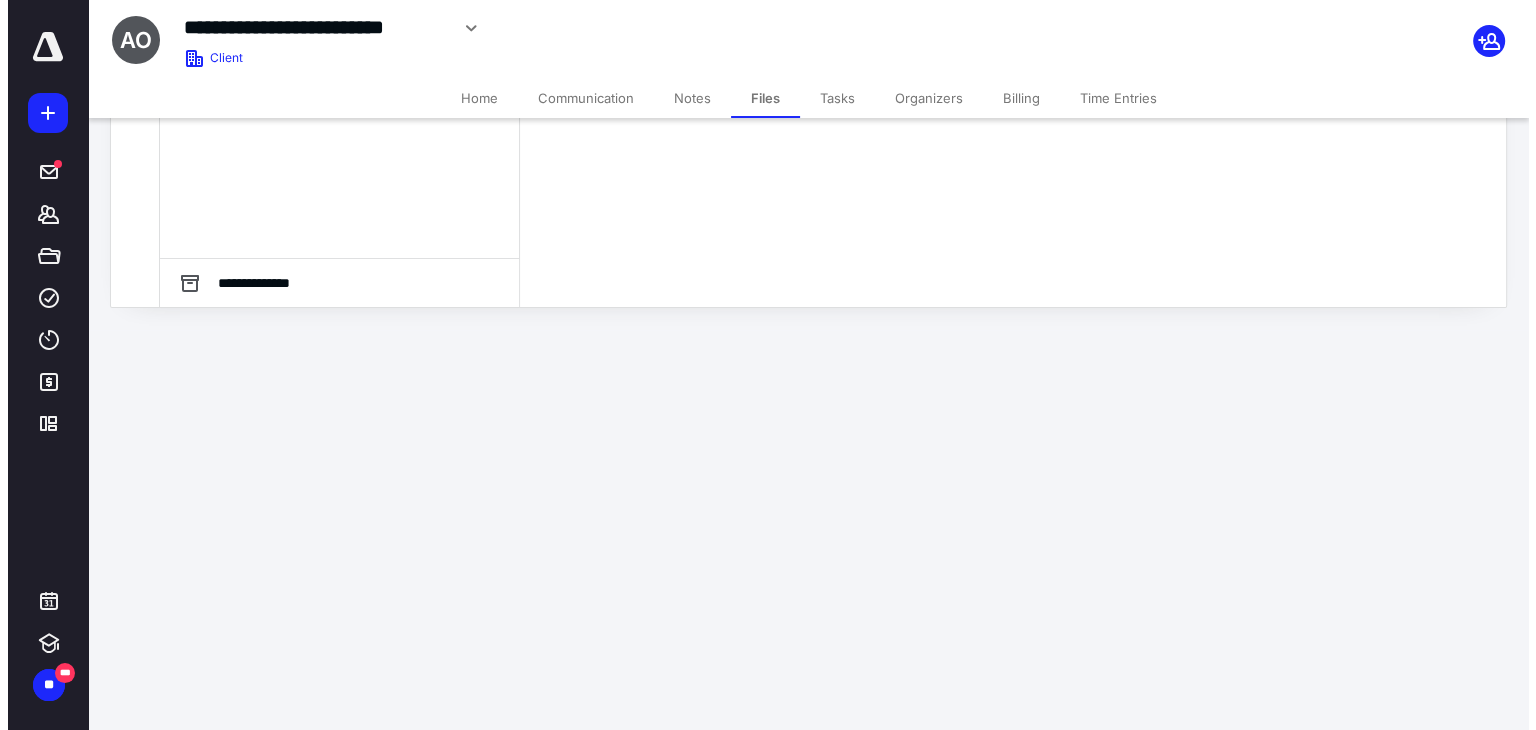 scroll, scrollTop: 0, scrollLeft: 0, axis: both 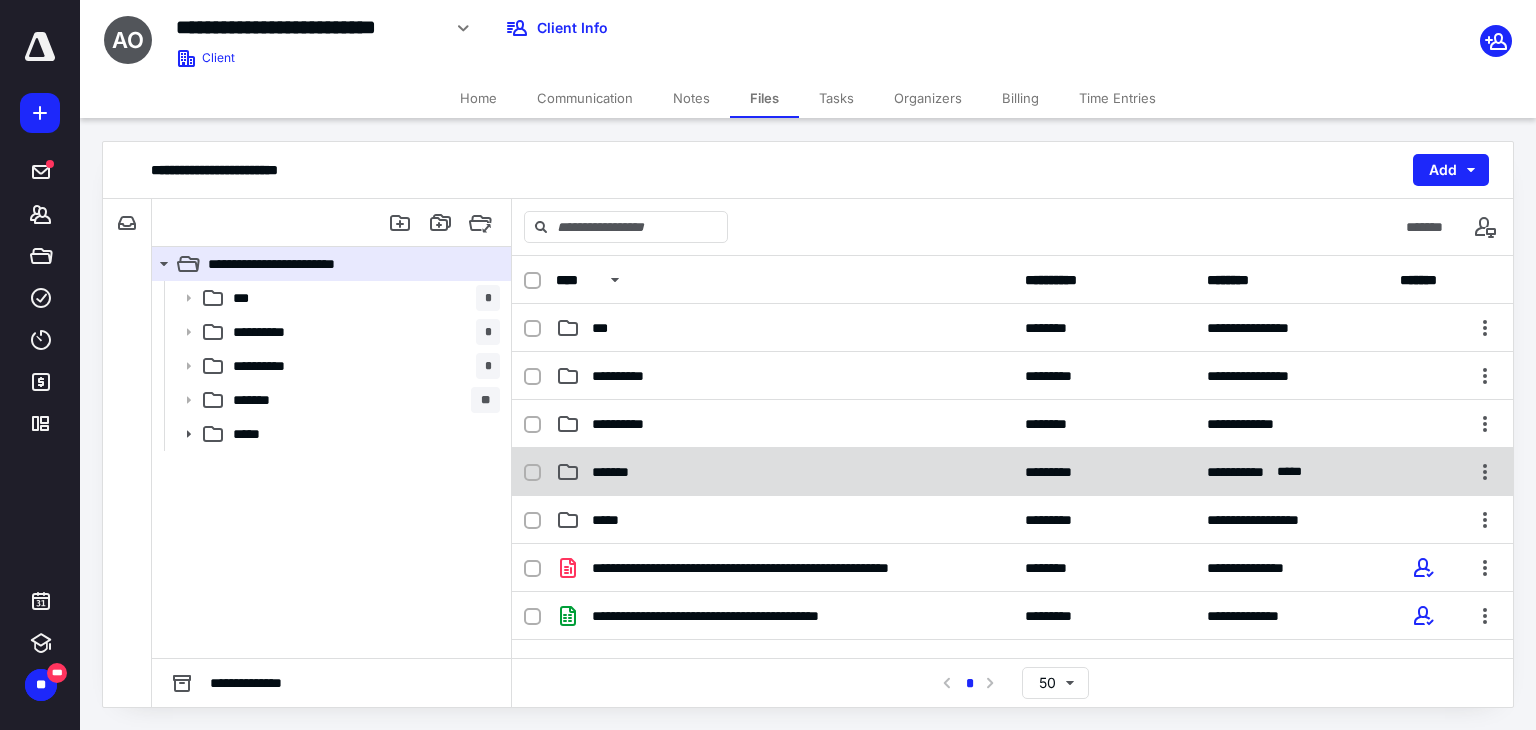 click on "*******" at bounding box center (784, 472) 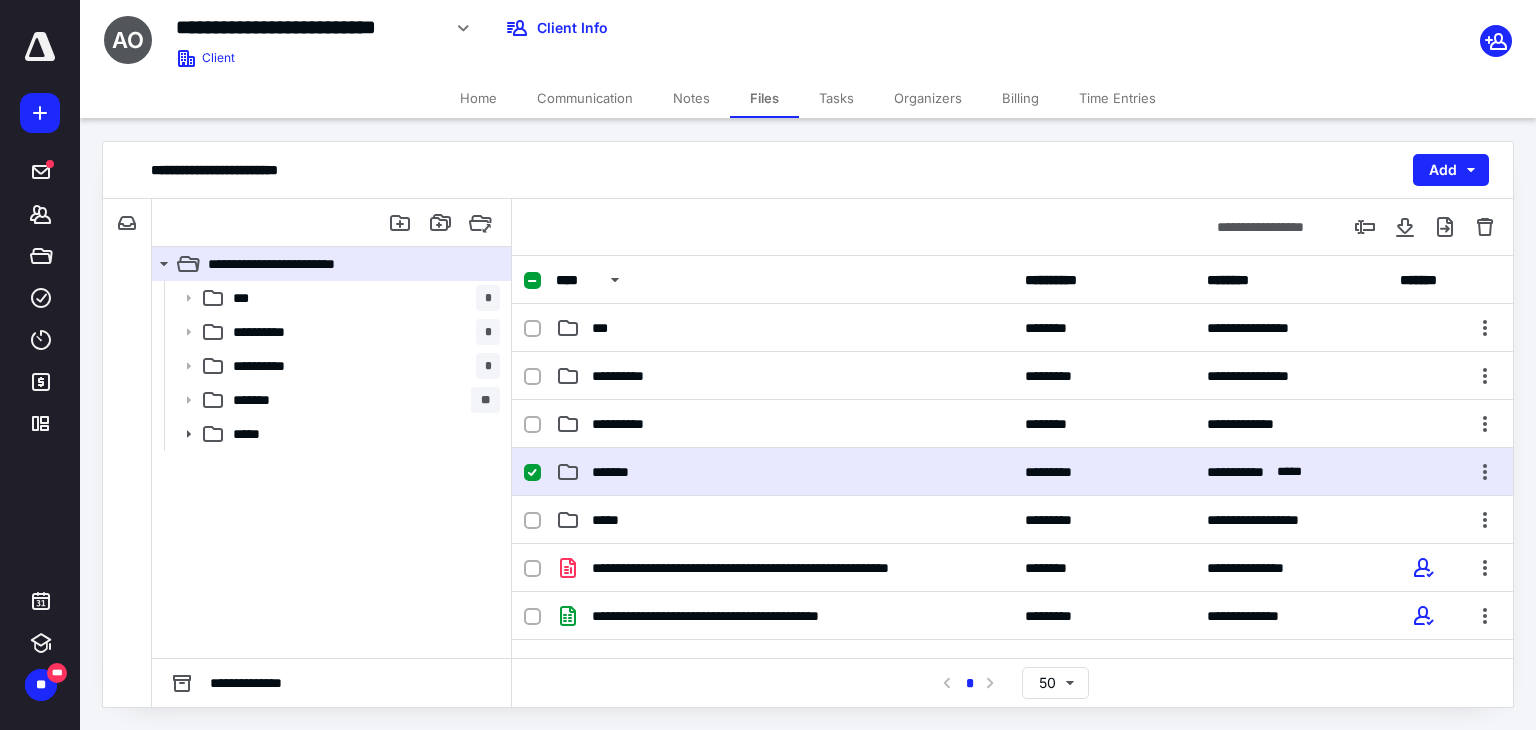 click on "*******" at bounding box center [784, 472] 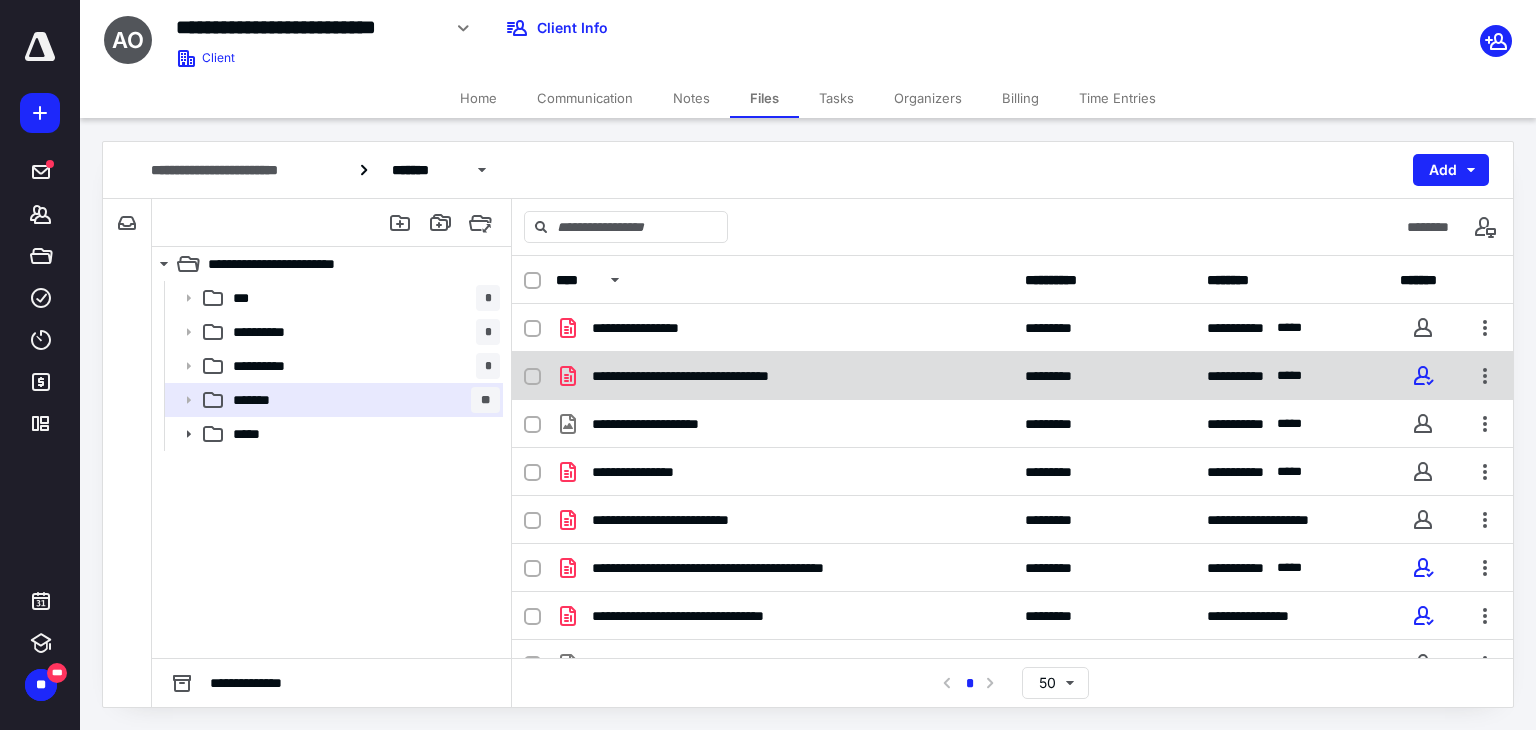 click on "**********" at bounding box center (784, 376) 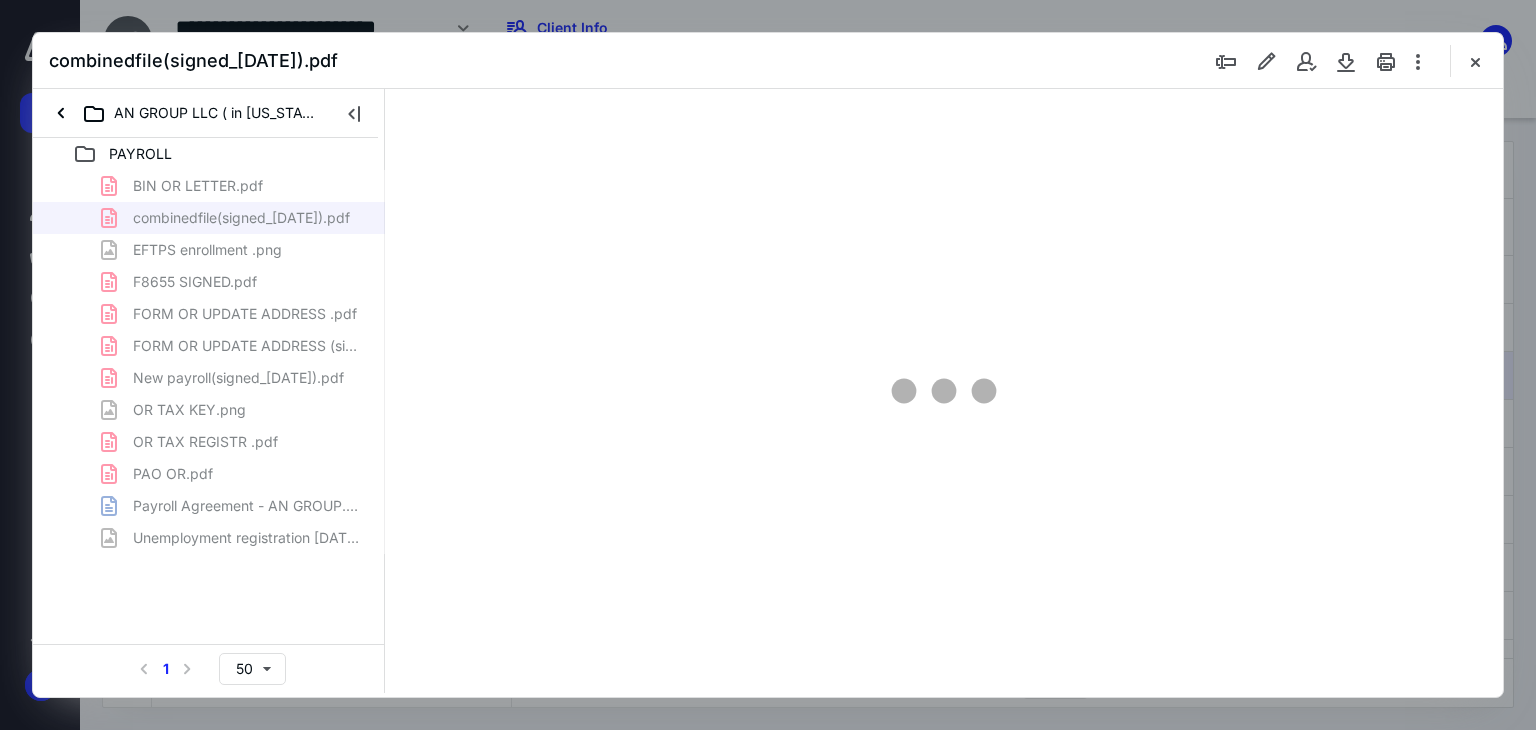 scroll, scrollTop: 0, scrollLeft: 0, axis: both 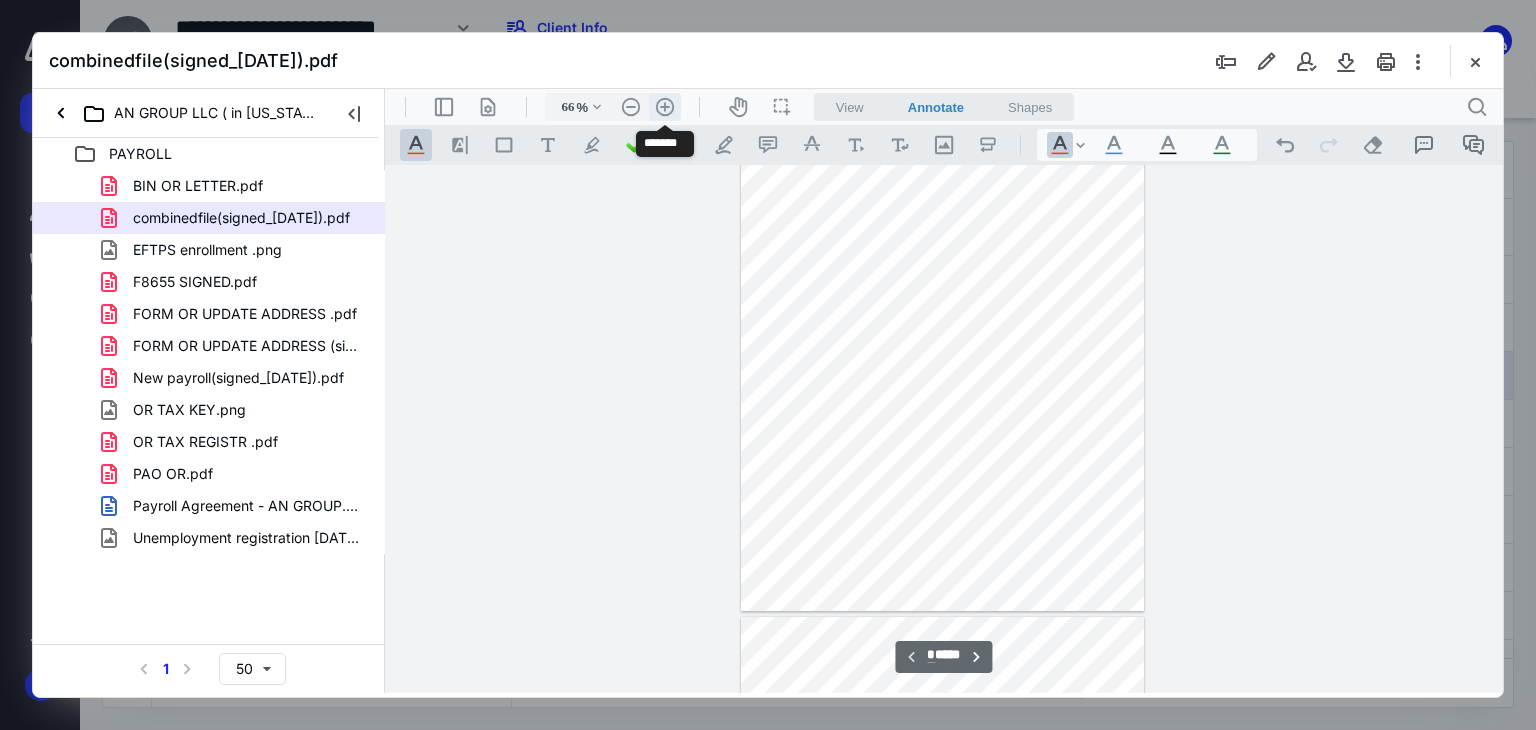 click on ".cls-1{fill:#abb0c4;} icon - header - zoom - in - line" at bounding box center (665, 107) 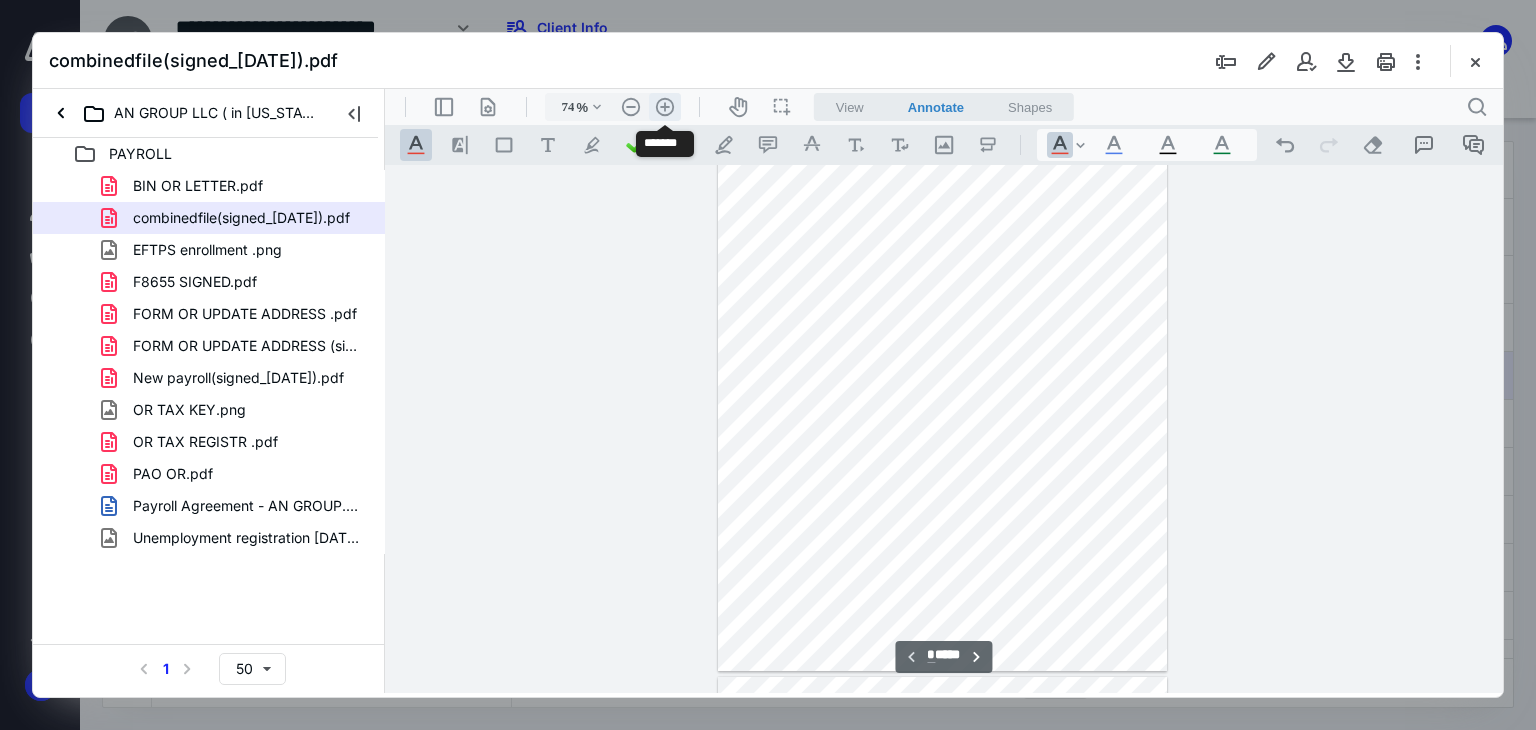 click on ".cls-1{fill:#abb0c4;} icon - header - zoom - in - line" at bounding box center [665, 107] 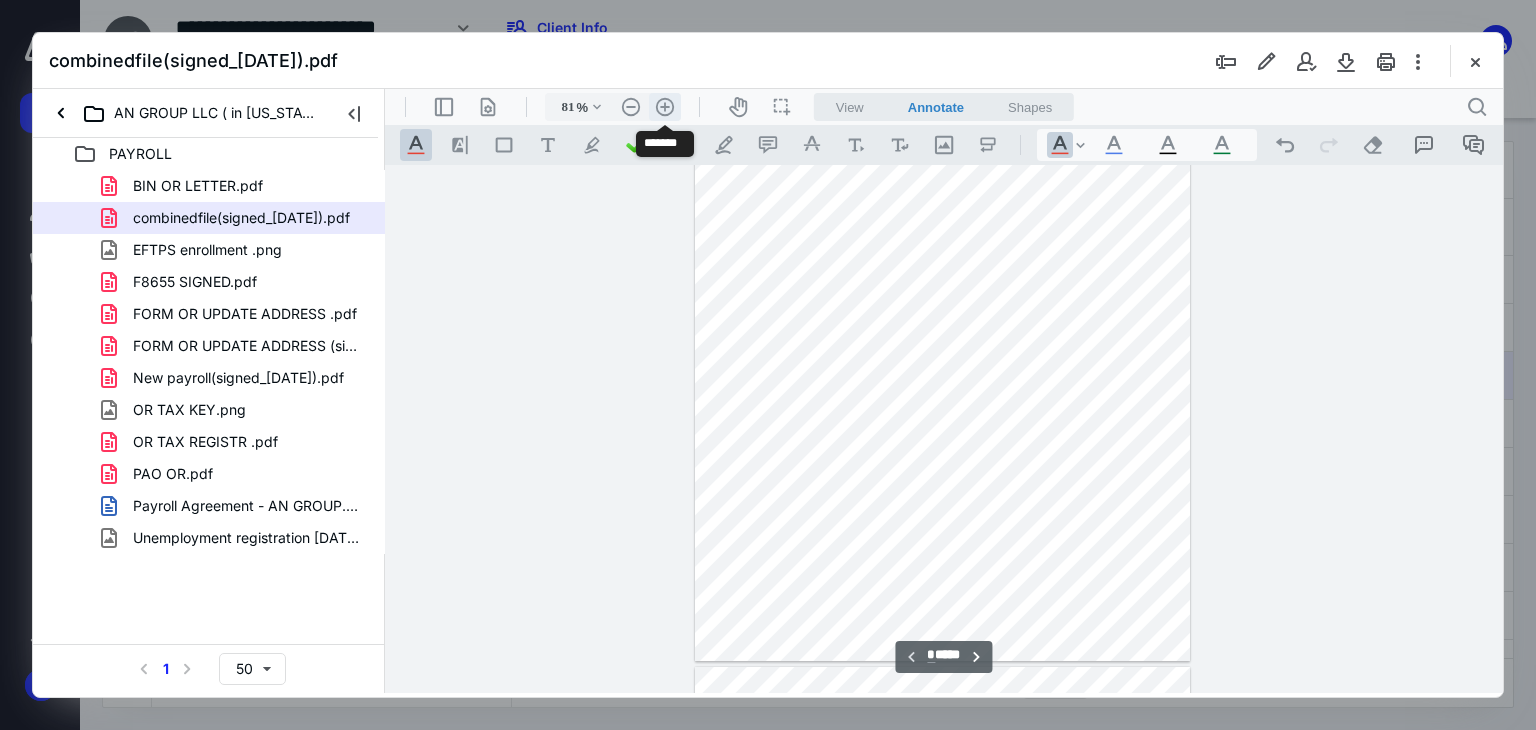 click on ".cls-1{fill:#abb0c4;} icon - header - zoom - in - line" at bounding box center [665, 107] 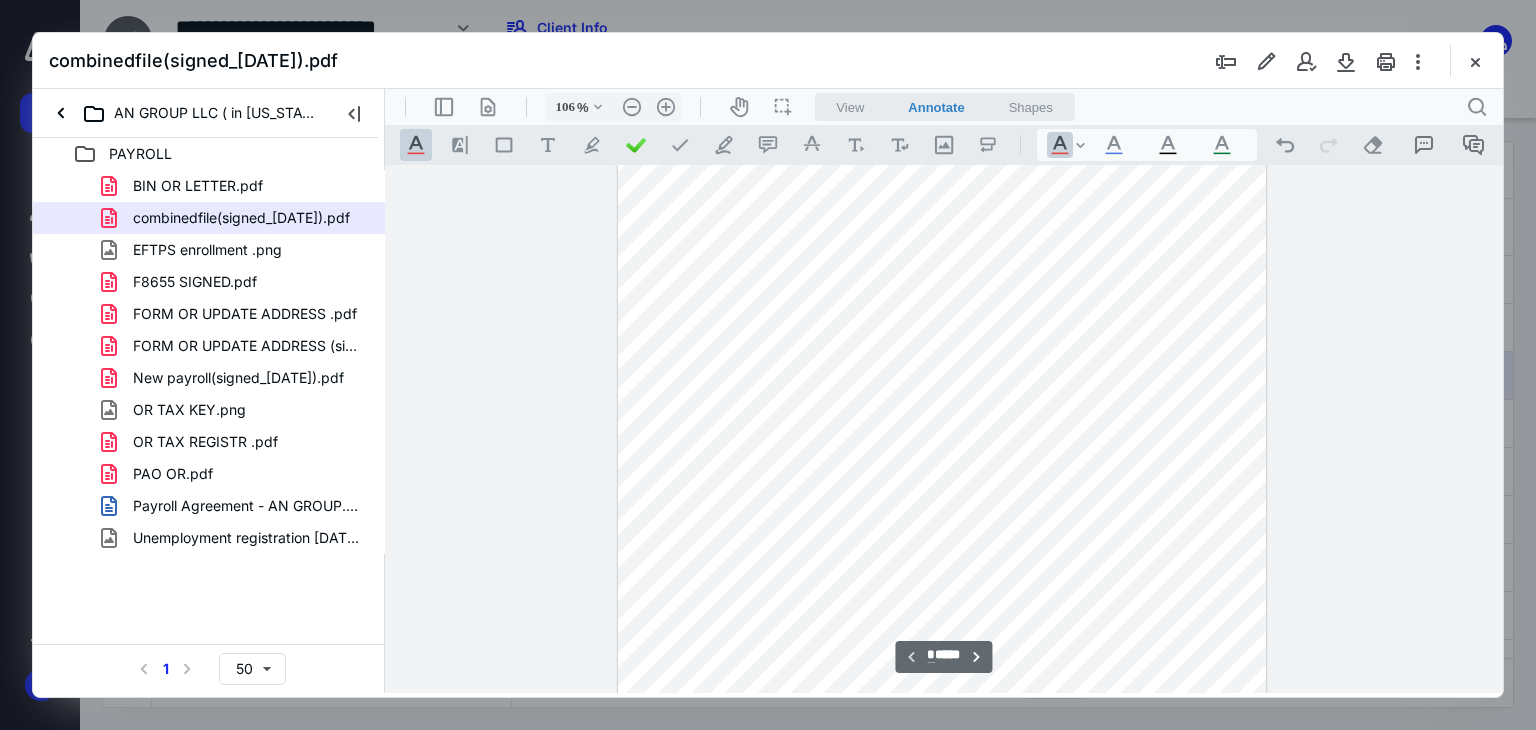 scroll, scrollTop: 0, scrollLeft: 0, axis: both 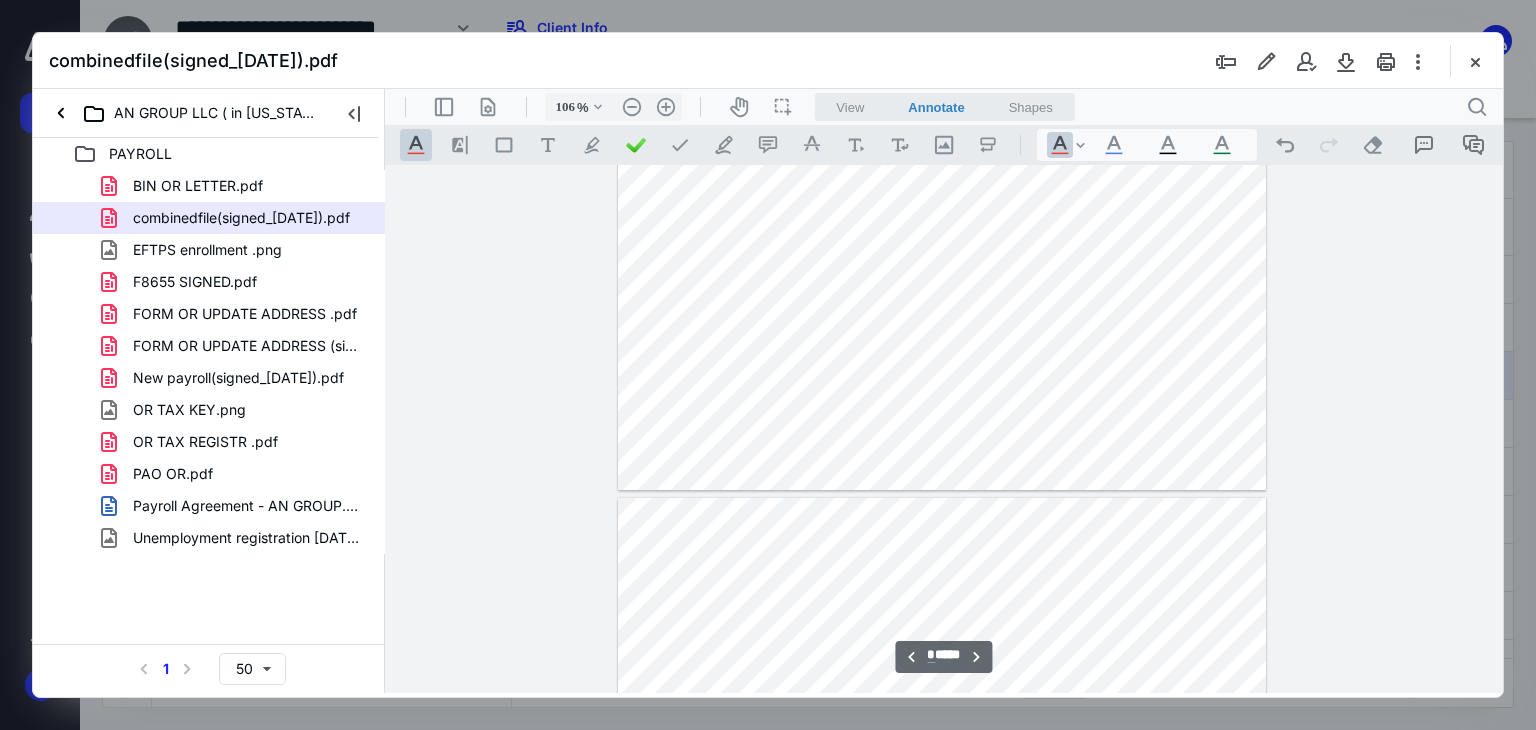 type on "*" 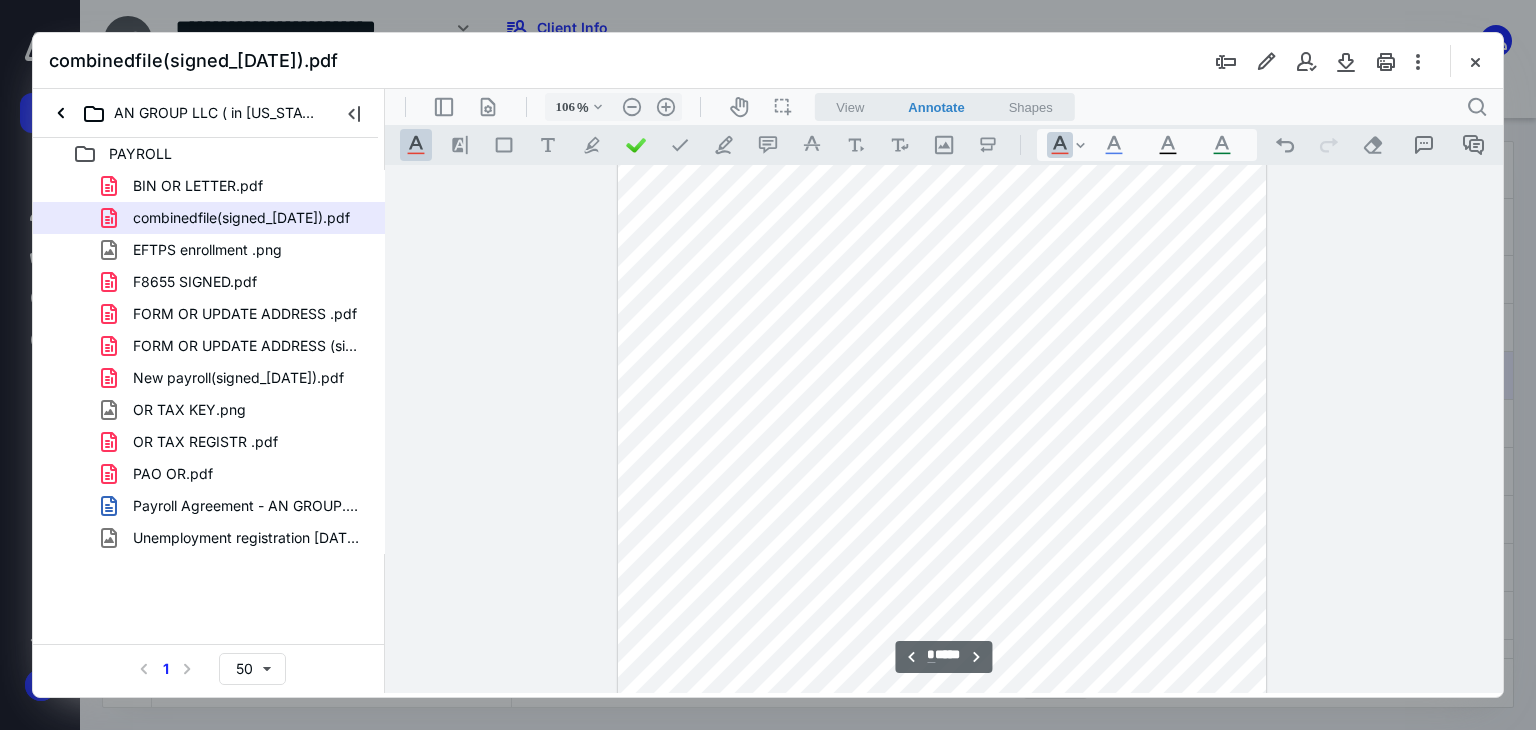 scroll, scrollTop: 6000, scrollLeft: 0, axis: vertical 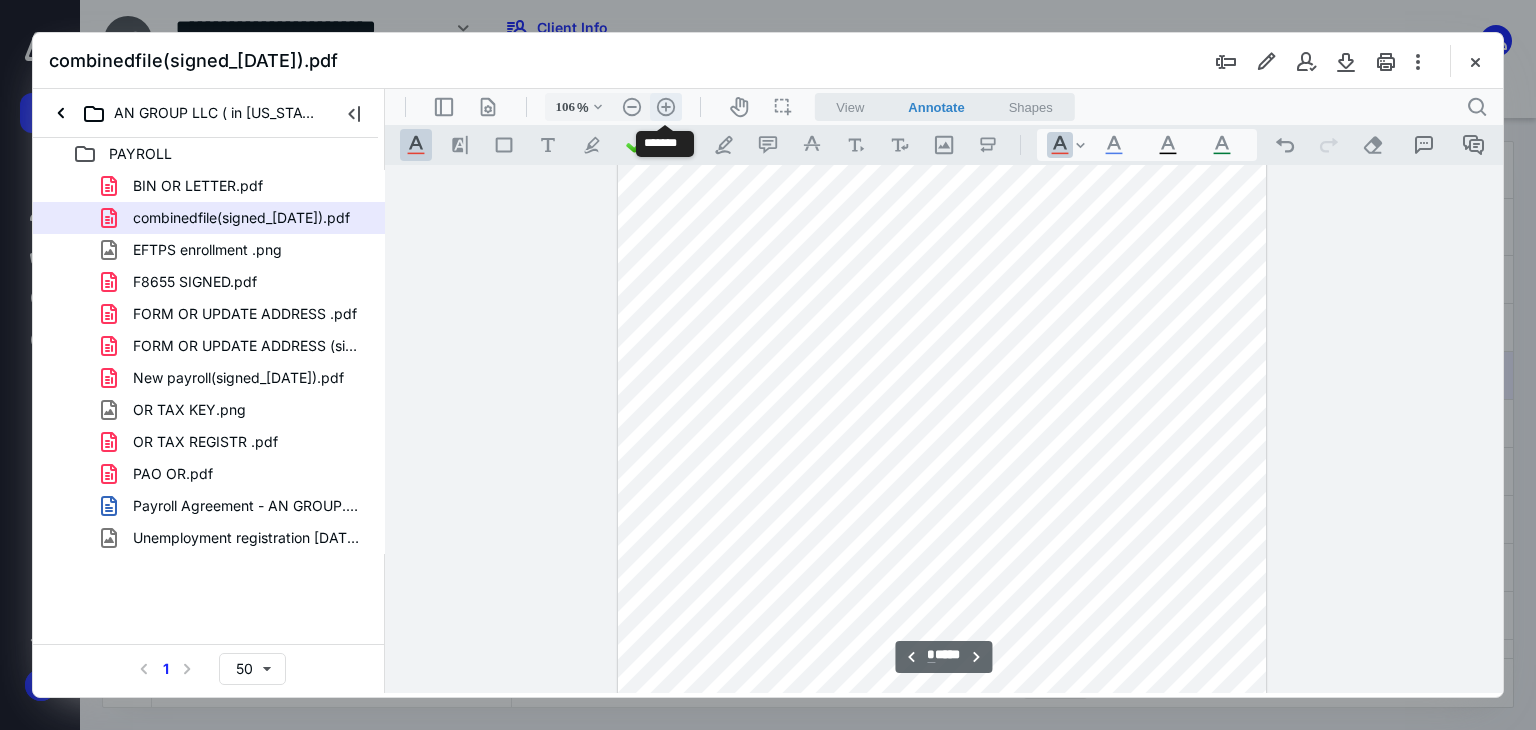 click on ".cls-1{fill:#abb0c4;} icon - header - zoom - in - line" at bounding box center [666, 107] 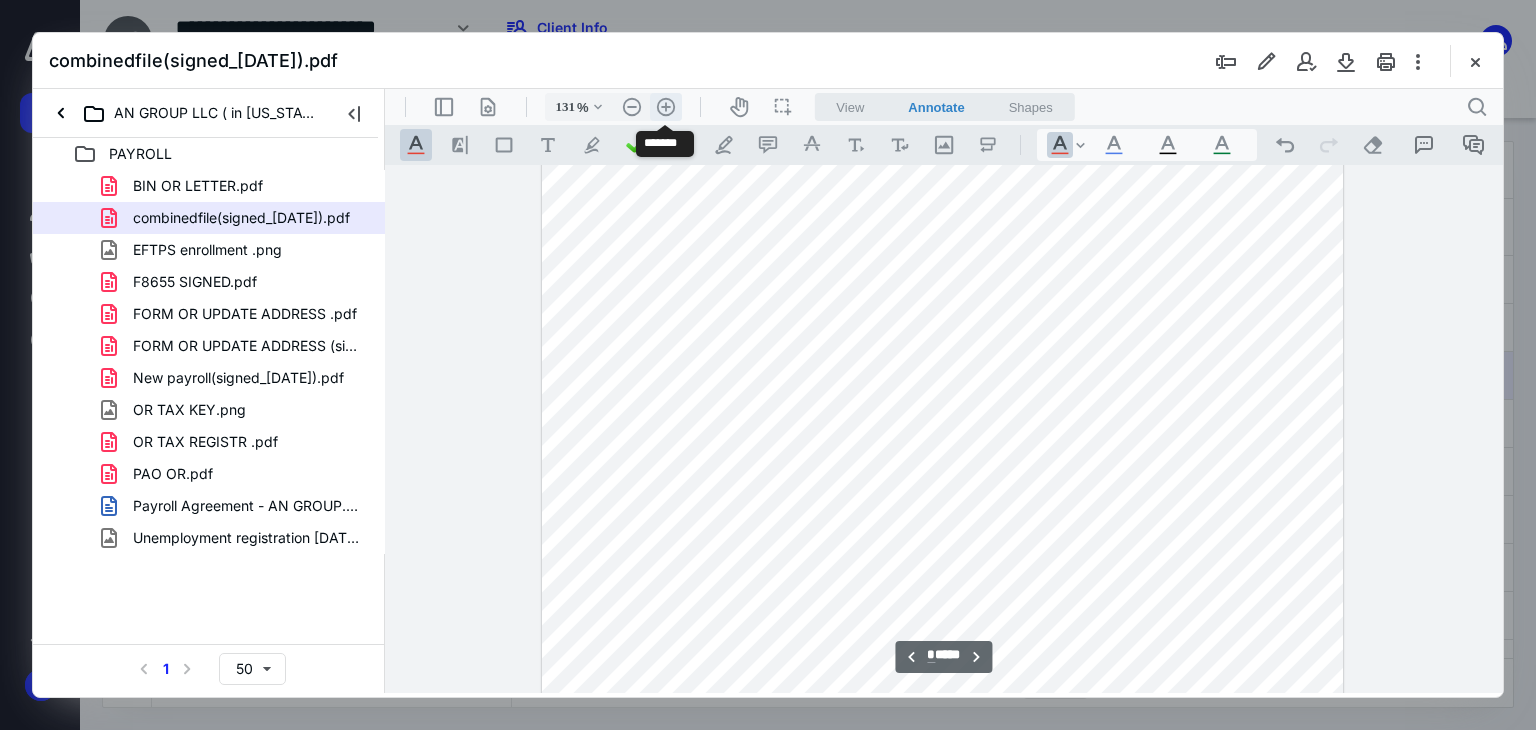 click on ".cls-1{fill:#abb0c4;} icon - header - zoom - in - line" at bounding box center [666, 107] 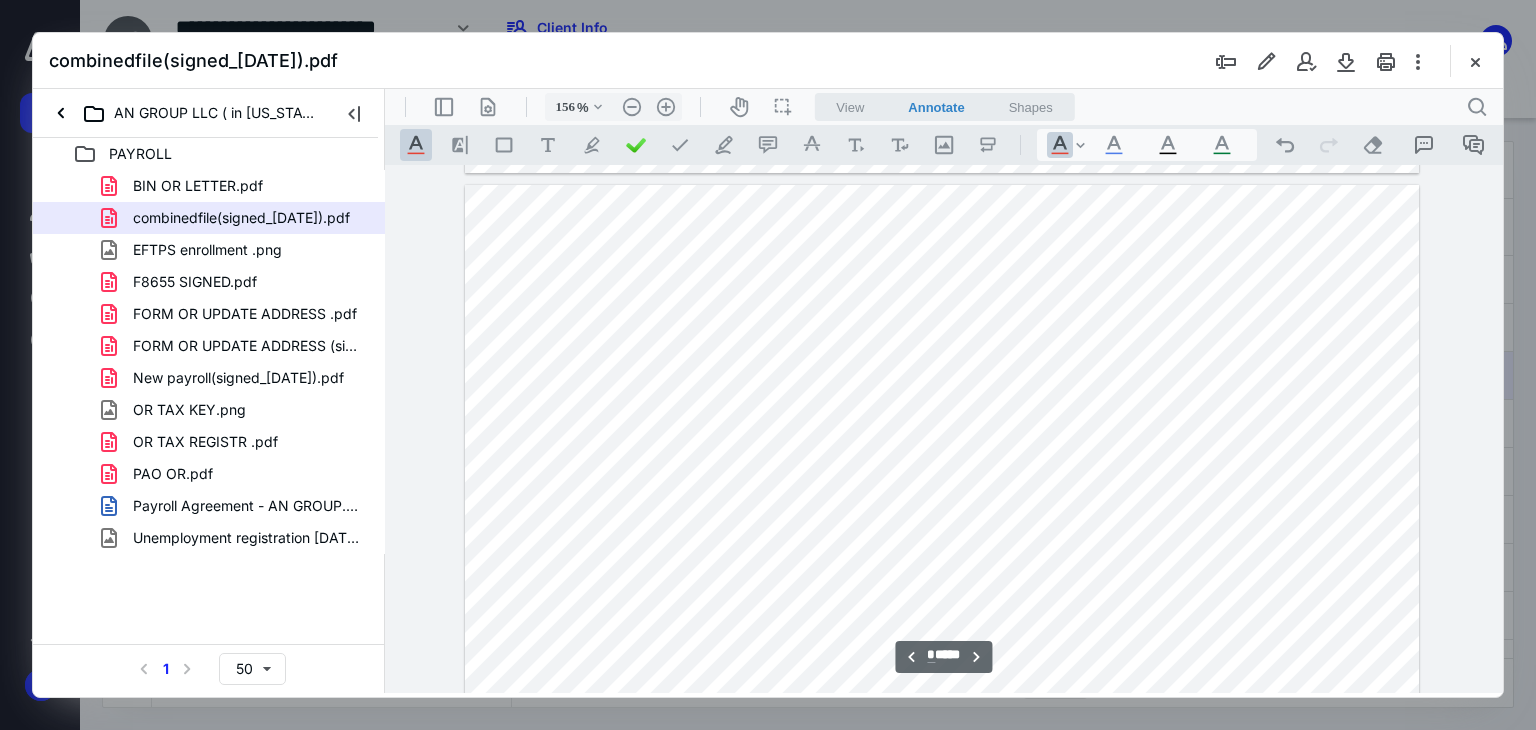 scroll, scrollTop: 8936, scrollLeft: 0, axis: vertical 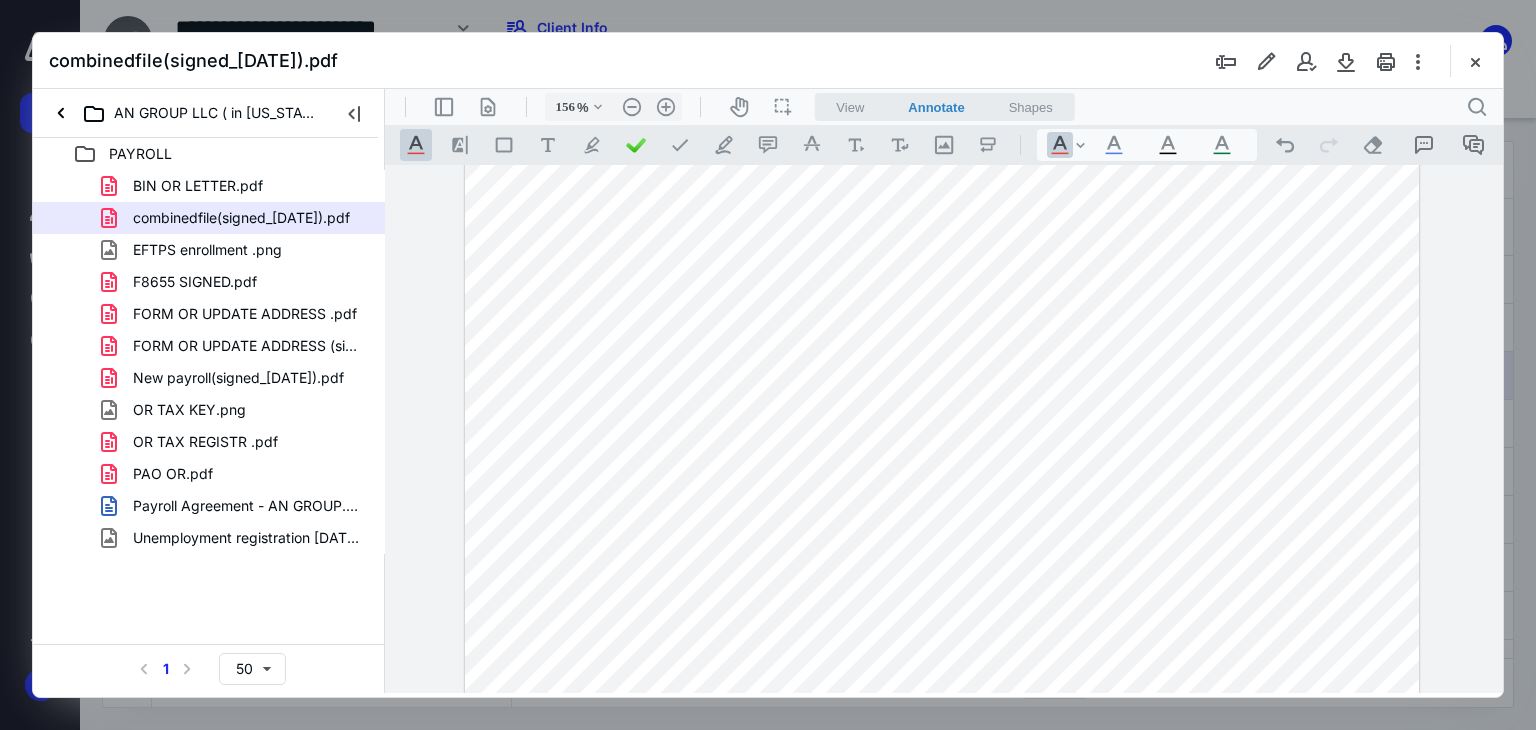 click at bounding box center [942, 582] 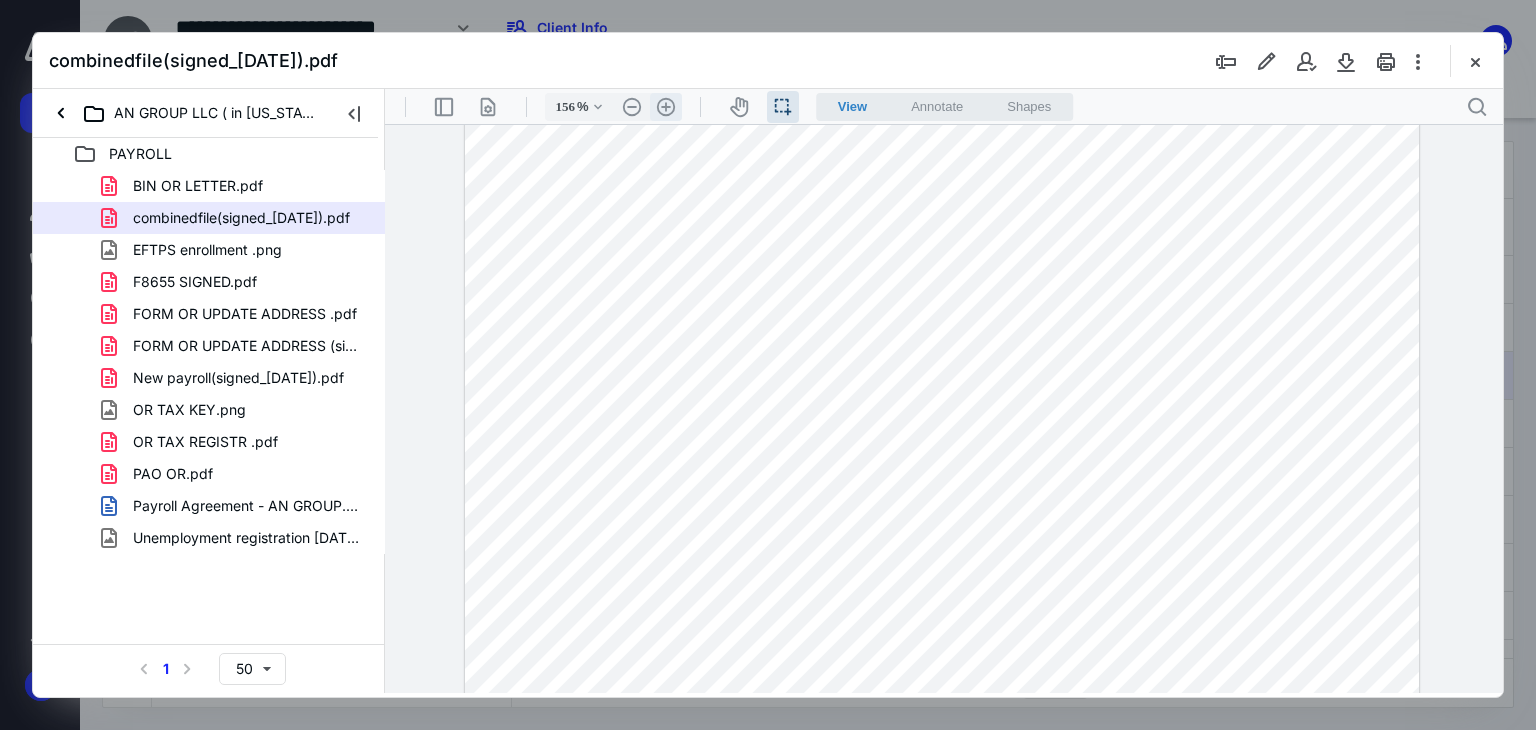 click on ".cls-1{fill:#abb0c4;} icon - header - zoom - in - line" at bounding box center [666, 107] 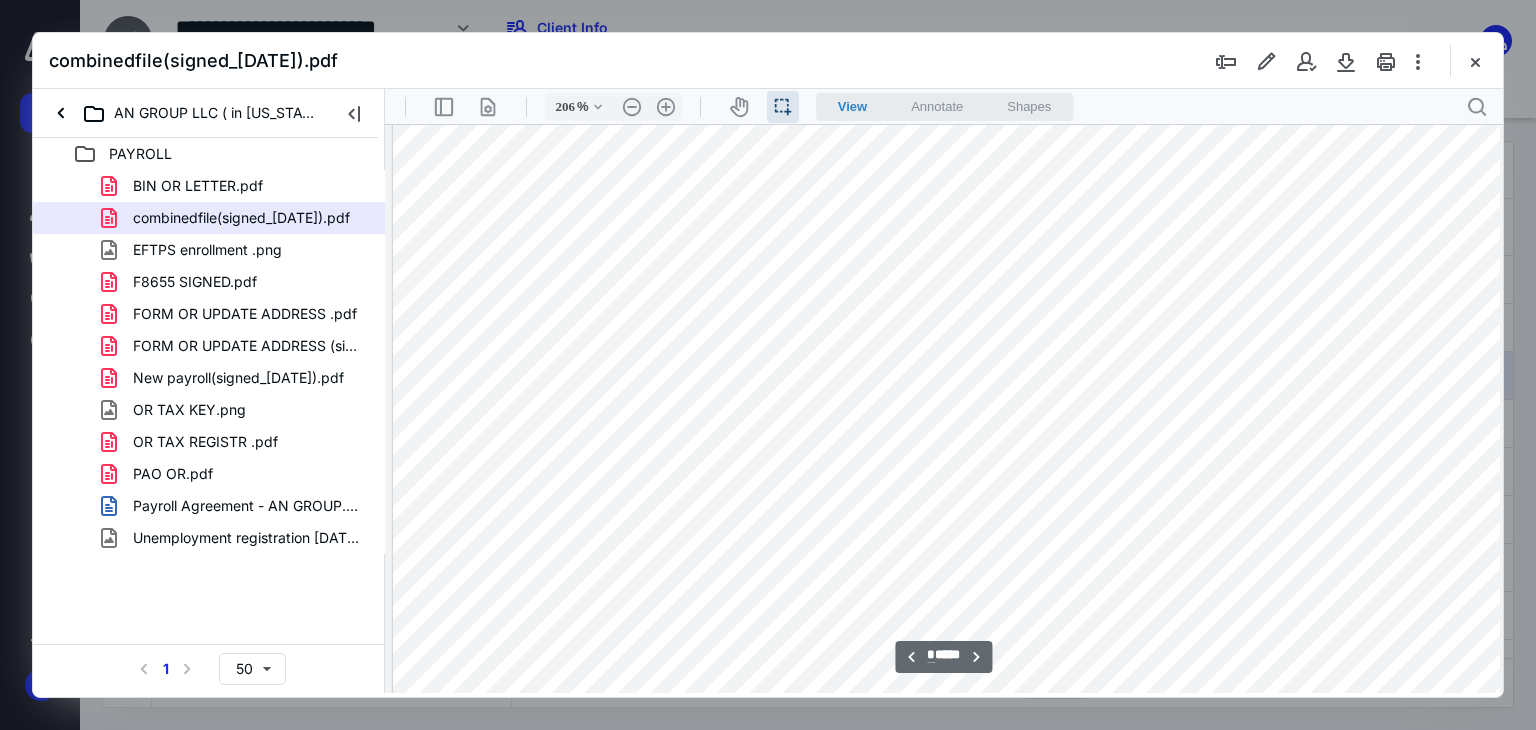 scroll, scrollTop: 11885, scrollLeft: 85, axis: both 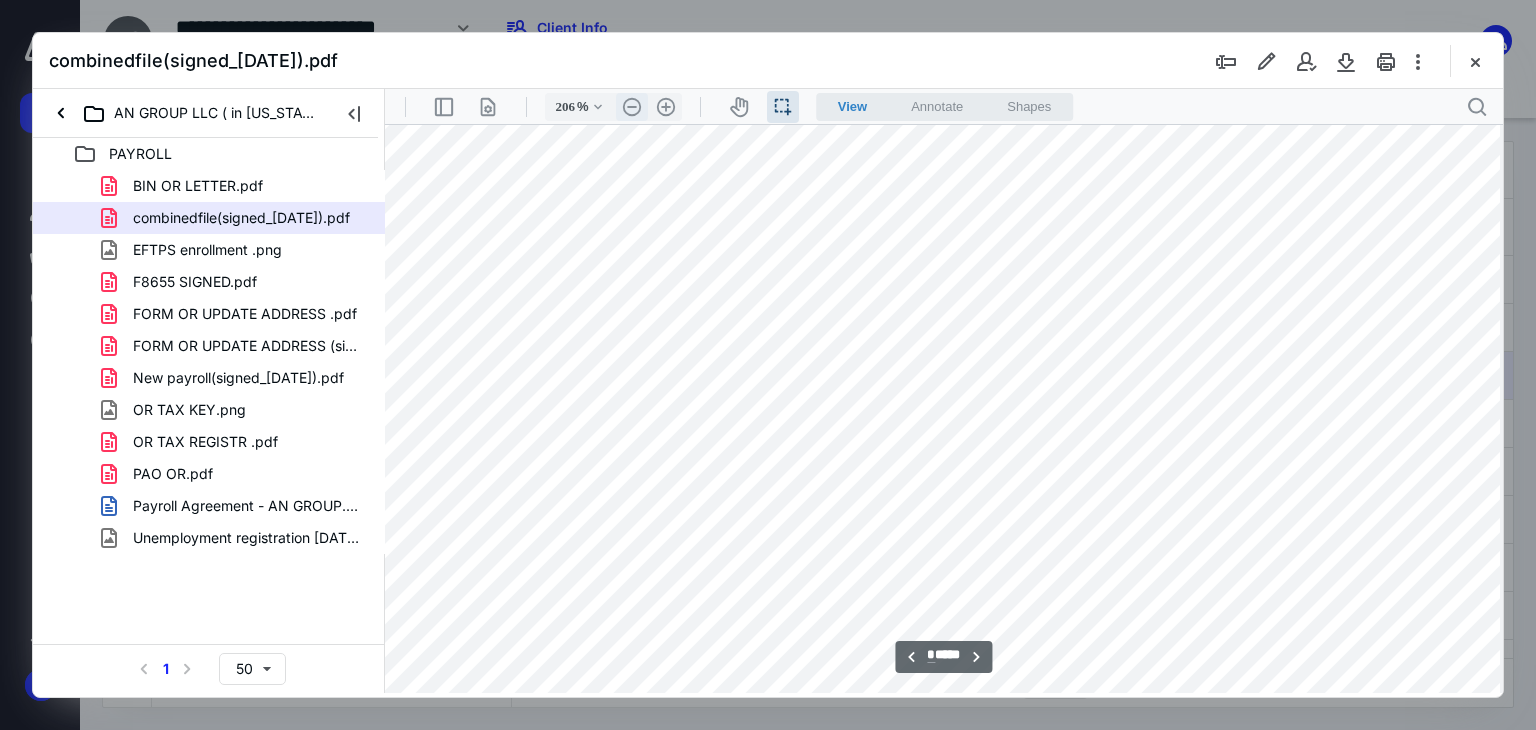 click on ".cls-1{fill:#abb0c4;} icon - header - zoom - out - line" at bounding box center [632, 107] 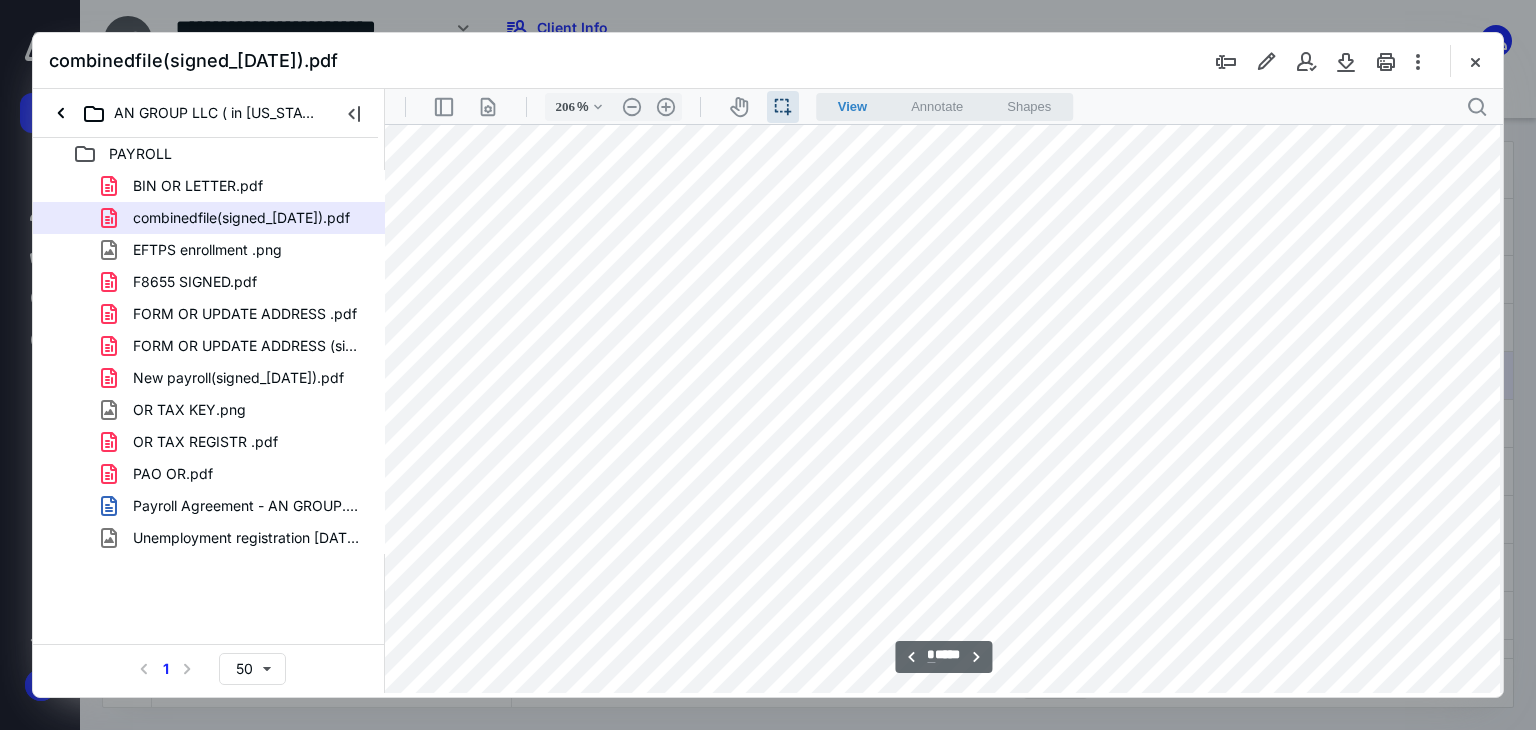 type on "156" 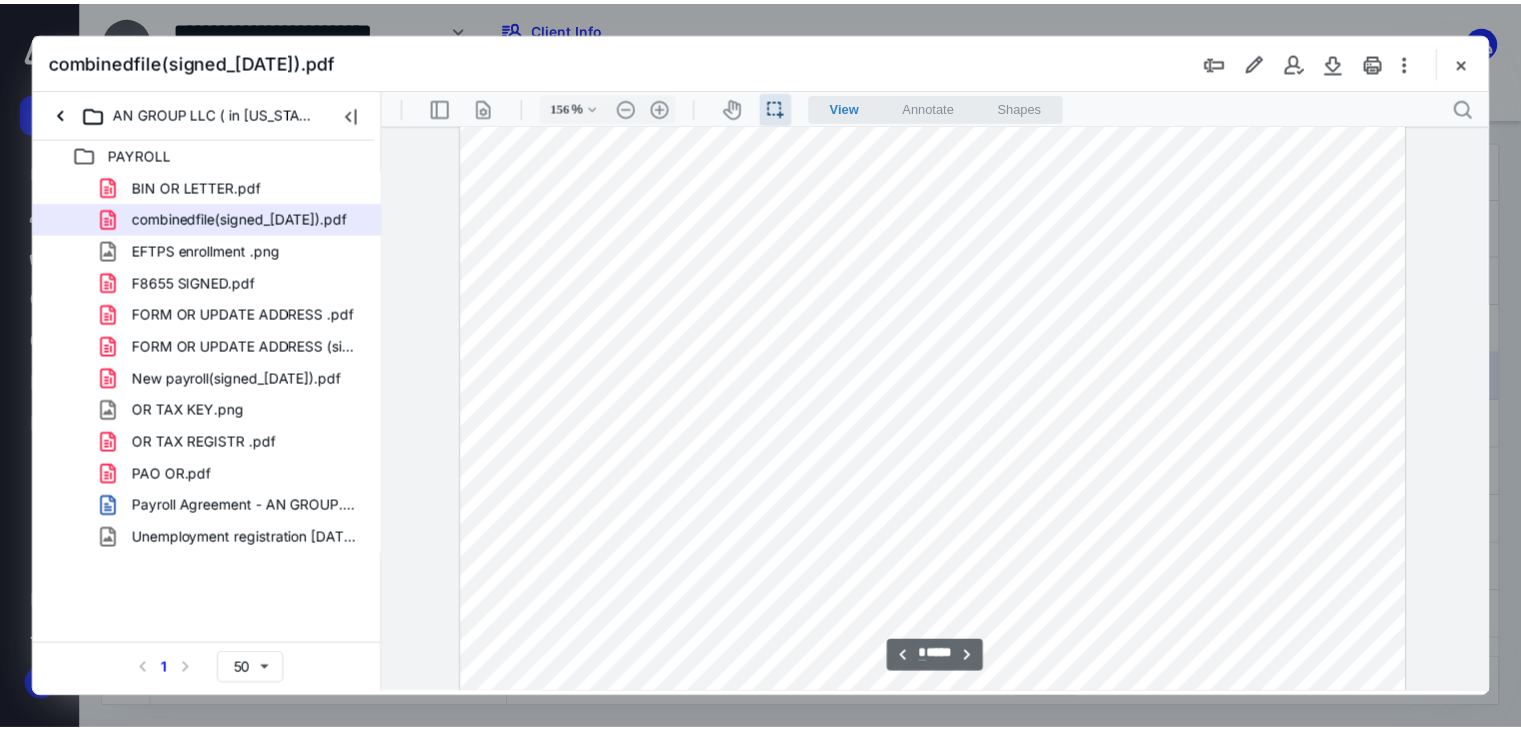 scroll, scrollTop: 8936, scrollLeft: 0, axis: vertical 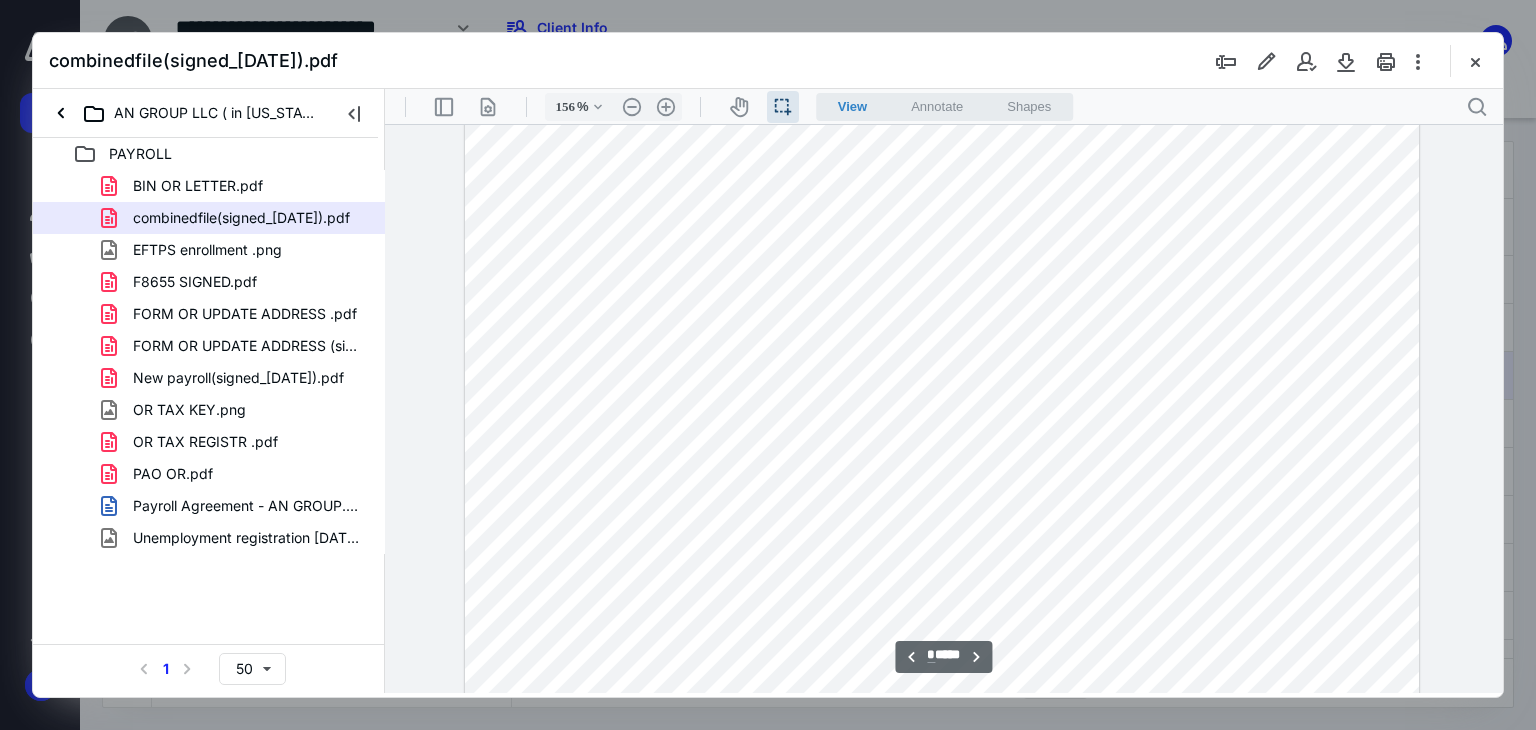 drag, startPoint x: 1034, startPoint y: 471, endPoint x: 1136, endPoint y: 476, distance: 102.122475 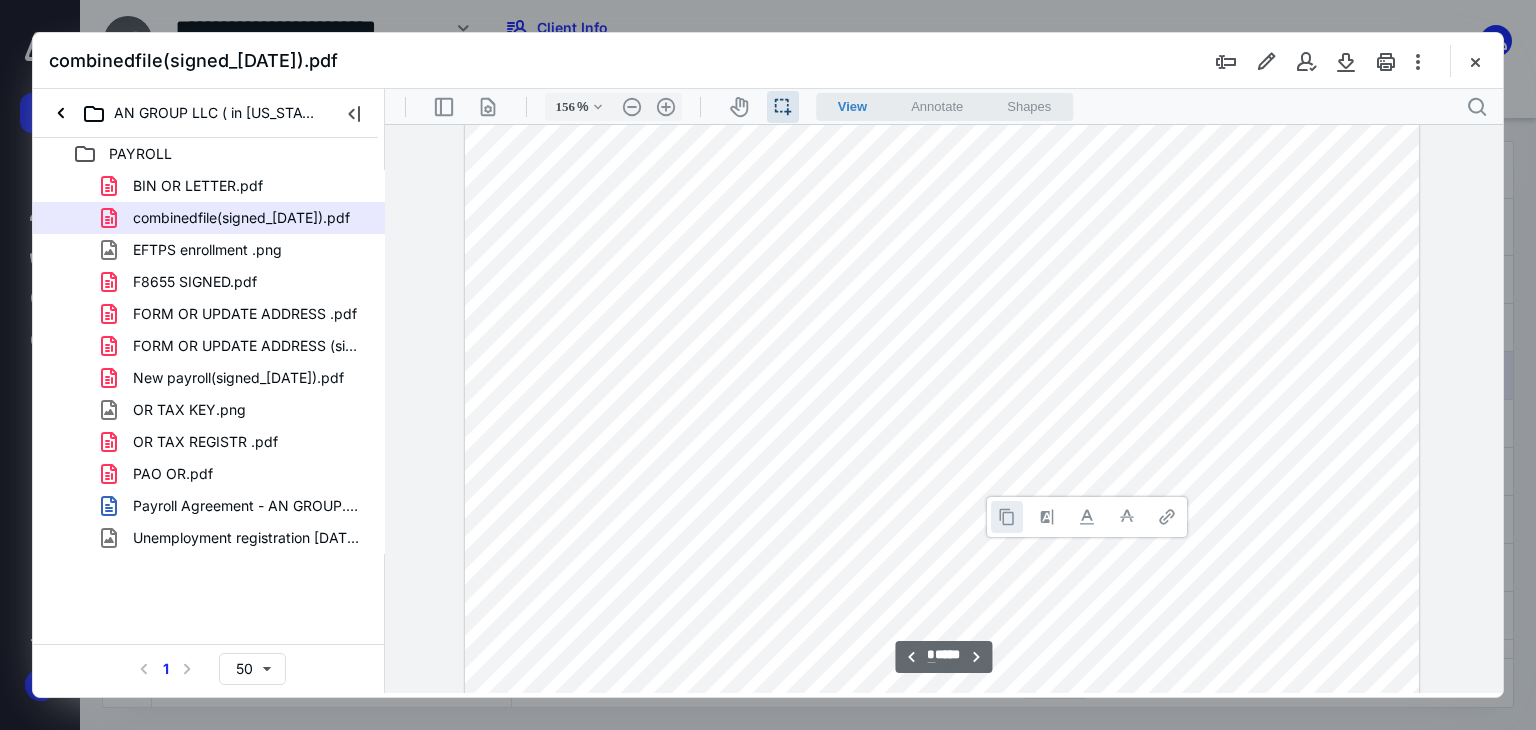click at bounding box center (1007, 517) 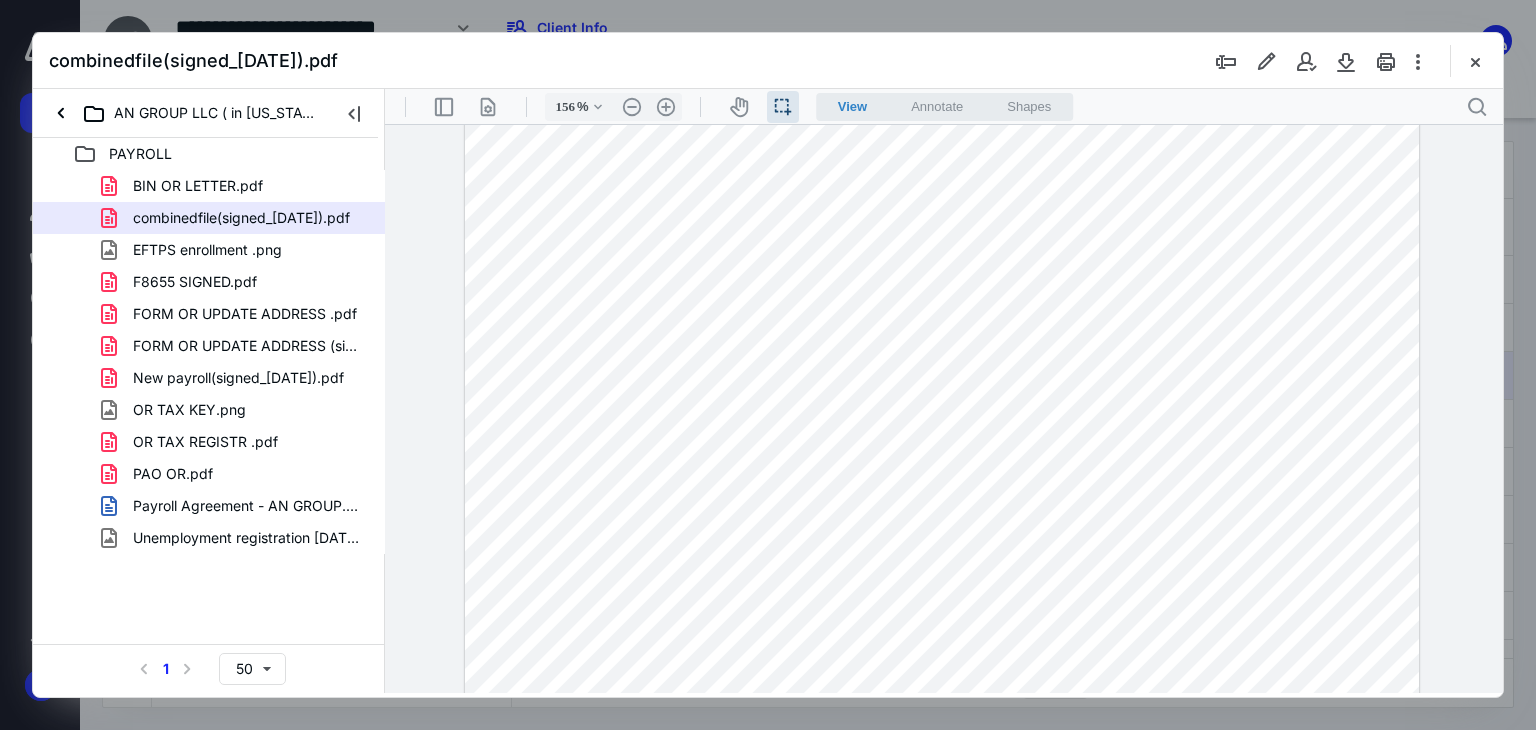drag, startPoint x: 967, startPoint y: 478, endPoint x: 957, endPoint y: 476, distance: 10.198039 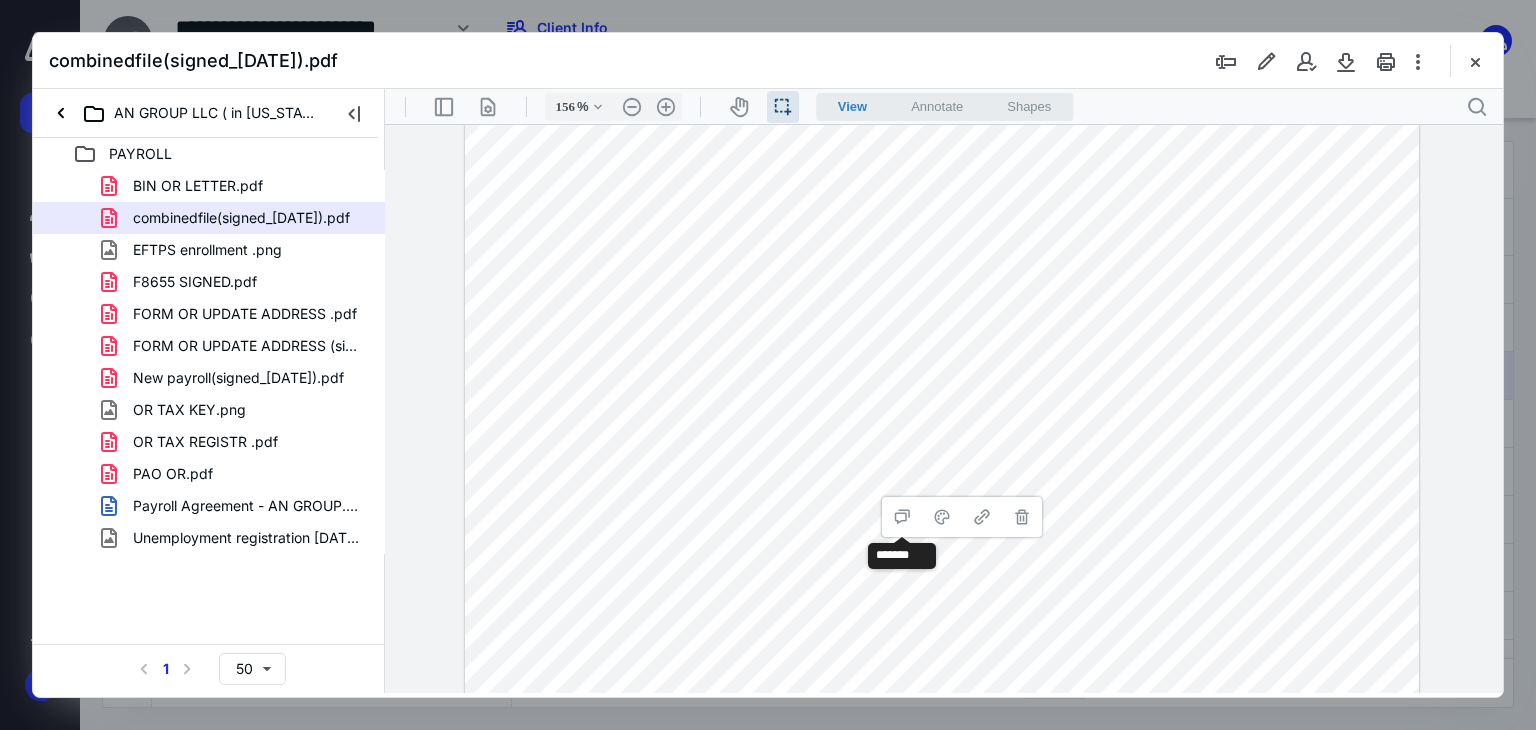 click at bounding box center (942, 542) 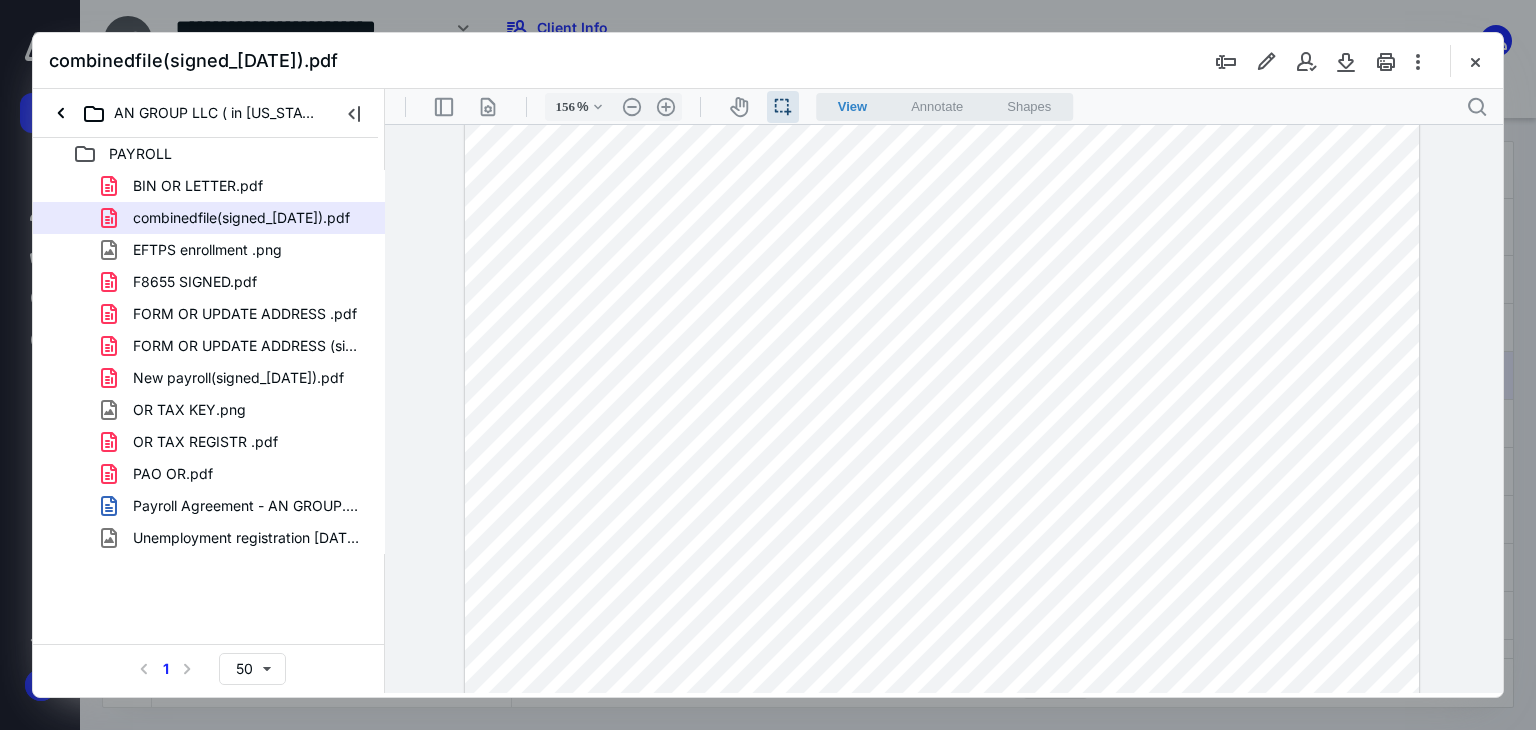 drag, startPoint x: 932, startPoint y: 472, endPoint x: 1005, endPoint y: 477, distance: 73.171036 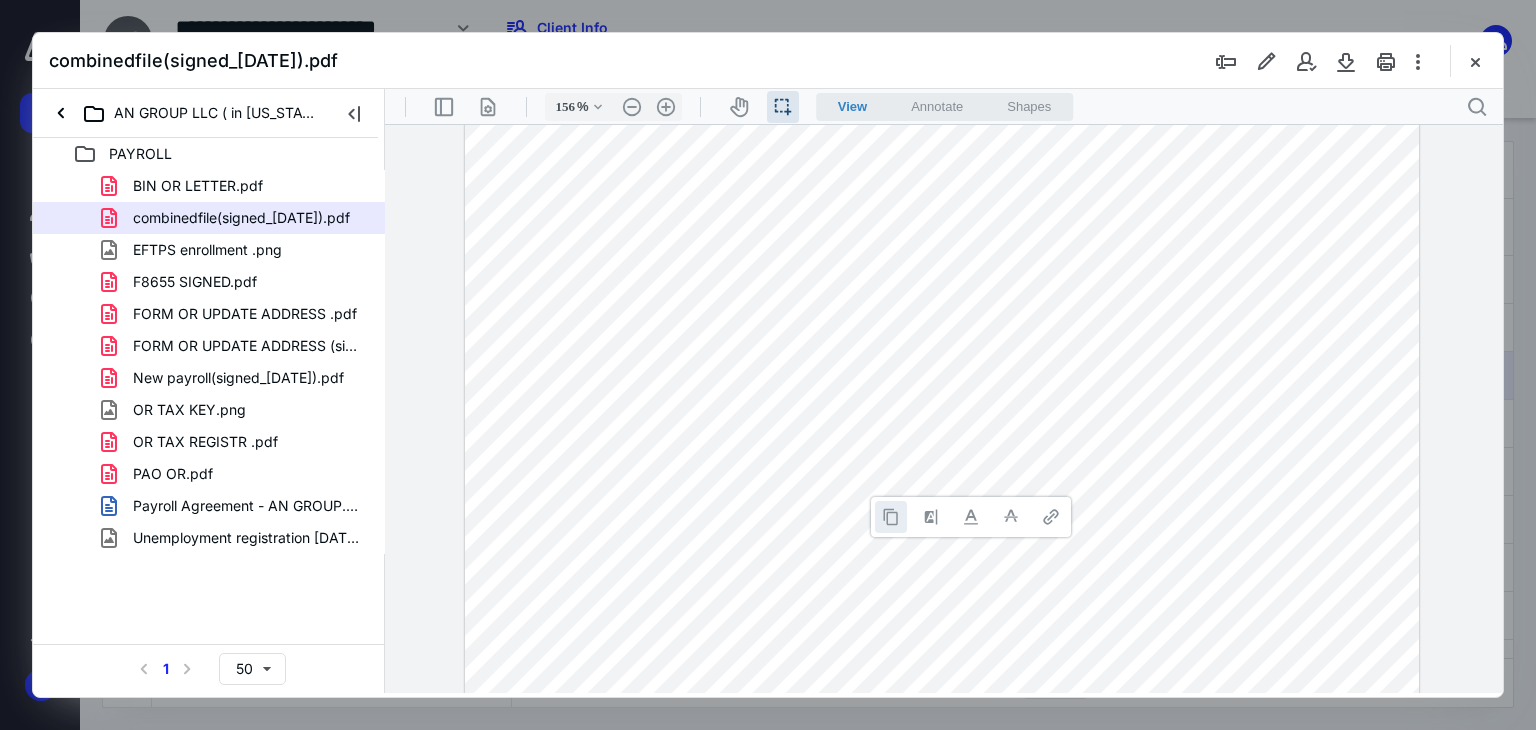 click at bounding box center (891, 517) 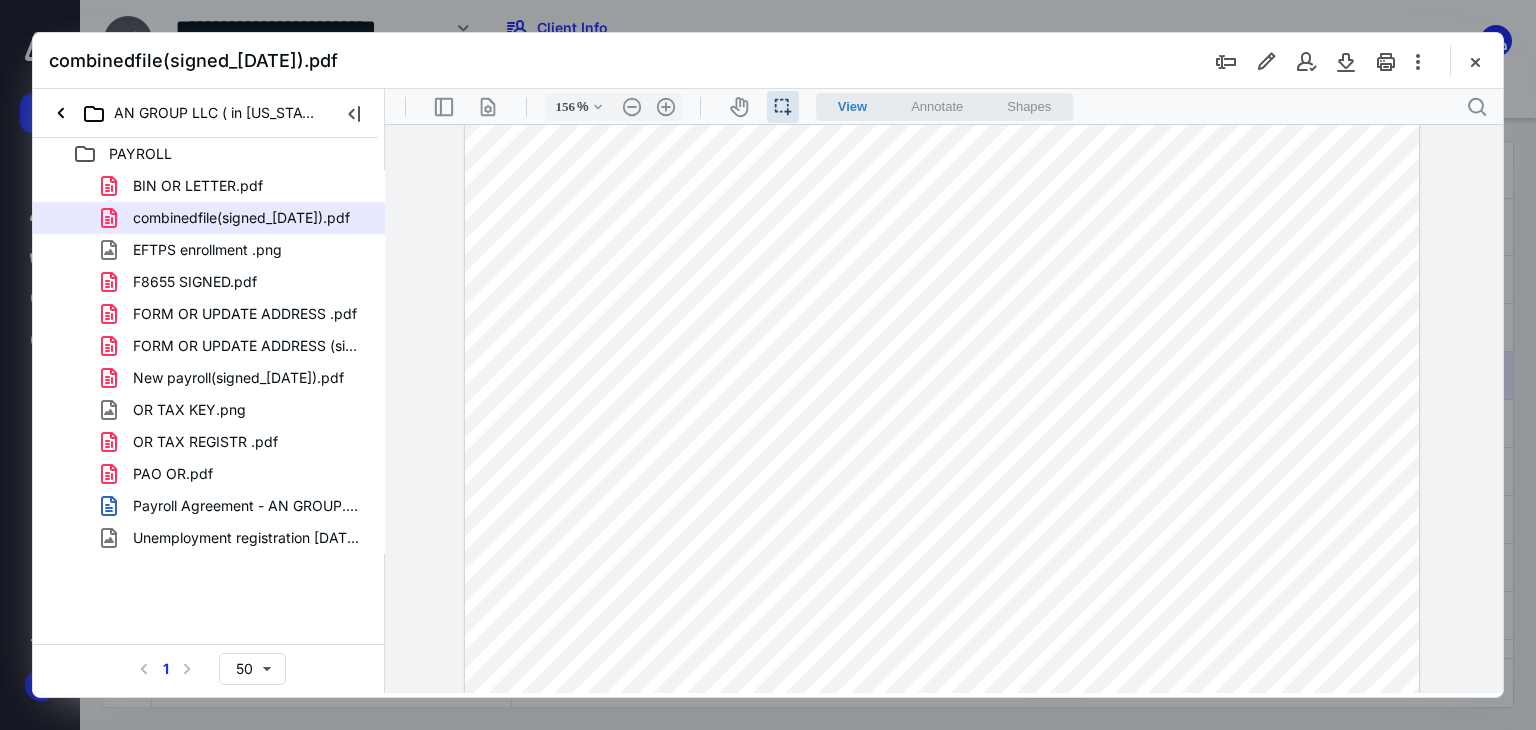 drag, startPoint x: 1471, startPoint y: 69, endPoint x: 1430, endPoint y: 69, distance: 41 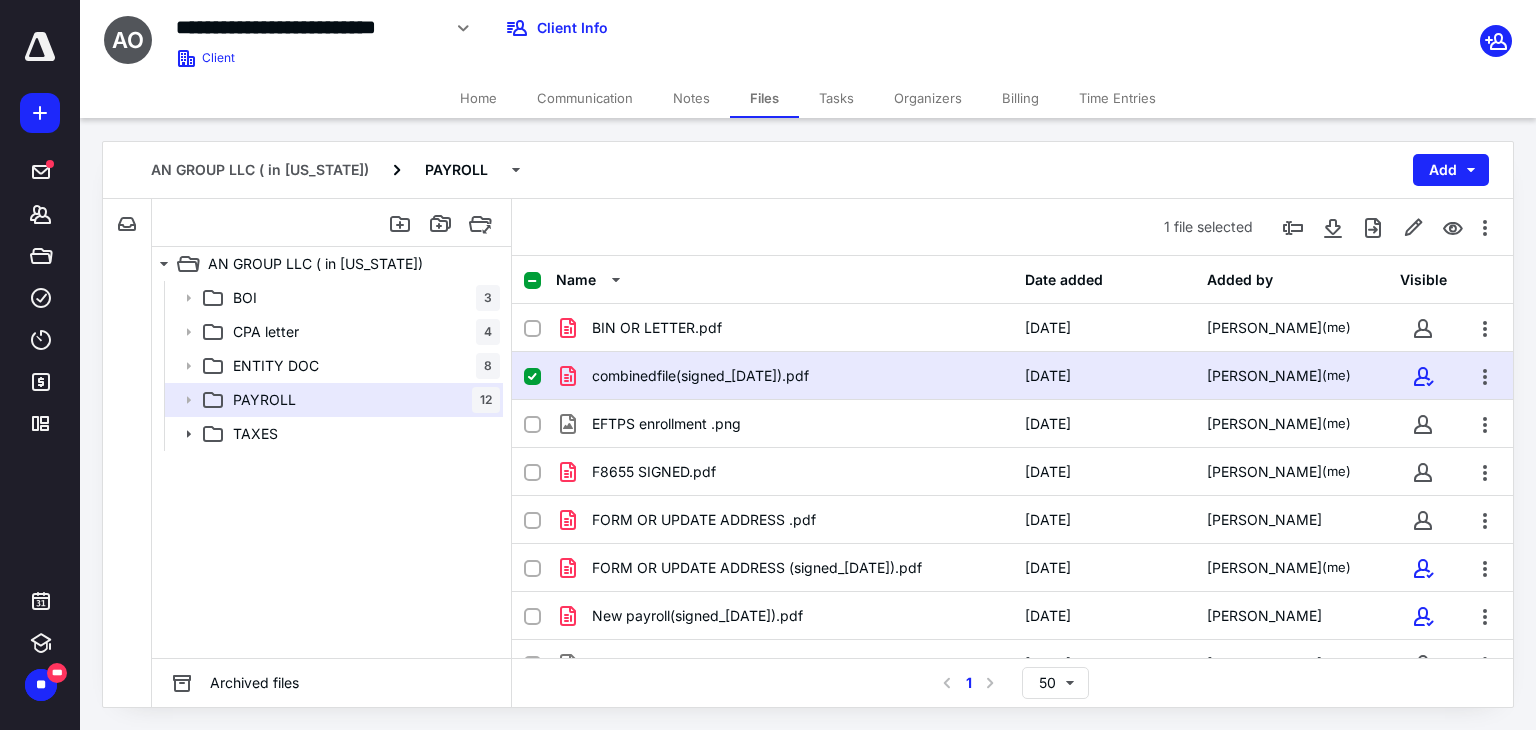 click on "Home" at bounding box center (478, 98) 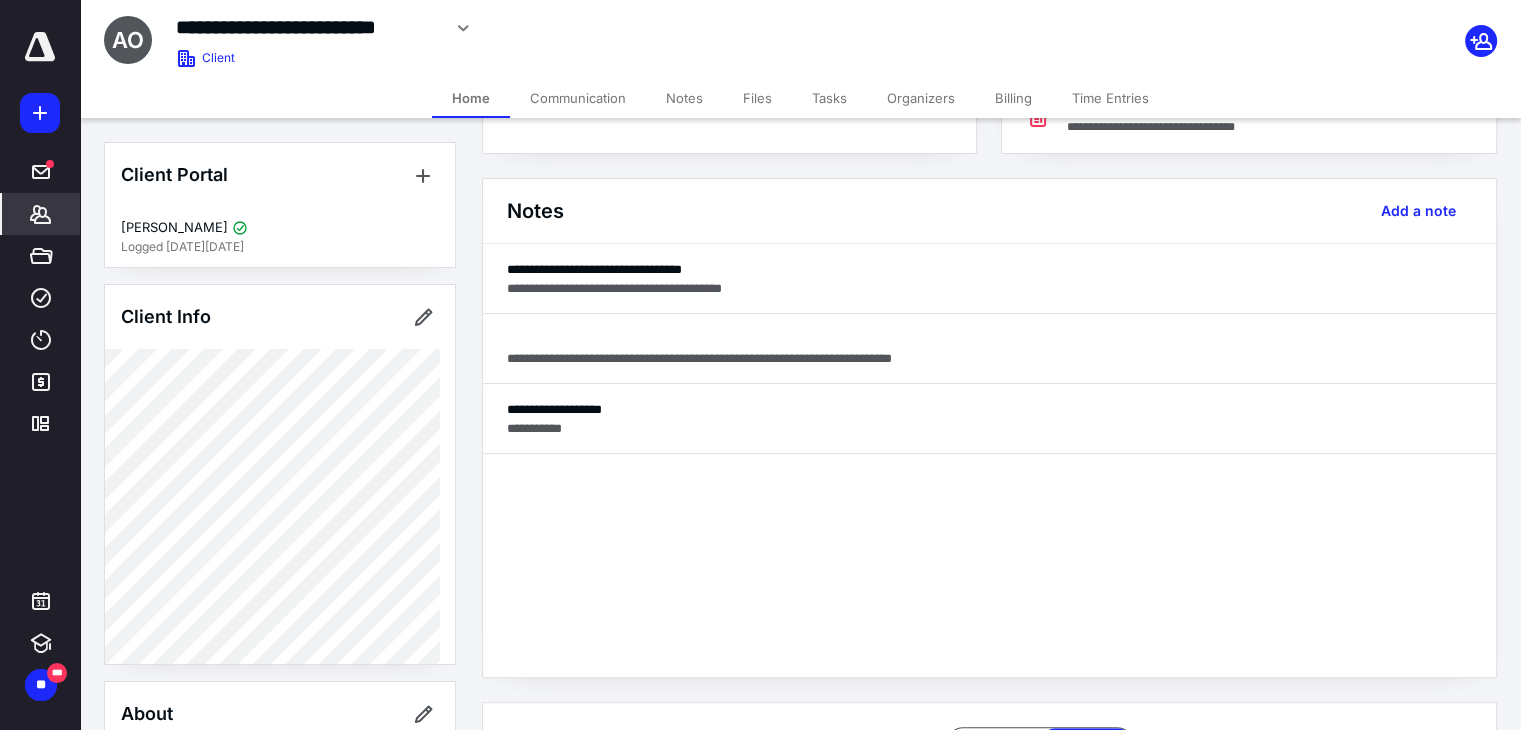 scroll, scrollTop: 500, scrollLeft: 0, axis: vertical 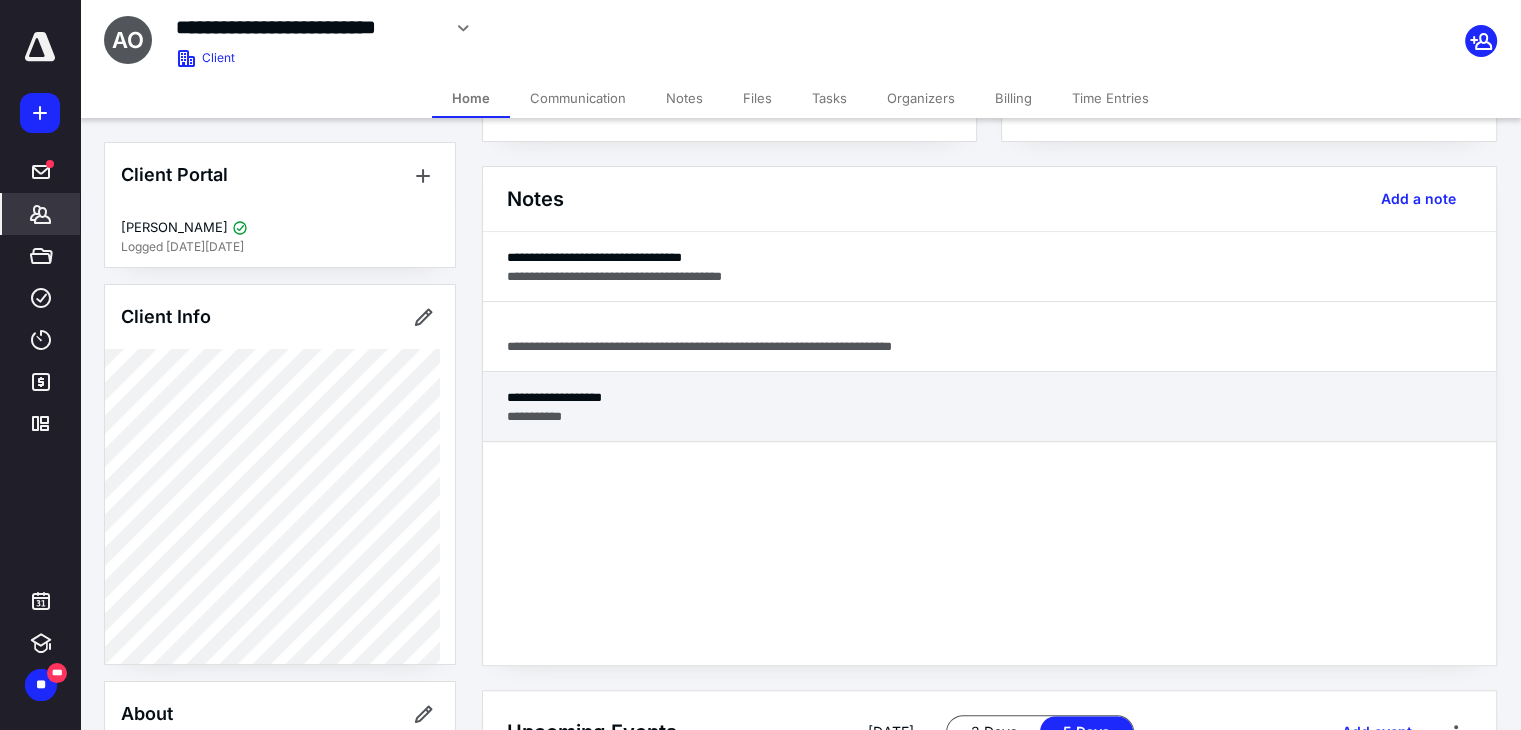 click on "**********" at bounding box center (989, 416) 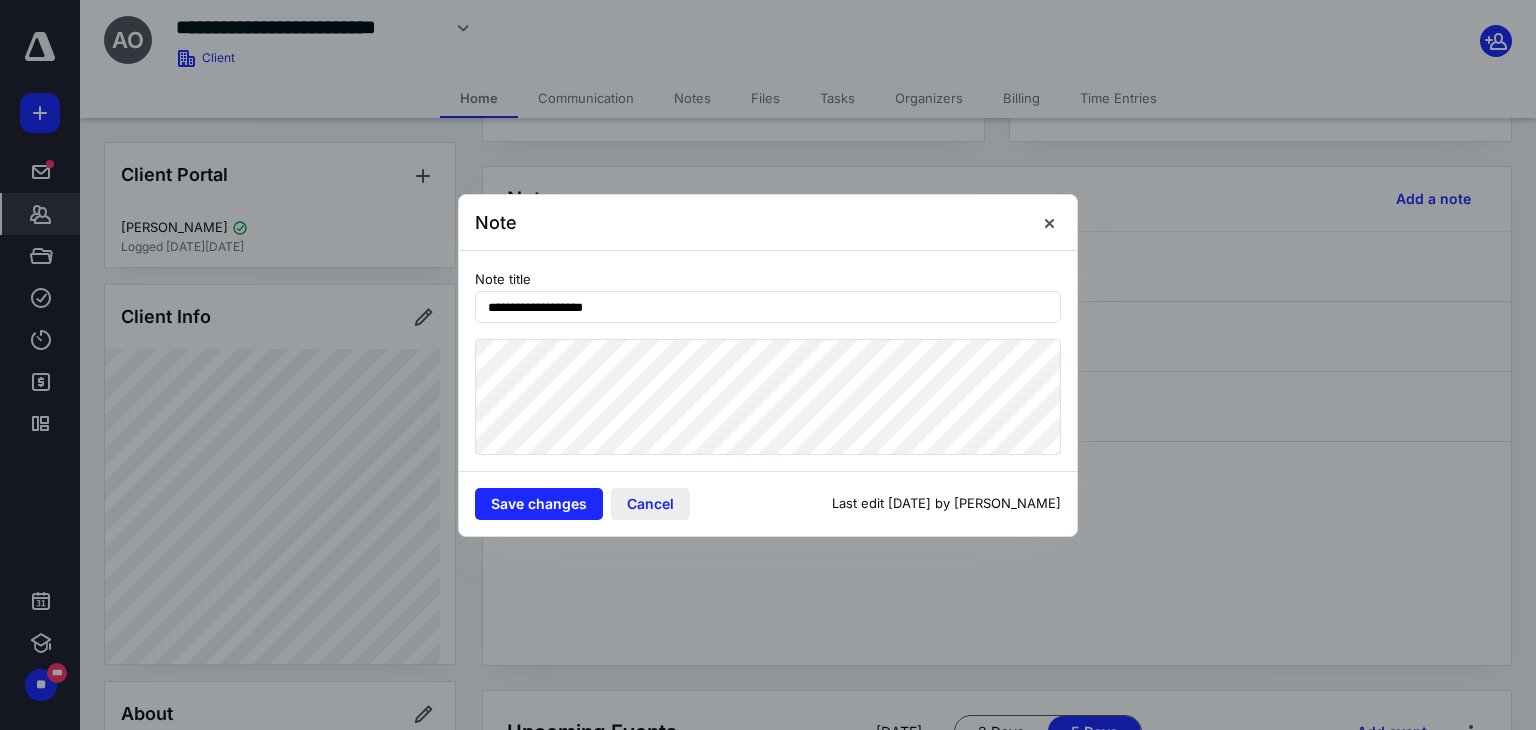 click on "Cancel" at bounding box center (650, 504) 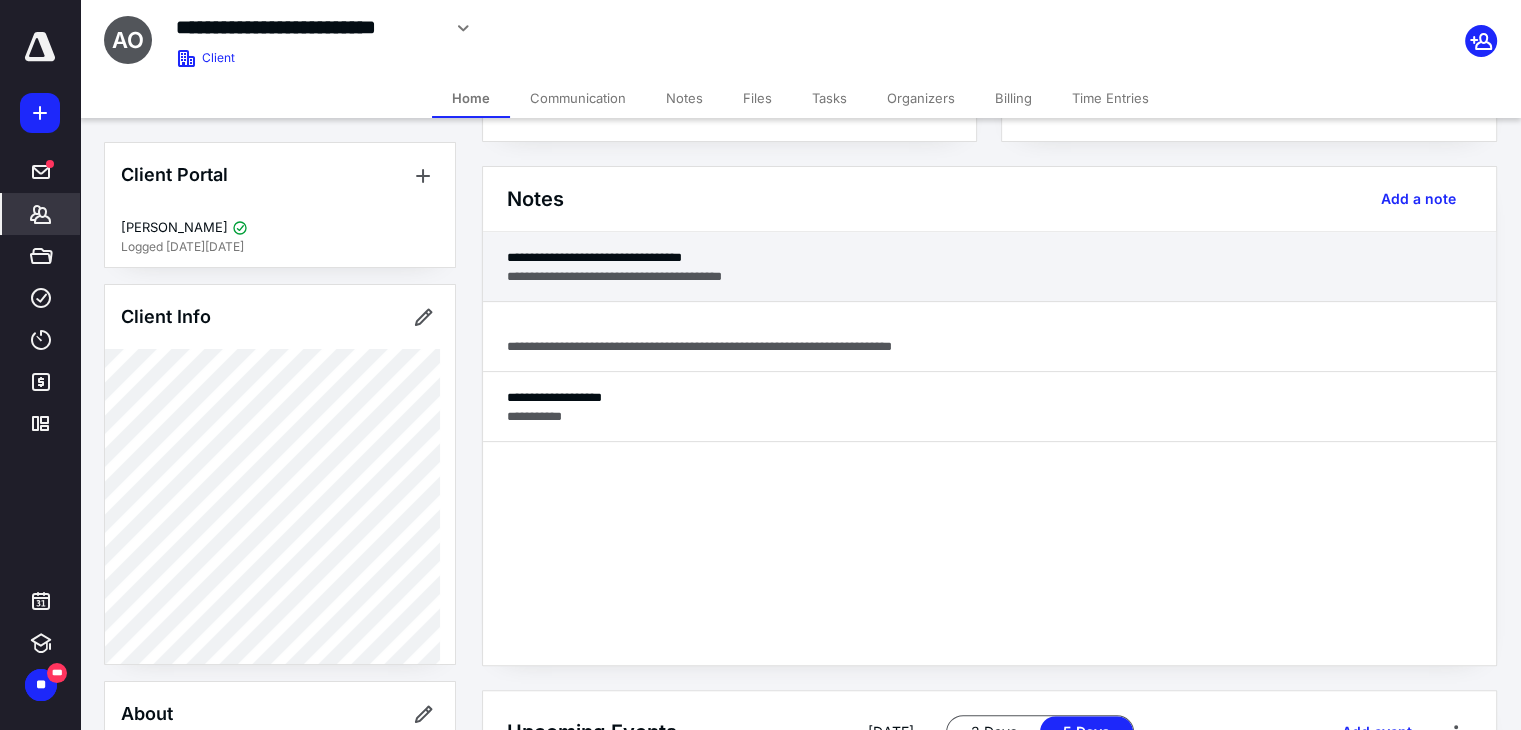 click on "**********" at bounding box center (989, 276) 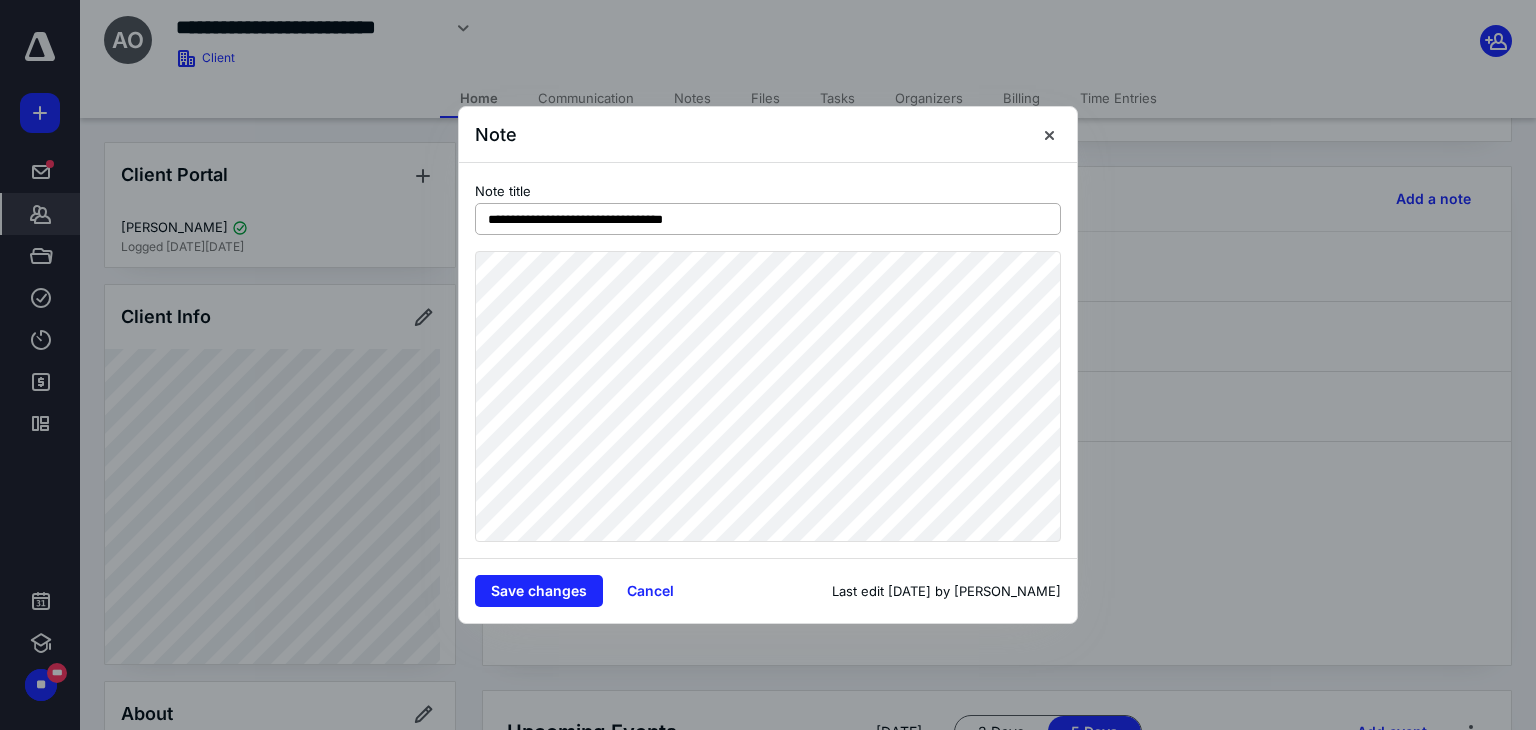 drag, startPoint x: 648, startPoint y: 218, endPoint x: 752, endPoint y: 220, distance: 104.019226 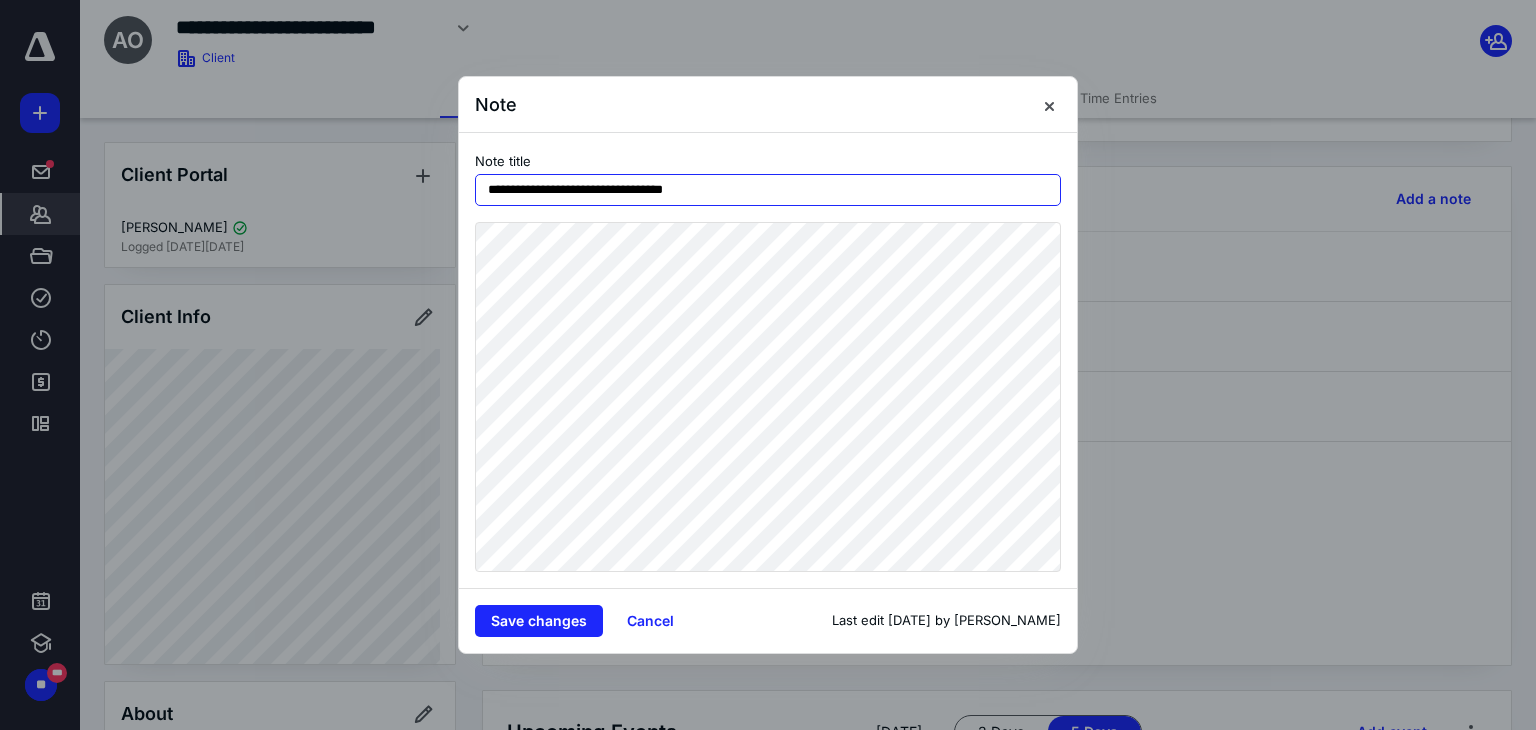 drag, startPoint x: 650, startPoint y: 193, endPoint x: 684, endPoint y: 193, distance: 34 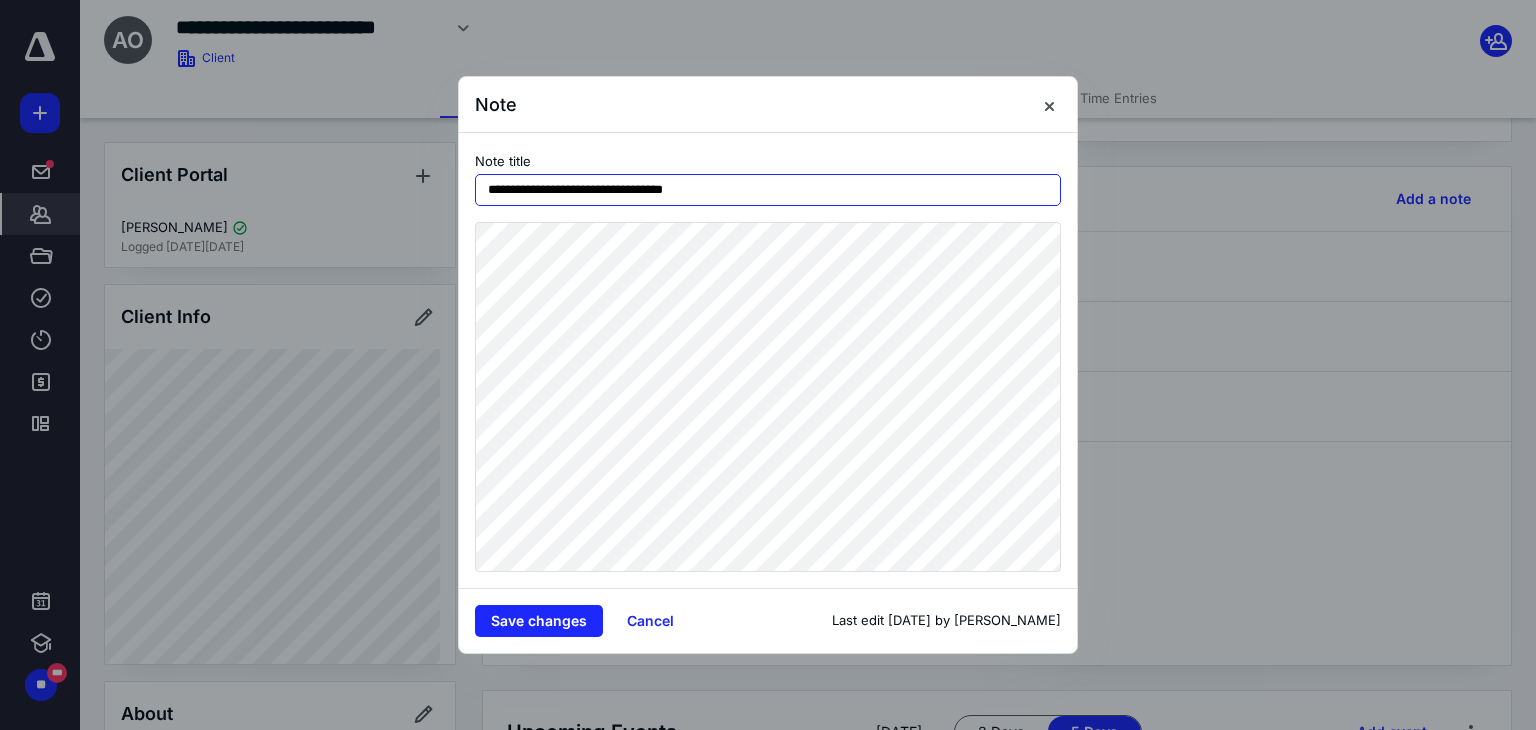 drag, startPoint x: 612, startPoint y: 188, endPoint x: 742, endPoint y: 196, distance: 130.24593 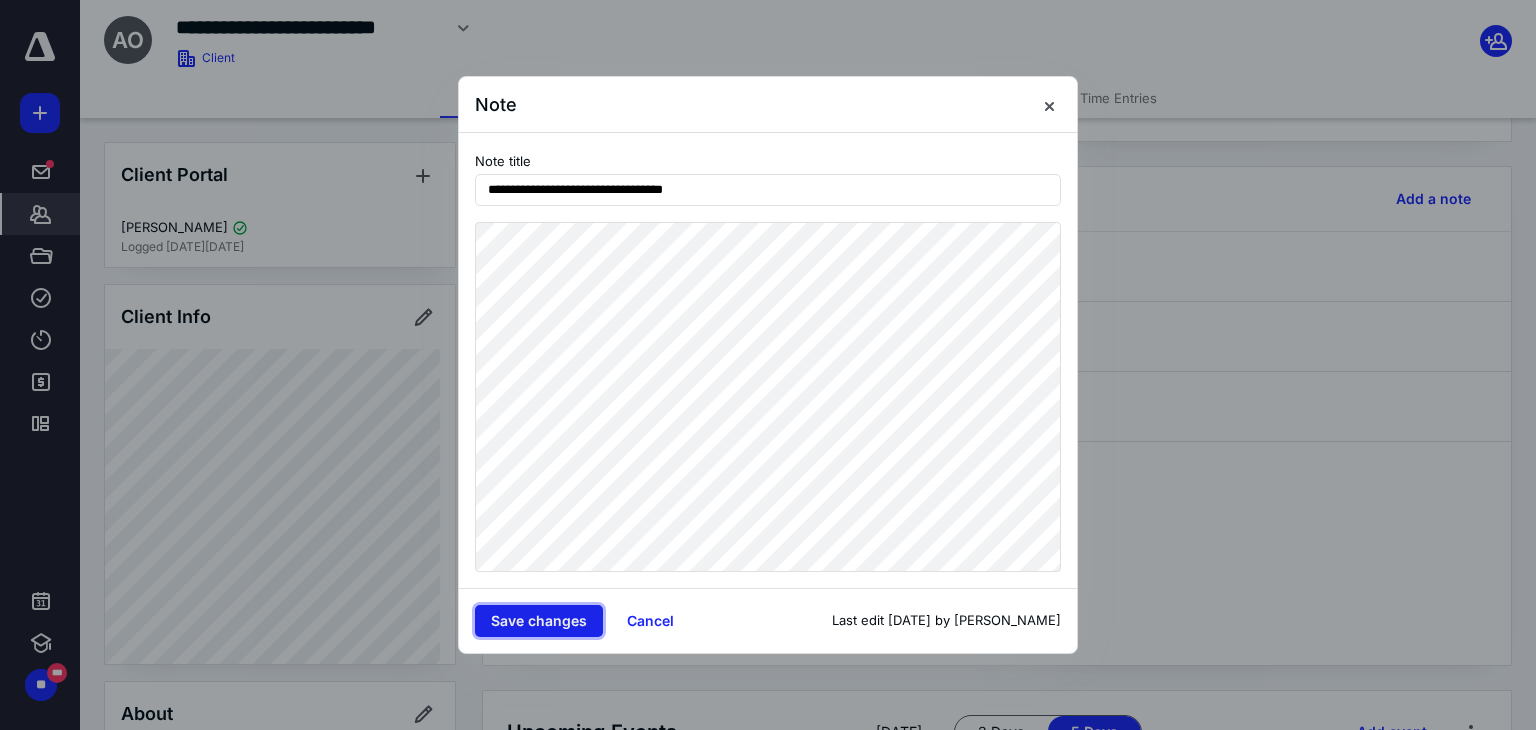 click on "Save changes" at bounding box center [539, 621] 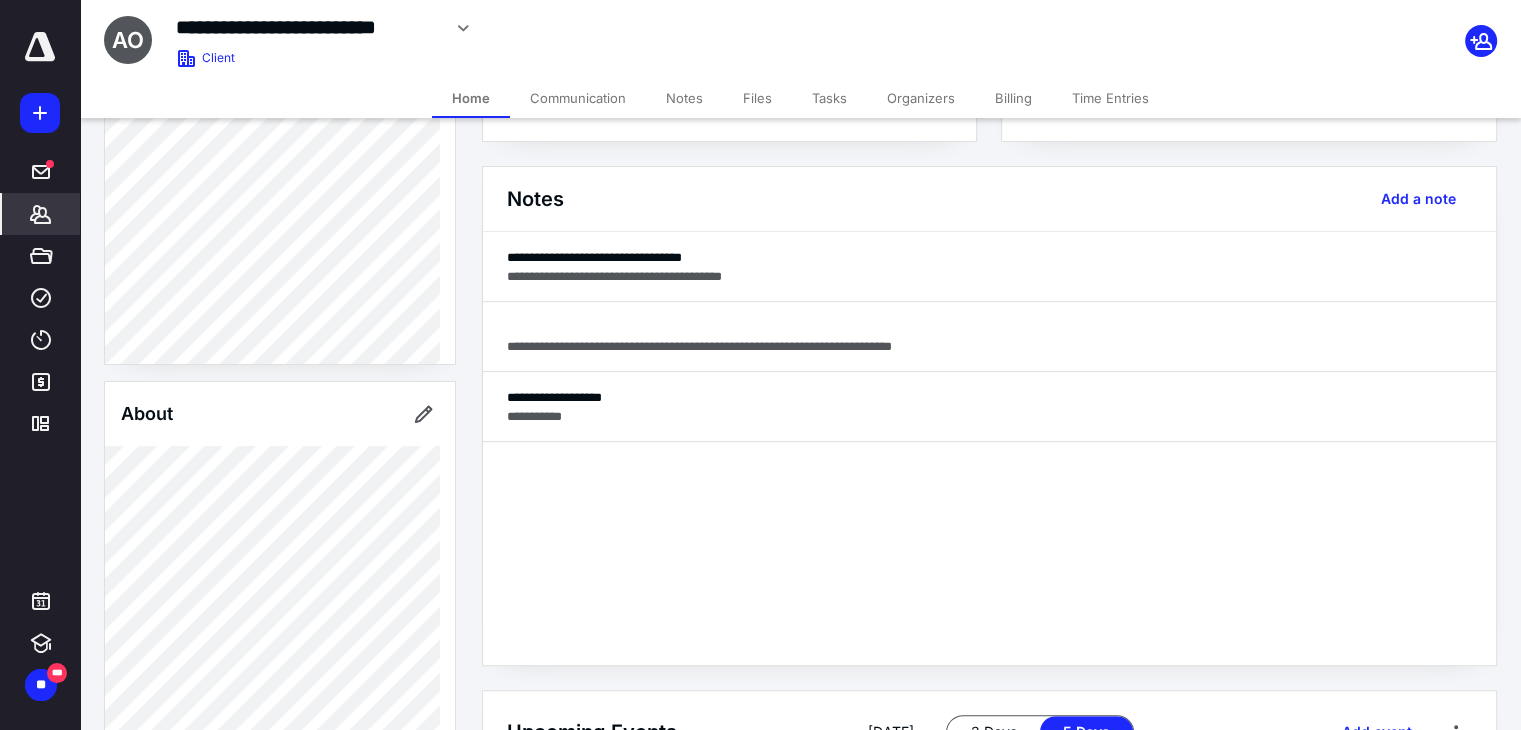 scroll, scrollTop: 700, scrollLeft: 0, axis: vertical 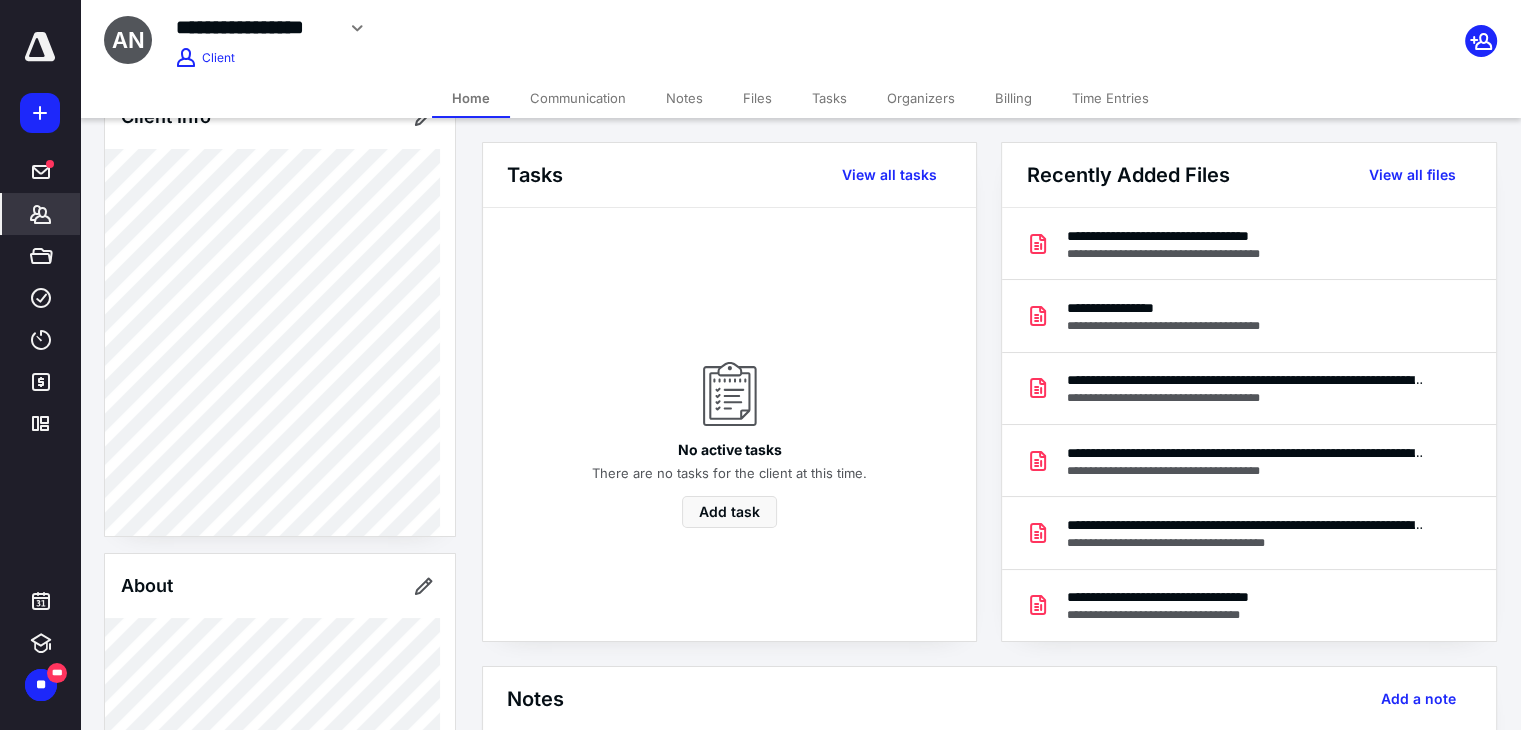 drag, startPoint x: 1369, startPoint y: 81, endPoint x: 1348, endPoint y: 77, distance: 21.377558 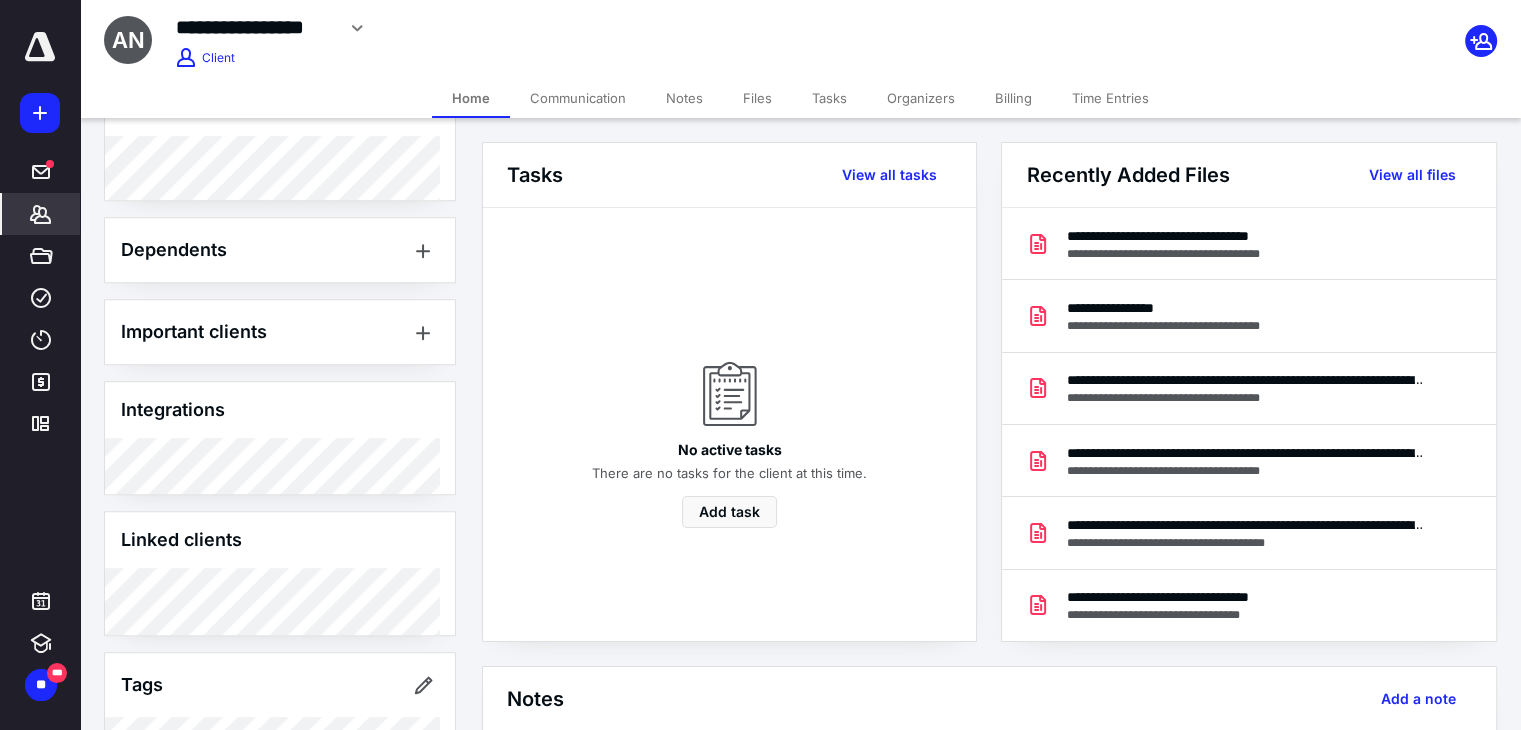 scroll, scrollTop: 1093, scrollLeft: 0, axis: vertical 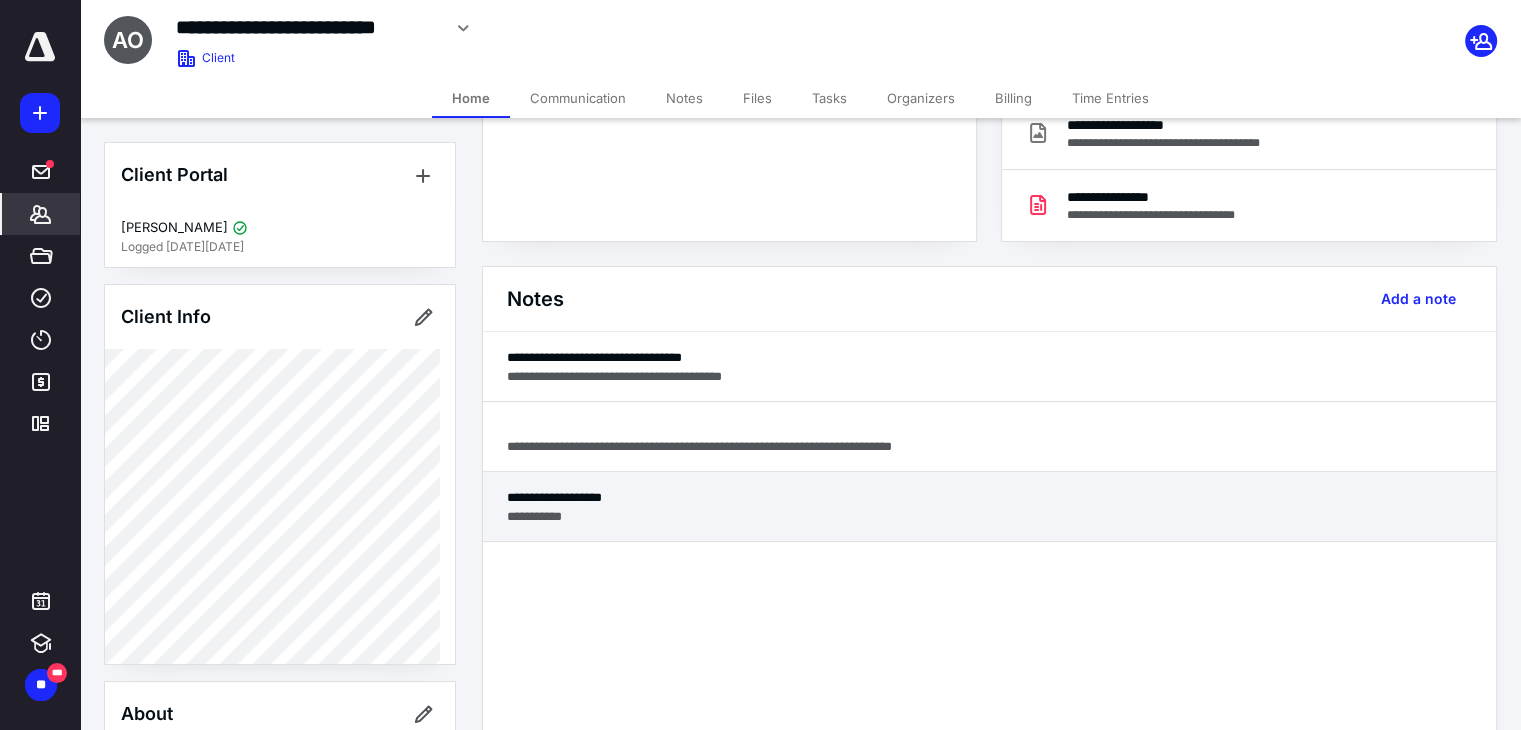 click on "**********" at bounding box center (989, 516) 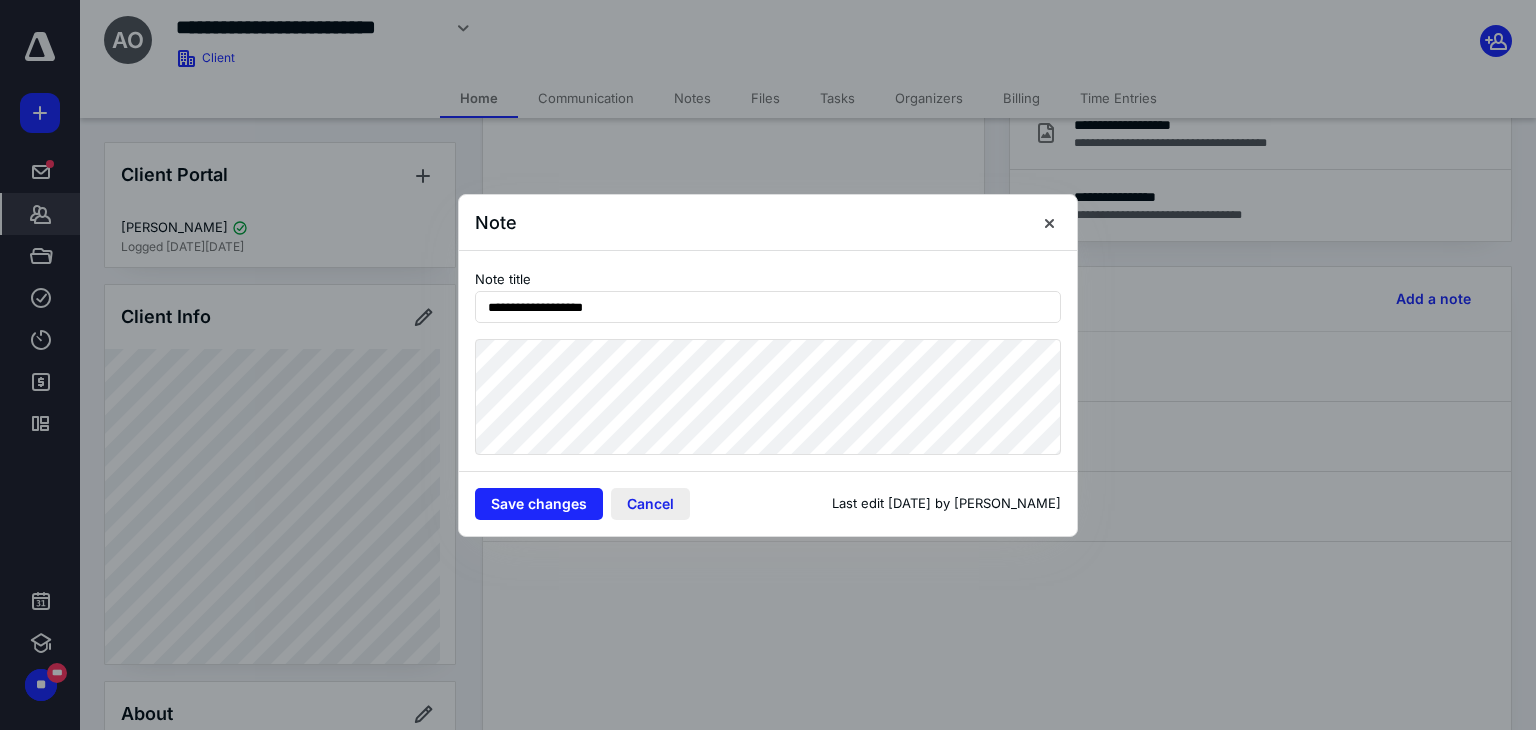 click on "Cancel" at bounding box center (650, 504) 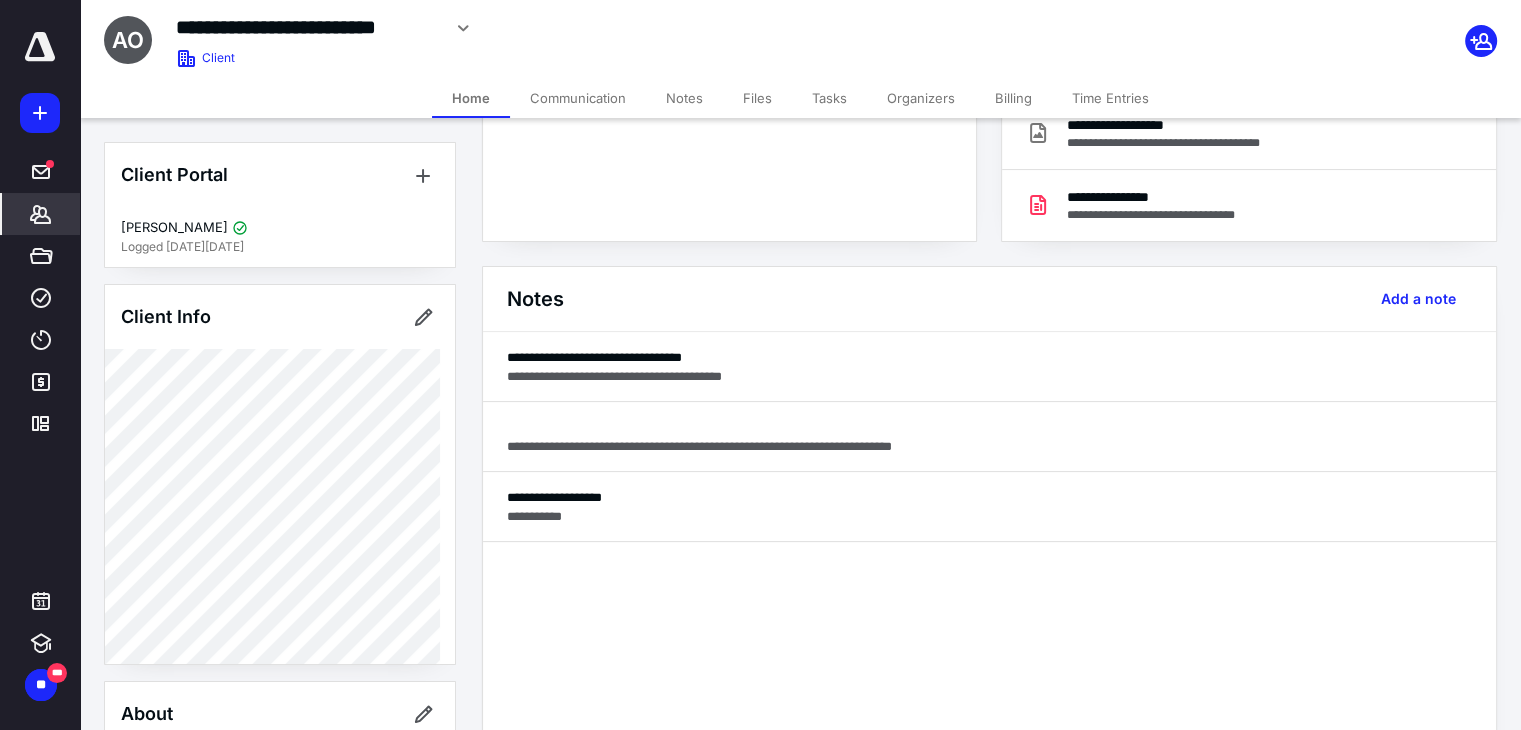 click on "Files" at bounding box center [757, 98] 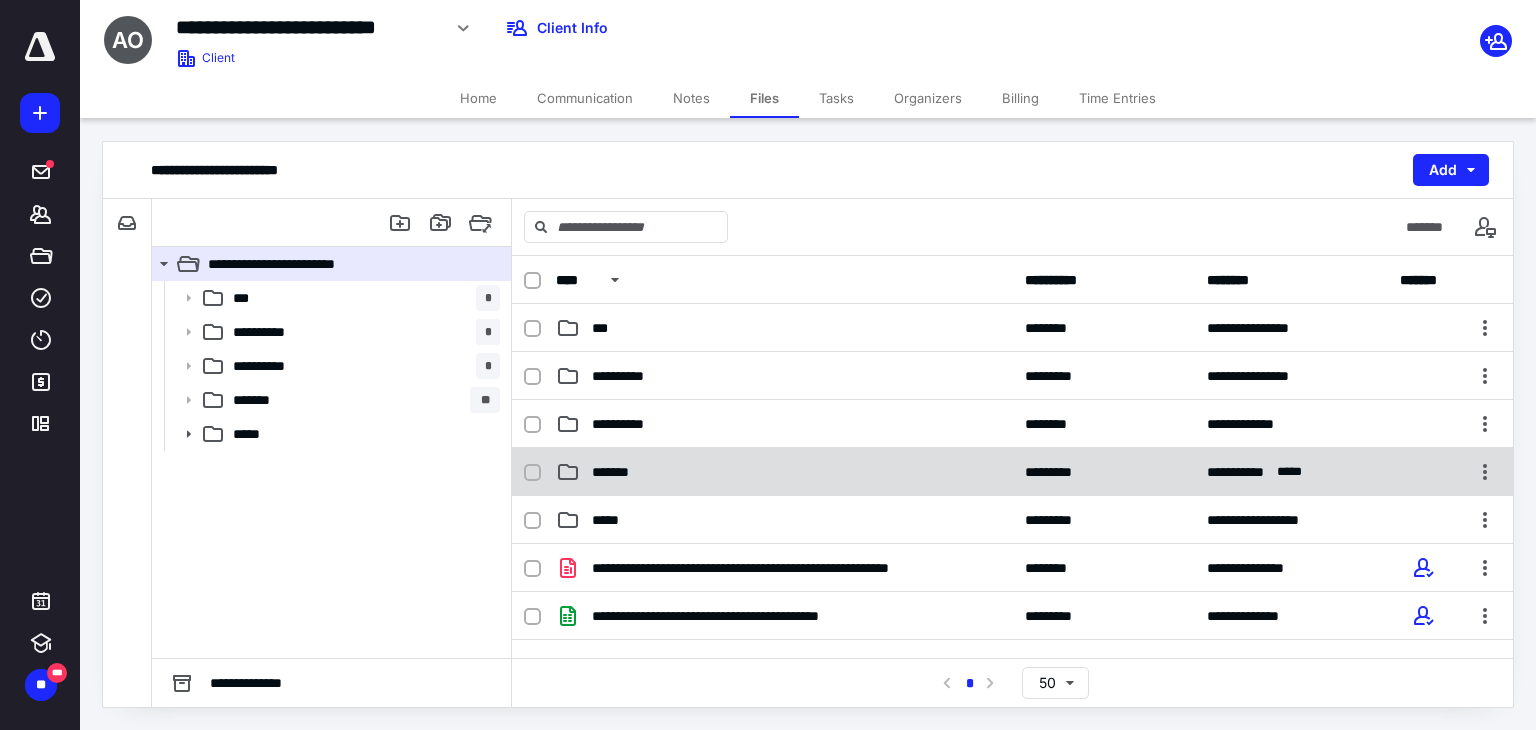 click on "*******" at bounding box center (784, 472) 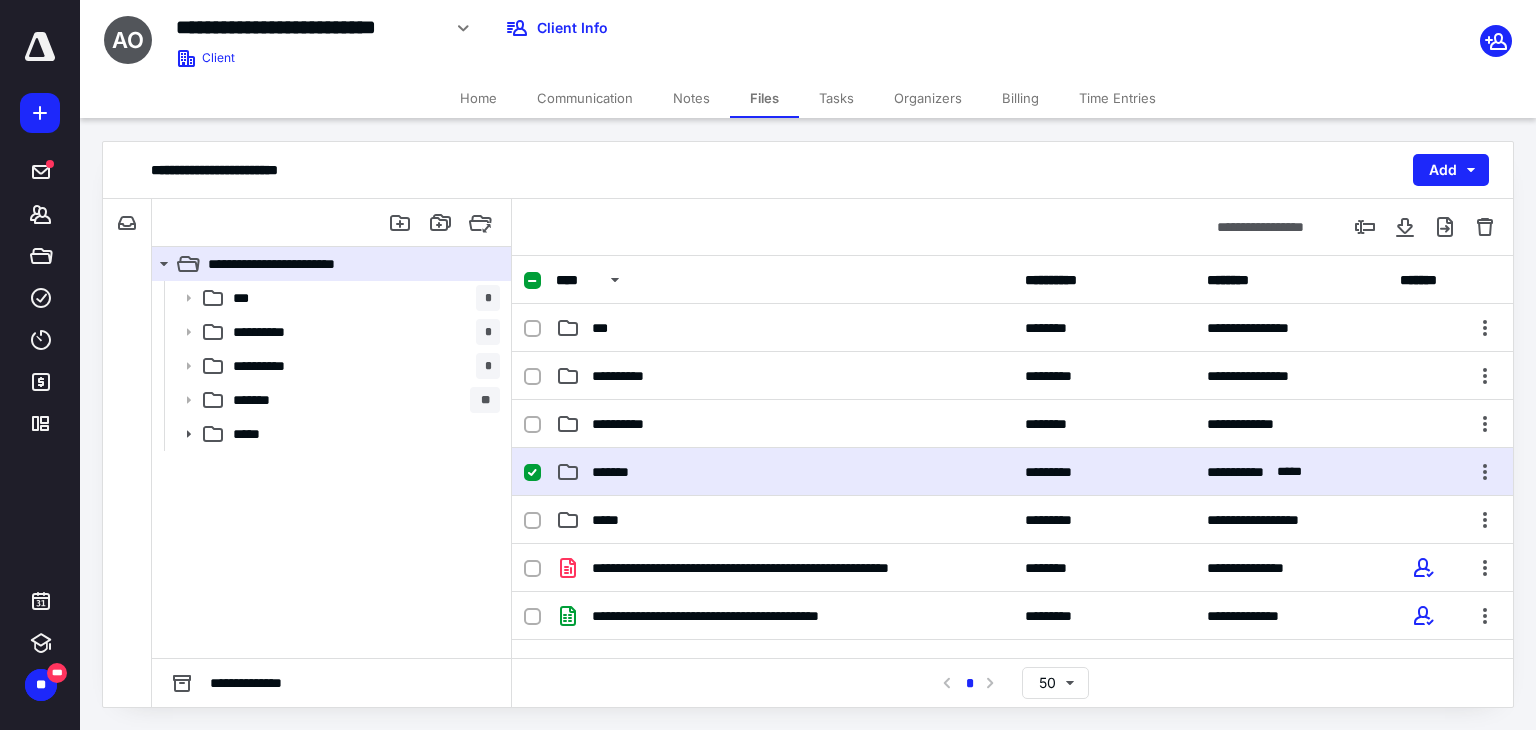 click on "*******" at bounding box center [784, 472] 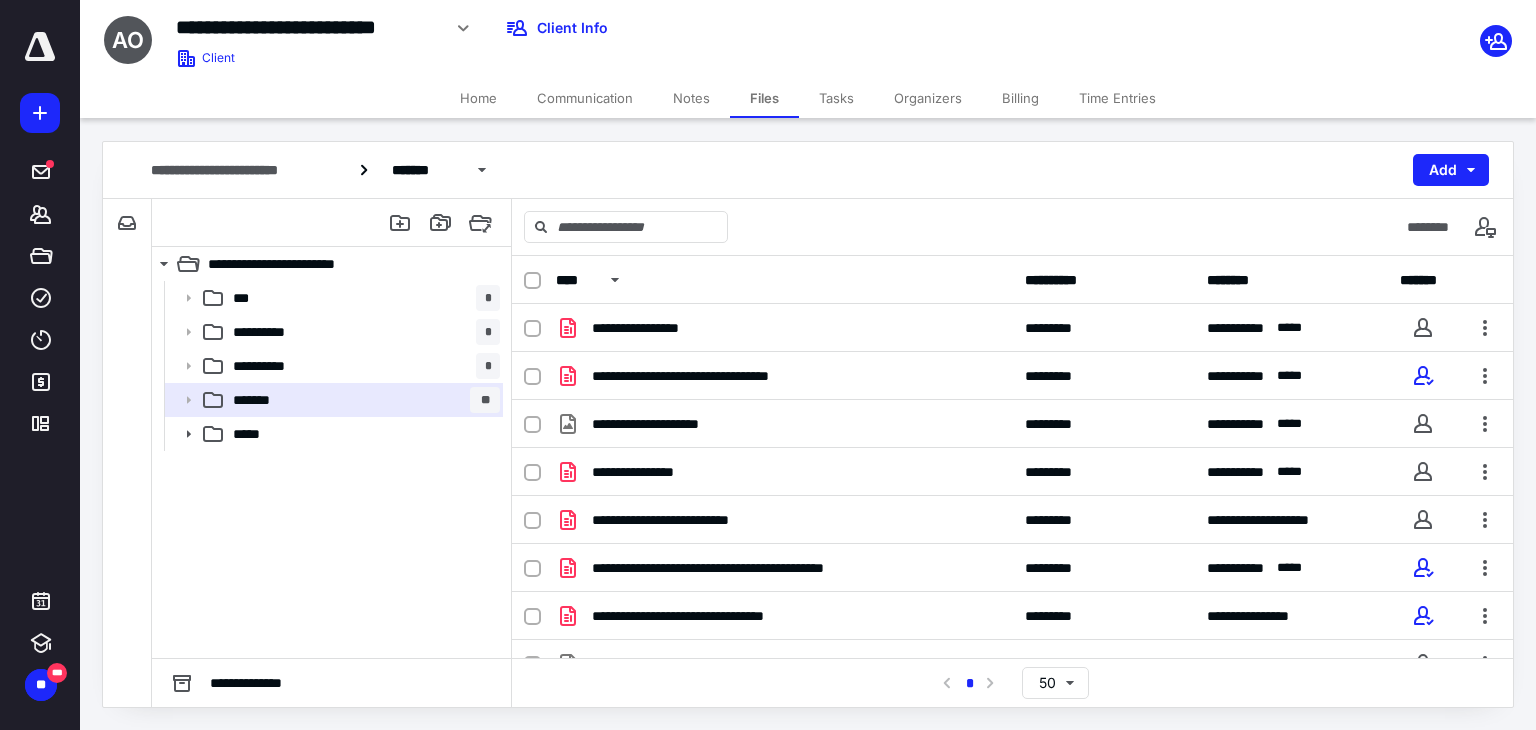 click on "Home" at bounding box center (478, 98) 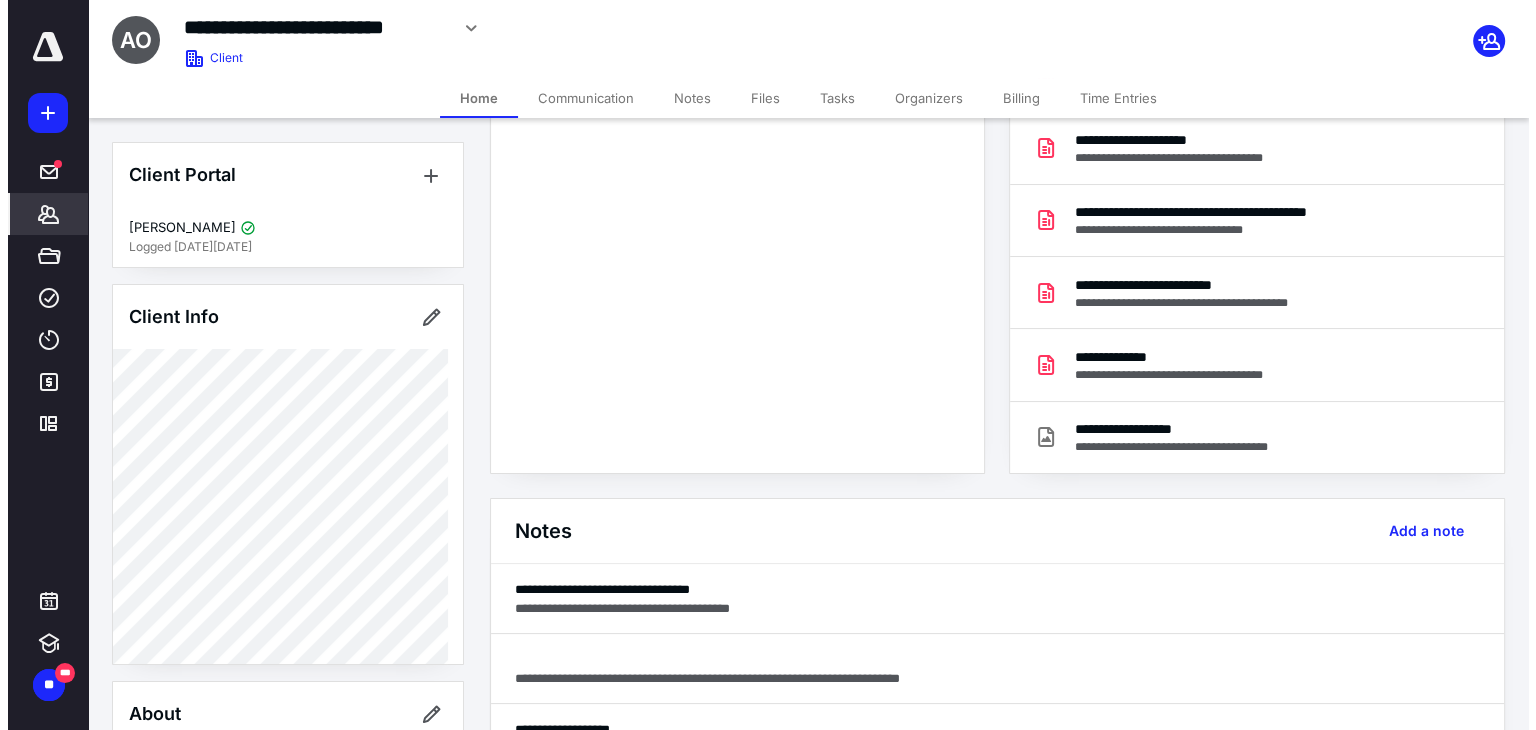 scroll, scrollTop: 0, scrollLeft: 0, axis: both 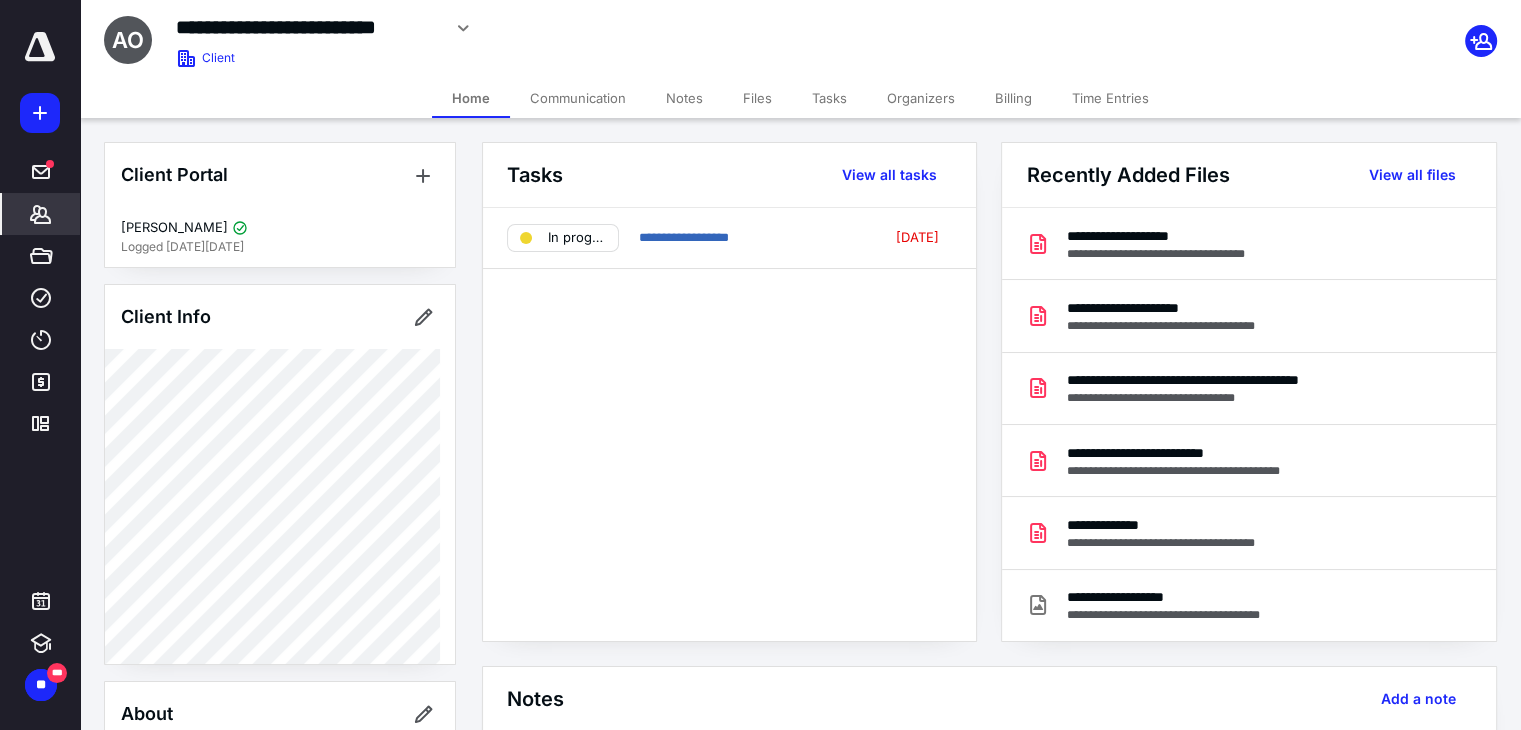 click on "Files" at bounding box center [757, 98] 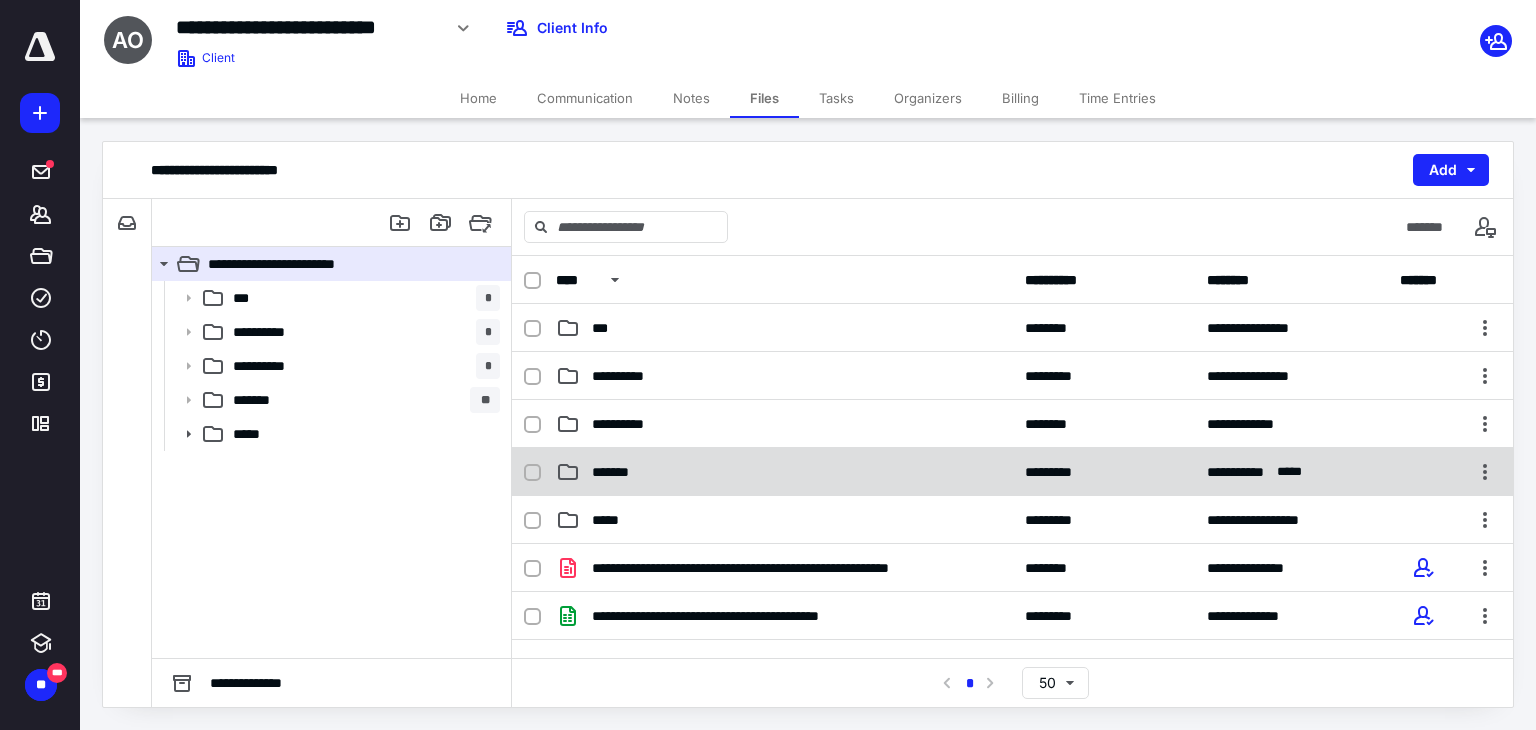 click on "*******" at bounding box center [784, 472] 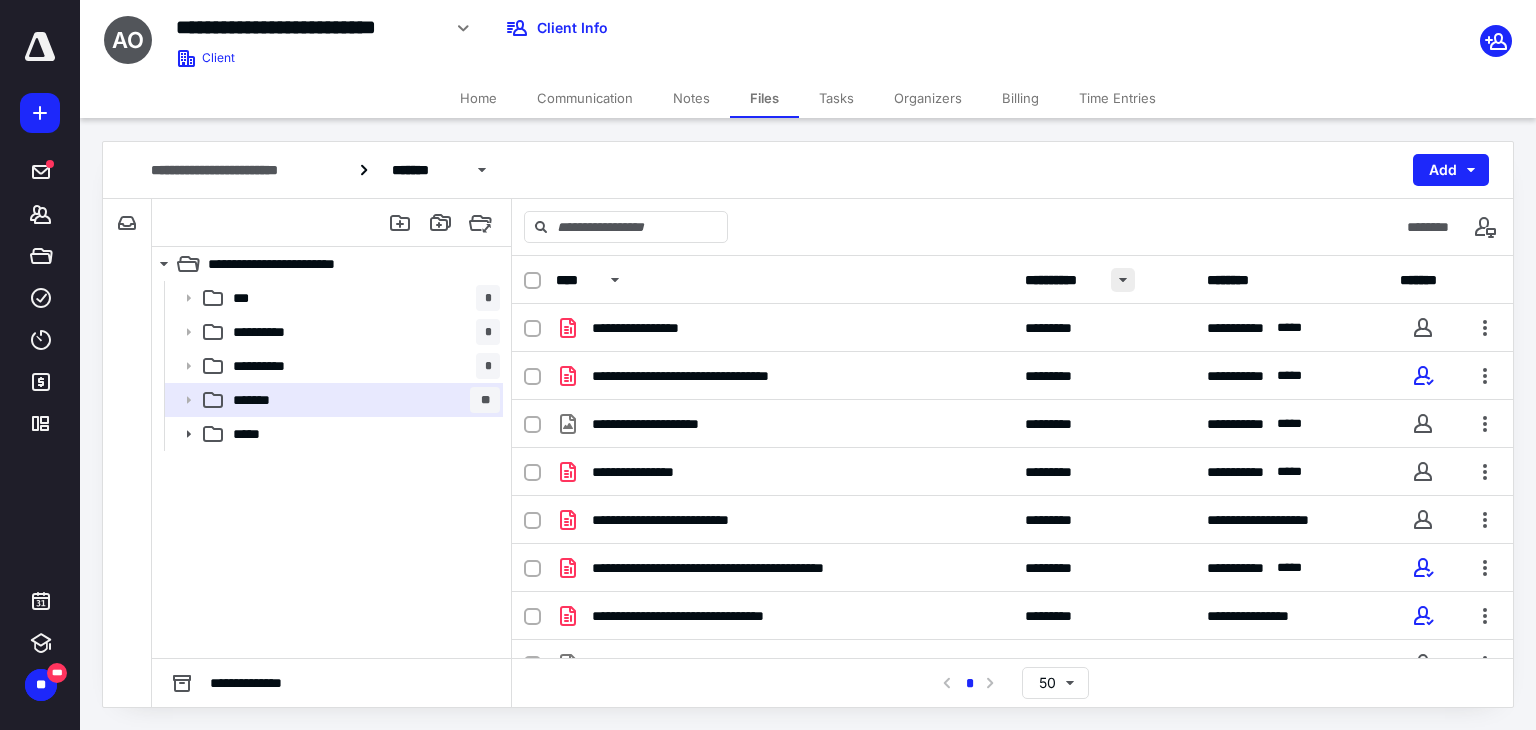 click at bounding box center (1123, 280) 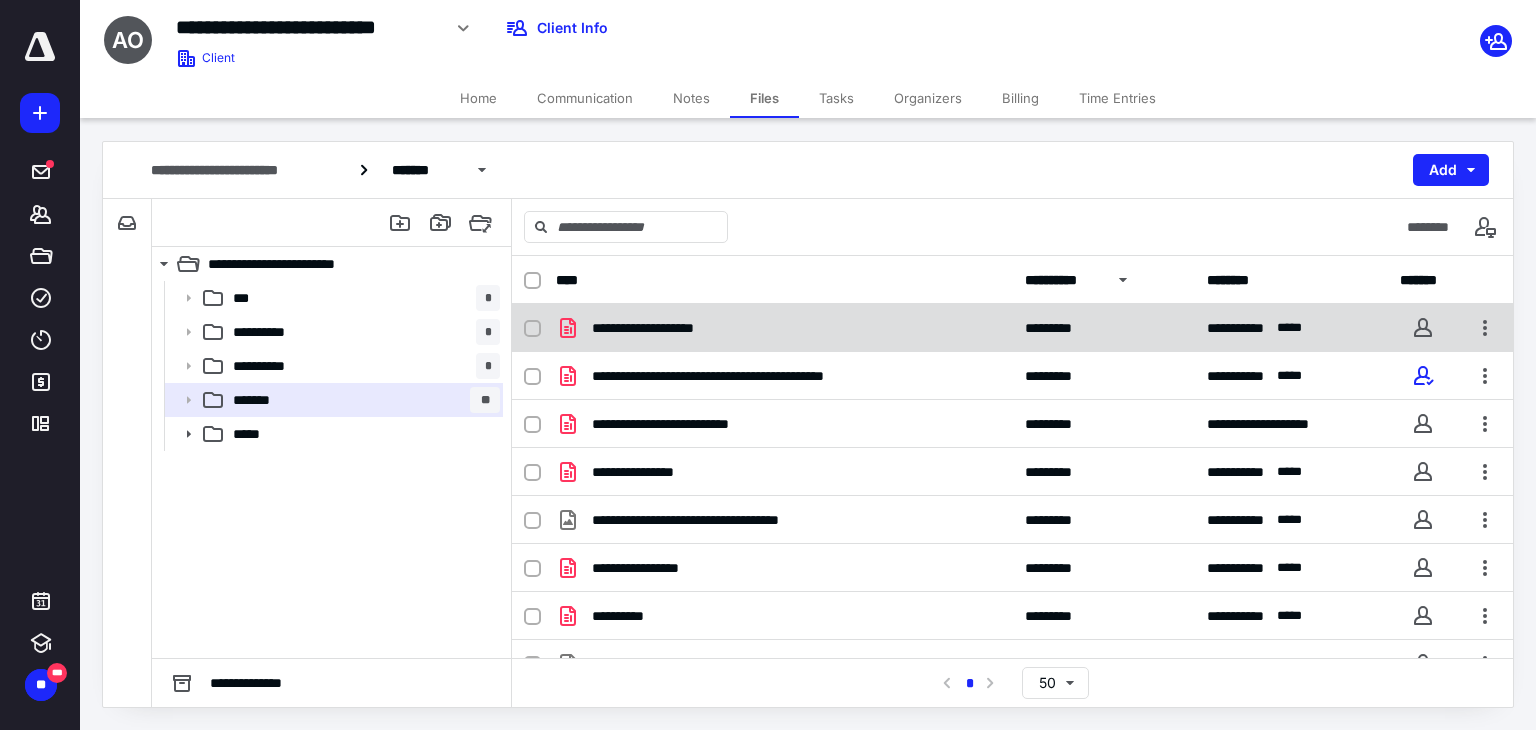 click on "**********" at bounding box center (784, 328) 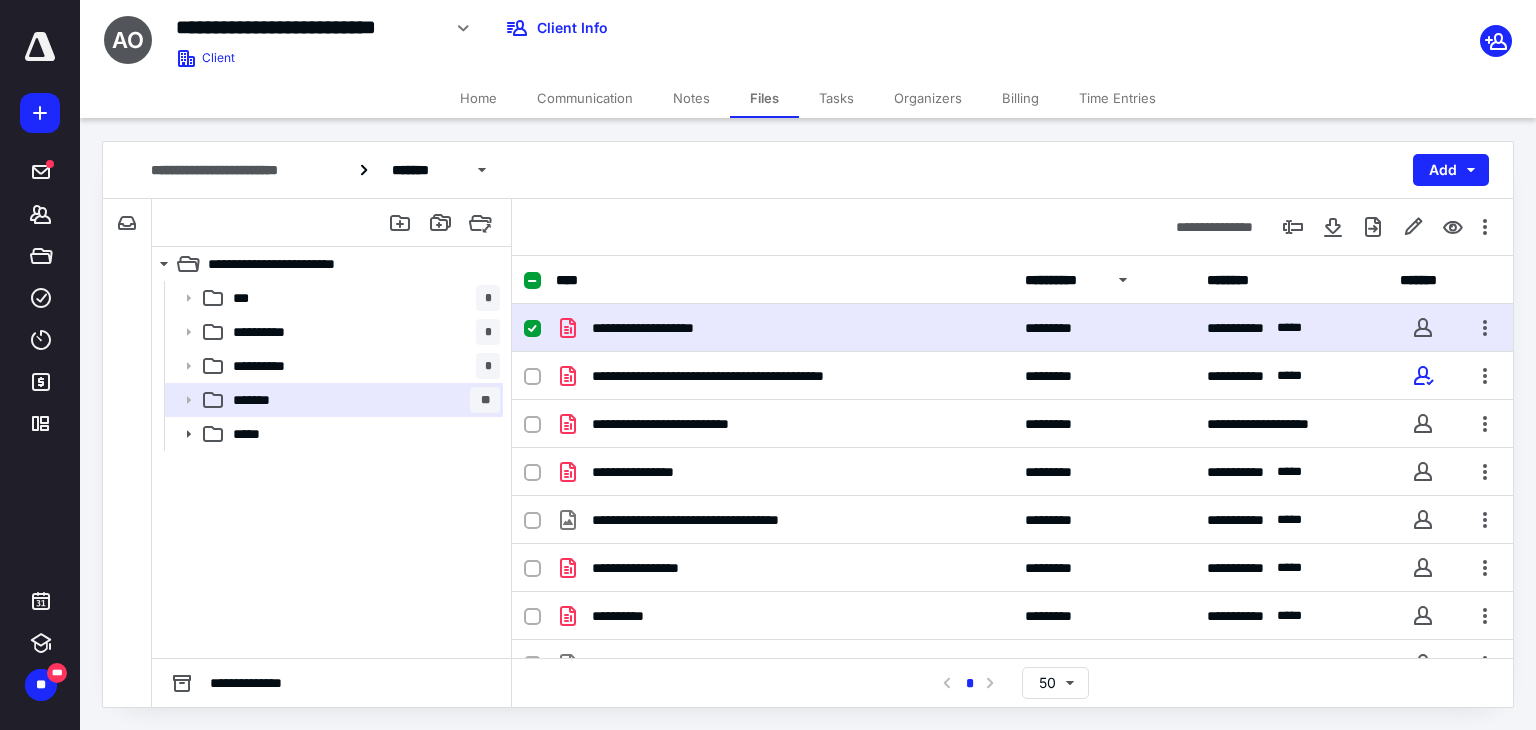 click on "**********" at bounding box center [784, 328] 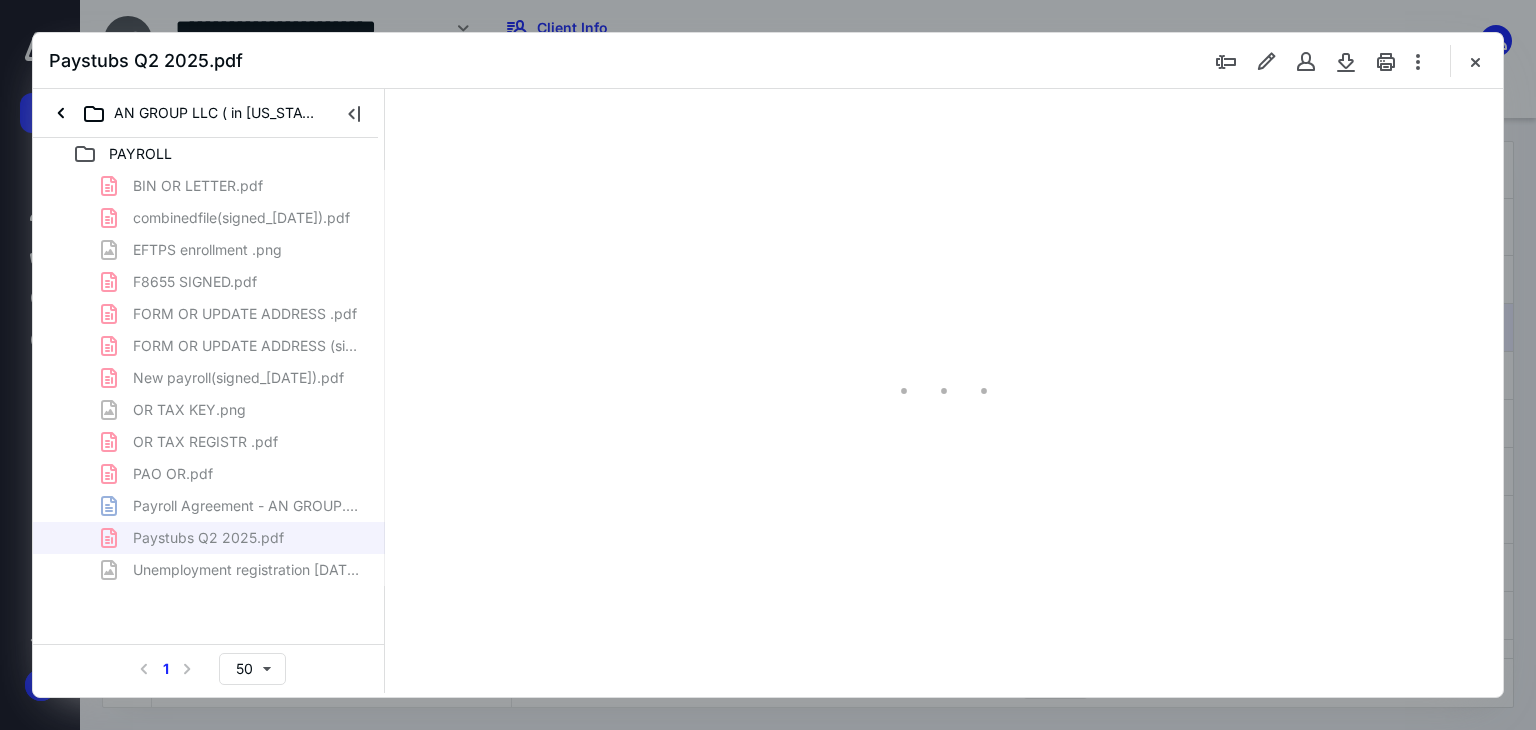 scroll, scrollTop: 0, scrollLeft: 0, axis: both 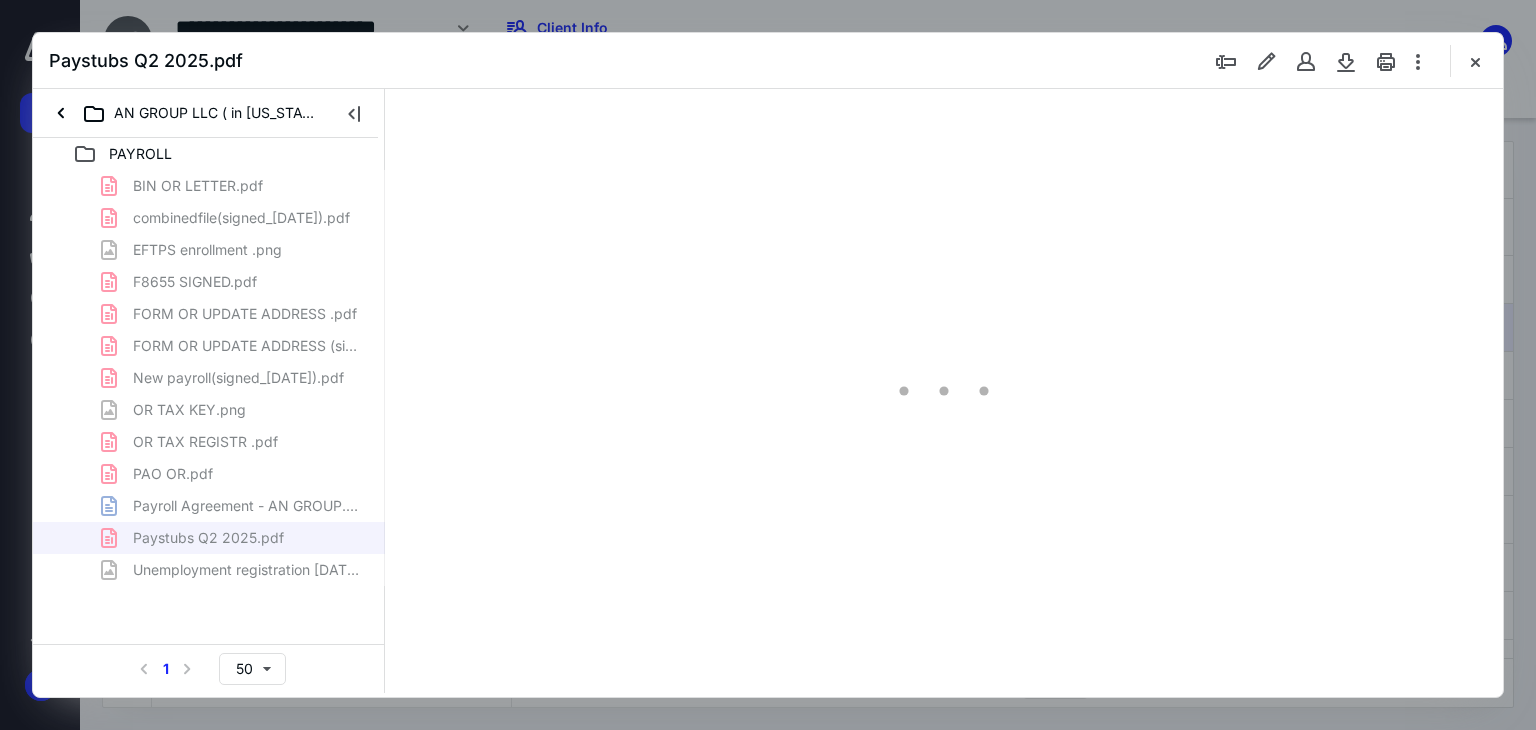 type on "66" 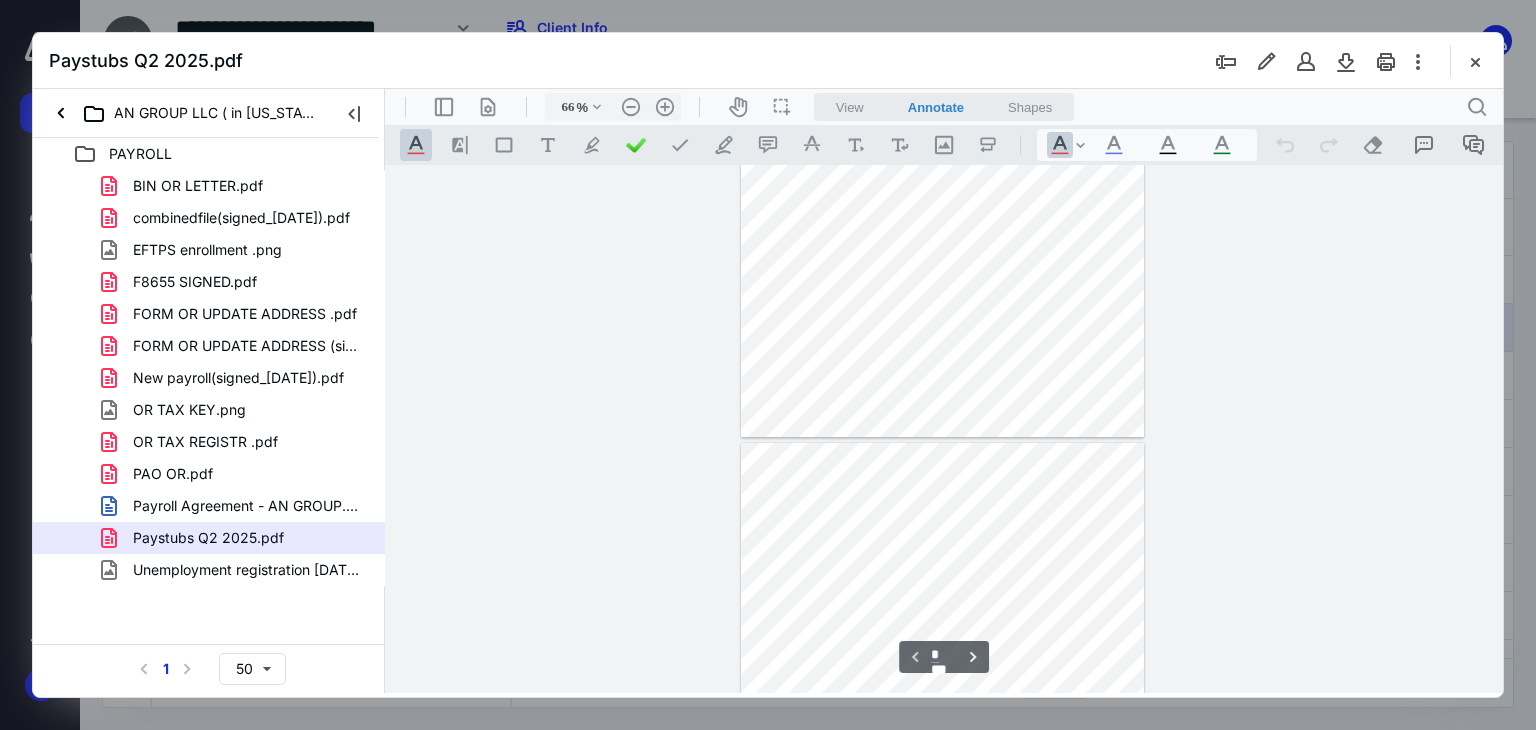 scroll, scrollTop: 379, scrollLeft: 0, axis: vertical 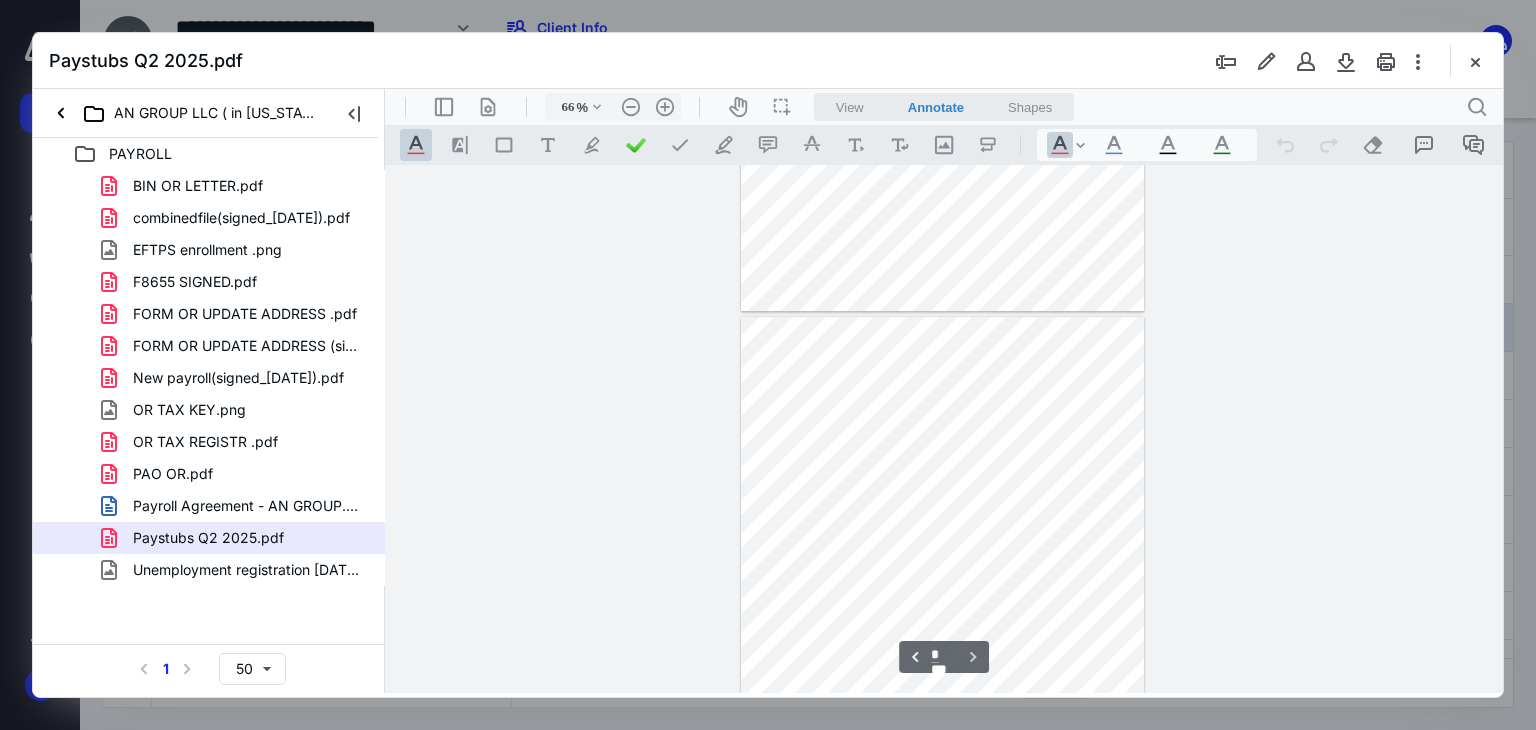 type on "*" 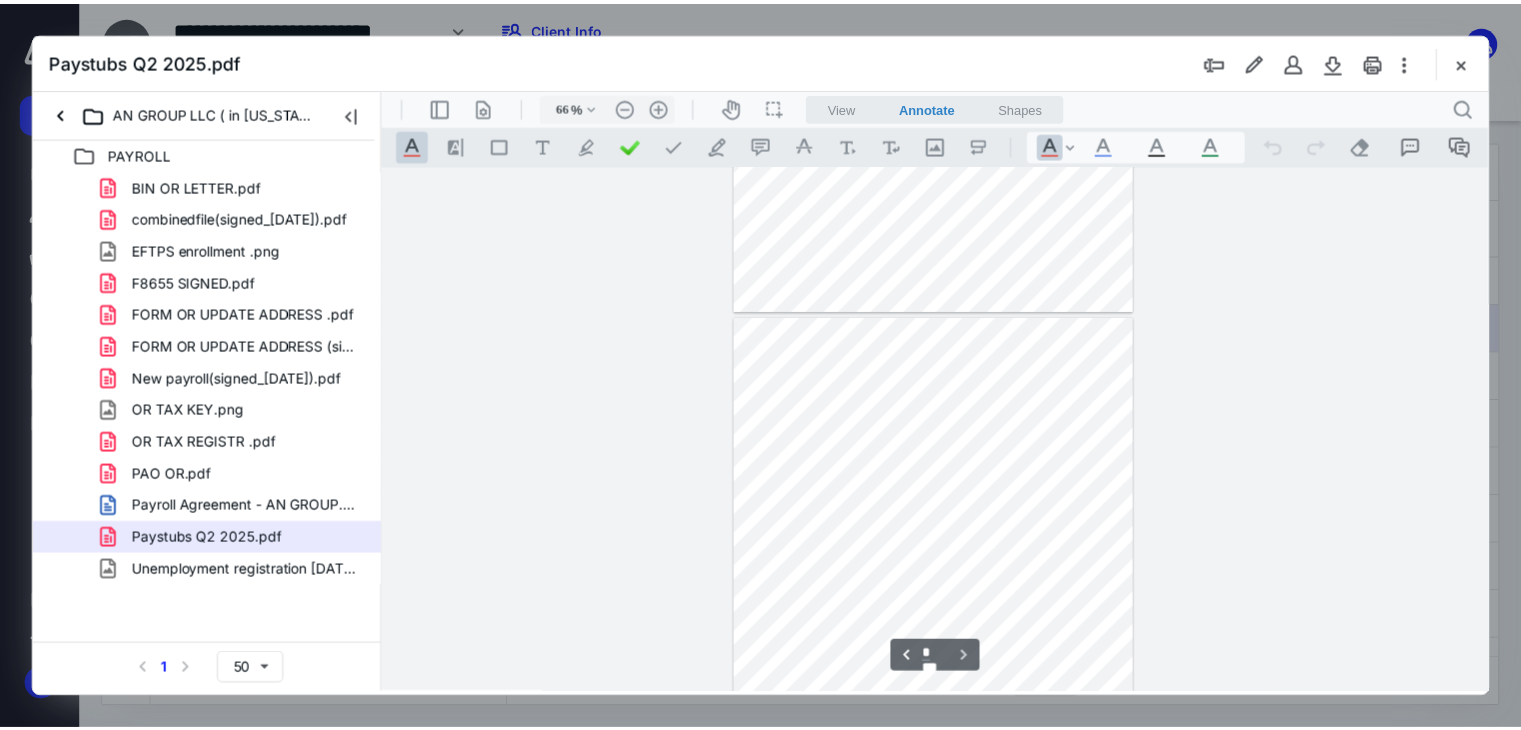 scroll, scrollTop: 0, scrollLeft: 0, axis: both 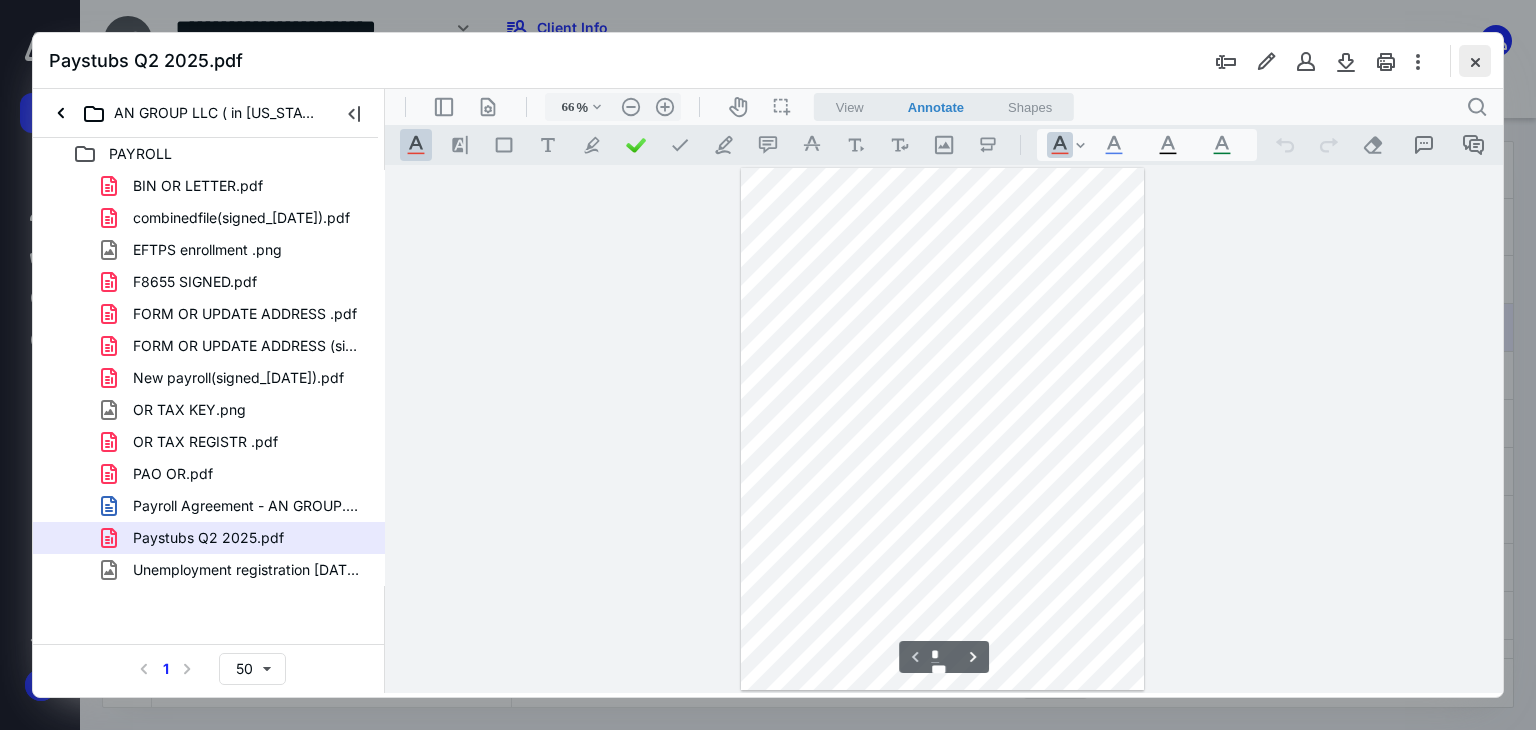 click at bounding box center [1475, 61] 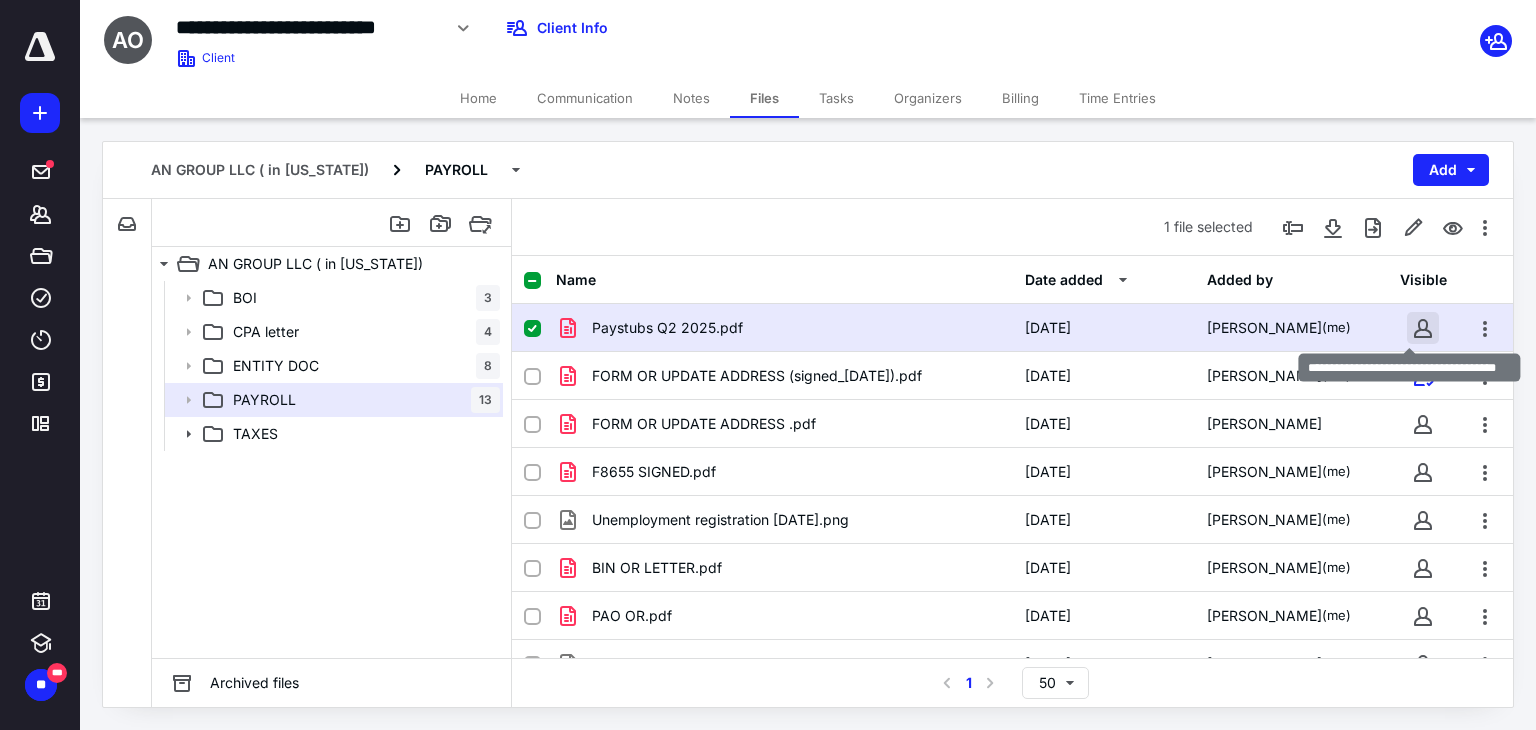 click at bounding box center [1423, 328] 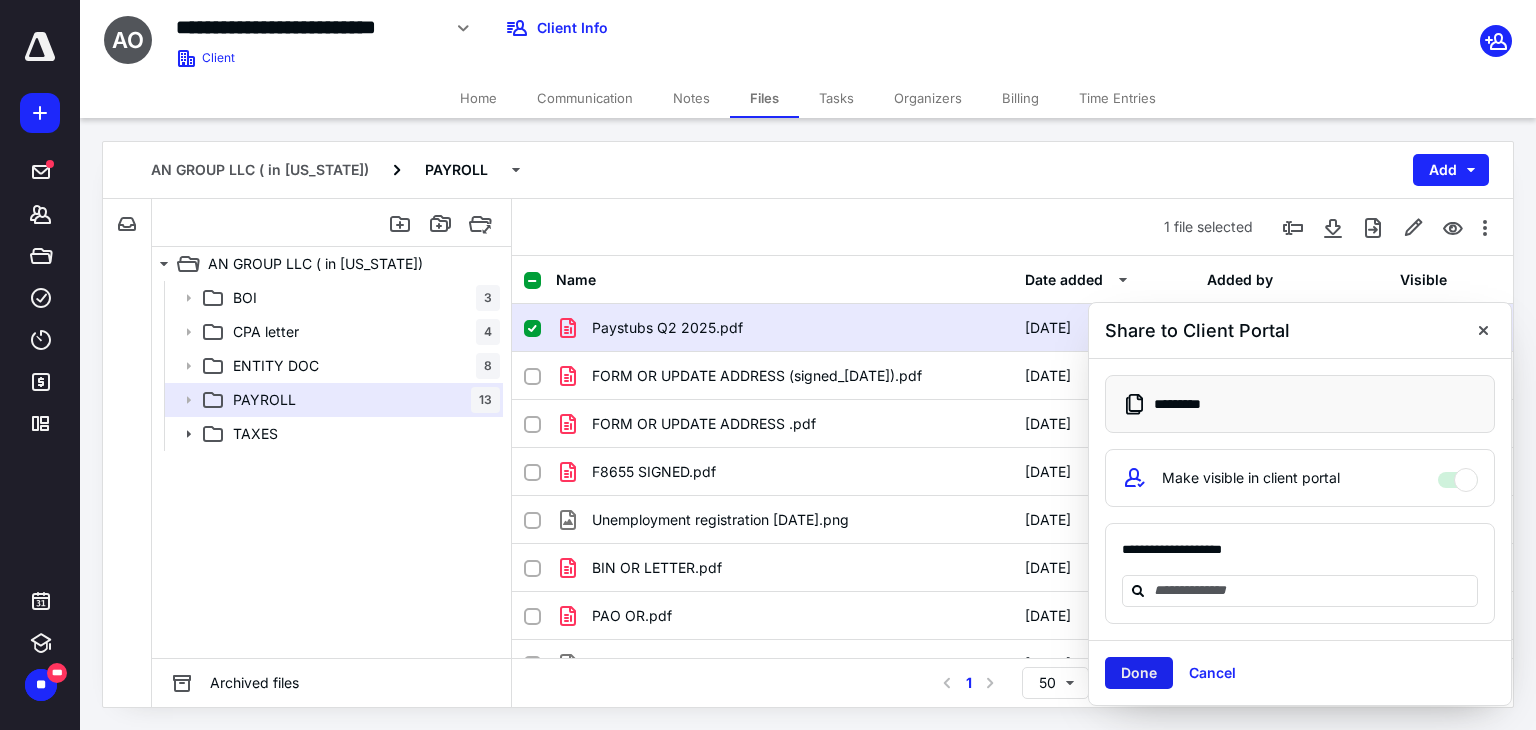 click on "Done" at bounding box center (1139, 673) 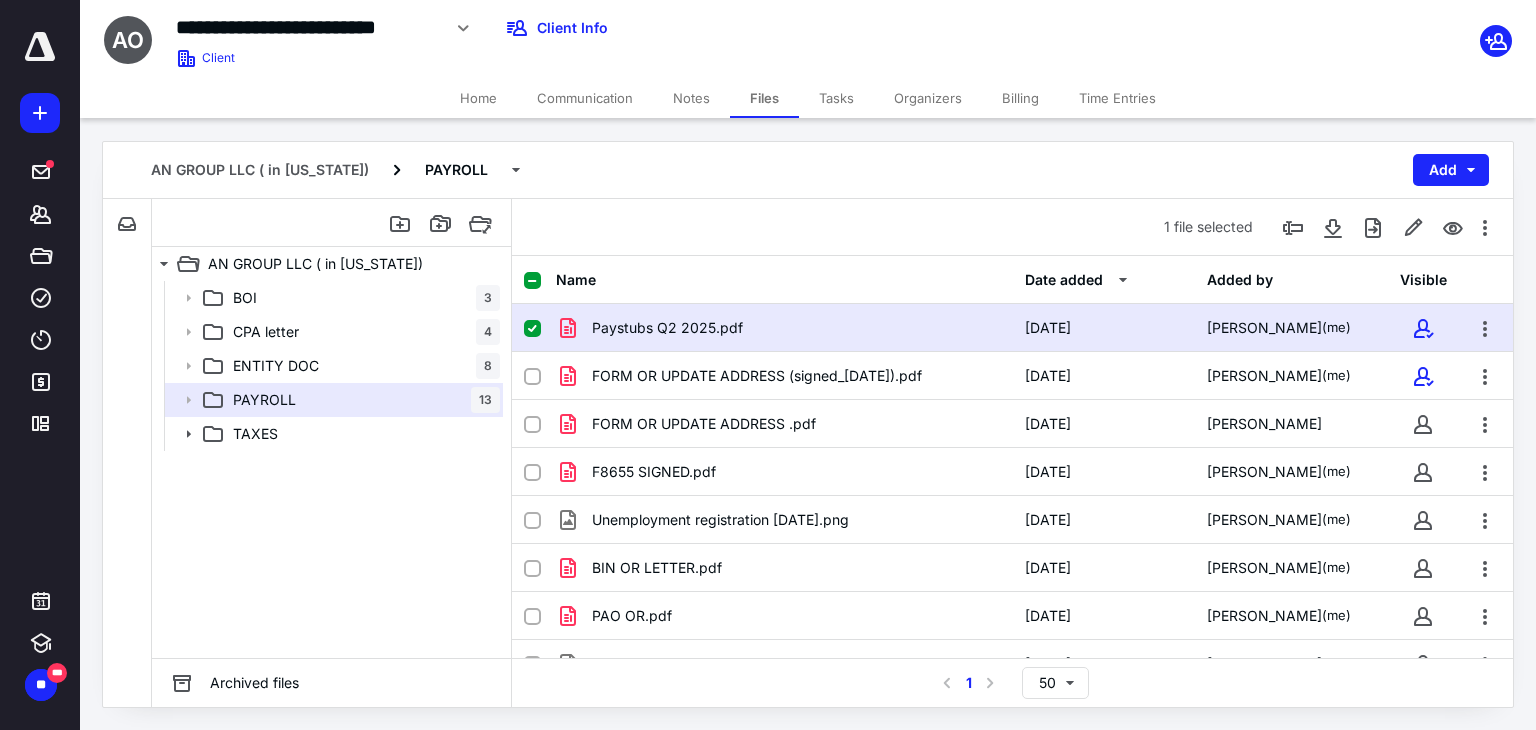 click on "Home" at bounding box center [478, 98] 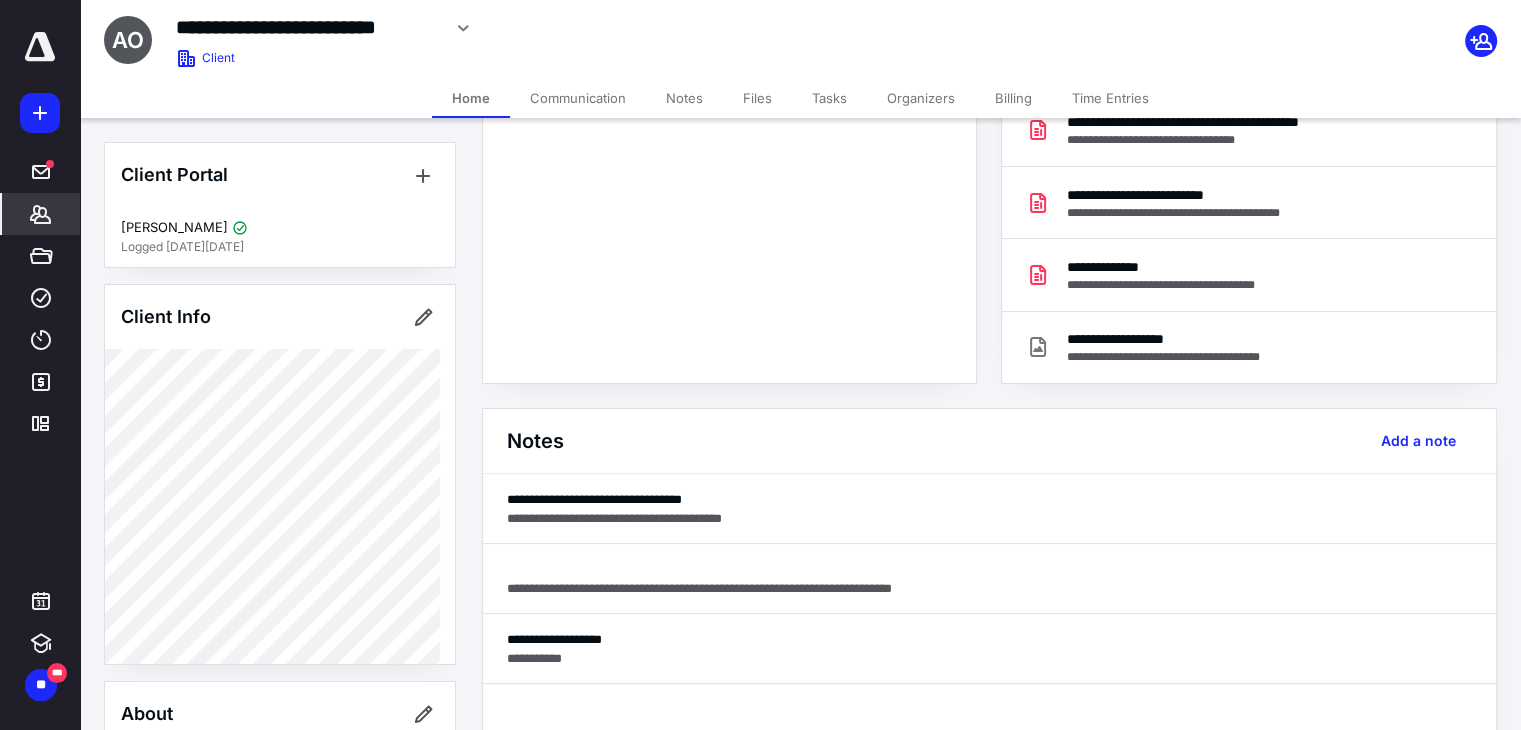 scroll, scrollTop: 300, scrollLeft: 0, axis: vertical 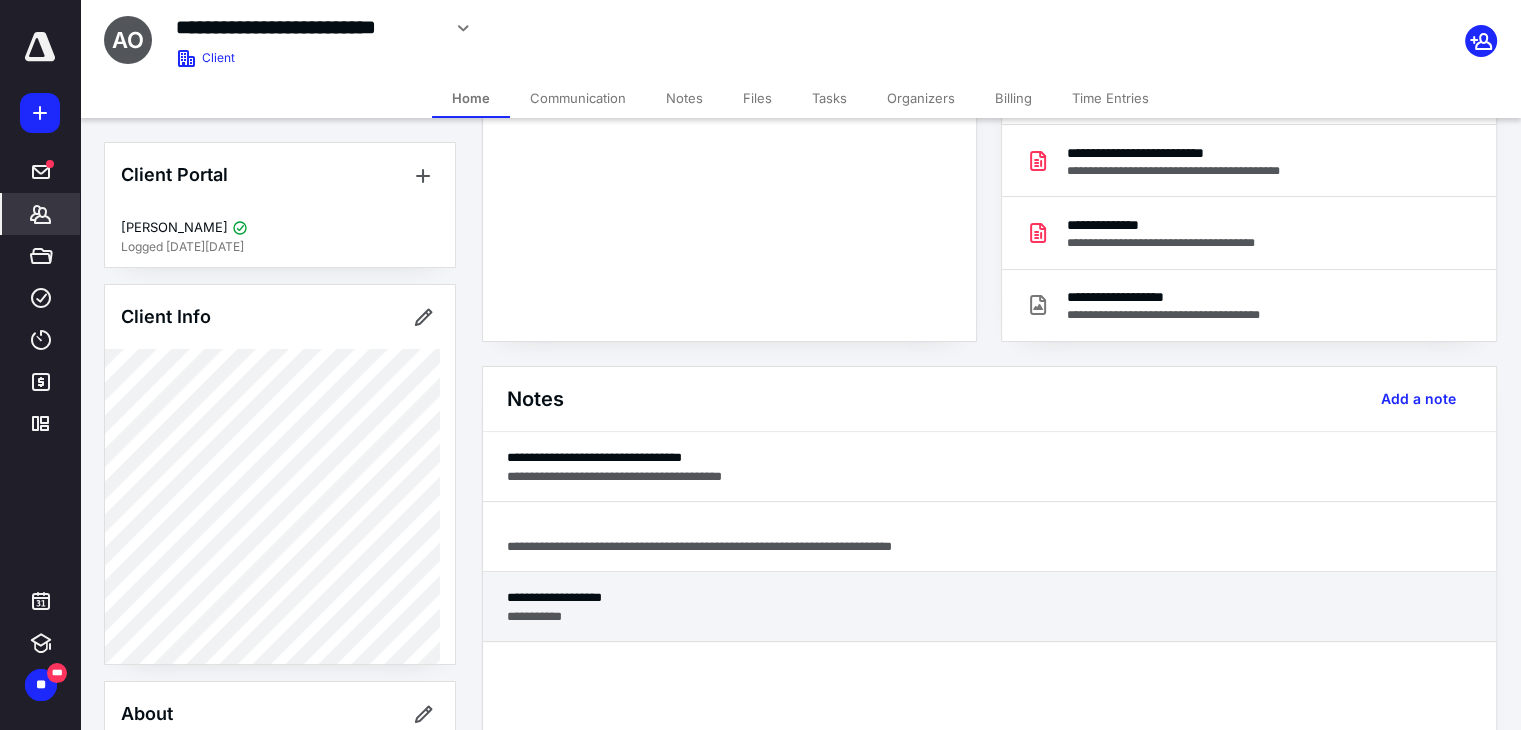 click on "**********" at bounding box center (989, 616) 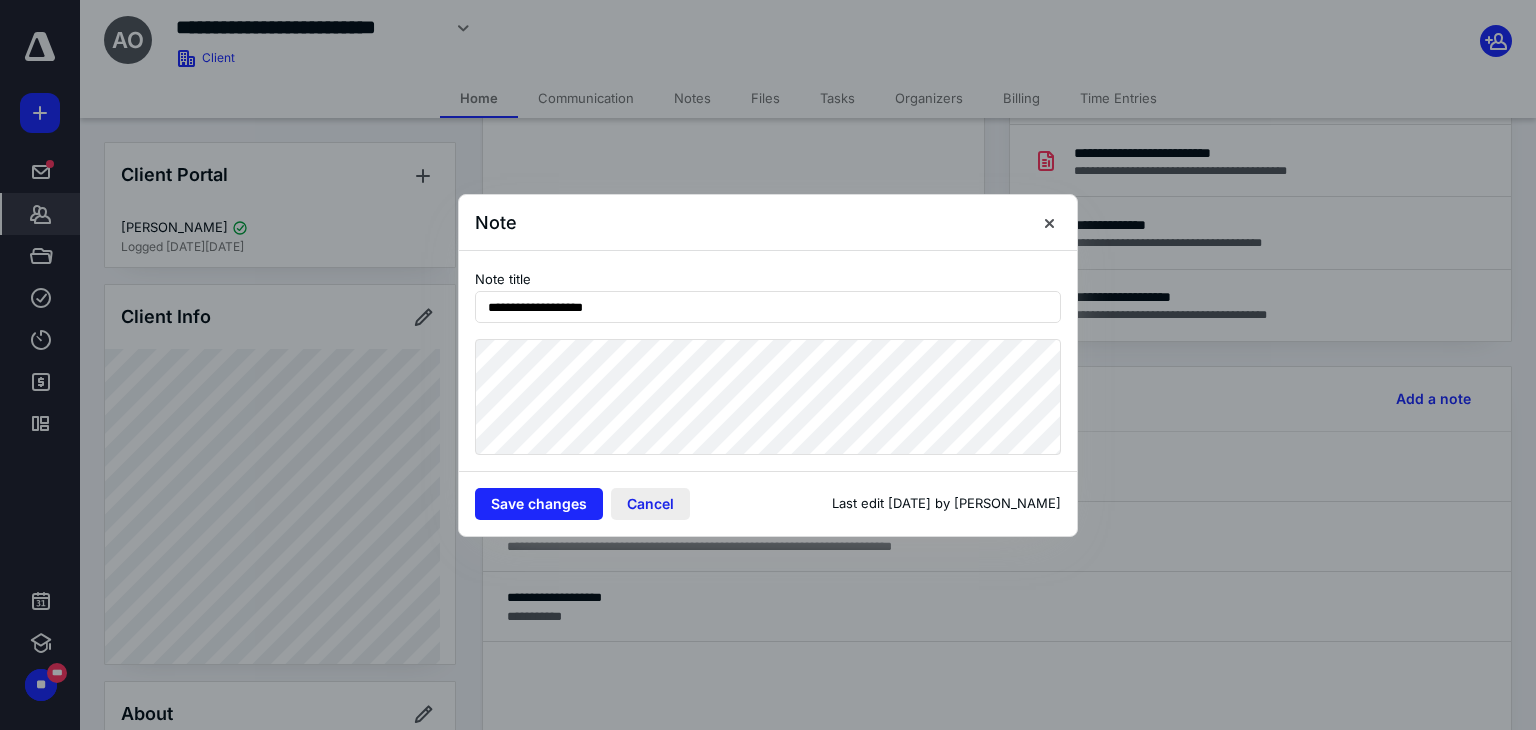 click on "Cancel" at bounding box center (650, 504) 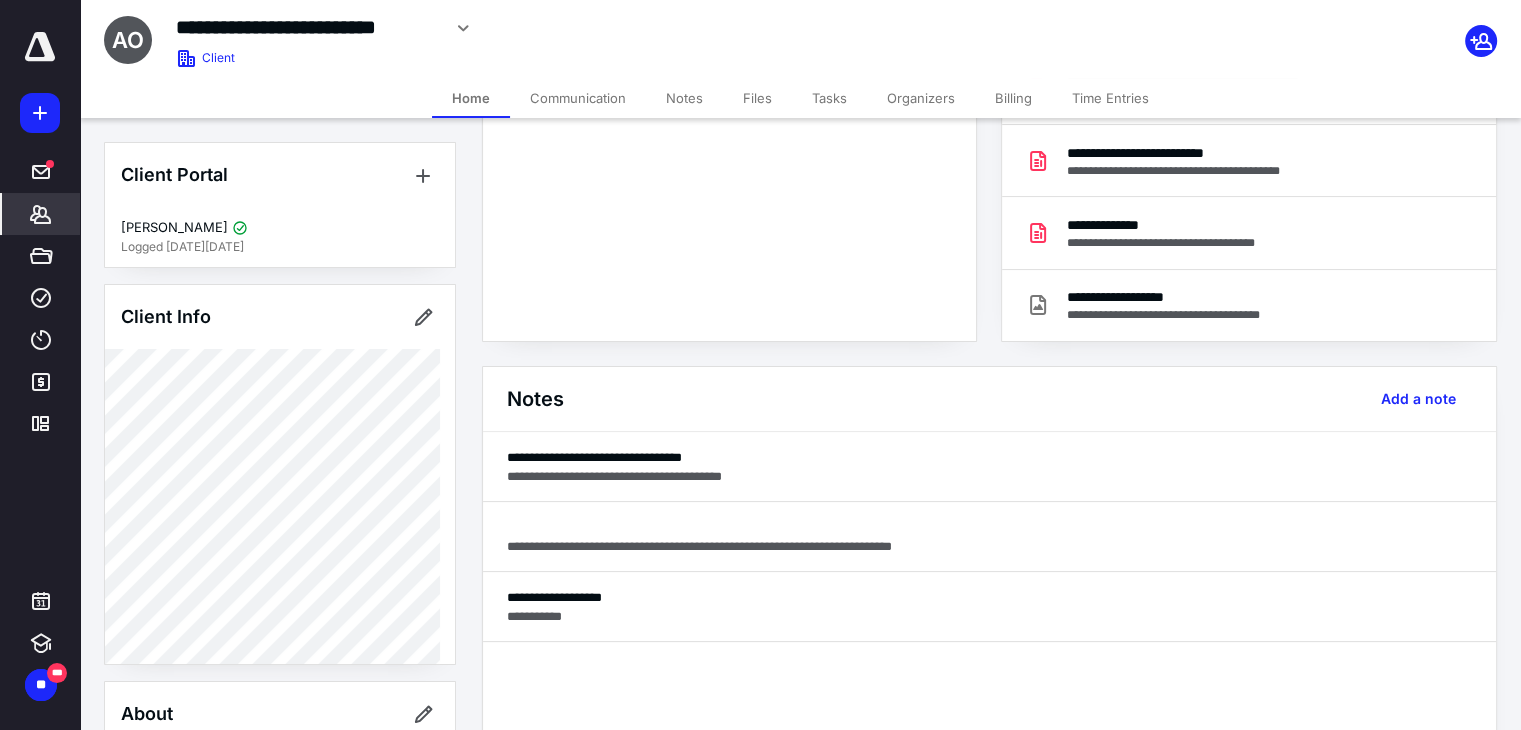 click on "Files" at bounding box center (757, 98) 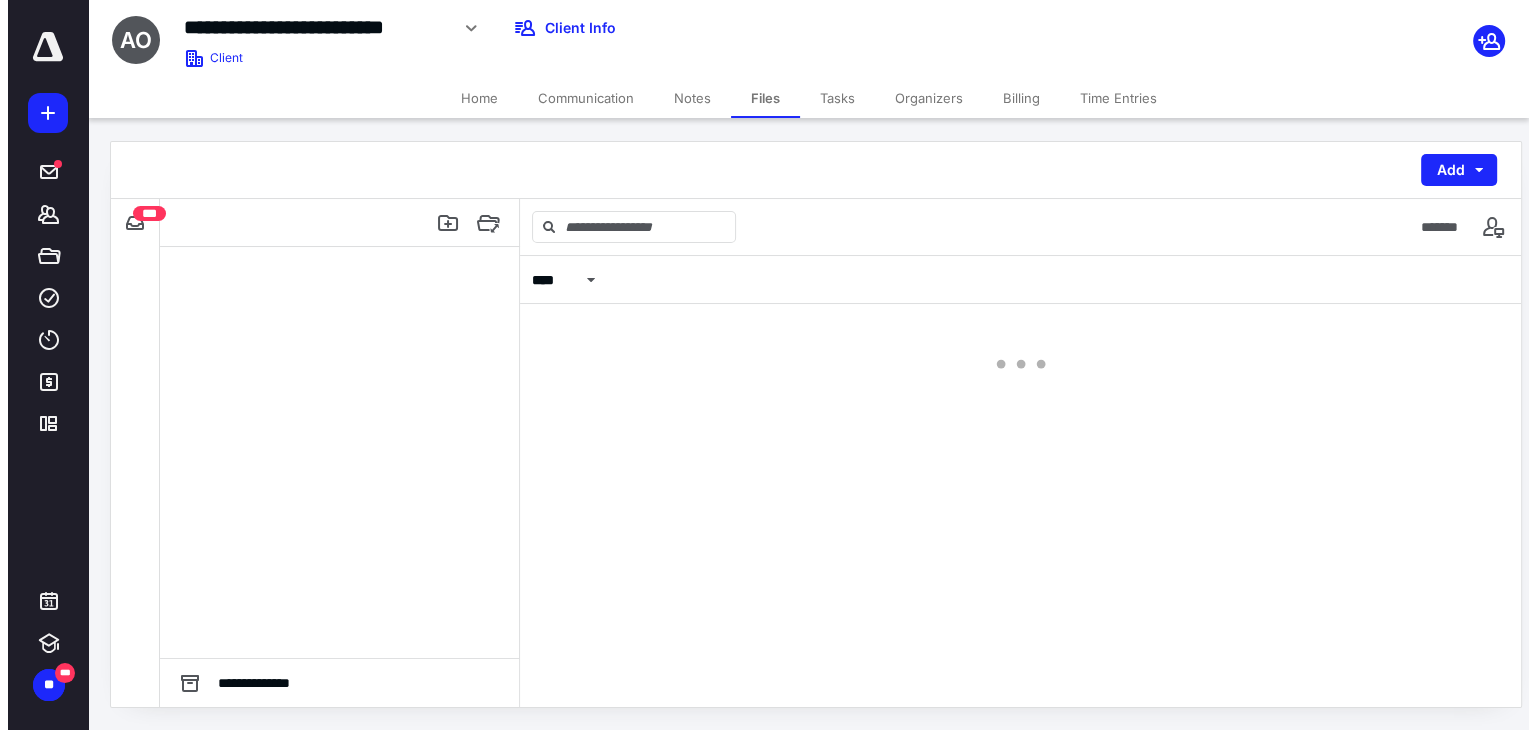 scroll, scrollTop: 0, scrollLeft: 0, axis: both 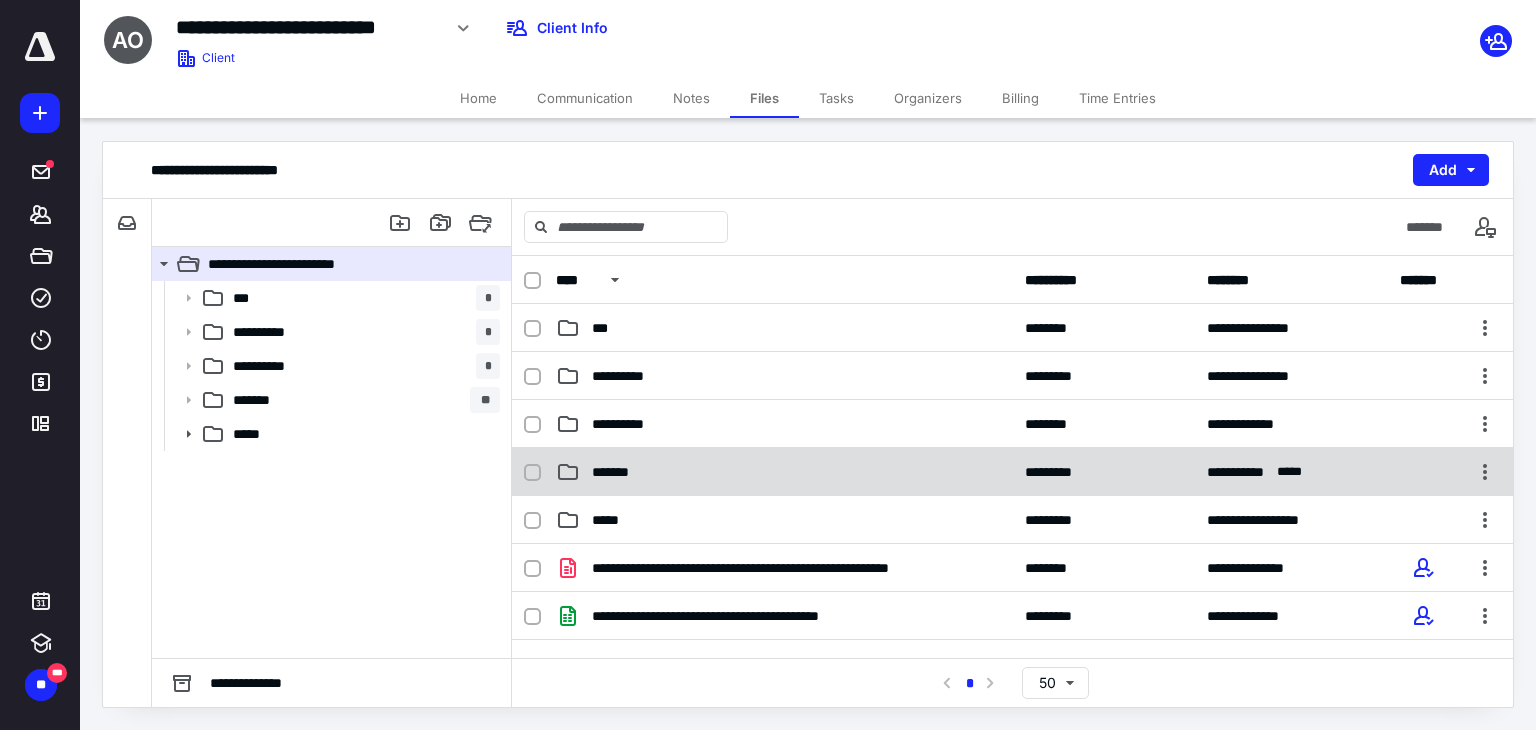 click on "*******" at bounding box center [784, 472] 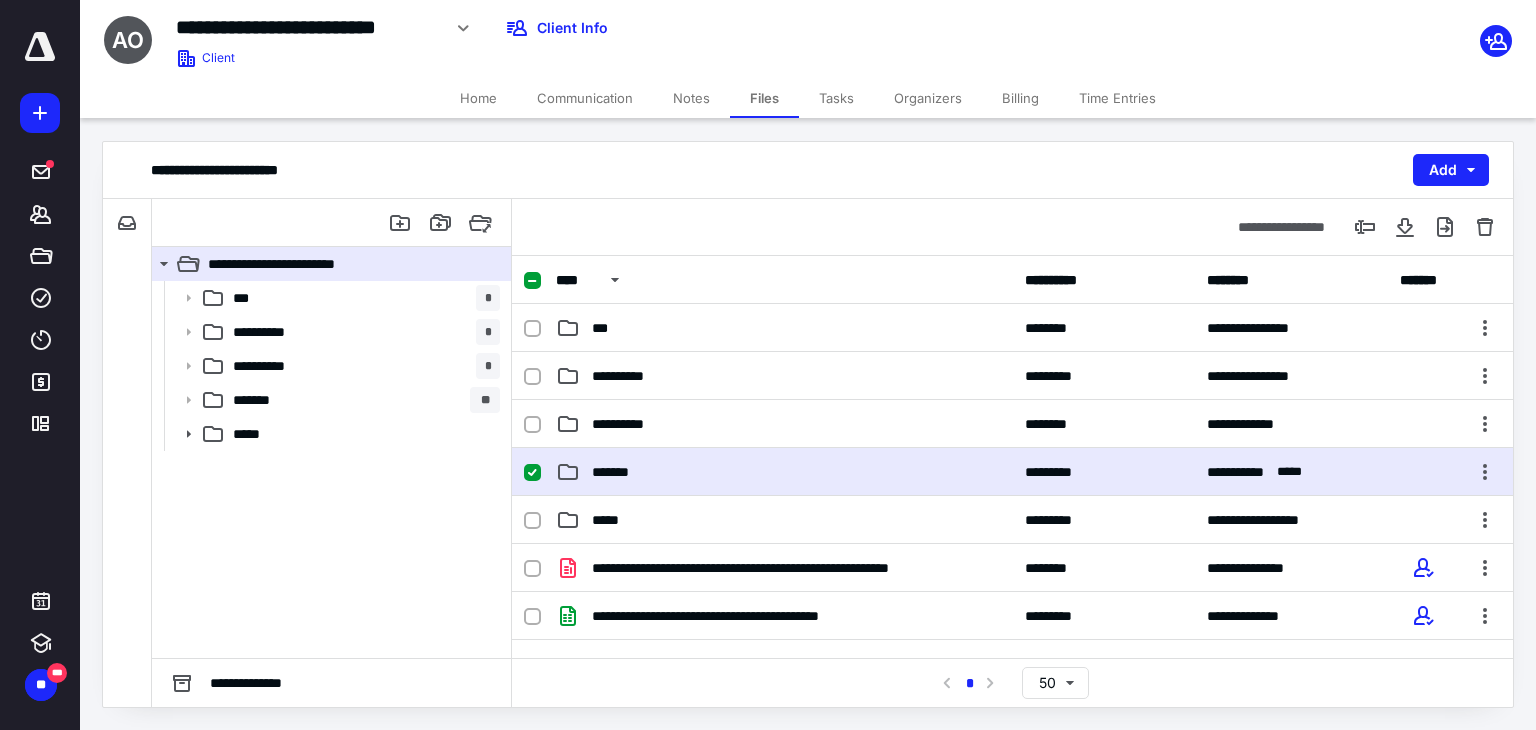 click on "*******" at bounding box center [784, 472] 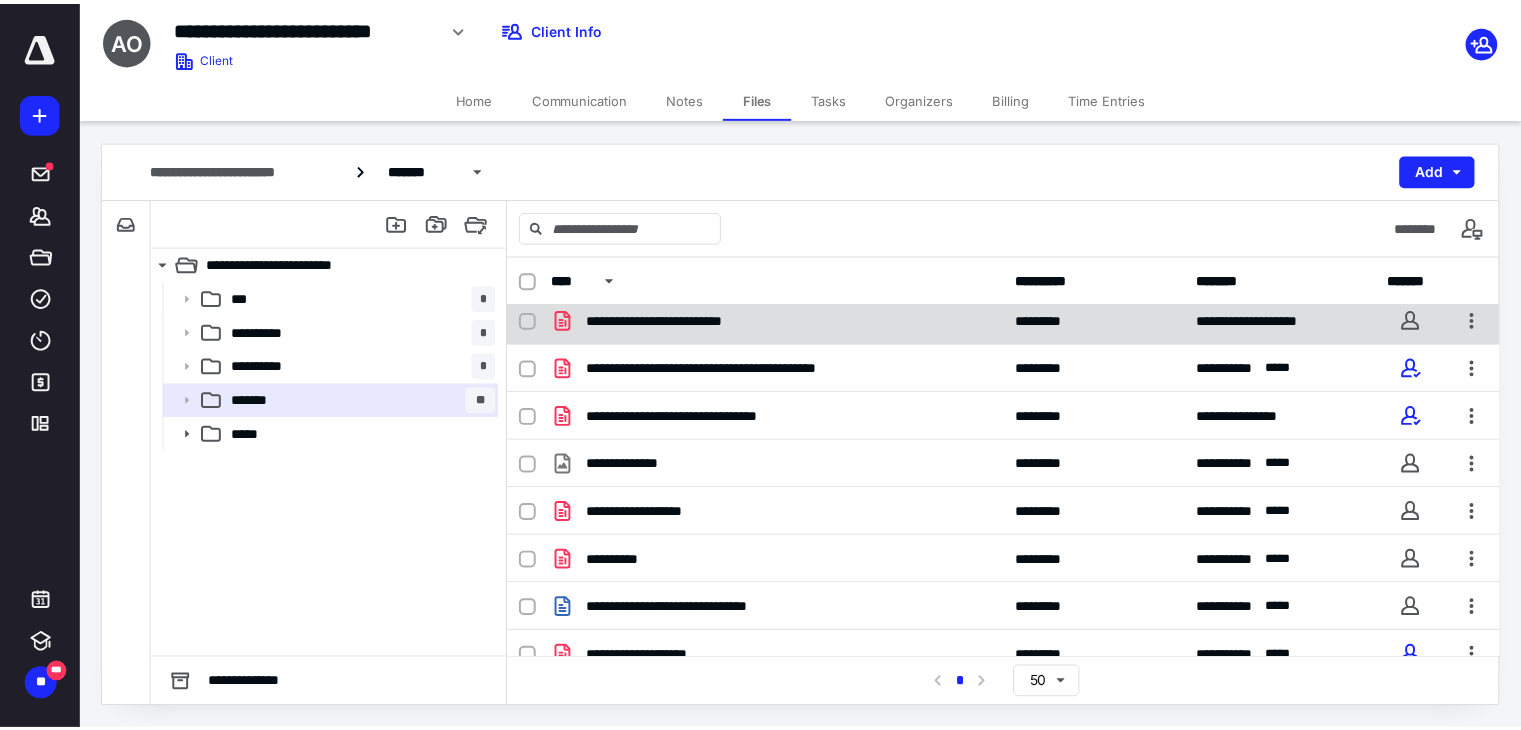 scroll, scrollTop: 0, scrollLeft: 0, axis: both 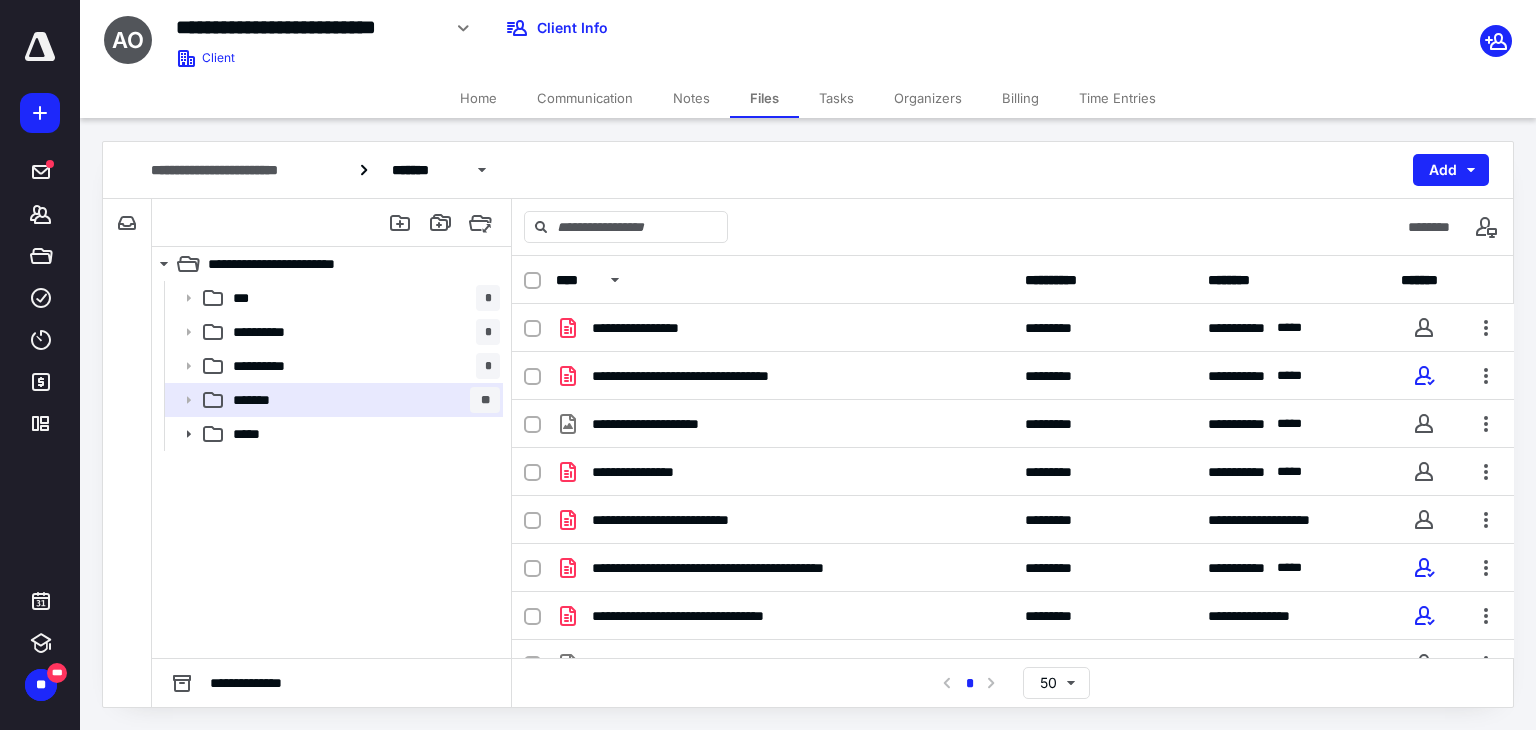 click on "Home" at bounding box center (478, 98) 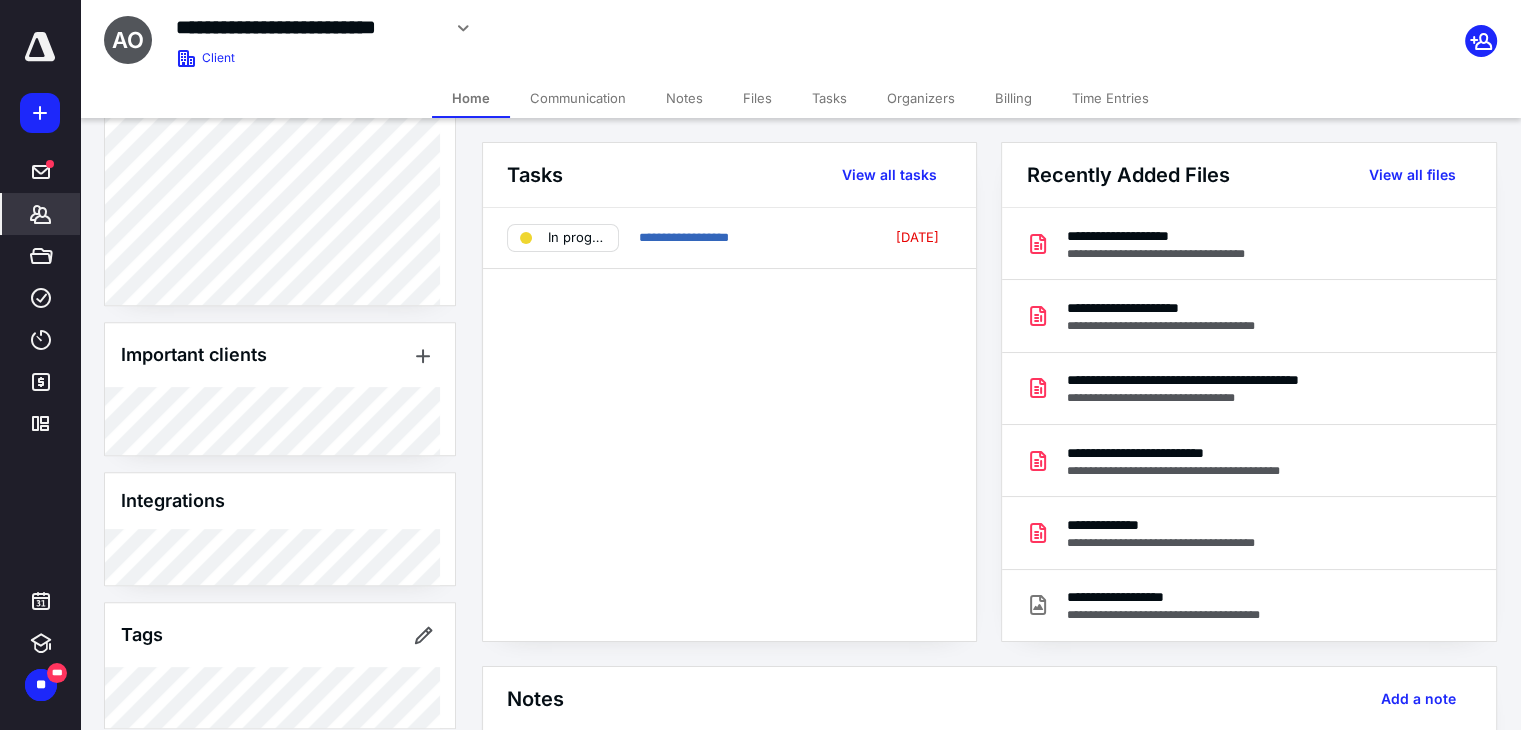 scroll, scrollTop: 859, scrollLeft: 0, axis: vertical 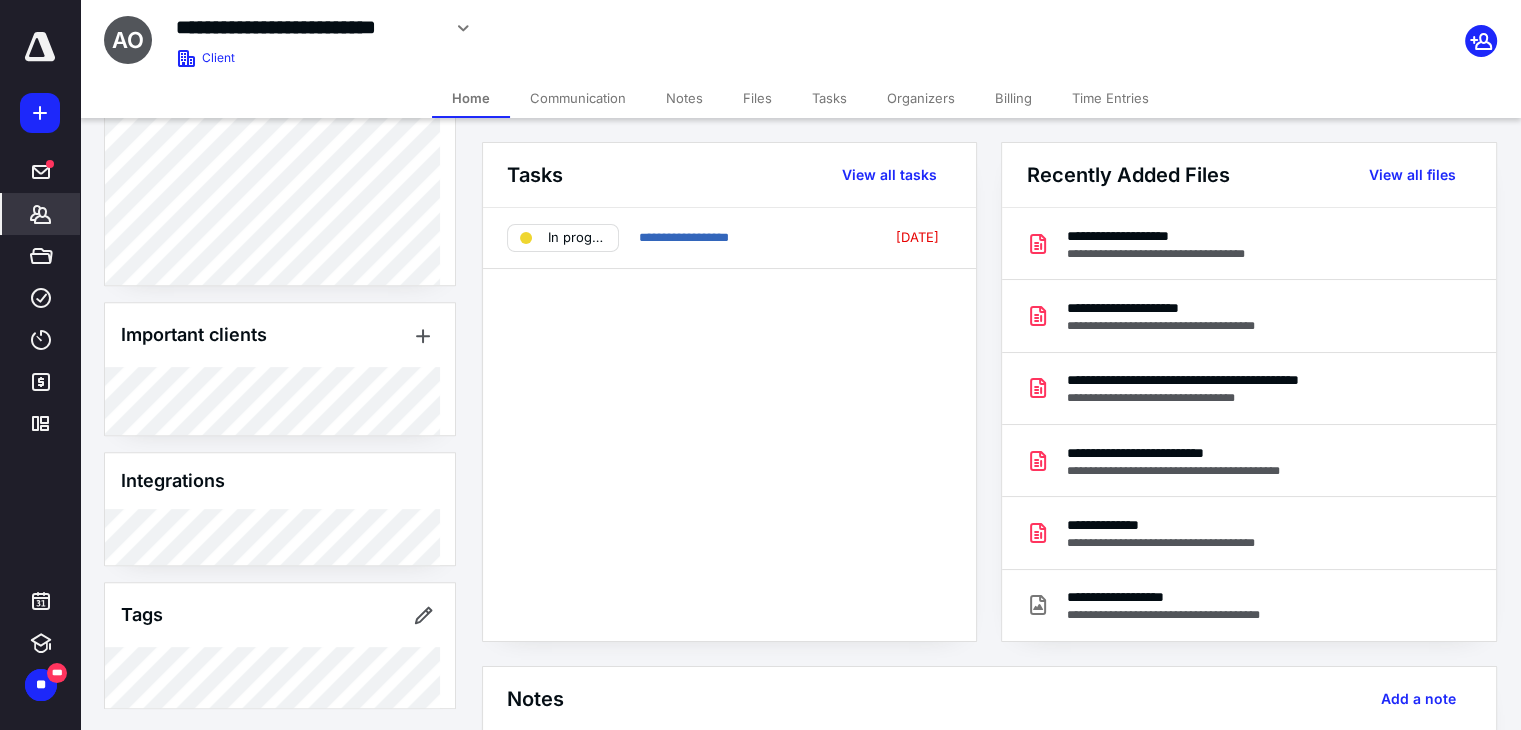 click on "Home" at bounding box center (471, 98) 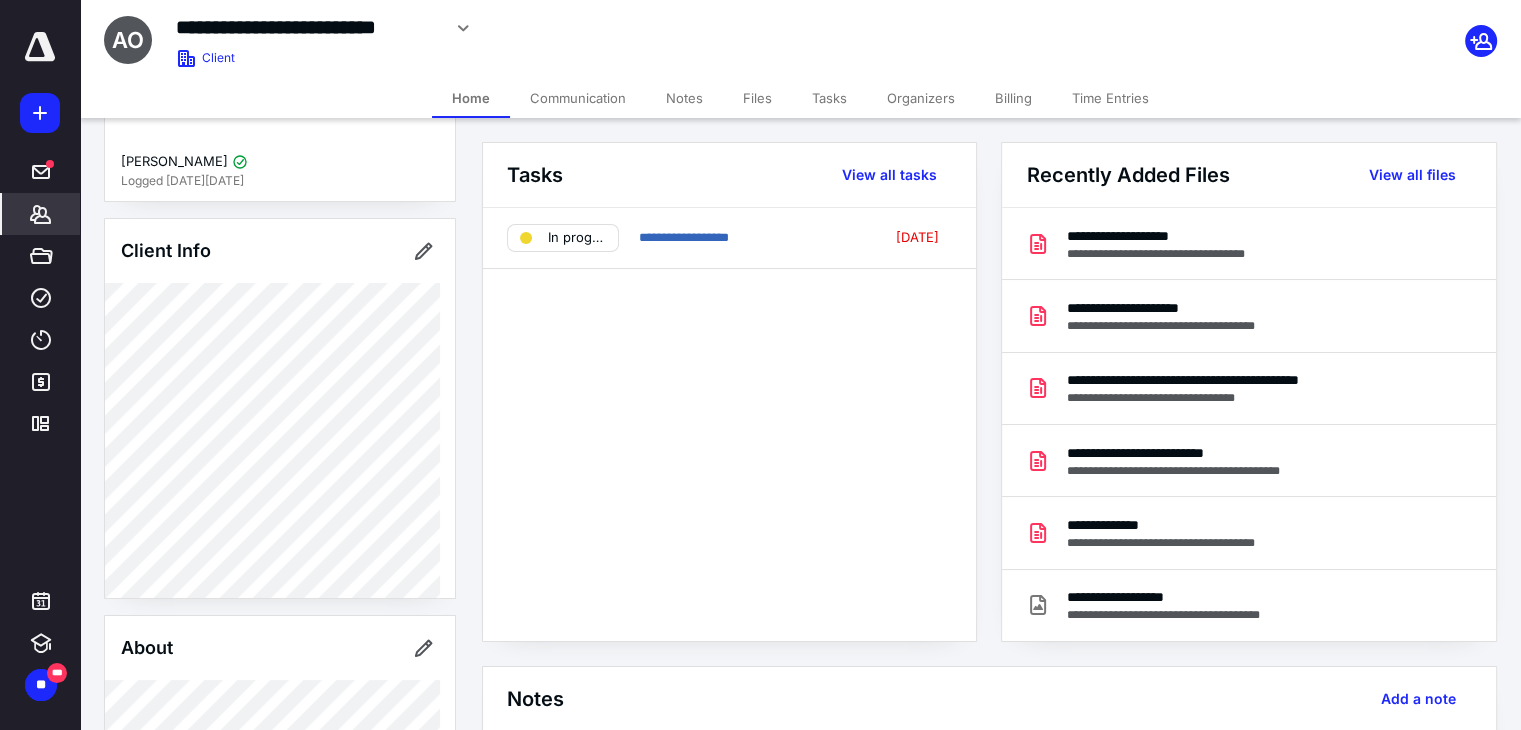scroll, scrollTop: 0, scrollLeft: 0, axis: both 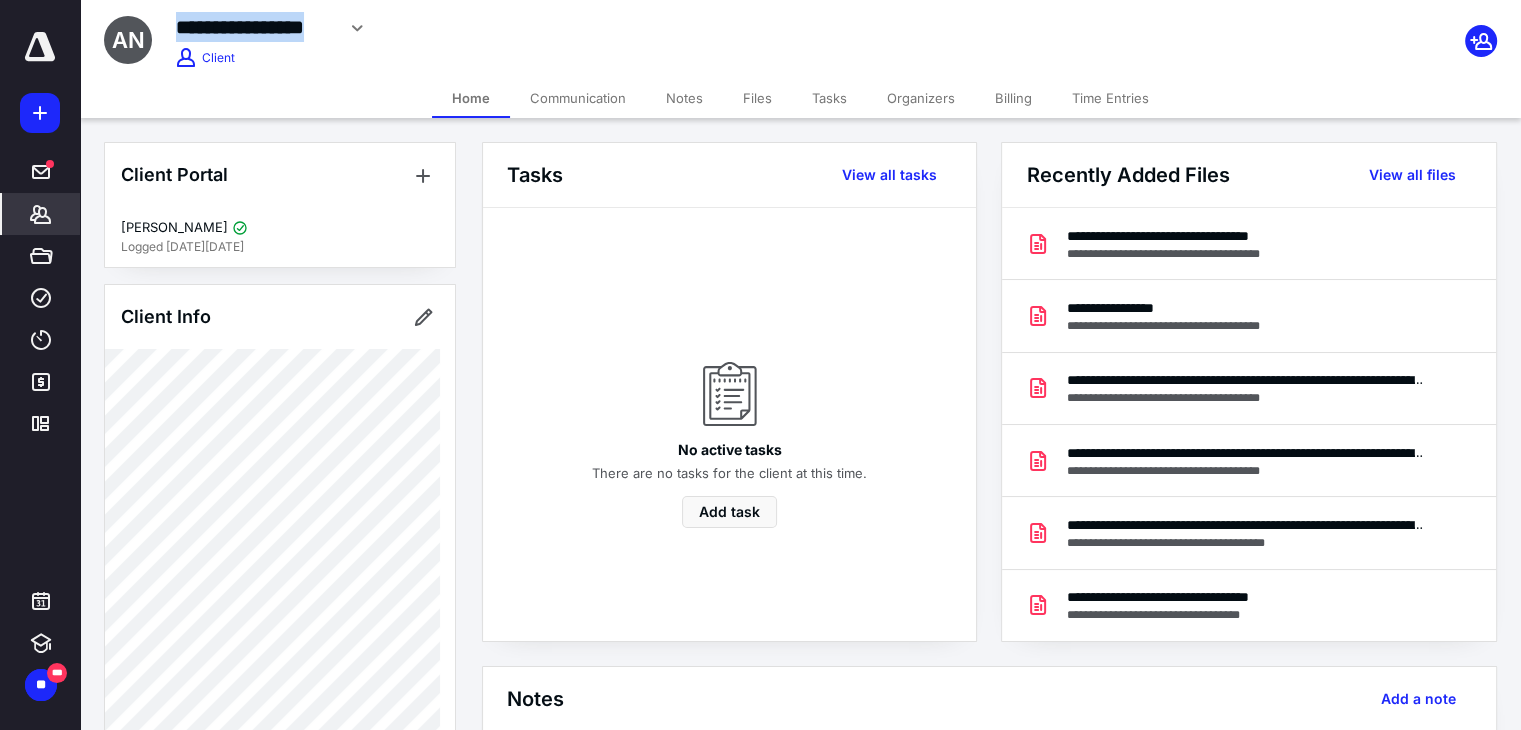 drag, startPoint x: 178, startPoint y: 21, endPoint x: 331, endPoint y: 33, distance: 153.46986 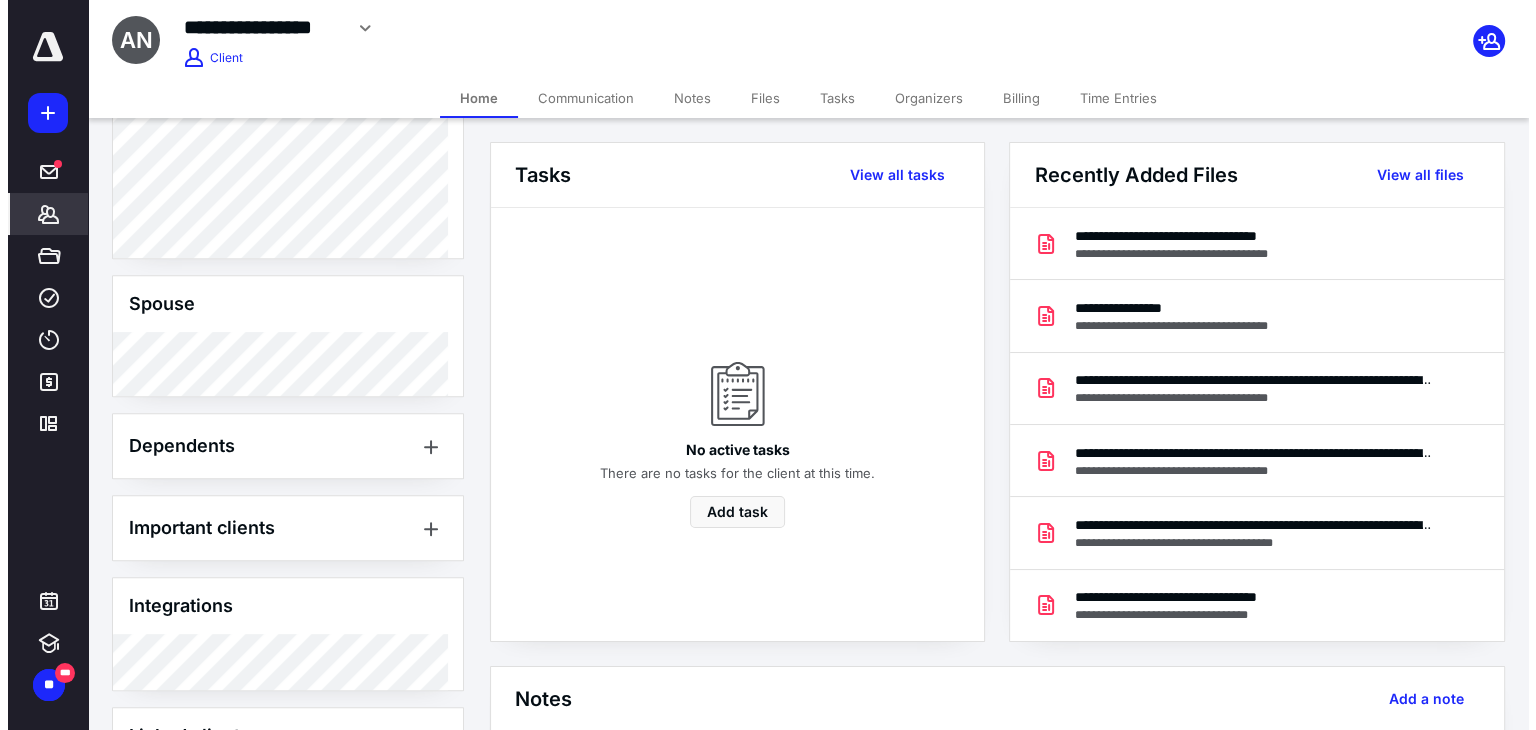 scroll, scrollTop: 1093, scrollLeft: 0, axis: vertical 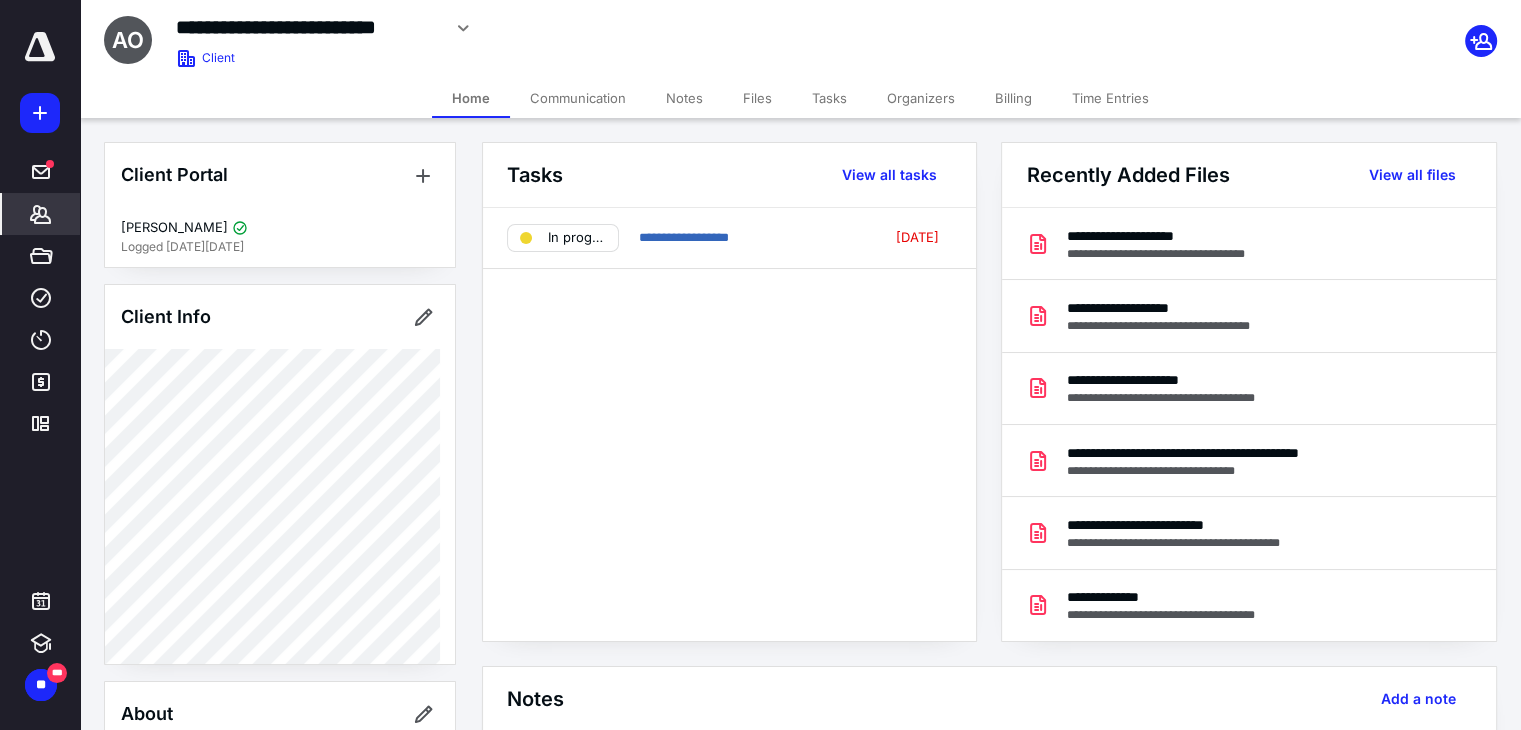 click on "Files" at bounding box center (757, 98) 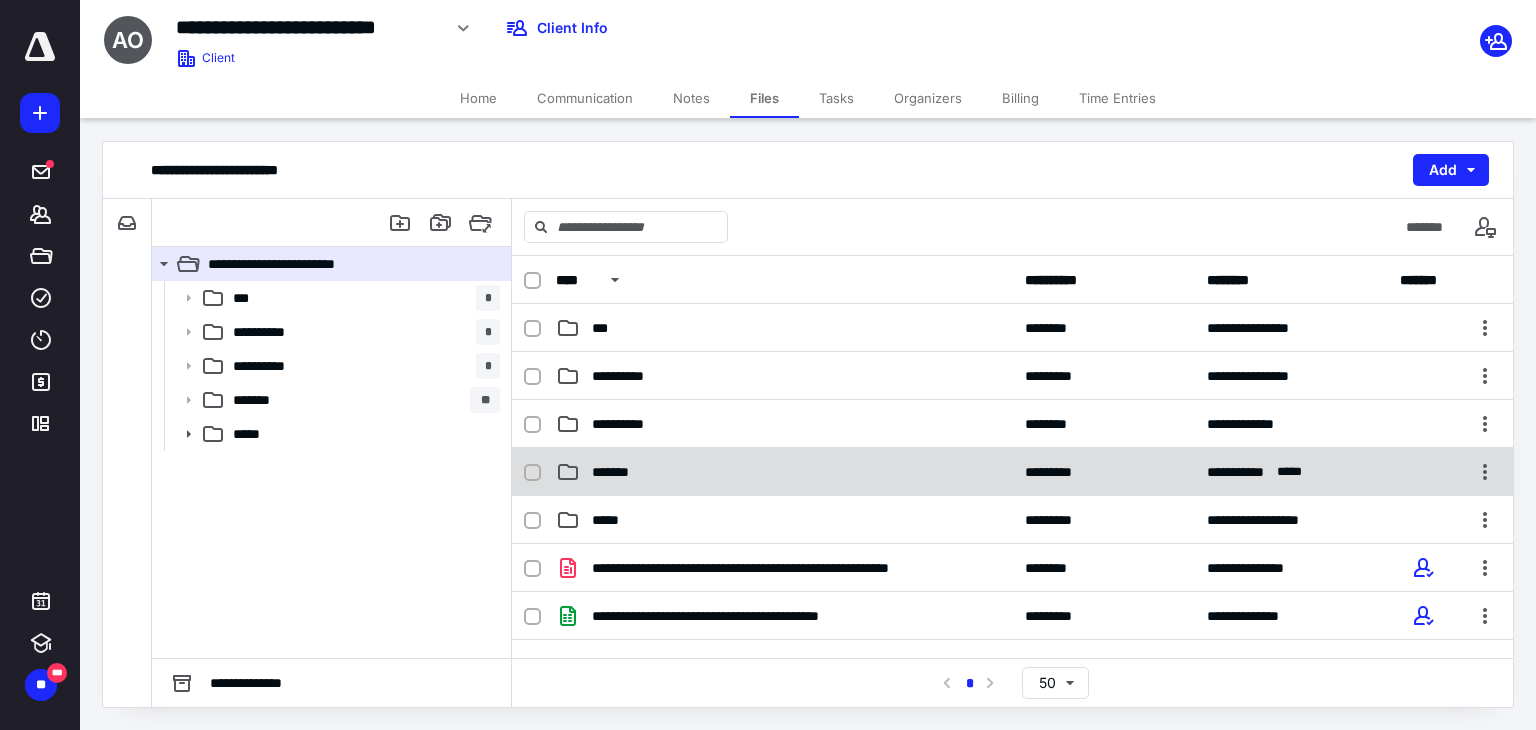 click on "*******" at bounding box center [784, 472] 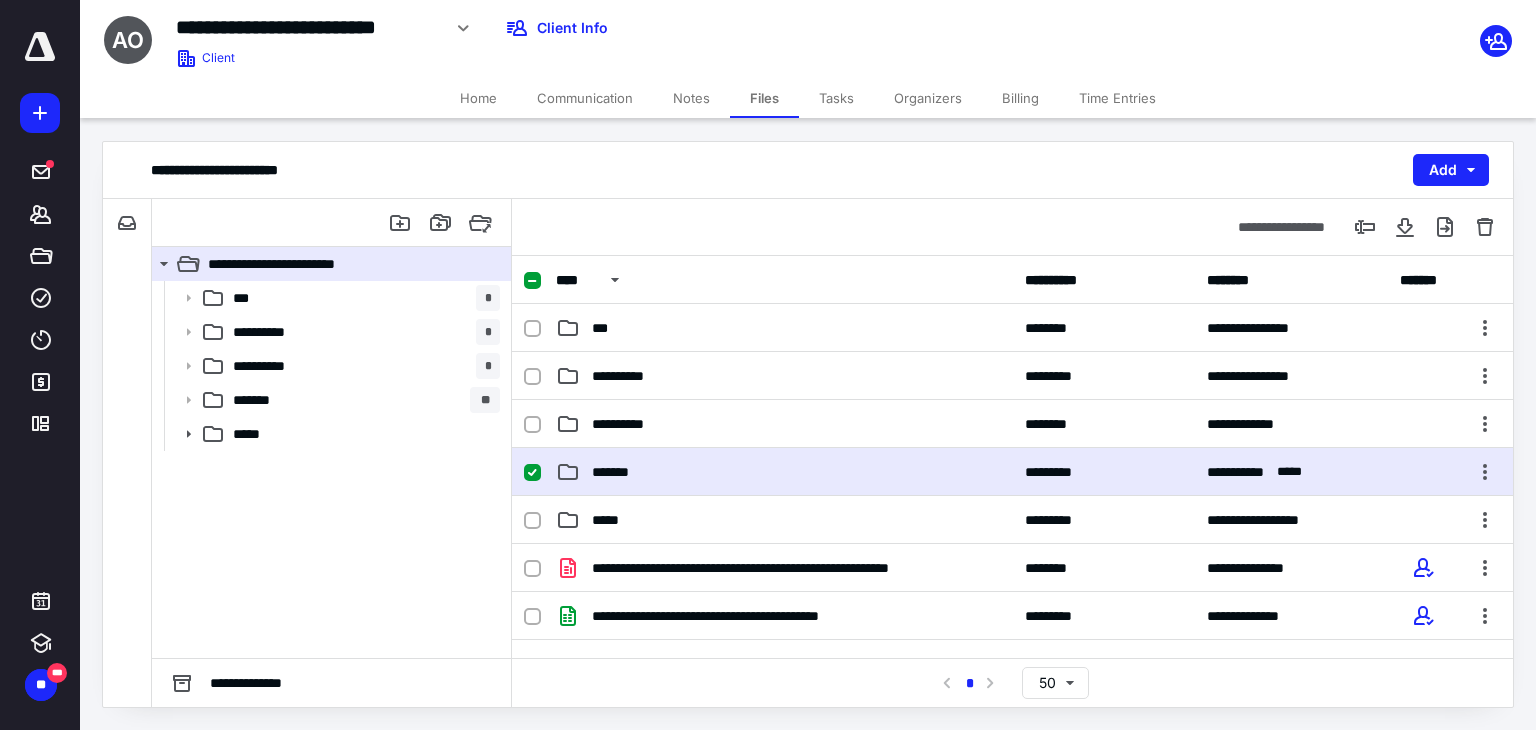 checkbox on "true" 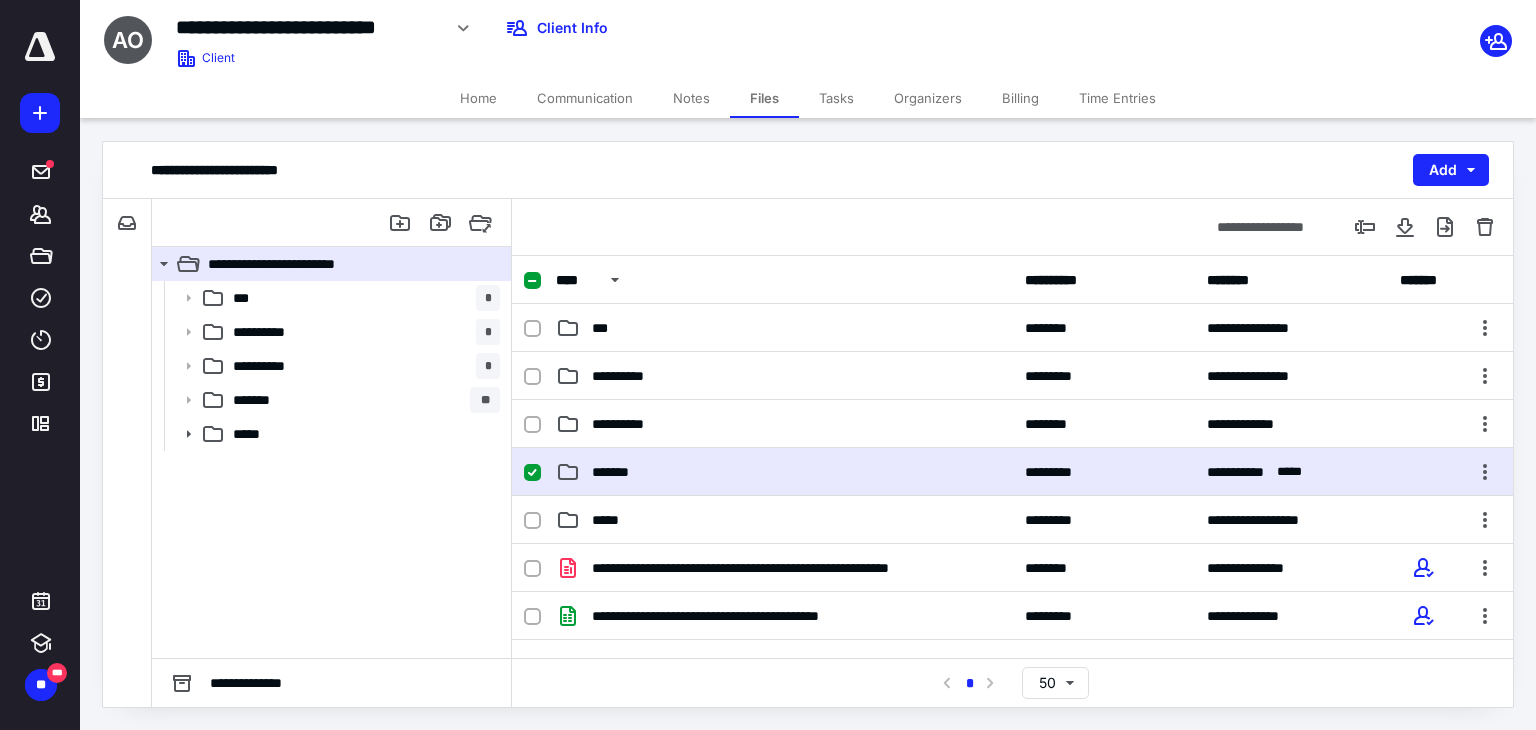 click on "*******" at bounding box center [784, 472] 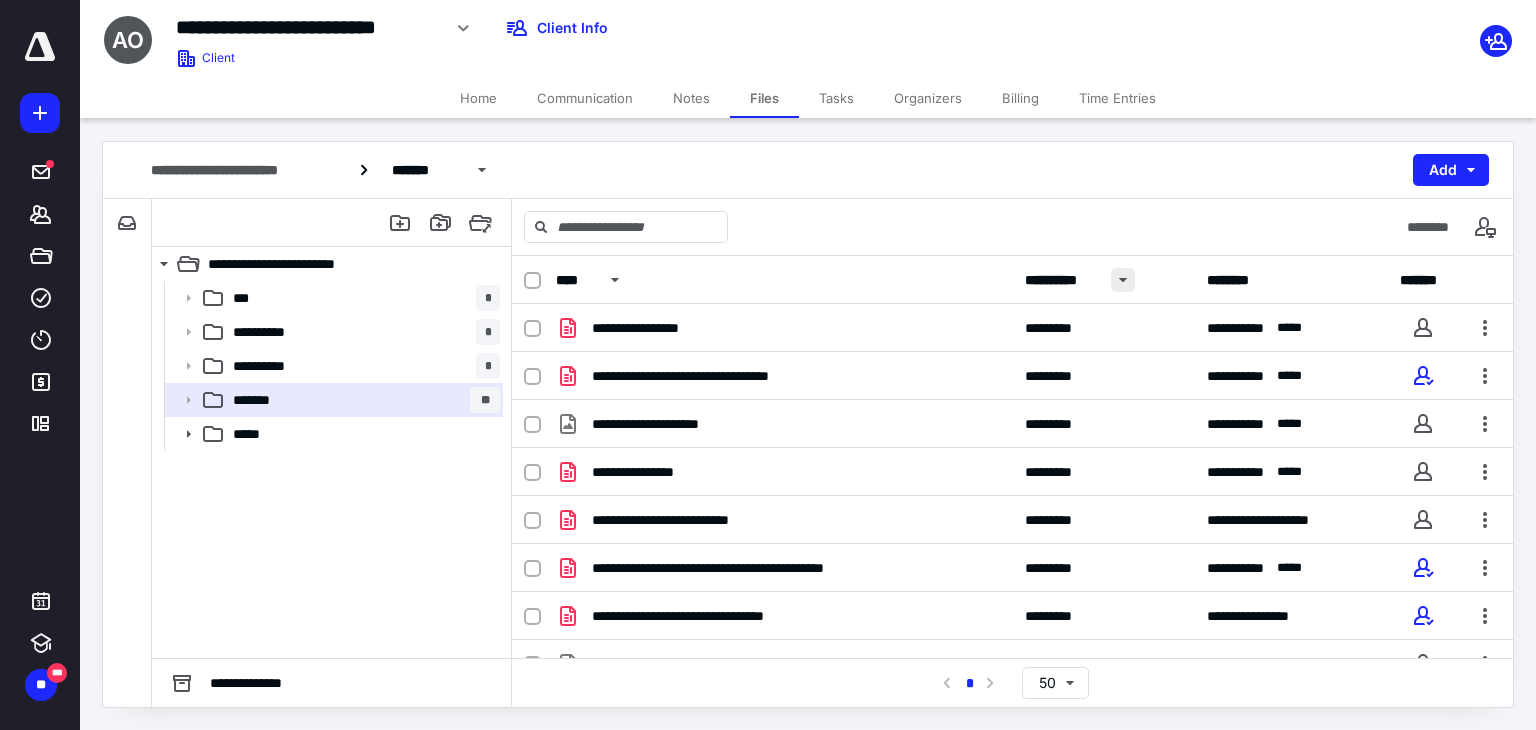 click at bounding box center (1123, 280) 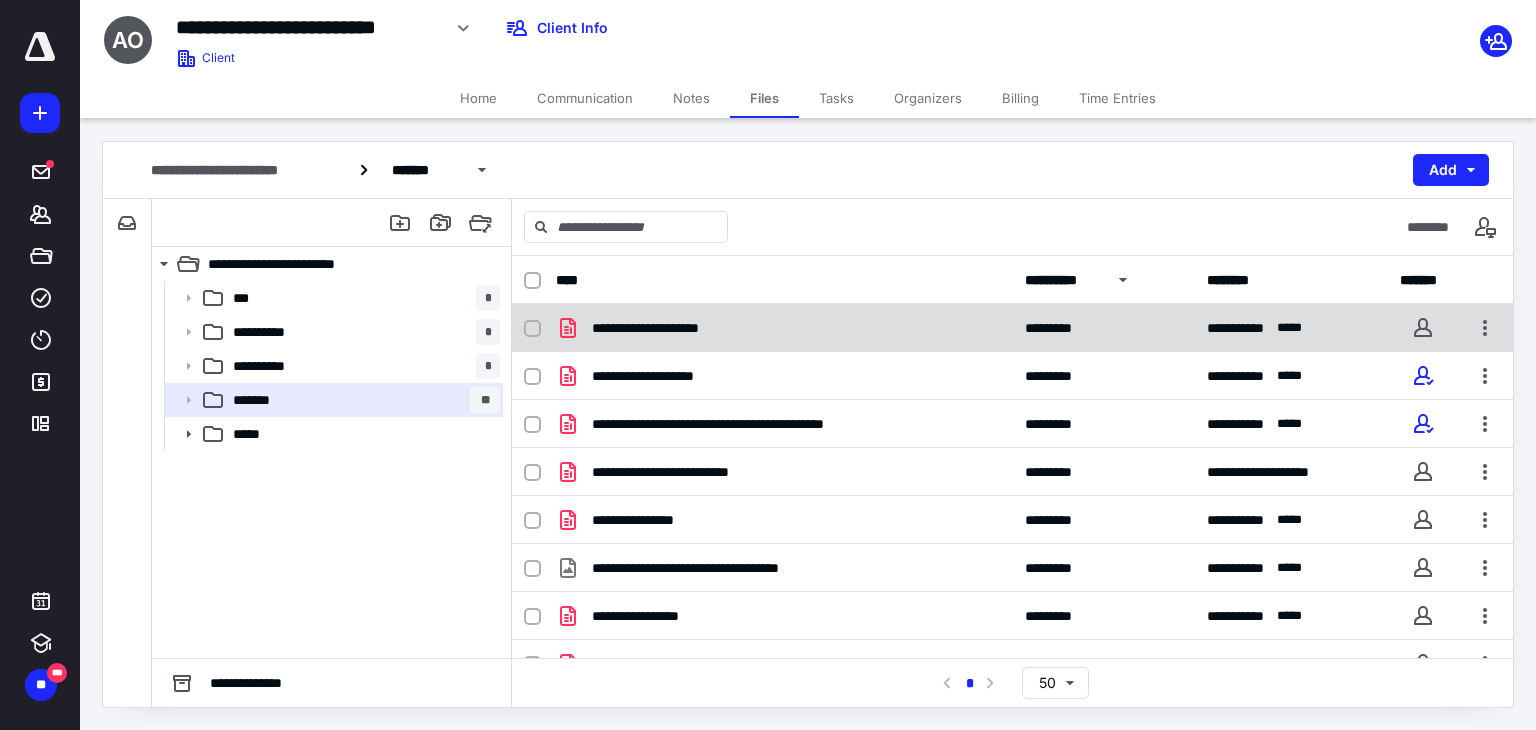click on "**********" at bounding box center [1012, 328] 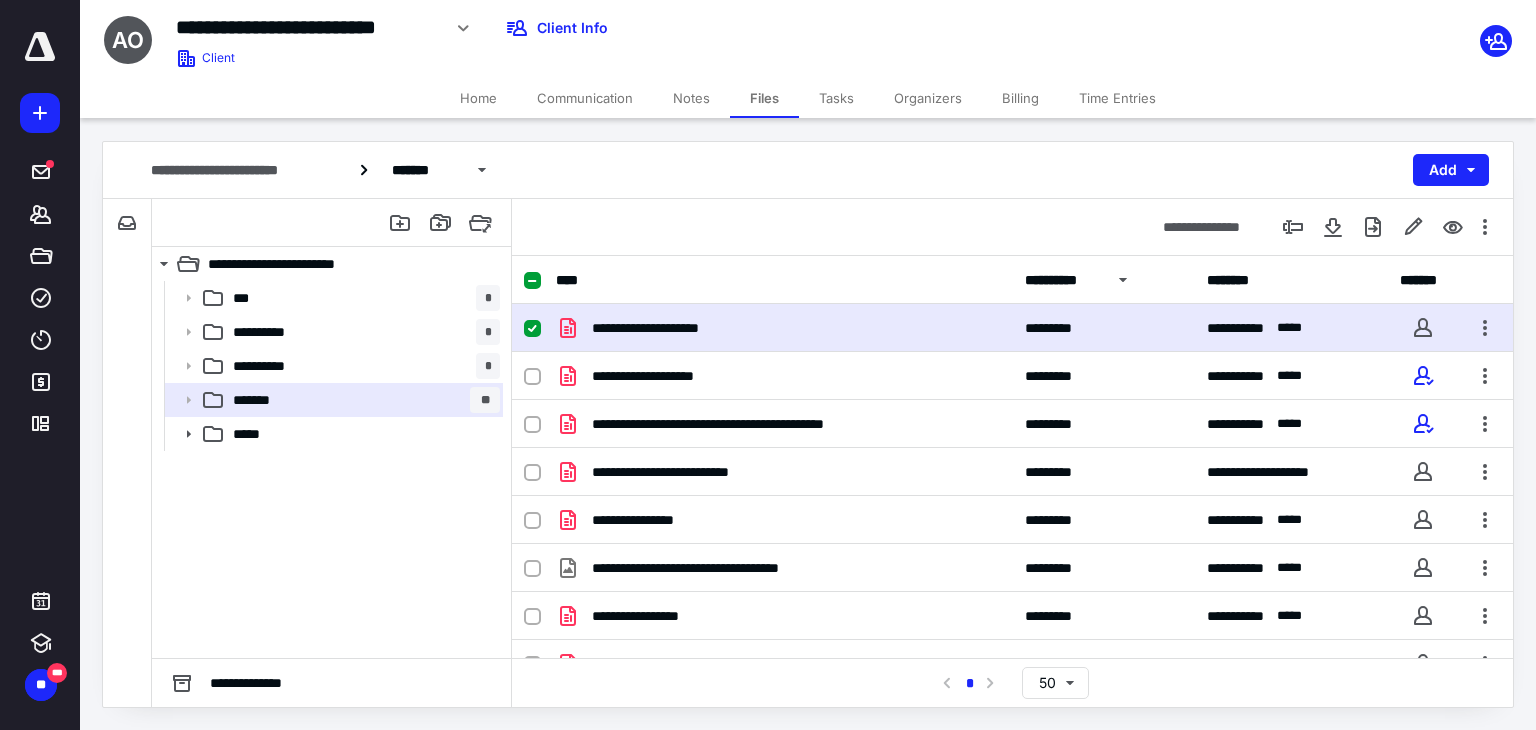 click on "**********" at bounding box center (1012, 328) 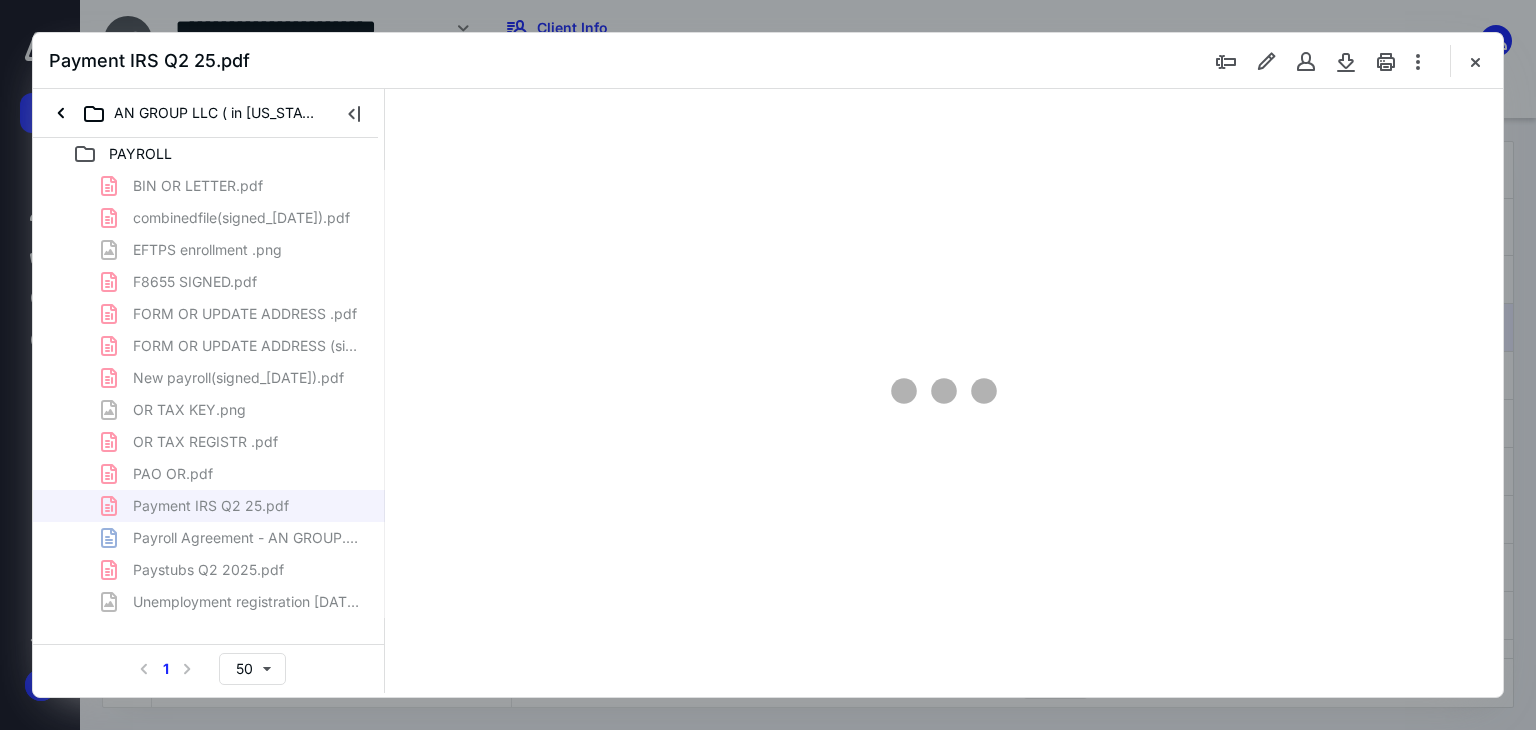 scroll, scrollTop: 0, scrollLeft: 0, axis: both 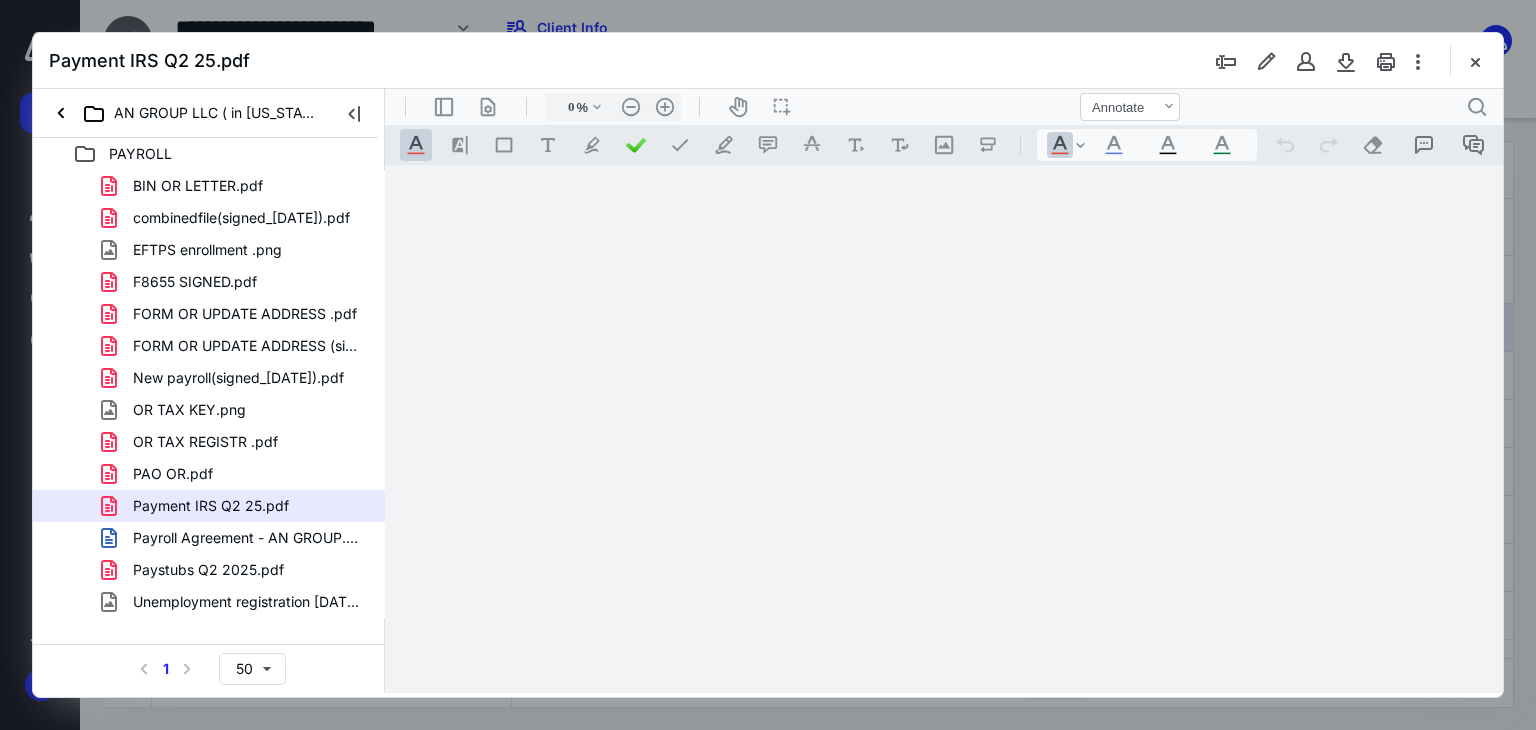 type on "66" 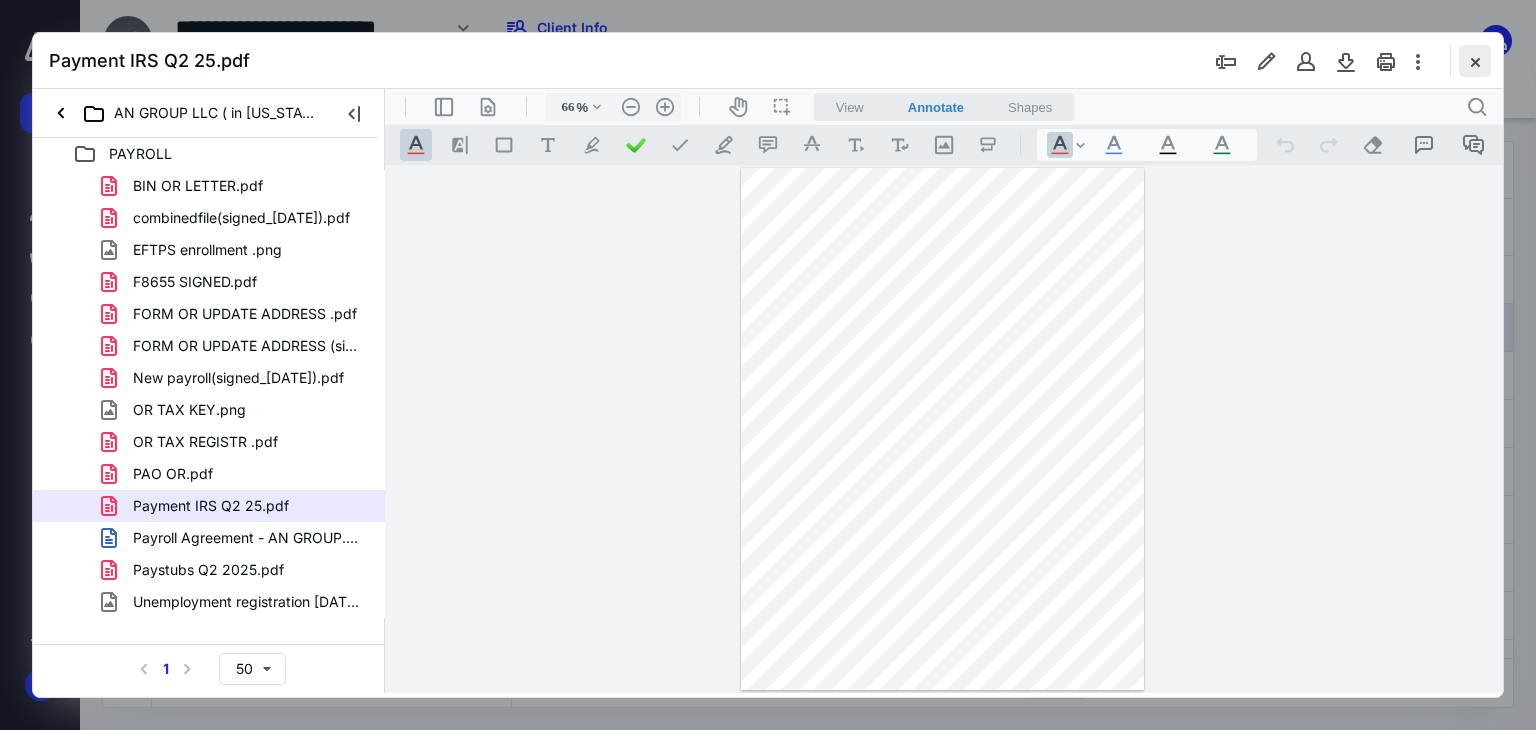 click at bounding box center [1475, 61] 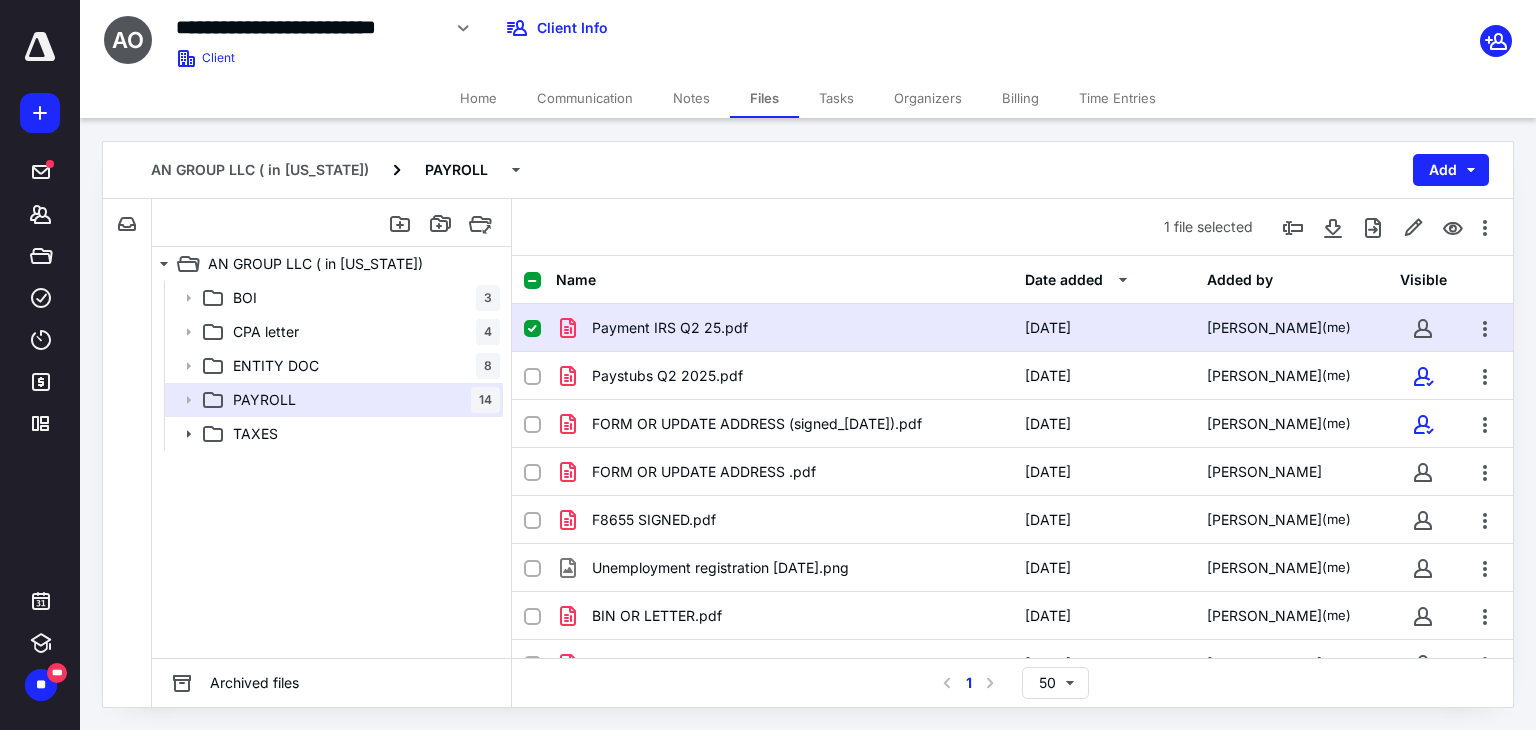 click on "Home" at bounding box center (478, 98) 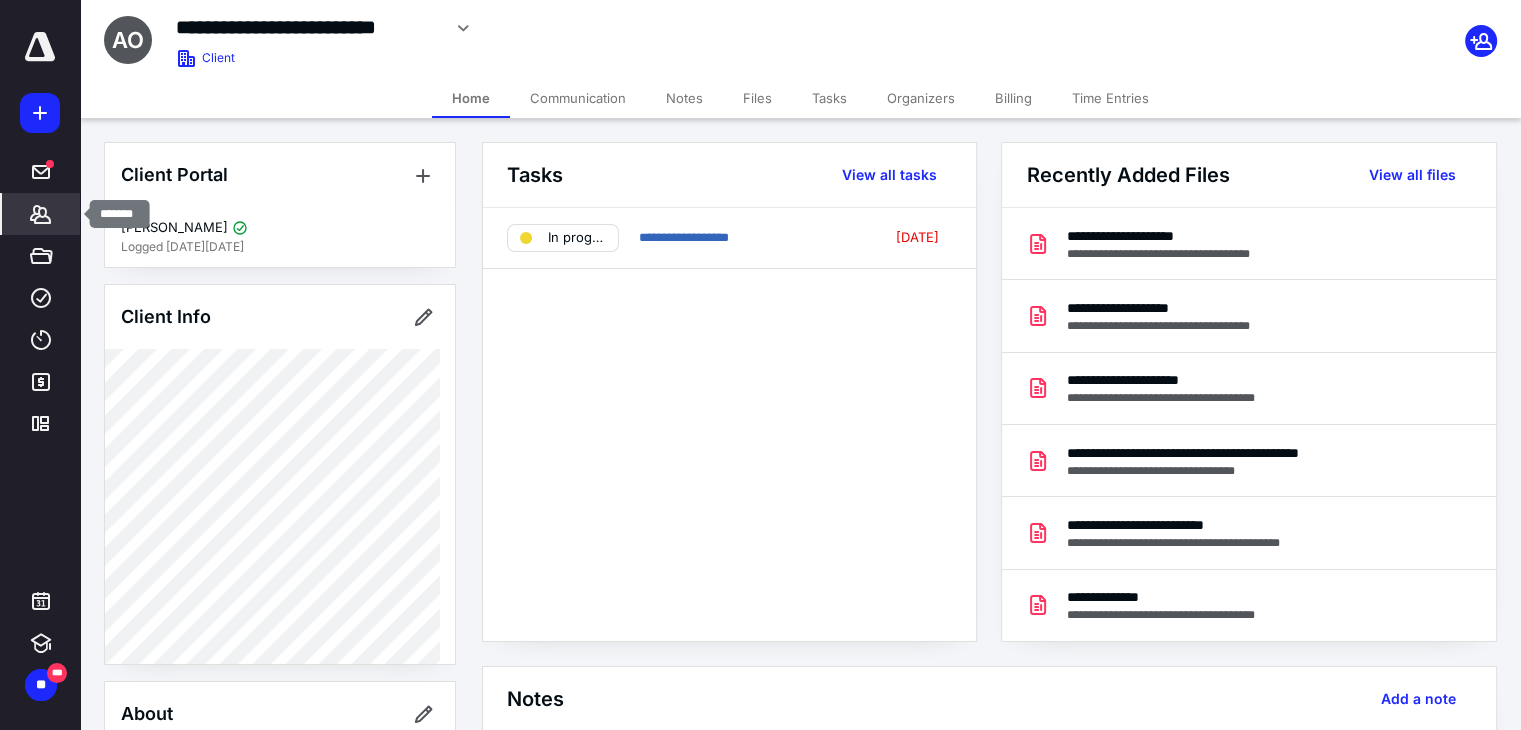 drag, startPoint x: 40, startPoint y: 217, endPoint x: 71, endPoint y: 208, distance: 32.280025 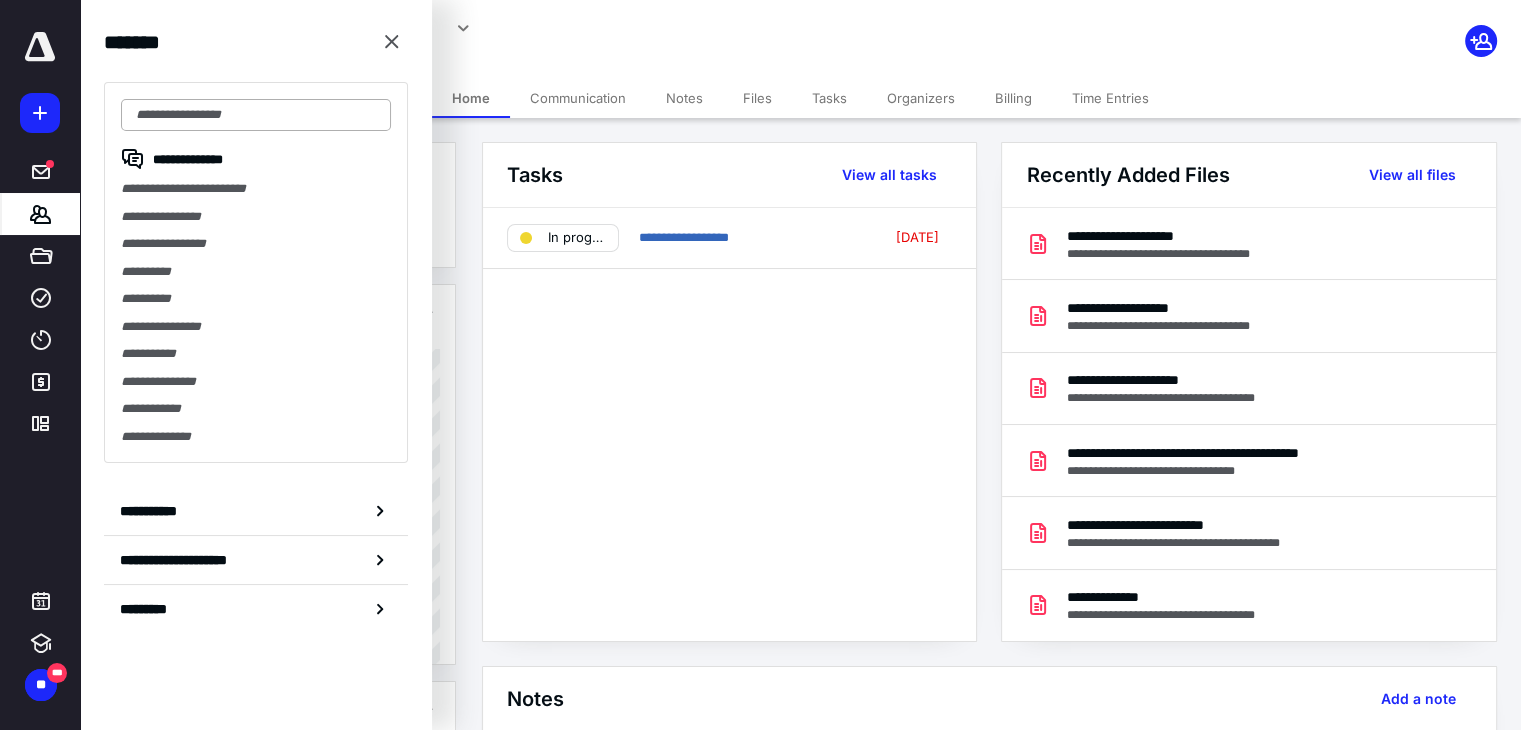 drag, startPoint x: 188, startPoint y: 117, endPoint x: 169, endPoint y: 129, distance: 22.472204 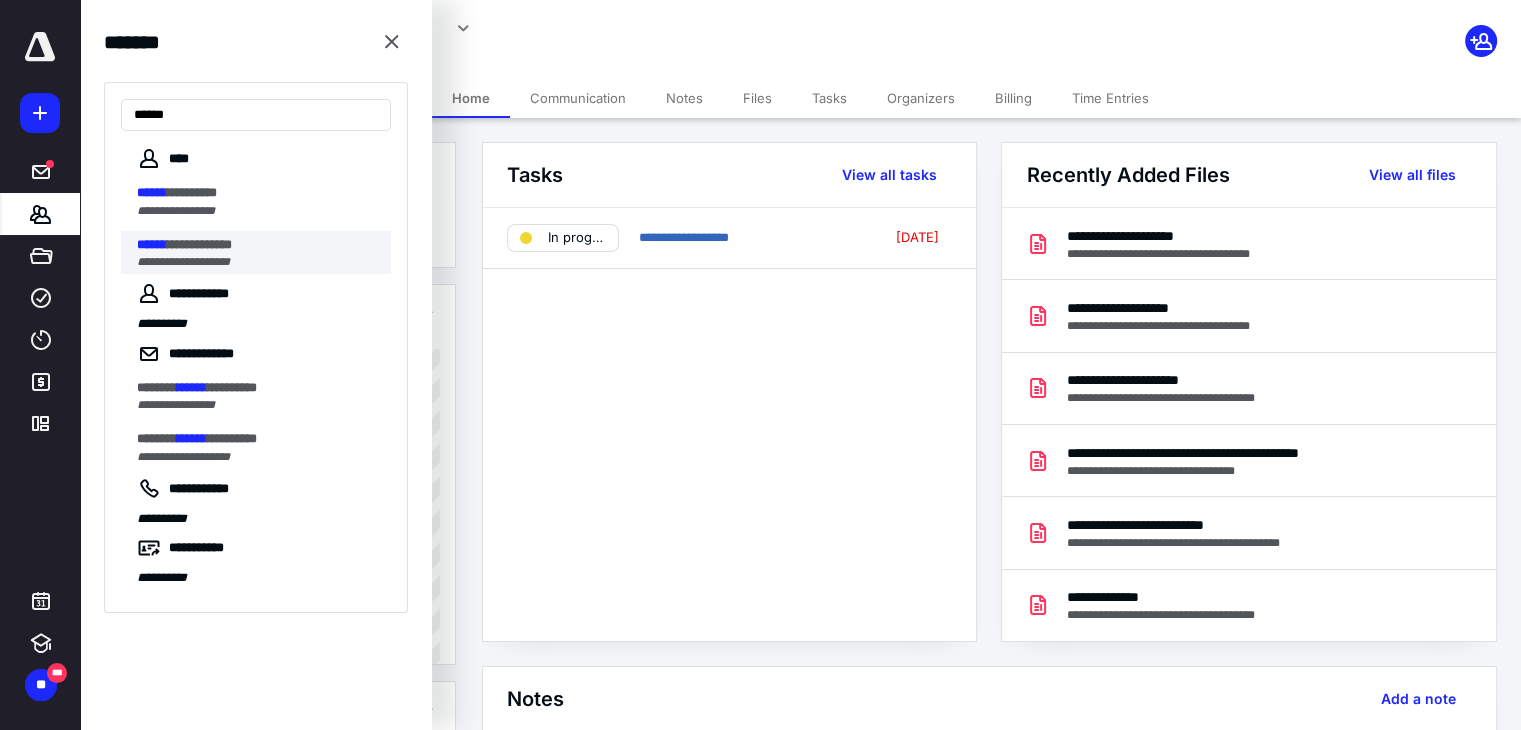 type on "******" 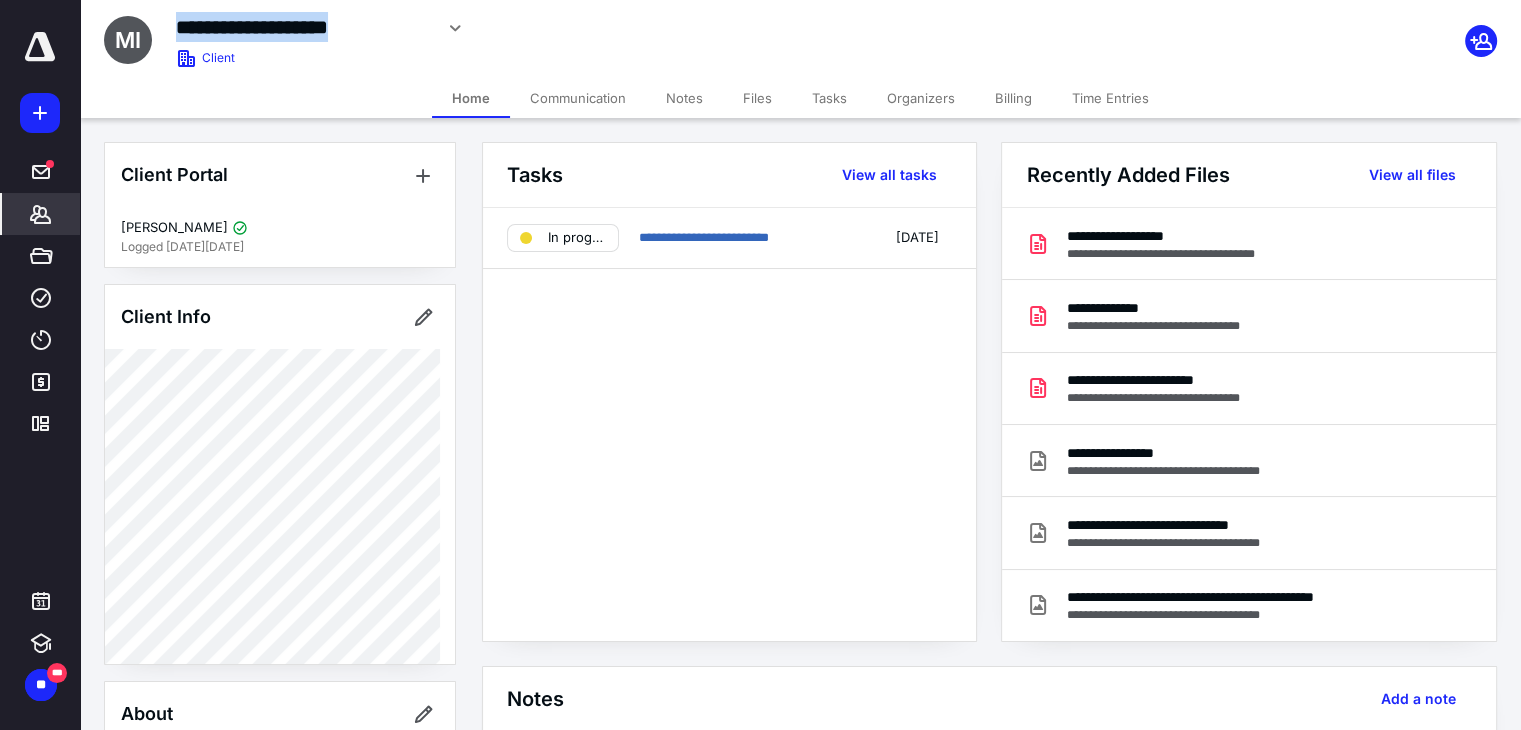 drag, startPoint x: 184, startPoint y: 21, endPoint x: 428, endPoint y: 38, distance: 244.59149 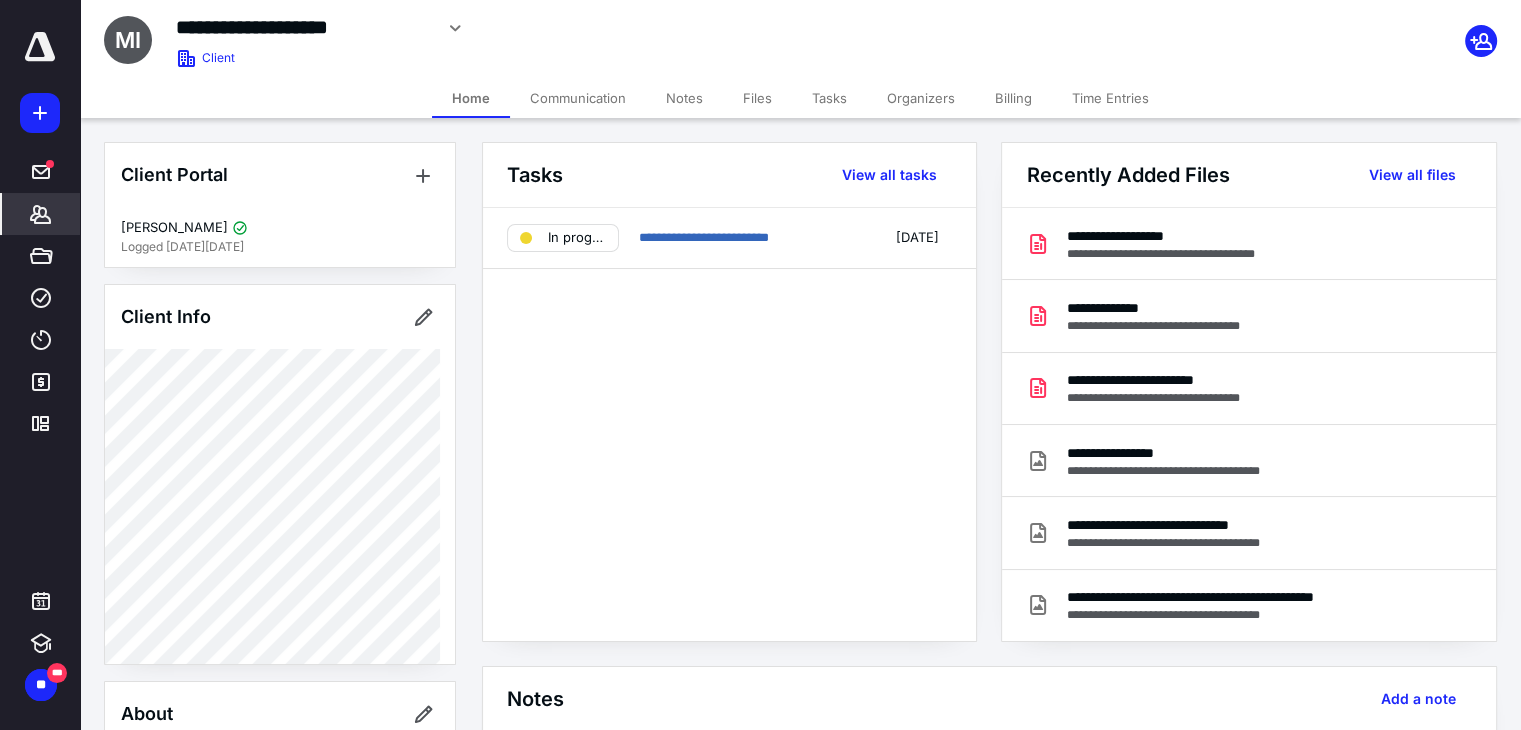 click 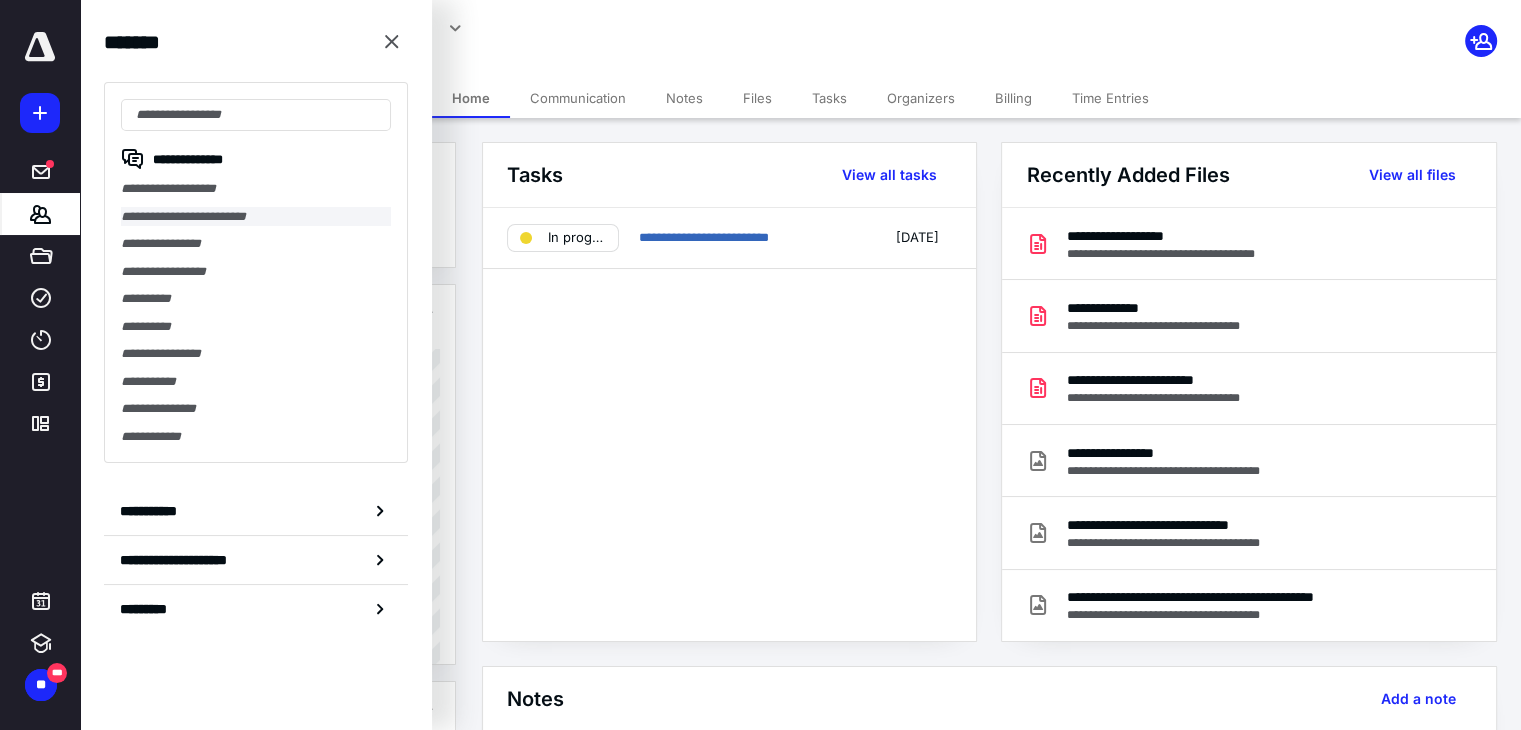 click on "**********" at bounding box center [256, 217] 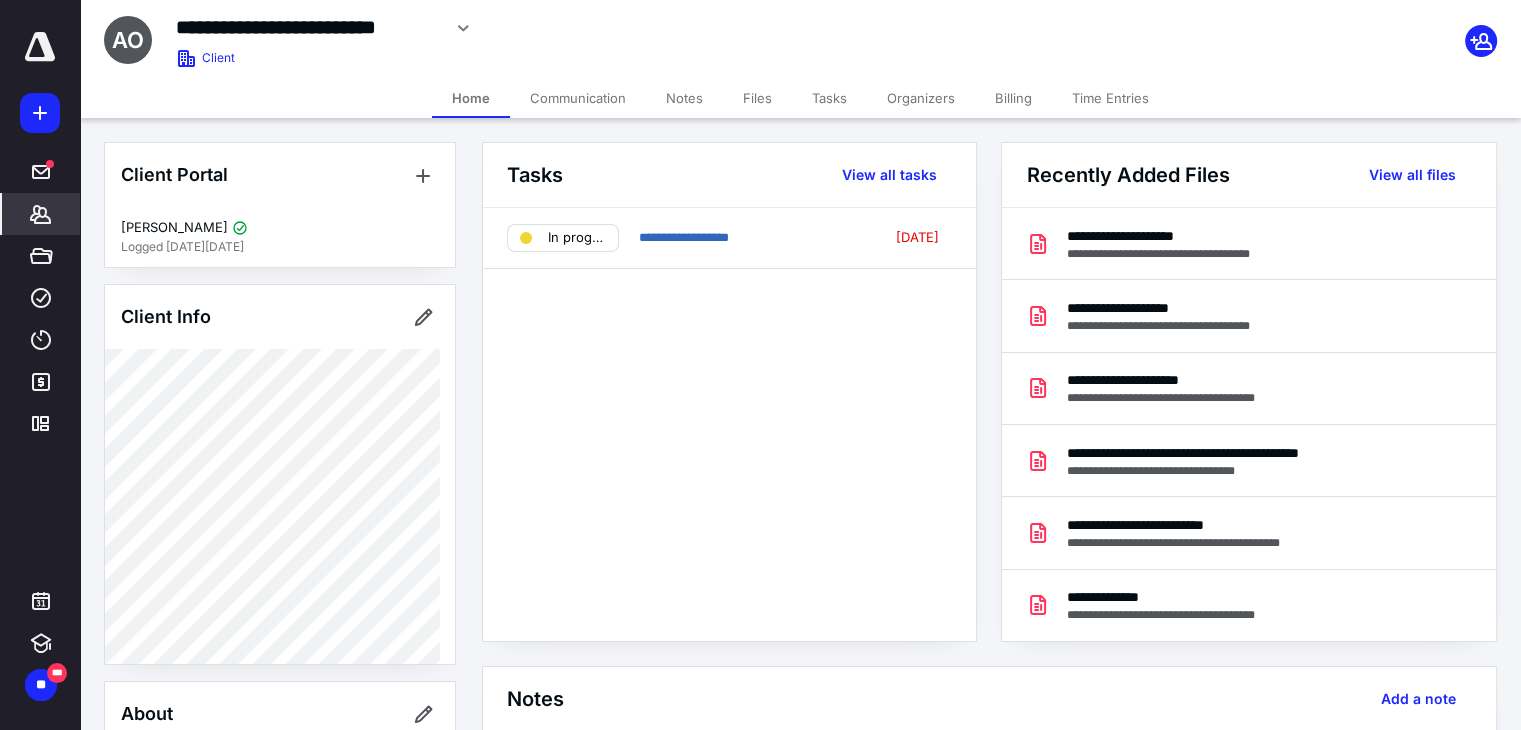 click on "Files" at bounding box center (757, 98) 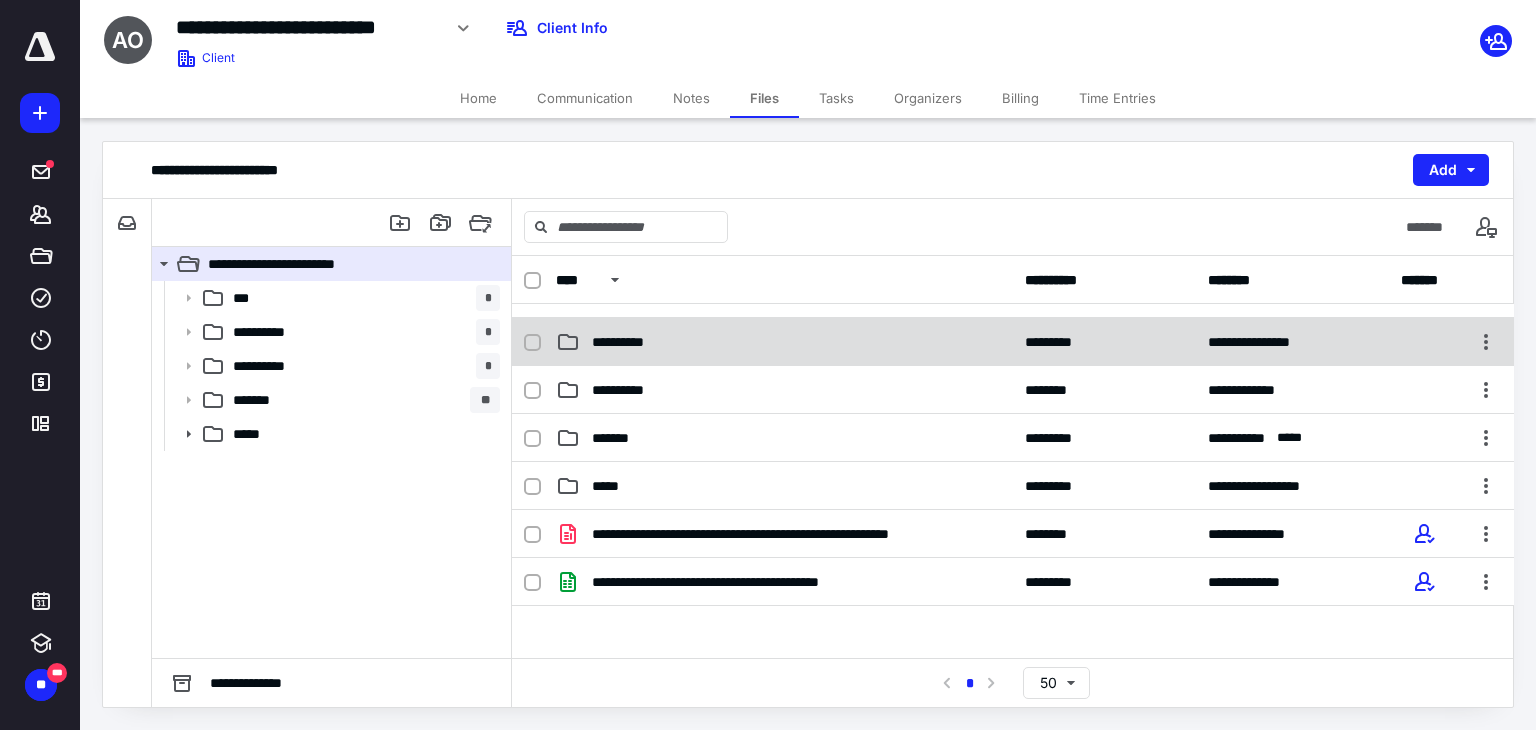 scroll, scrollTop: 0, scrollLeft: 0, axis: both 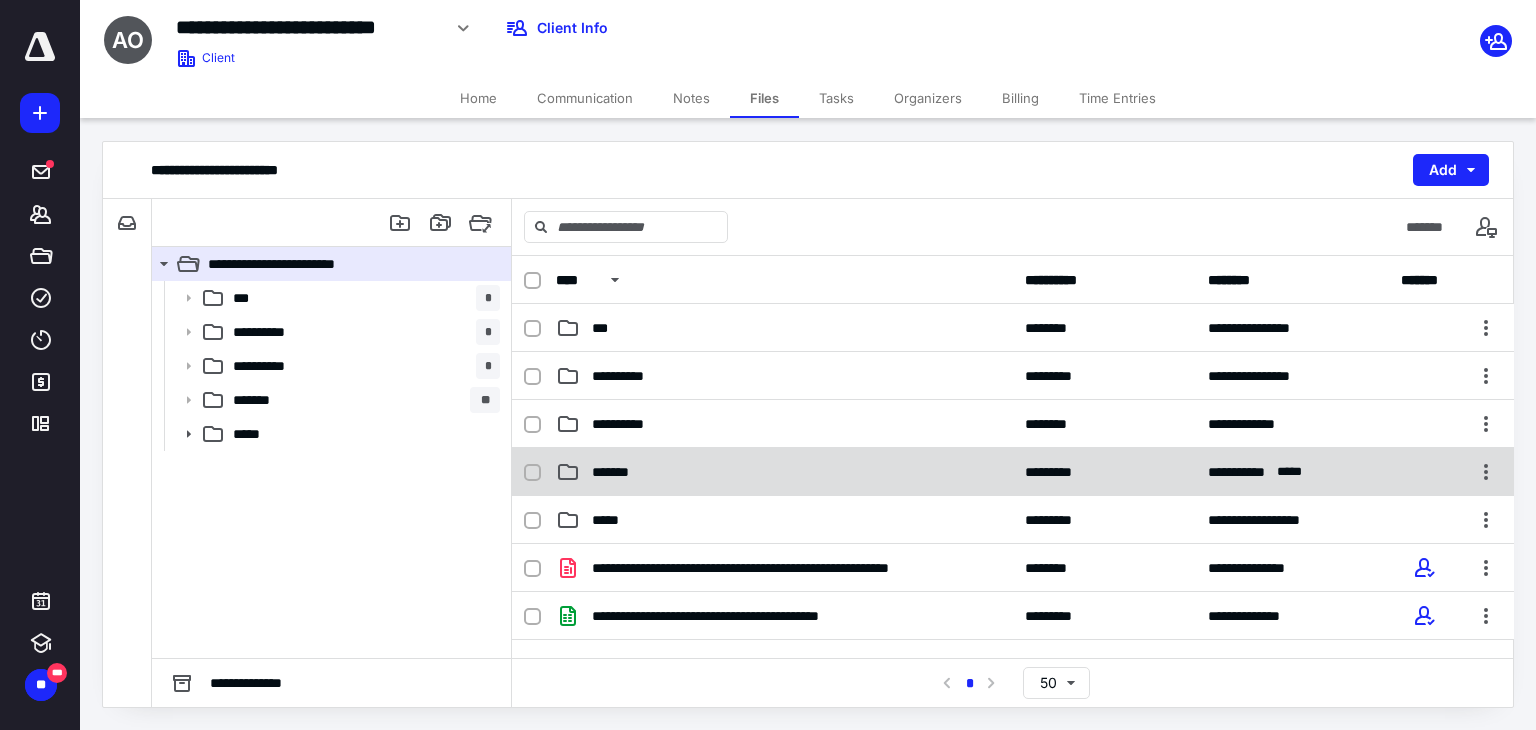 click on "**********" at bounding box center [1013, 472] 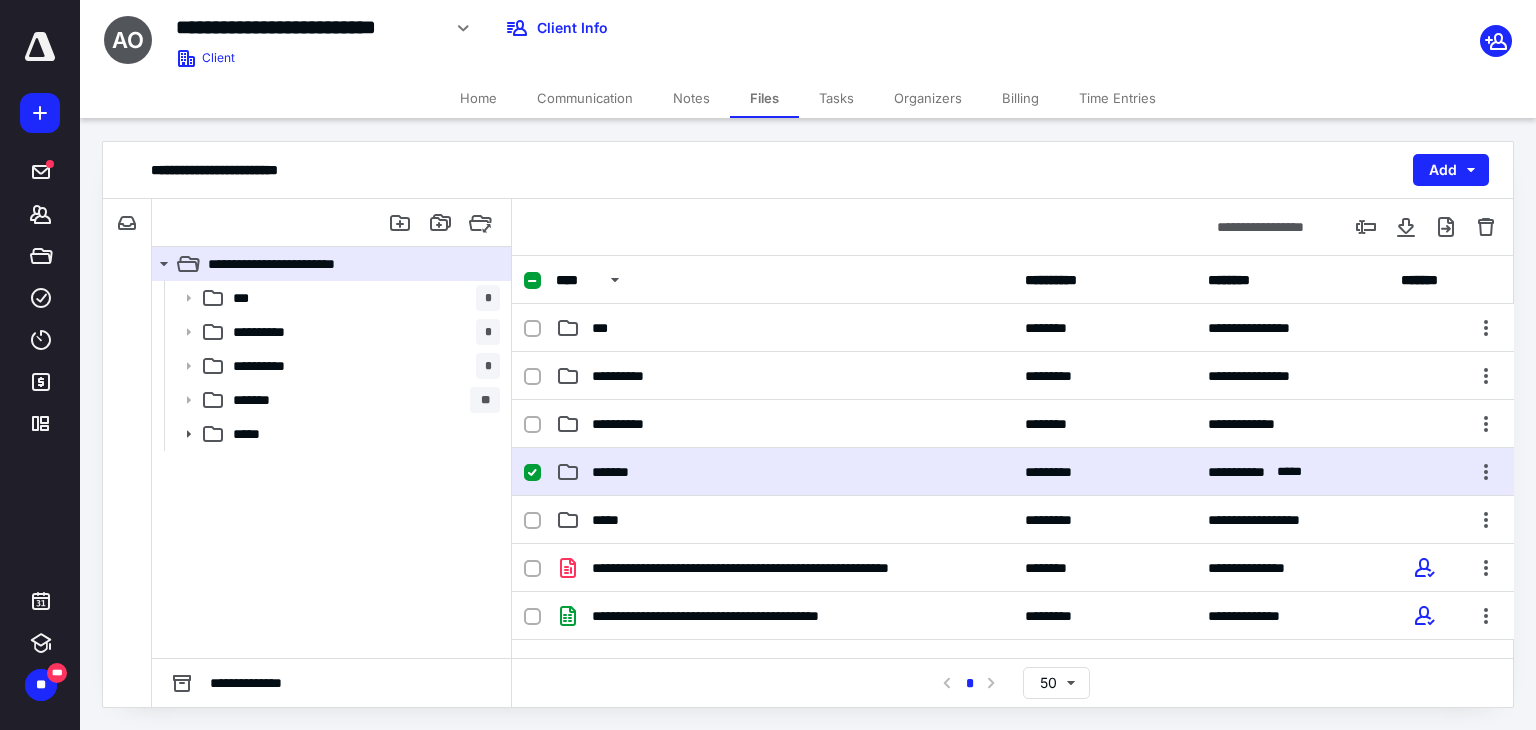 click on "**********" at bounding box center (1013, 472) 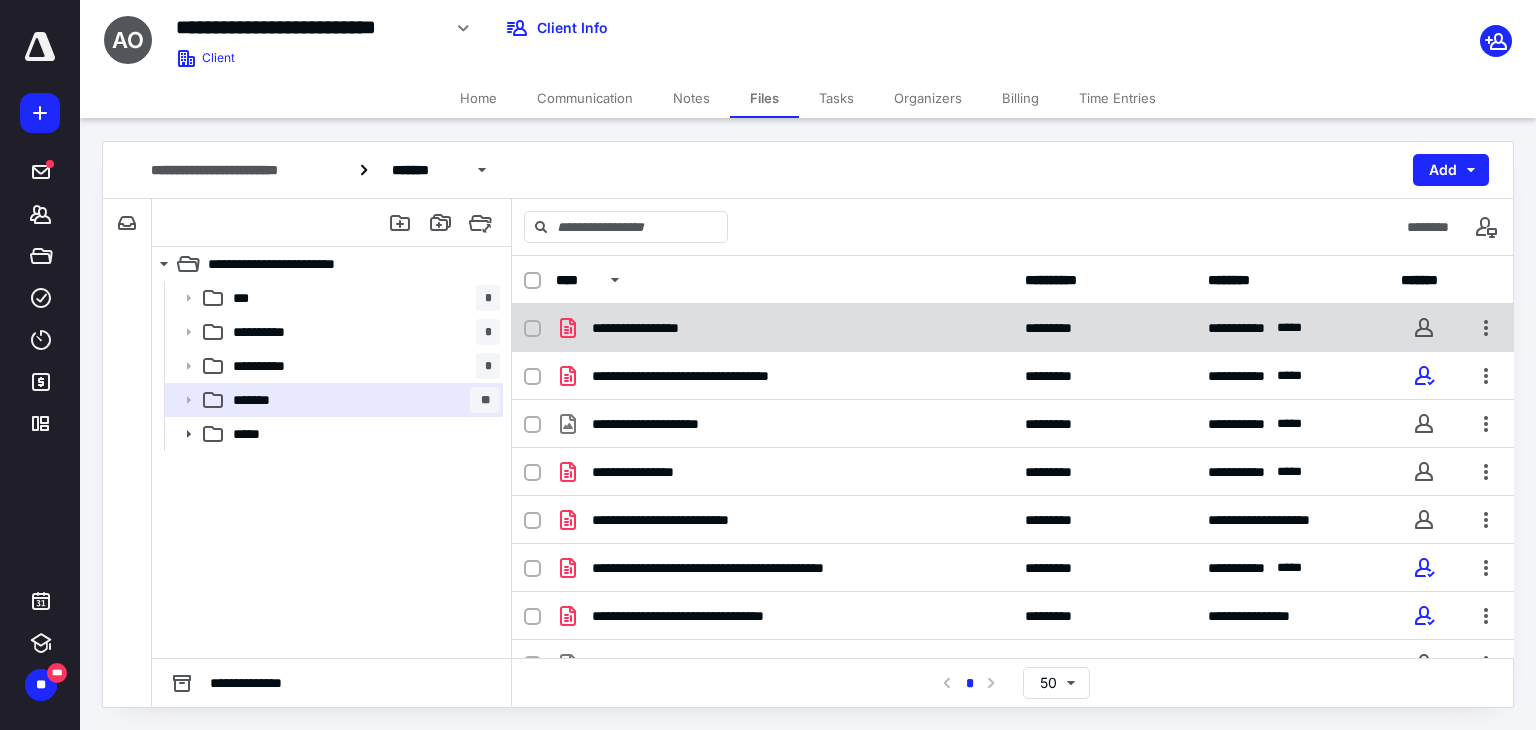 click on "**********" at bounding box center [784, 328] 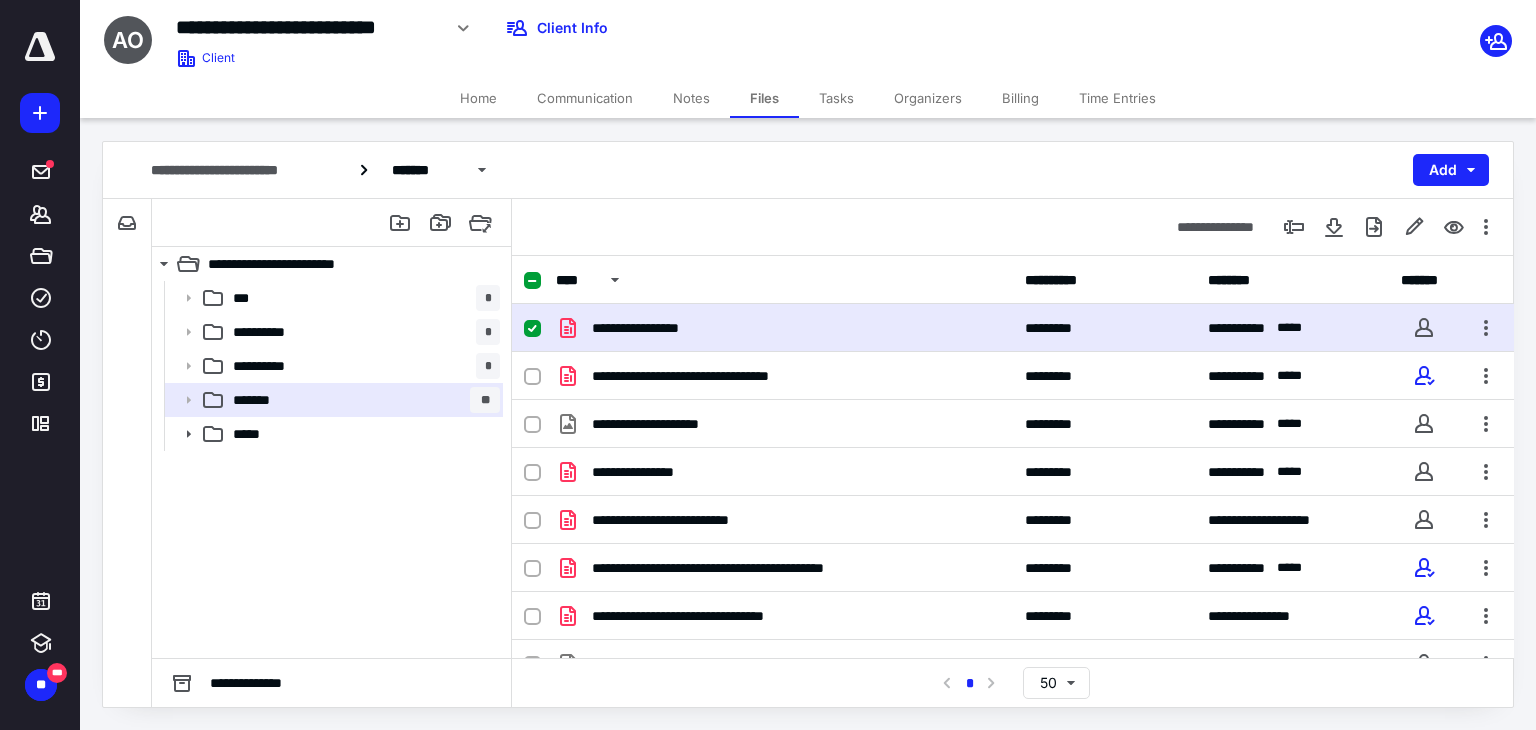 click on "**********" at bounding box center (784, 328) 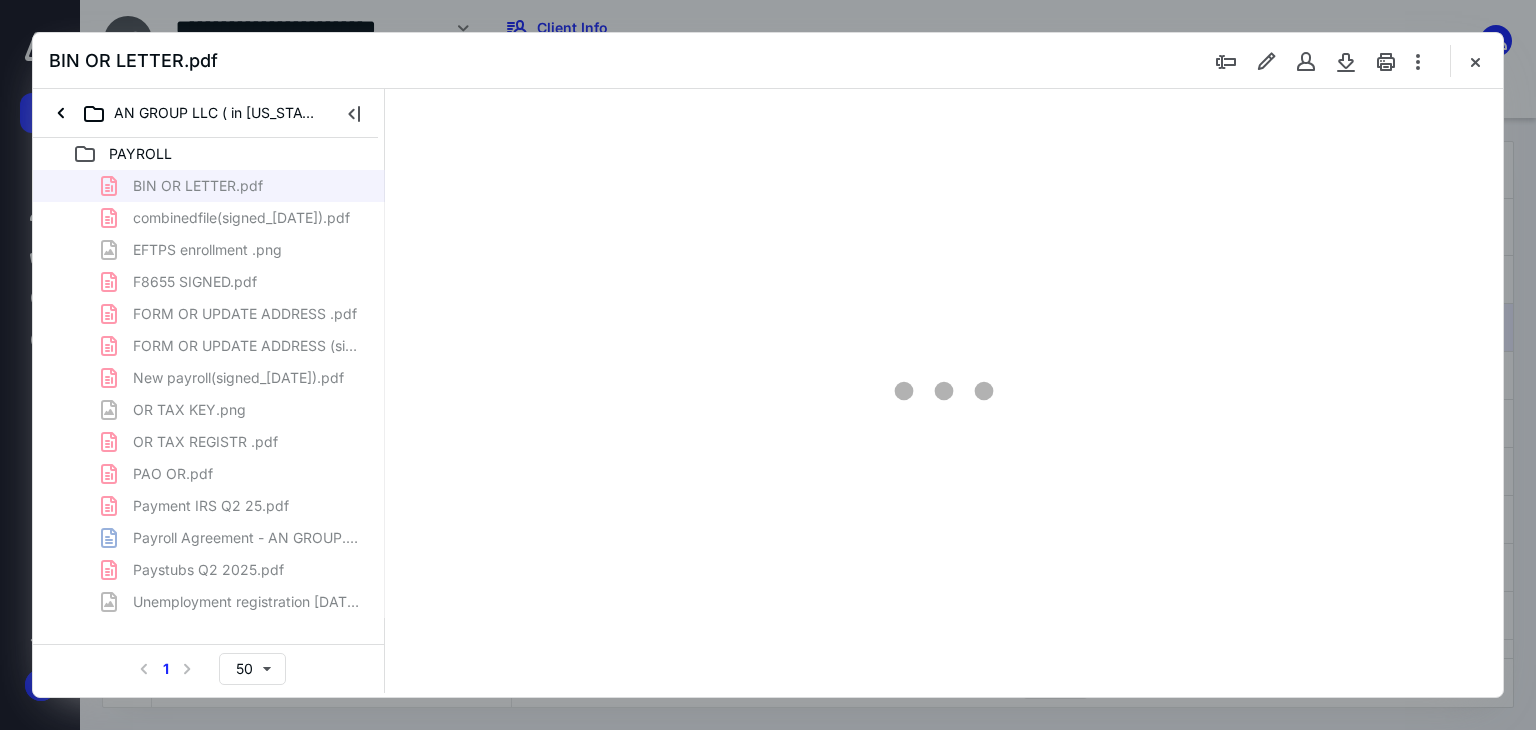 scroll, scrollTop: 0, scrollLeft: 0, axis: both 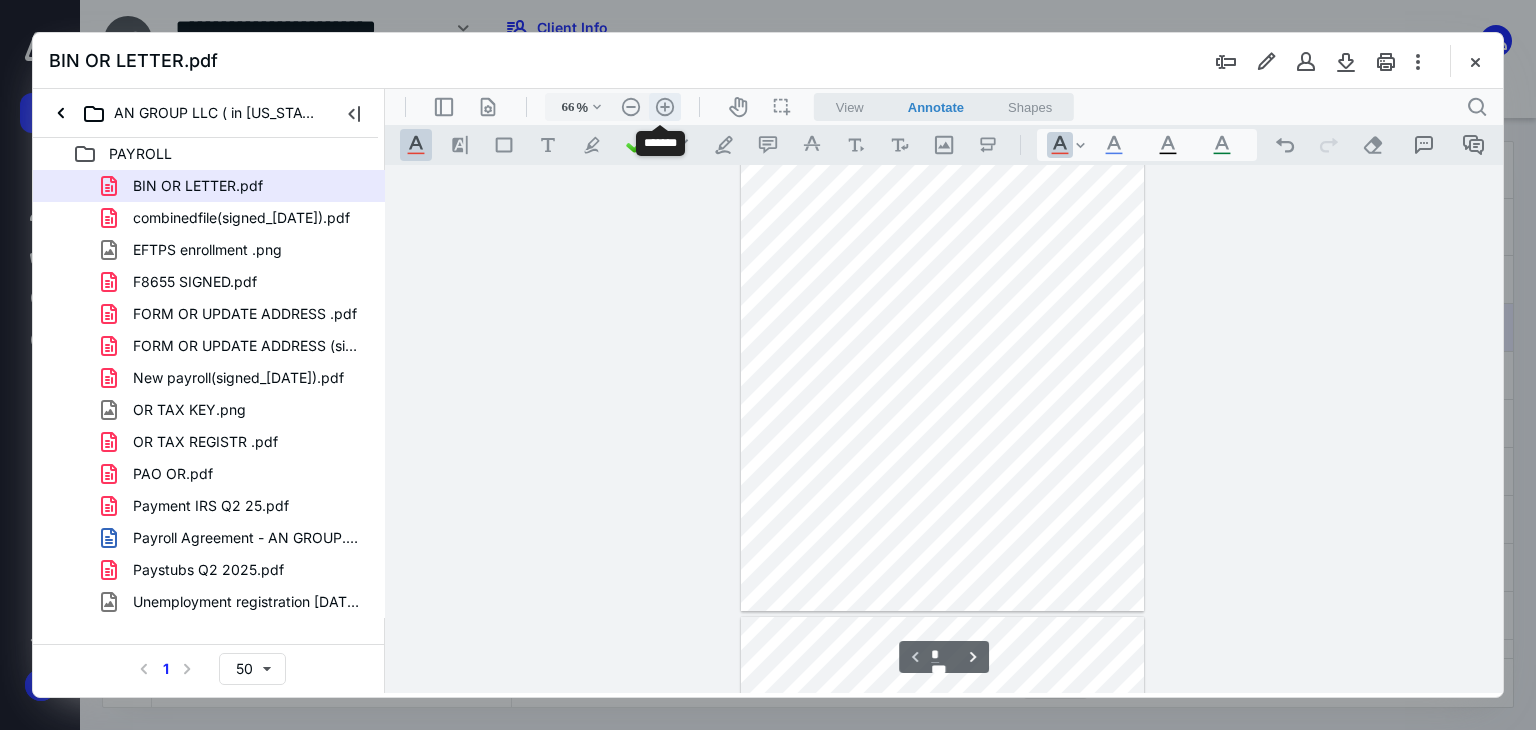 click on ".cls-1{fill:#abb0c4;} icon - header - zoom - in - line" at bounding box center [665, 107] 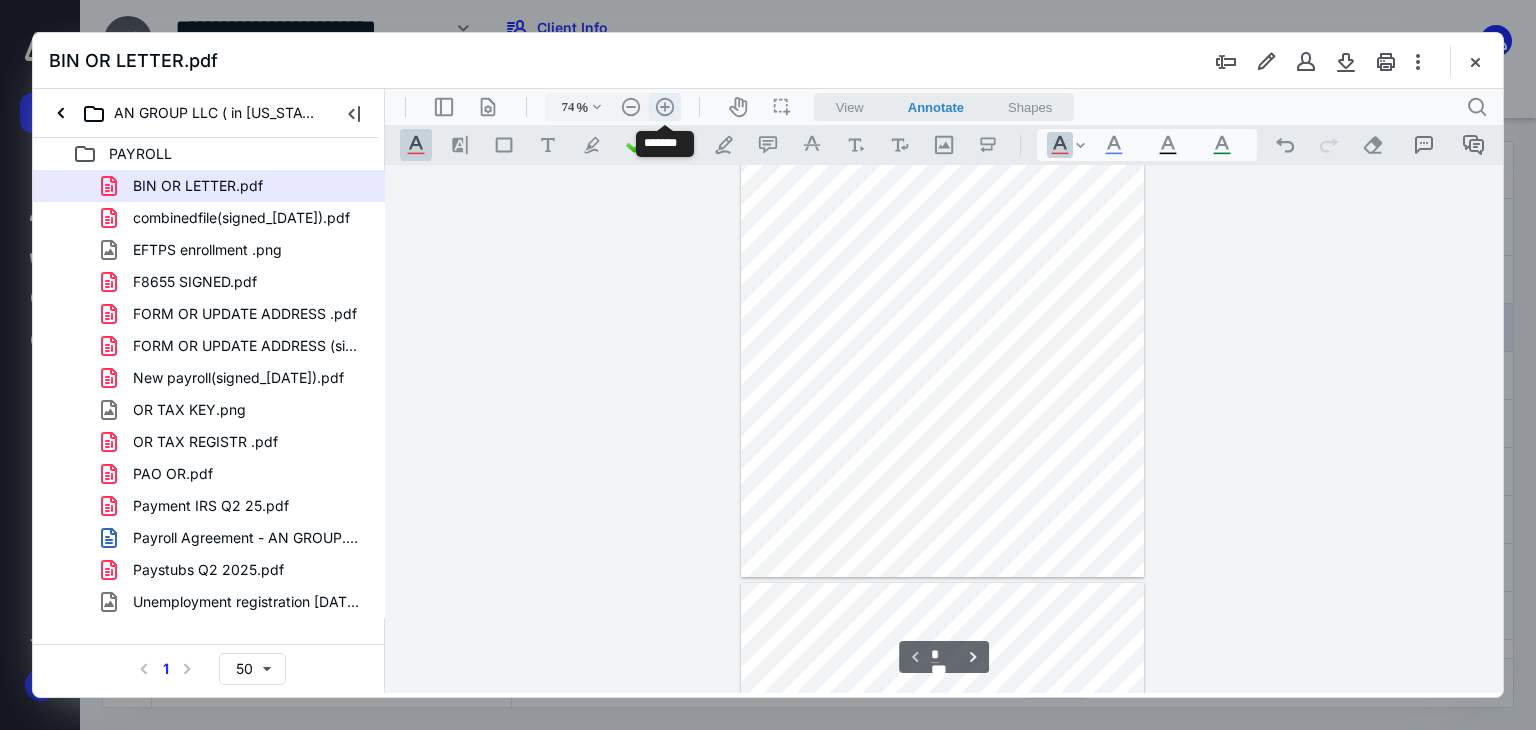 click on ".cls-1{fill:#abb0c4;} icon - header - zoom - in - line" at bounding box center [665, 107] 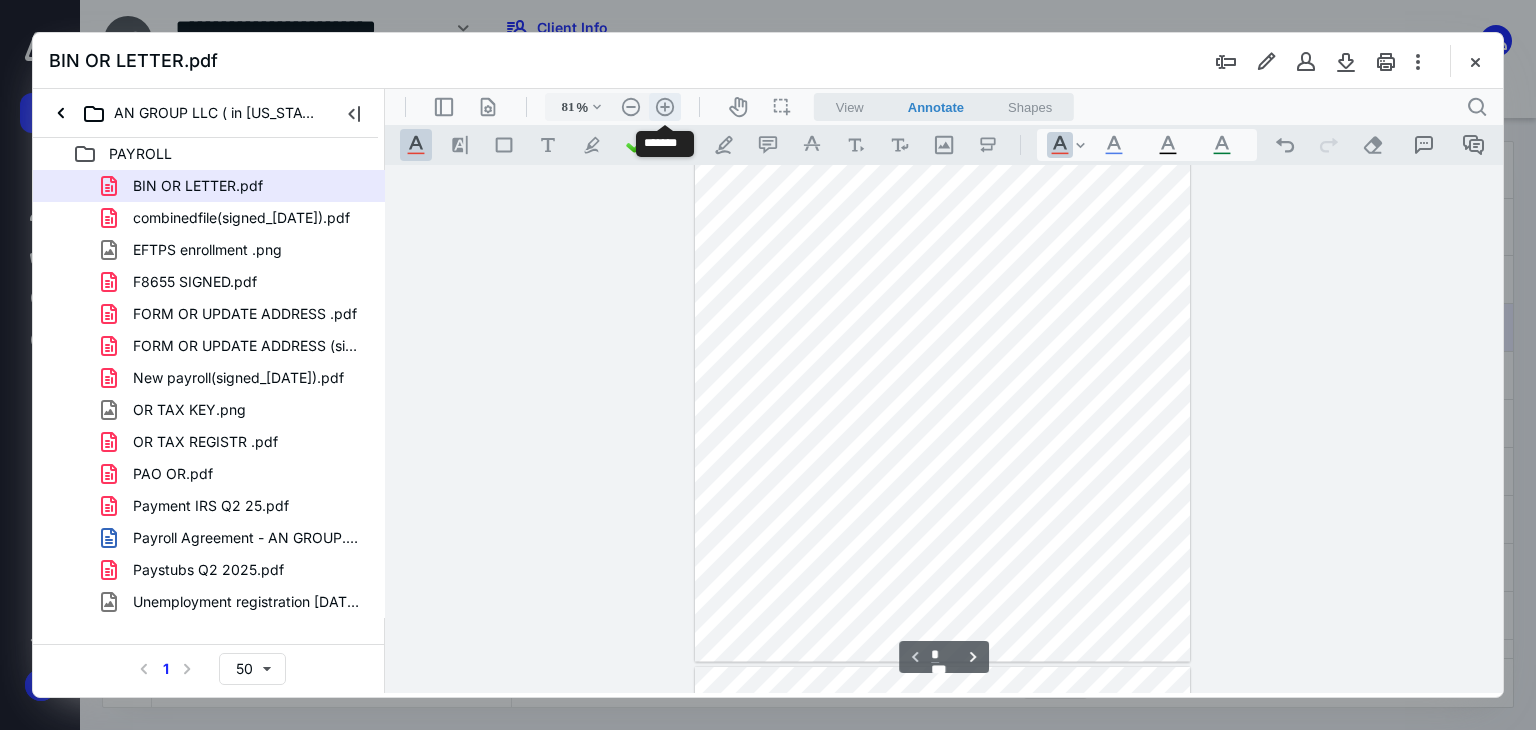 click on ".cls-1{fill:#abb0c4;} icon - header - zoom - in - line" at bounding box center (665, 107) 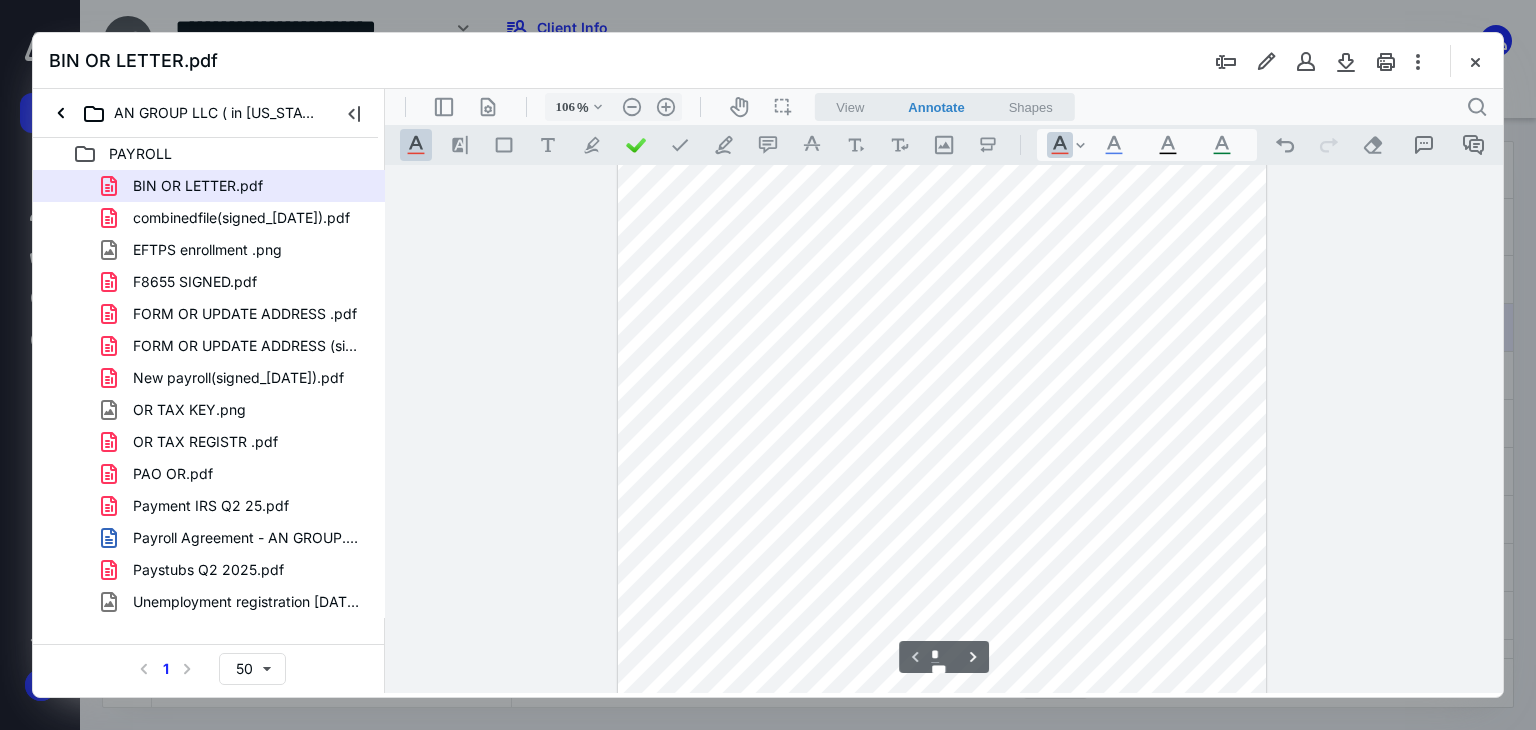 scroll, scrollTop: 163, scrollLeft: 0, axis: vertical 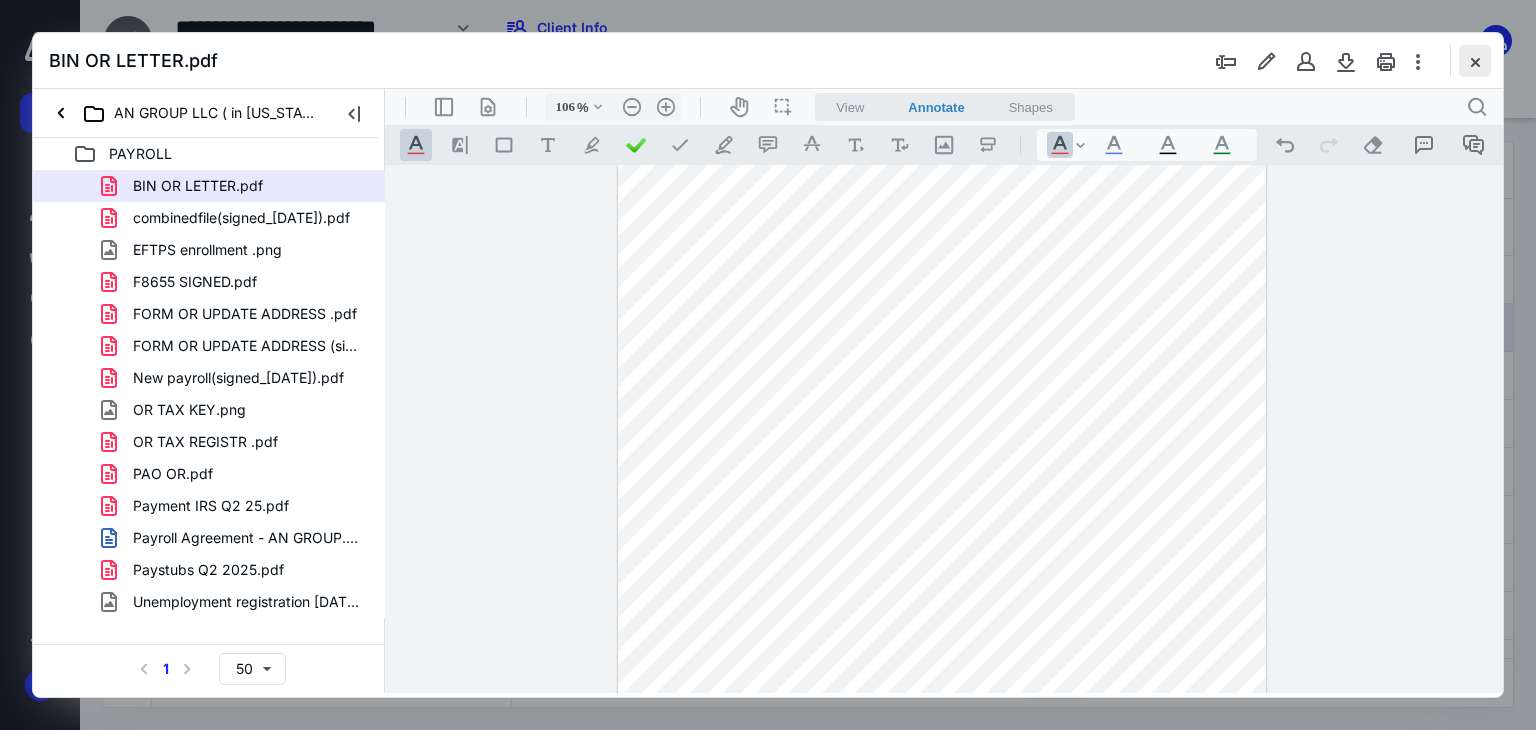 click at bounding box center (1475, 61) 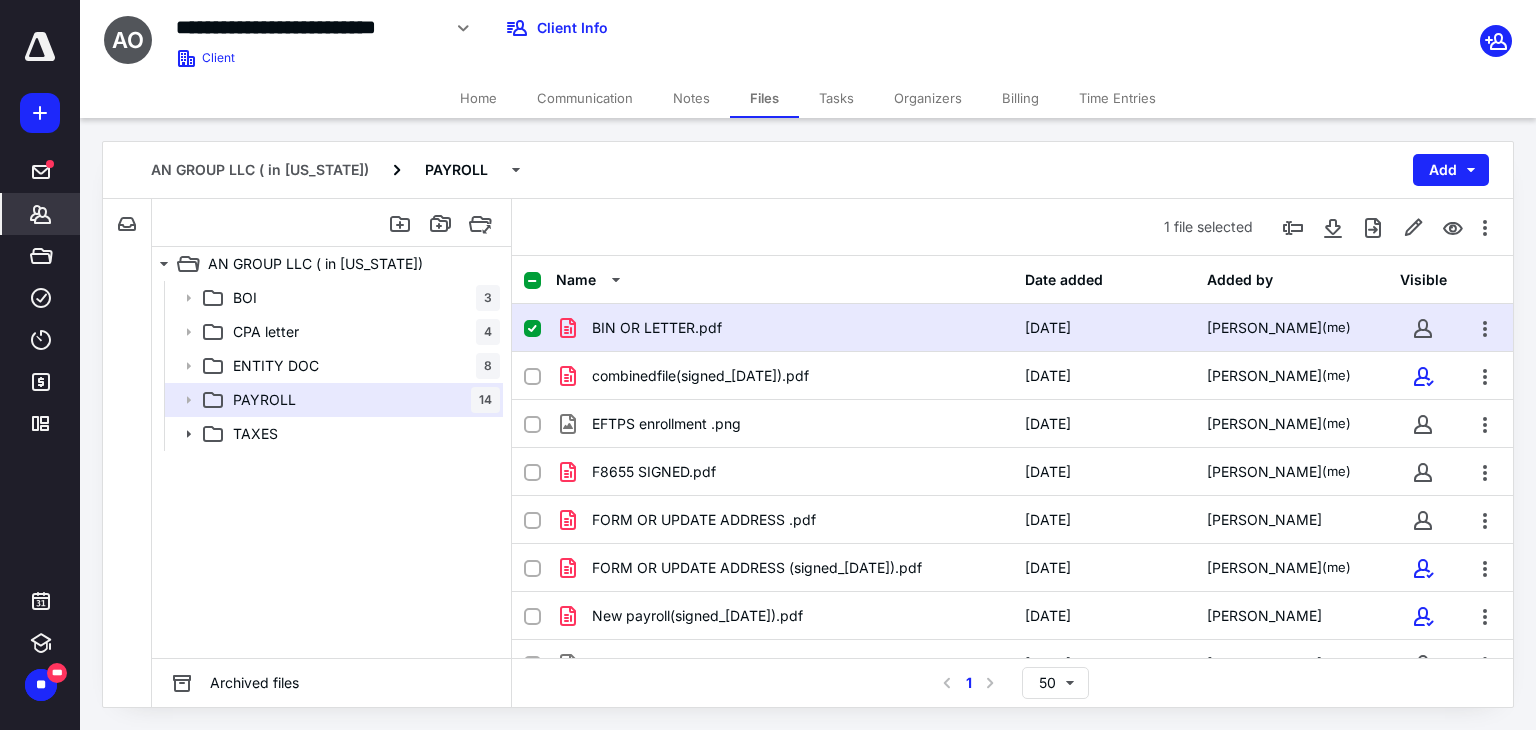 click on "*******" at bounding box center (41, 214) 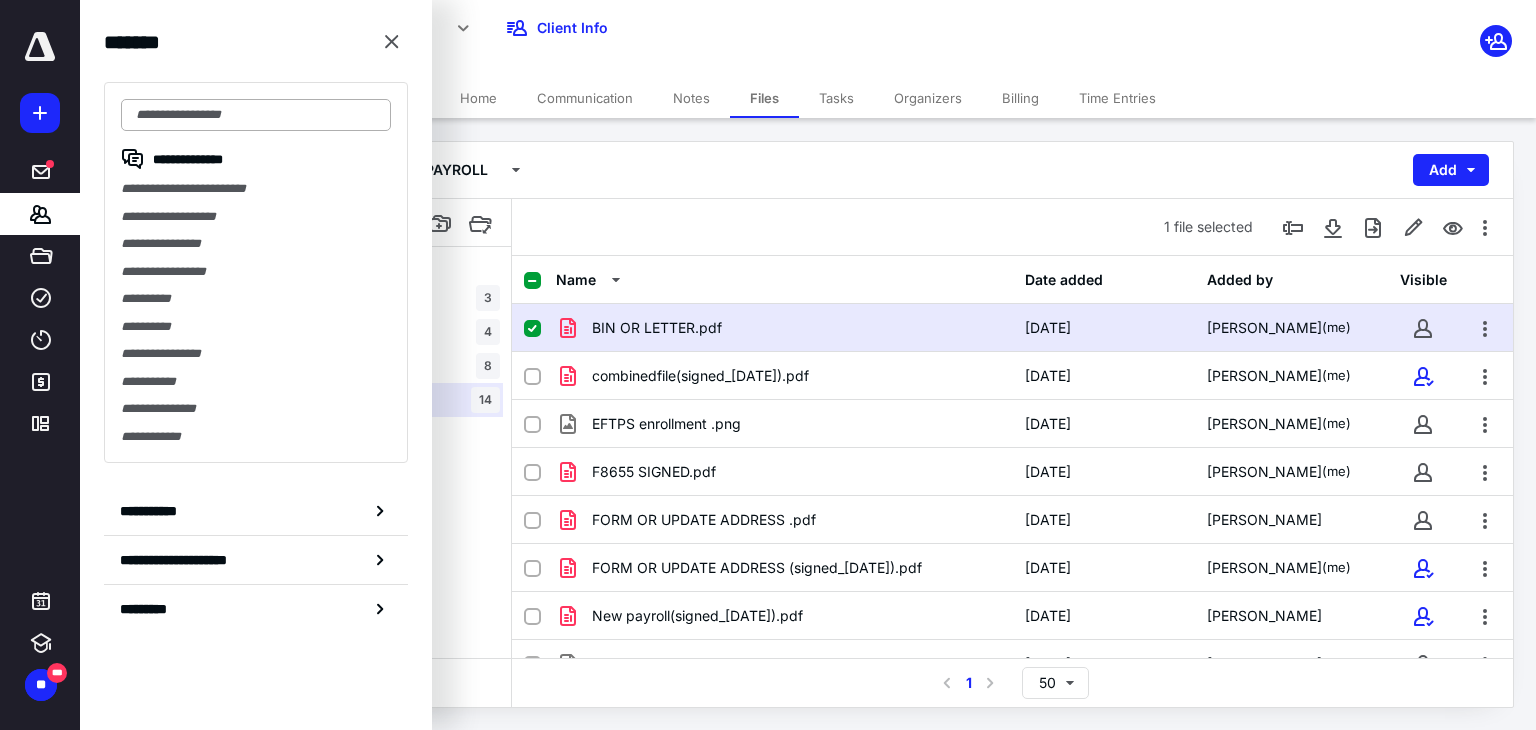 click at bounding box center (256, 115) 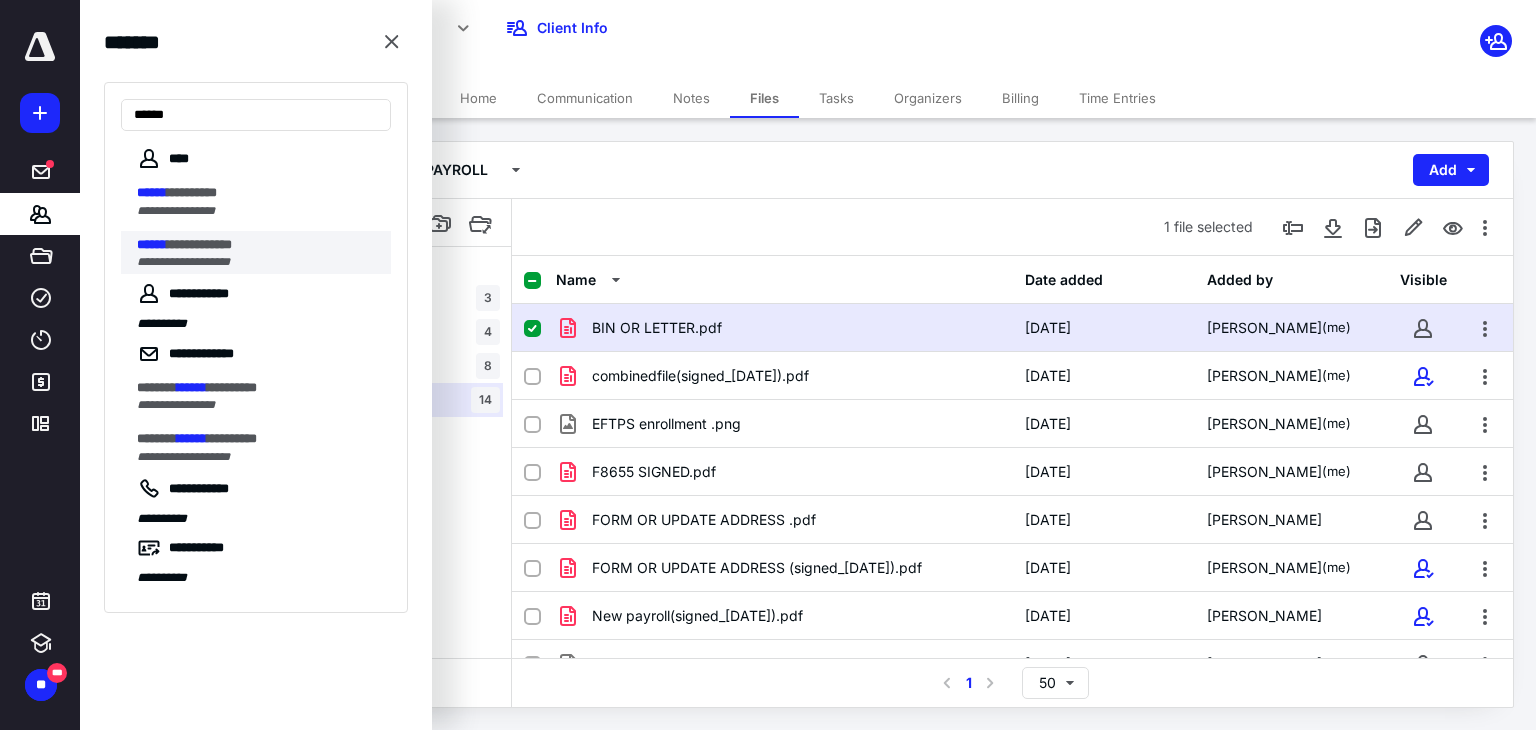 type on "******" 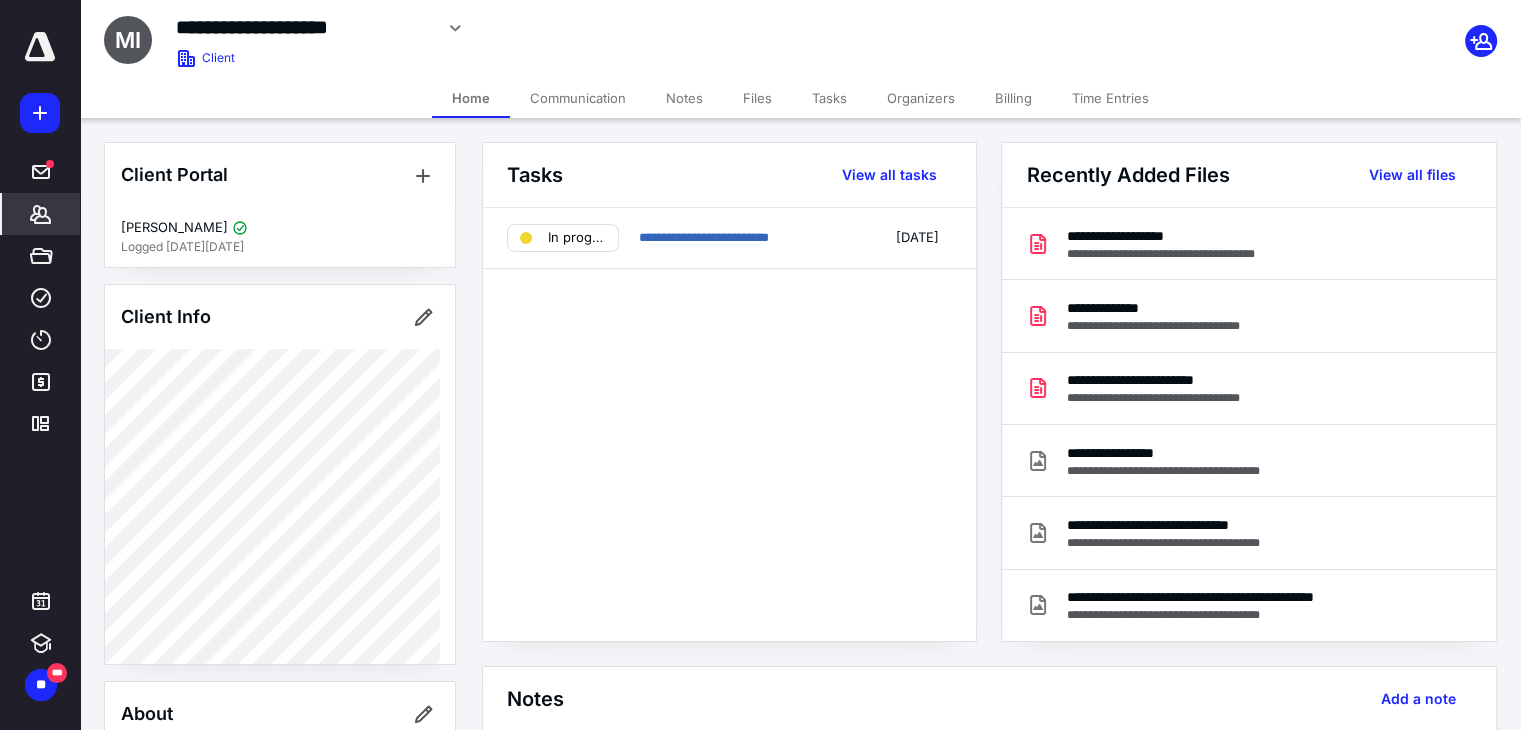 click on "Files" at bounding box center (757, 98) 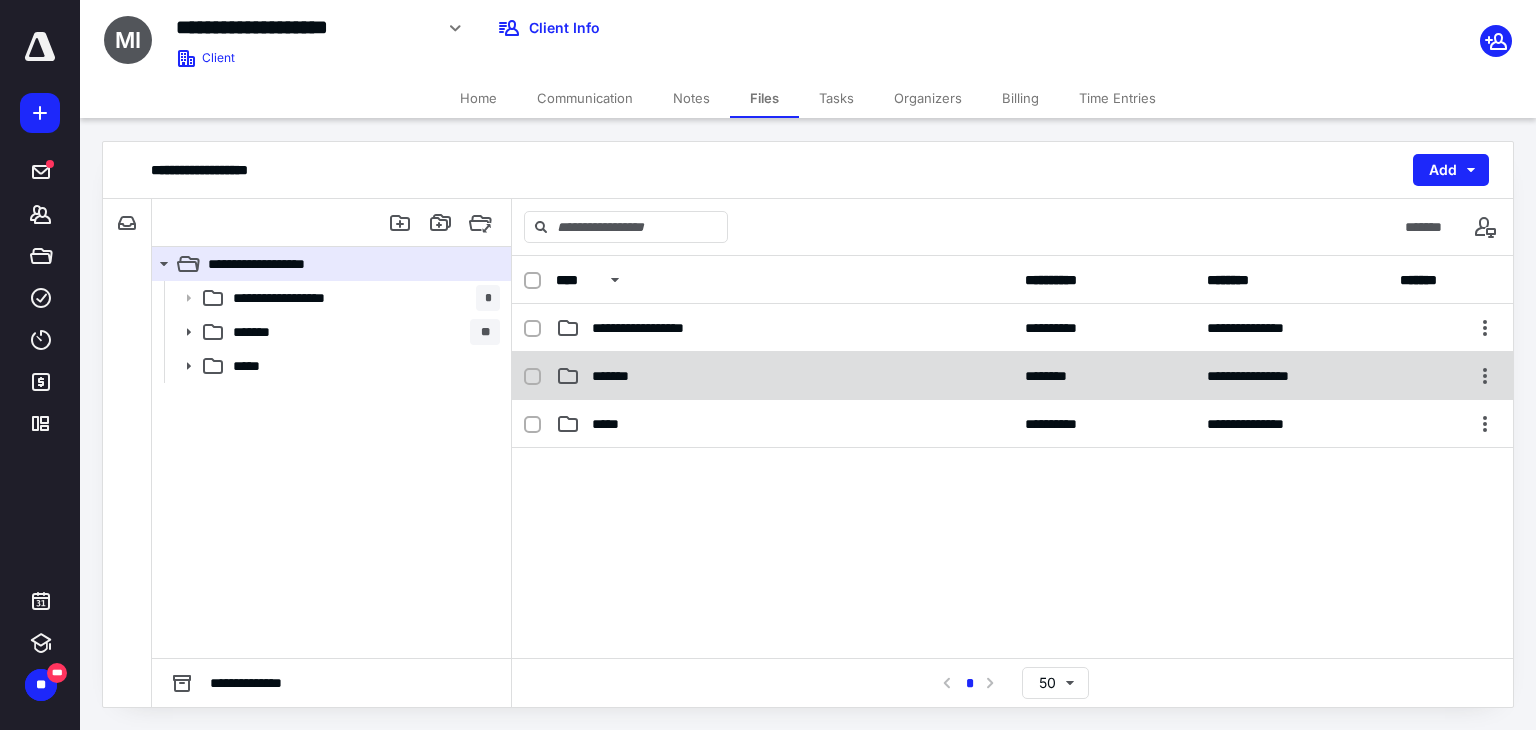click on "*******" at bounding box center [784, 376] 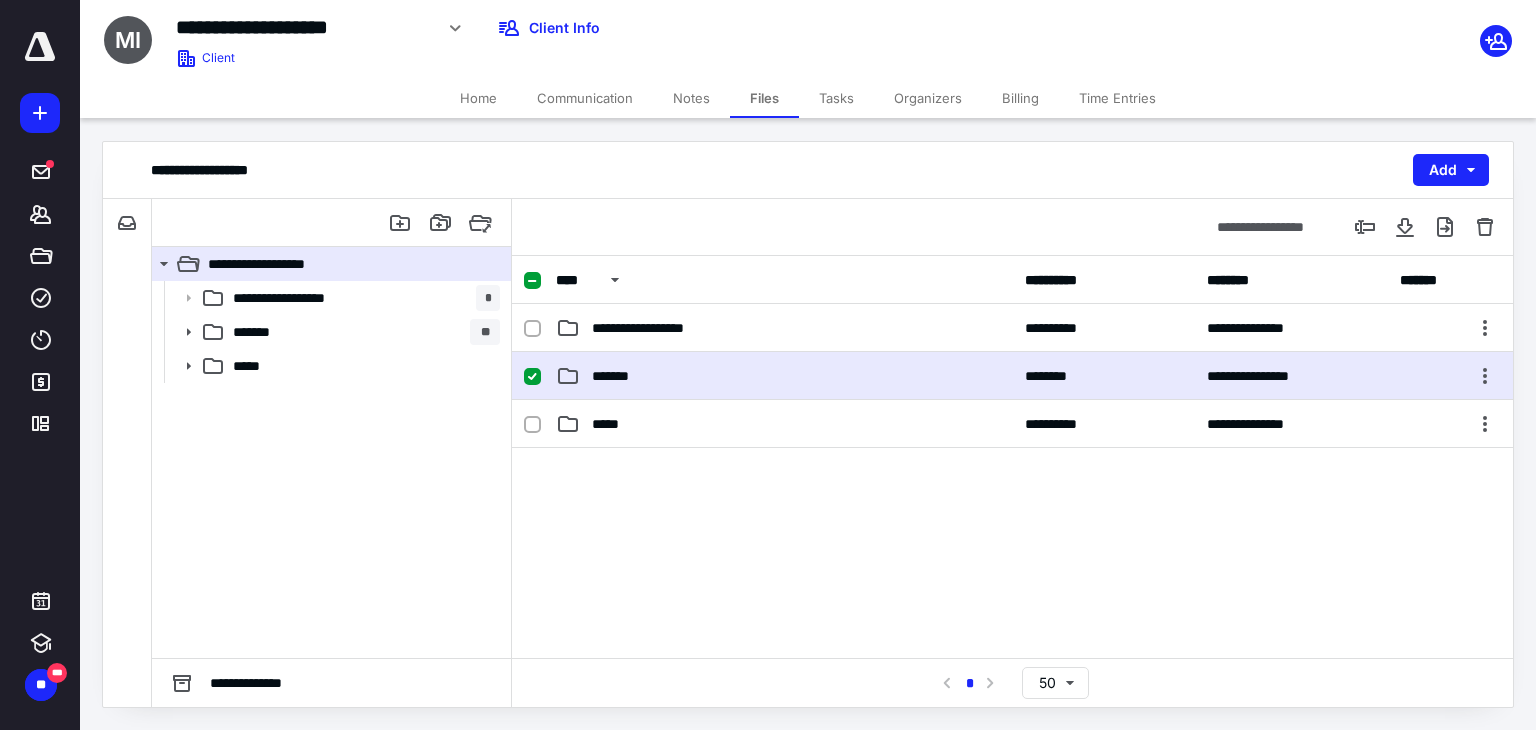 click on "*******" at bounding box center [784, 376] 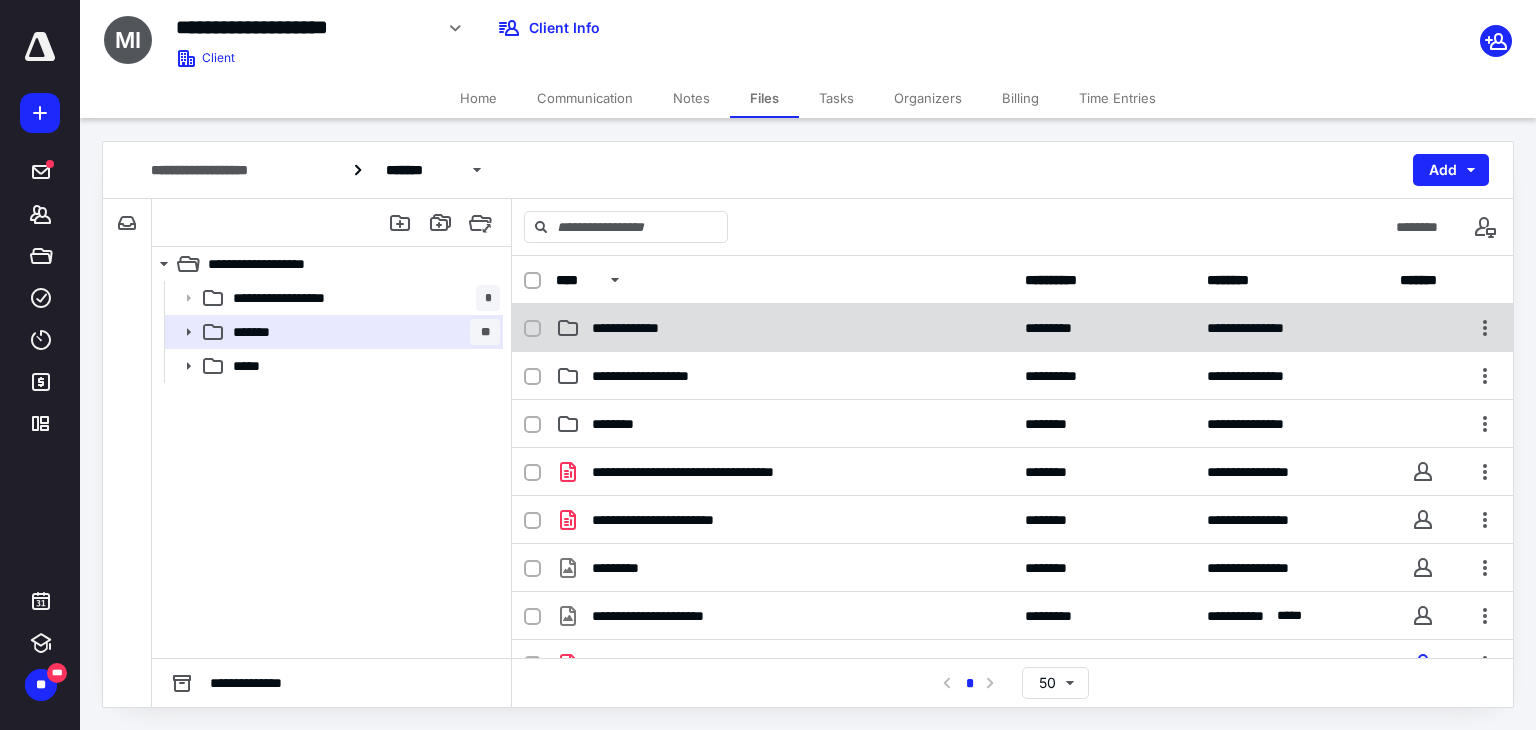 click on "**********" at bounding box center [784, 328] 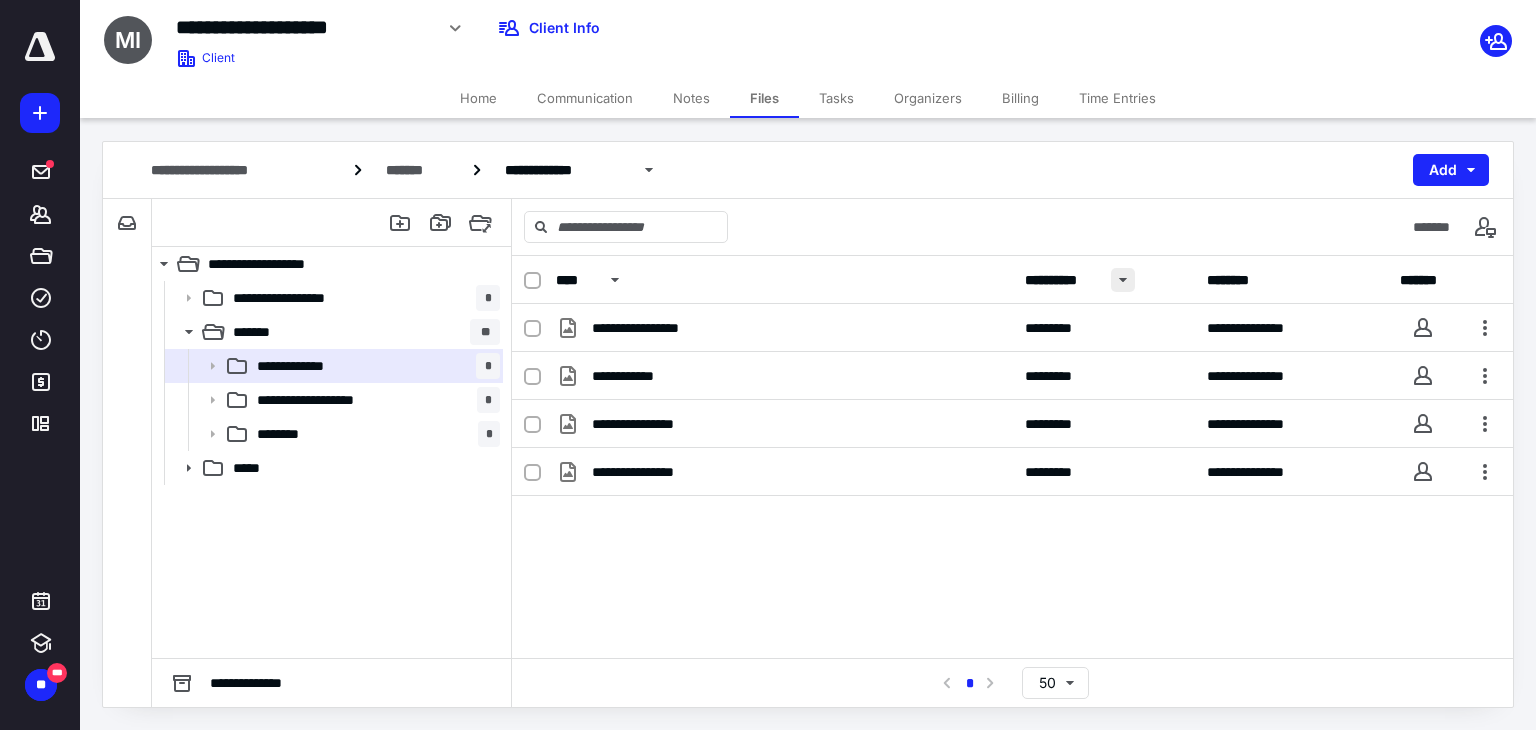 click at bounding box center (1123, 280) 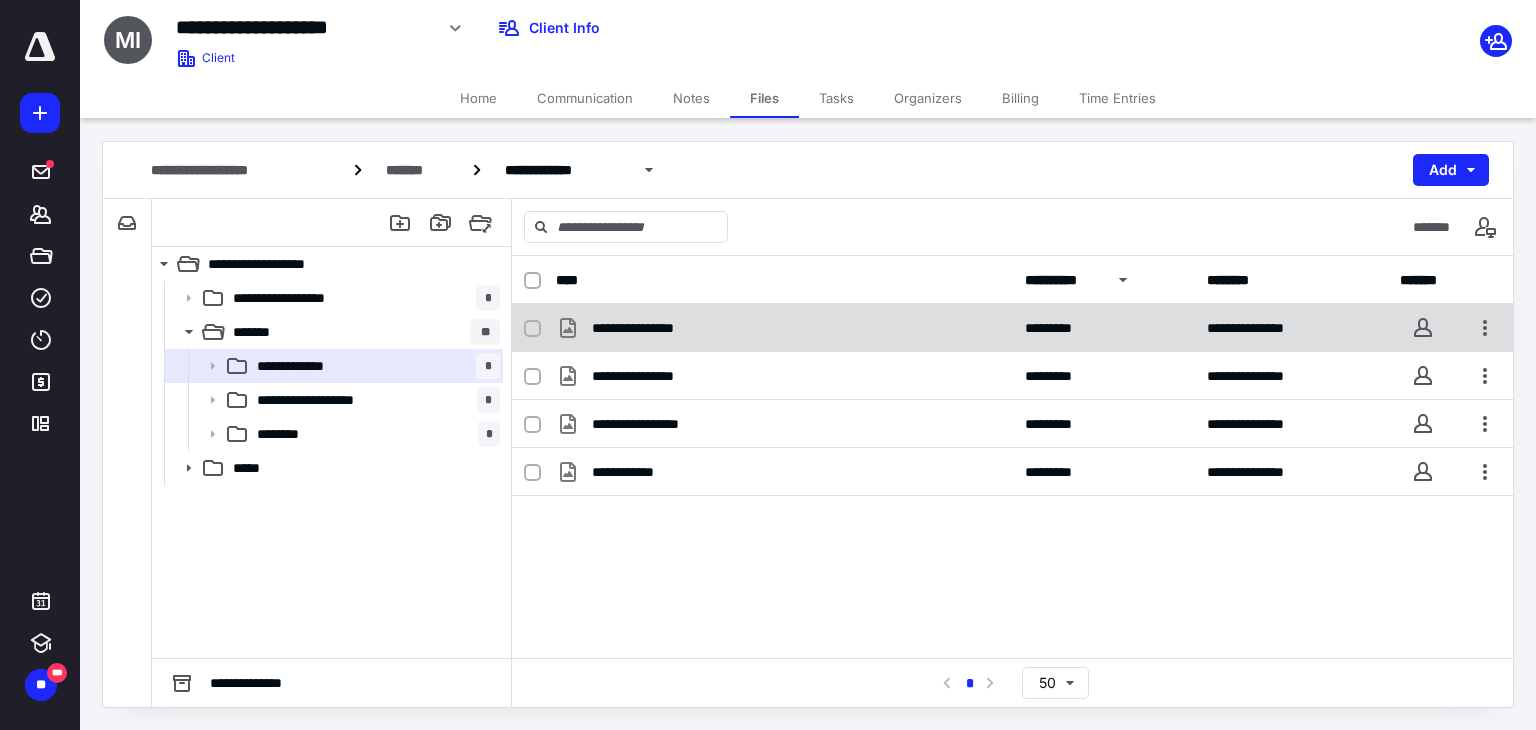 click on "**********" at bounding box center [784, 328] 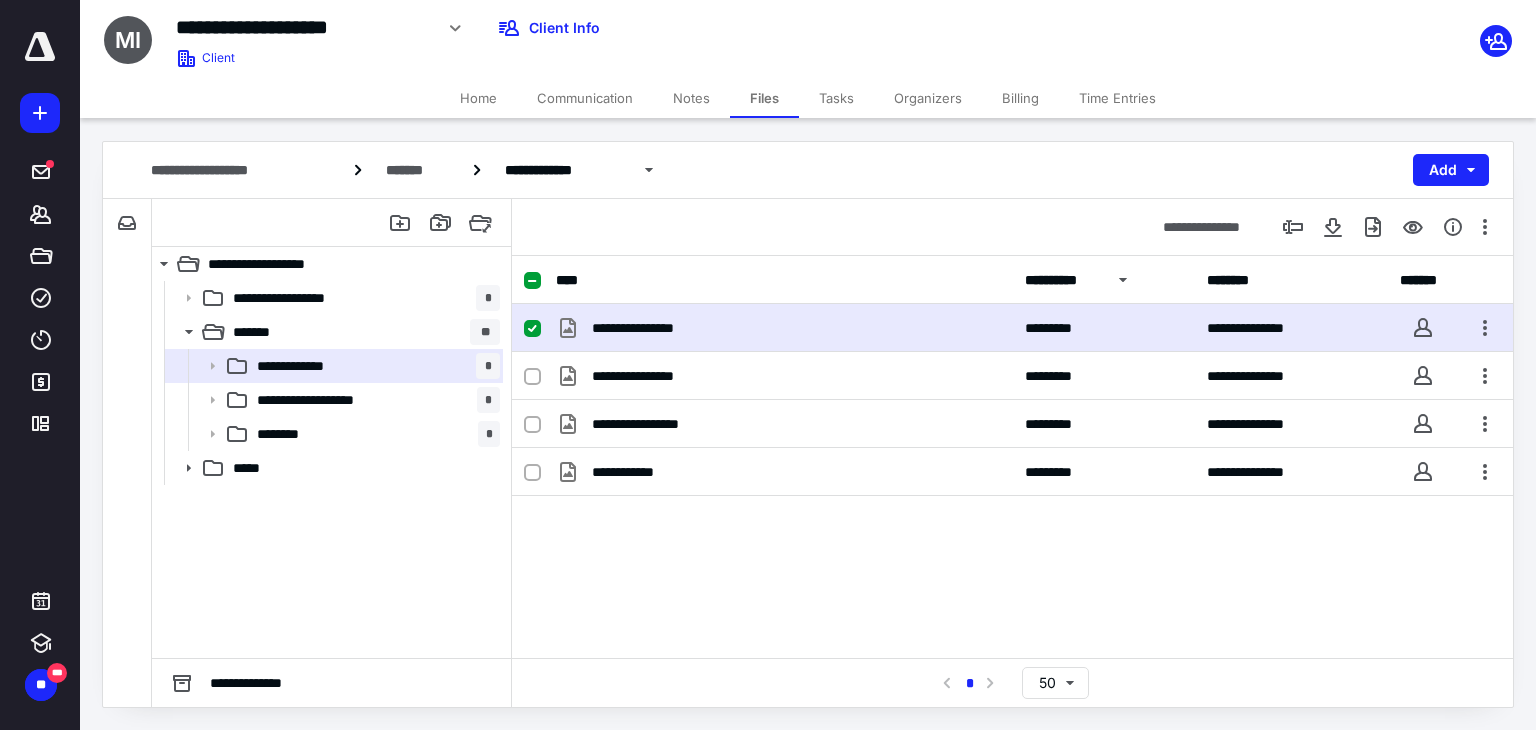 click on "**********" at bounding box center (784, 328) 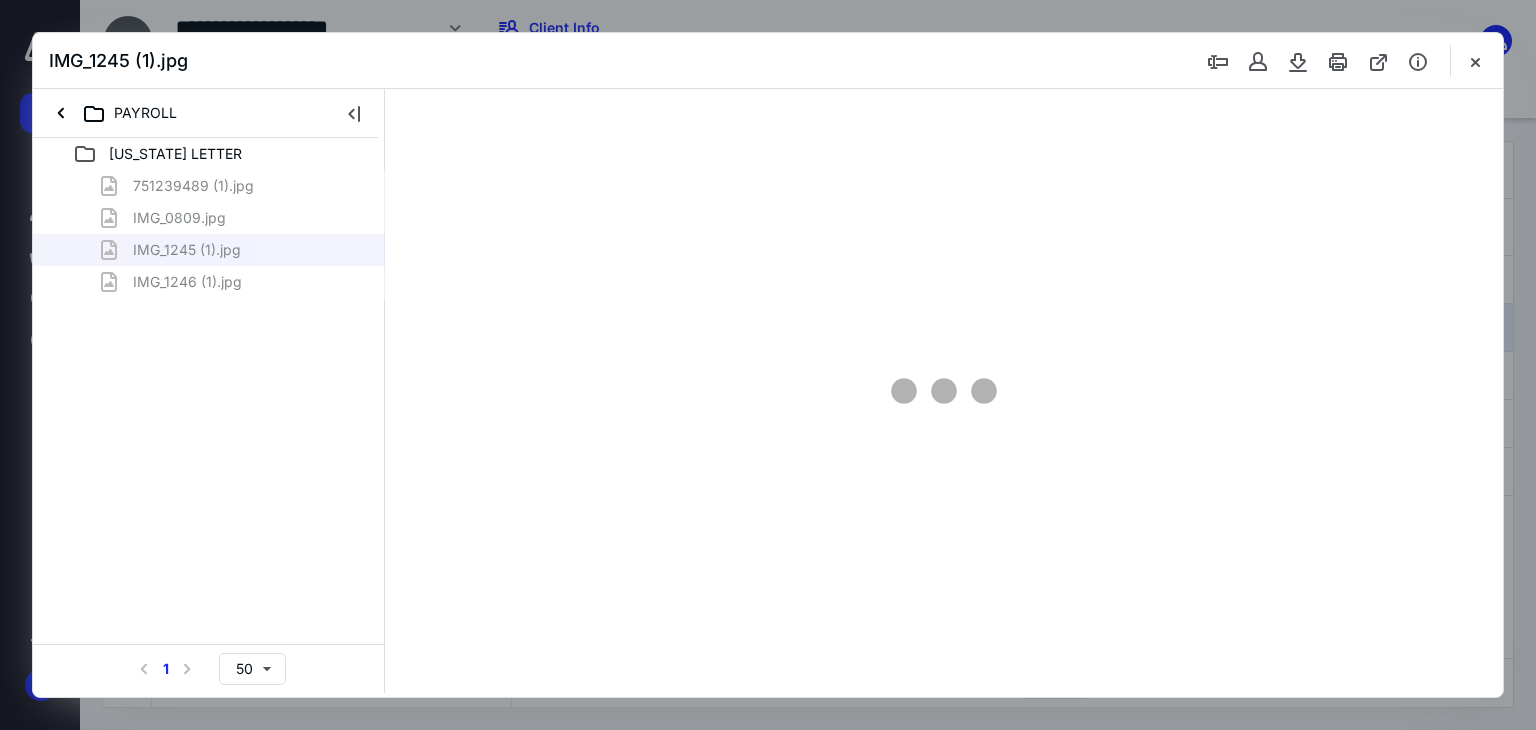 scroll, scrollTop: 0, scrollLeft: 0, axis: both 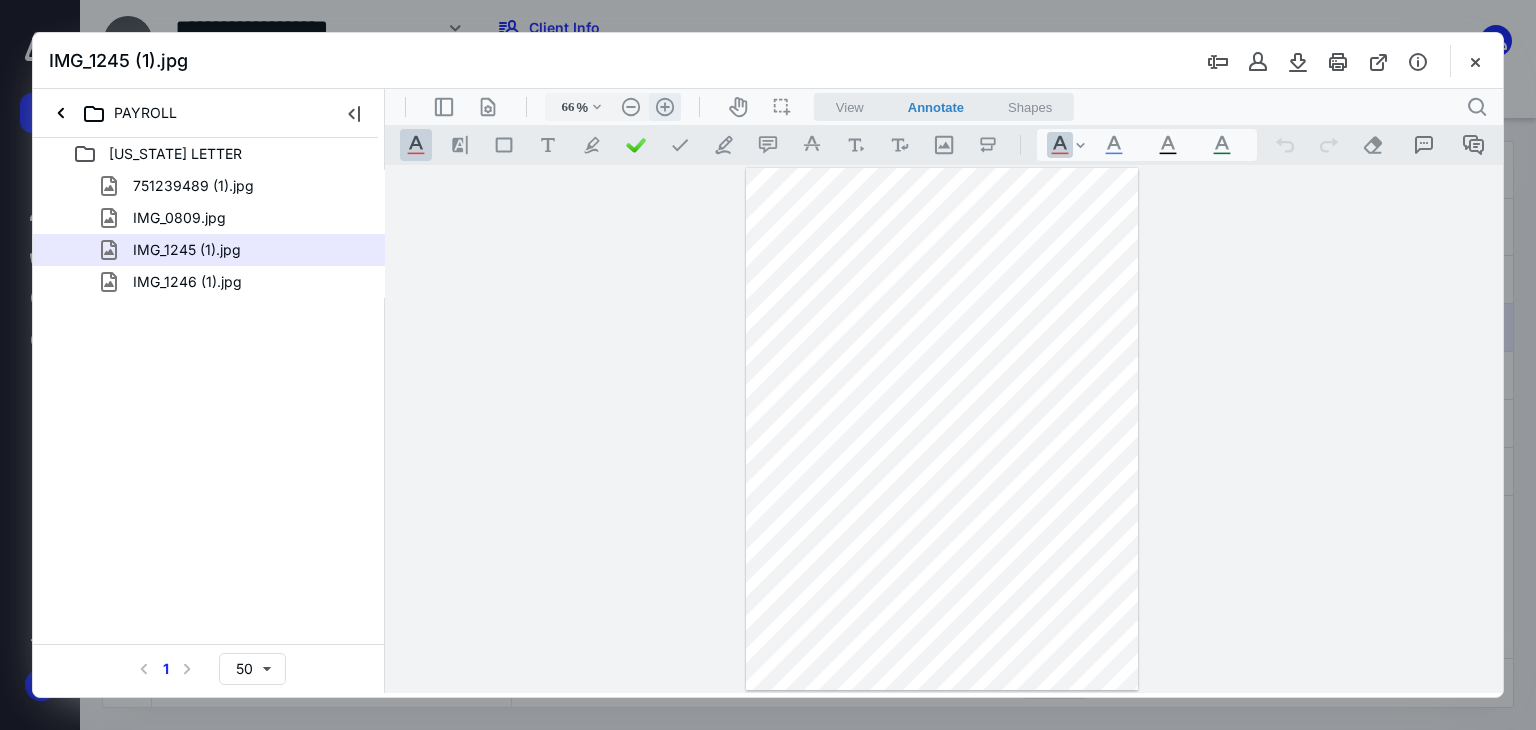 click on ".cls-1{fill:#abb0c4;} icon - header - zoom - in - line" at bounding box center [665, 107] 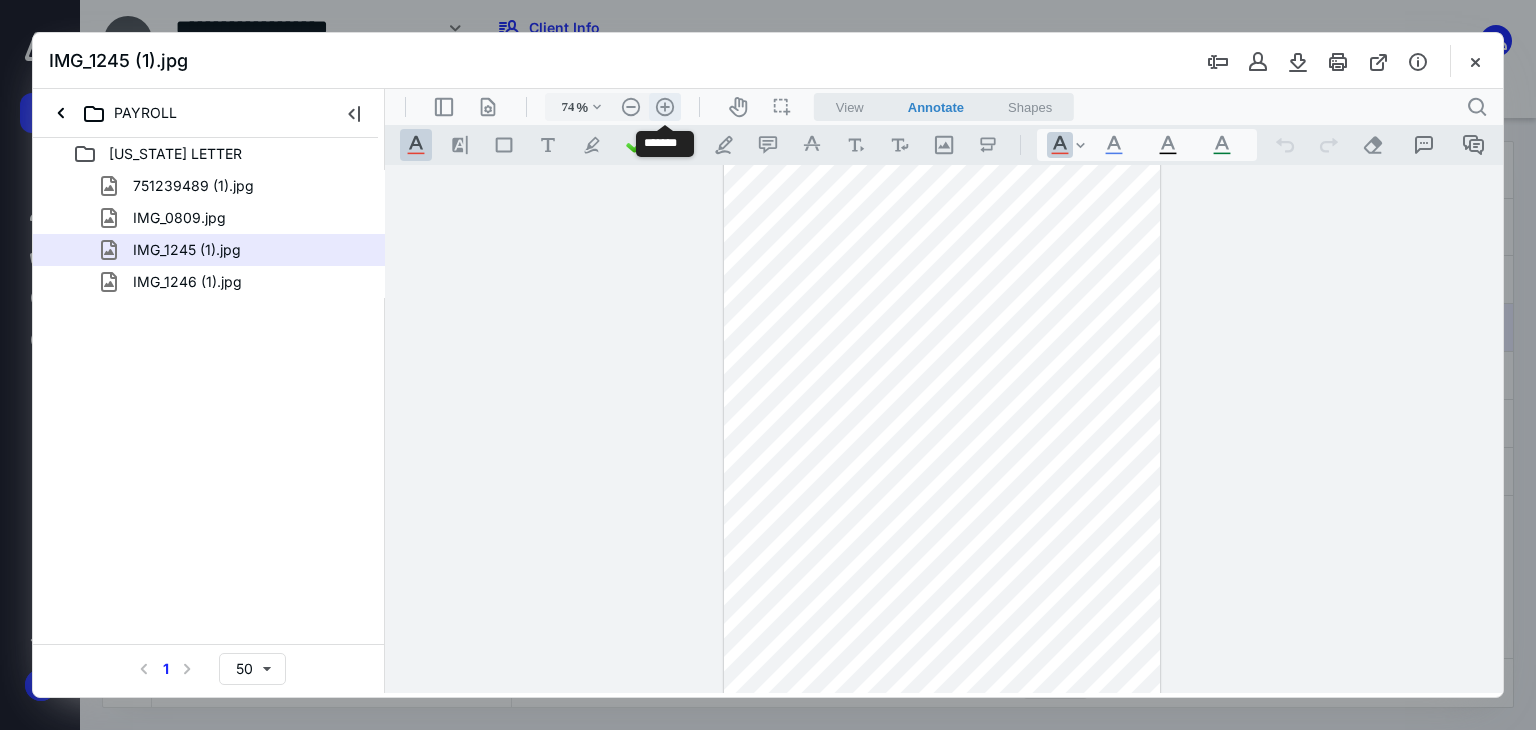 click on ".cls-1{fill:#abb0c4;} icon - header - zoom - in - line" at bounding box center [665, 107] 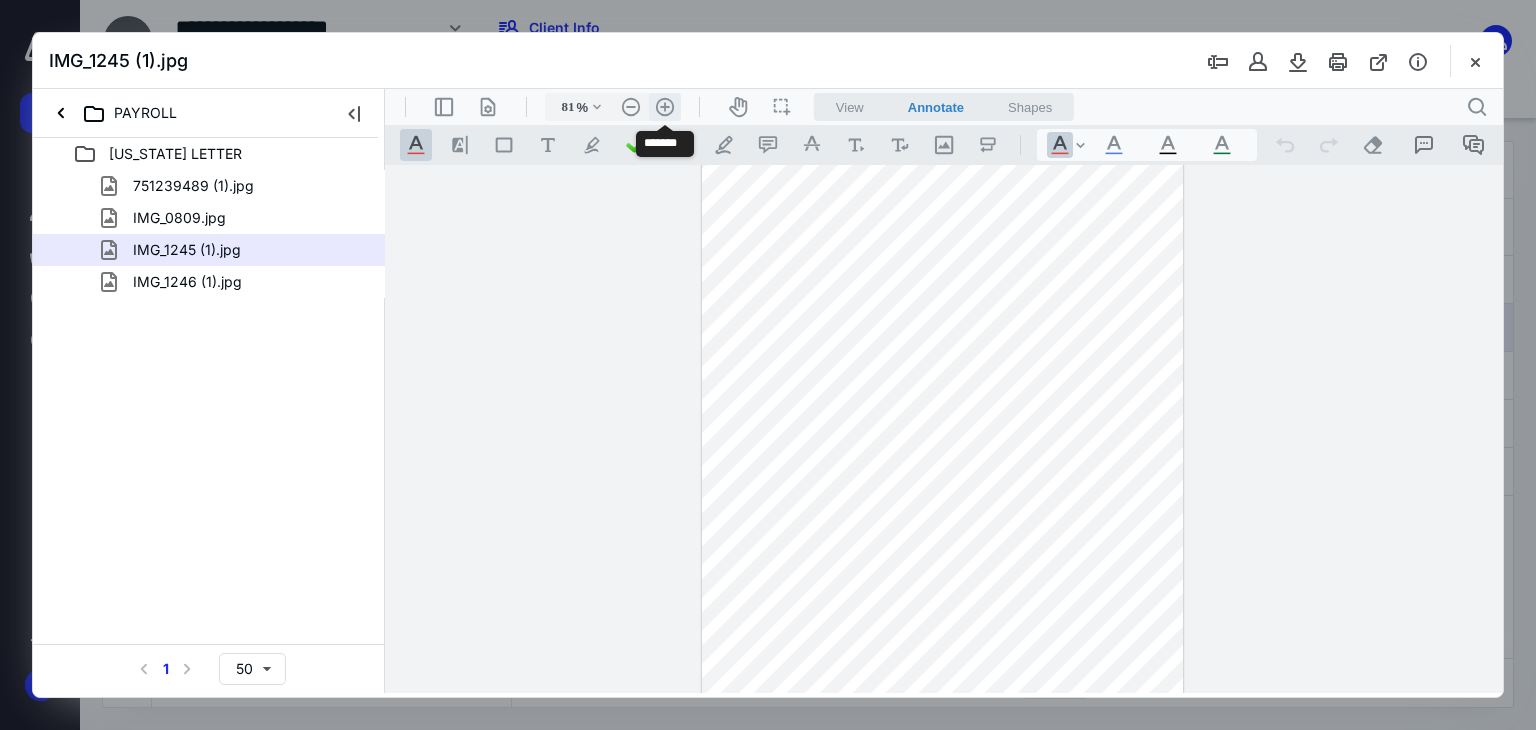 click on ".cls-1{fill:#abb0c4;} icon - header - zoom - in - line" at bounding box center (665, 107) 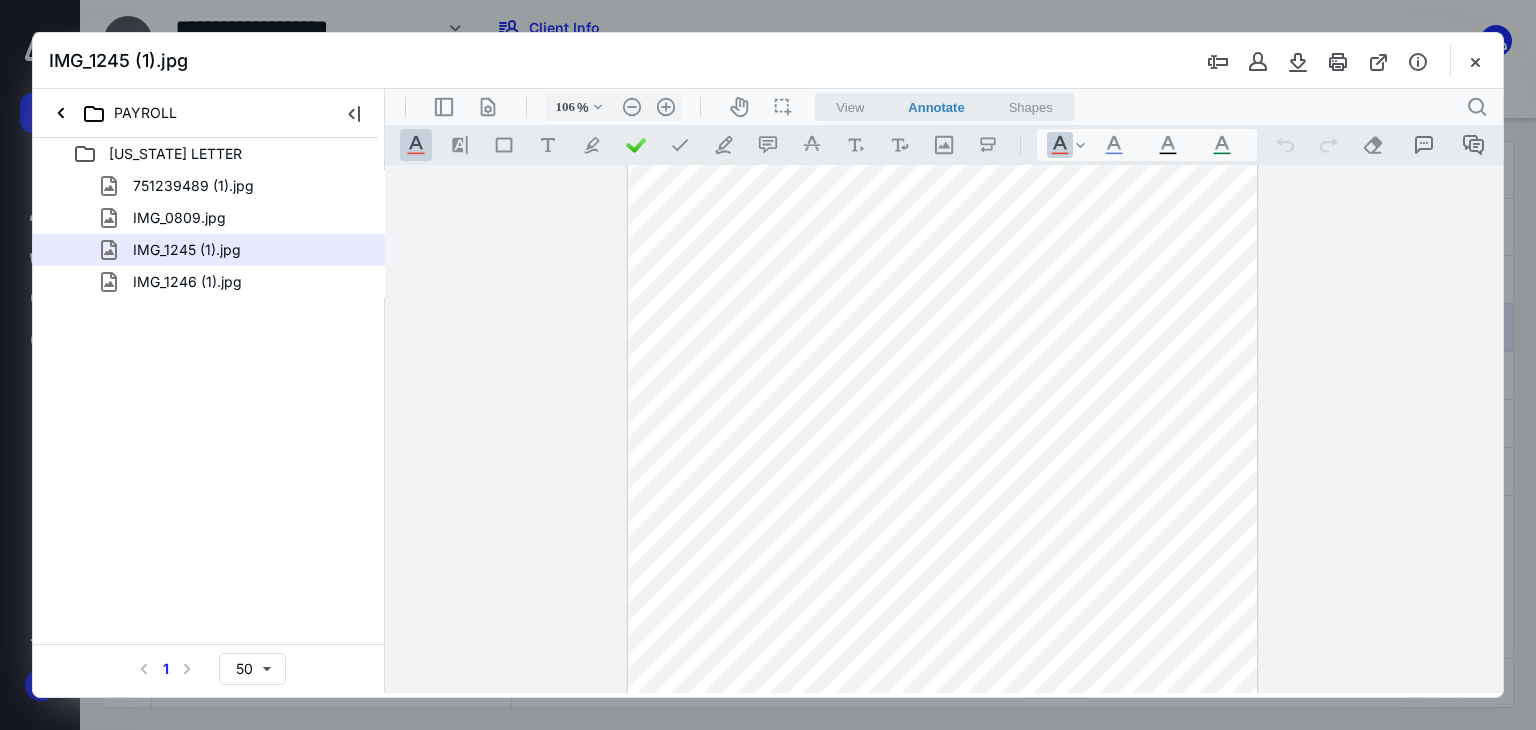 scroll, scrollTop: 319, scrollLeft: 0, axis: vertical 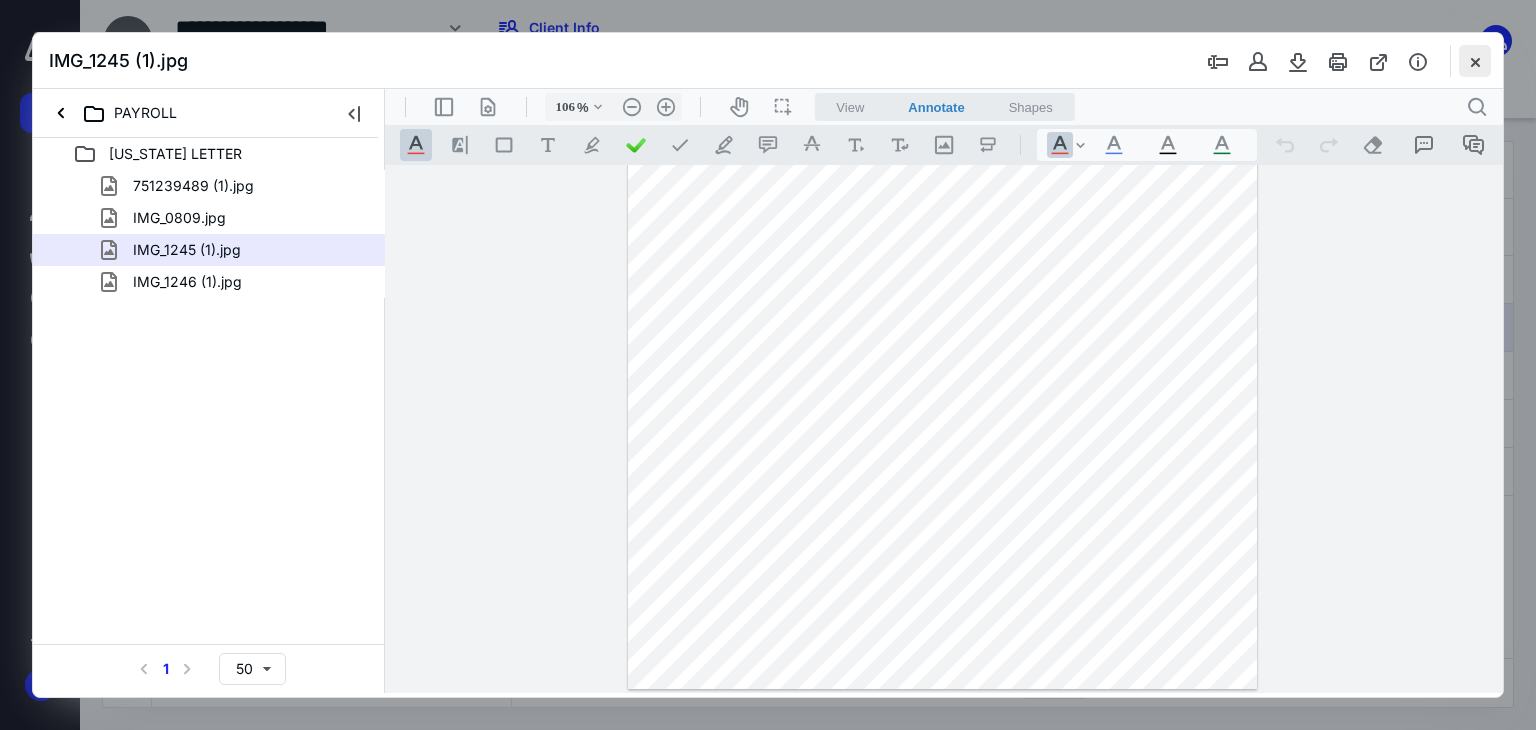 click at bounding box center [1475, 61] 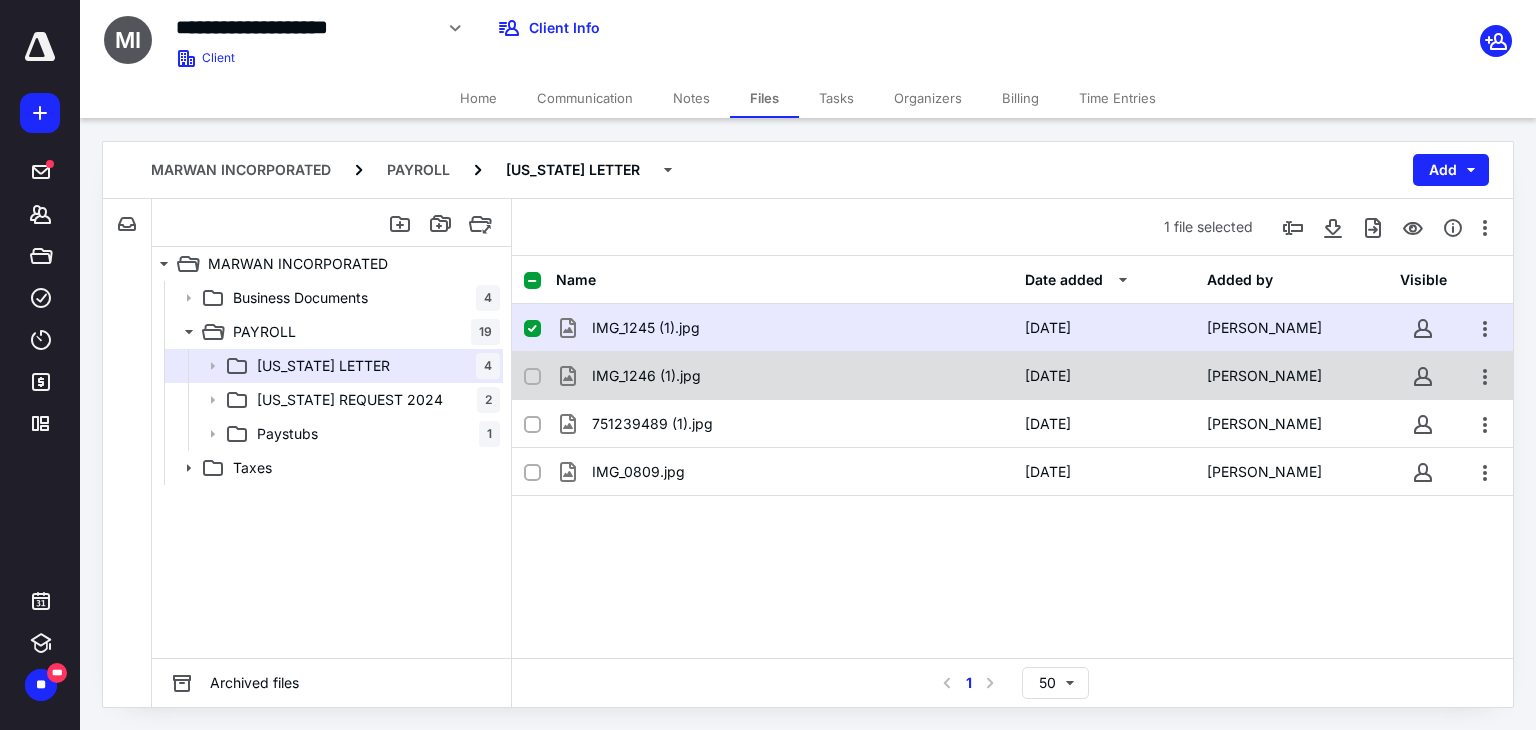 click on "IMG_1246 (1).jpg" at bounding box center [784, 376] 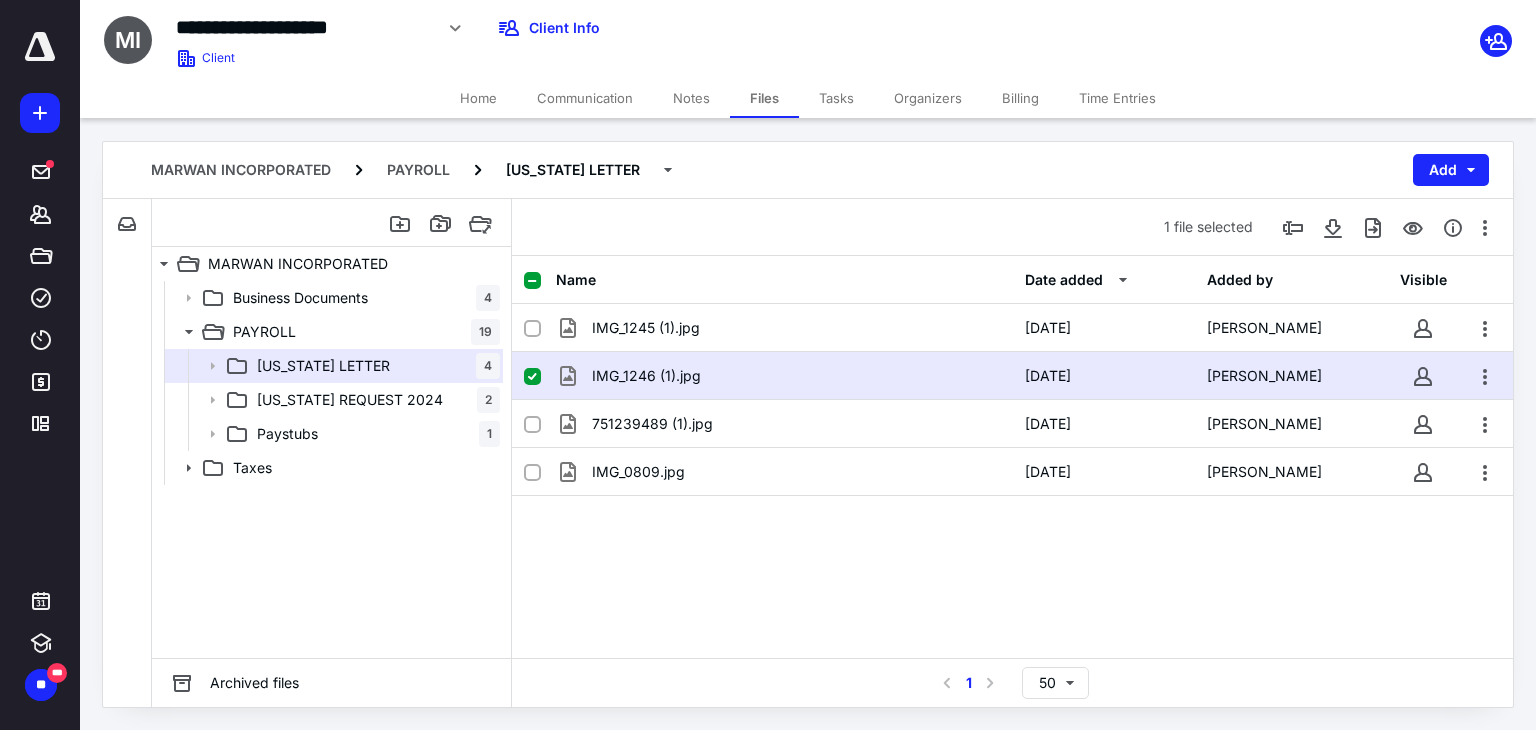 click on "IMG_1246 (1).jpg" at bounding box center [784, 376] 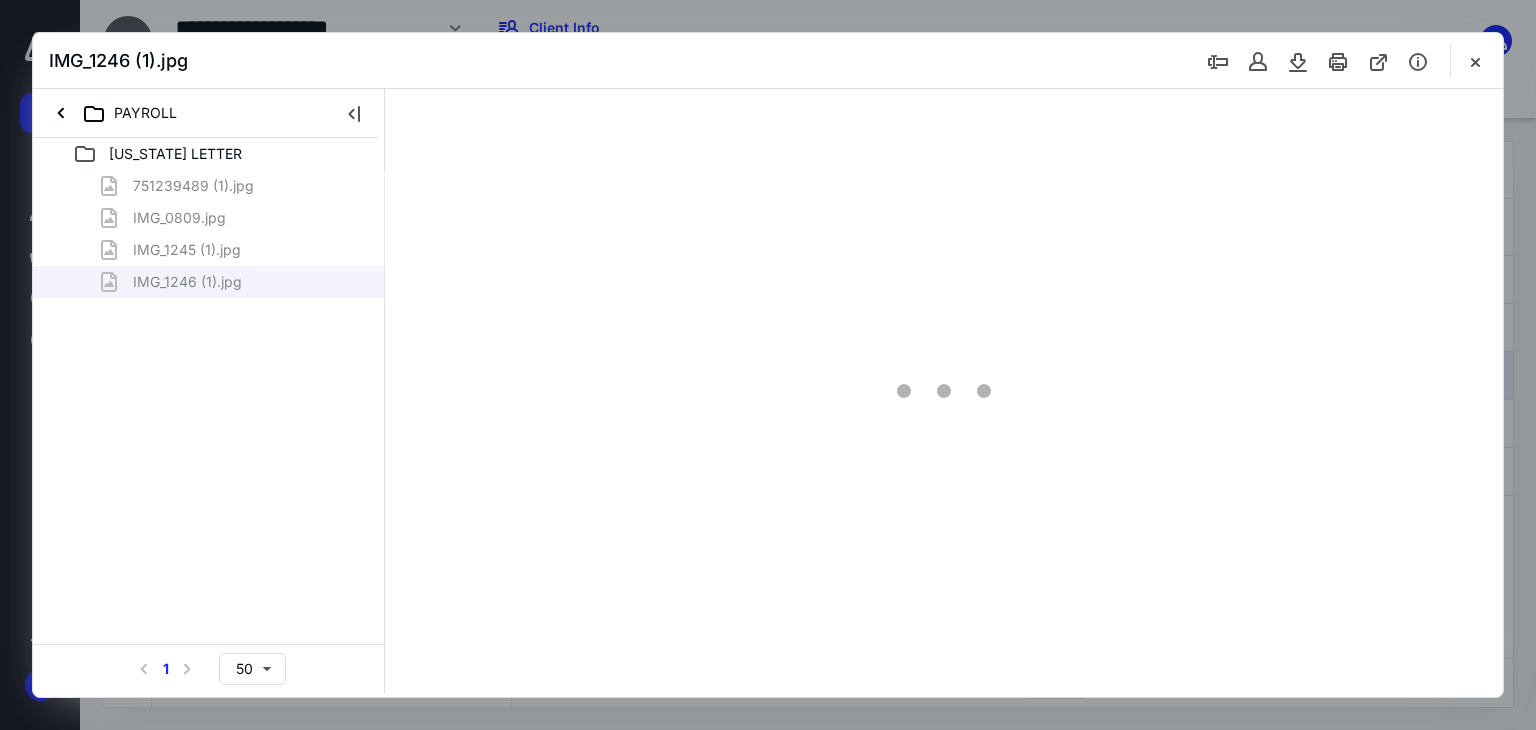 scroll, scrollTop: 0, scrollLeft: 0, axis: both 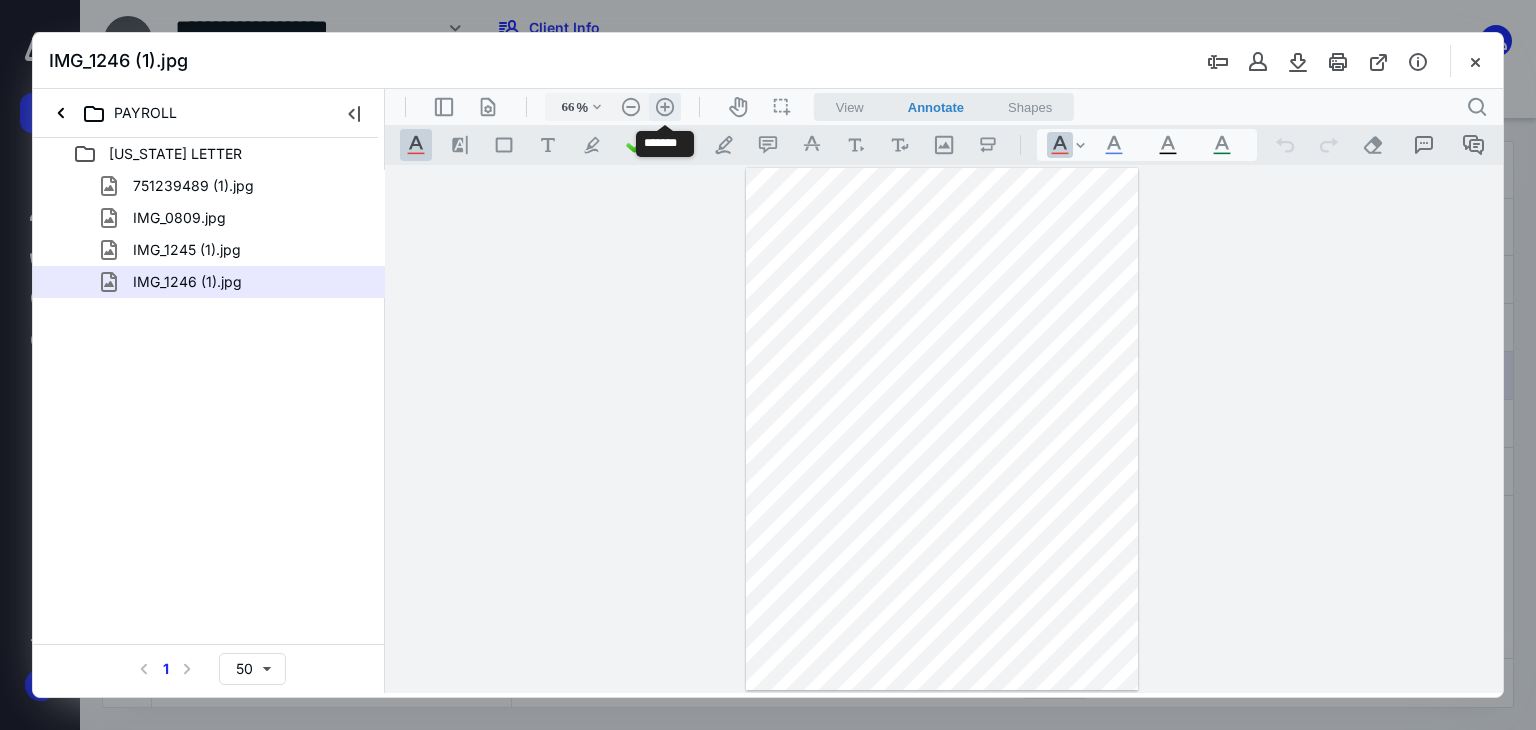 click on ".cls-1{fill:#abb0c4;} icon - header - zoom - in - line" at bounding box center [665, 107] 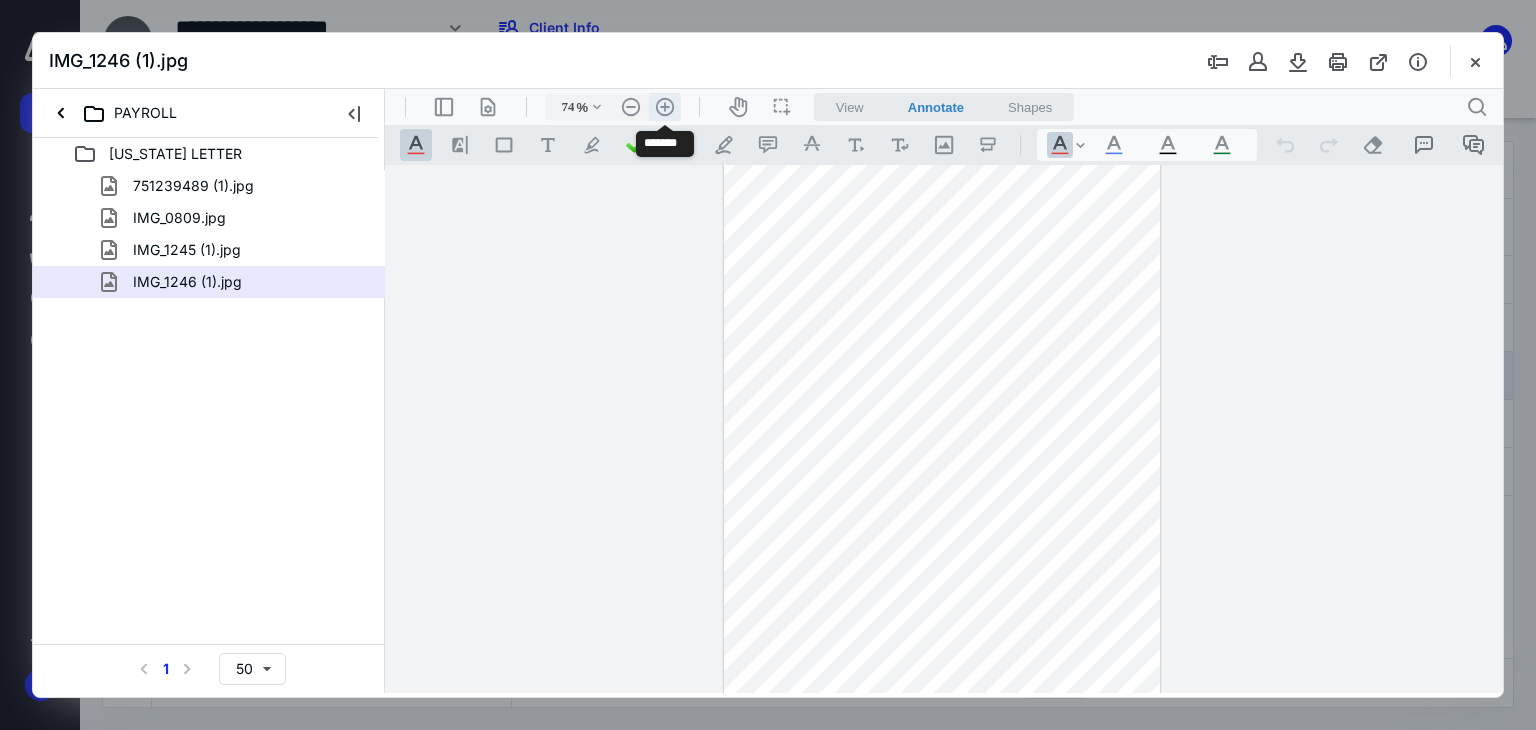 click on ".cls-1{fill:#abb0c4;} icon - header - zoom - in - line" at bounding box center (665, 107) 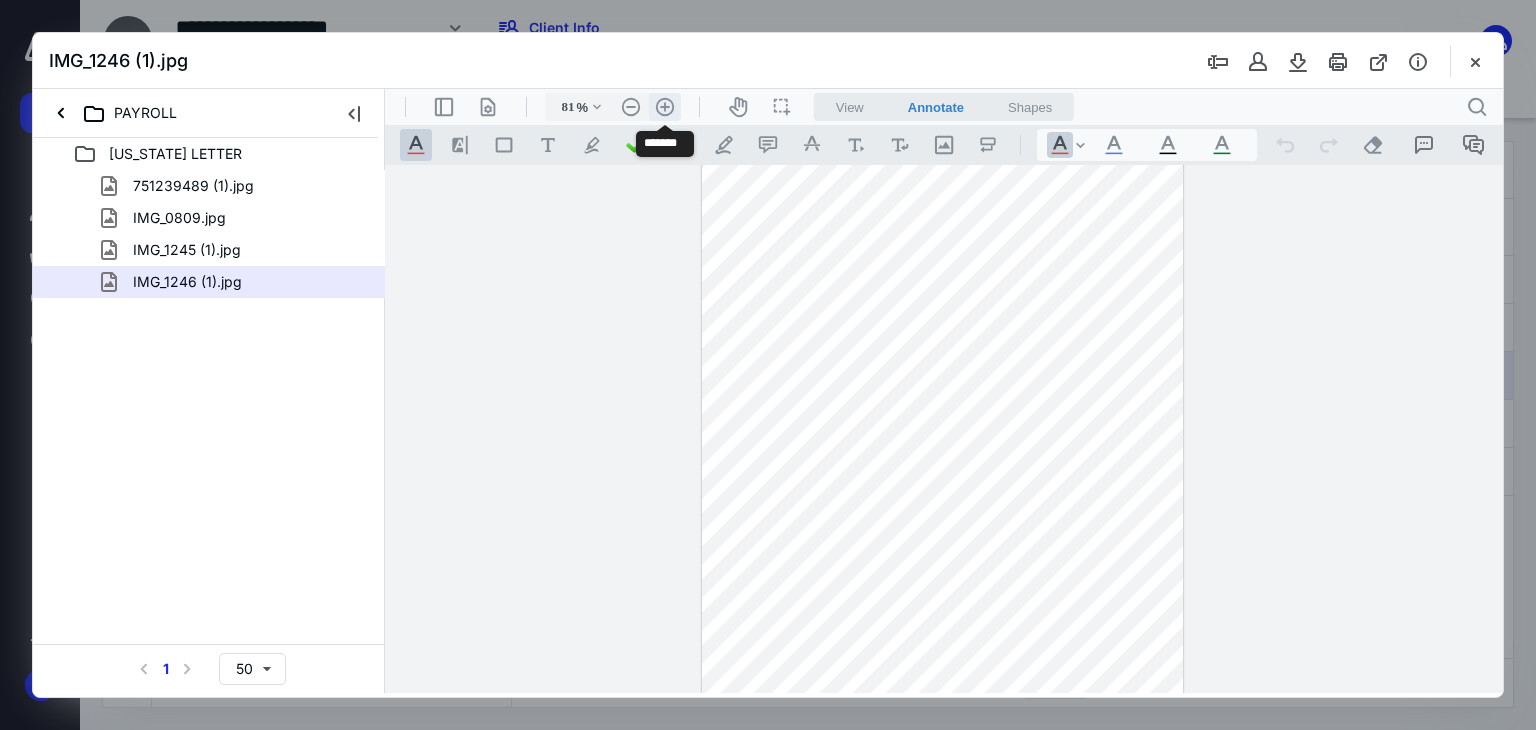 click on ".cls-1{fill:#abb0c4;} icon - header - zoom - in - line" at bounding box center [665, 107] 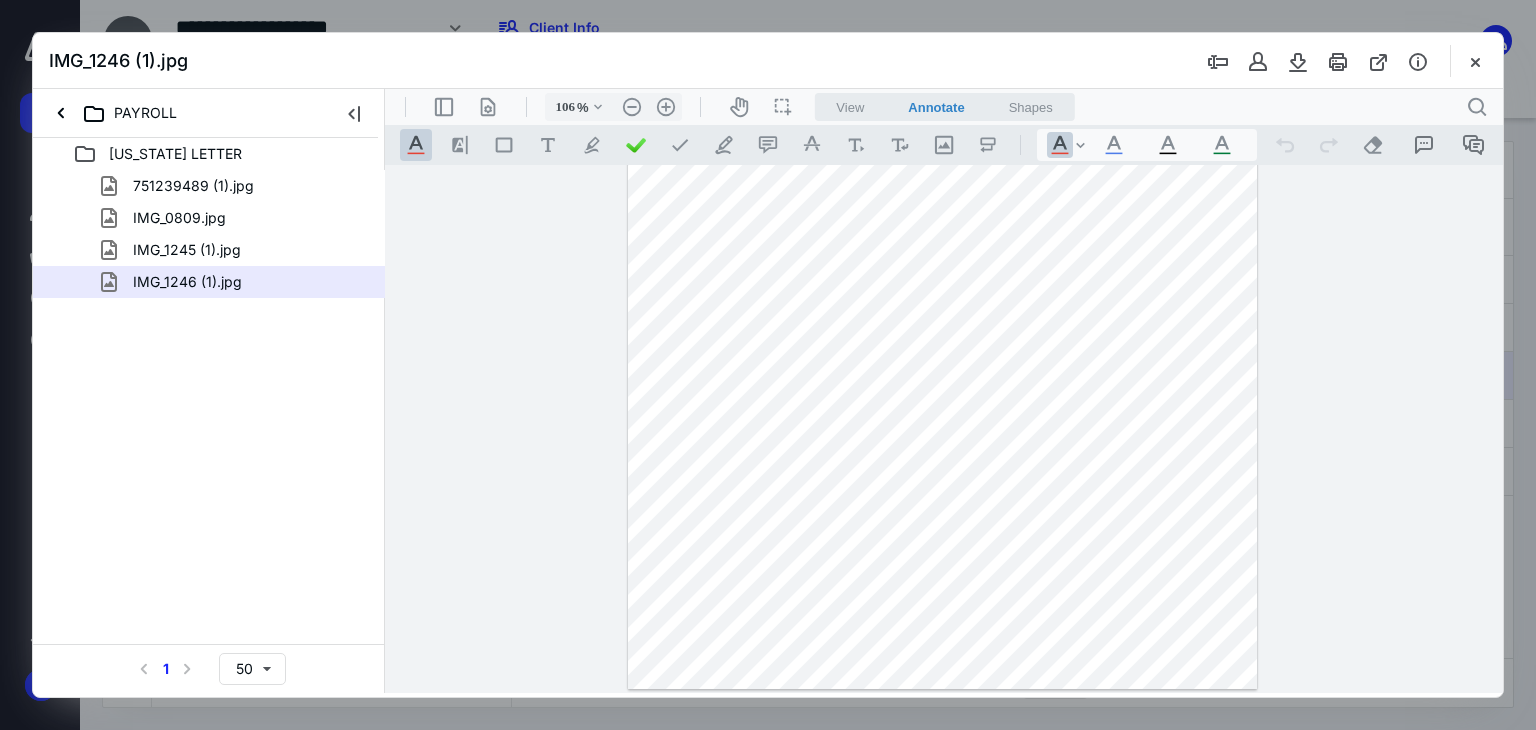 scroll, scrollTop: 219, scrollLeft: 0, axis: vertical 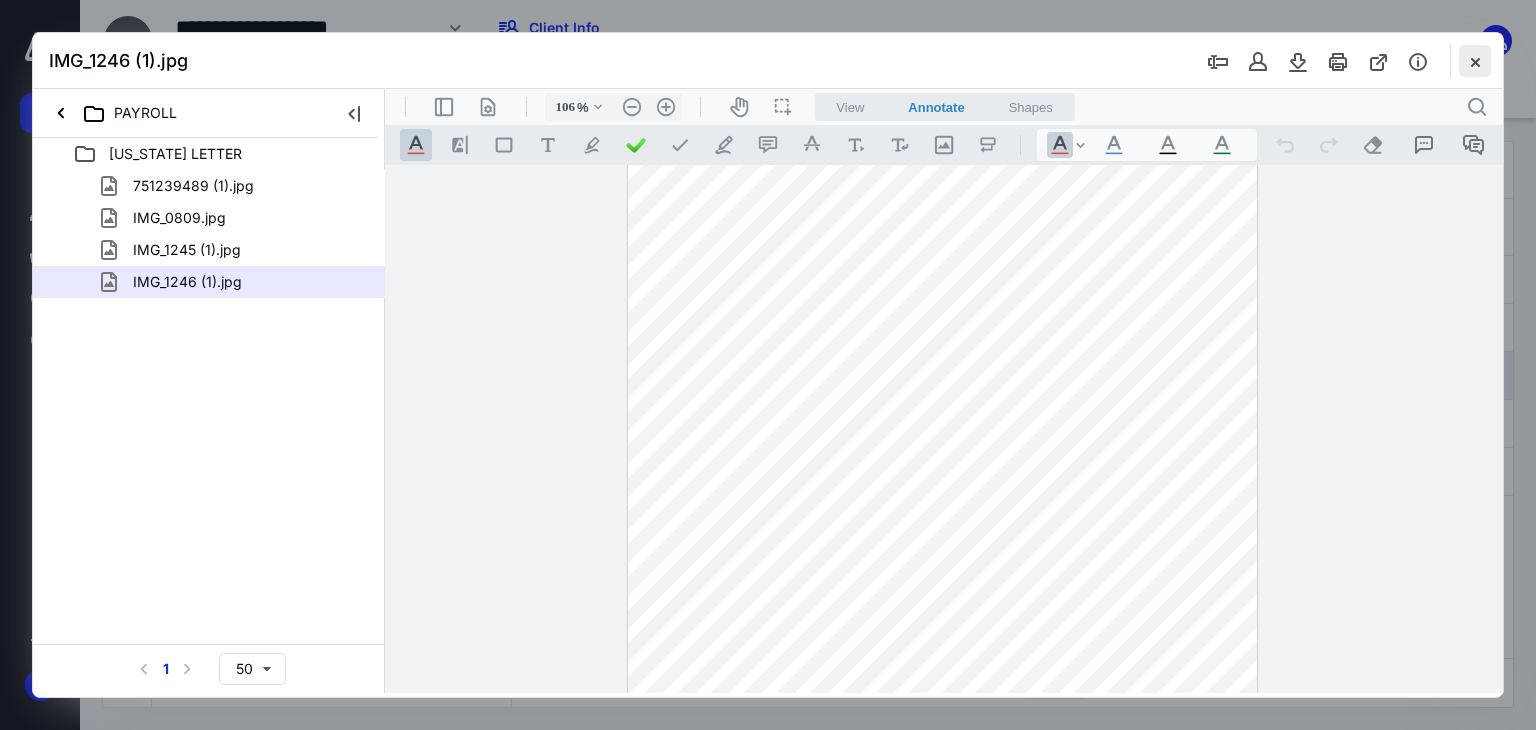 click at bounding box center [1475, 61] 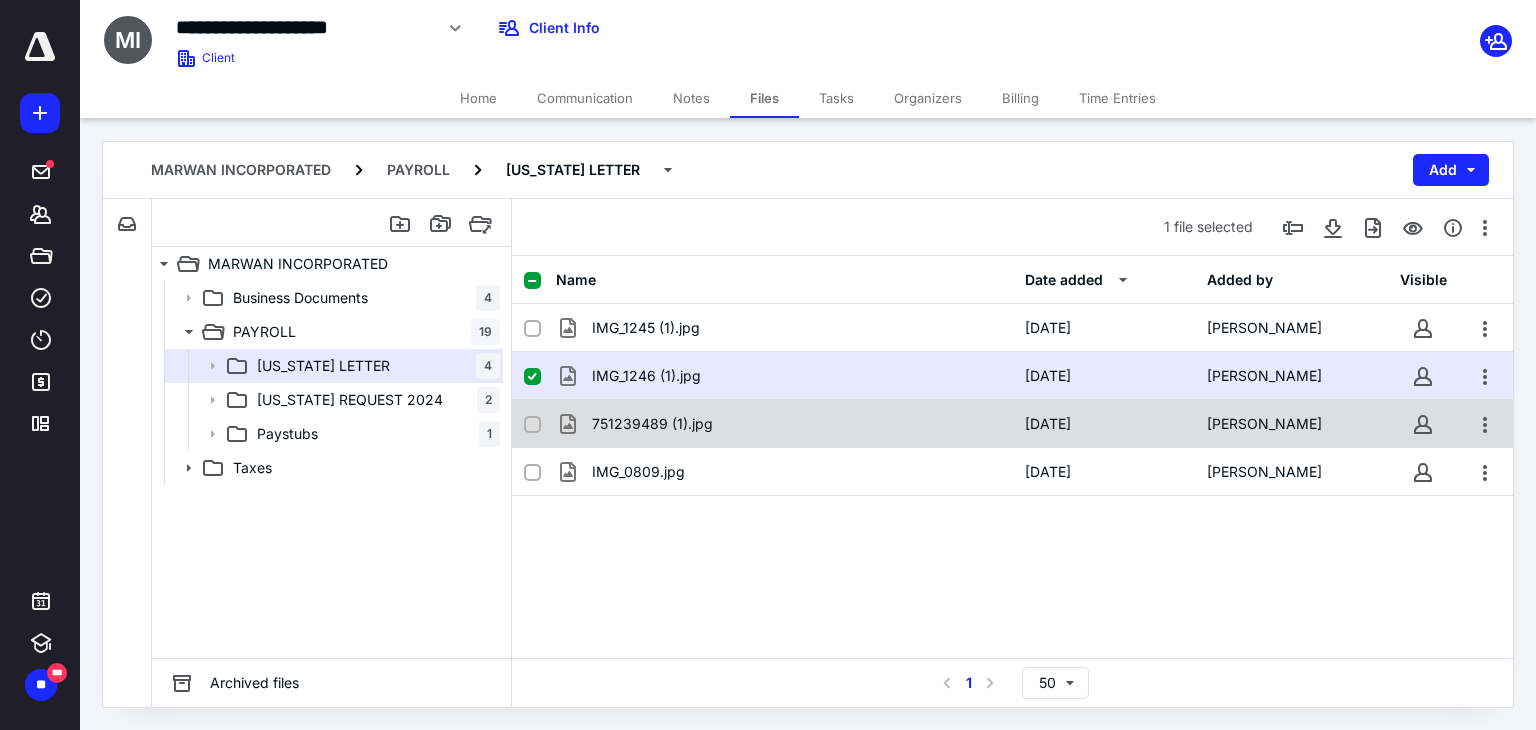 click on "751239489 (1).jpg" at bounding box center [784, 424] 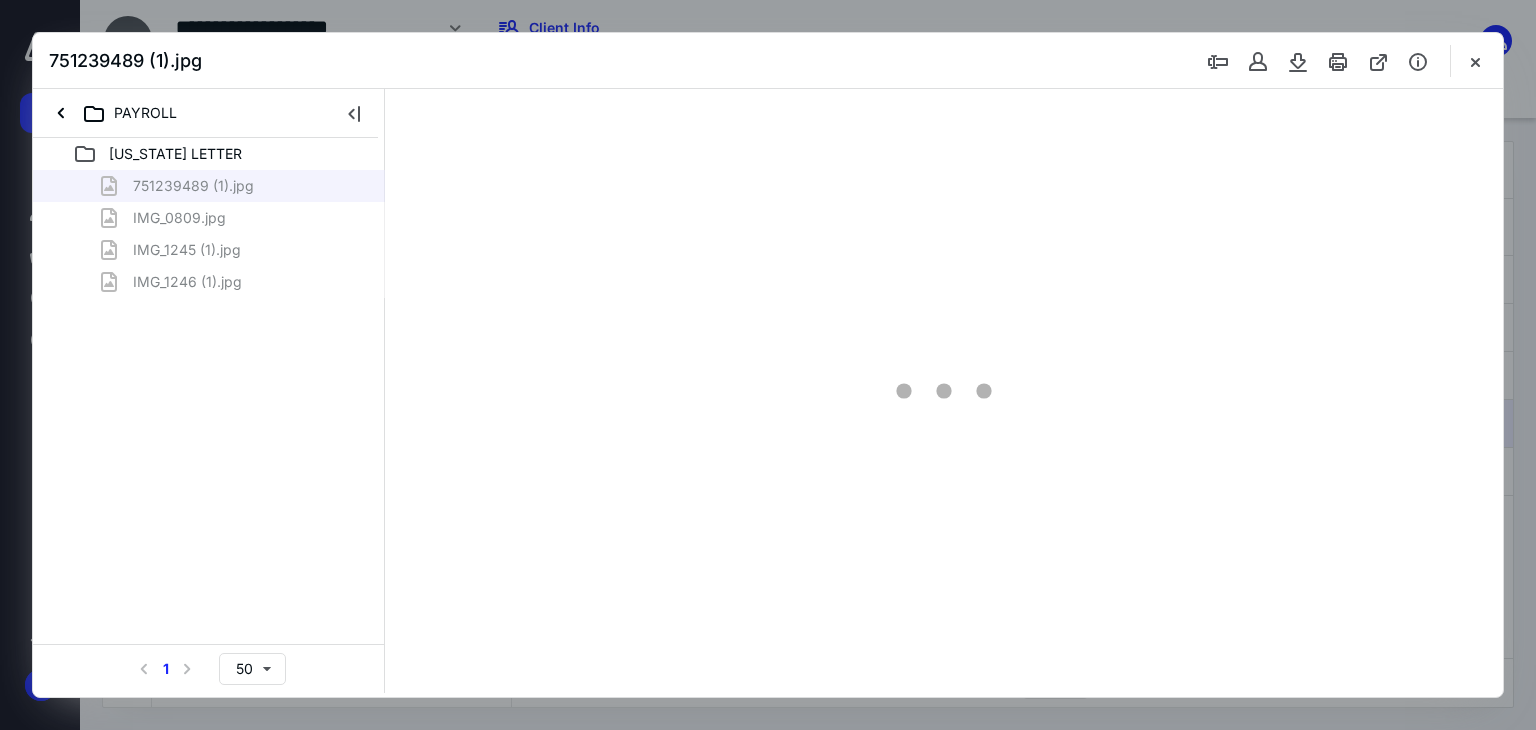 scroll, scrollTop: 0, scrollLeft: 0, axis: both 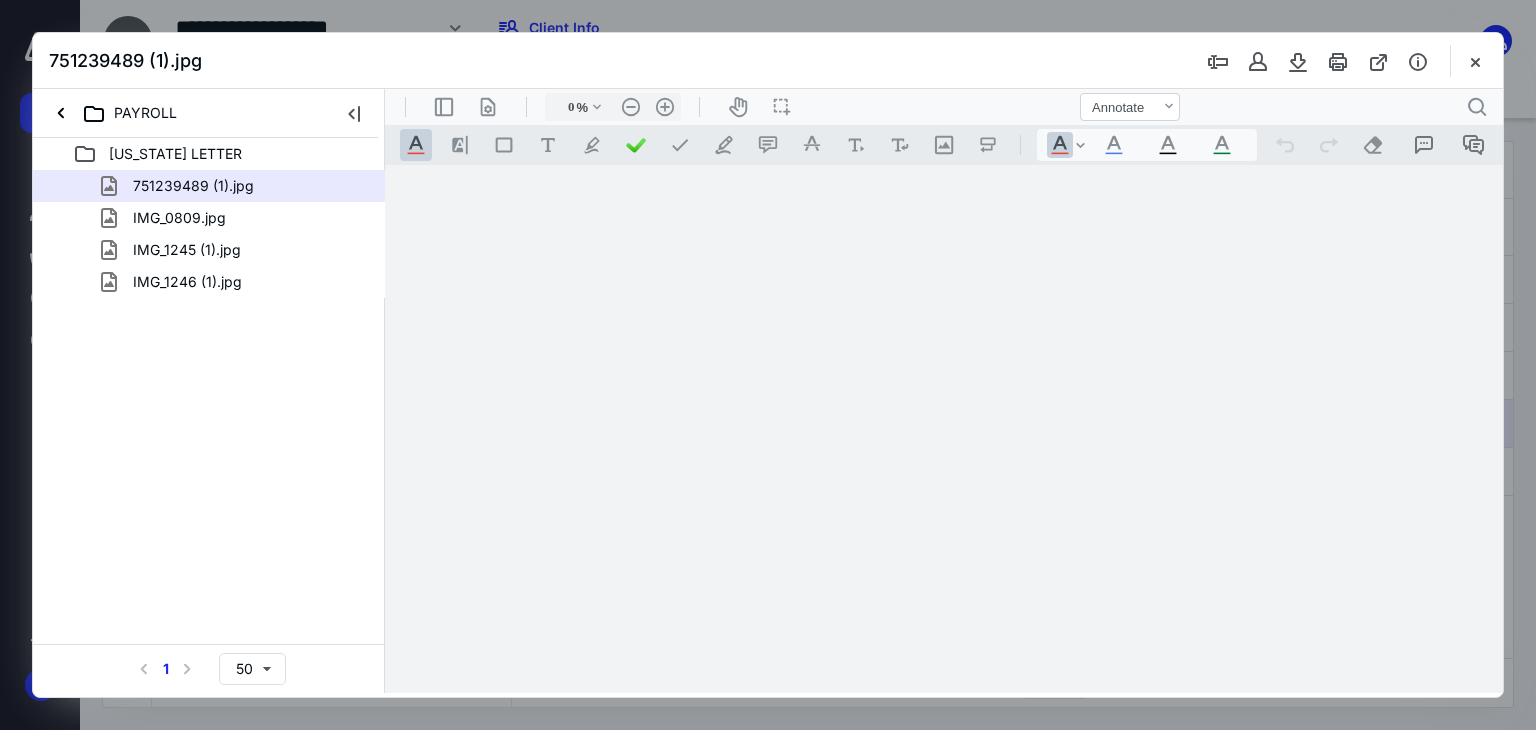 type on "66" 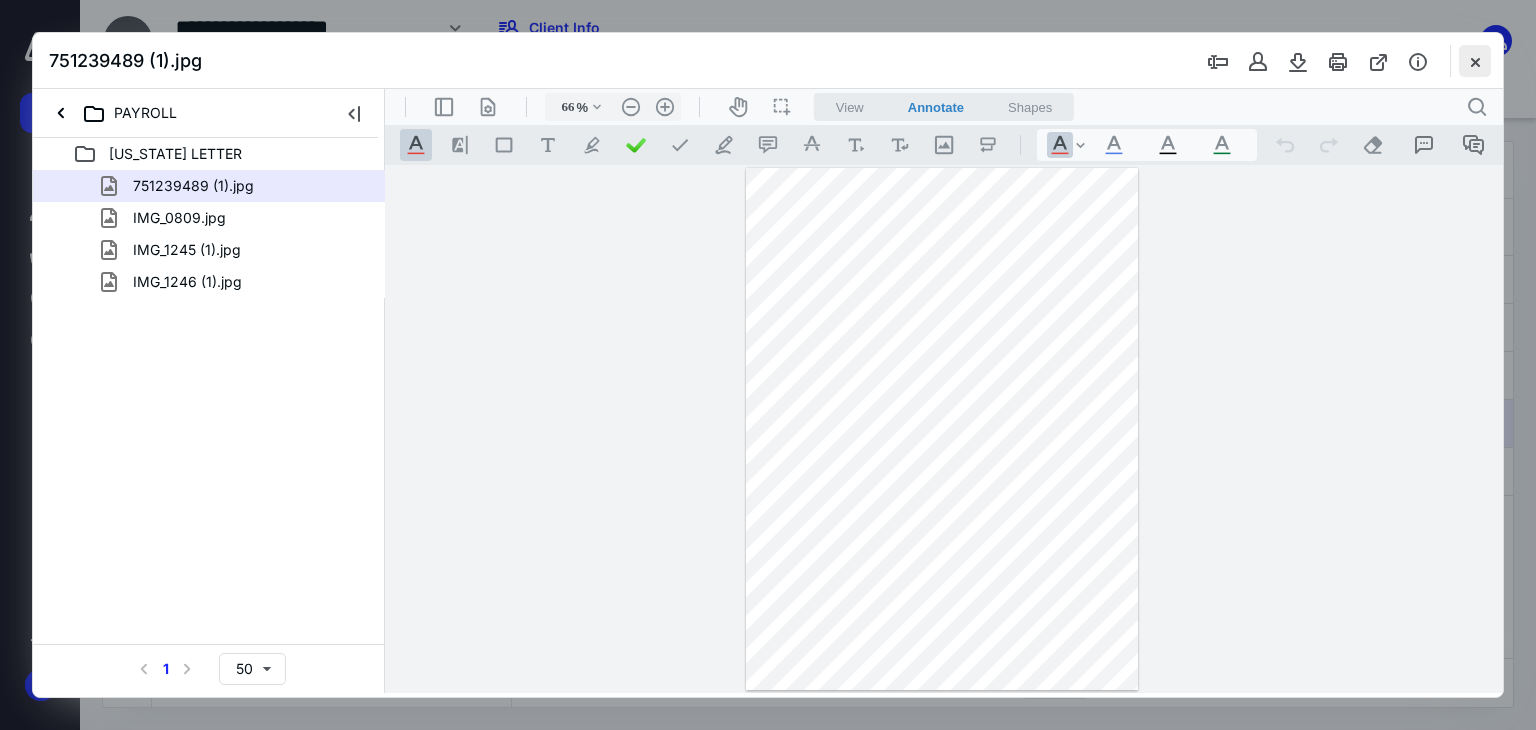 click at bounding box center [1475, 61] 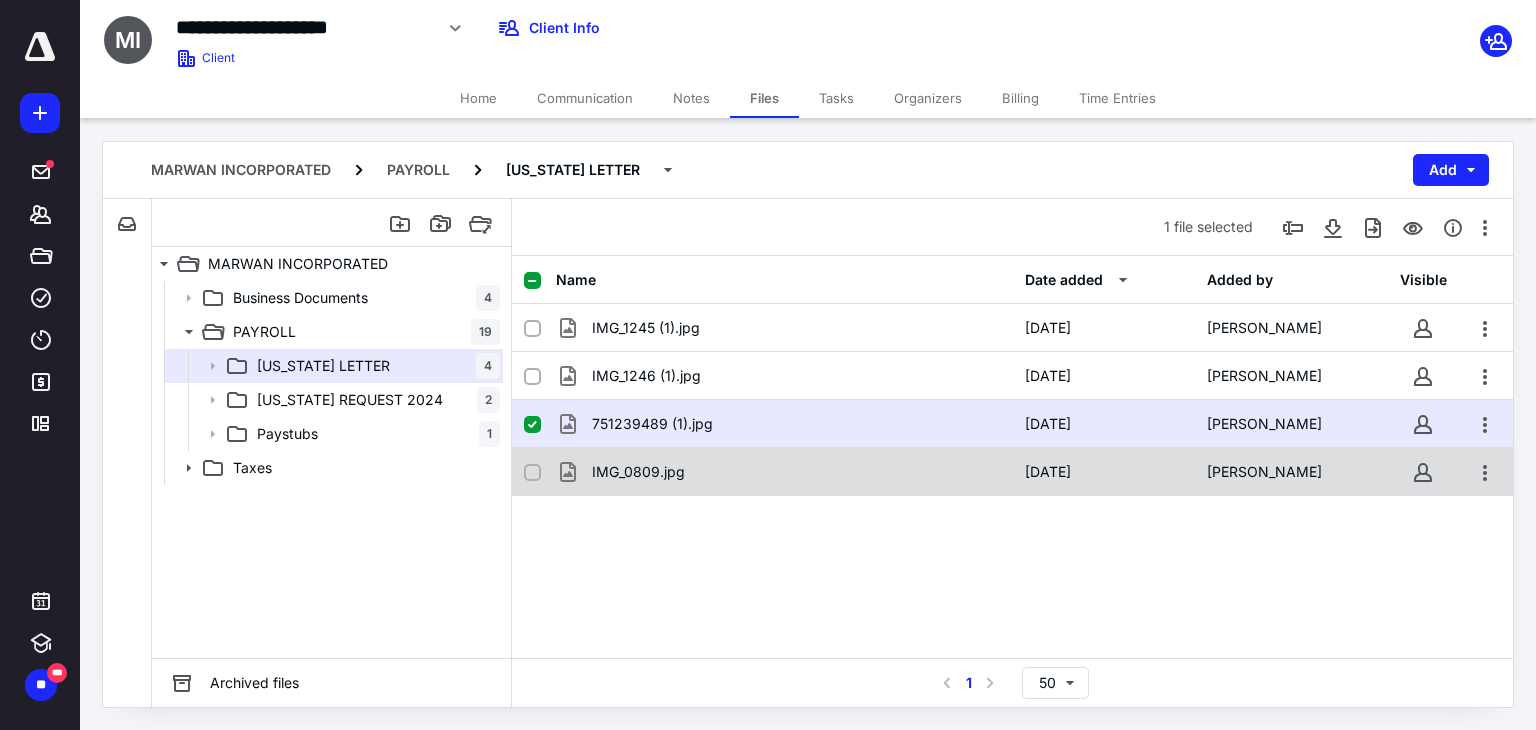 click on "IMG_0809.jpg" at bounding box center [784, 472] 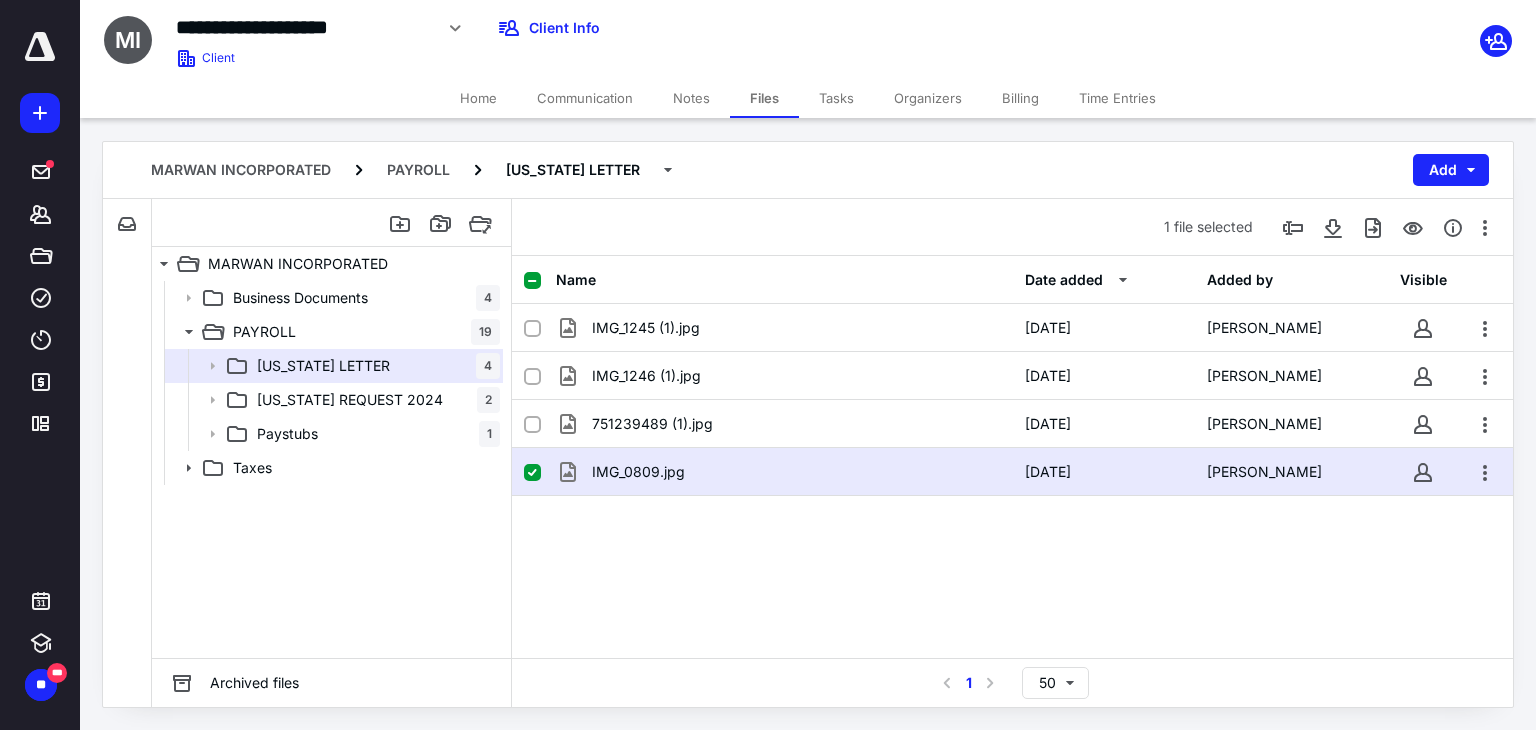 click on "IMG_0809.jpg" at bounding box center (784, 472) 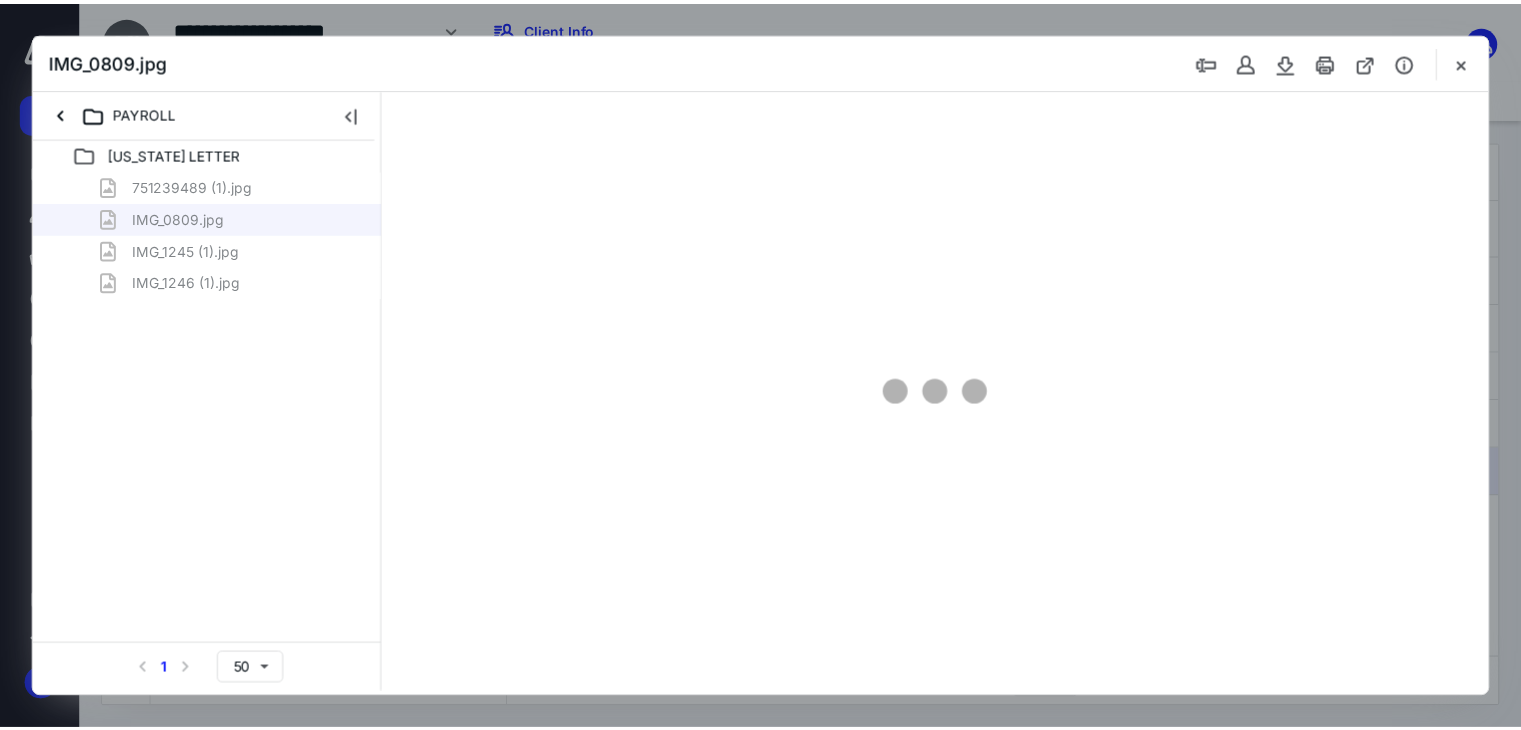 scroll, scrollTop: 0, scrollLeft: 0, axis: both 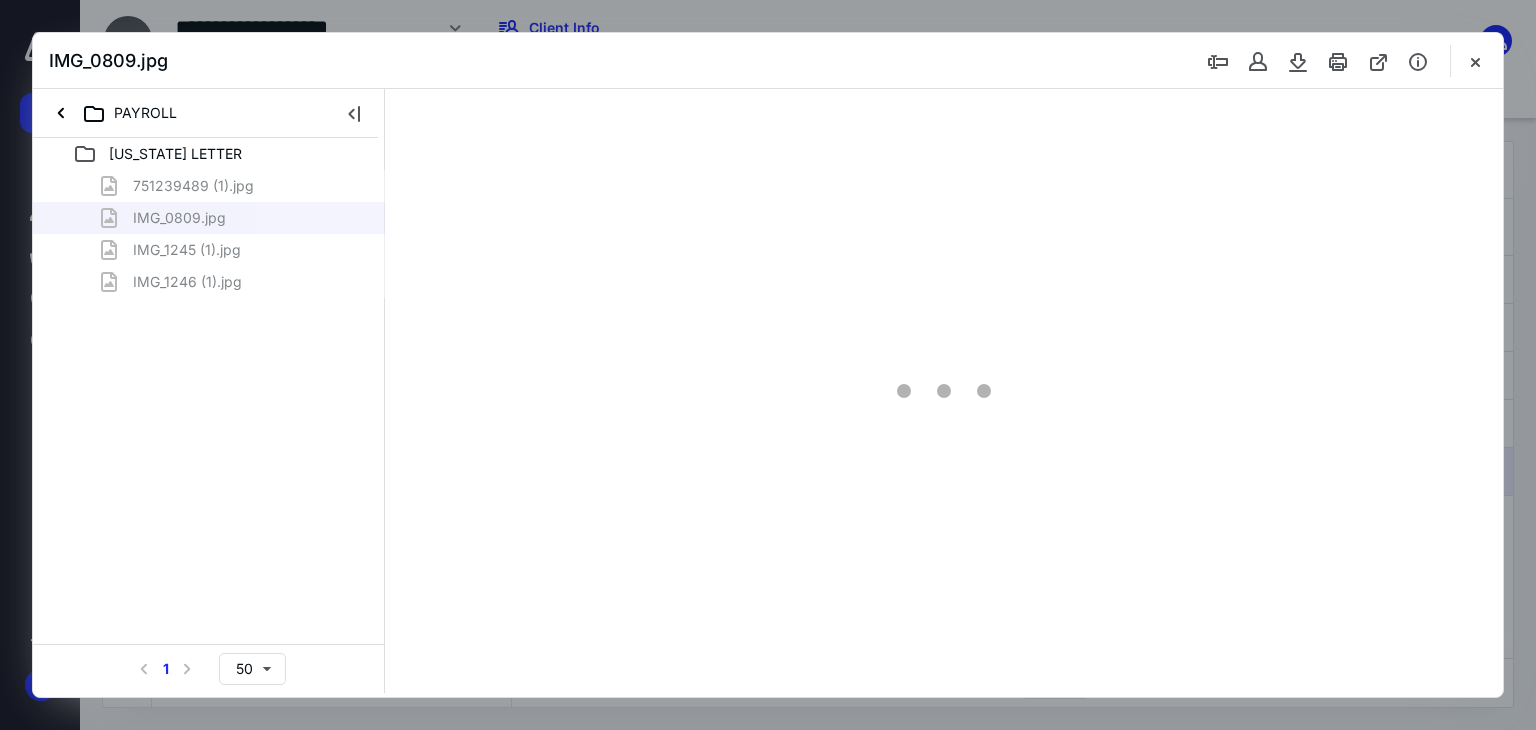type on "66" 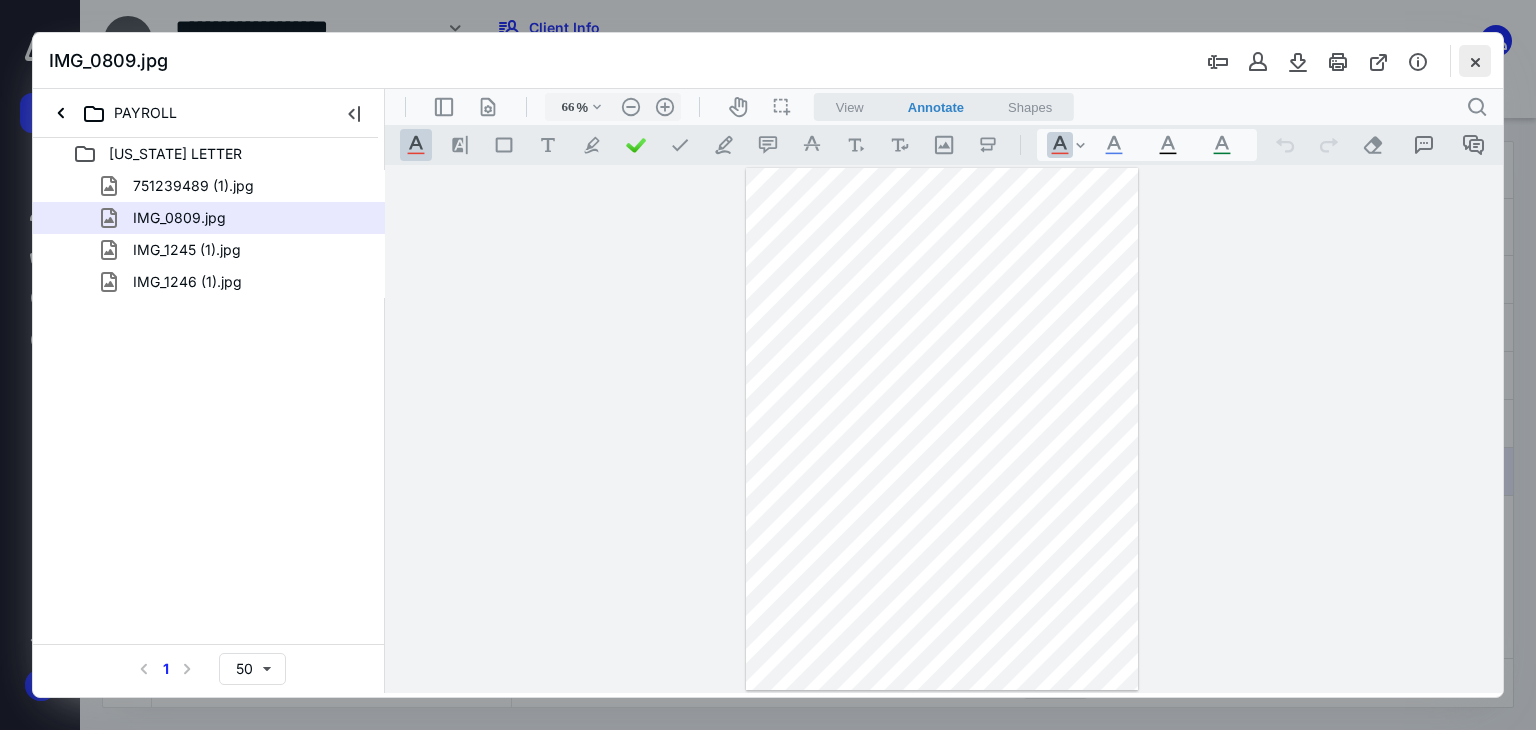 click at bounding box center [1475, 61] 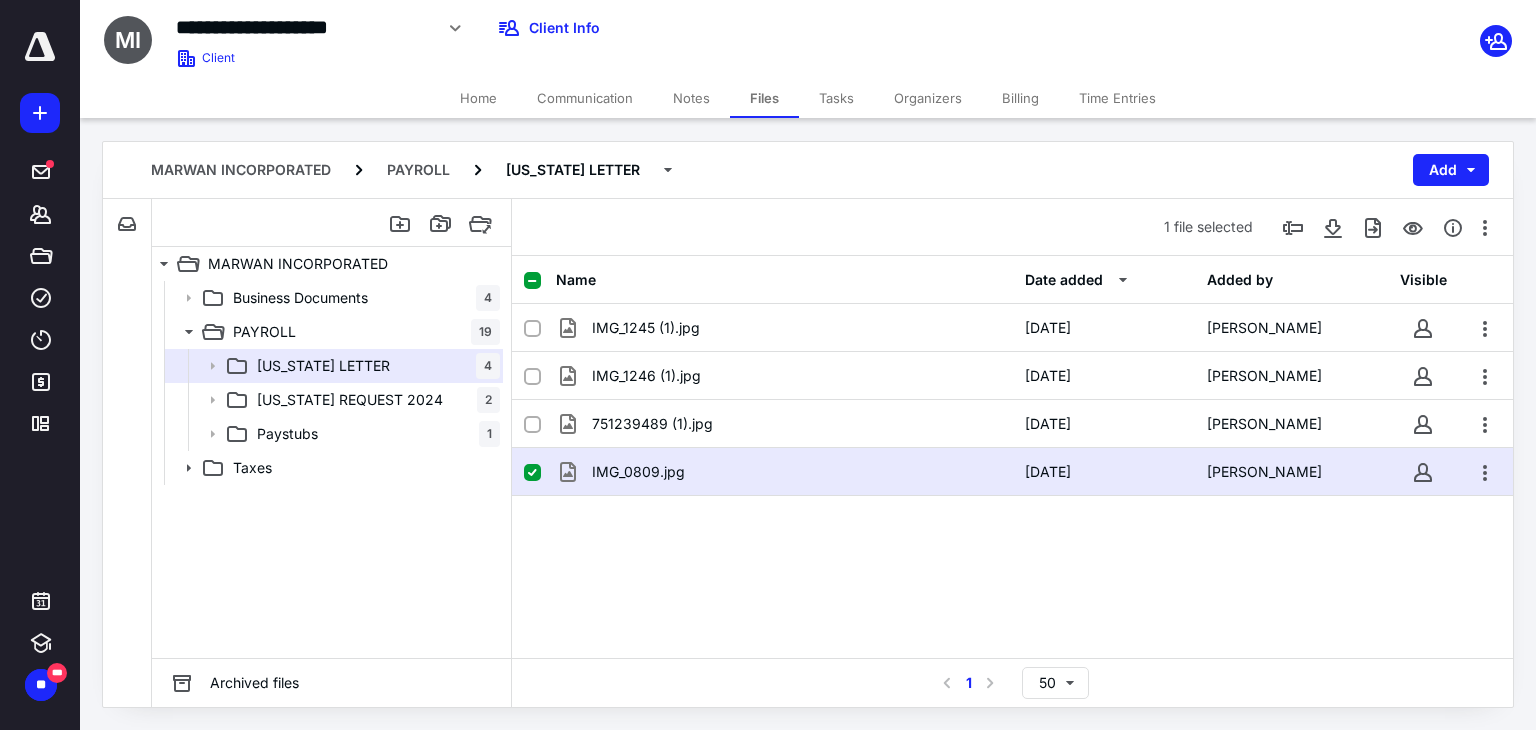 click on "Home" at bounding box center (478, 98) 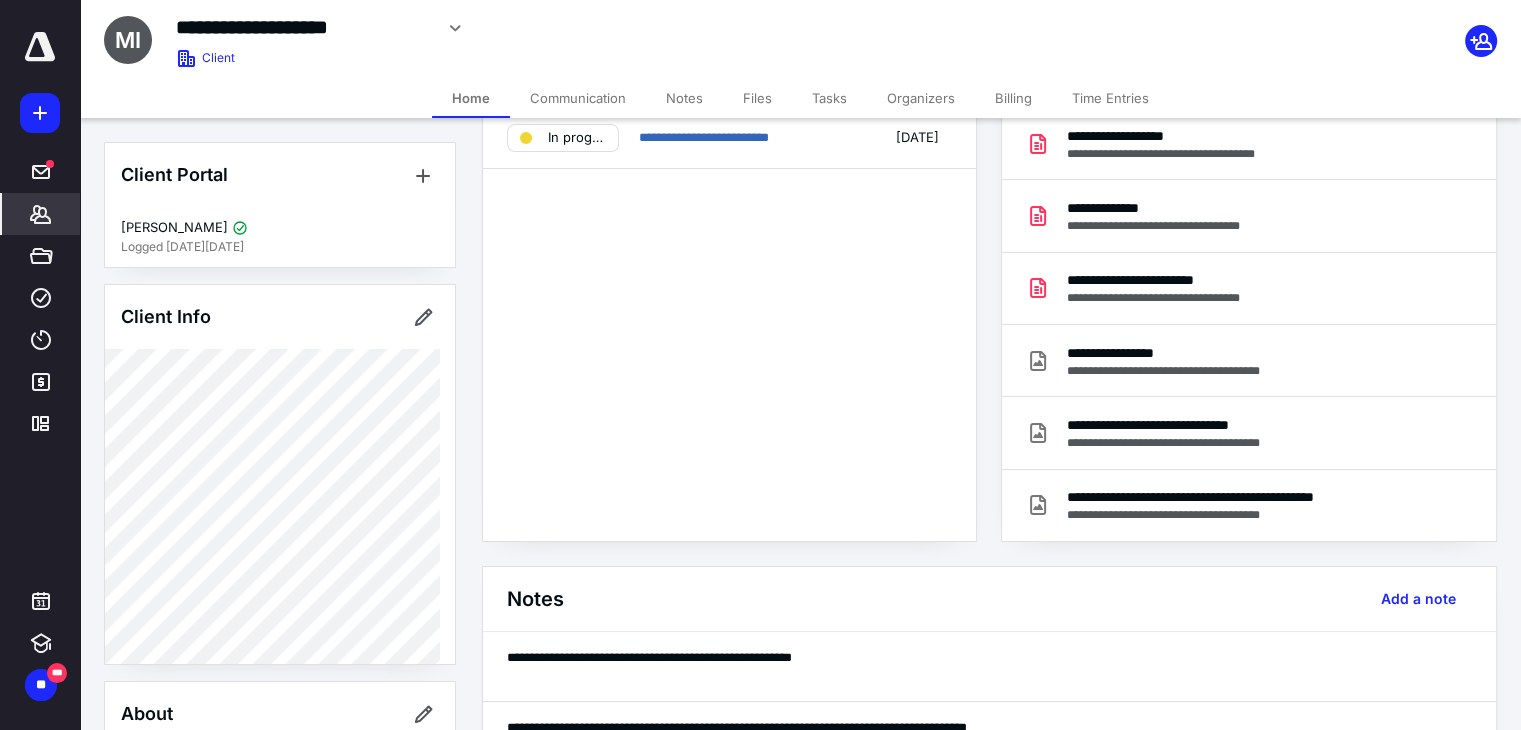 scroll, scrollTop: 300, scrollLeft: 0, axis: vertical 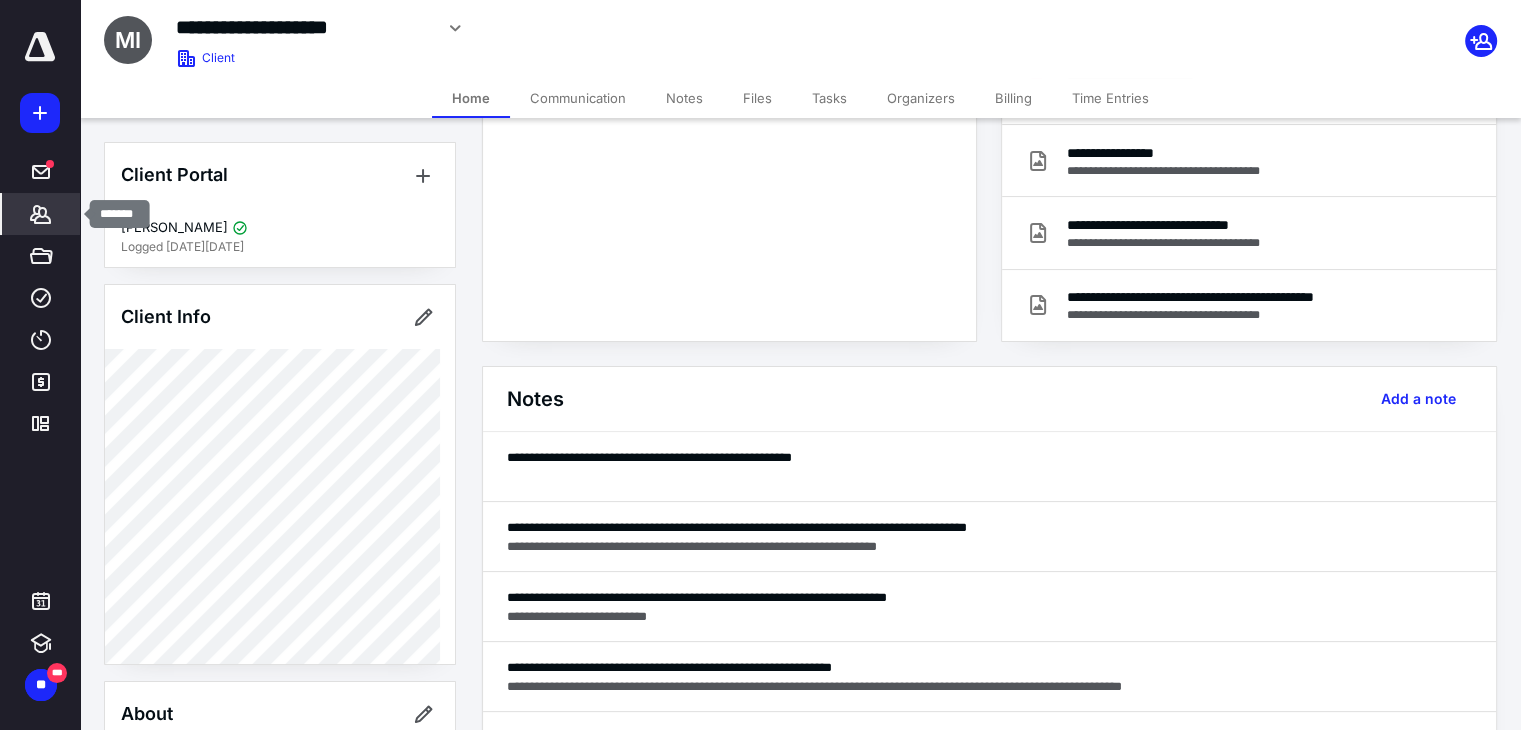 click 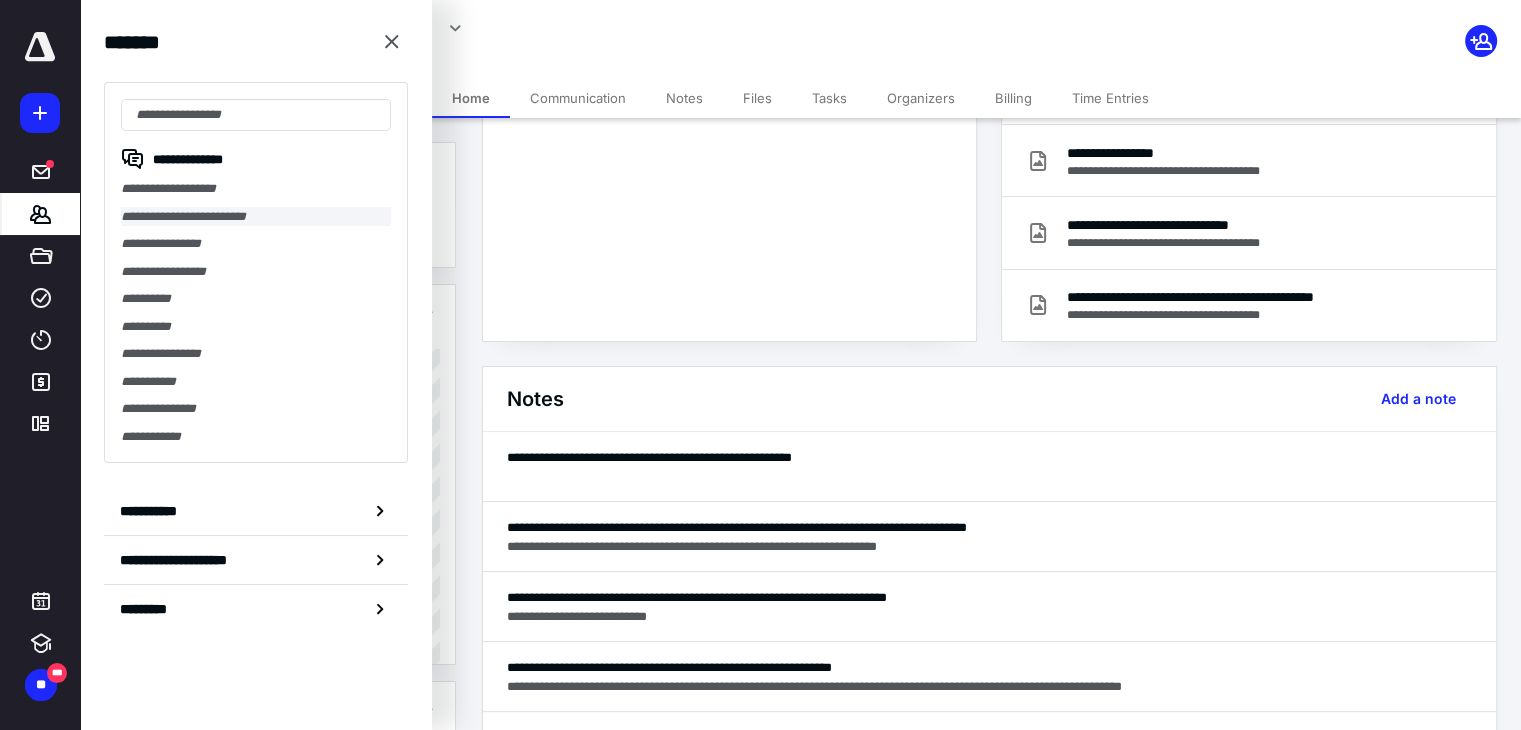 click on "**********" at bounding box center [256, 217] 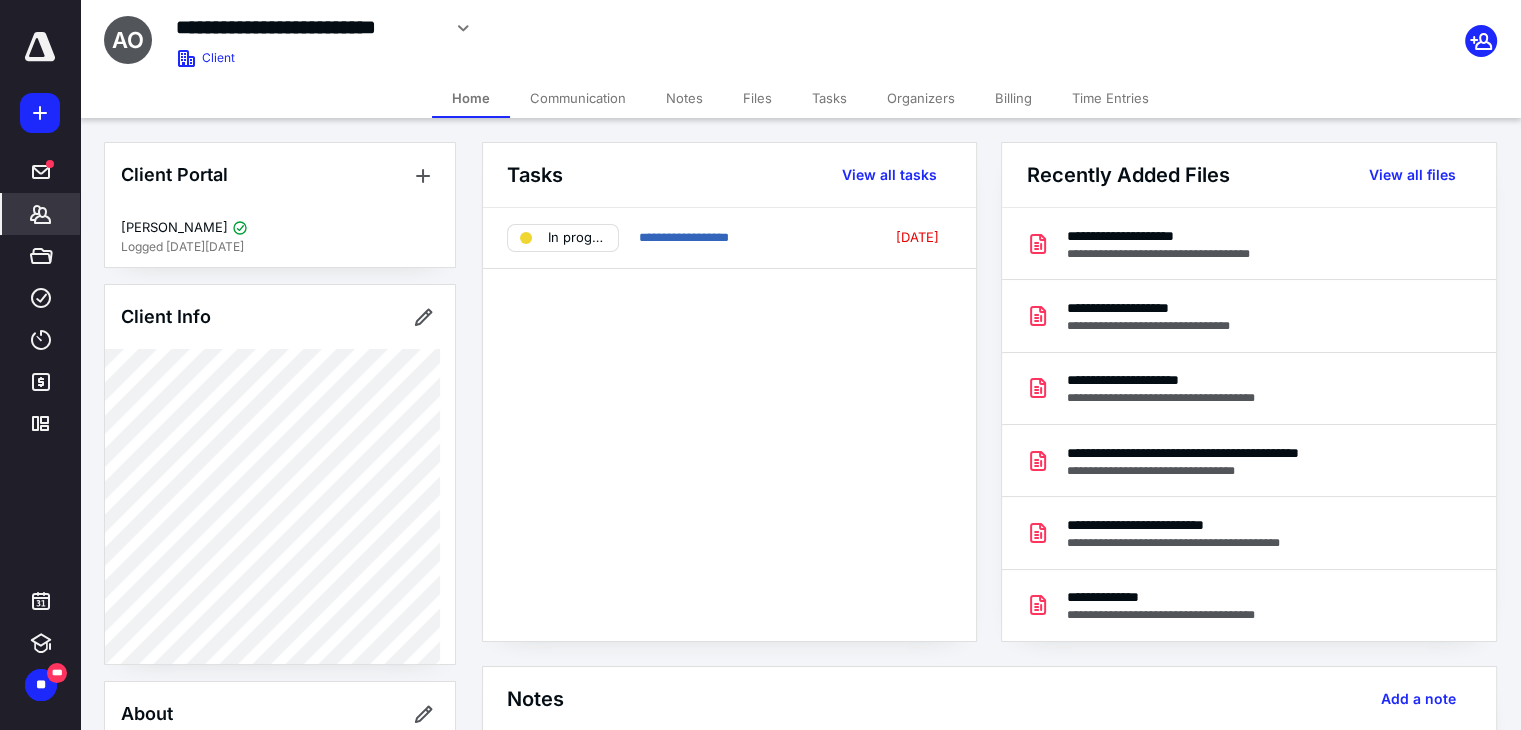 scroll, scrollTop: 300, scrollLeft: 0, axis: vertical 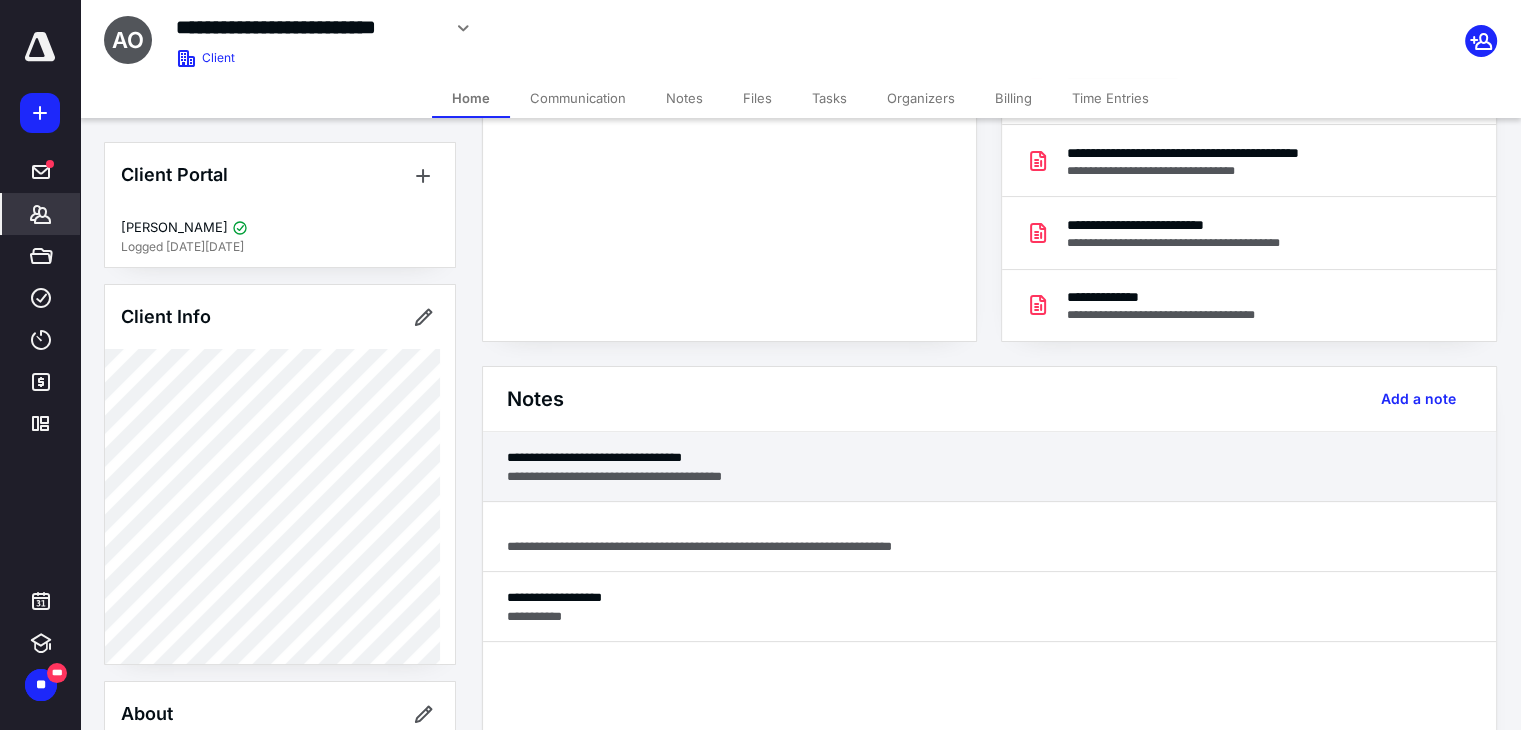 click on "**********" at bounding box center (989, 476) 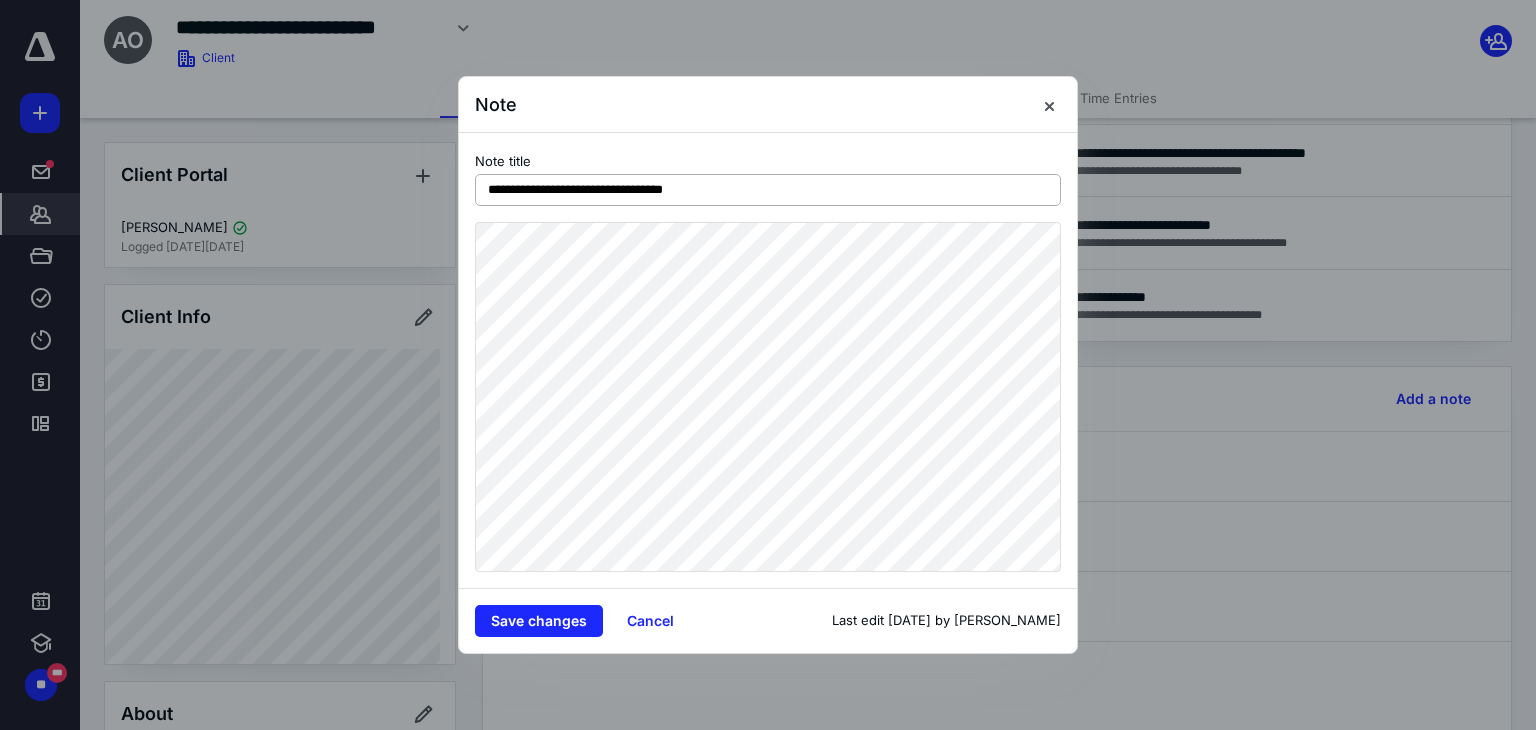 drag, startPoint x: 653, startPoint y: 190, endPoint x: 744, endPoint y: 193, distance: 91.04944 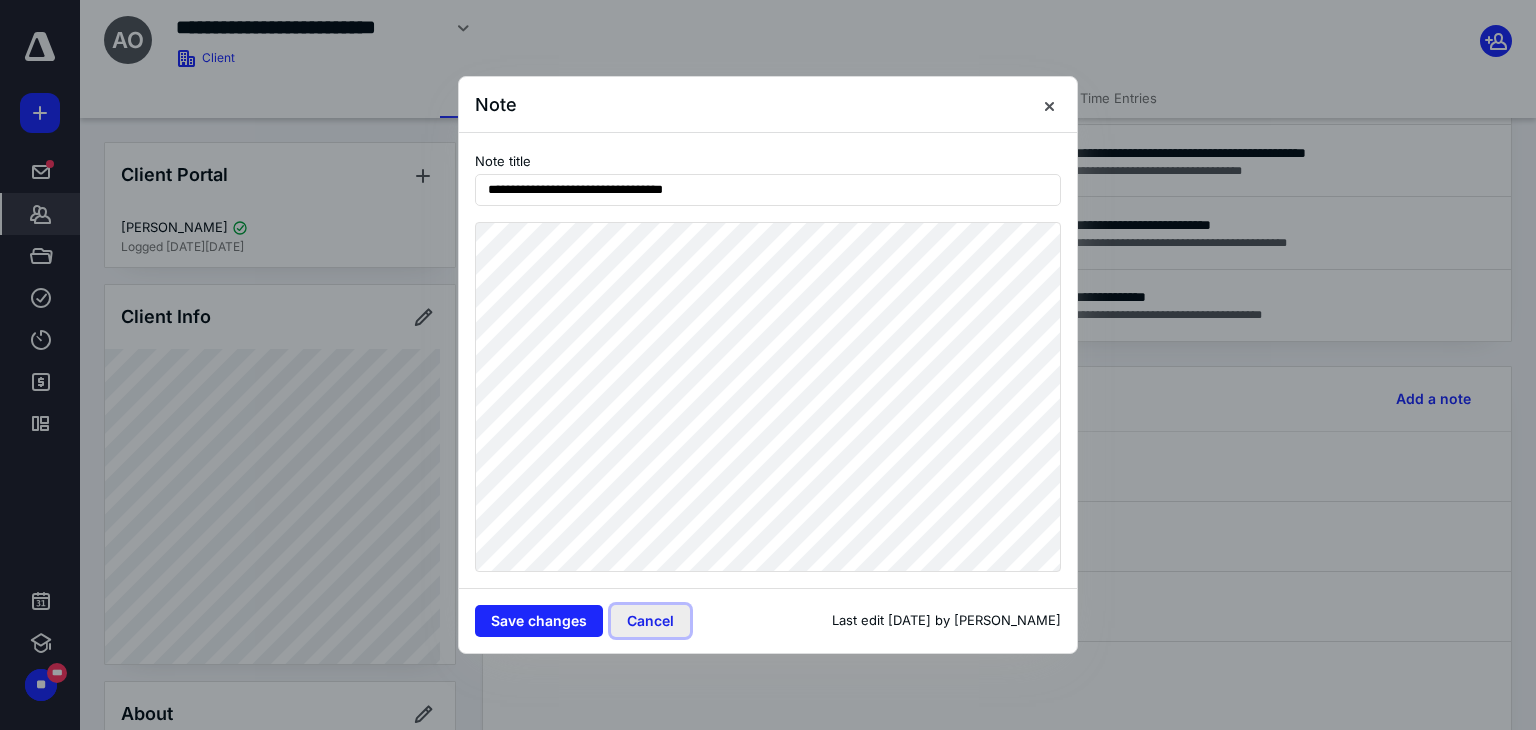 click on "Cancel" at bounding box center (650, 621) 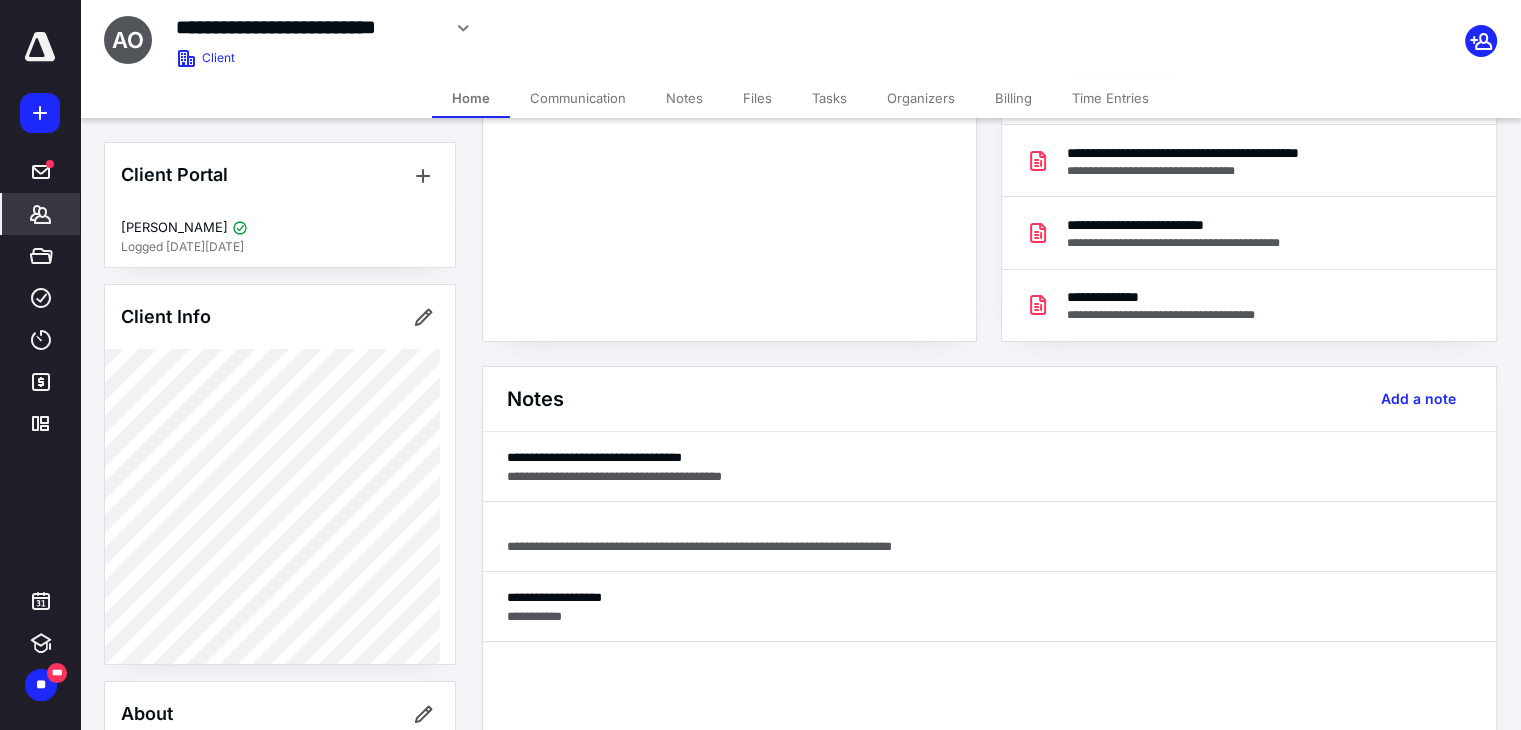 click on "Home" at bounding box center [471, 98] 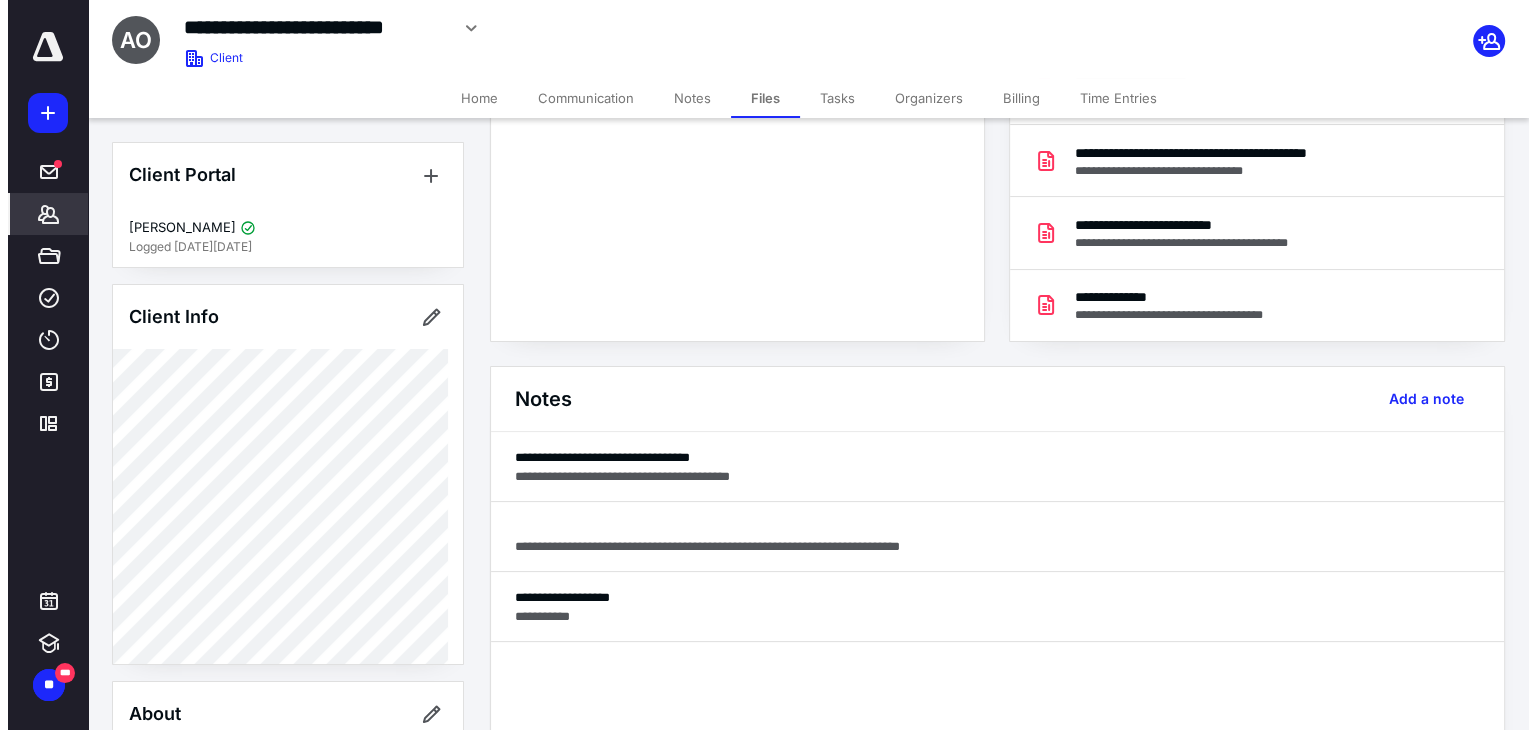 scroll, scrollTop: 0, scrollLeft: 0, axis: both 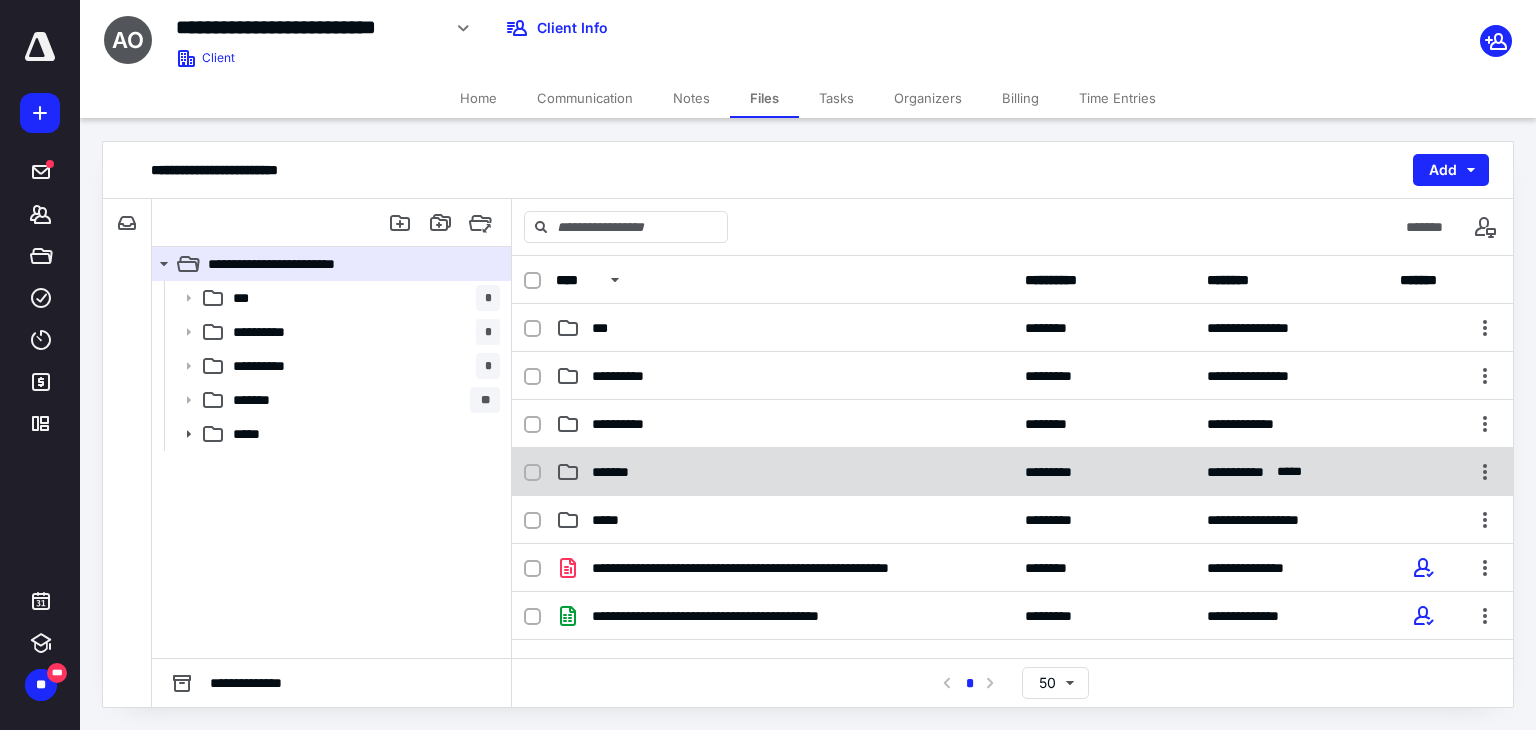 click on "*******" at bounding box center [784, 472] 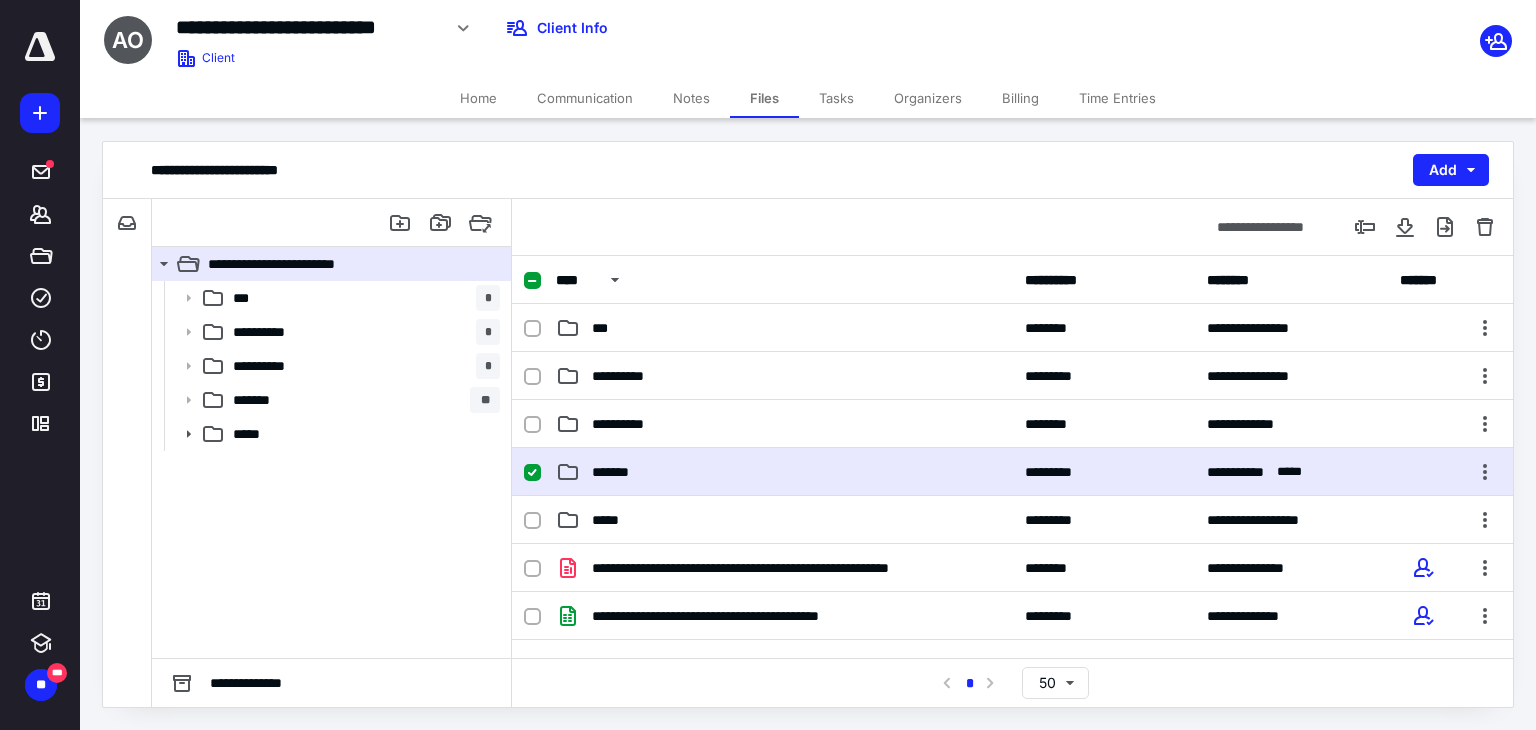 click on "*******" at bounding box center [784, 472] 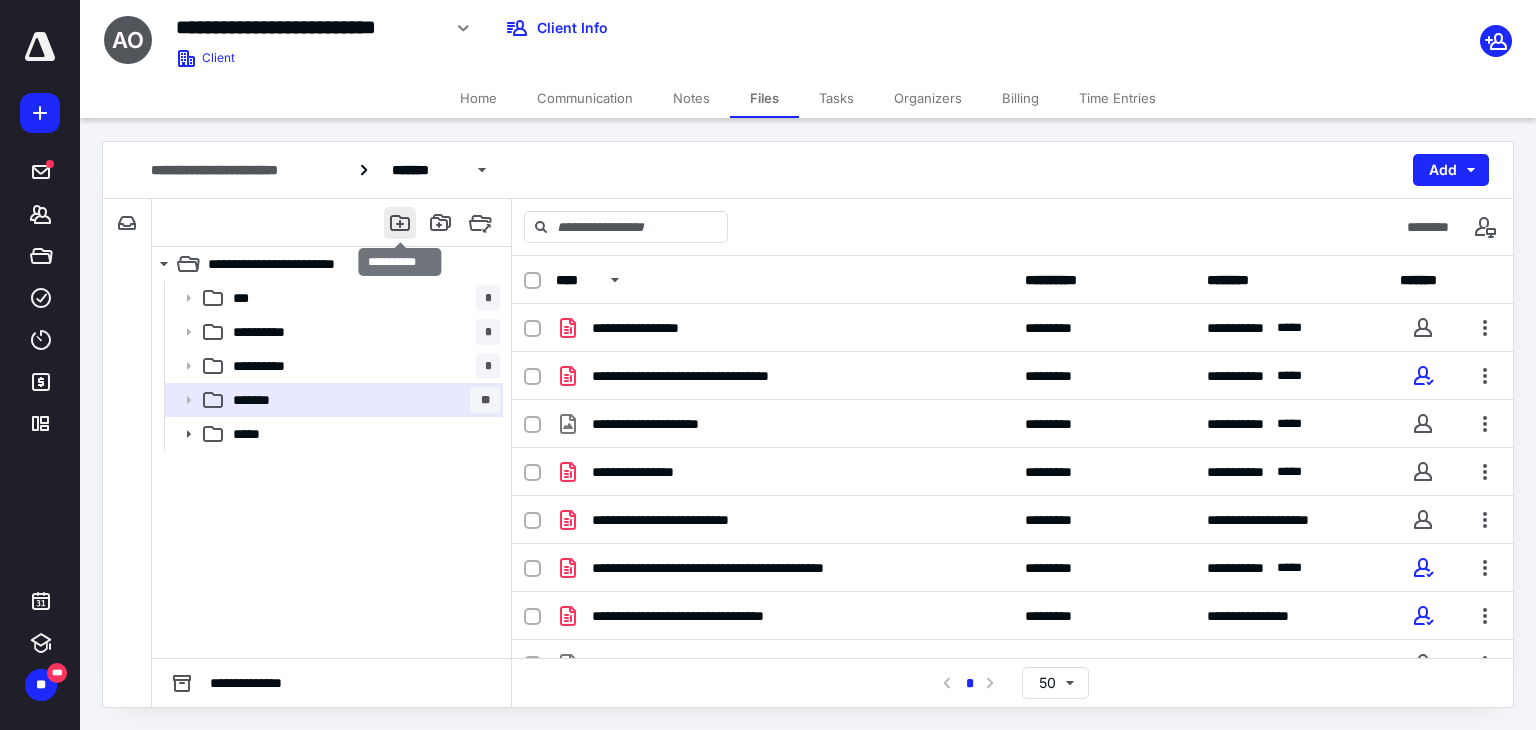 click at bounding box center (400, 223) 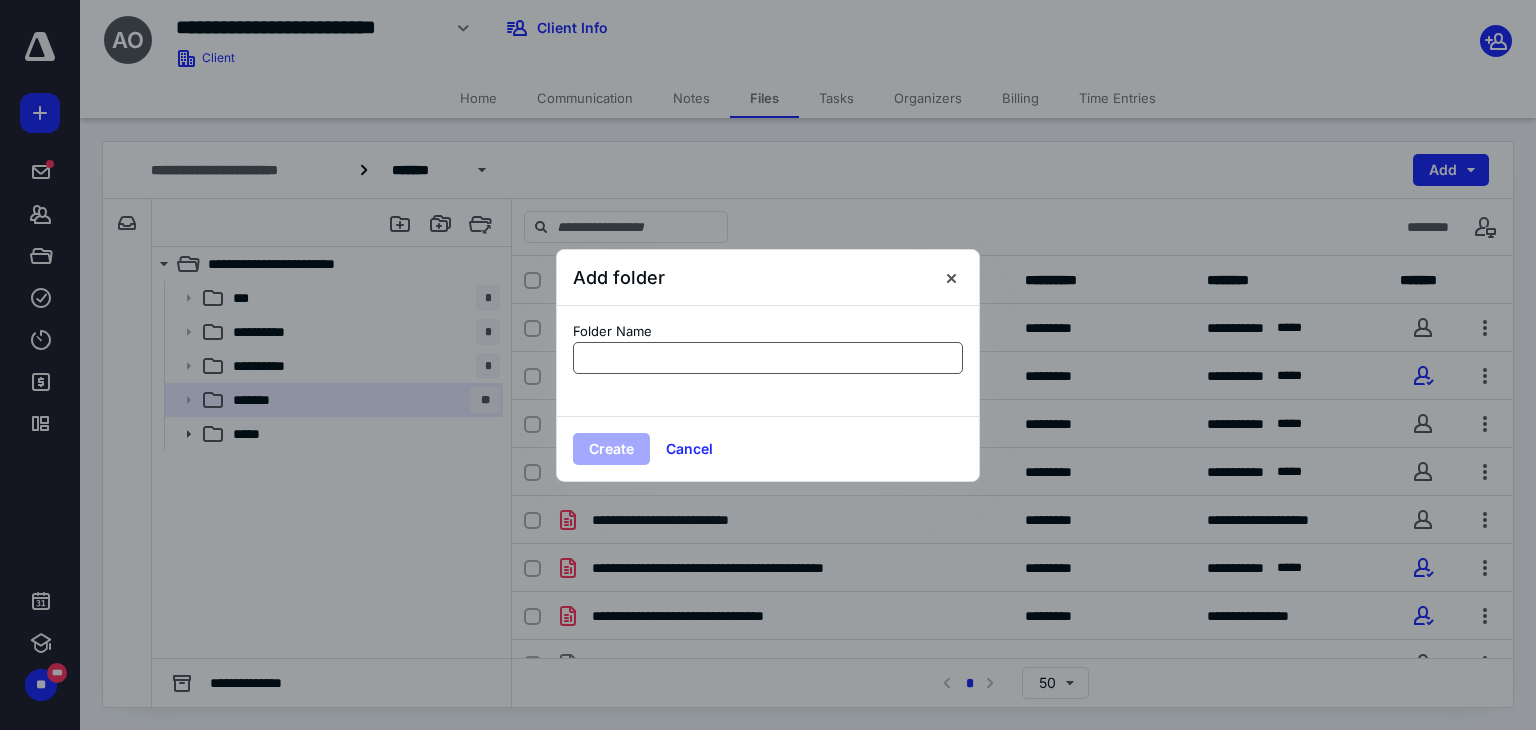 click at bounding box center (768, 358) 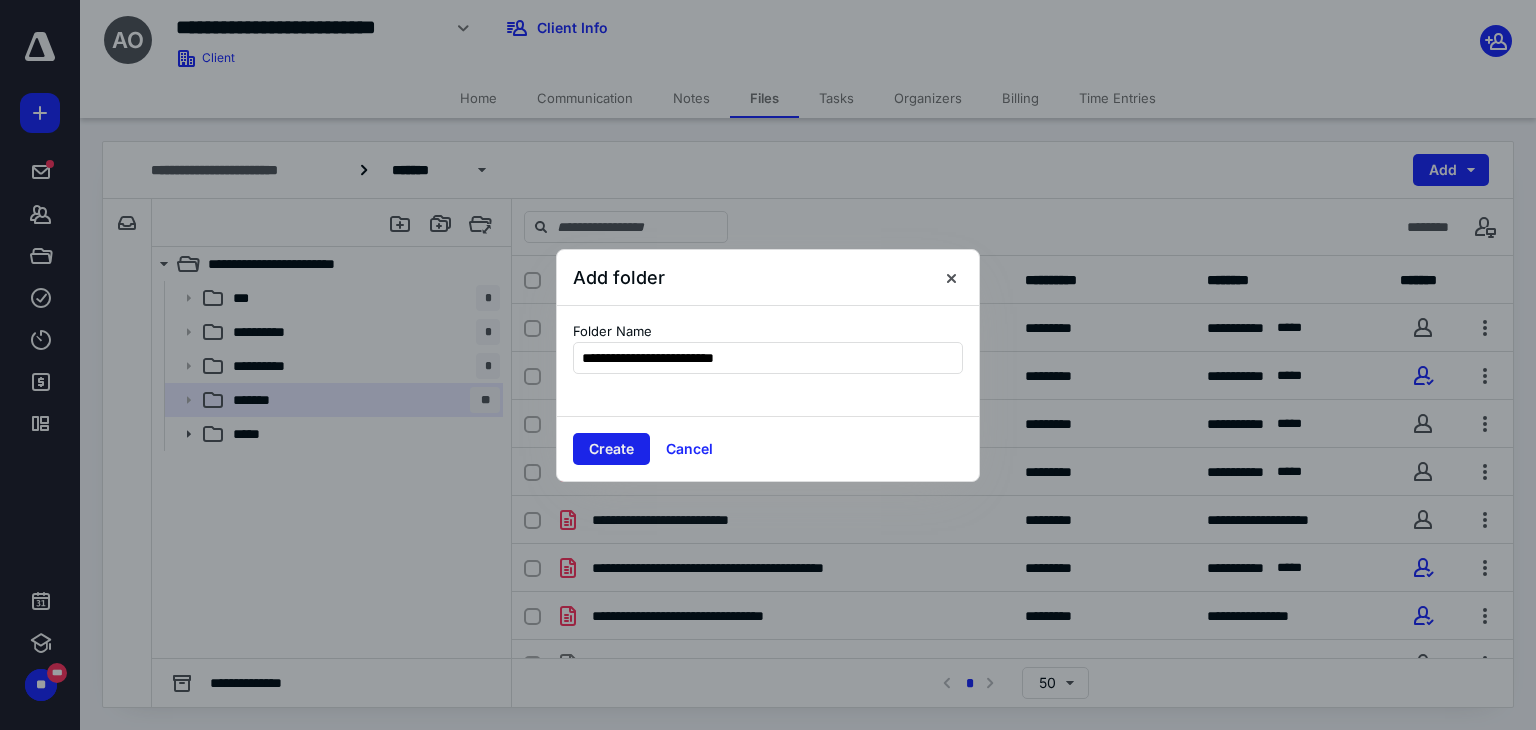 type on "**********" 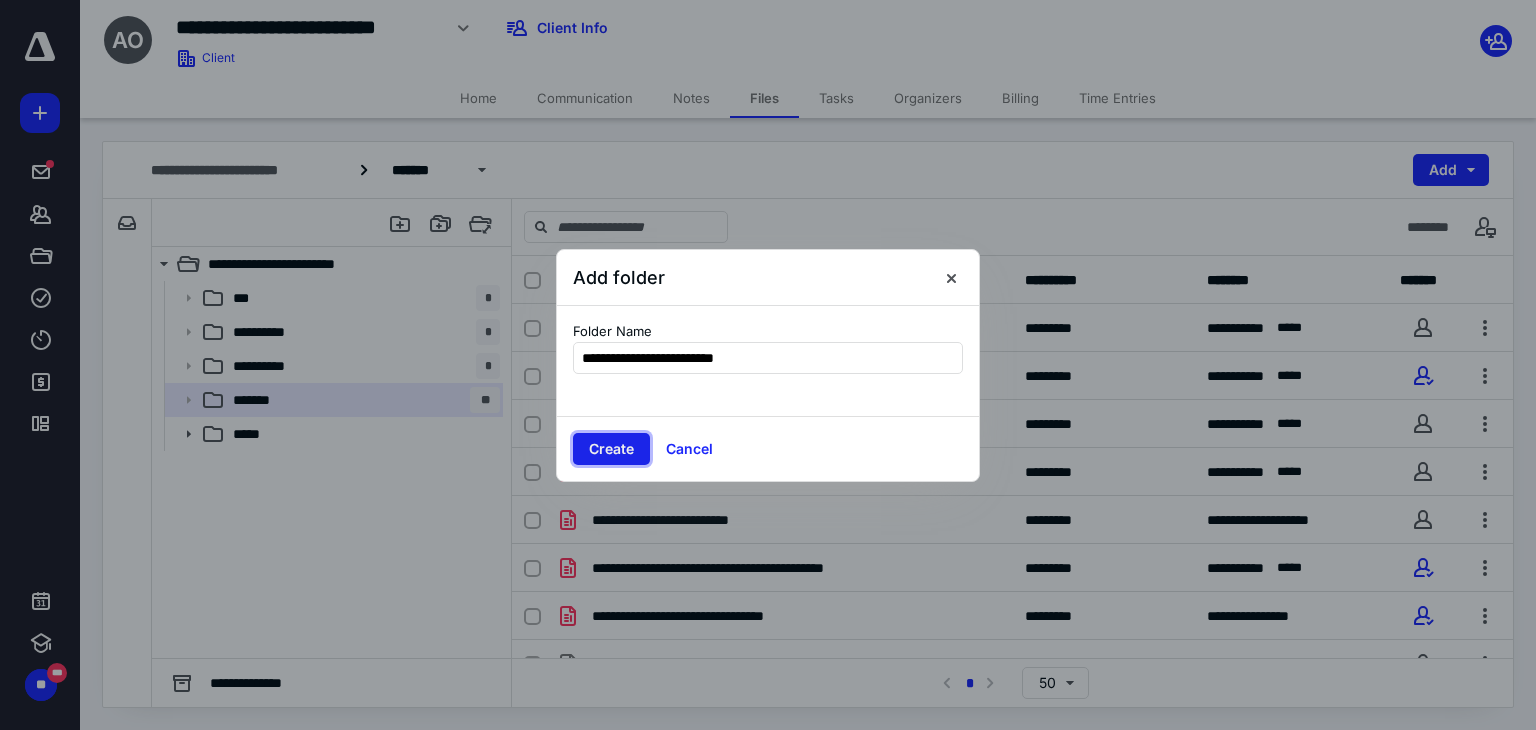 click on "Create" at bounding box center [611, 449] 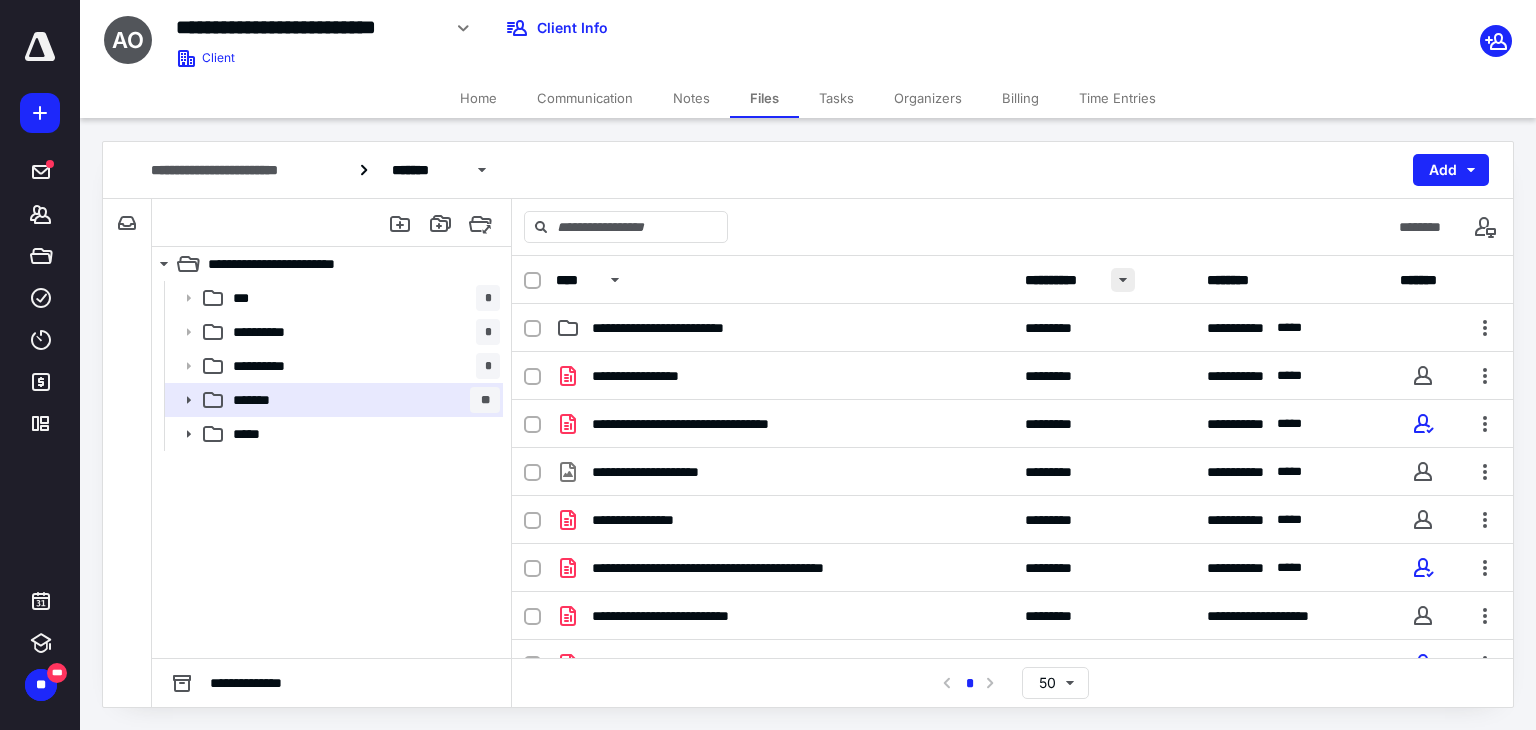 click at bounding box center (1123, 280) 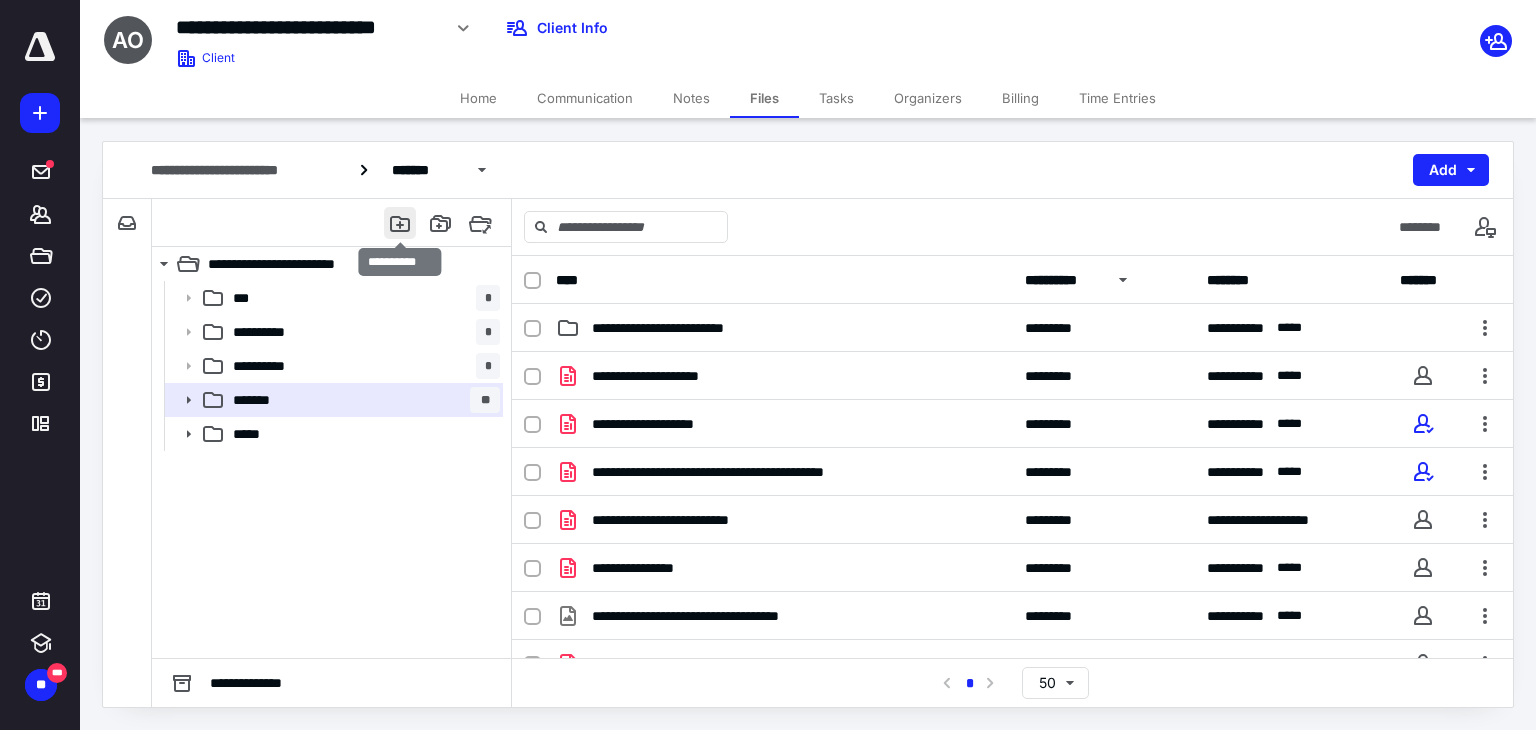 click at bounding box center (400, 223) 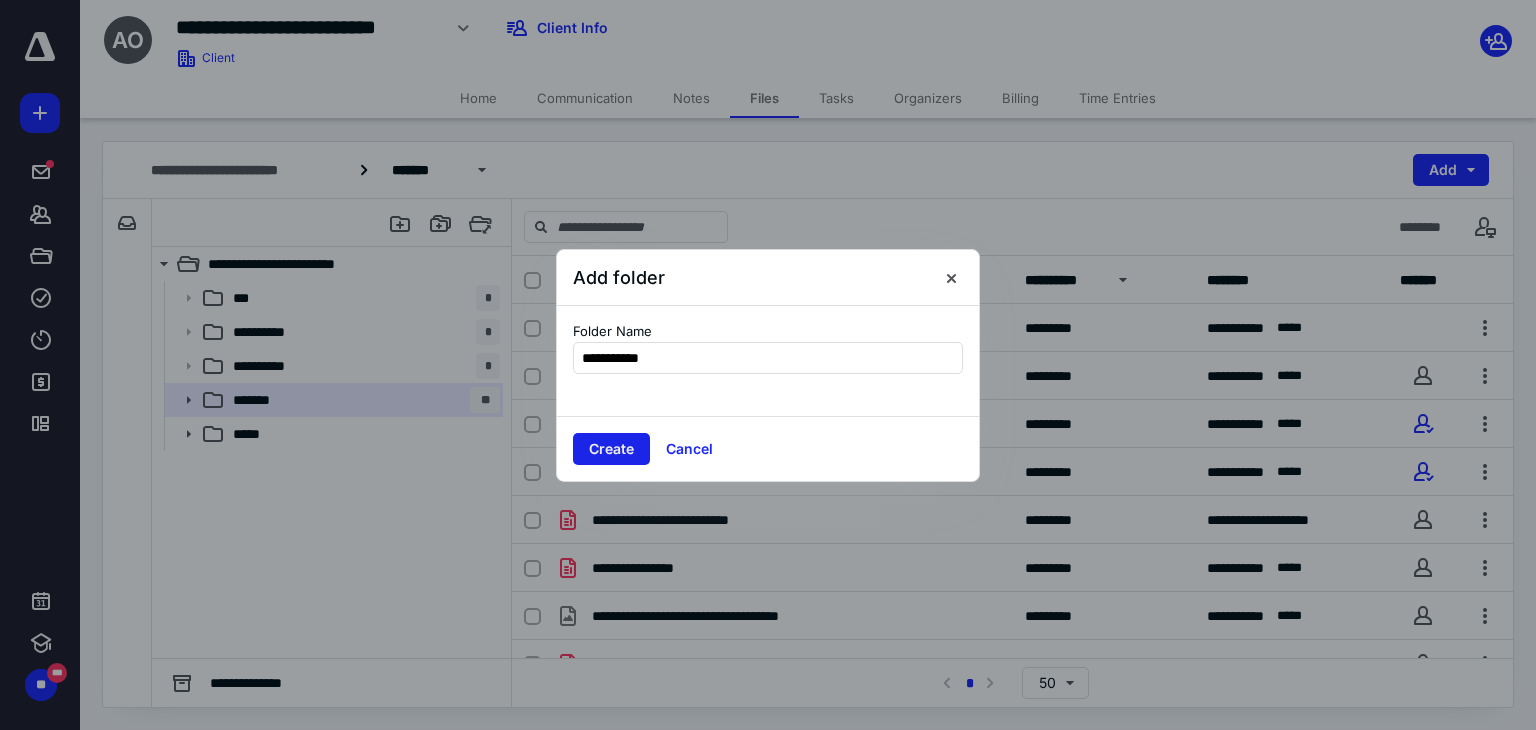 type on "**********" 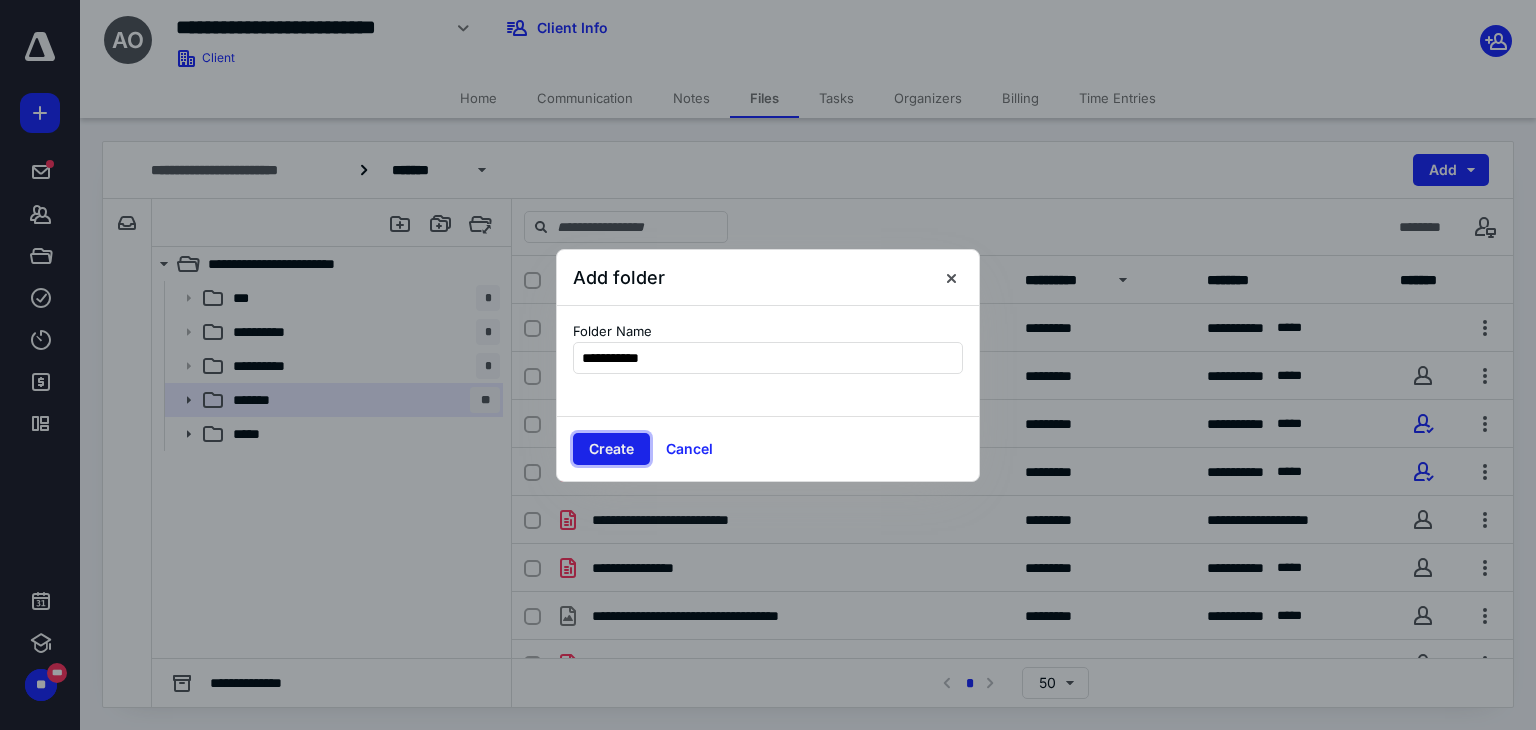 click on "Create" at bounding box center [611, 449] 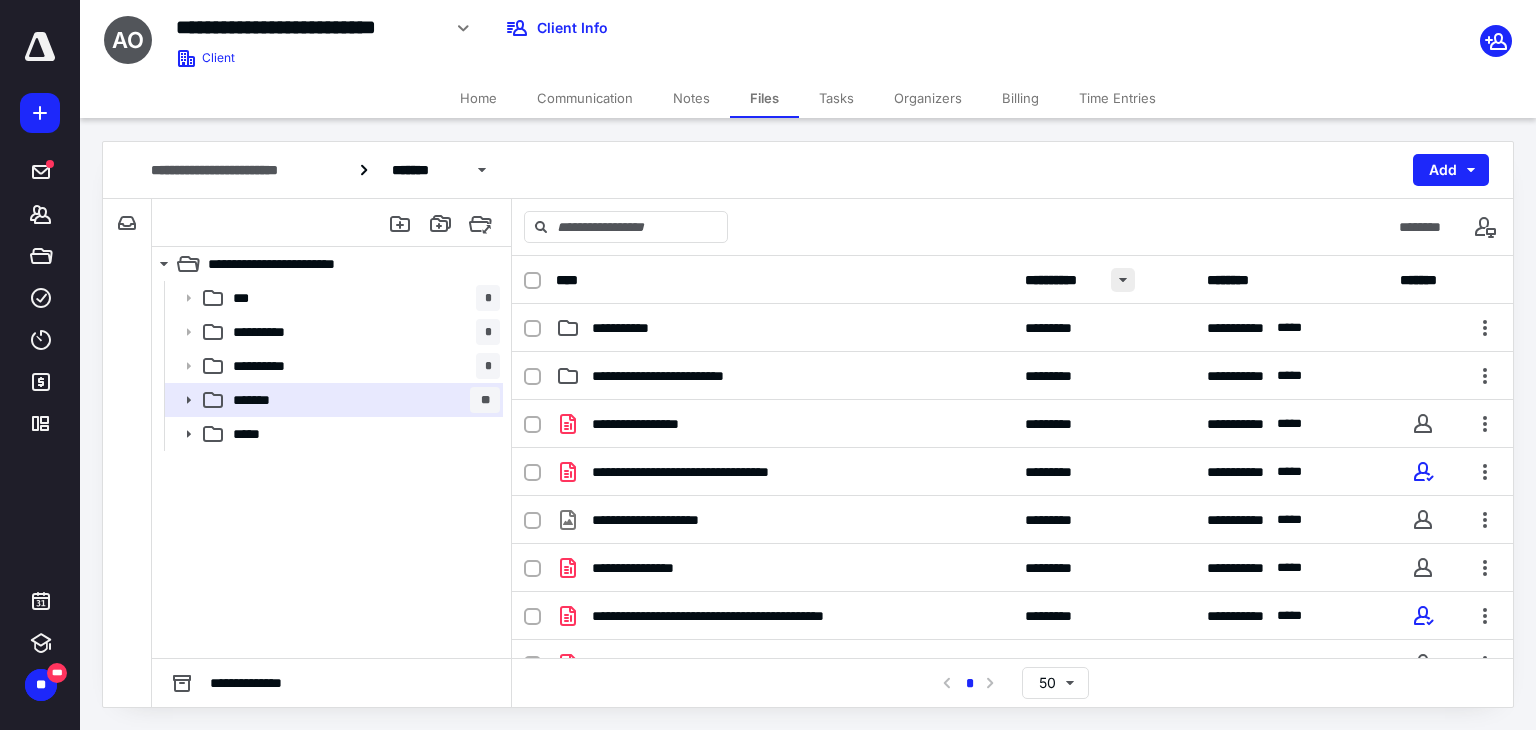 click at bounding box center (1123, 280) 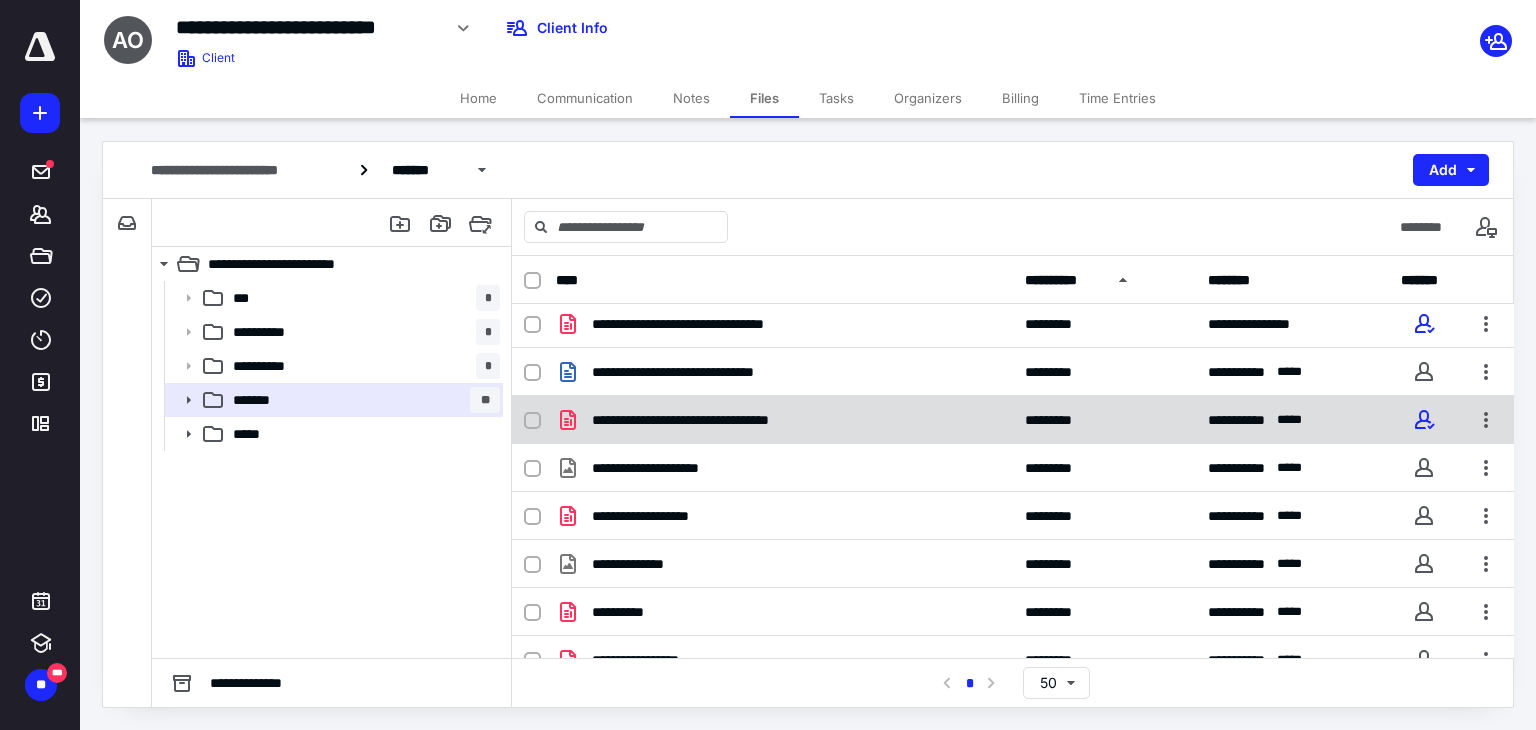 scroll, scrollTop: 0, scrollLeft: 0, axis: both 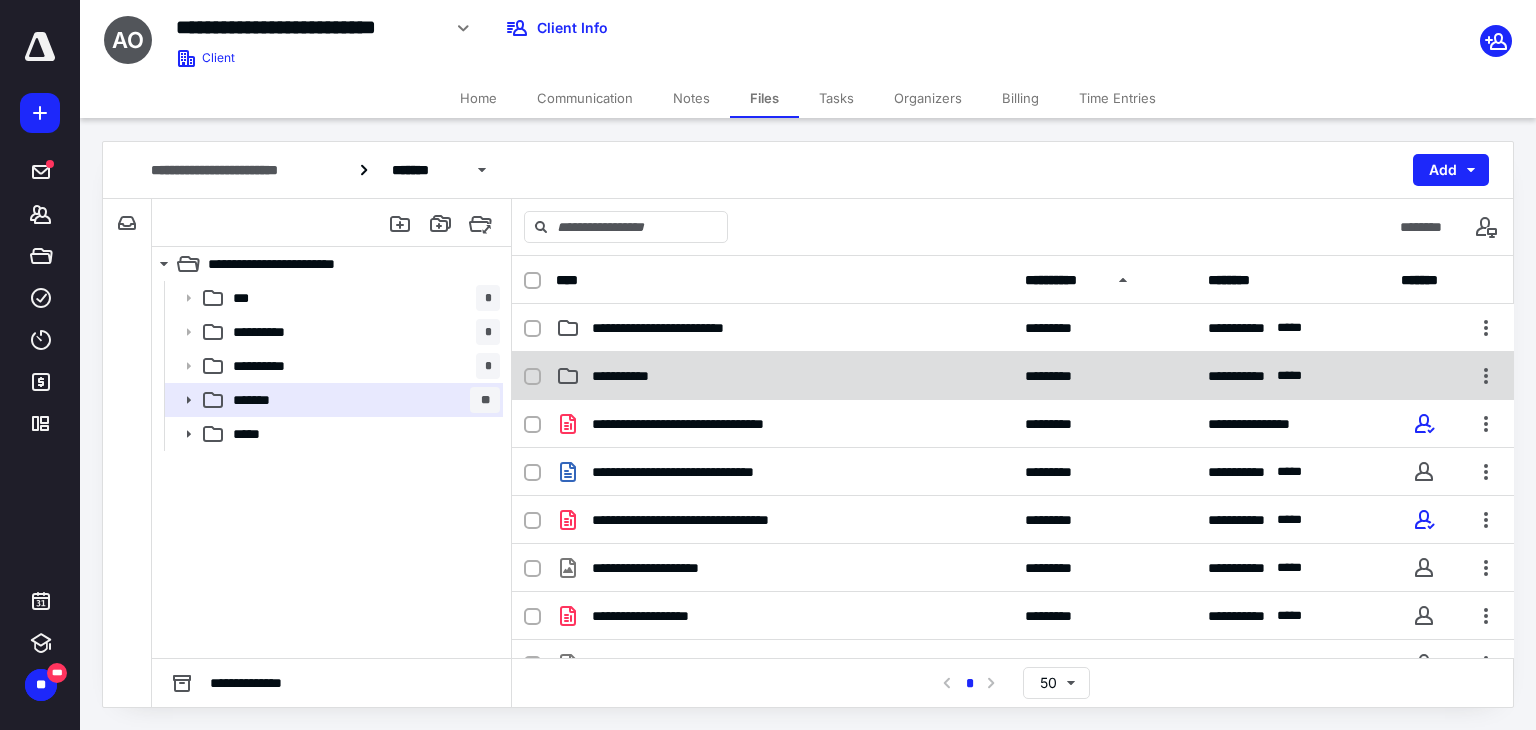 click on "**********" at bounding box center [784, 376] 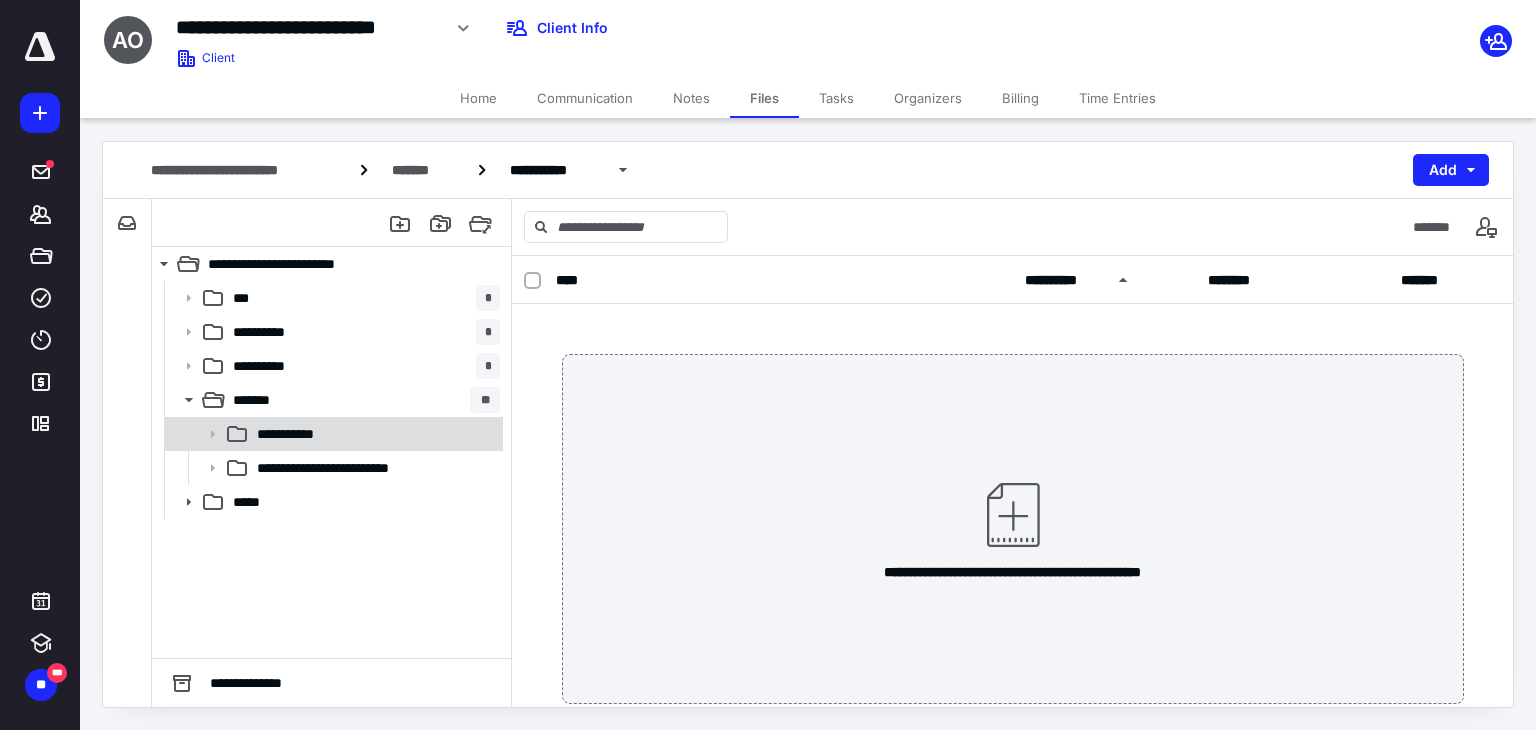 click on "**********" at bounding box center [374, 434] 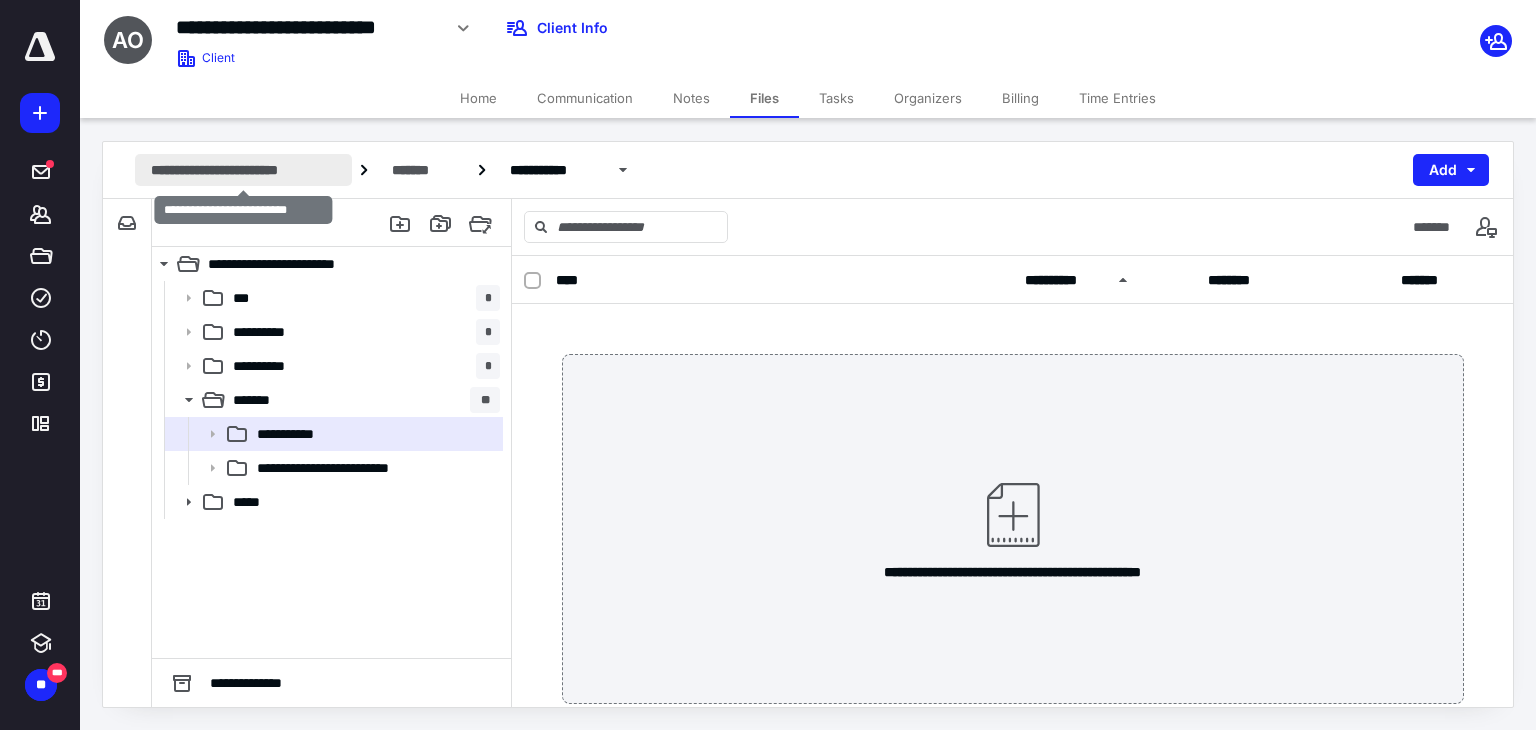 click on "**********" at bounding box center [243, 170] 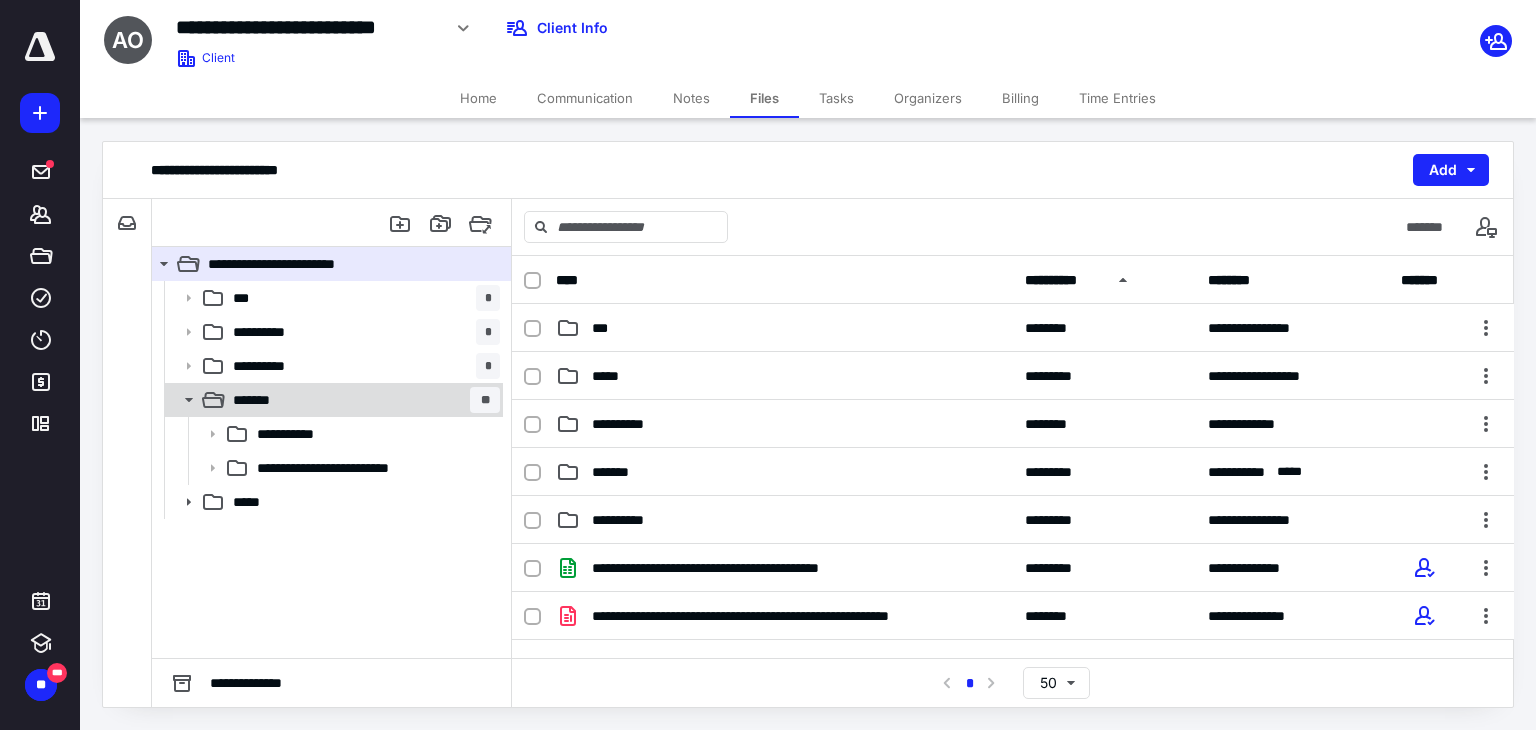 click on "******* **" at bounding box center (362, 400) 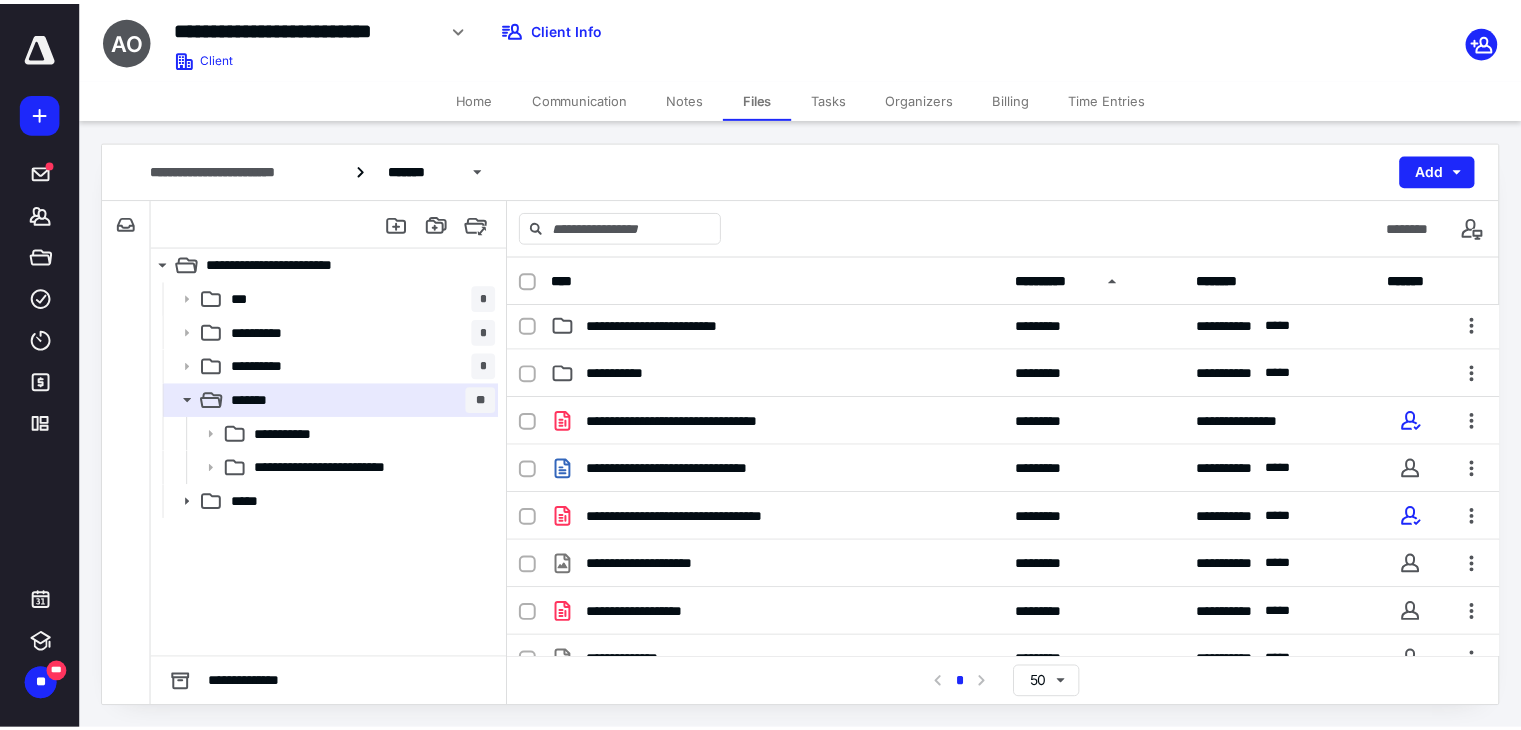 scroll, scrollTop: 0, scrollLeft: 0, axis: both 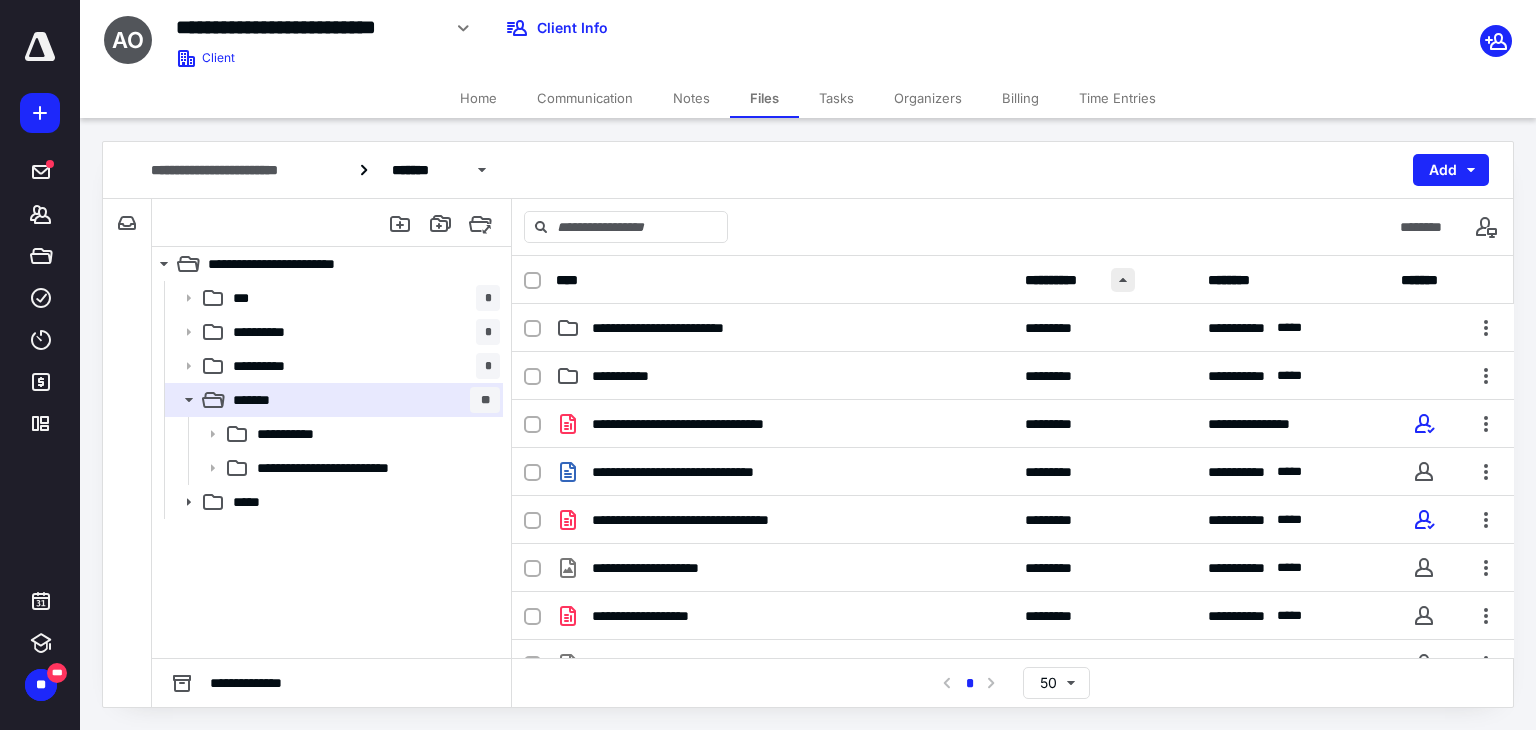 click at bounding box center [1123, 280] 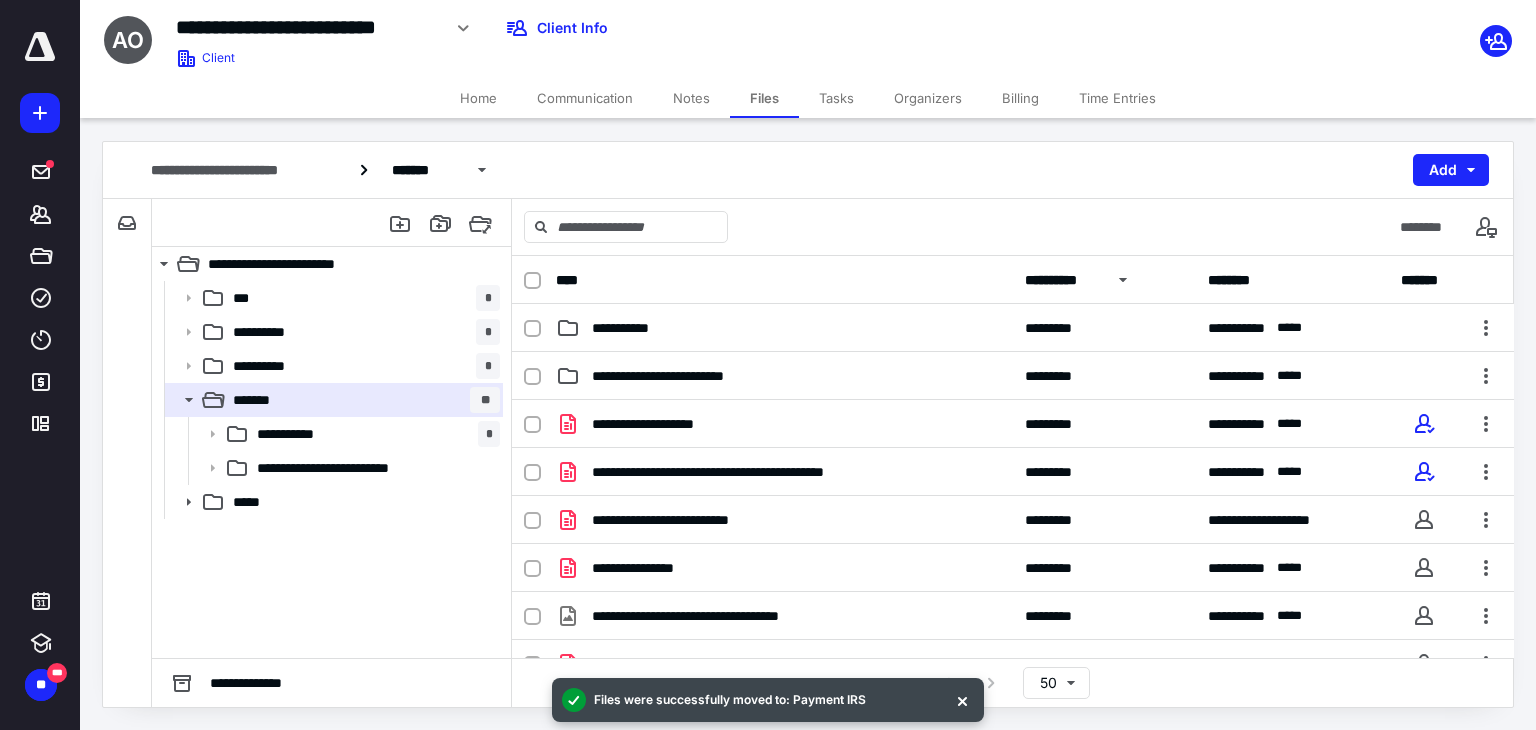 click on "Home" at bounding box center (478, 98) 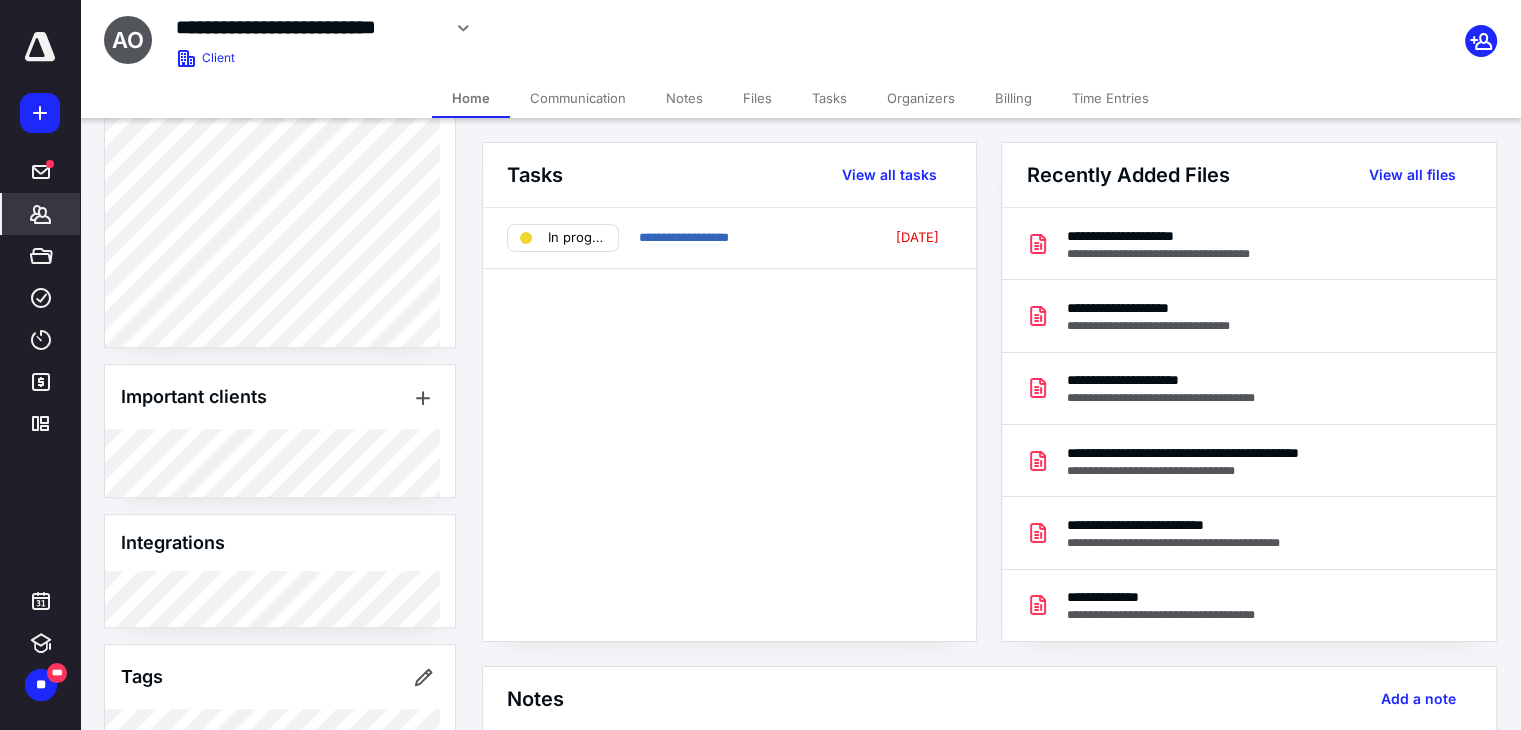 scroll, scrollTop: 800, scrollLeft: 0, axis: vertical 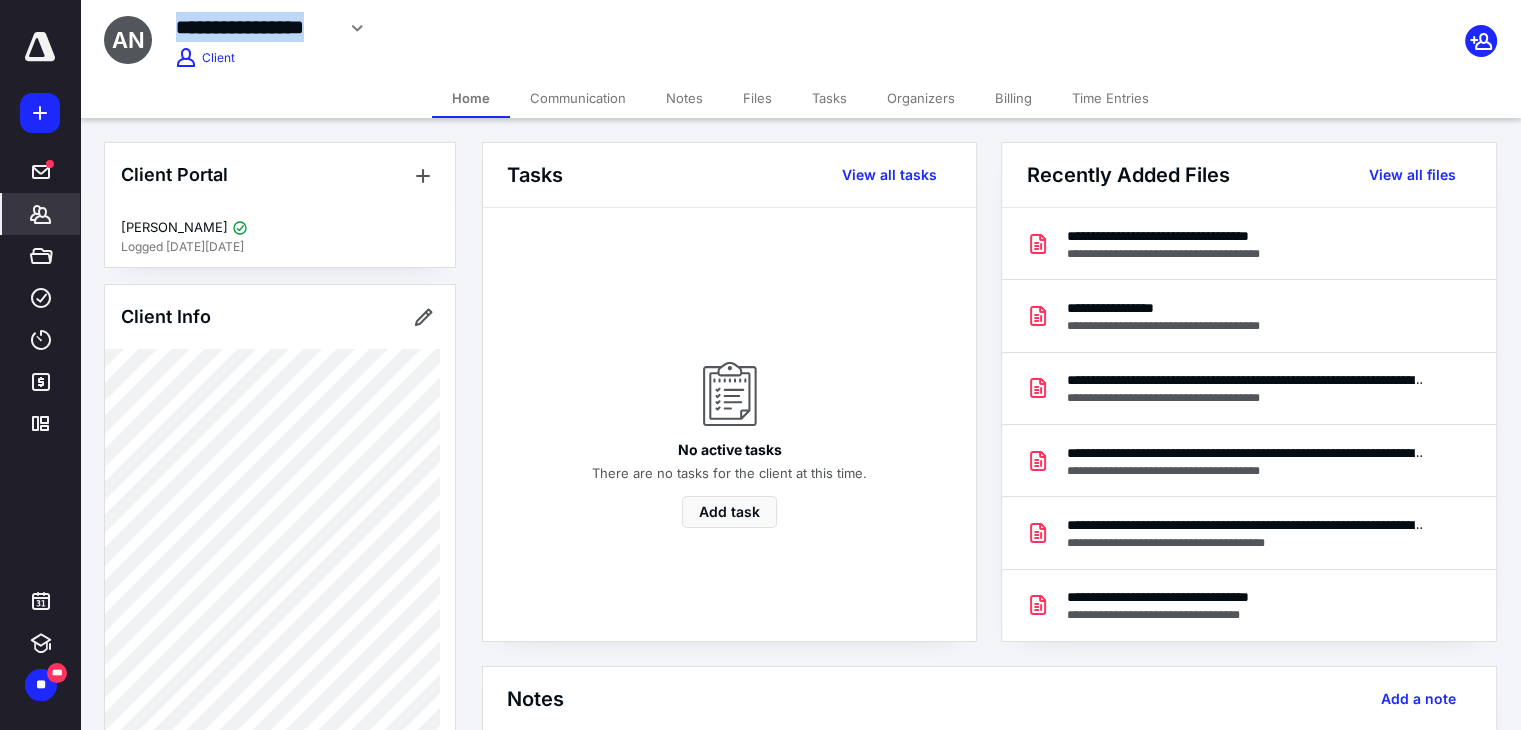drag, startPoint x: 207, startPoint y: 36, endPoint x: 329, endPoint y: 27, distance: 122.33152 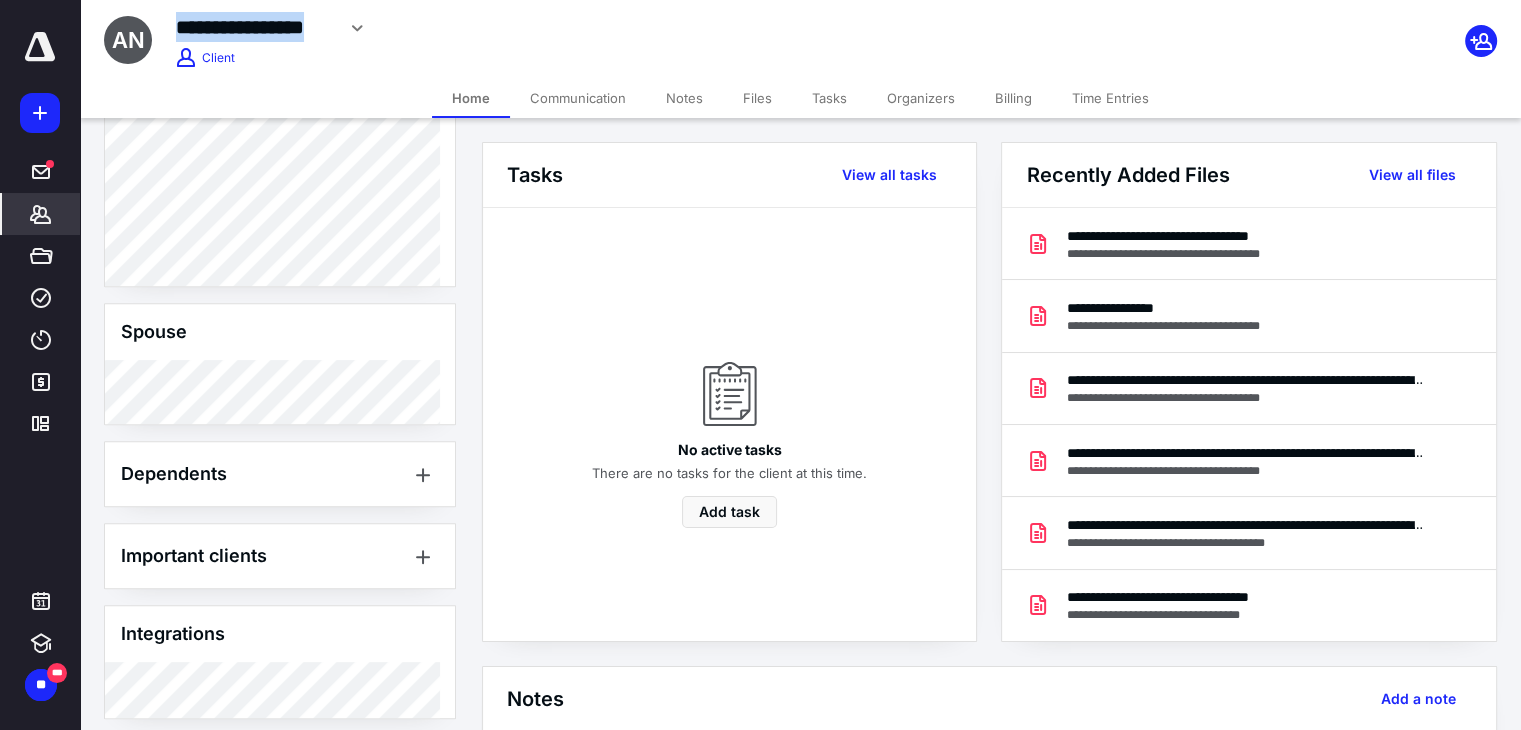 scroll, scrollTop: 1000, scrollLeft: 0, axis: vertical 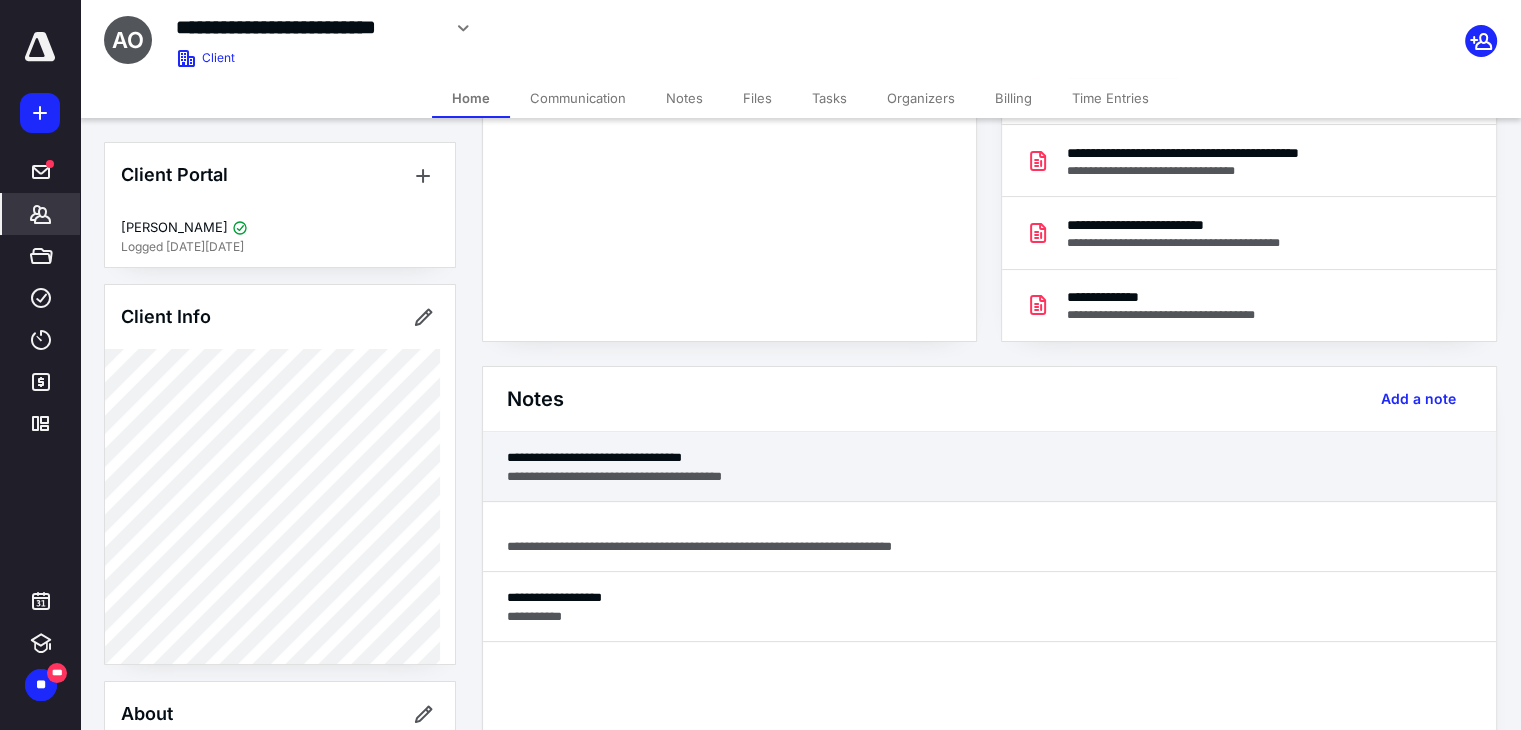 click on "**********" at bounding box center [989, 476] 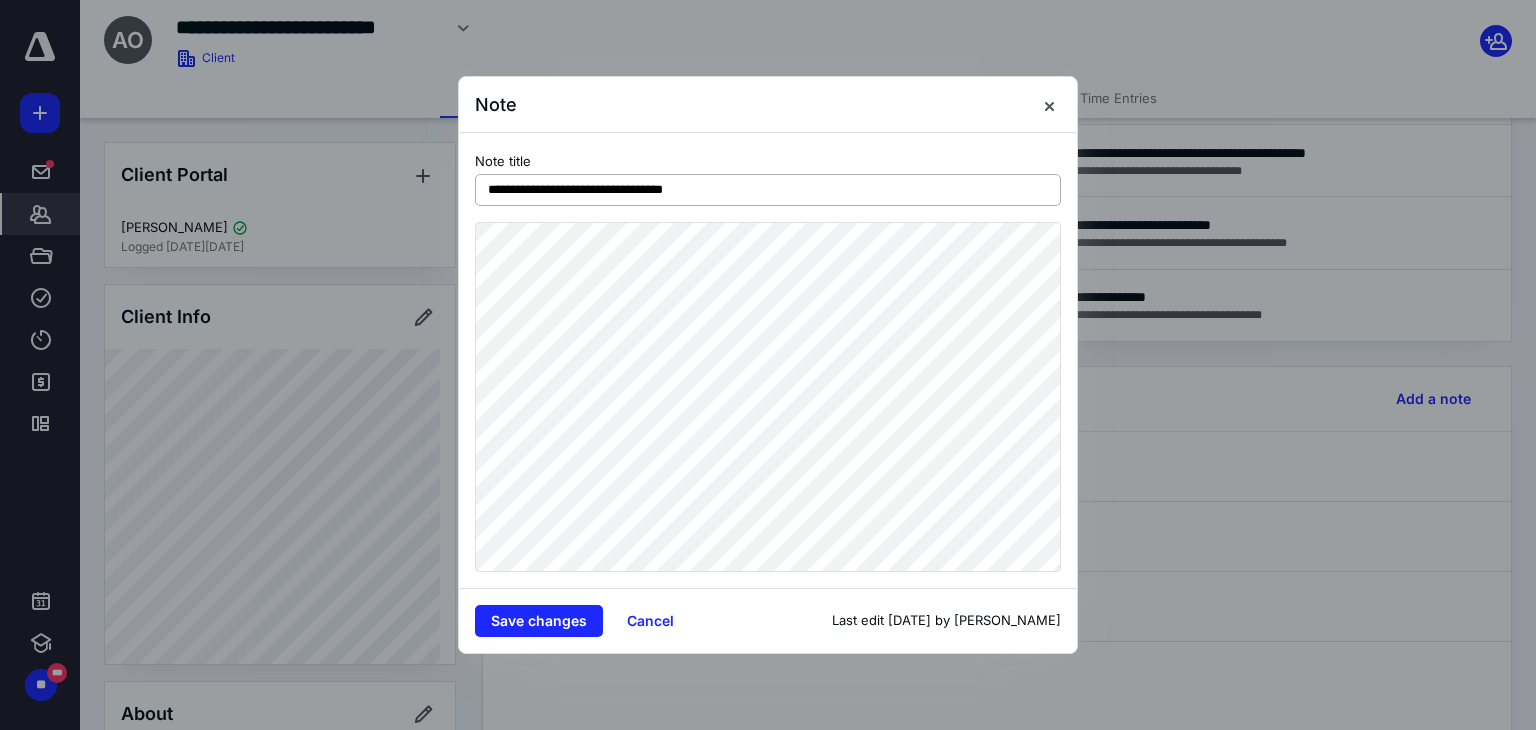 drag, startPoint x: 539, startPoint y: 189, endPoint x: 608, endPoint y: 200, distance: 69.87131 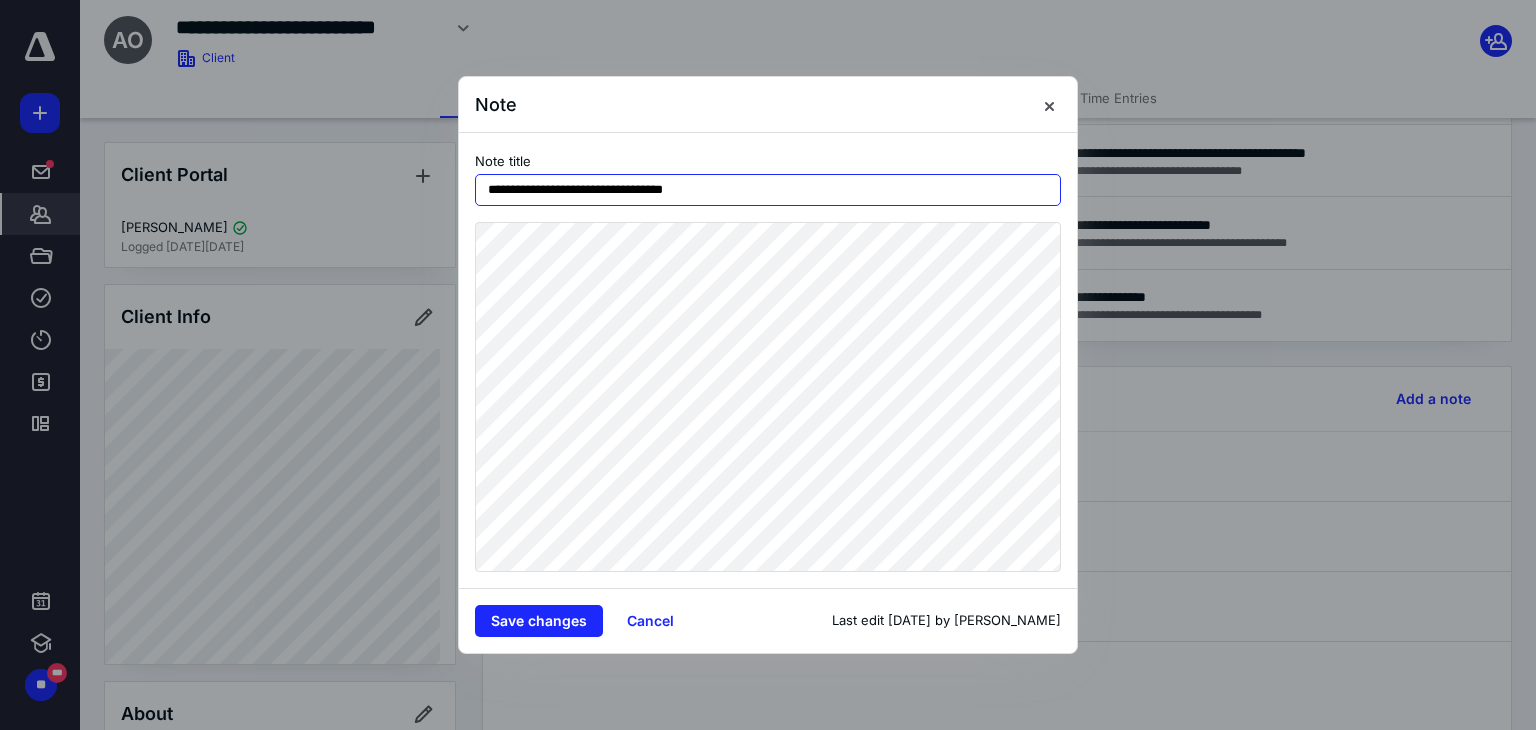 drag, startPoint x: 650, startPoint y: 192, endPoint x: 743, endPoint y: 193, distance: 93.00538 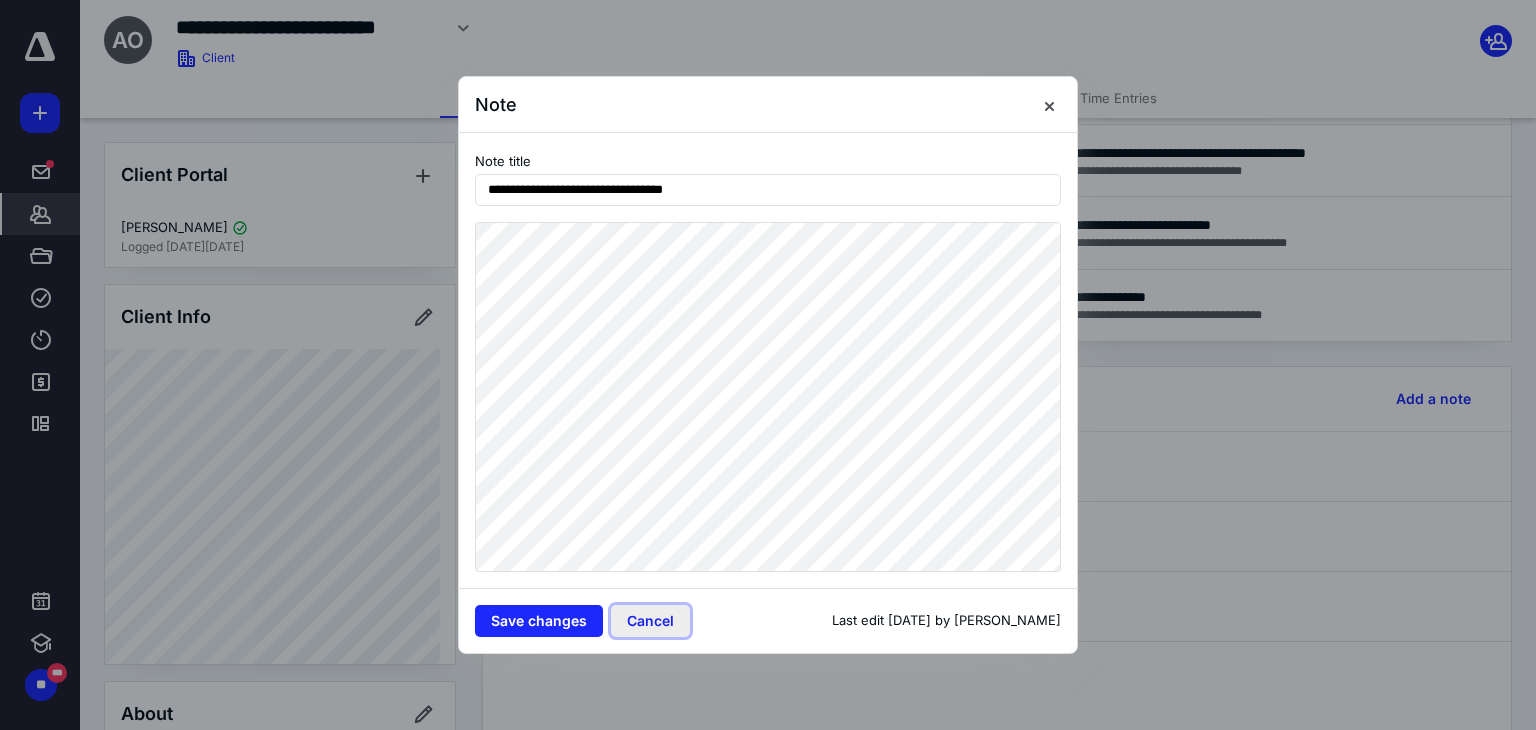 drag, startPoint x: 657, startPoint y: 625, endPoint x: 641, endPoint y: 615, distance: 18.867962 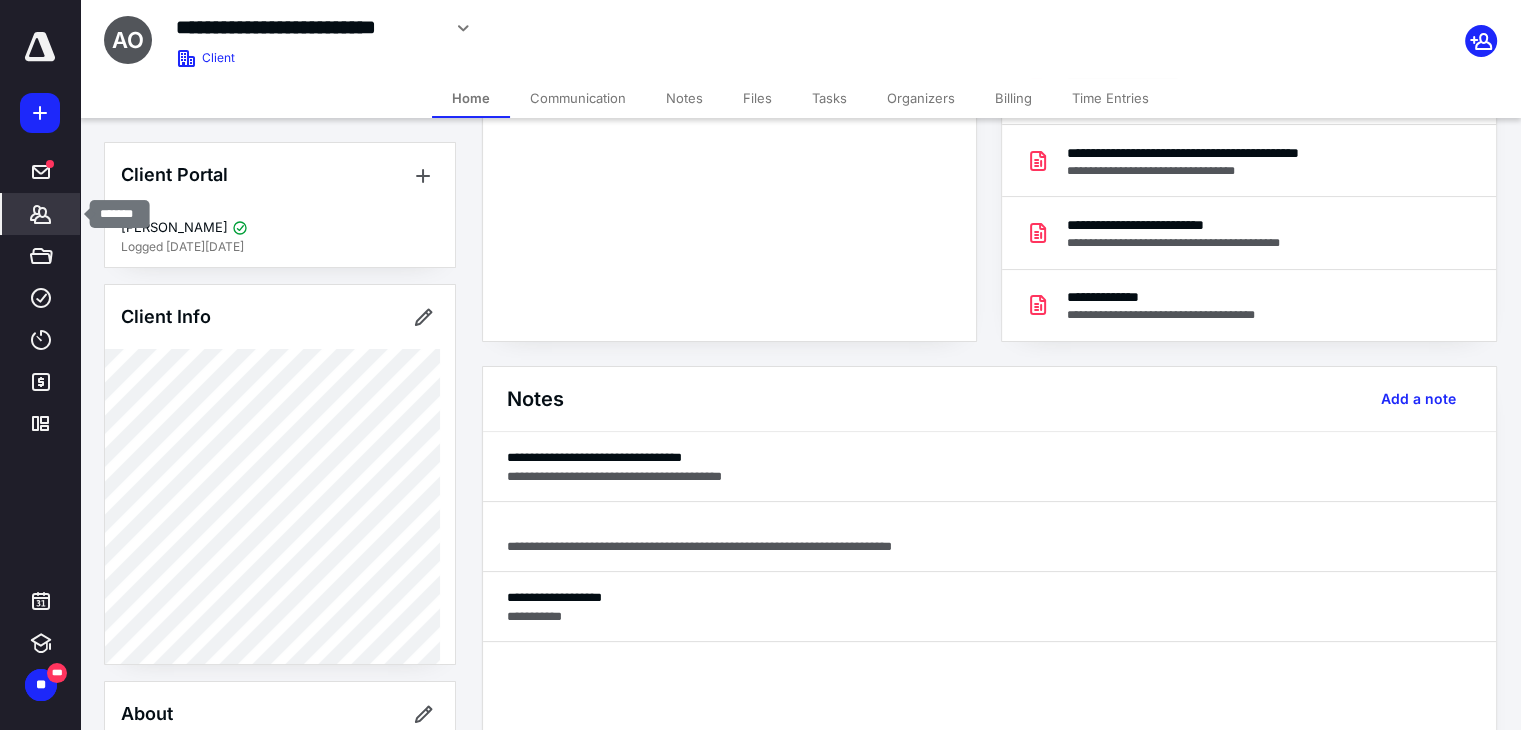 drag, startPoint x: 24, startPoint y: 217, endPoint x: 54, endPoint y: 209, distance: 31.04835 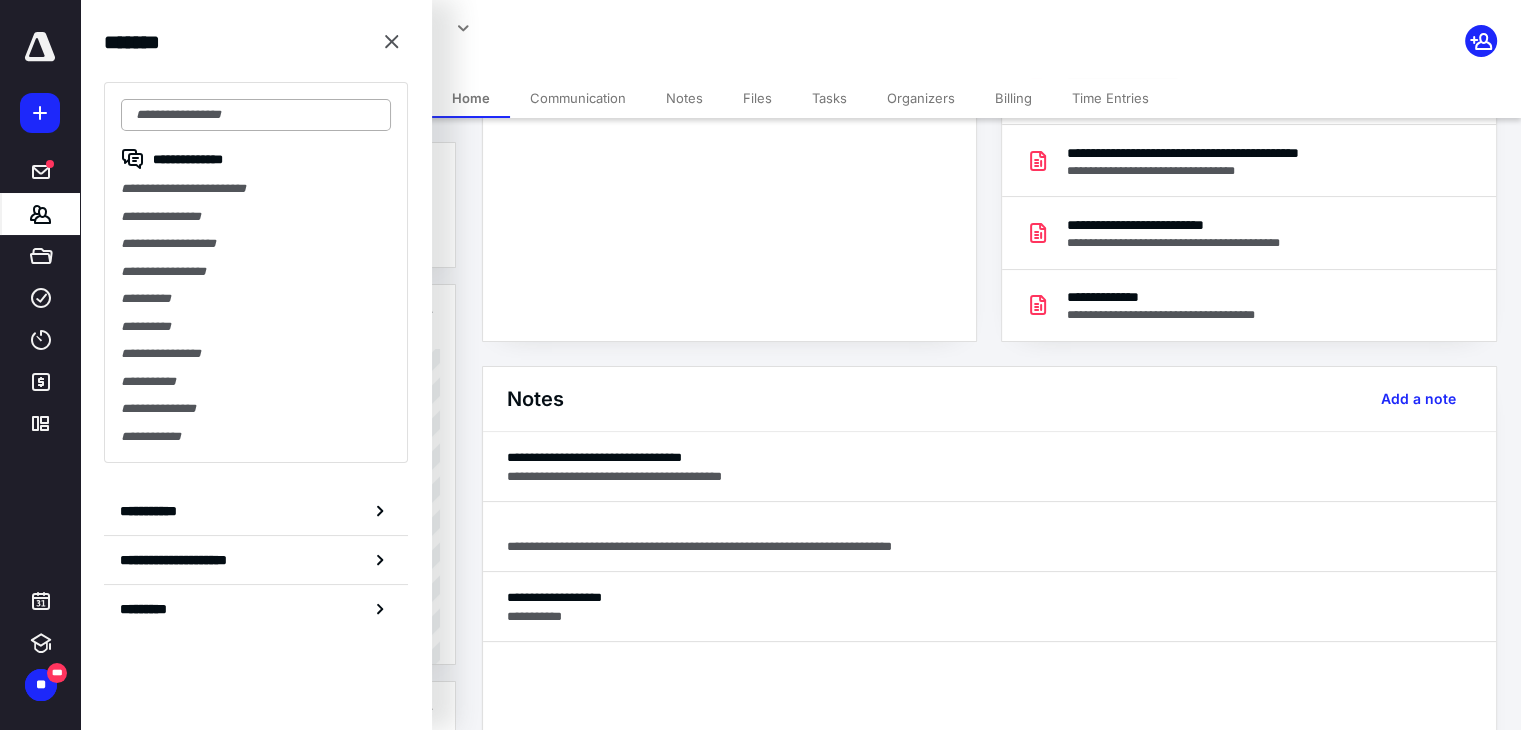 click at bounding box center [256, 115] 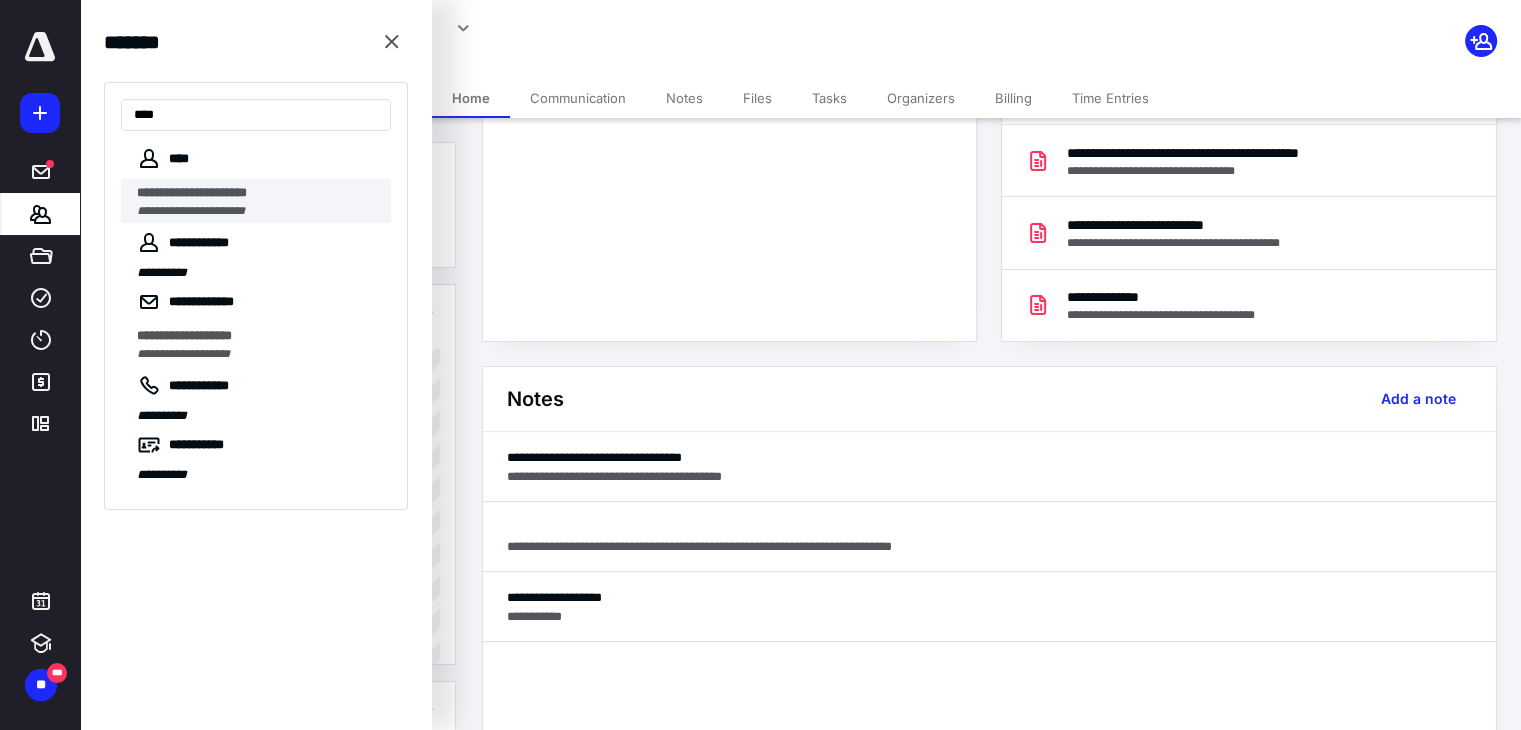 type on "***" 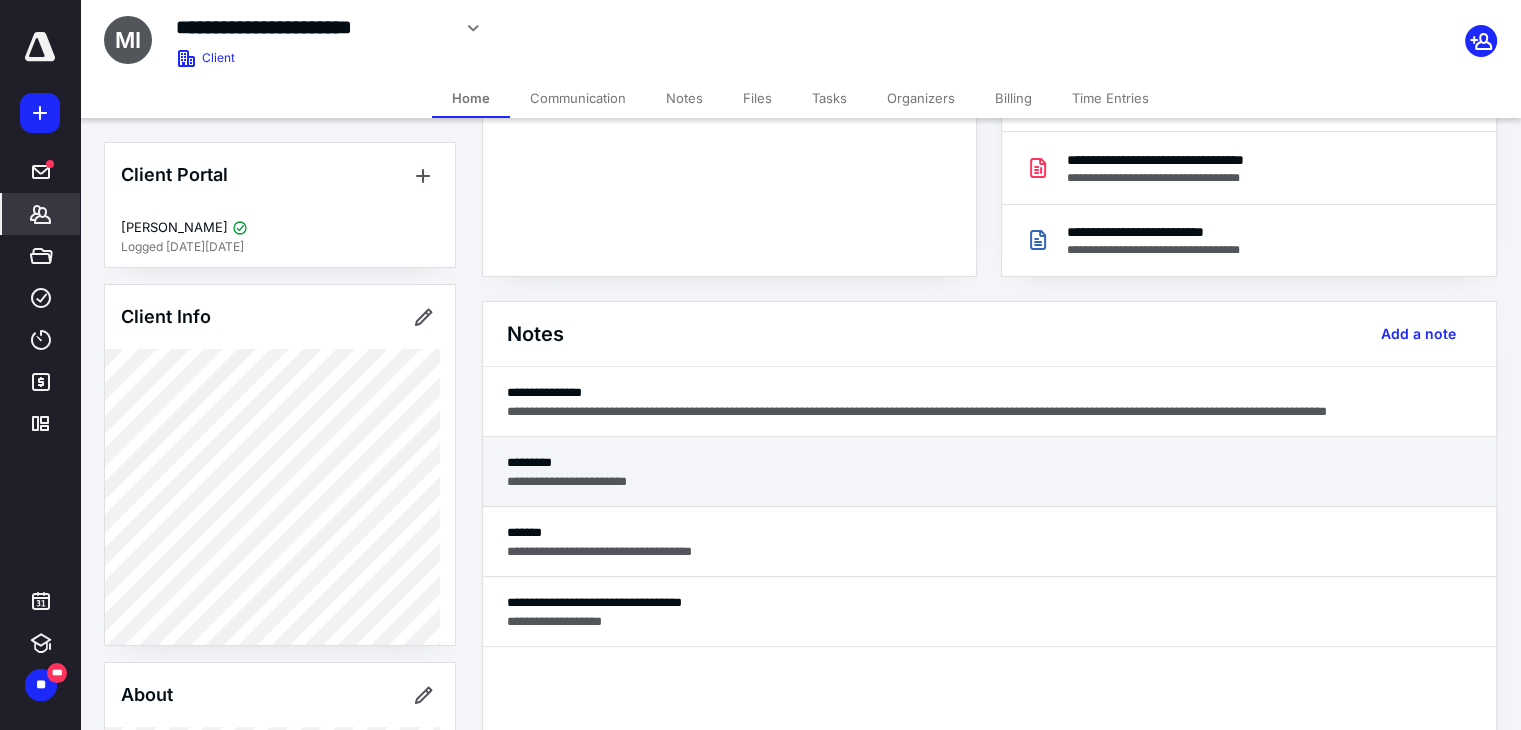 scroll, scrollTop: 400, scrollLeft: 0, axis: vertical 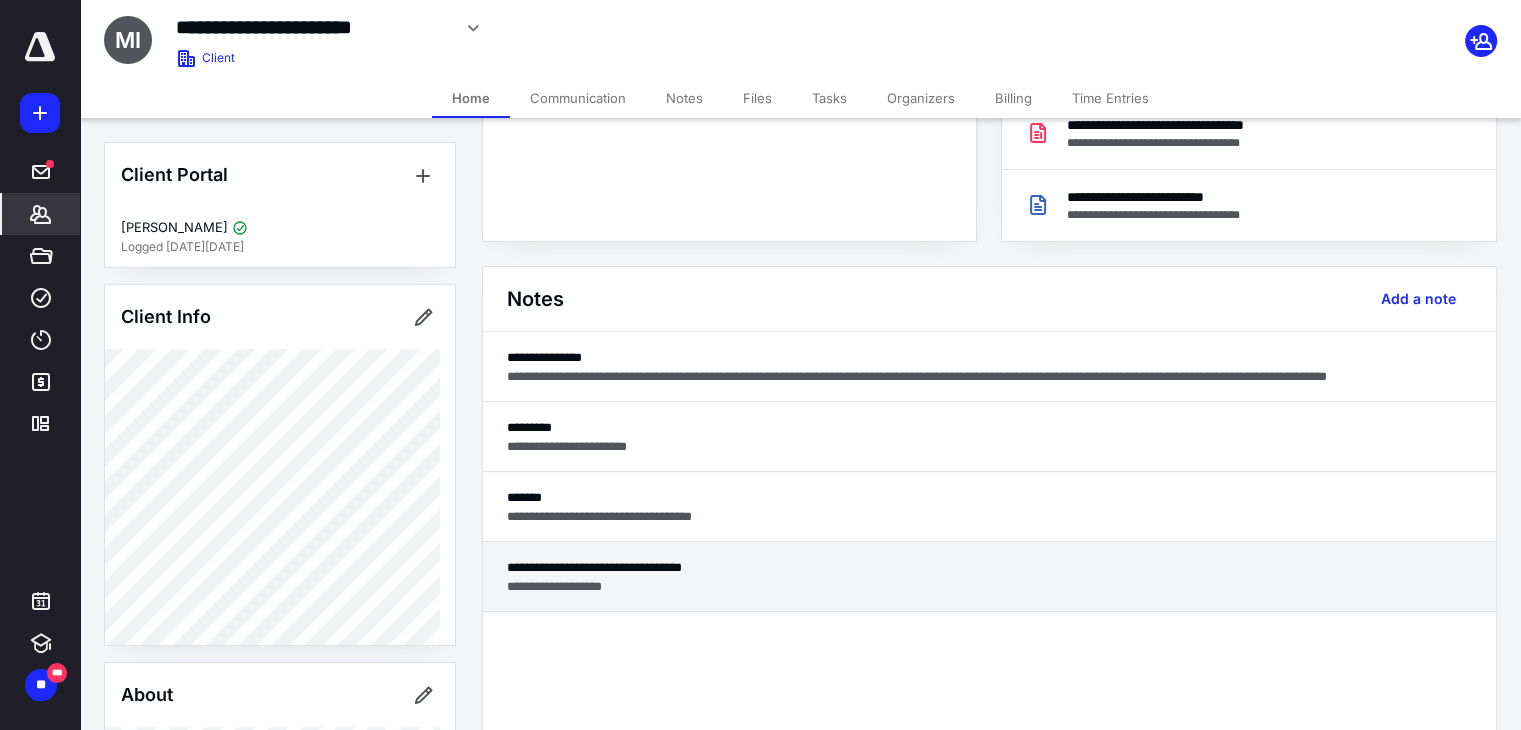 click on "**********" at bounding box center (989, 567) 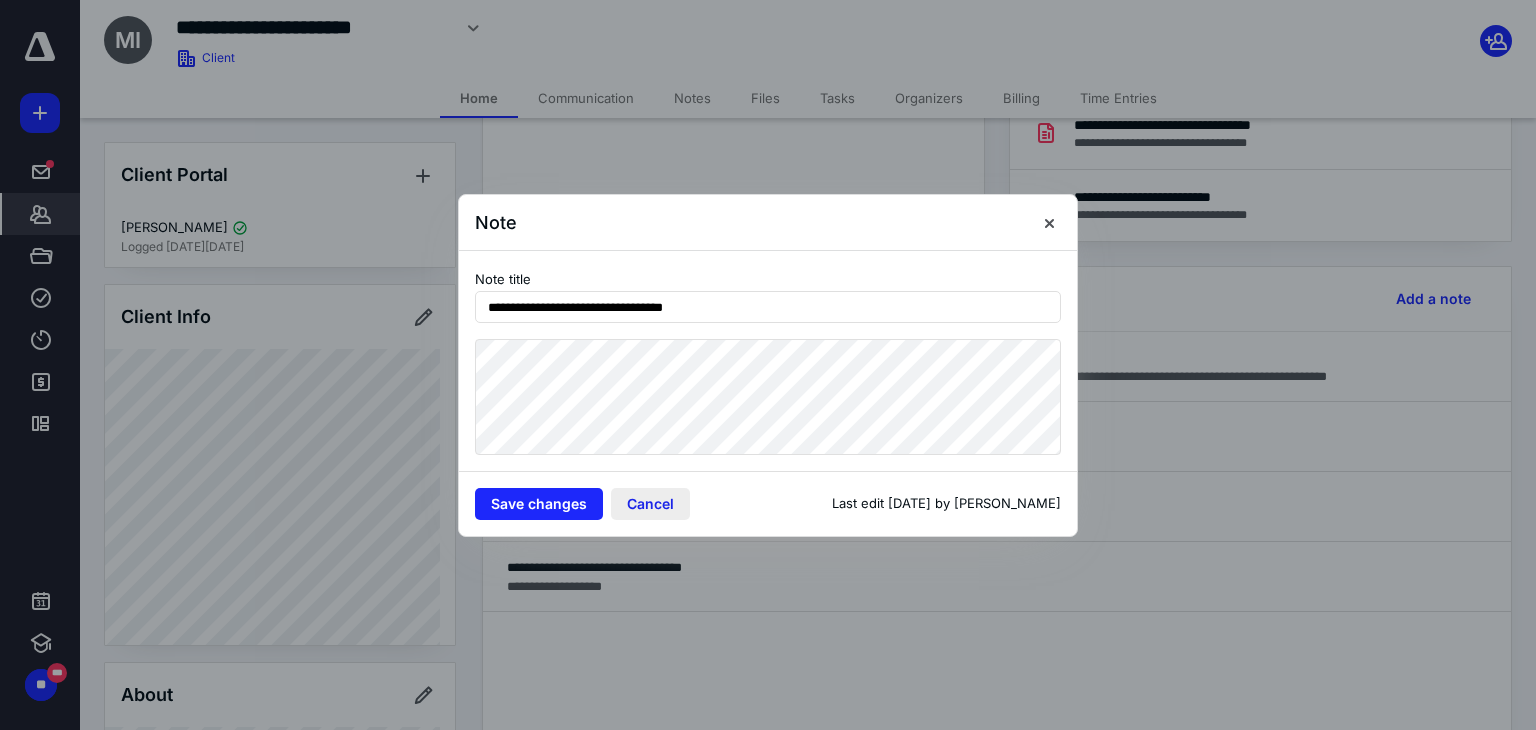 click on "Cancel" at bounding box center (650, 504) 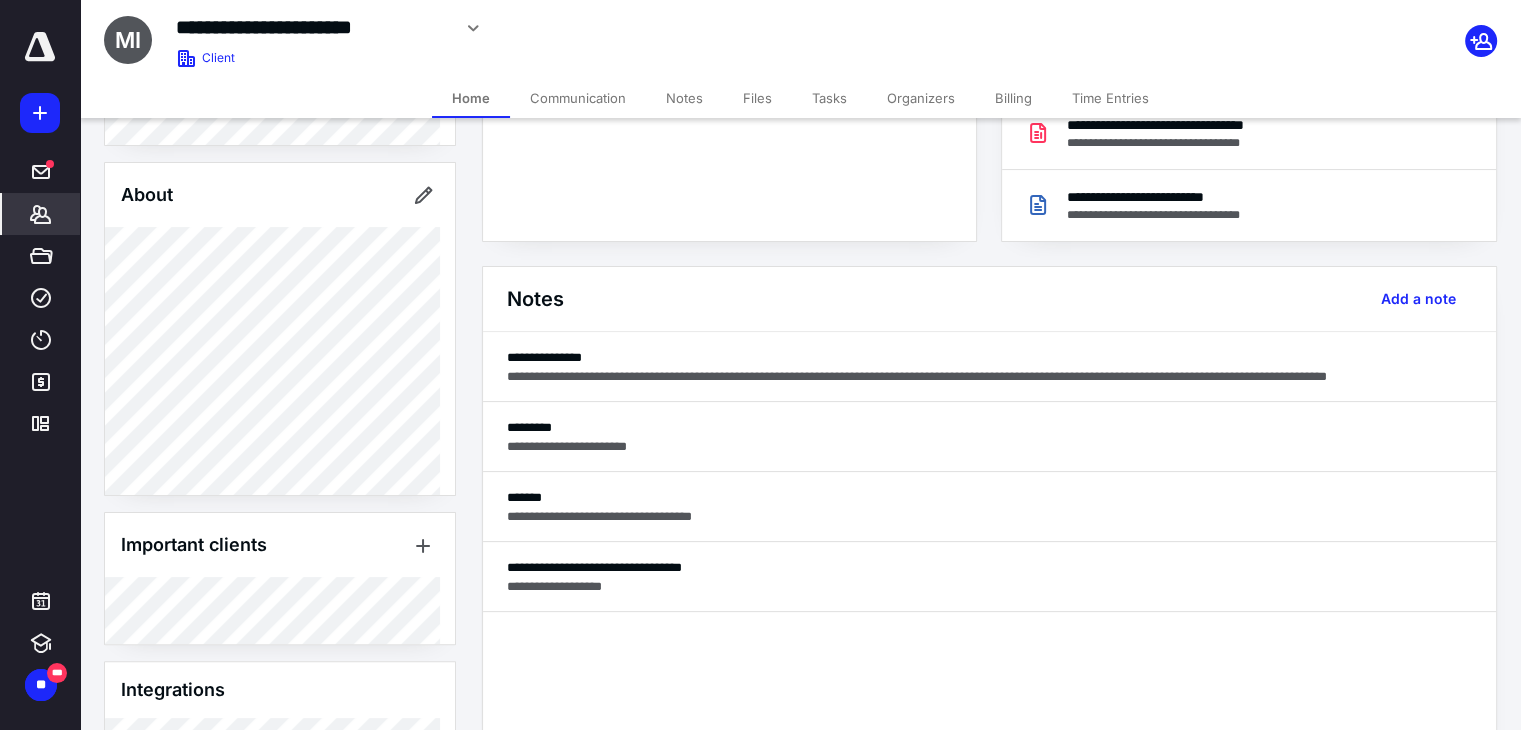 scroll, scrollTop: 700, scrollLeft: 0, axis: vertical 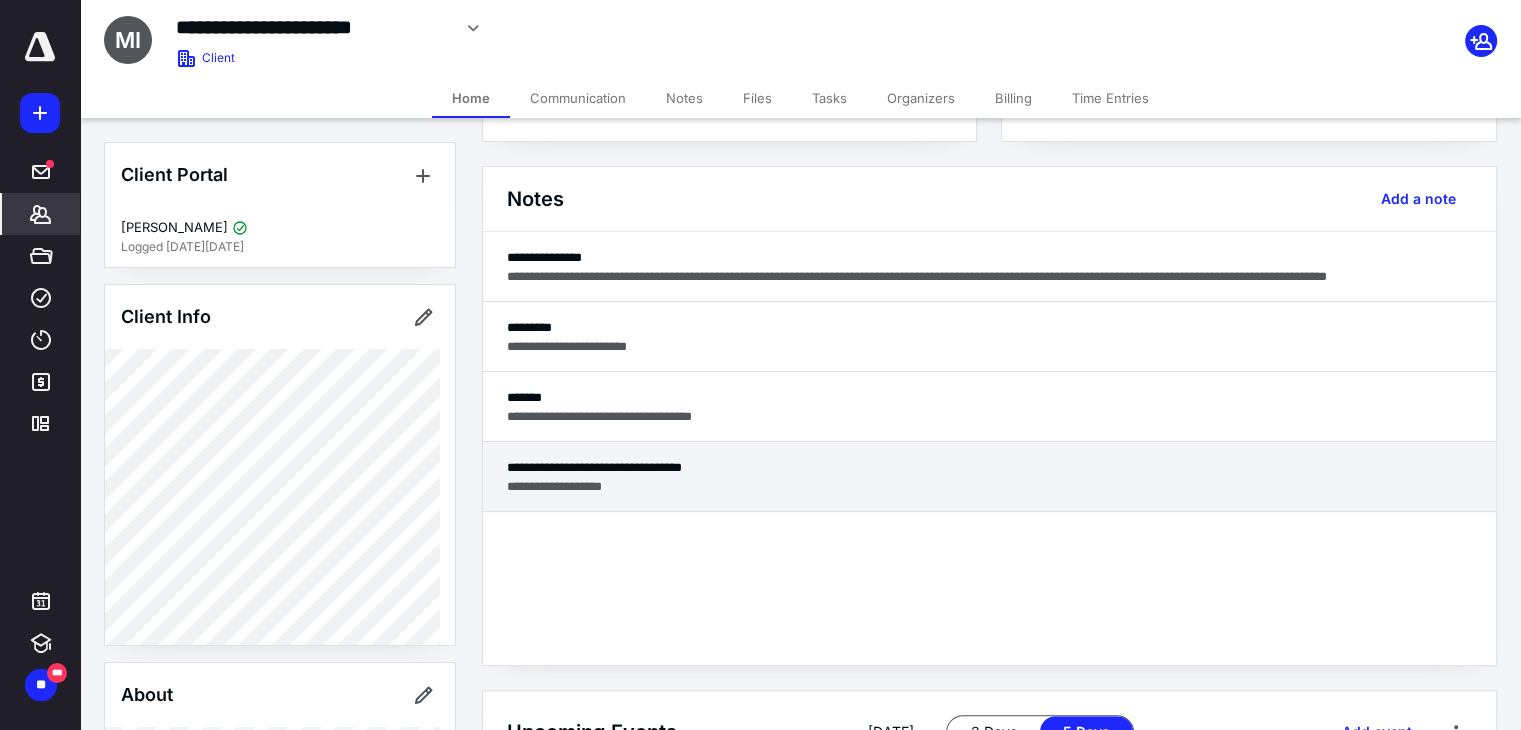 click on "**********" at bounding box center (989, 486) 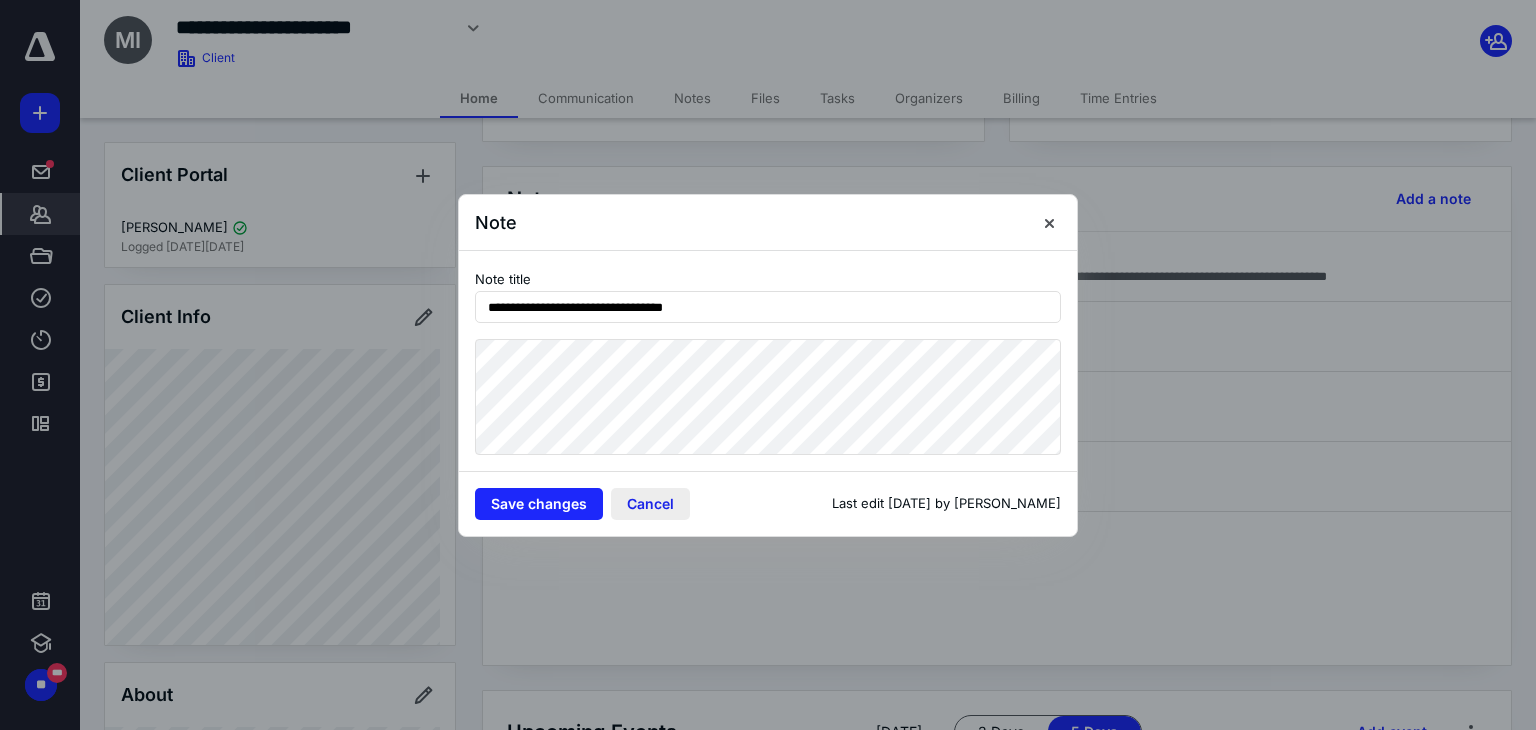 click on "Cancel" at bounding box center (650, 504) 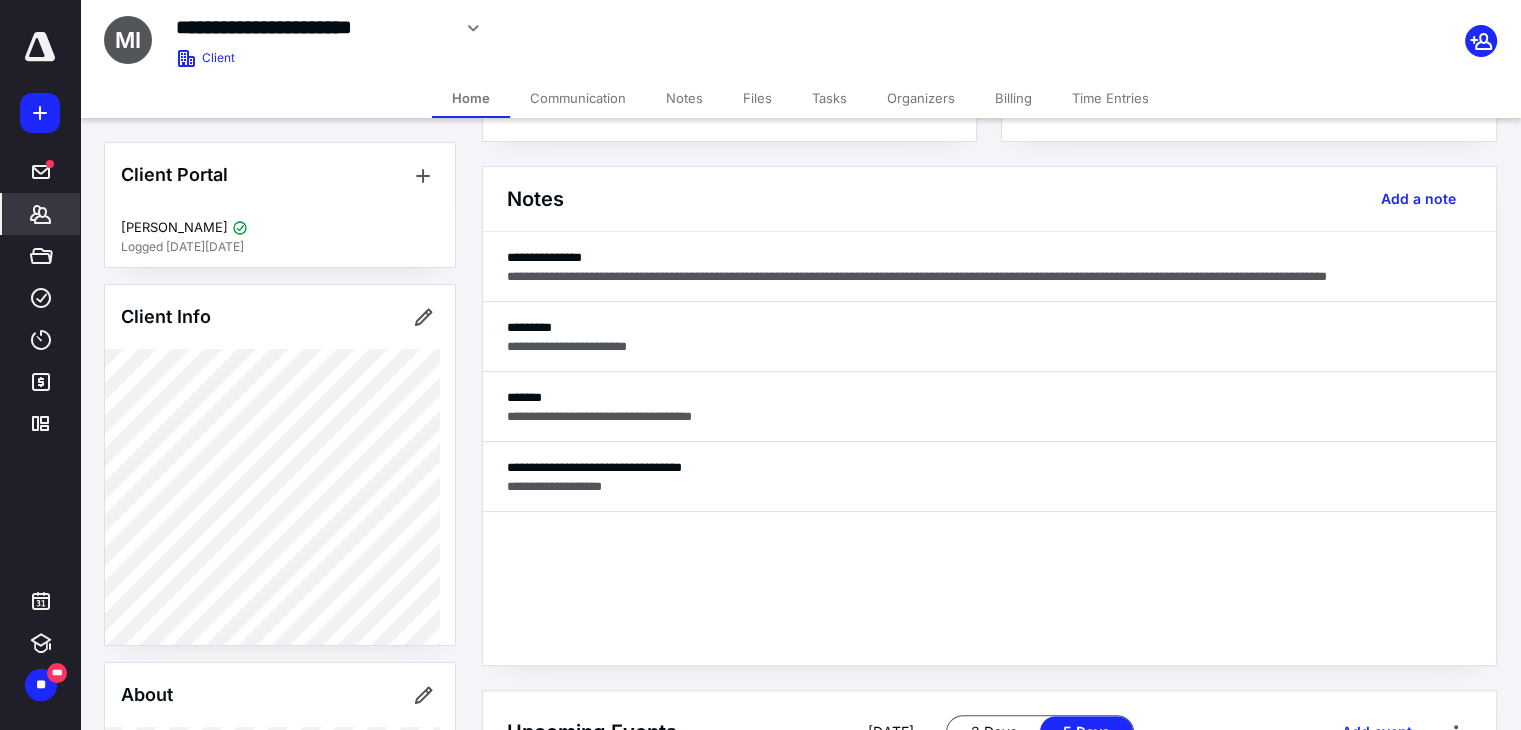 scroll, scrollTop: 532, scrollLeft: 0, axis: vertical 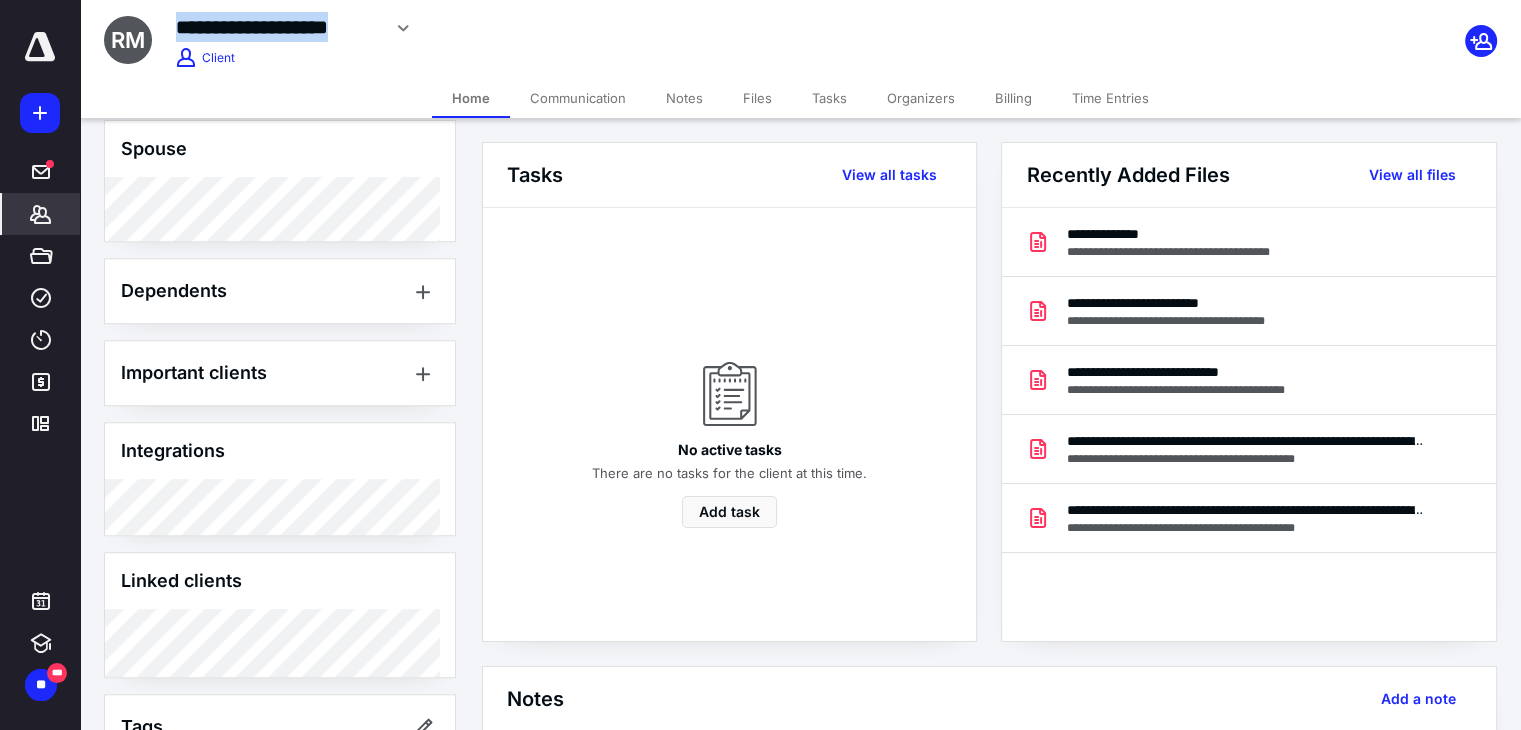 drag, startPoint x: 179, startPoint y: 28, endPoint x: 378, endPoint y: 40, distance: 199.36148 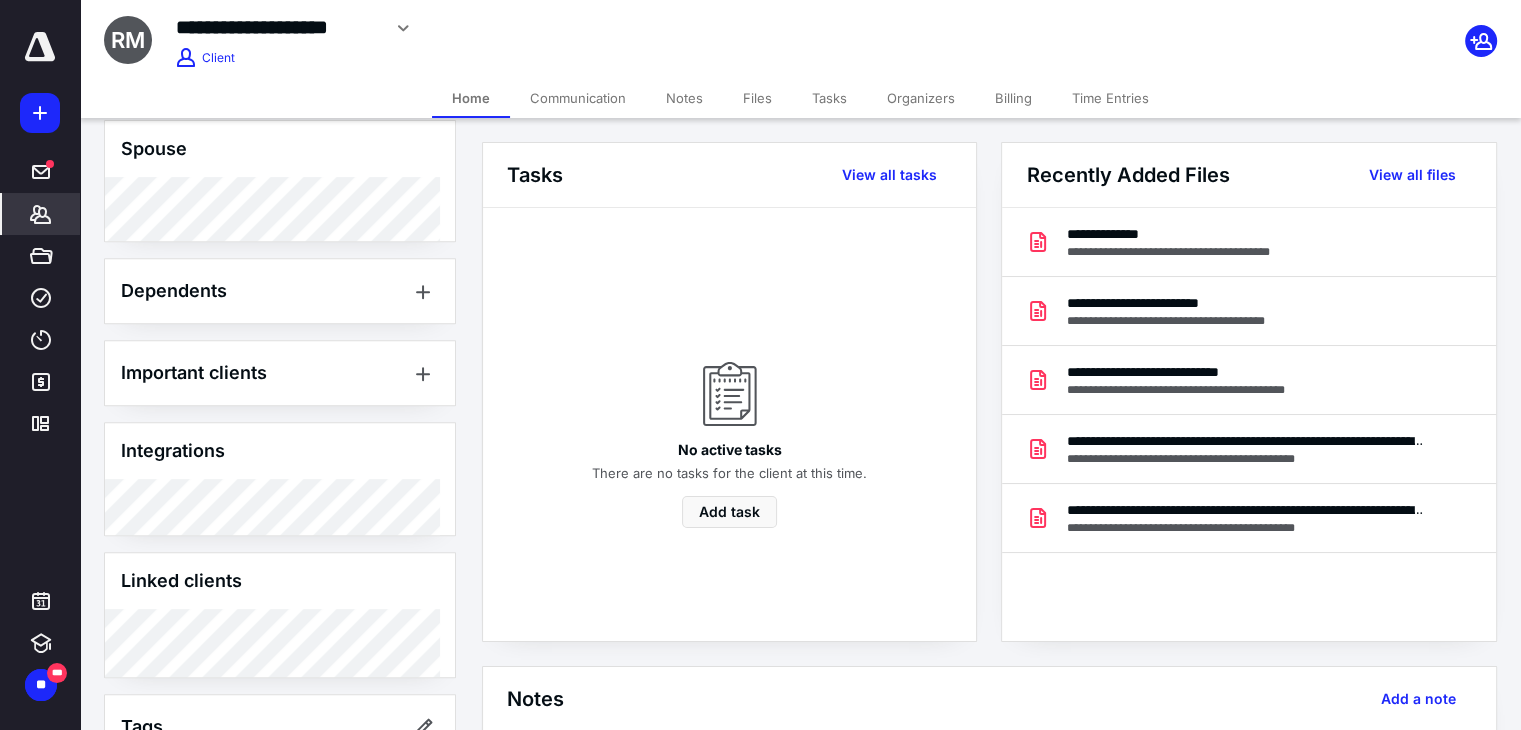 click 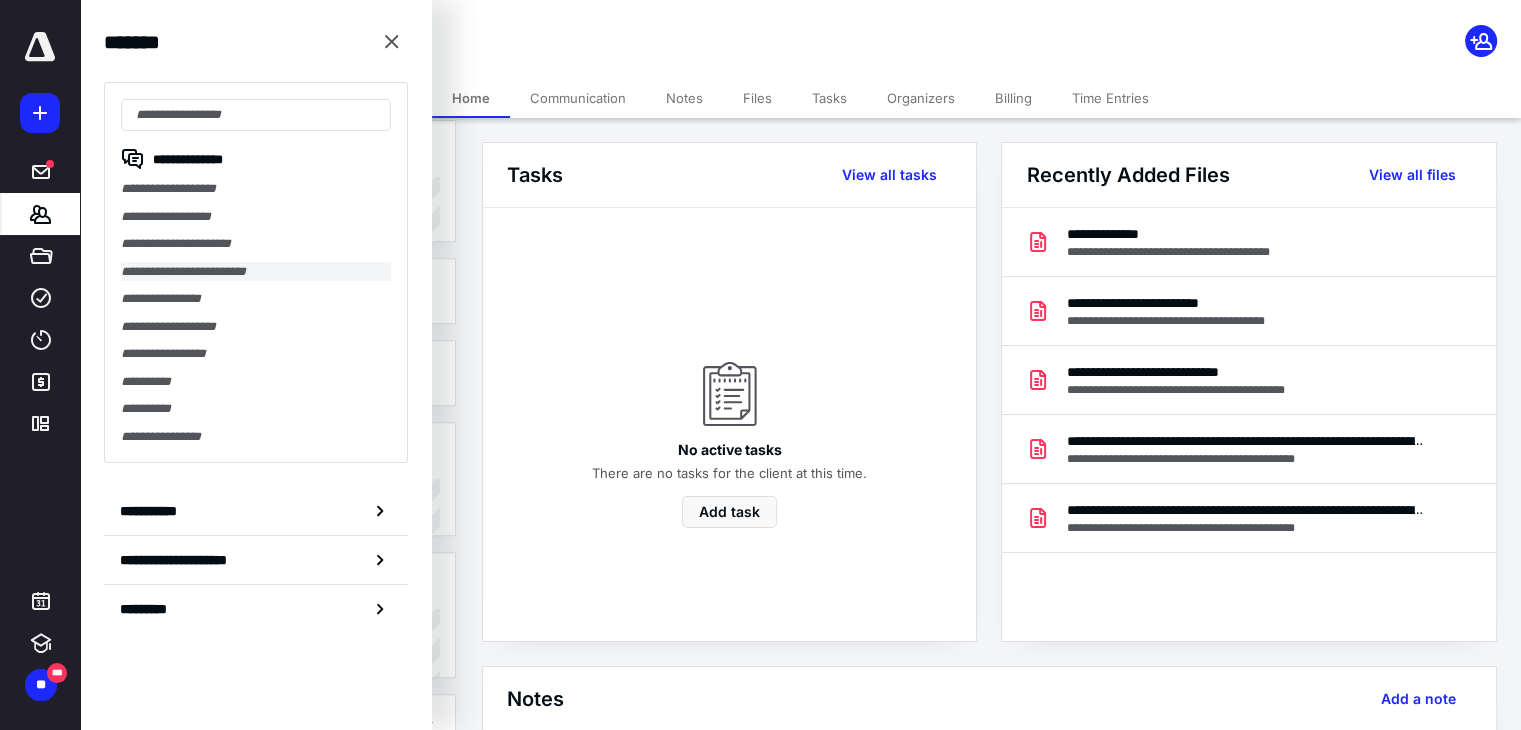 click on "**********" at bounding box center [256, 272] 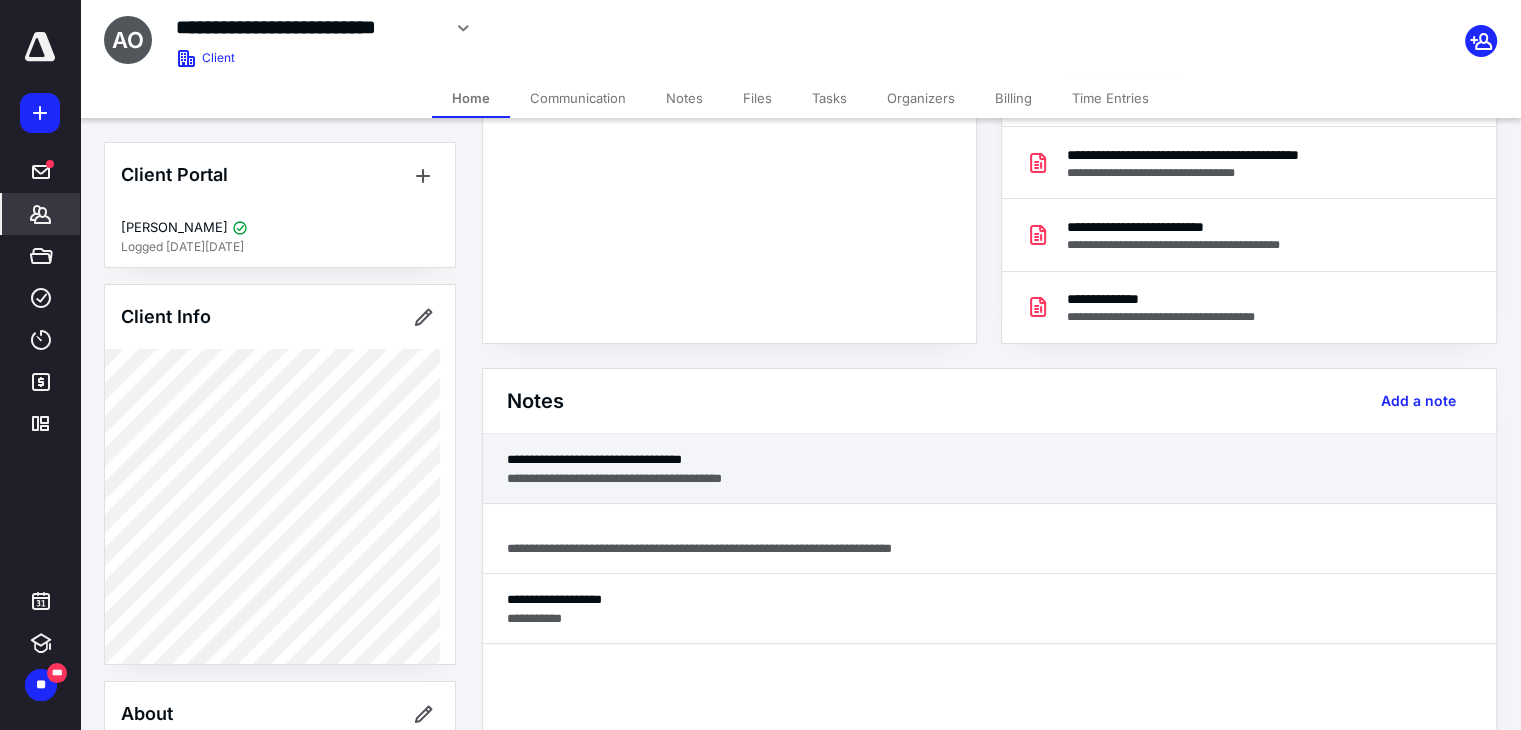 scroll, scrollTop: 300, scrollLeft: 0, axis: vertical 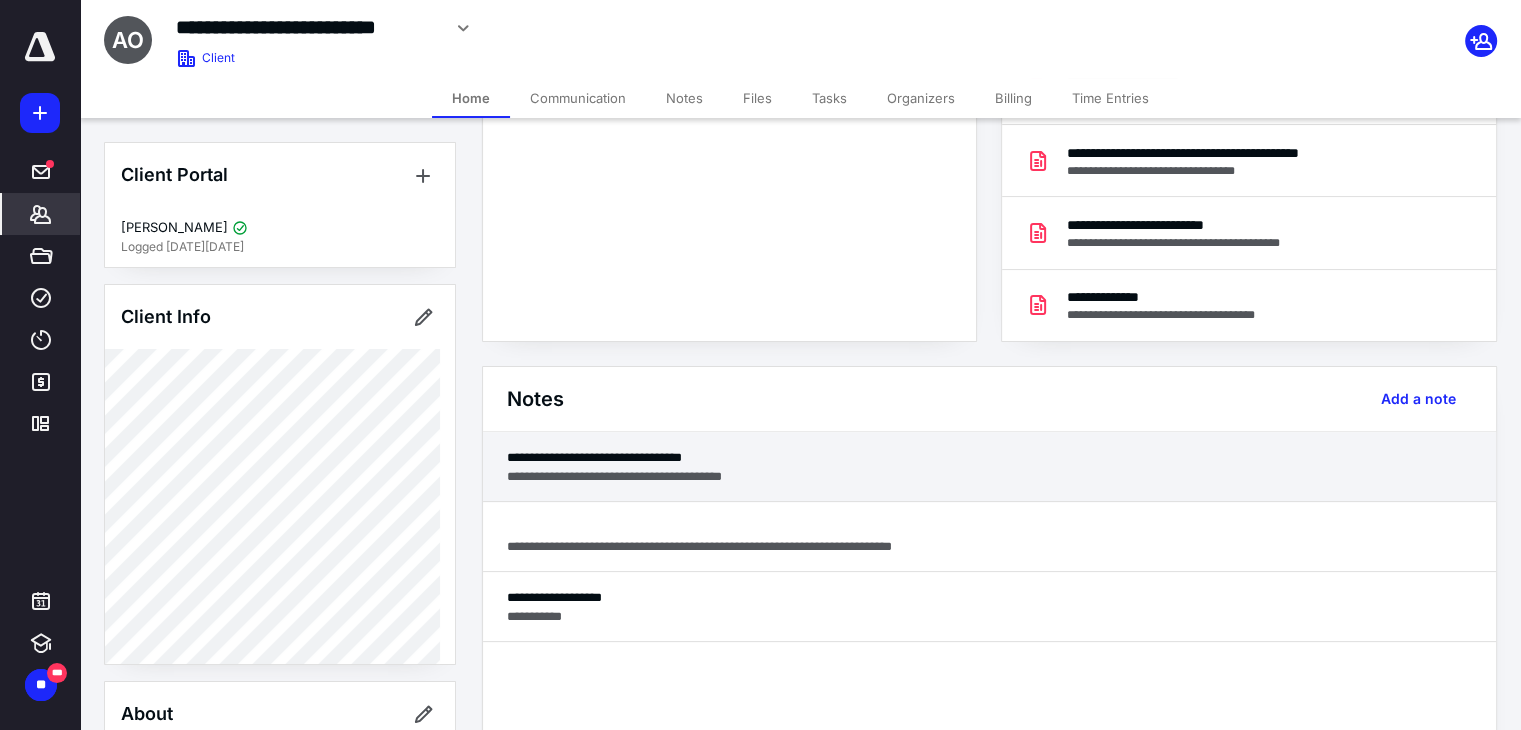 click on "**********" at bounding box center [989, 476] 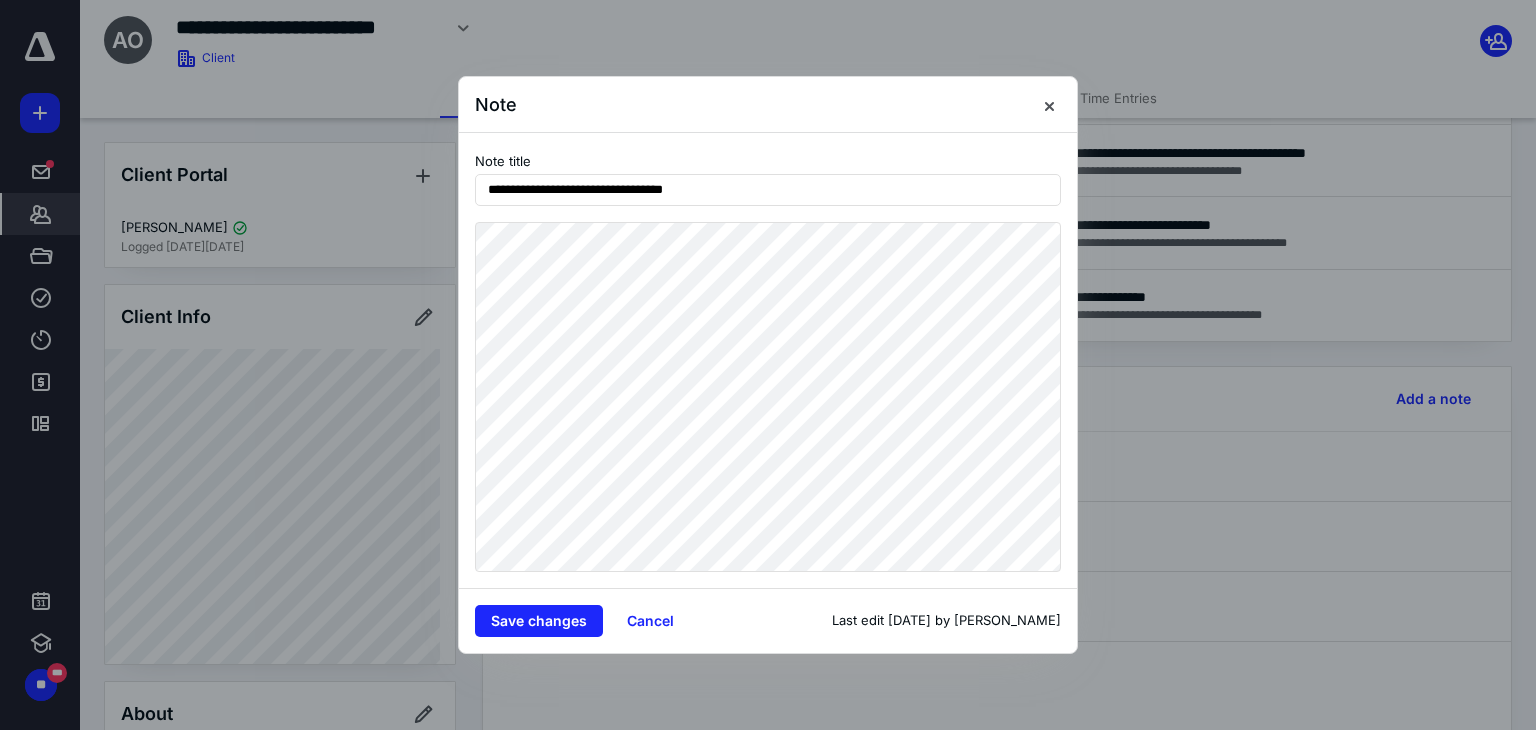 click at bounding box center [768, 365] 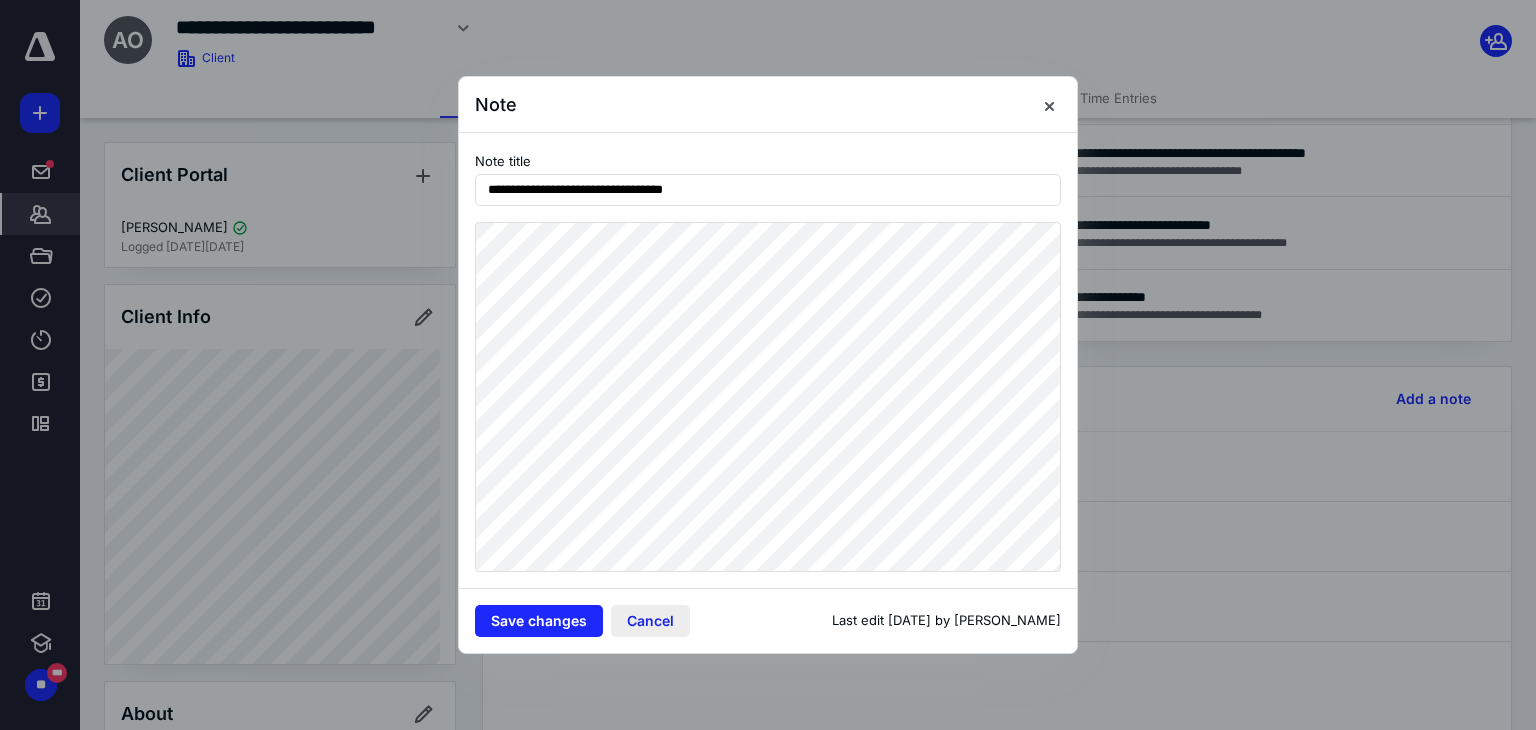 click on "Cancel" at bounding box center [650, 621] 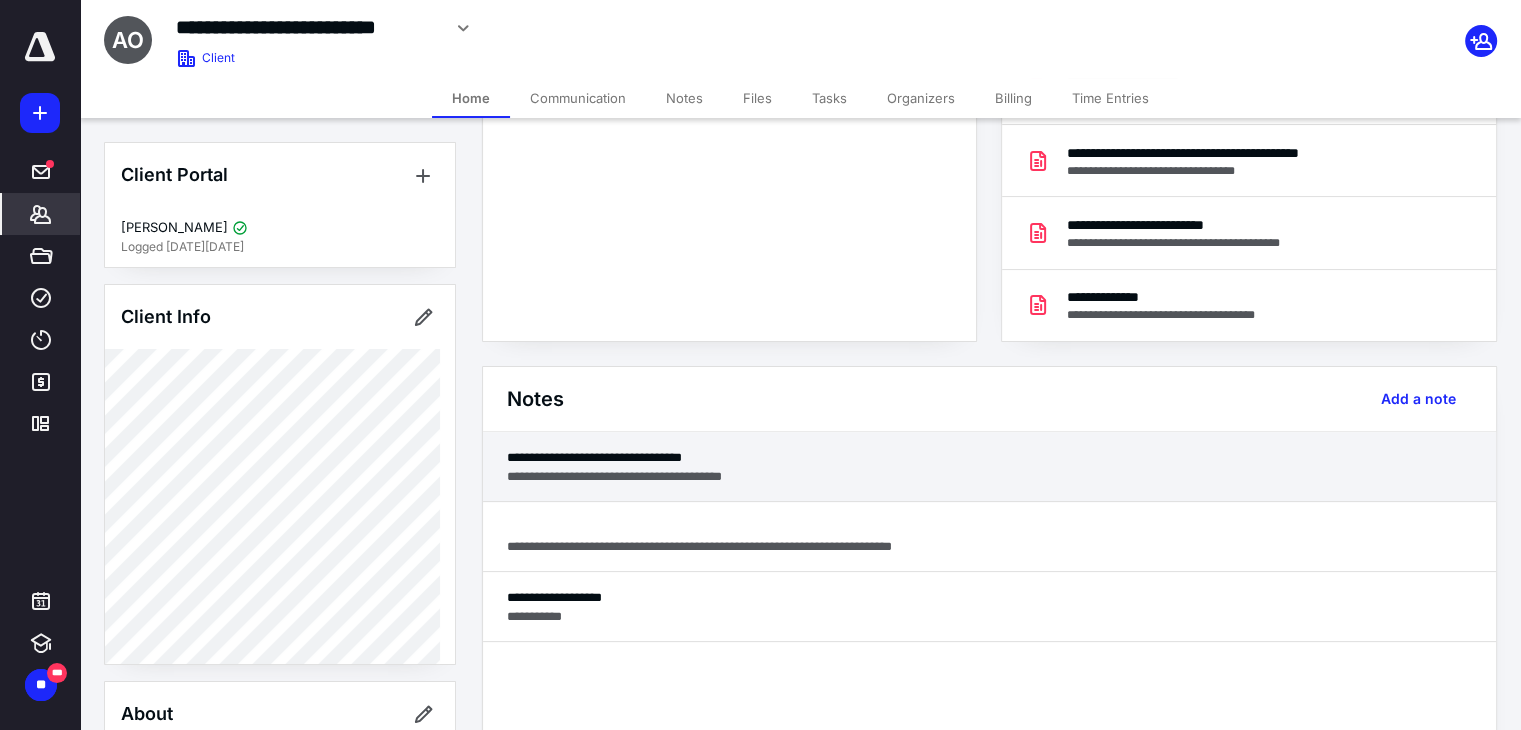 click on "**********" at bounding box center (989, 476) 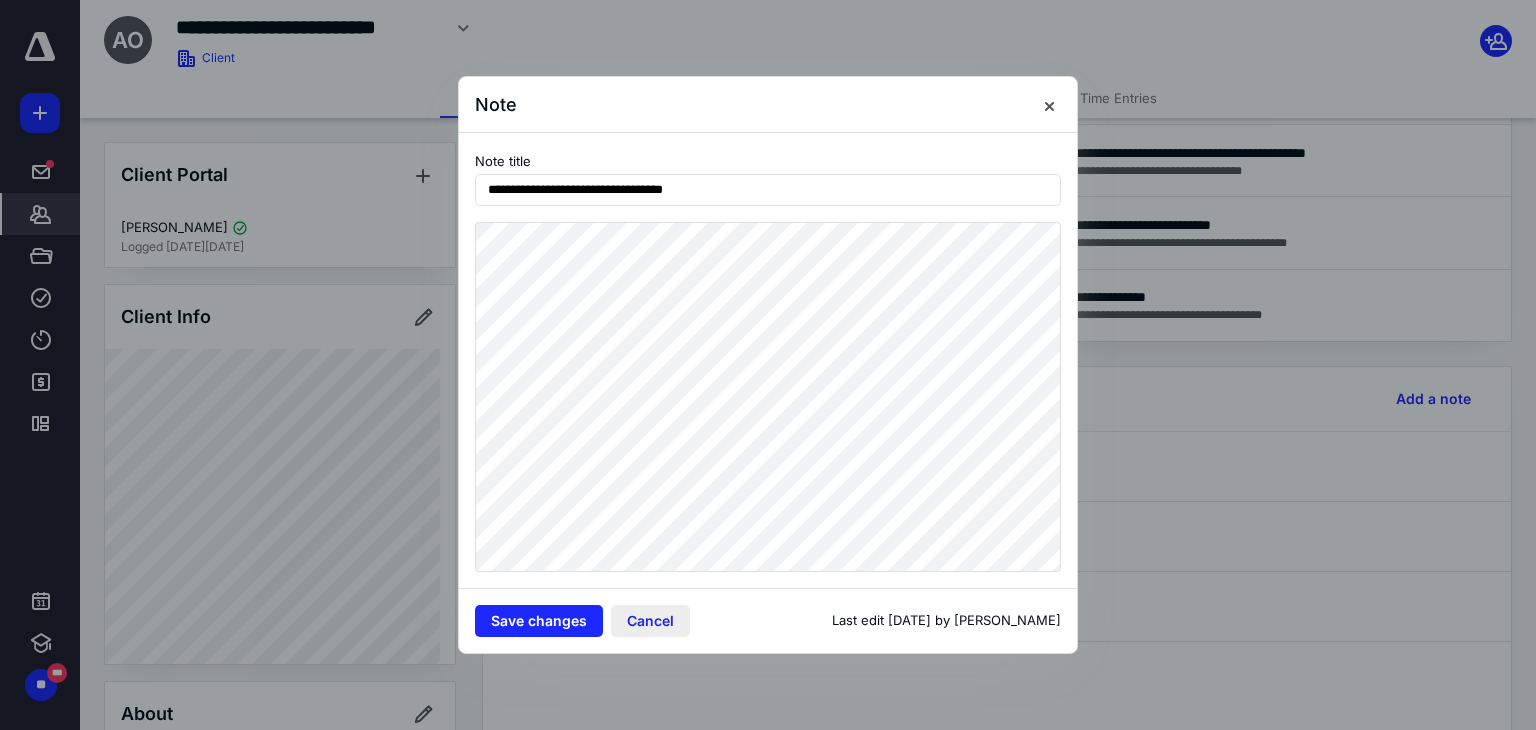 click on "Cancel" at bounding box center [650, 621] 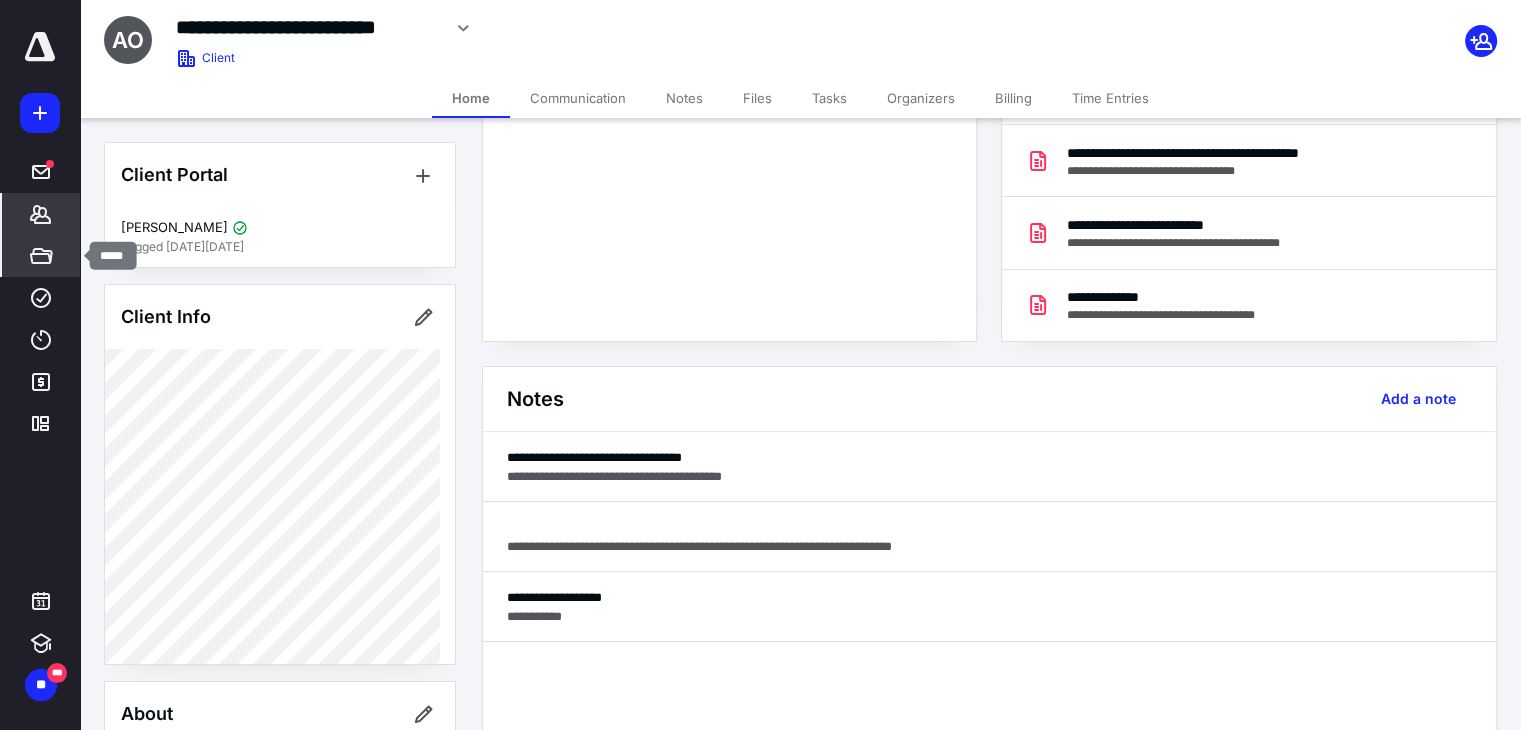 click on "*****" at bounding box center [41, 256] 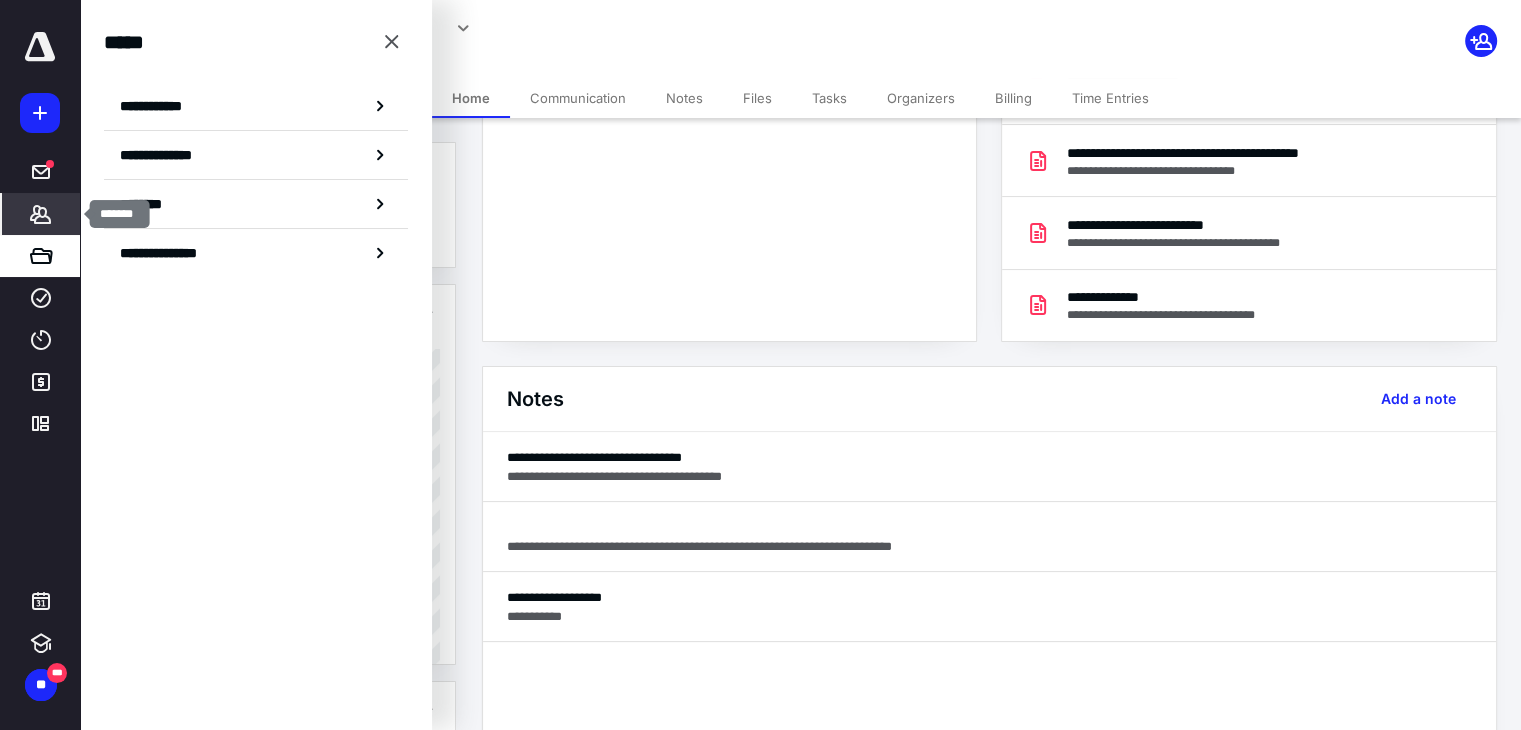 click 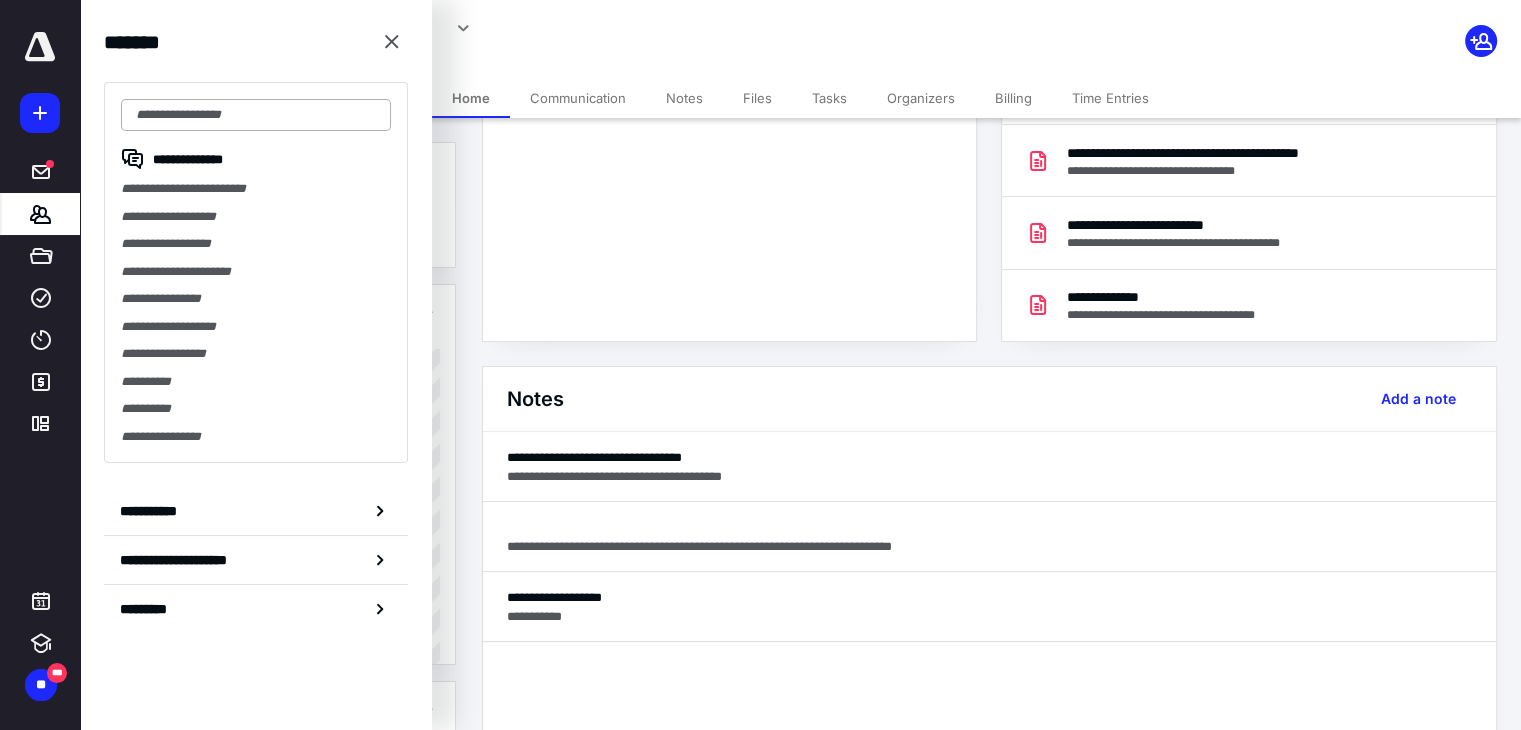 click at bounding box center (256, 115) 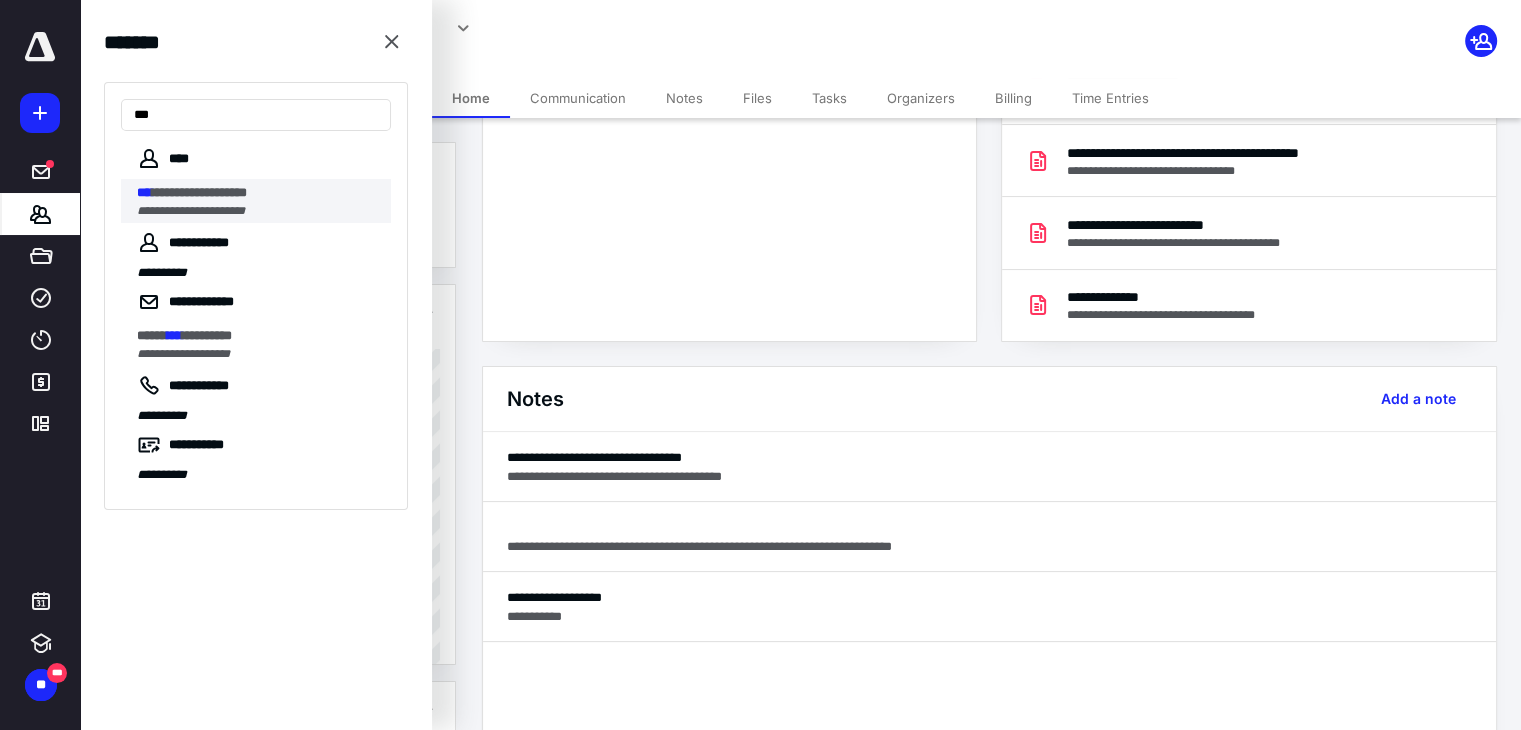 type on "***" 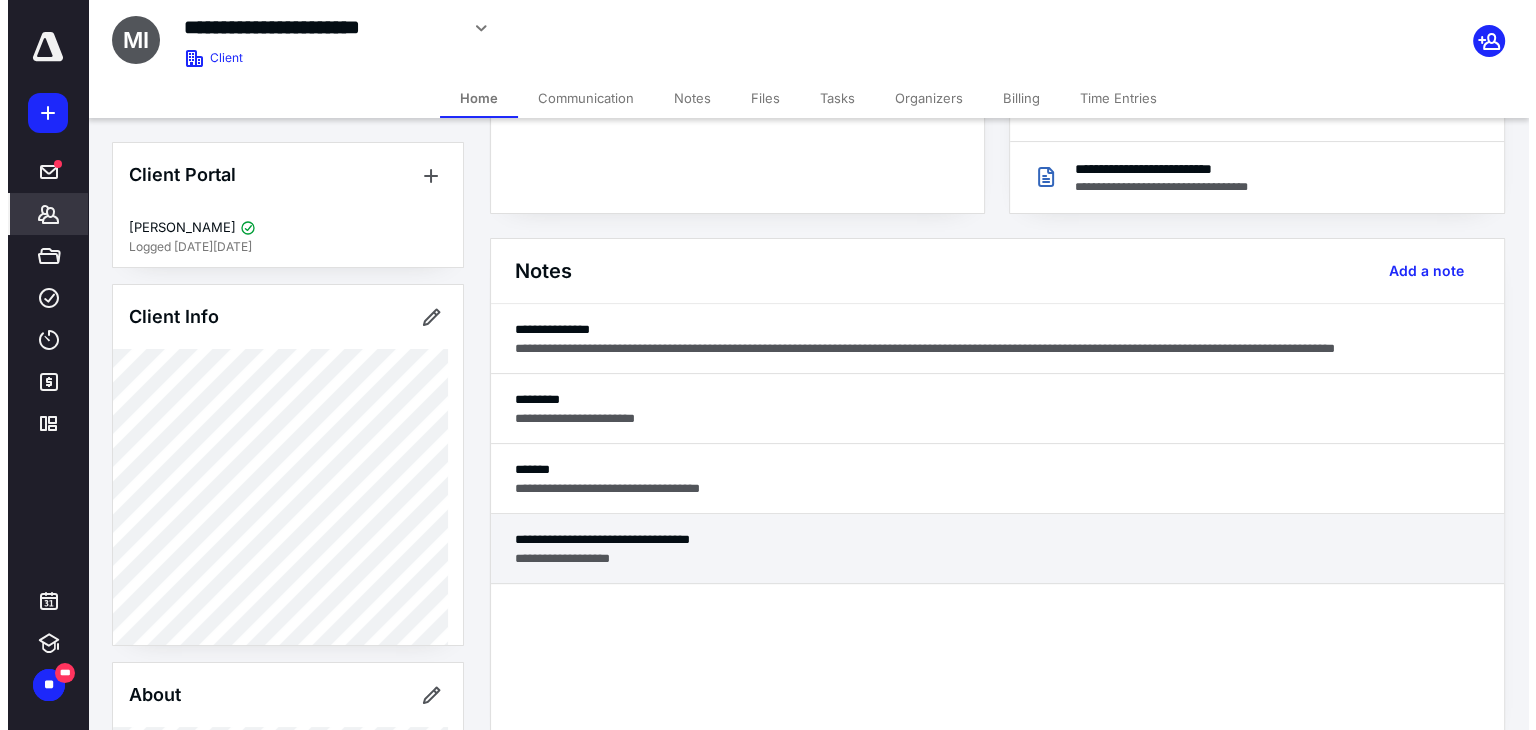 scroll, scrollTop: 500, scrollLeft: 0, axis: vertical 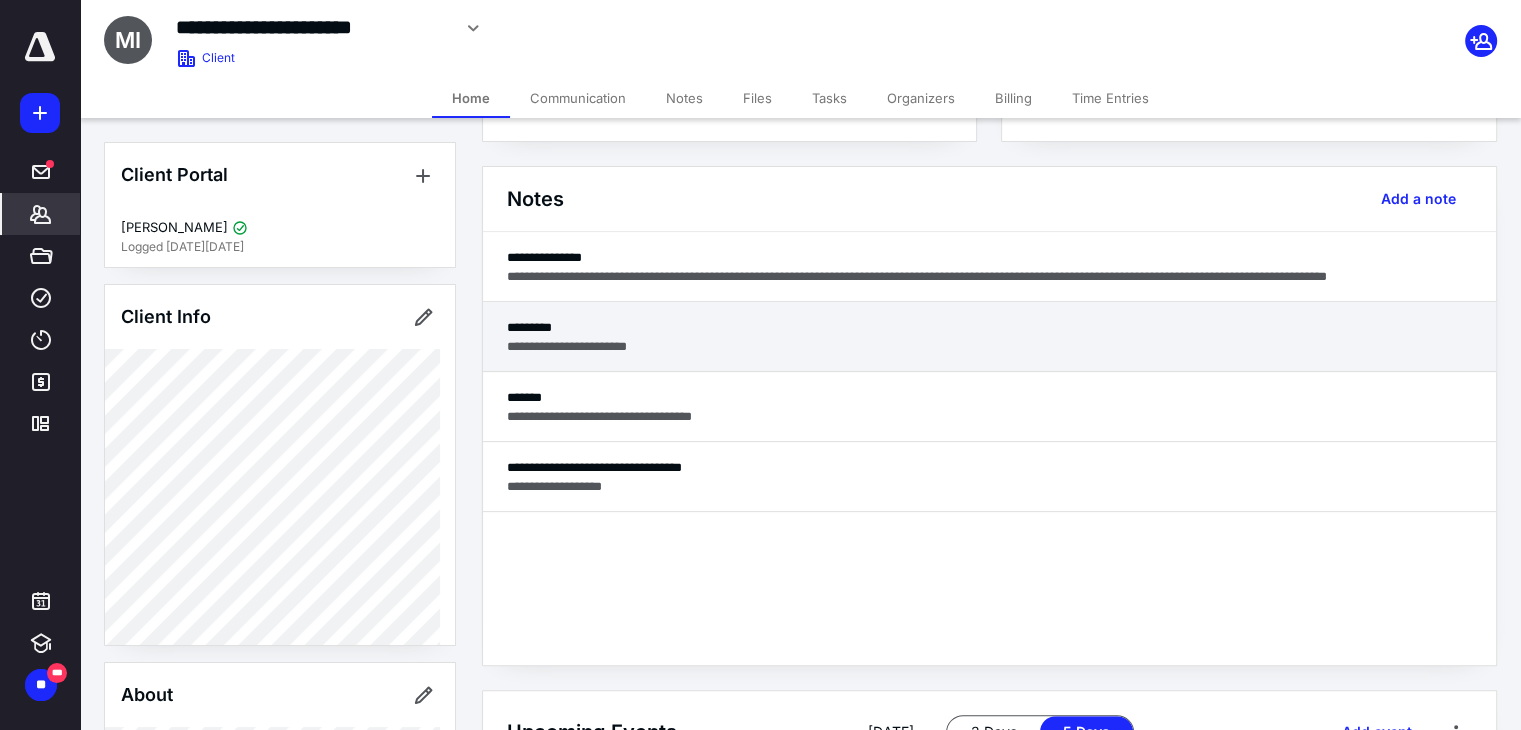 click on "**********" at bounding box center (989, 346) 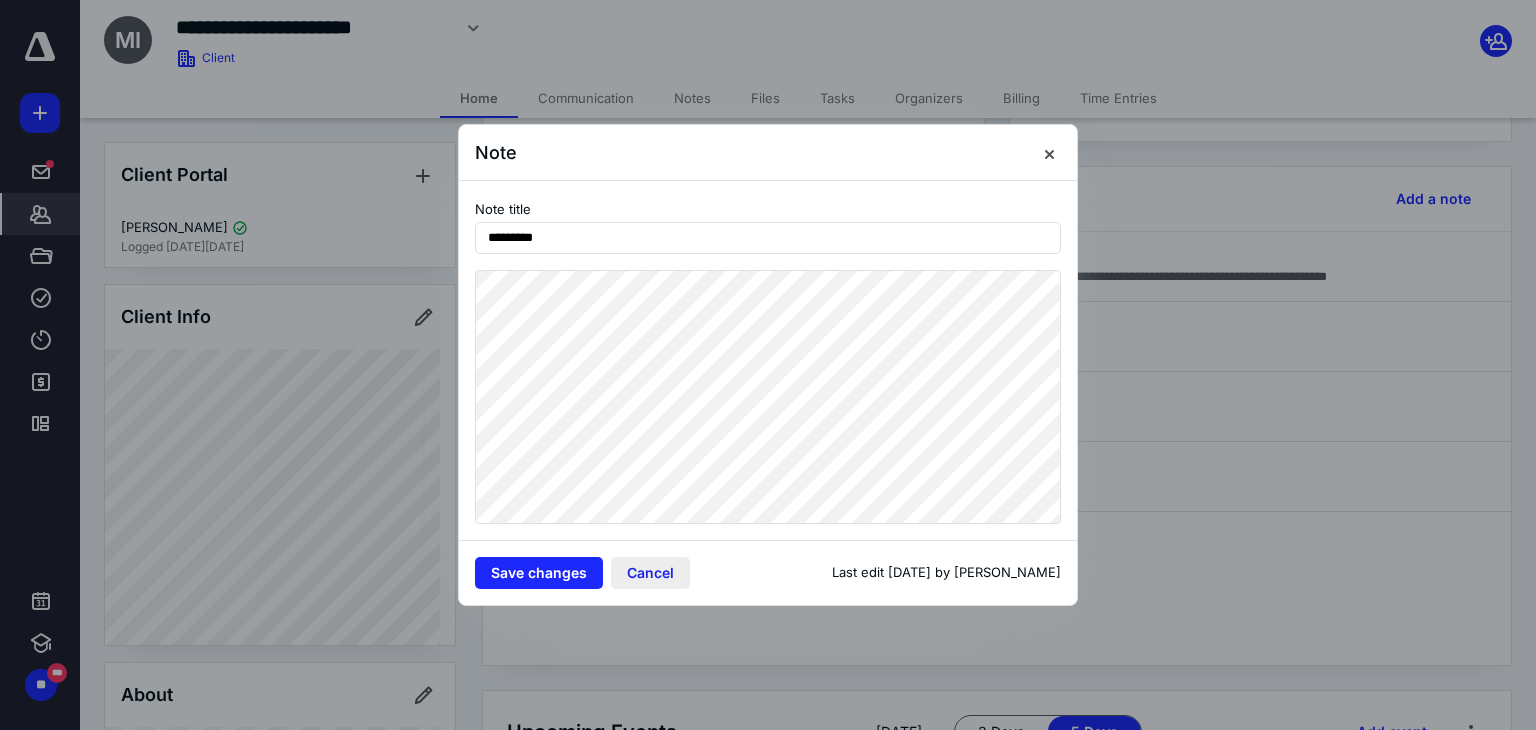 drag, startPoint x: 646, startPoint y: 571, endPoint x: 644, endPoint y: 548, distance: 23.086792 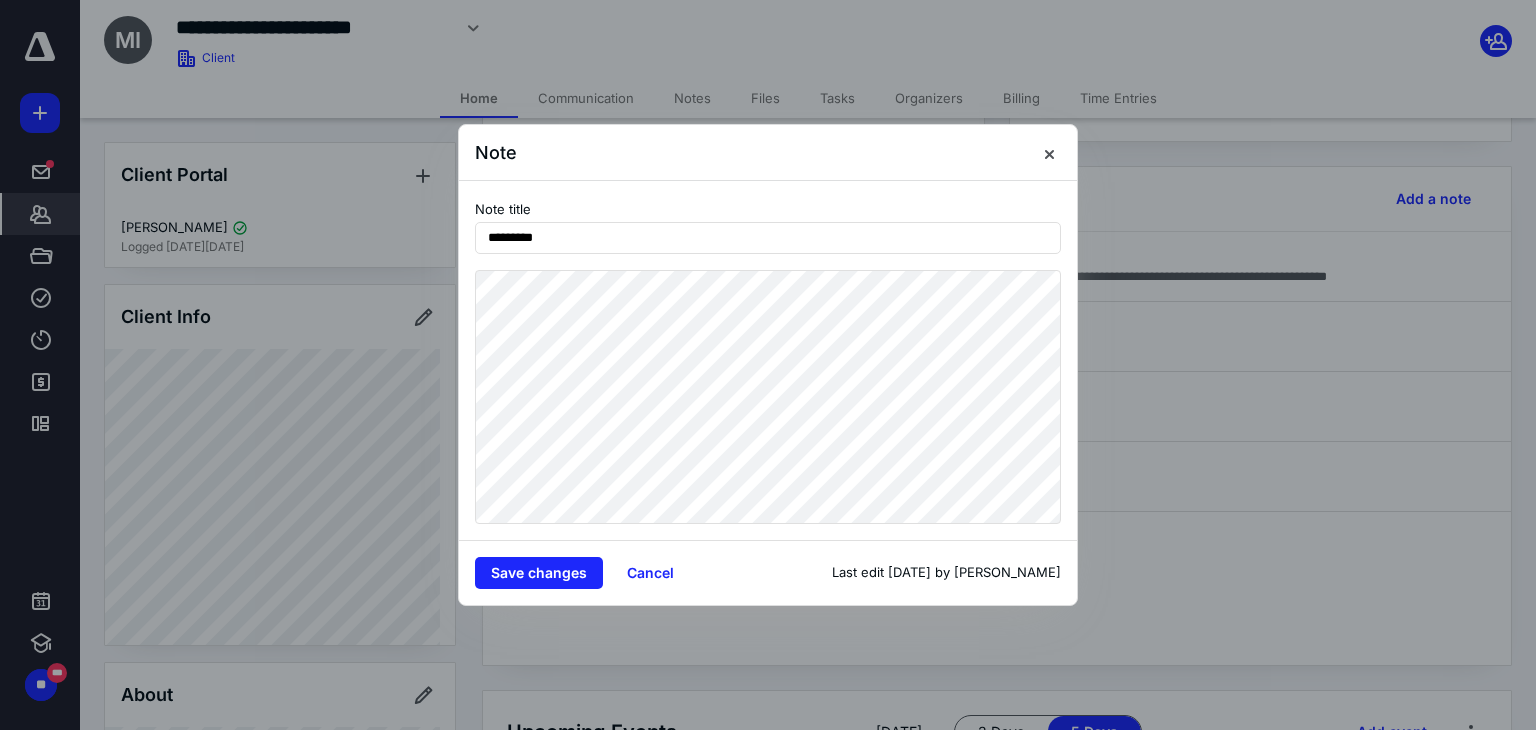 click on "Cancel" at bounding box center (650, 573) 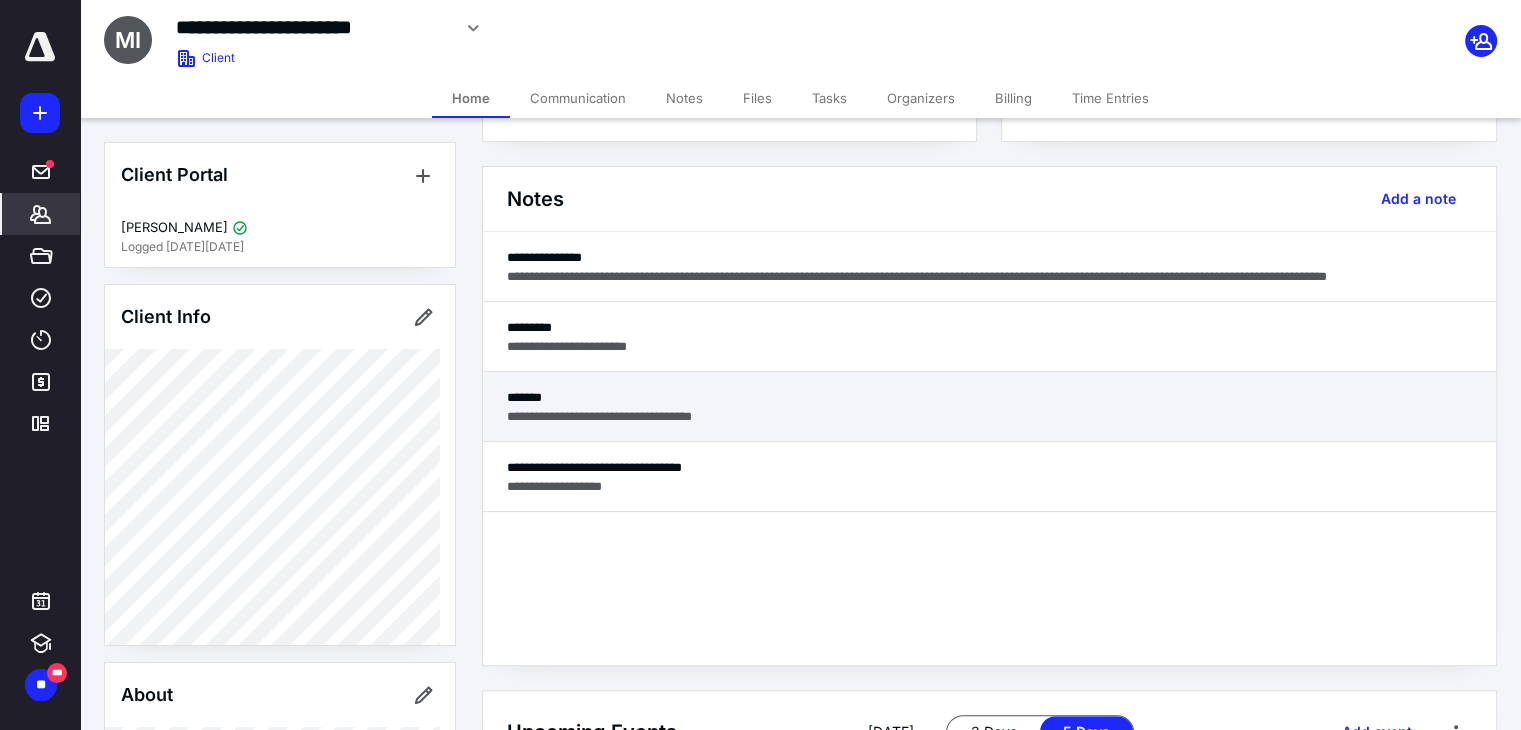 click on "**********" at bounding box center [989, 416] 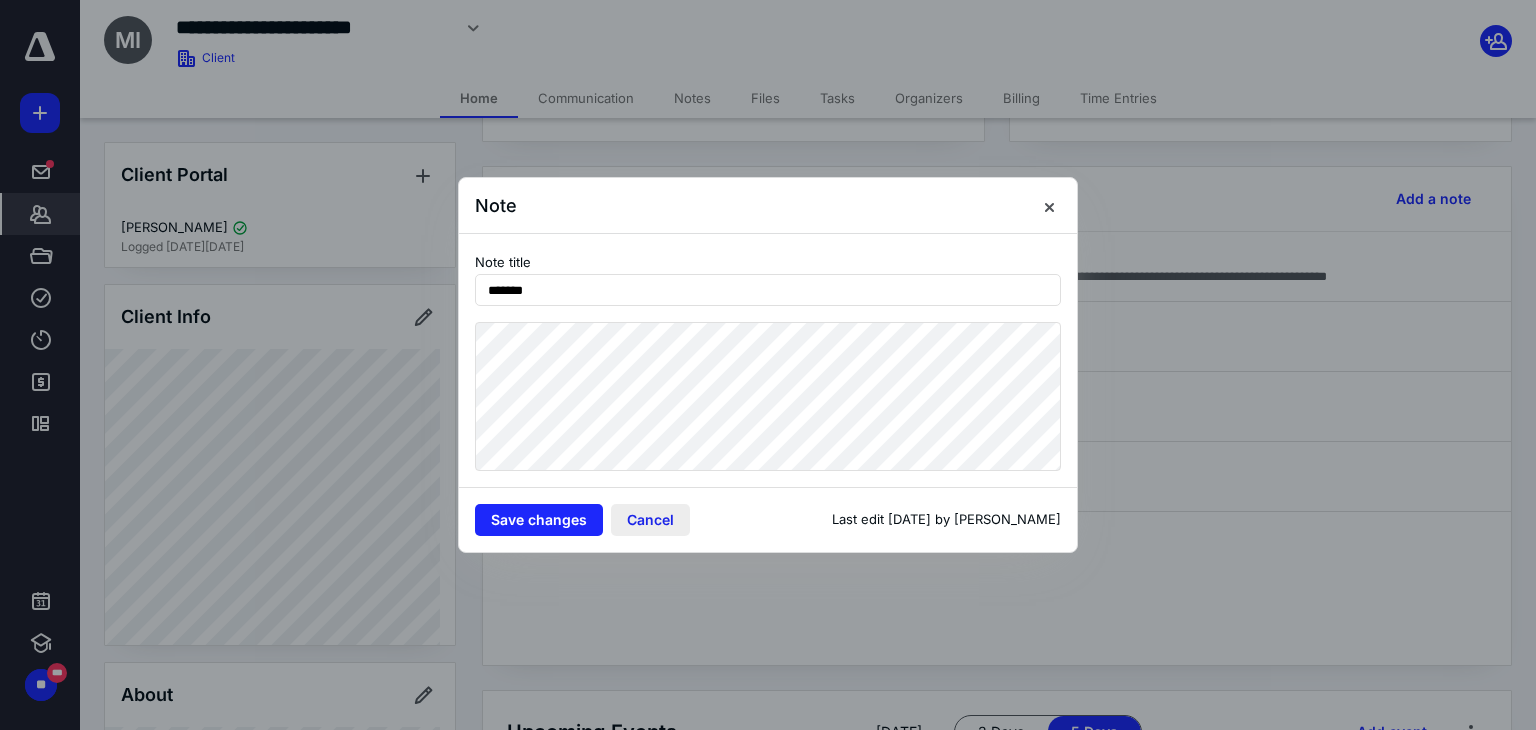 click on "Cancel" at bounding box center [650, 520] 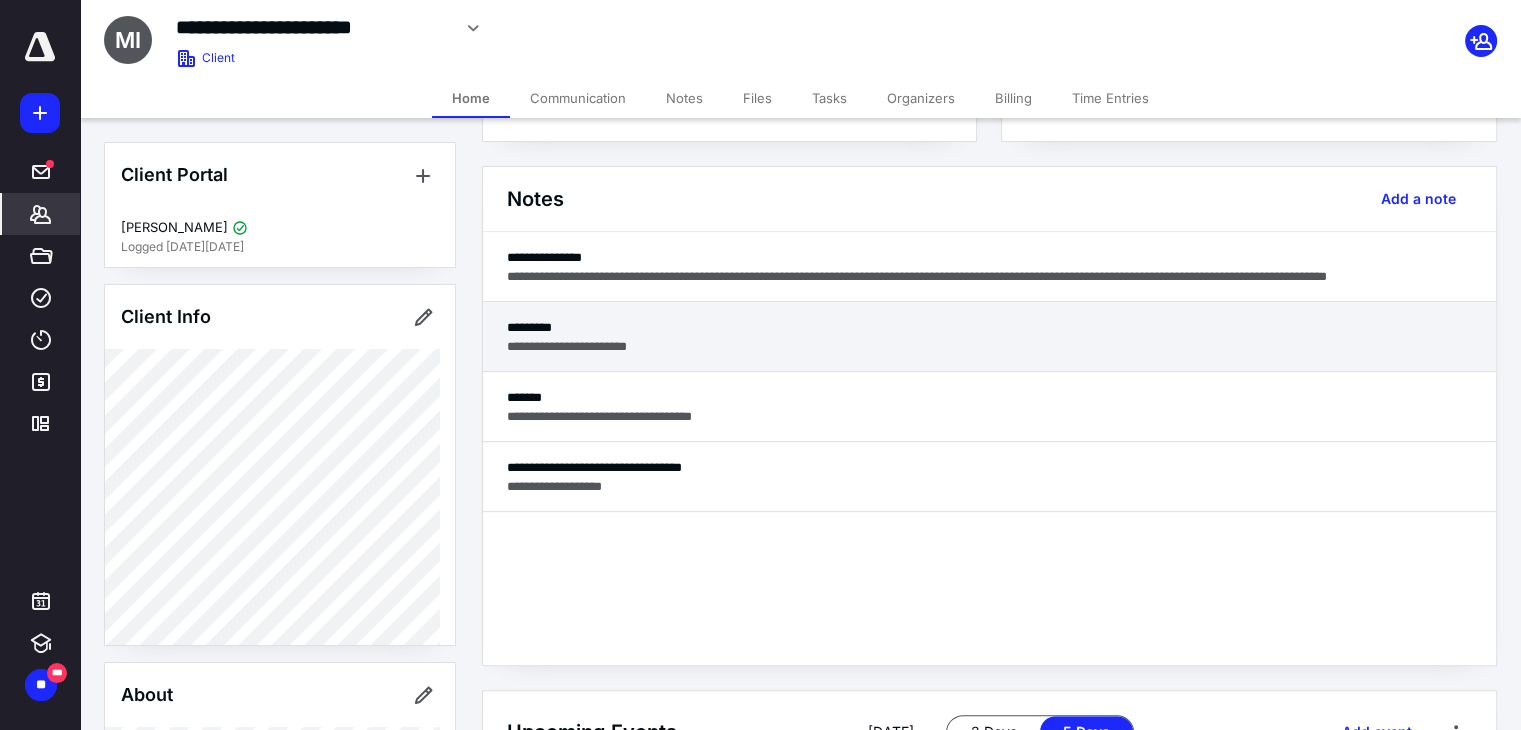 click on "*********" at bounding box center [989, 327] 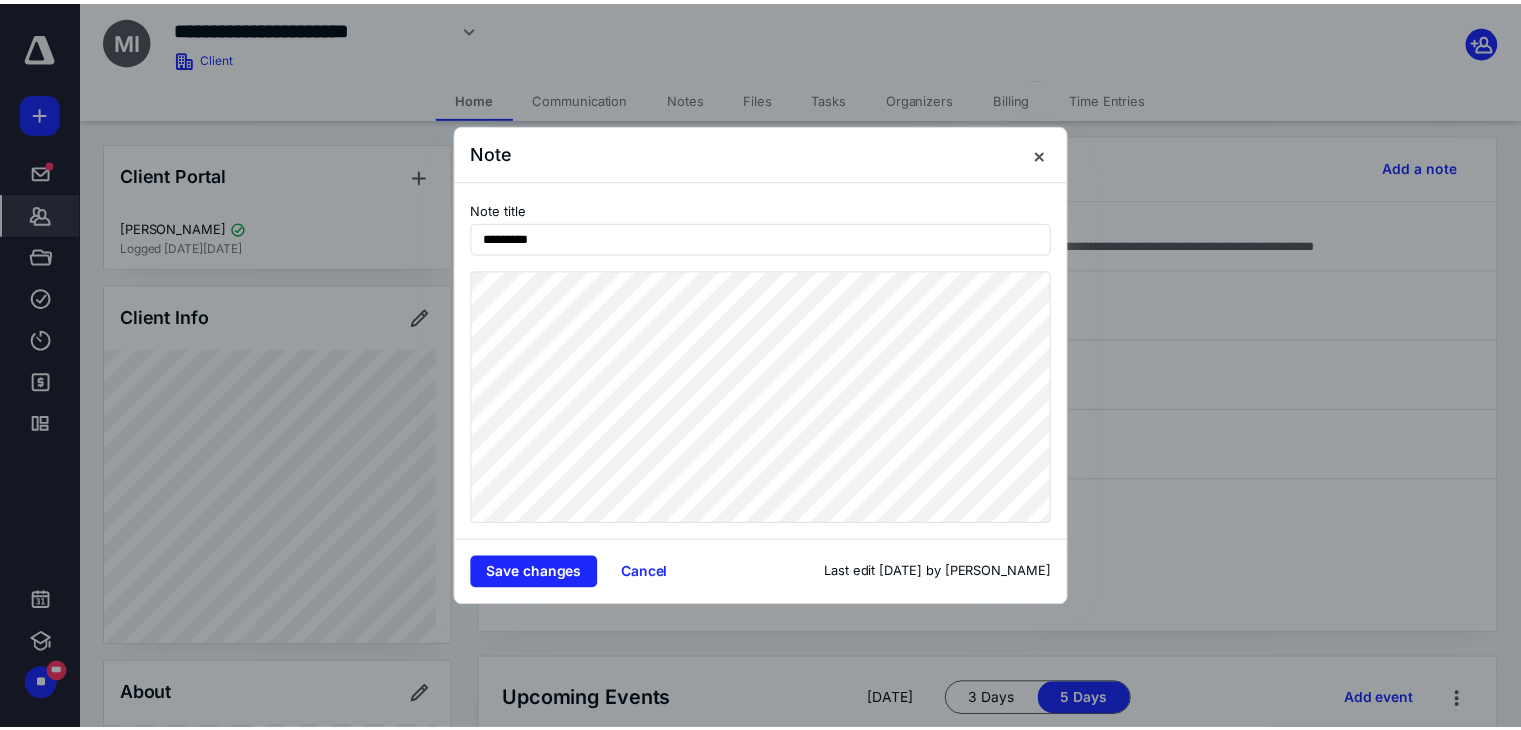 scroll, scrollTop: 500, scrollLeft: 0, axis: vertical 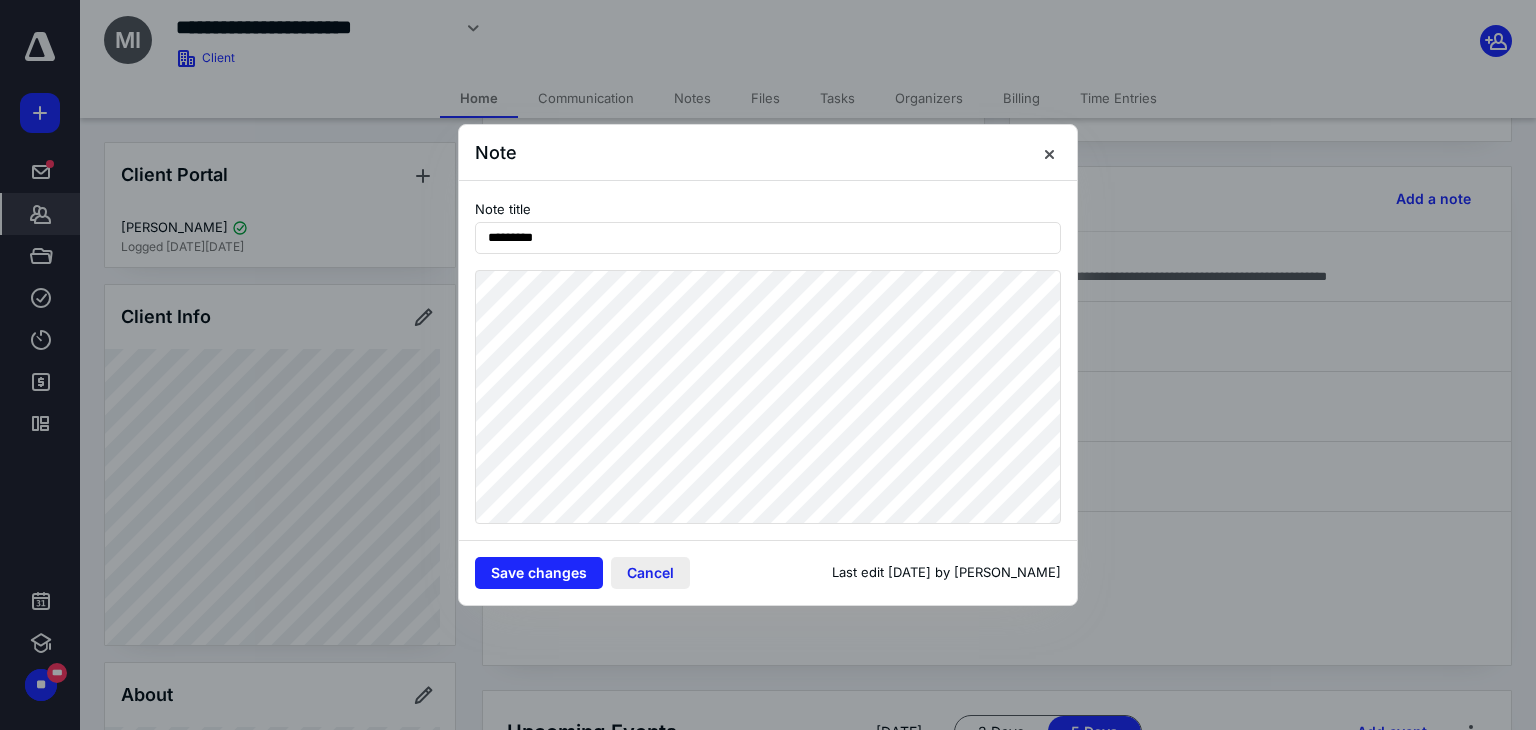 click on "Cancel" at bounding box center (650, 573) 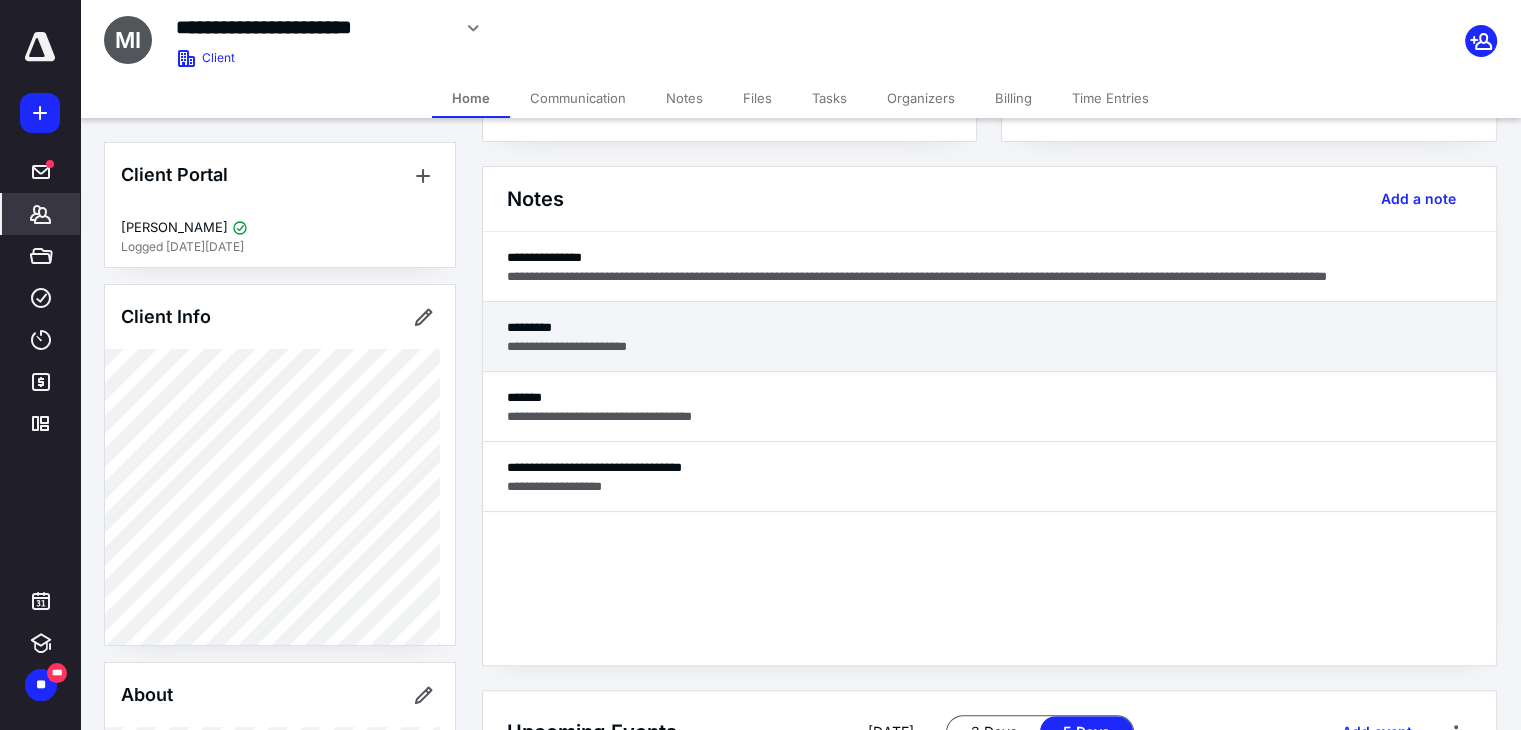 click on "*********" at bounding box center [989, 327] 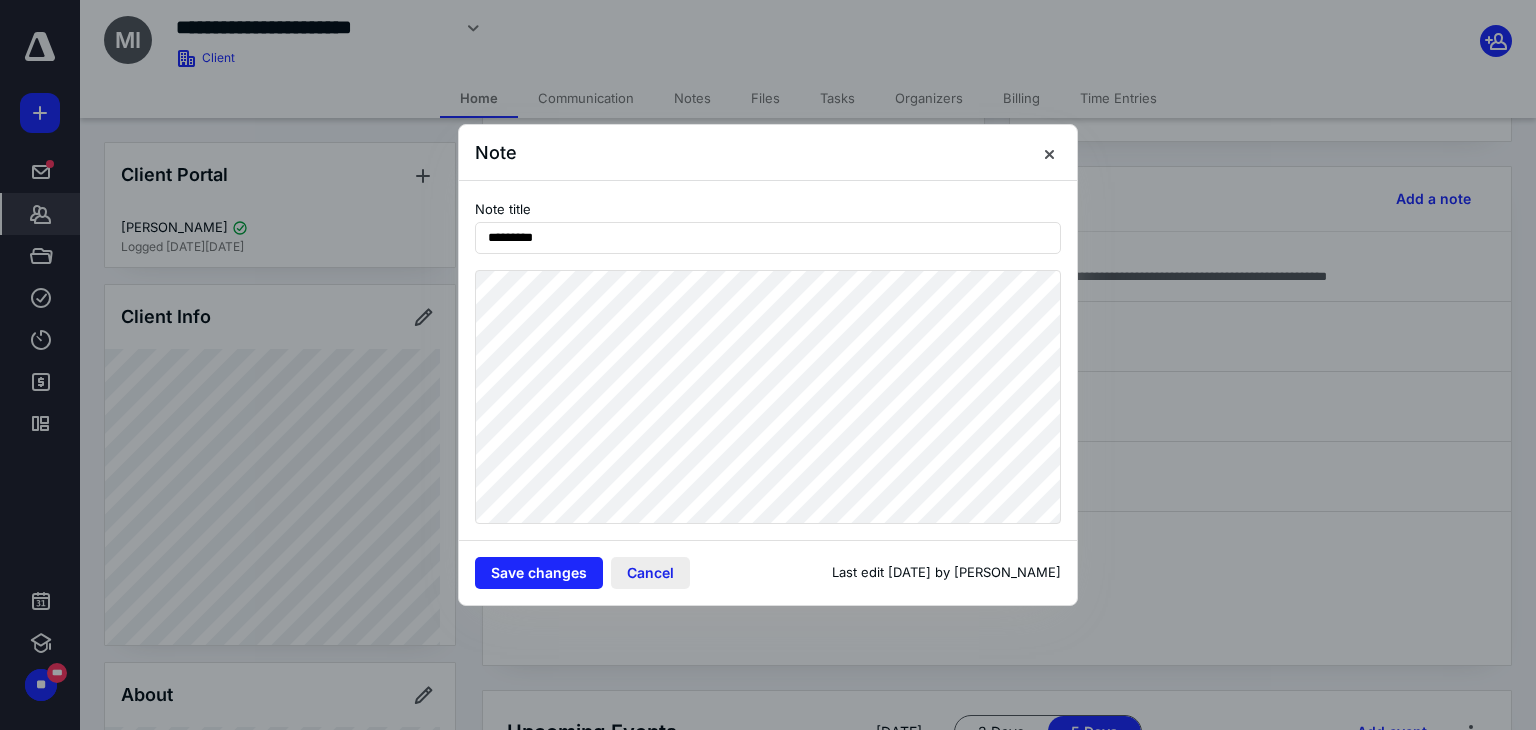 drag, startPoint x: 642, startPoint y: 577, endPoint x: 626, endPoint y: 562, distance: 21.931713 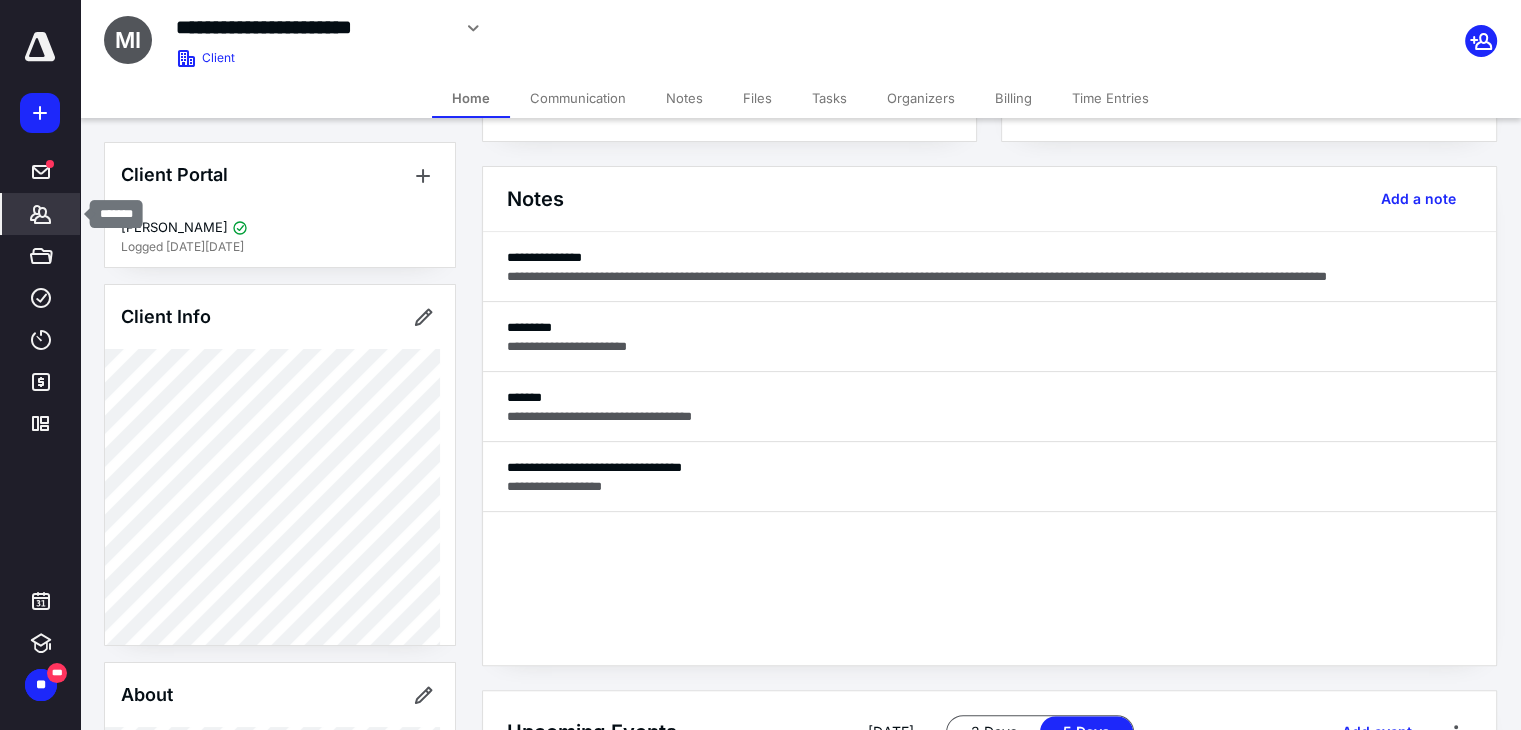 click 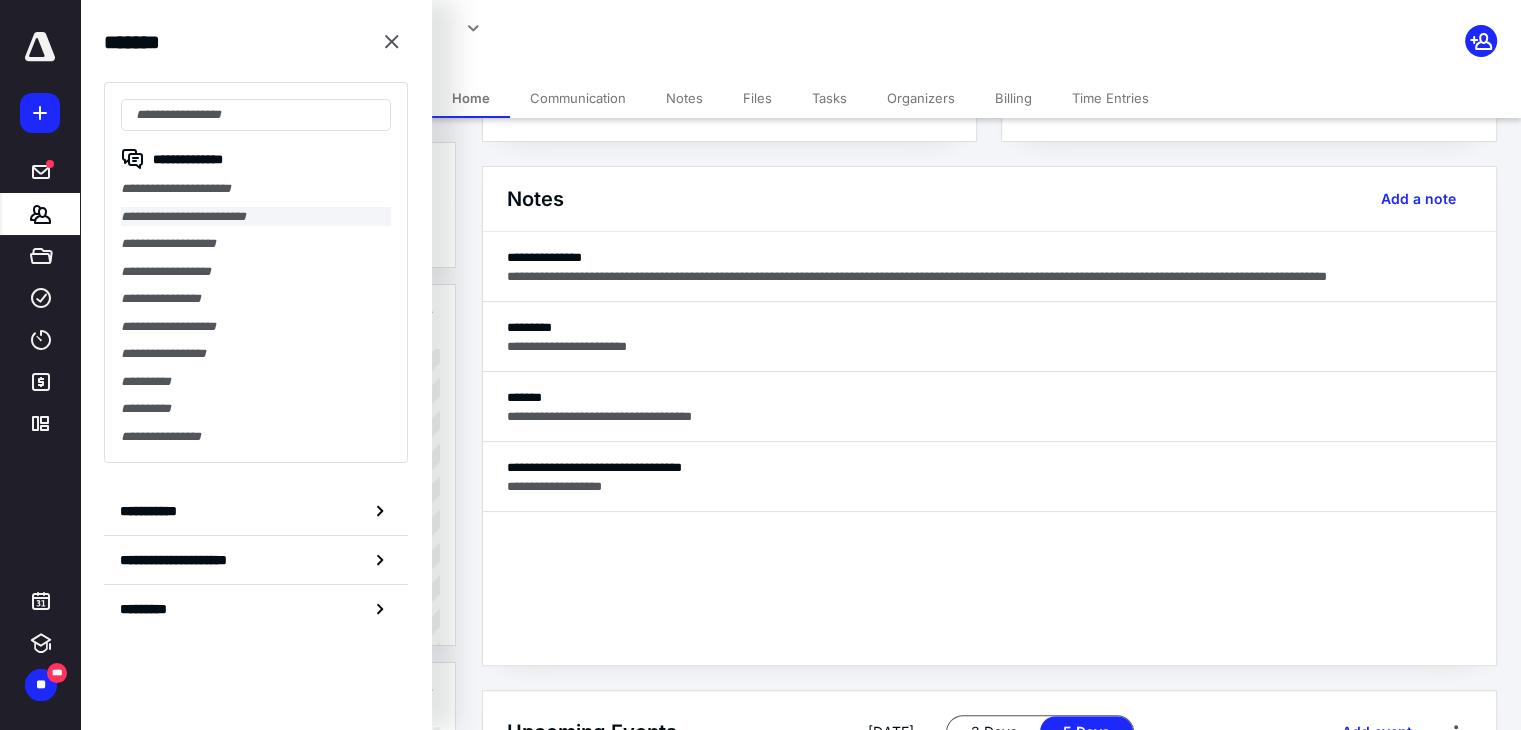 click on "**********" at bounding box center (256, 217) 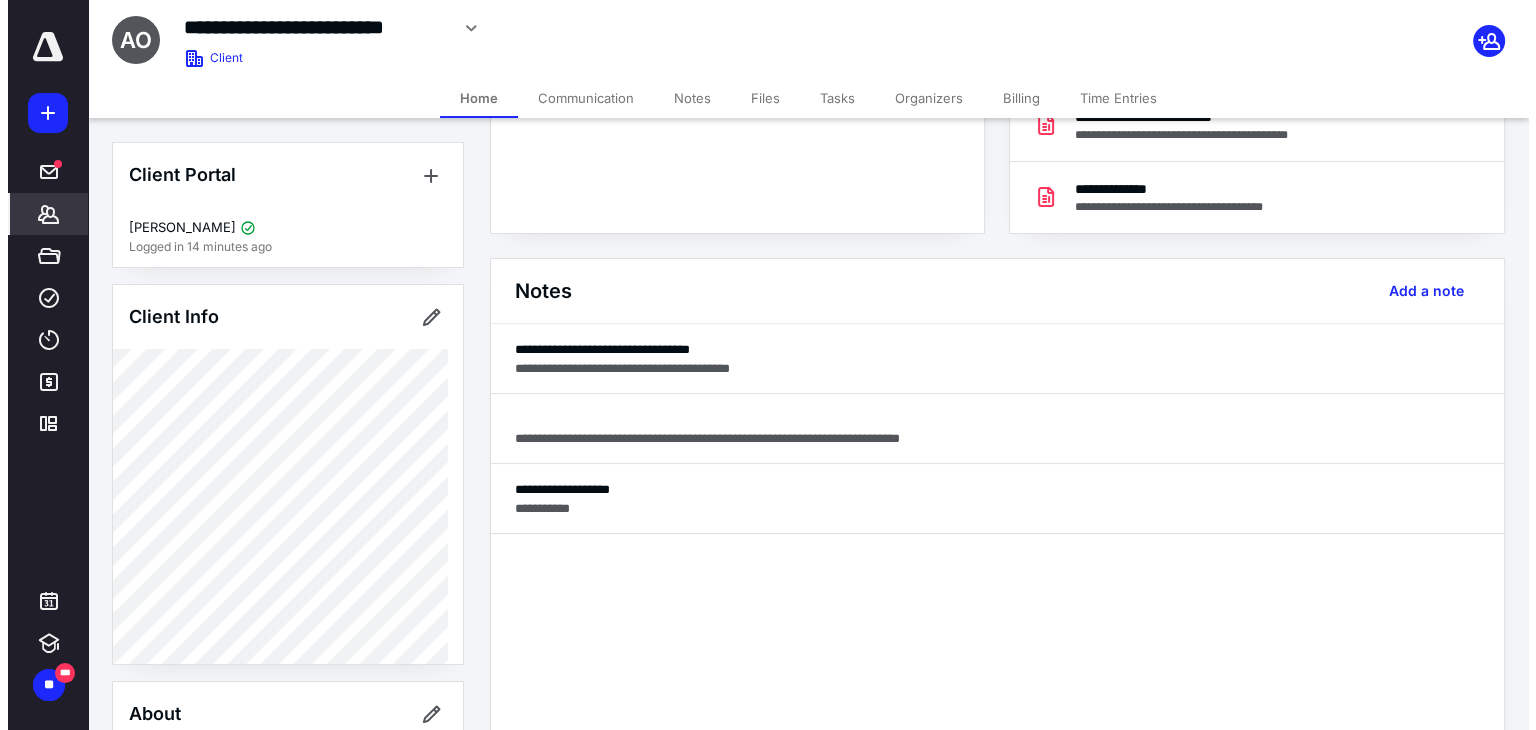 scroll, scrollTop: 400, scrollLeft: 0, axis: vertical 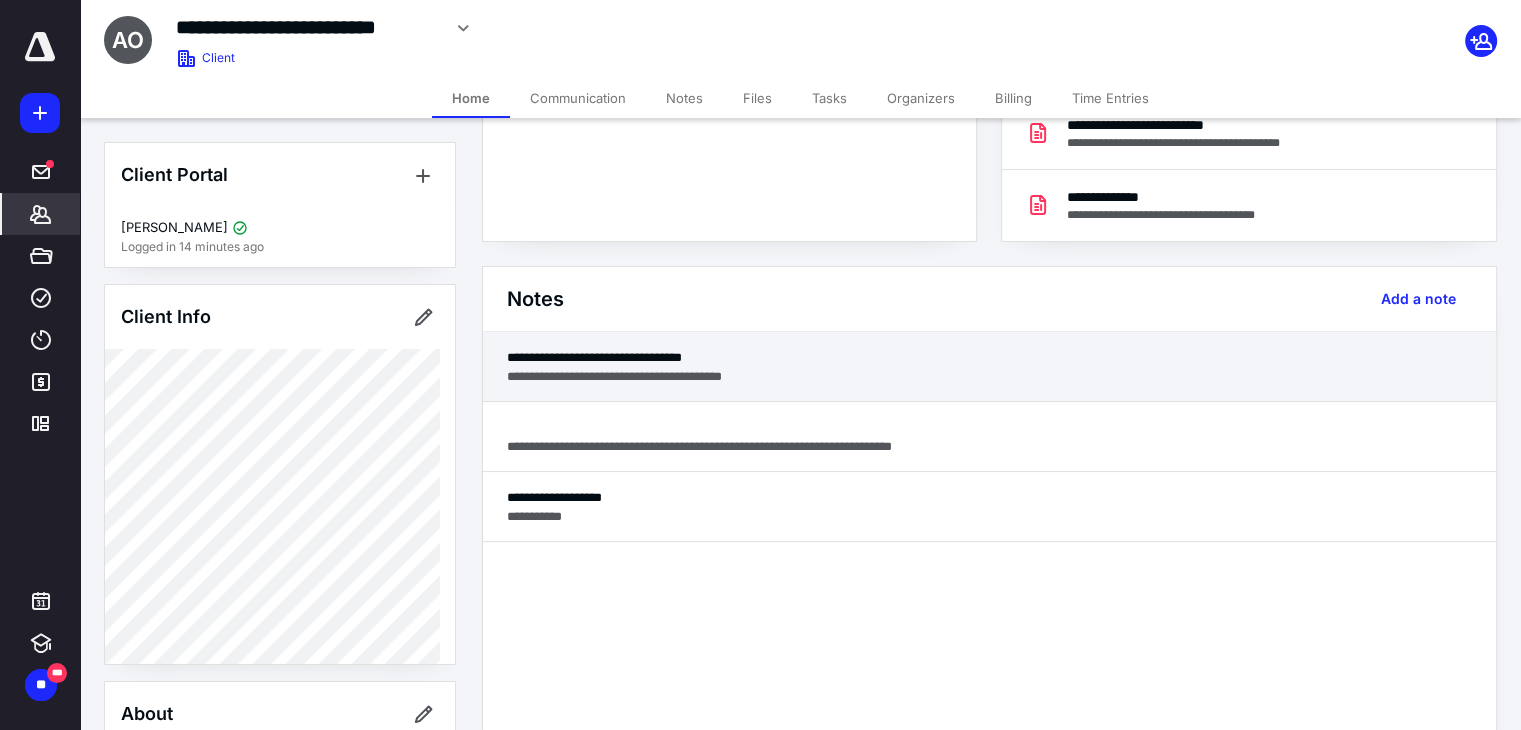 click on "**********" at bounding box center [989, 376] 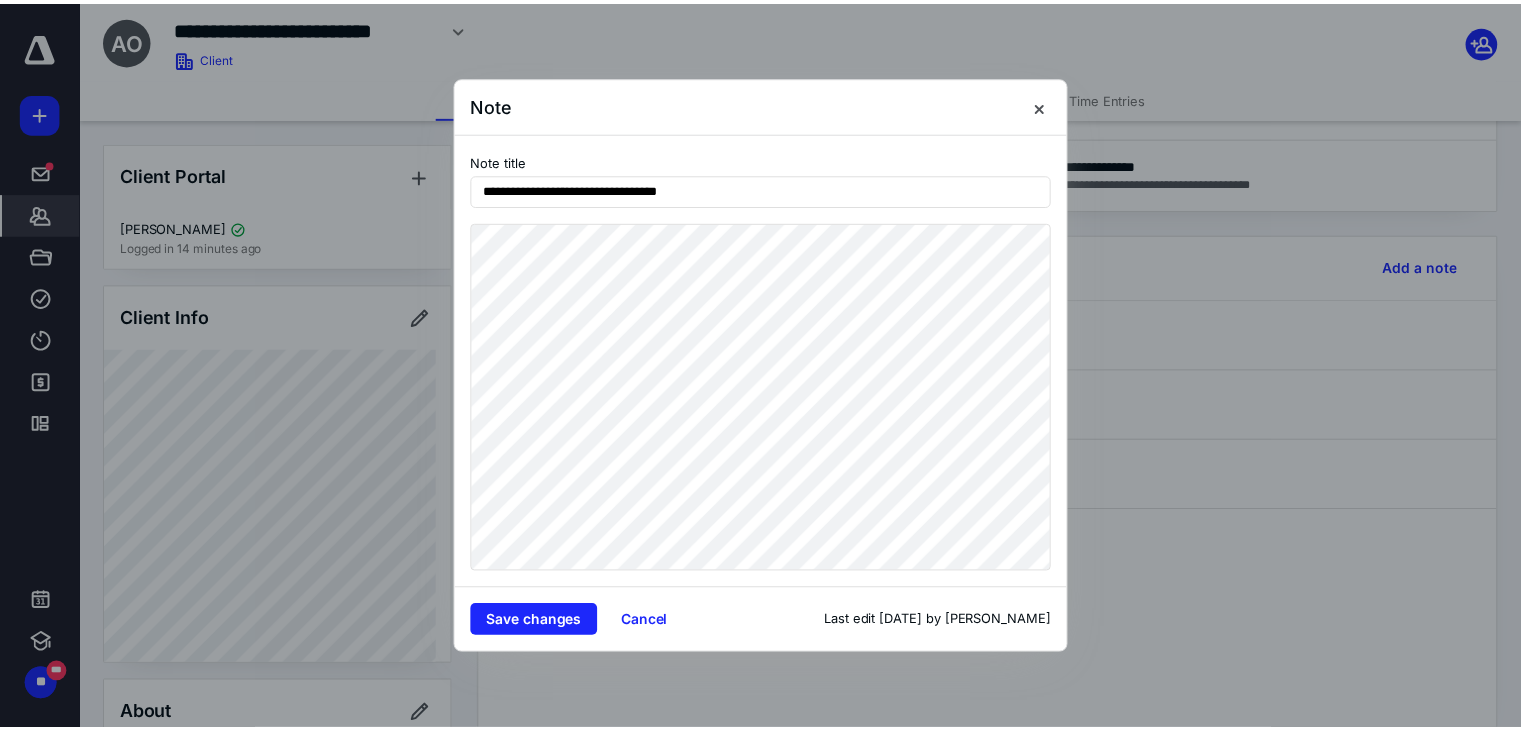 scroll, scrollTop: 400, scrollLeft: 0, axis: vertical 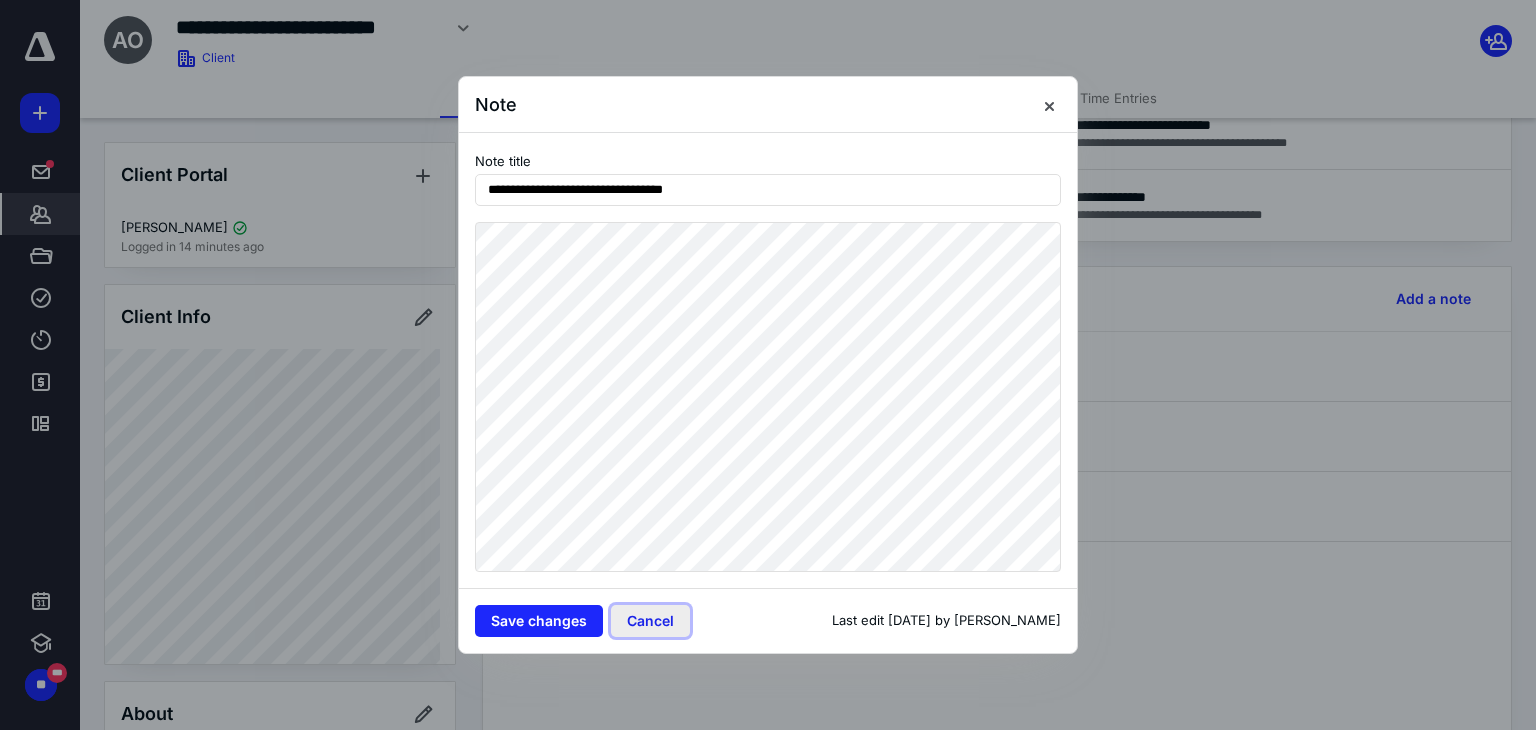 click on "Cancel" at bounding box center [650, 621] 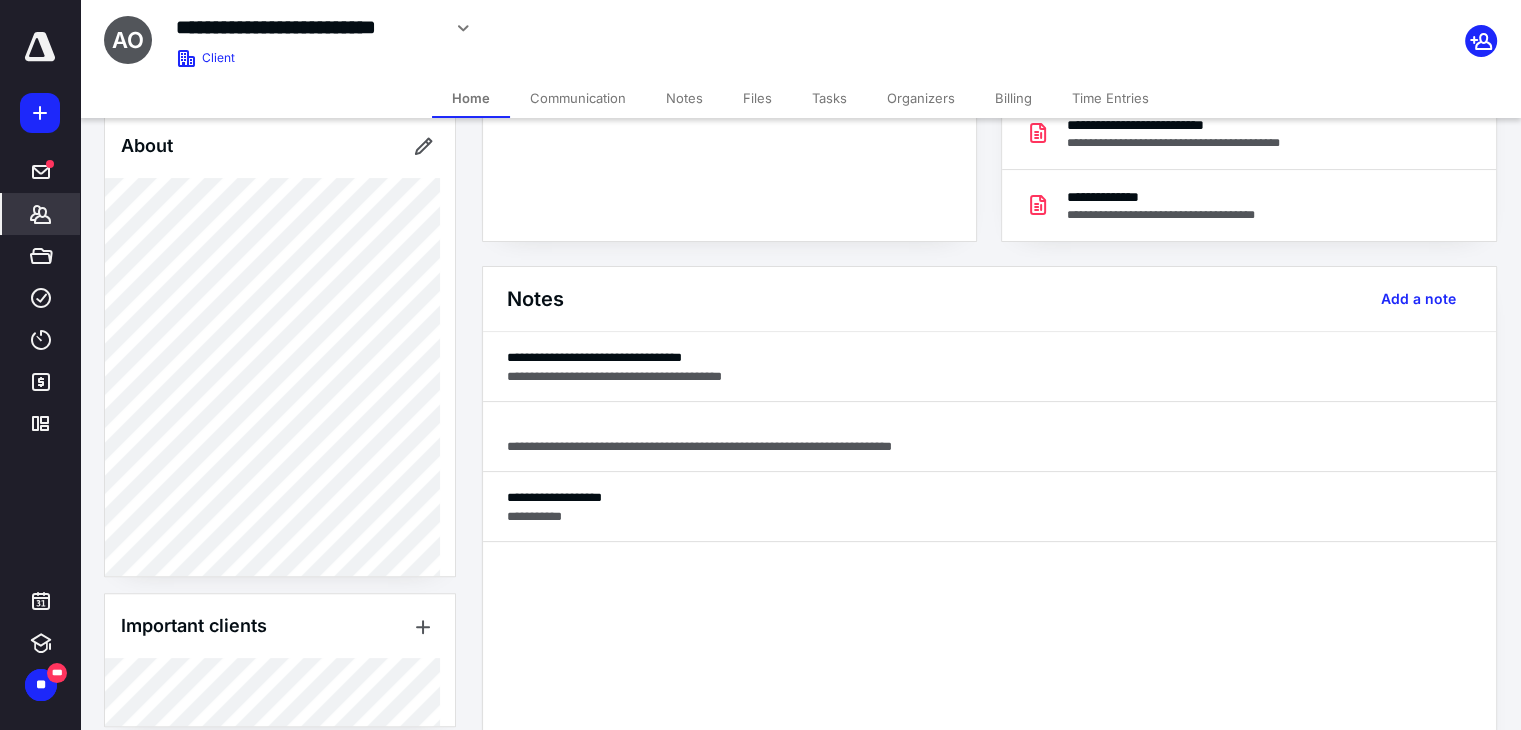 scroll, scrollTop: 859, scrollLeft: 0, axis: vertical 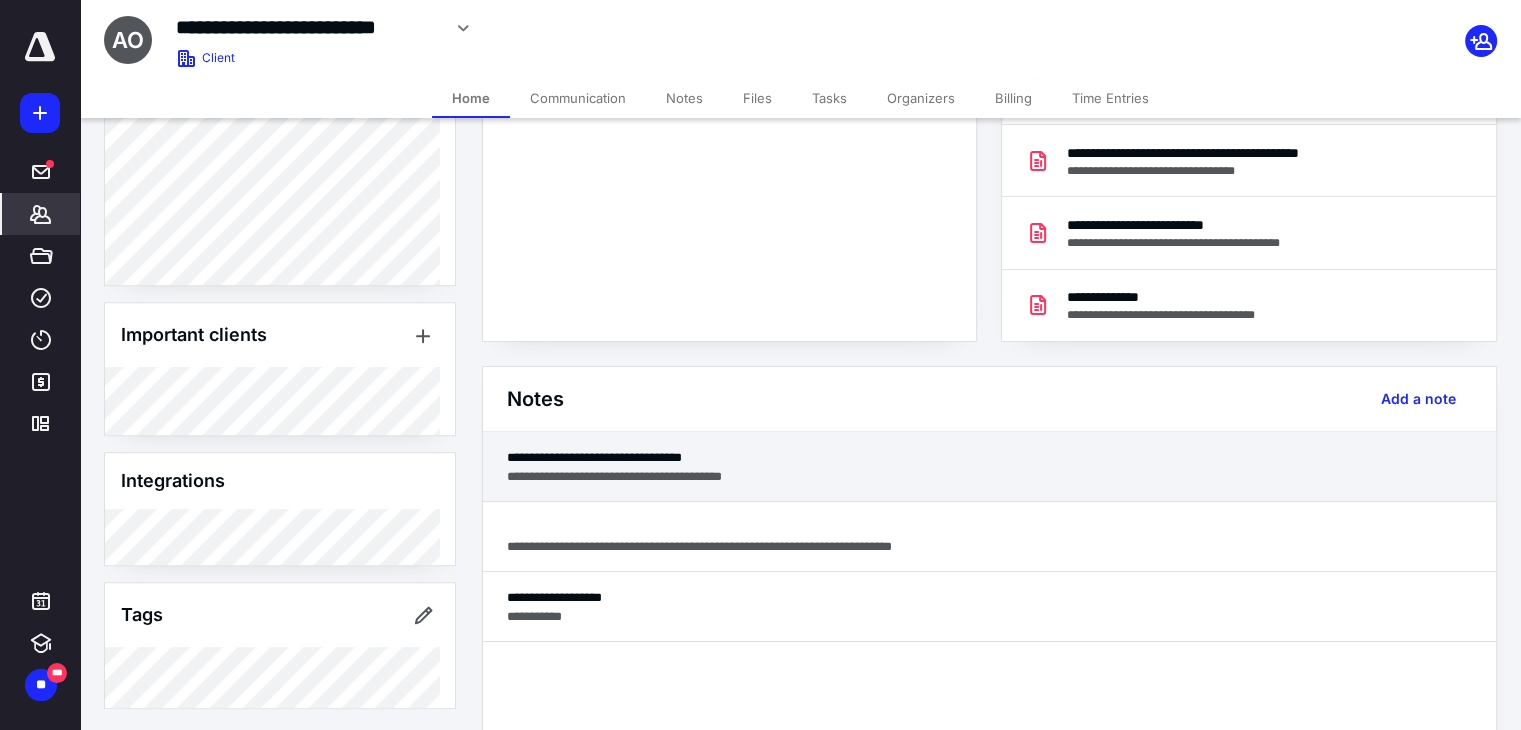 click on "**********" at bounding box center [989, 457] 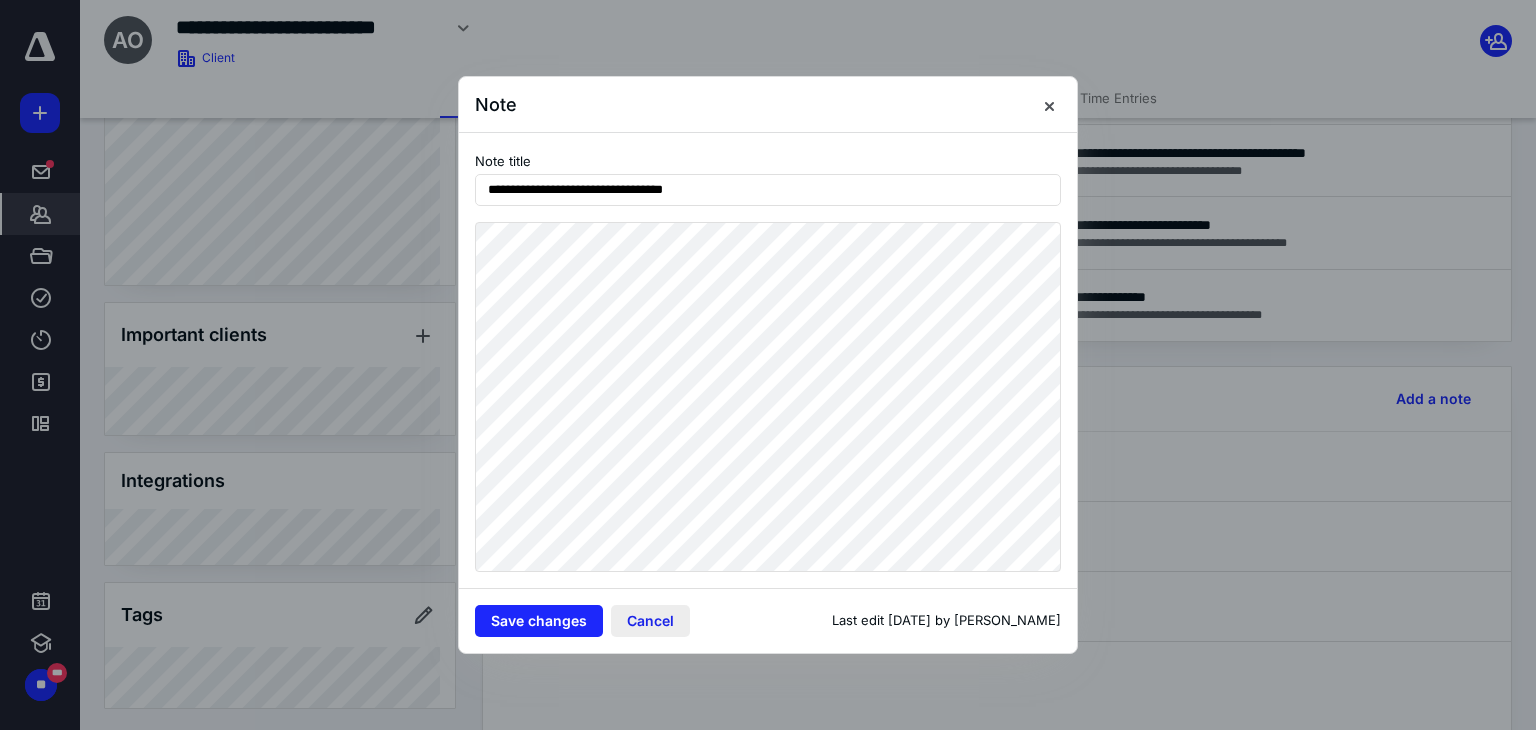 click on "Cancel" at bounding box center (650, 621) 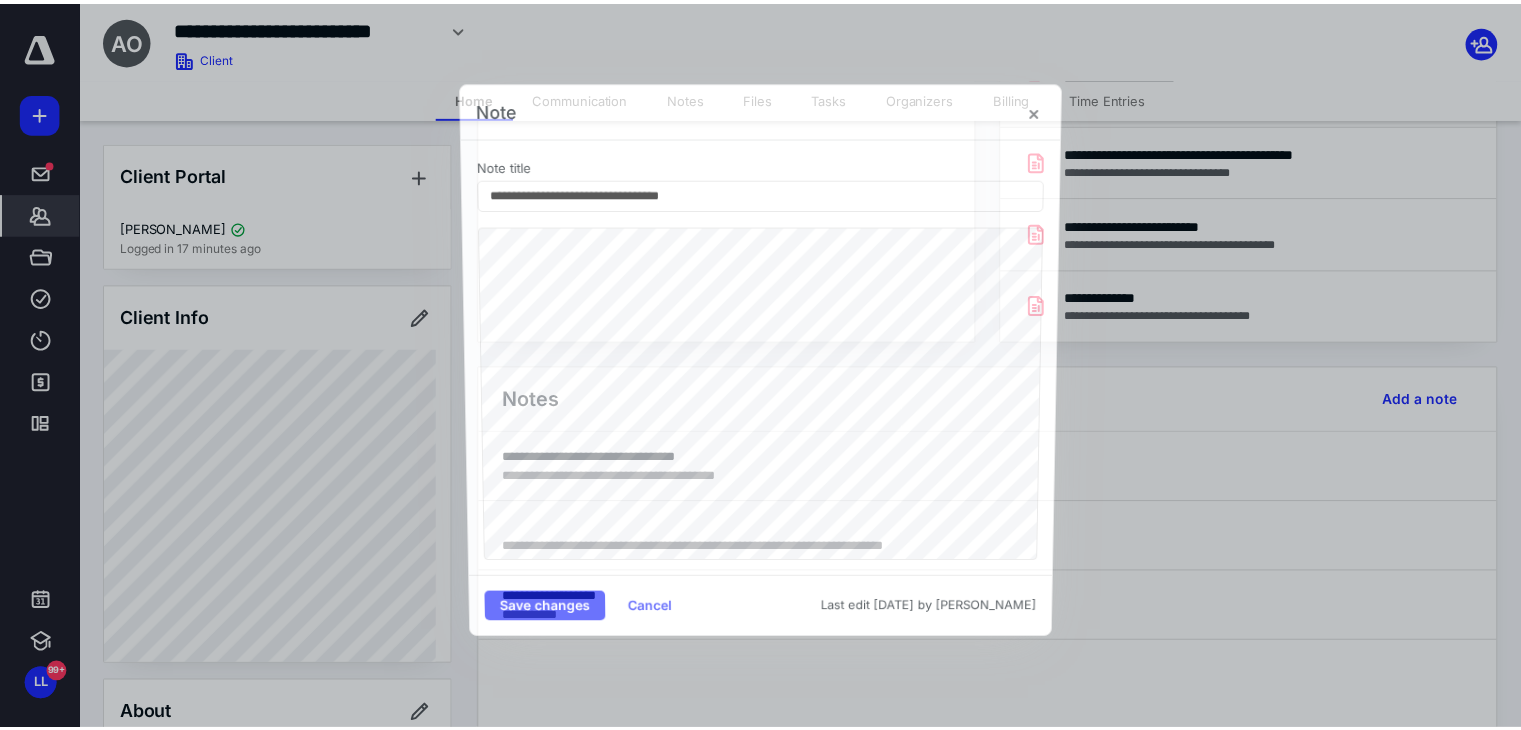 scroll, scrollTop: 0, scrollLeft: 0, axis: both 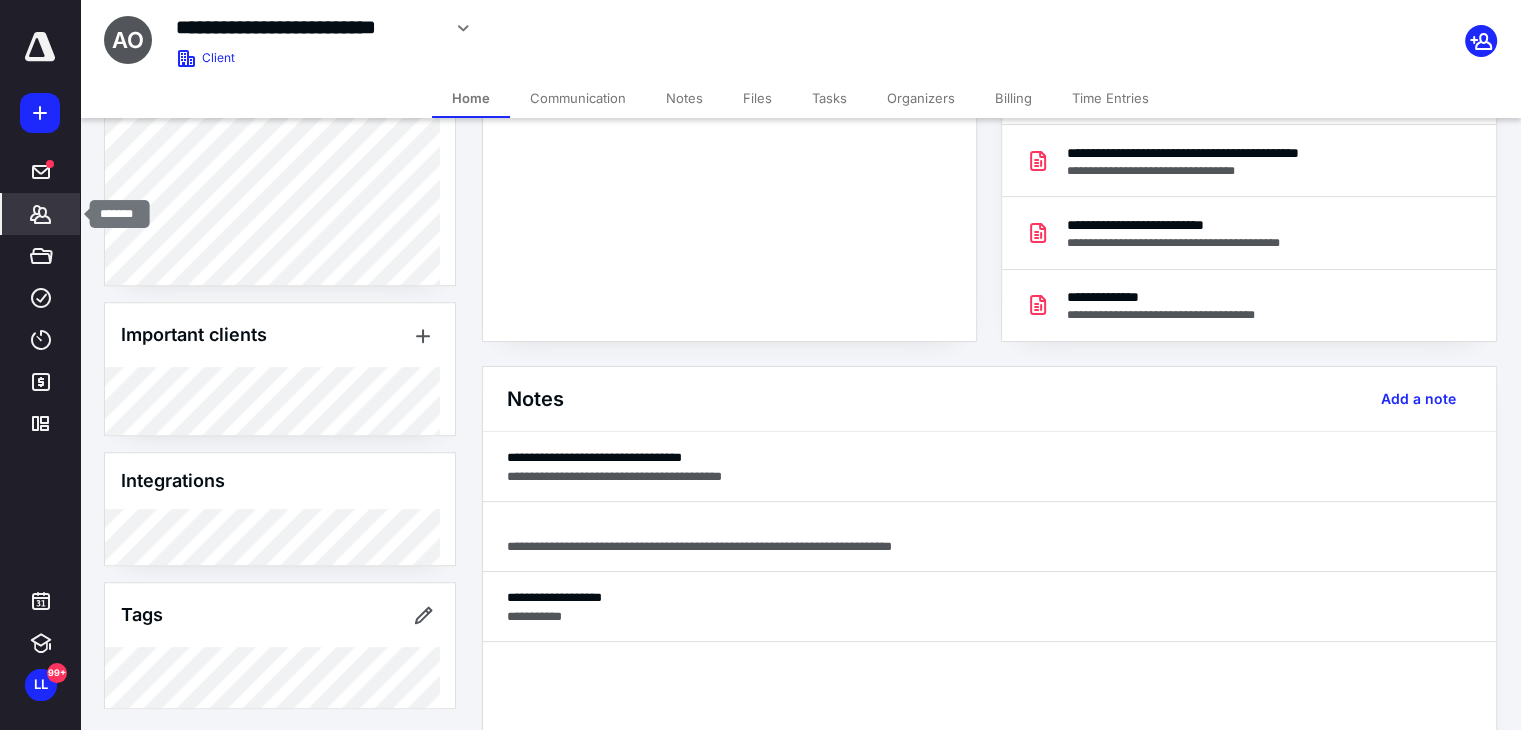 click 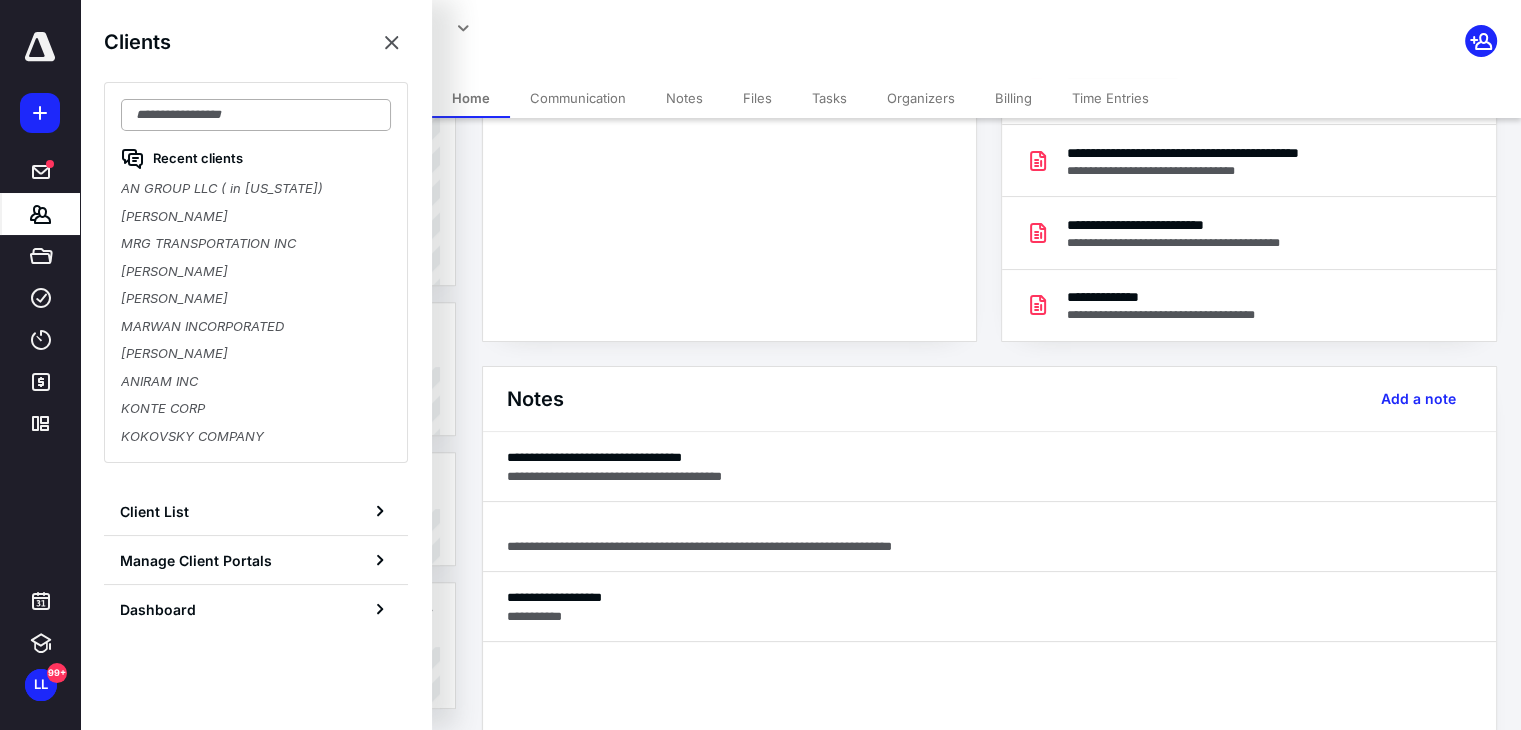 click at bounding box center [256, 115] 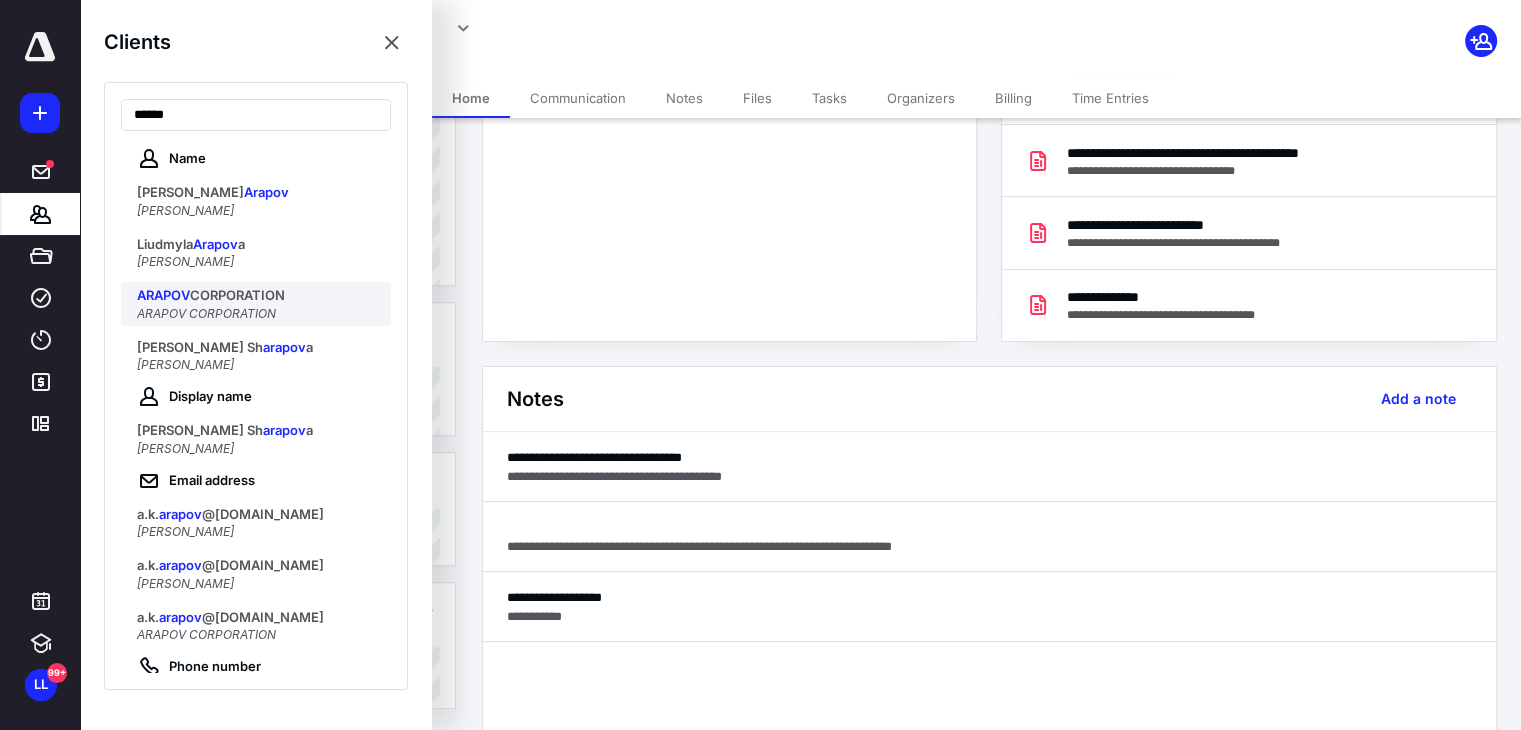type on "******" 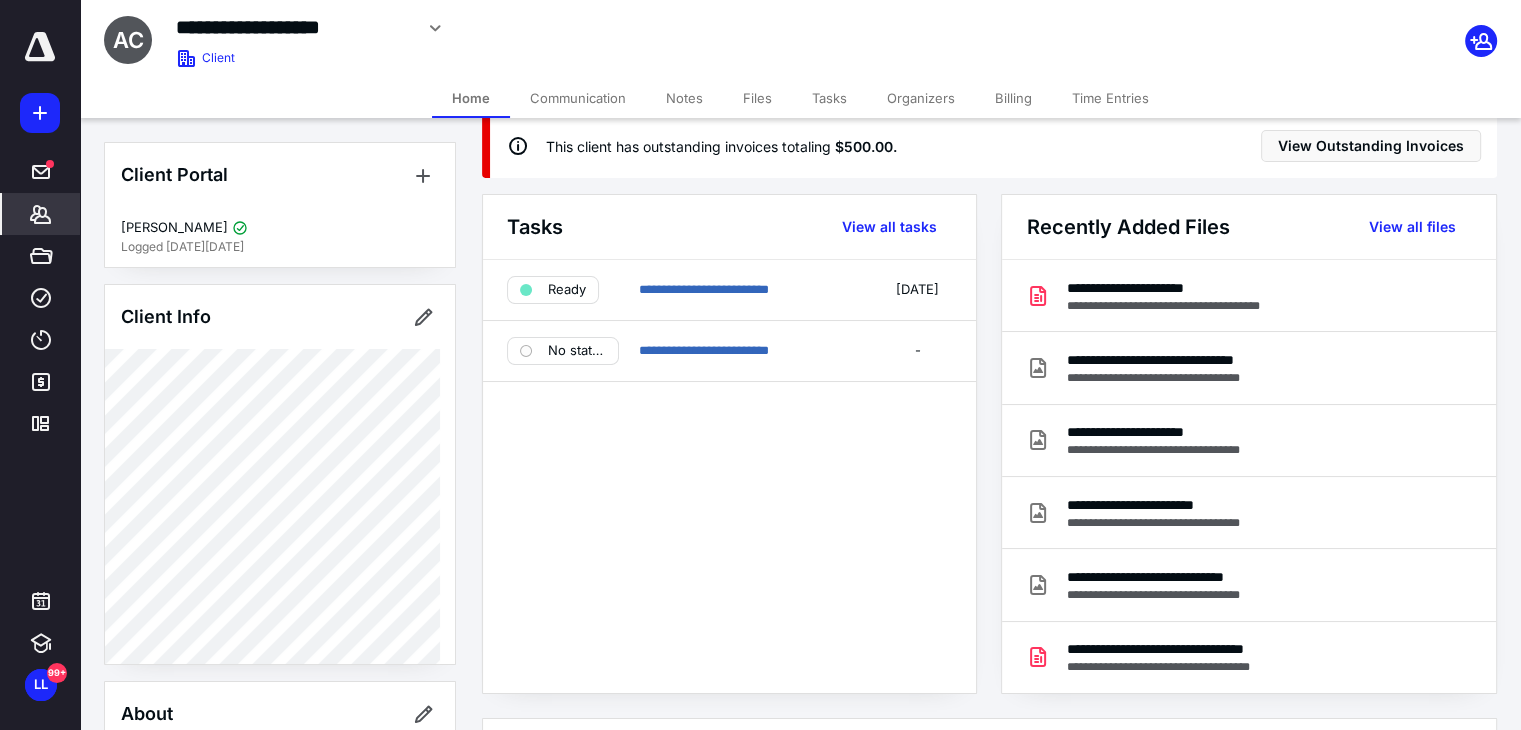 scroll, scrollTop: 400, scrollLeft: 0, axis: vertical 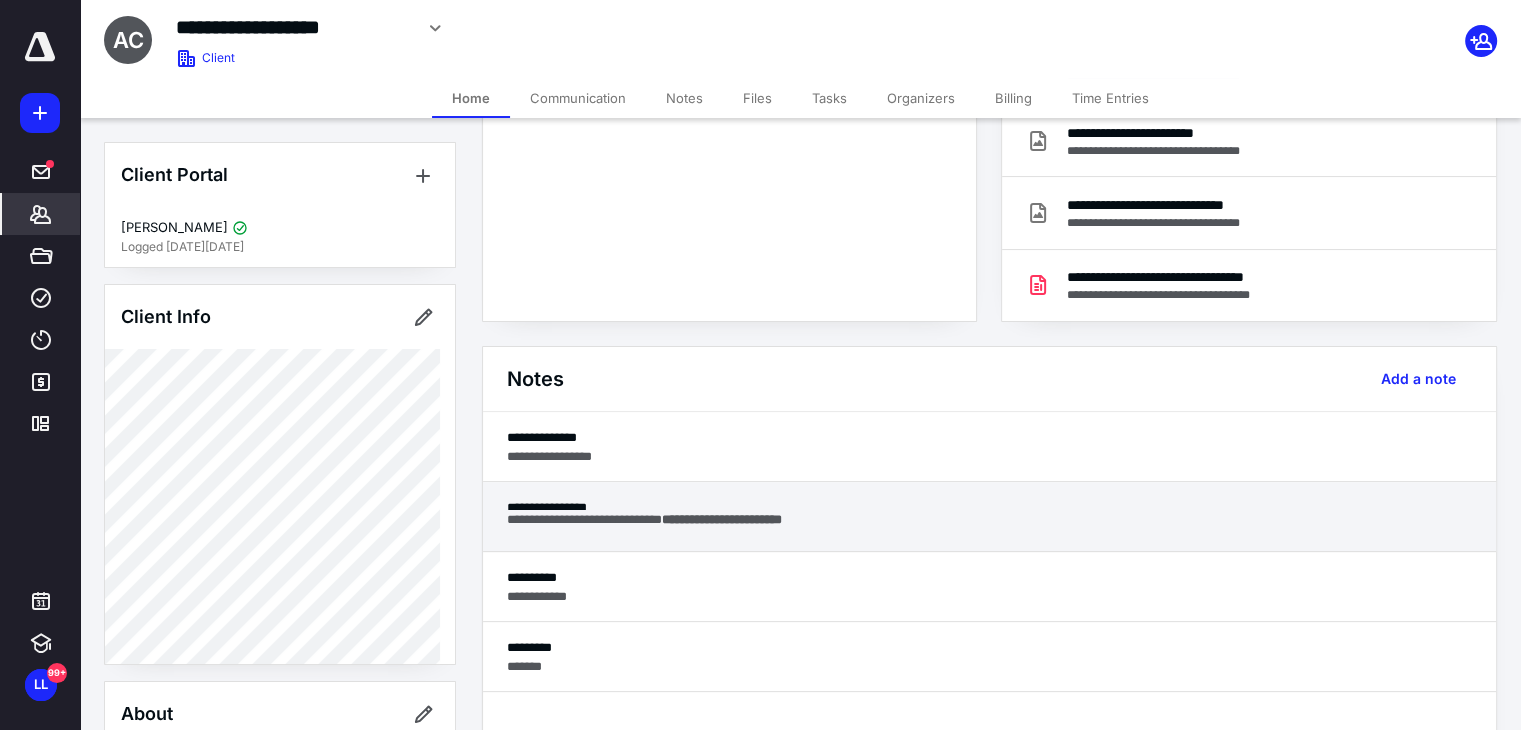 click on "**********" at bounding box center [989, 522] 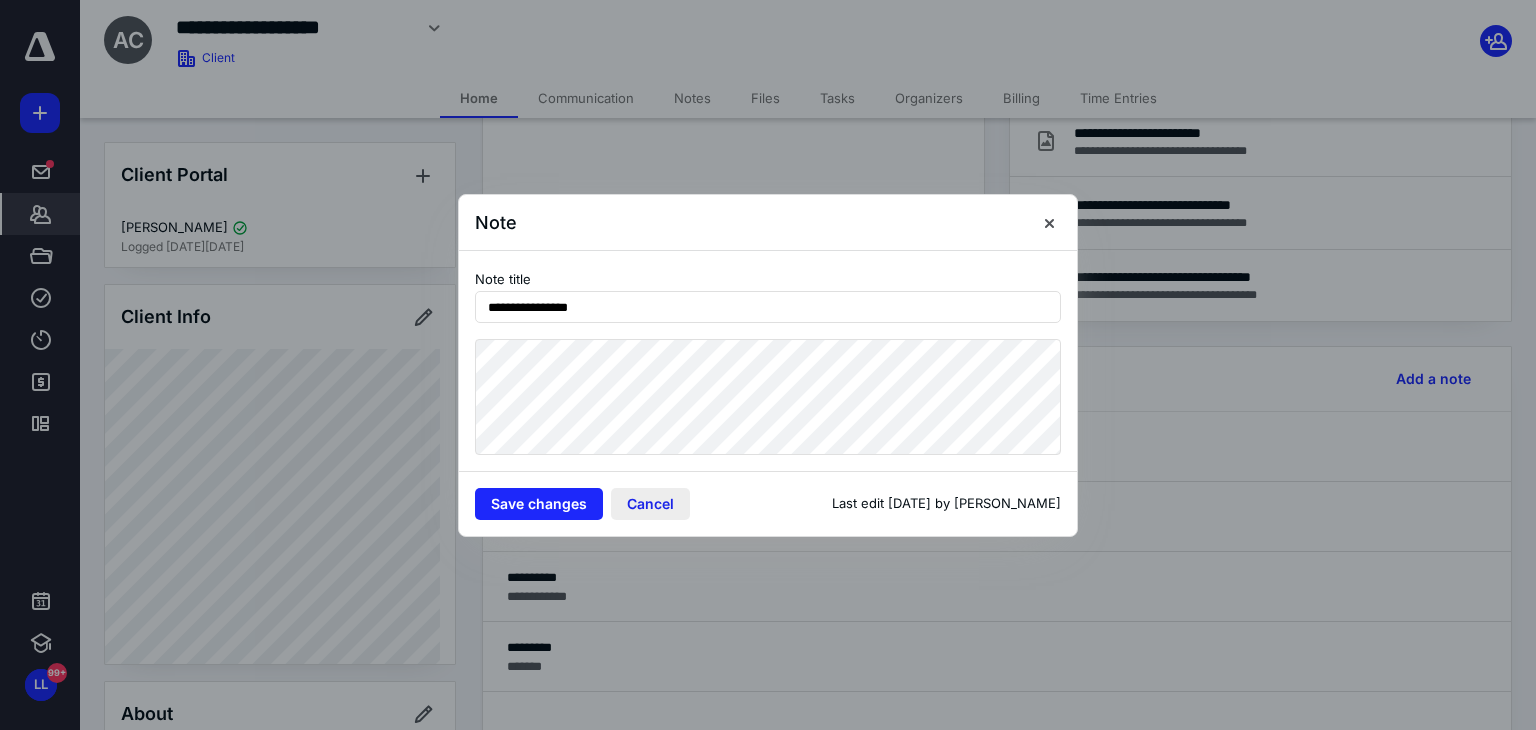 click on "Cancel" at bounding box center [650, 504] 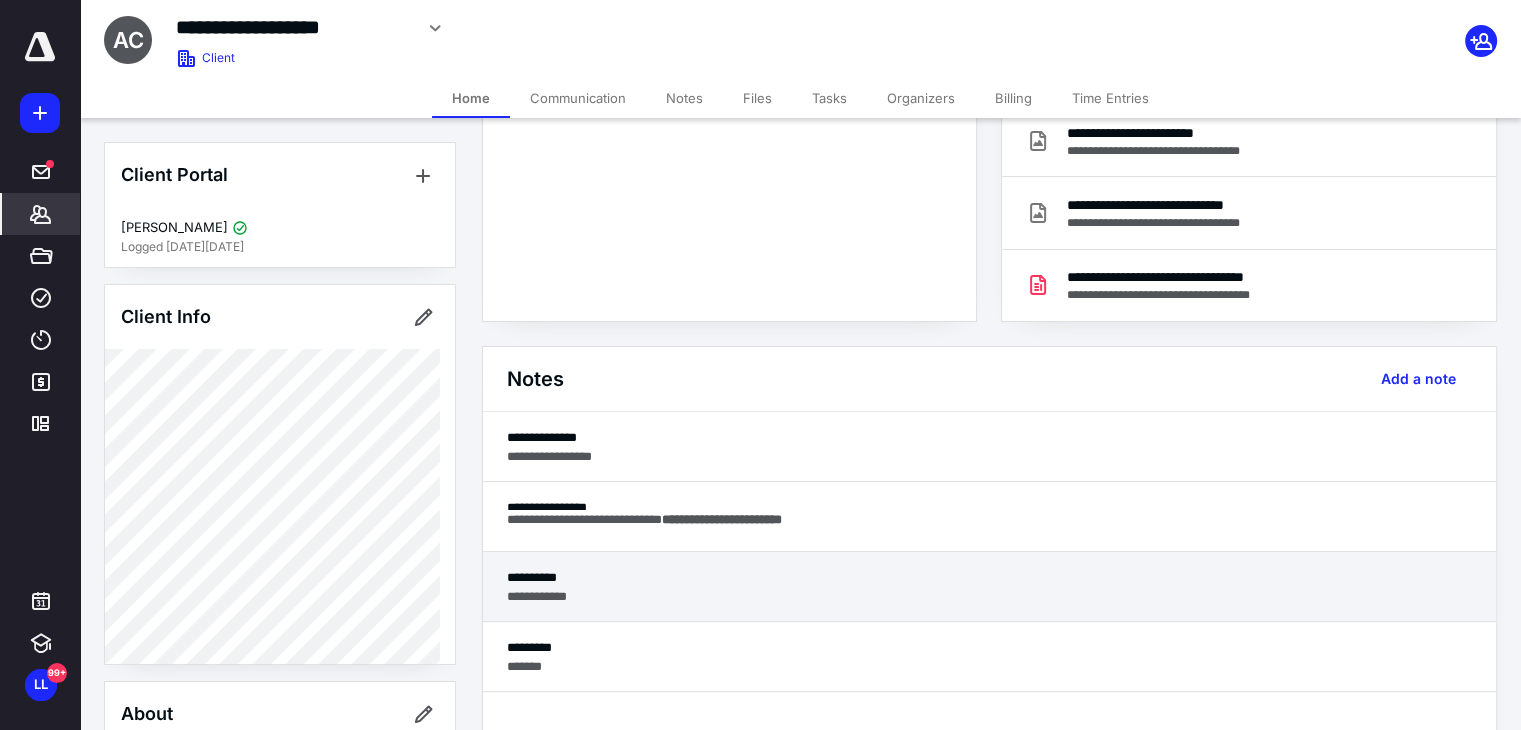 click on "**********" at bounding box center (989, 596) 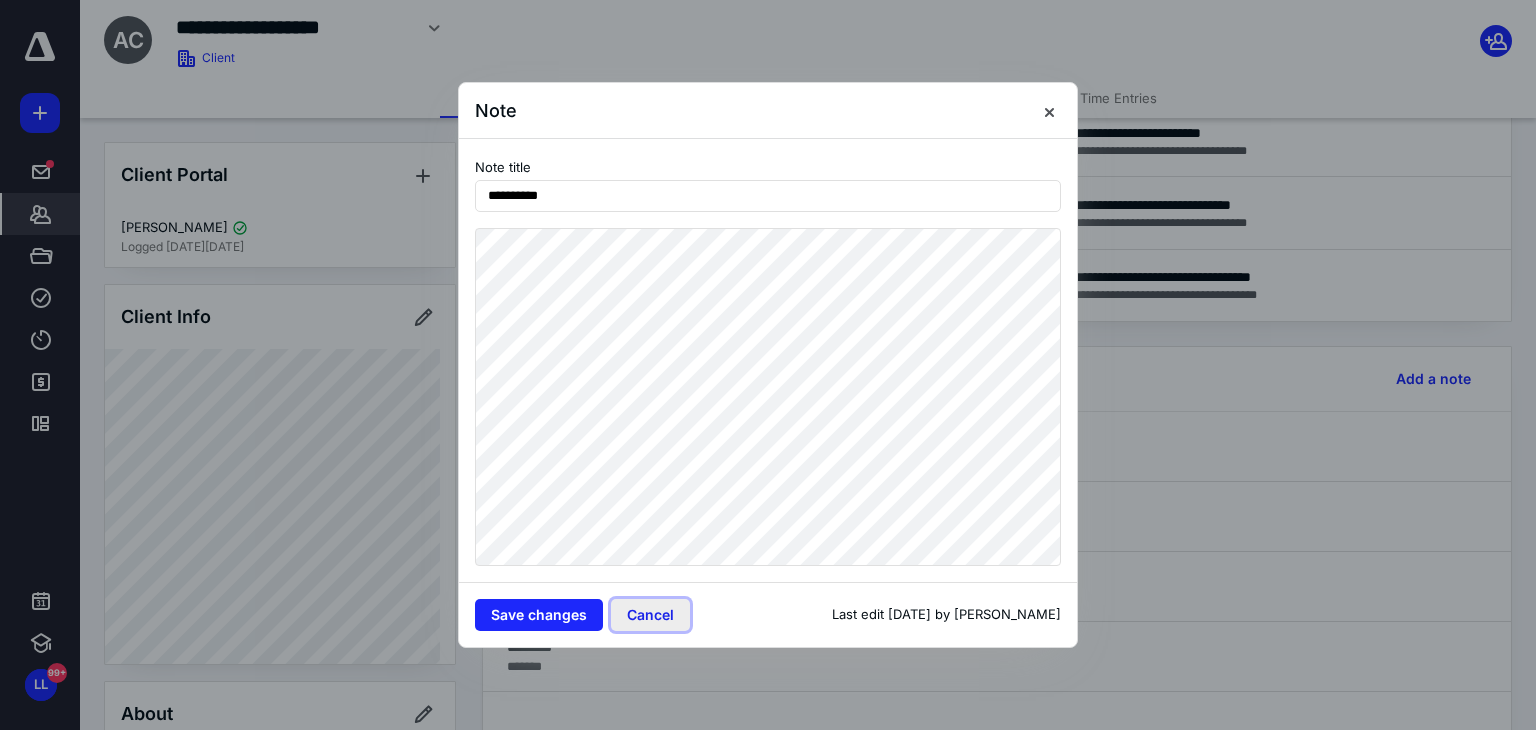 click on "Cancel" at bounding box center (650, 615) 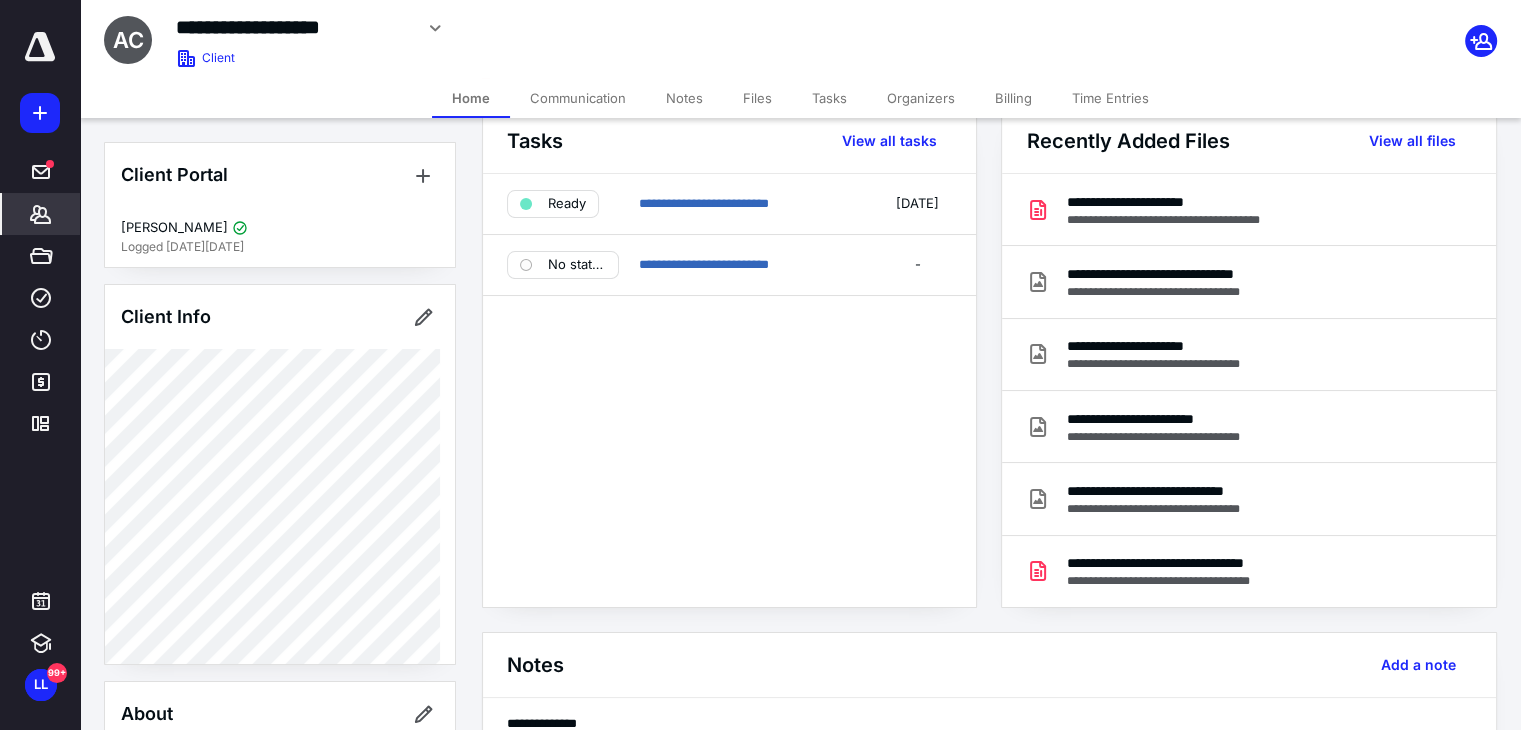 scroll, scrollTop: 0, scrollLeft: 0, axis: both 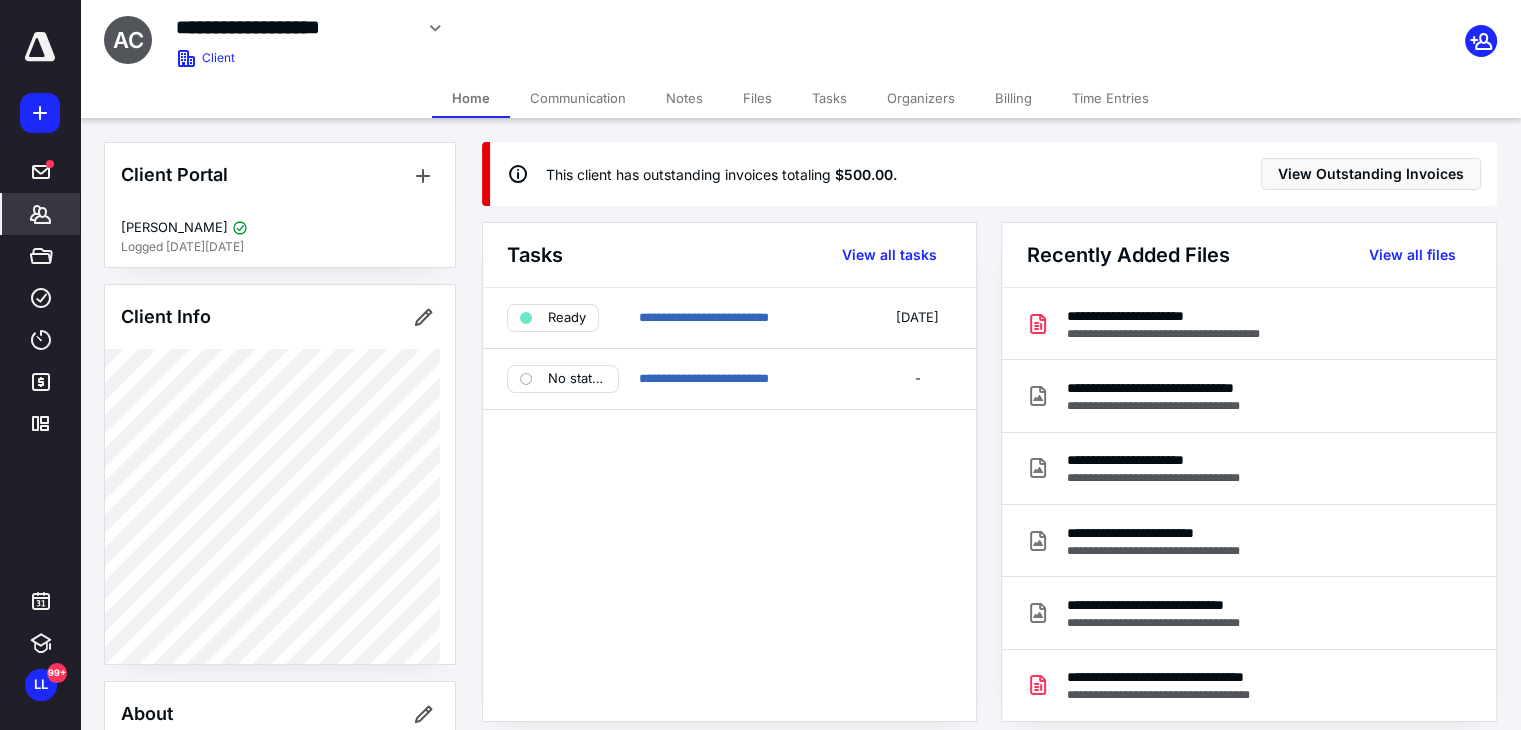 click on "This client has outstanding invoices totaling   $500.00 ." at bounding box center [895, 174] 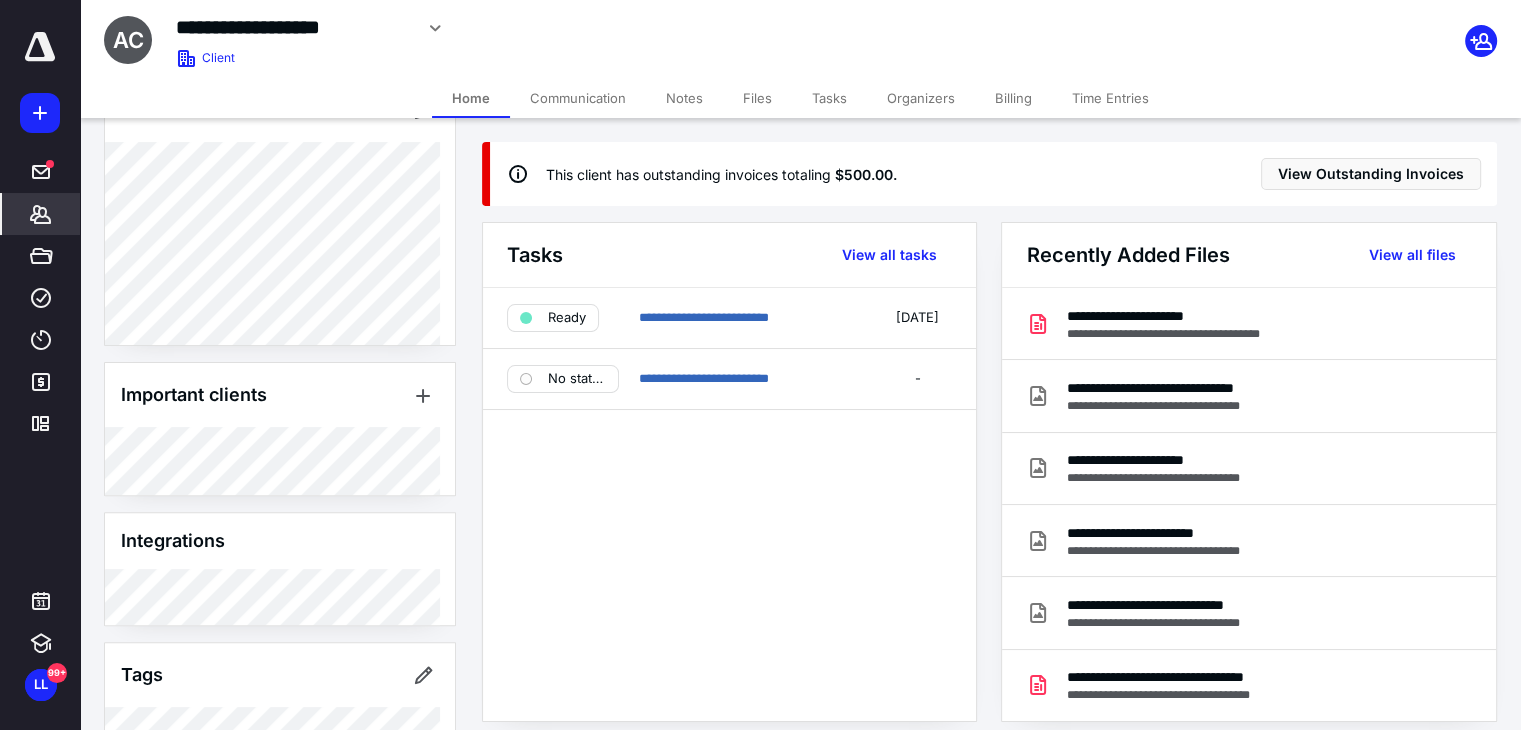 scroll, scrollTop: 664, scrollLeft: 0, axis: vertical 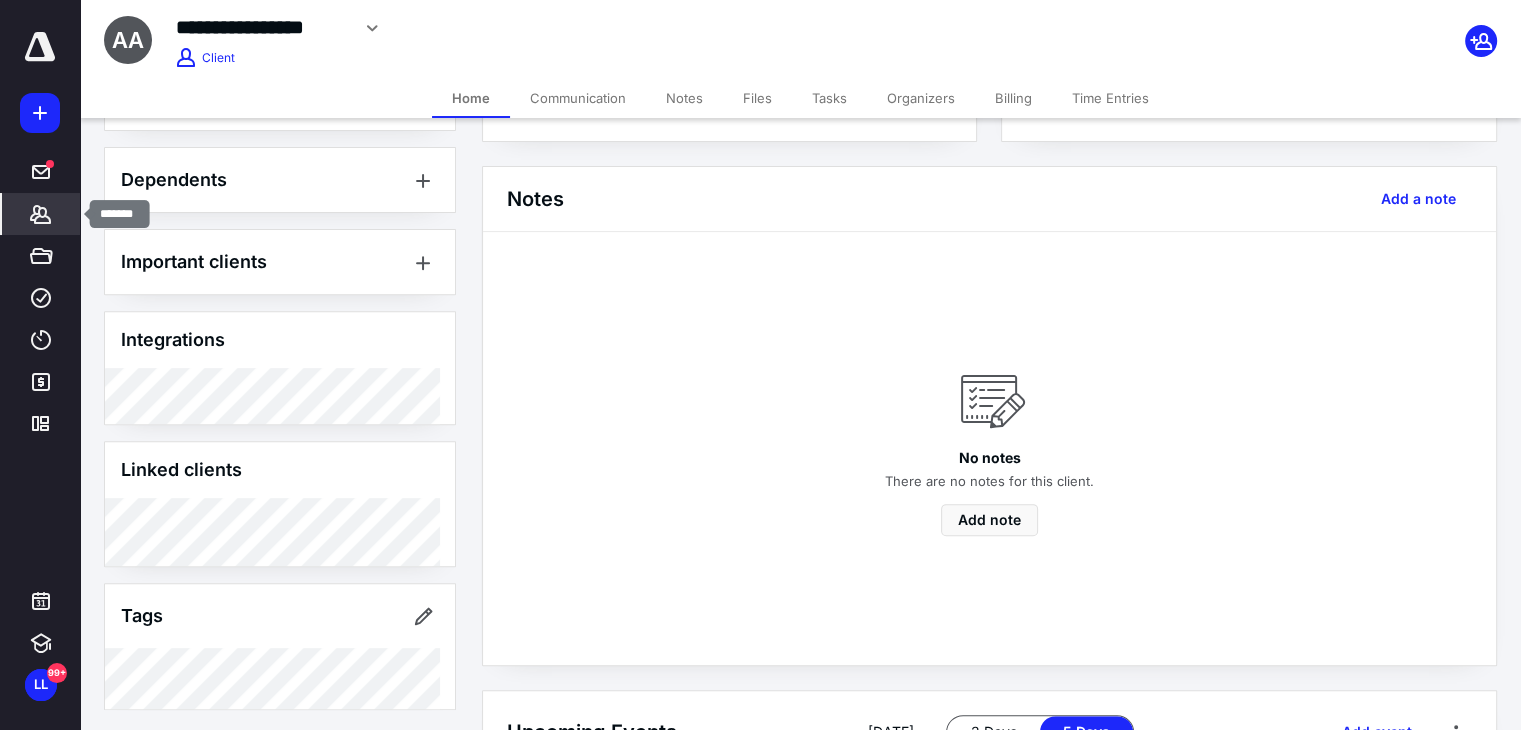 click 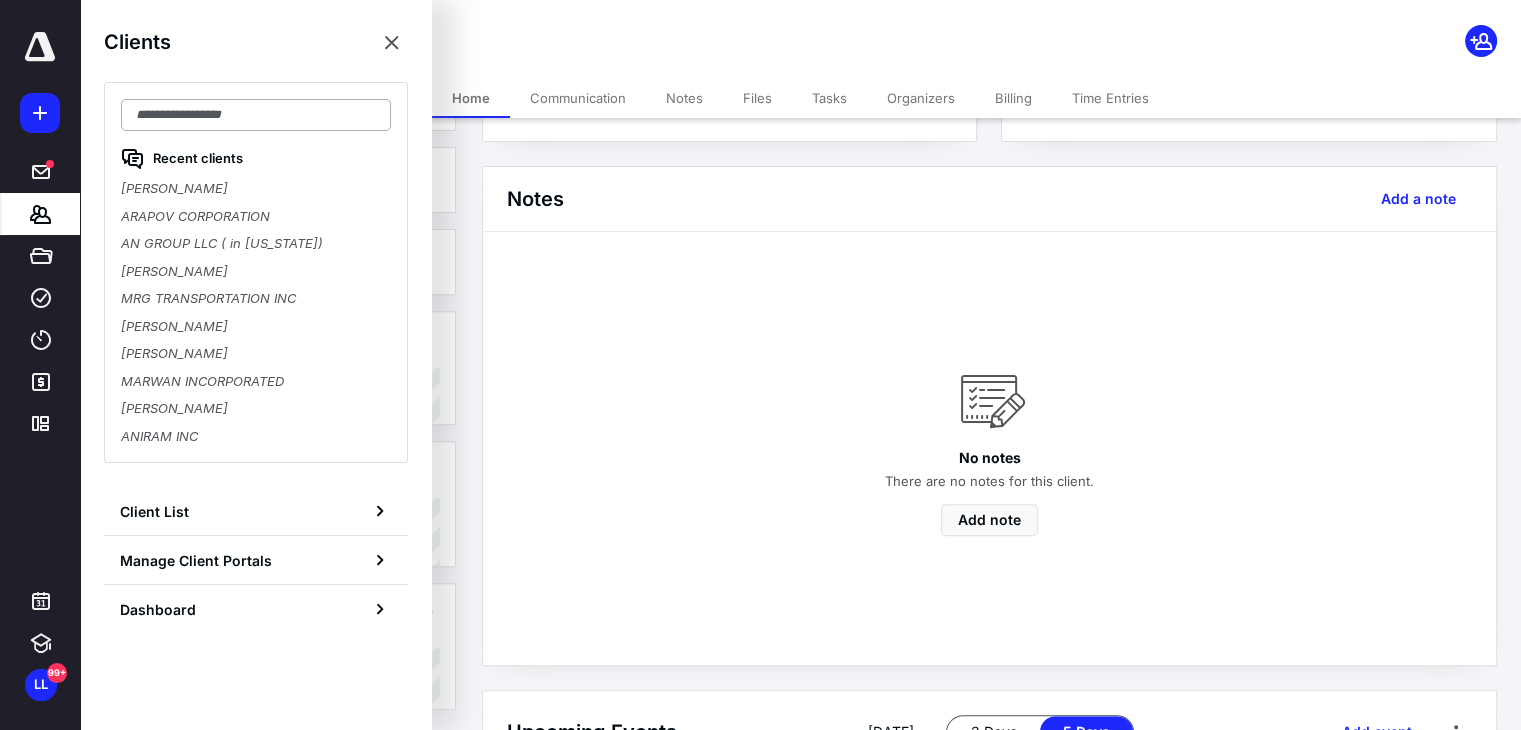 click at bounding box center [256, 115] 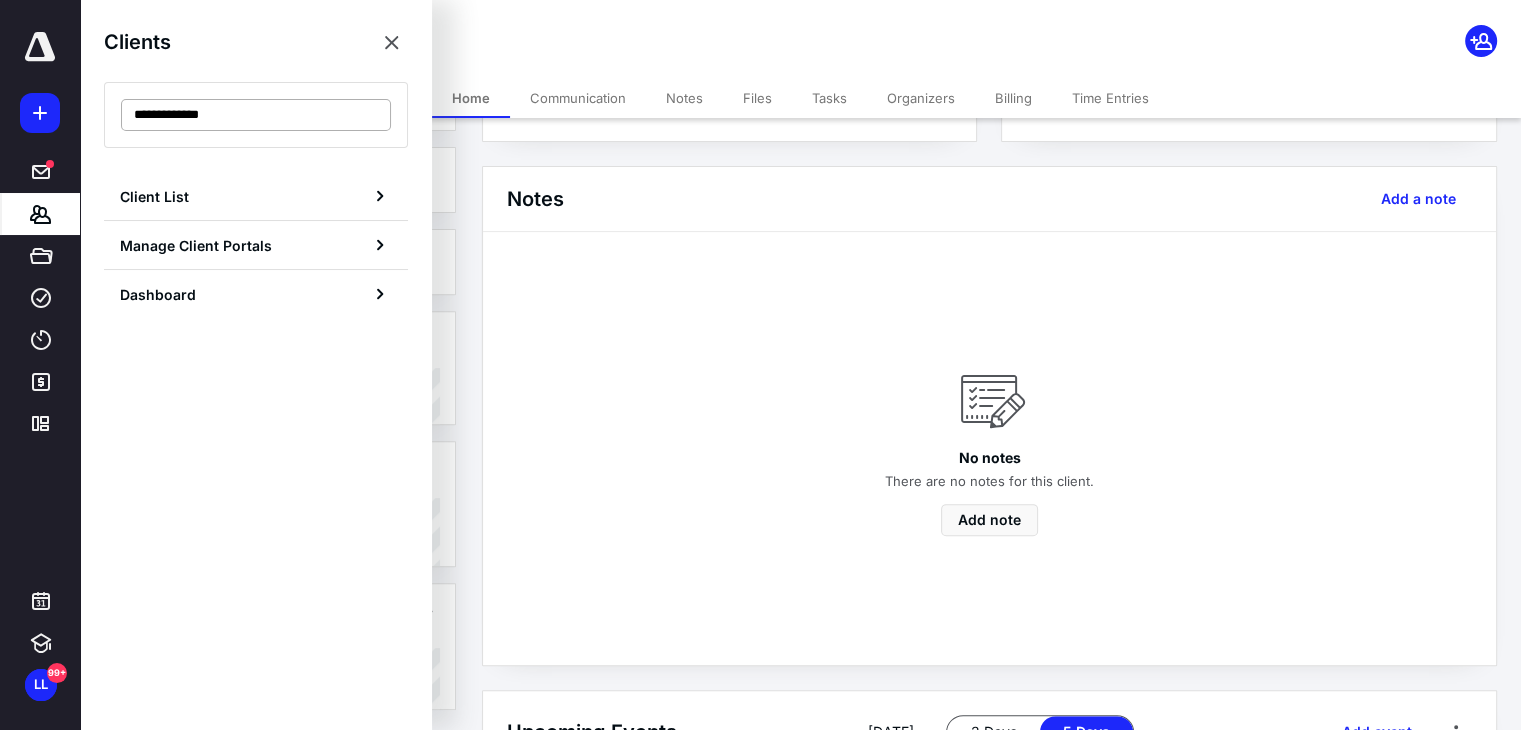 click on "**********" at bounding box center [256, 115] 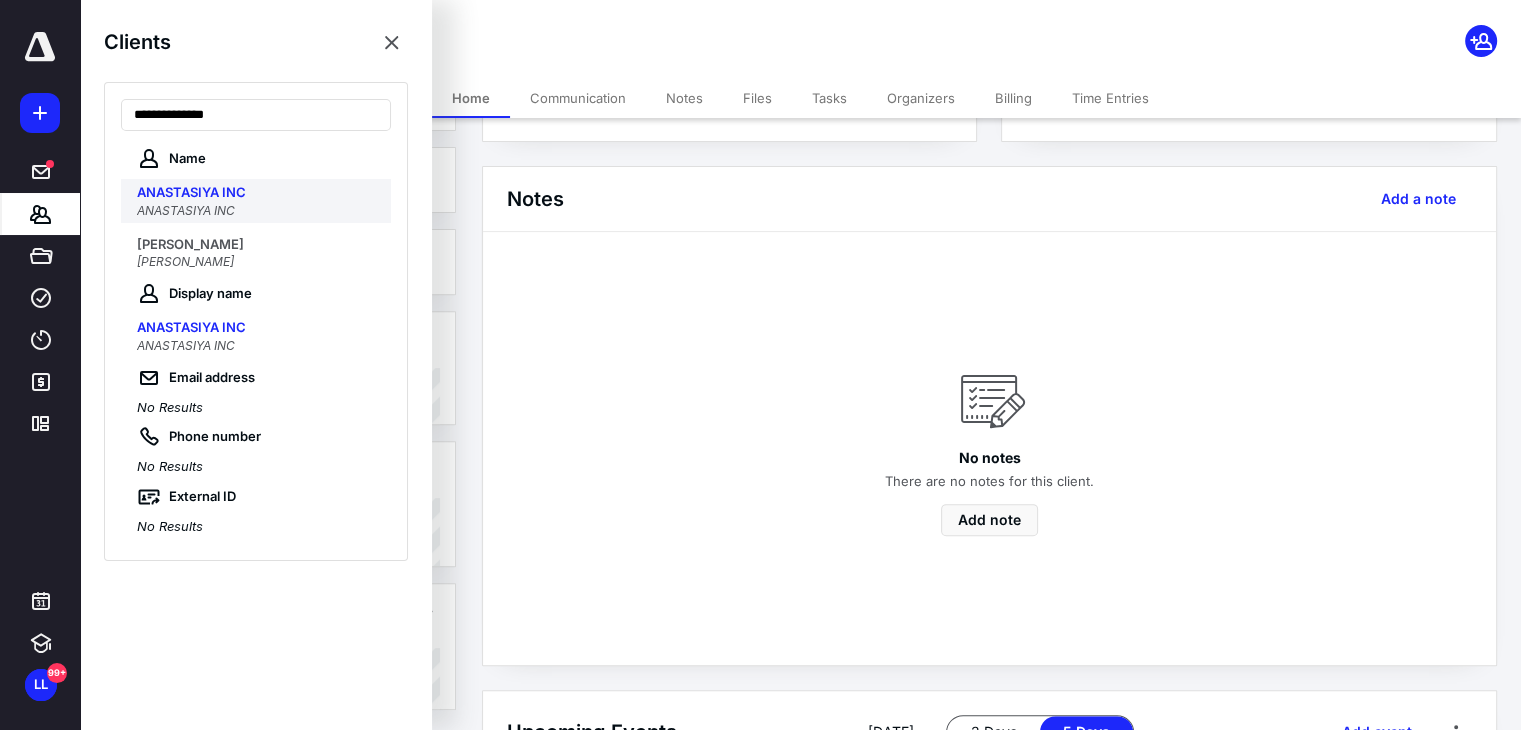 type on "**********" 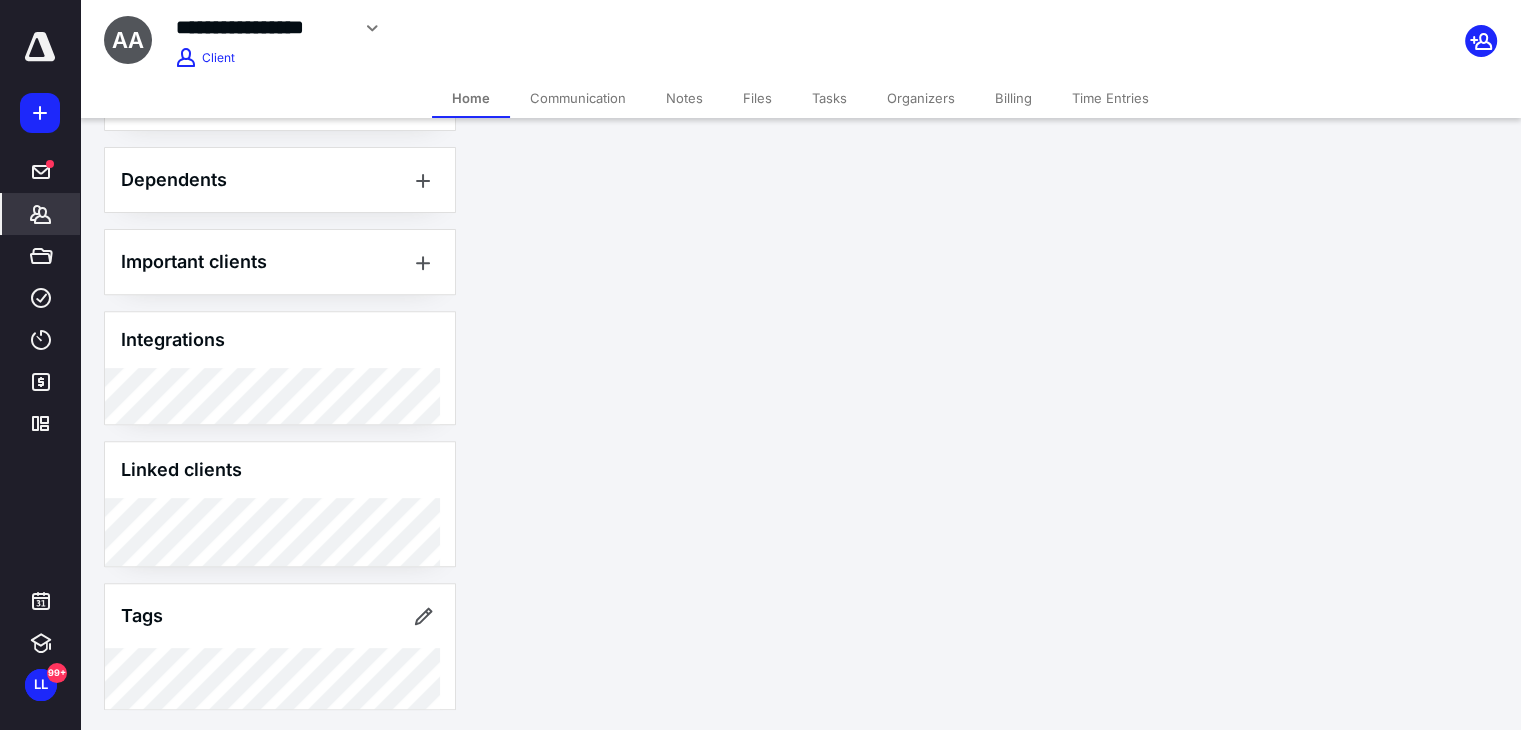 scroll, scrollTop: 0, scrollLeft: 0, axis: both 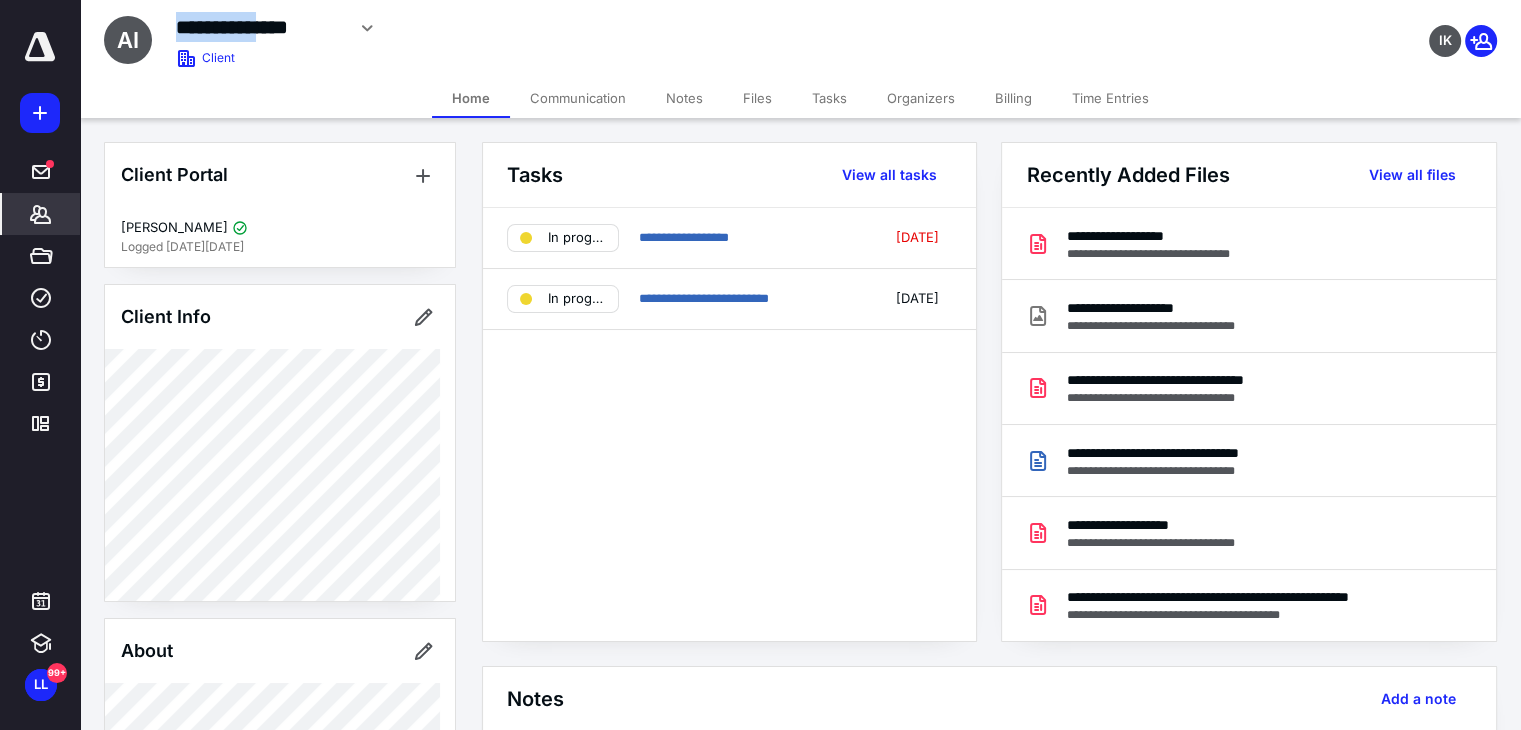 drag, startPoint x: 177, startPoint y: 26, endPoint x: 296, endPoint y: 31, distance: 119.104996 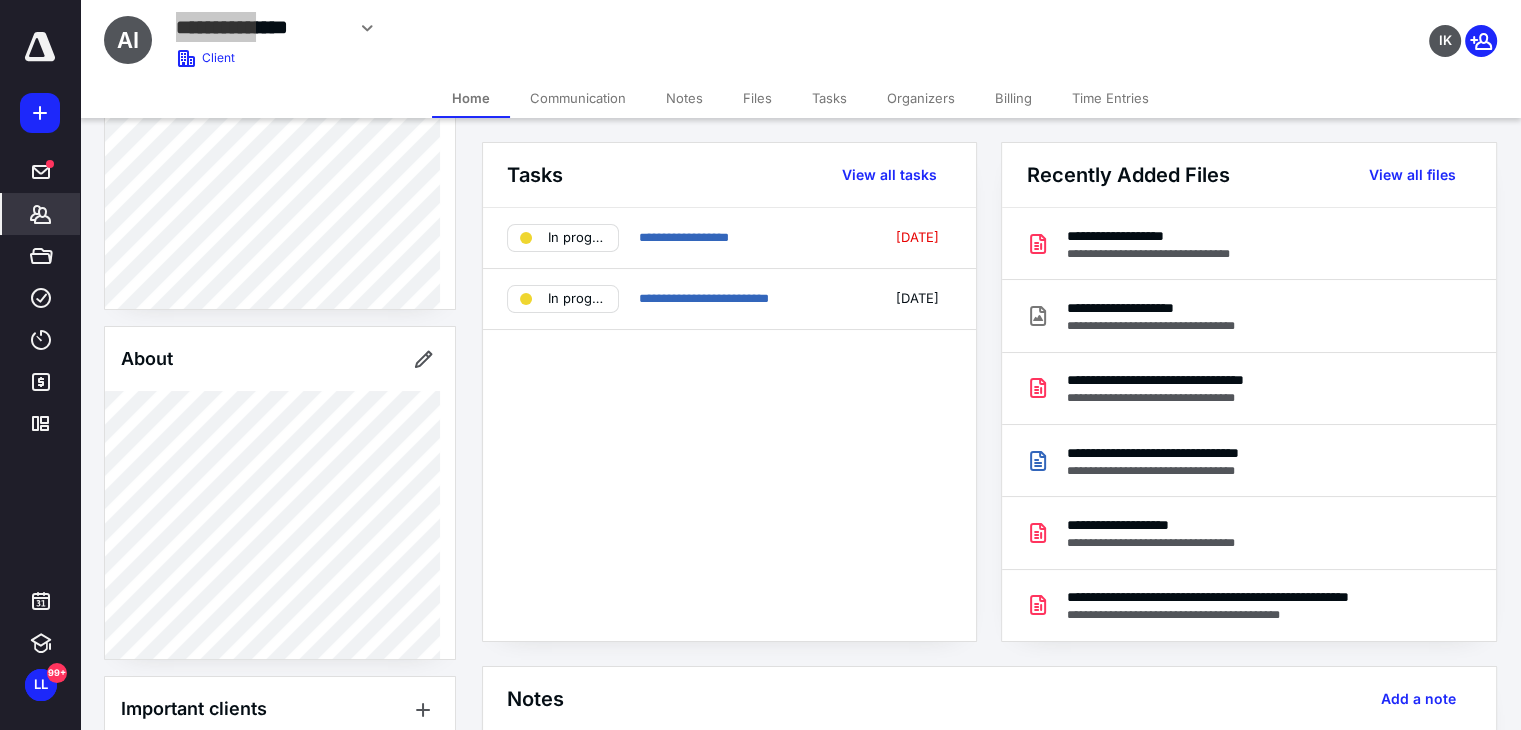 scroll, scrollTop: 500, scrollLeft: 0, axis: vertical 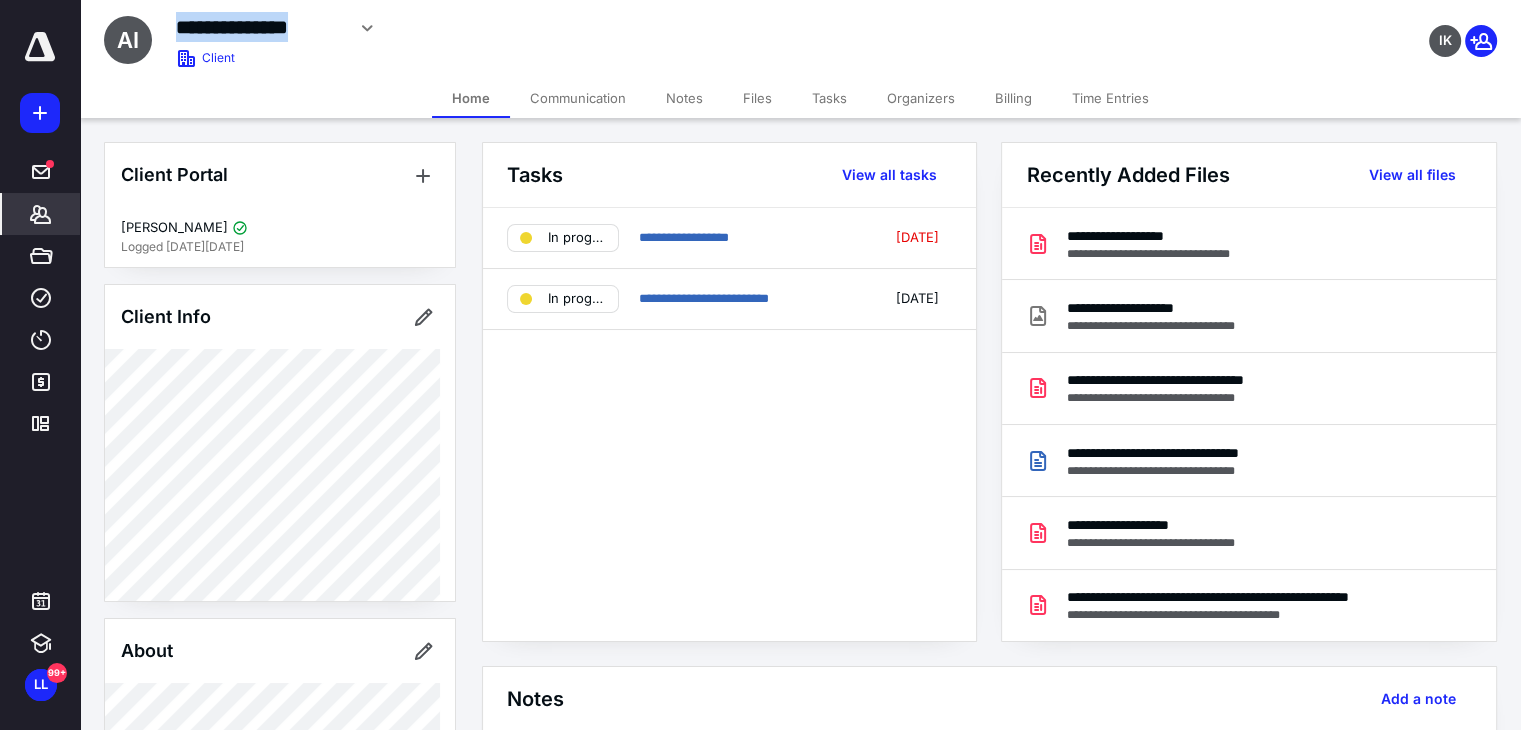 click on "**********" at bounding box center (565, 25) 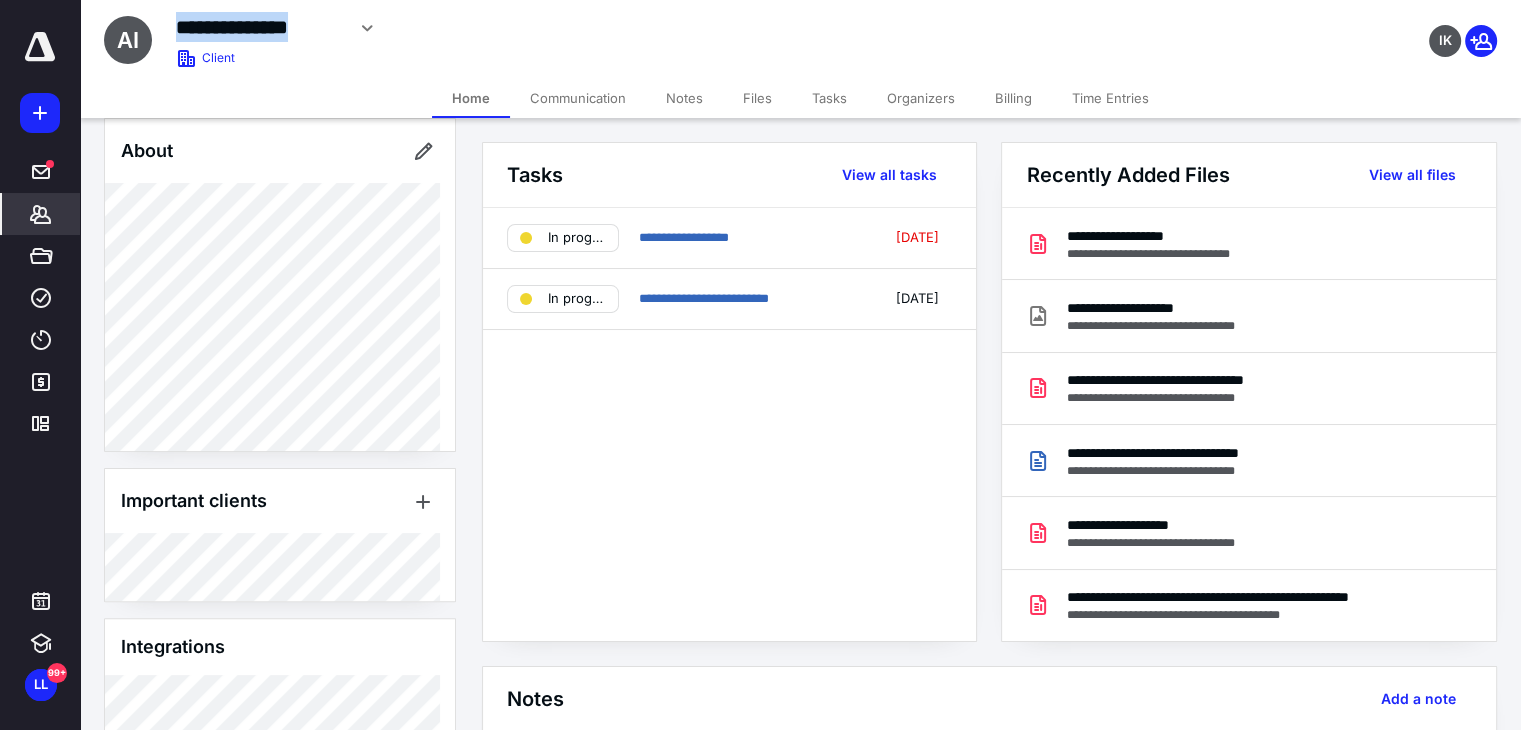 scroll, scrollTop: 600, scrollLeft: 0, axis: vertical 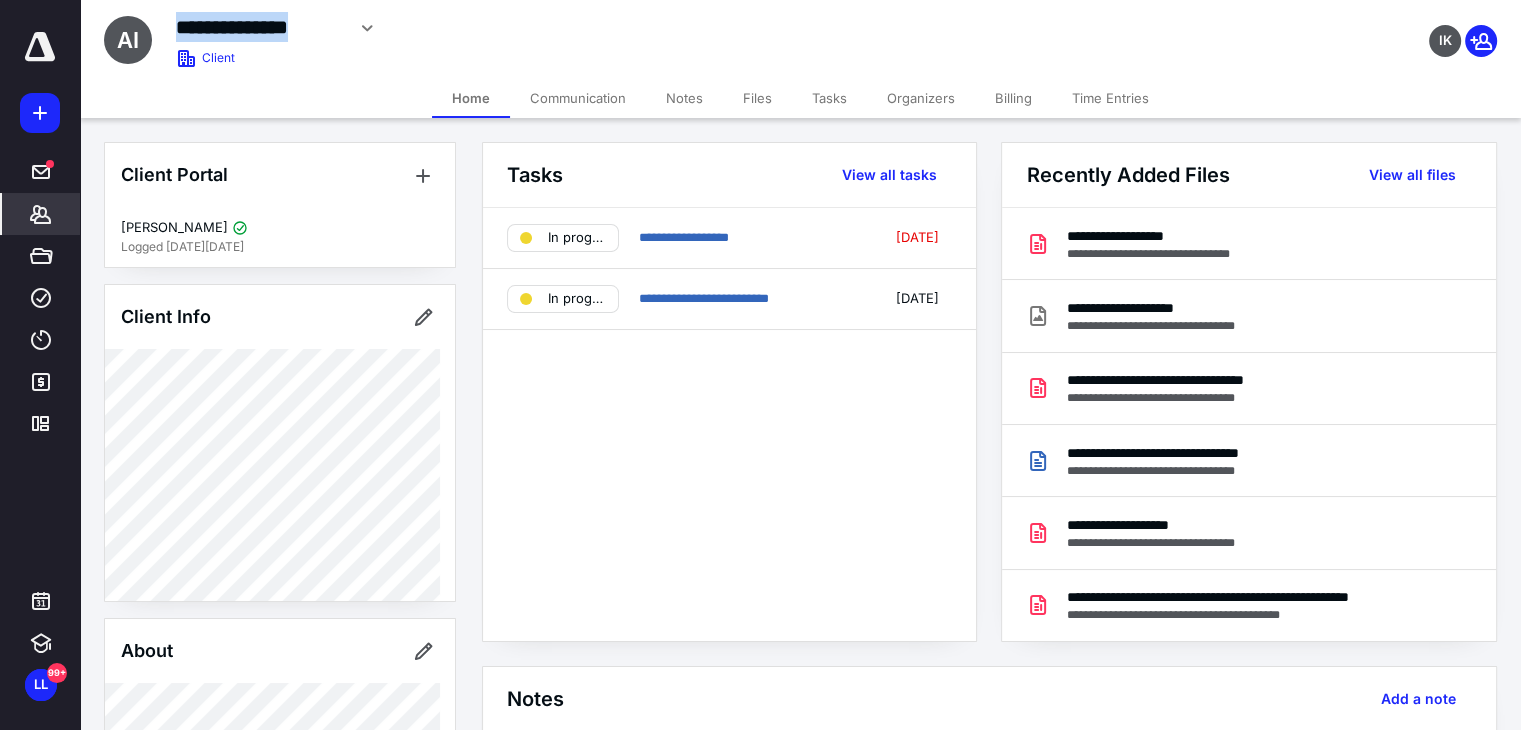 click on "Files" at bounding box center (757, 98) 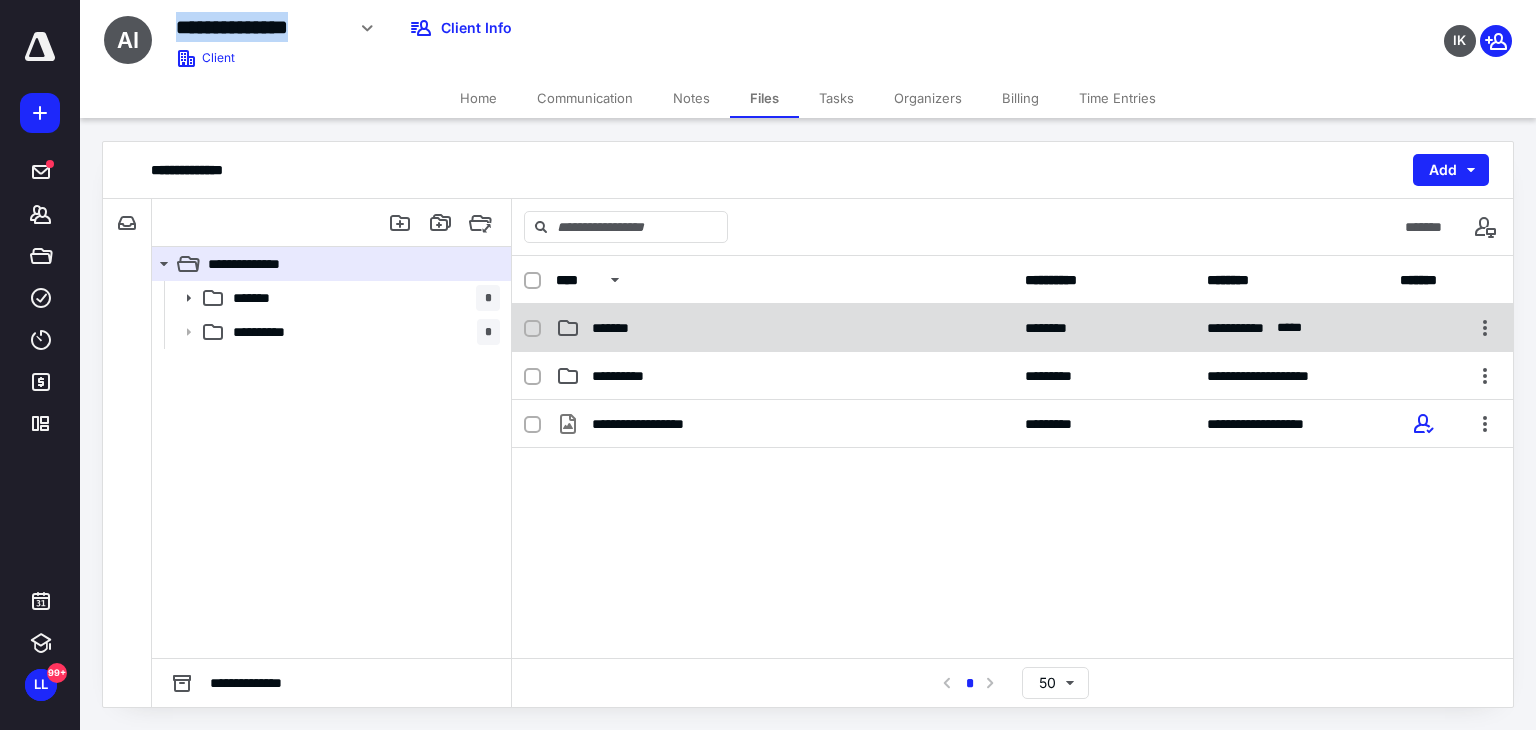 click on "*******" at bounding box center [784, 328] 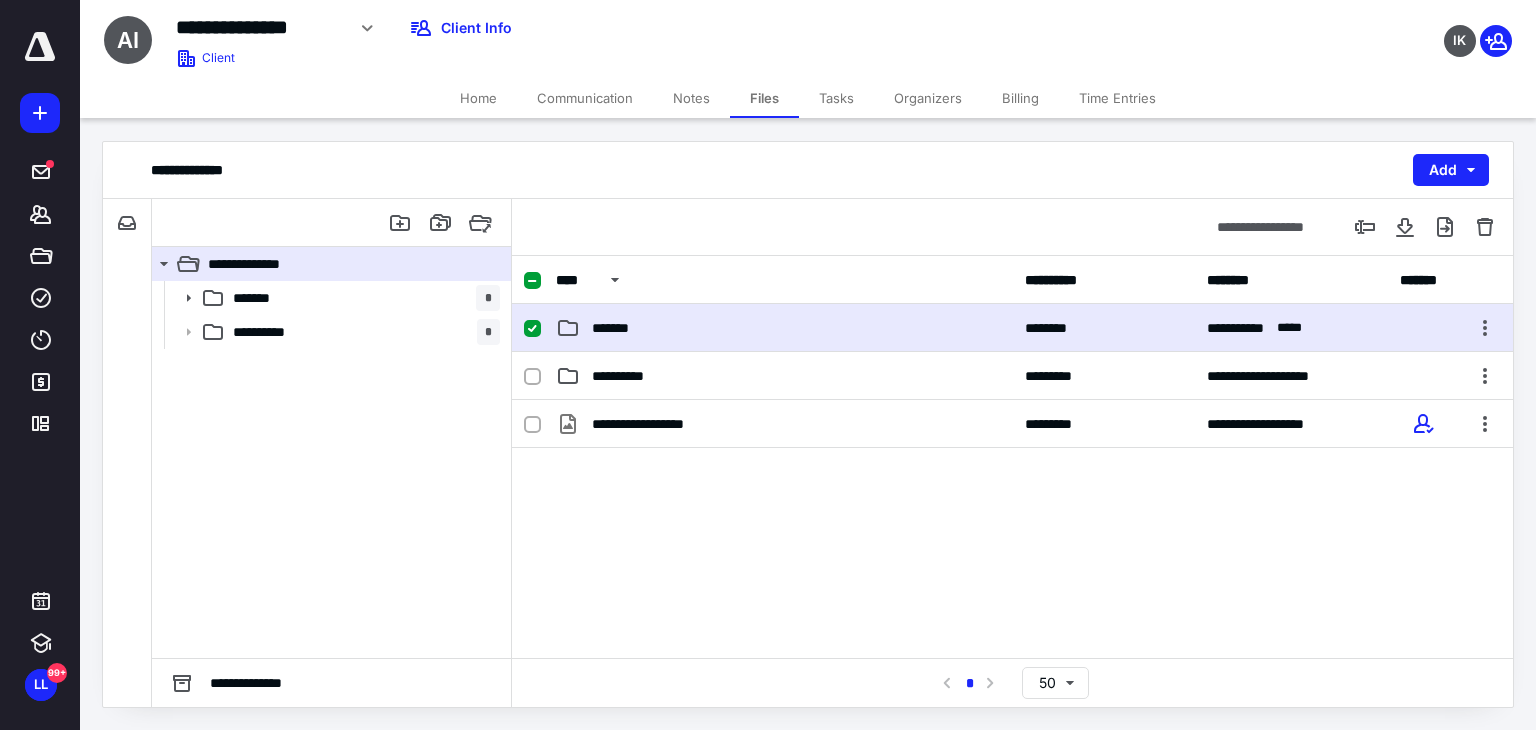 click on "*******" at bounding box center (784, 328) 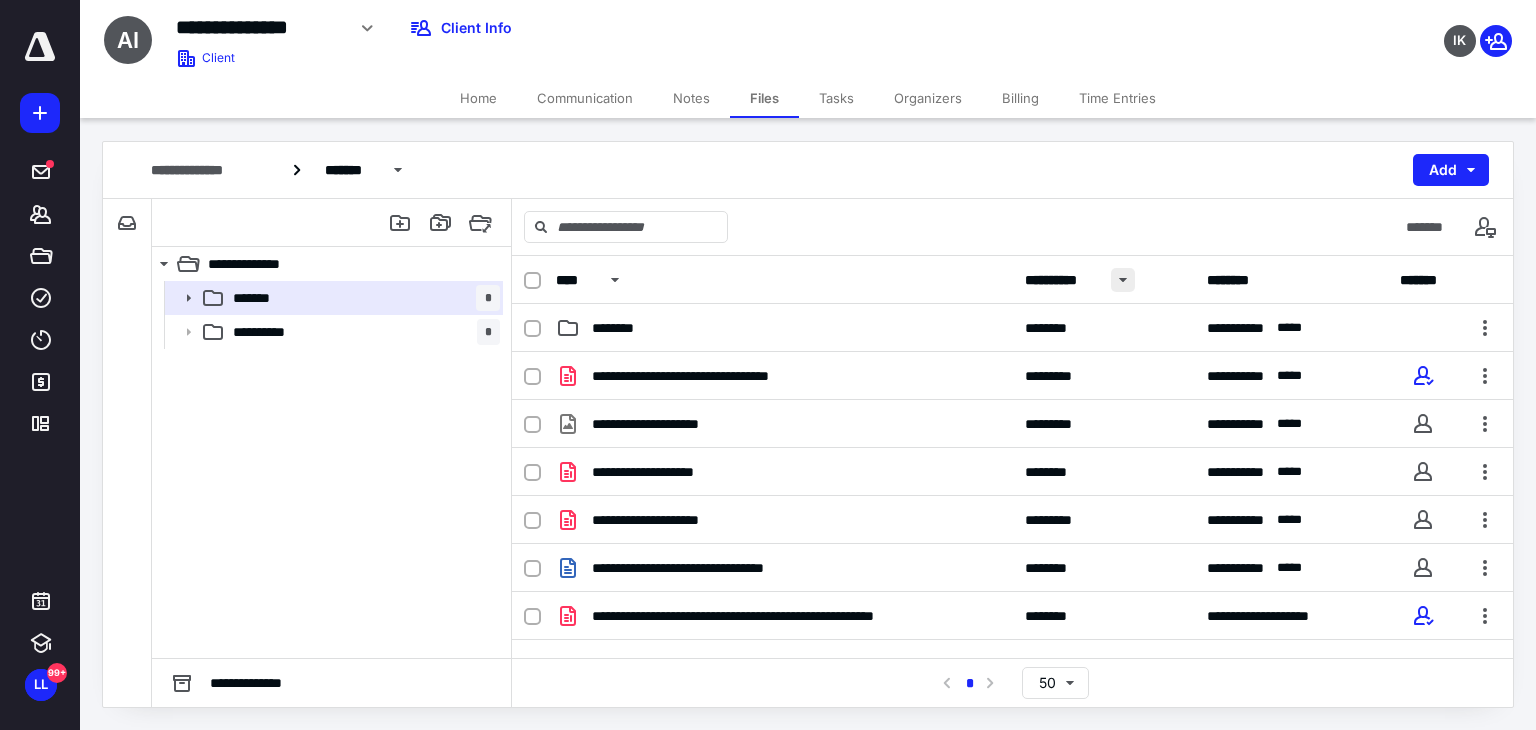 click at bounding box center (1123, 280) 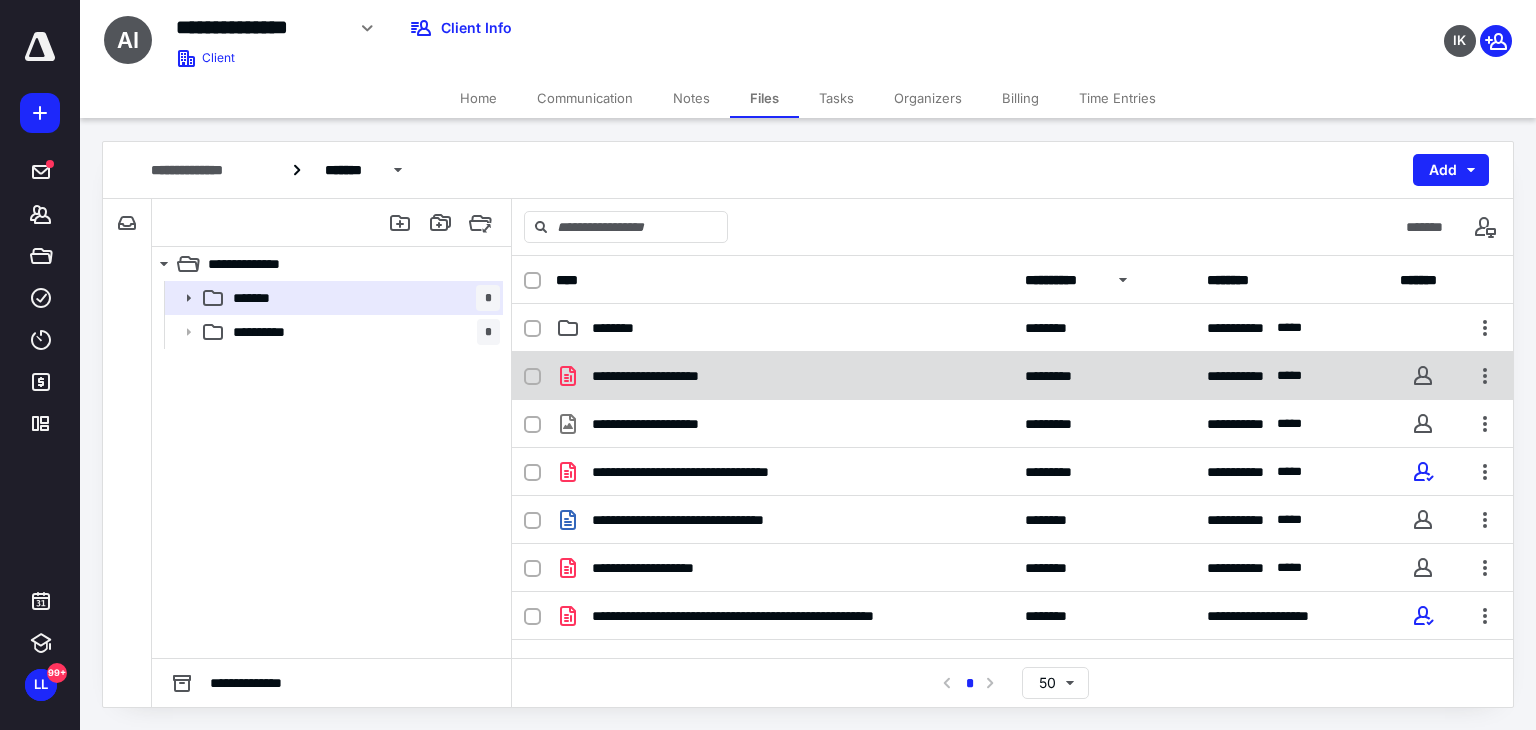 click on "**********" at bounding box center [784, 376] 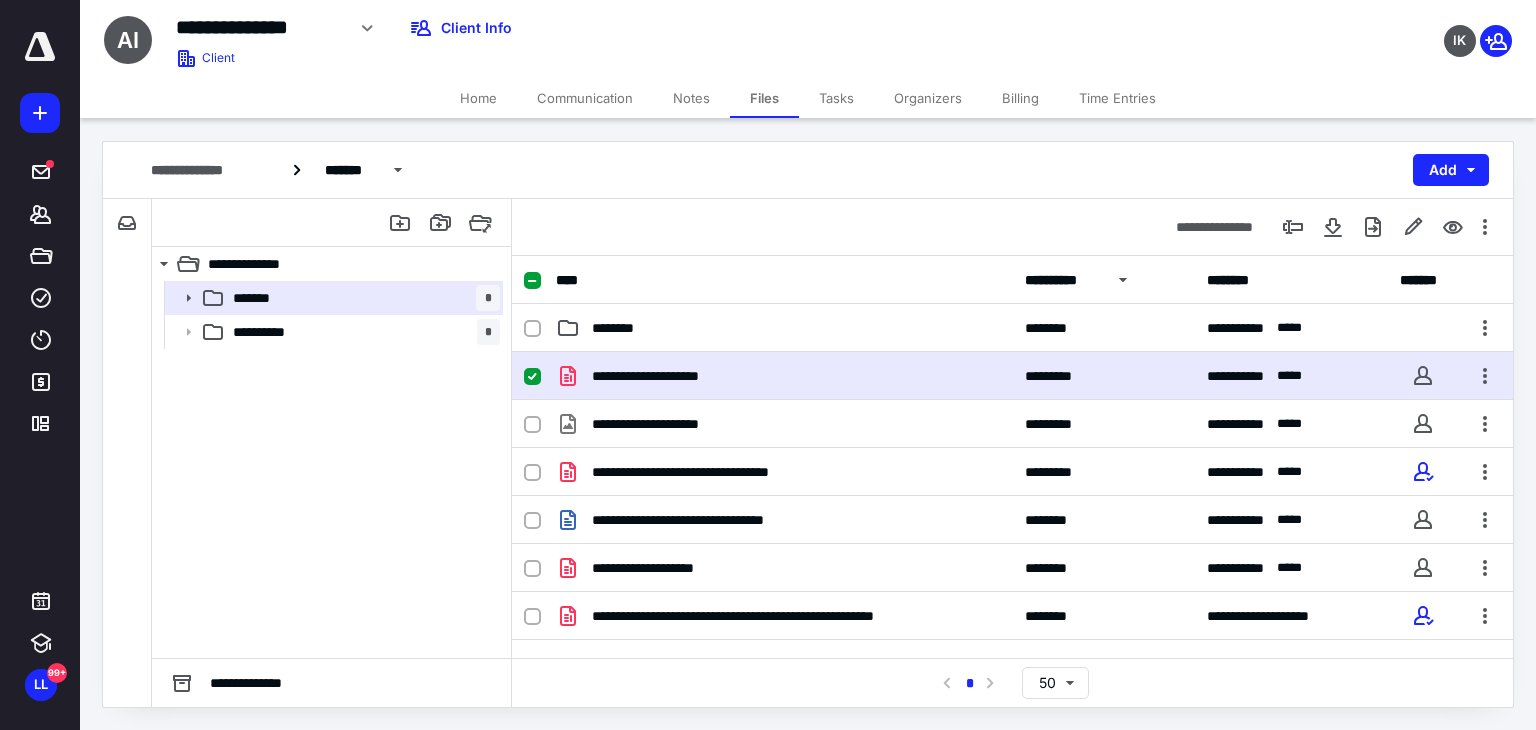 click on "**********" at bounding box center [784, 376] 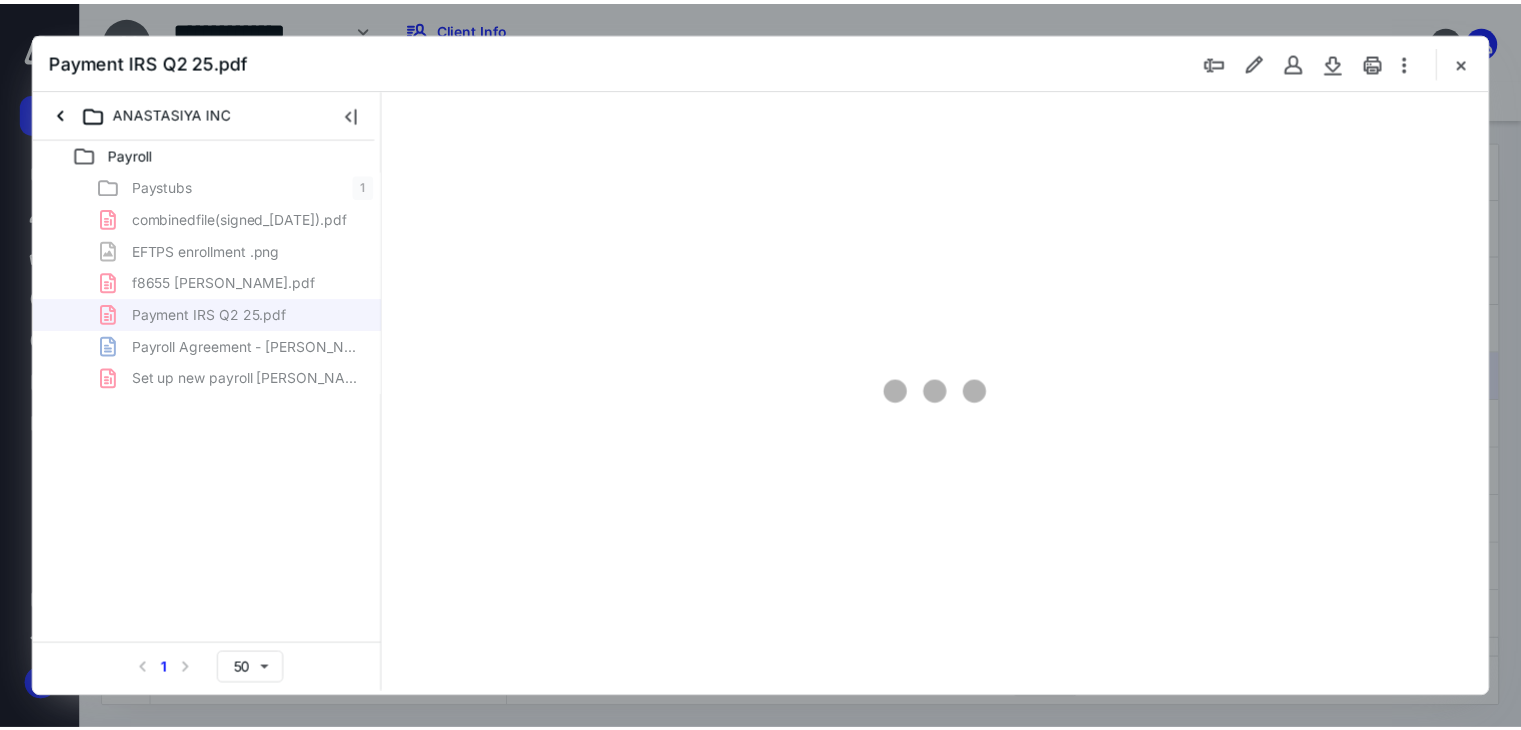 scroll, scrollTop: 0, scrollLeft: 0, axis: both 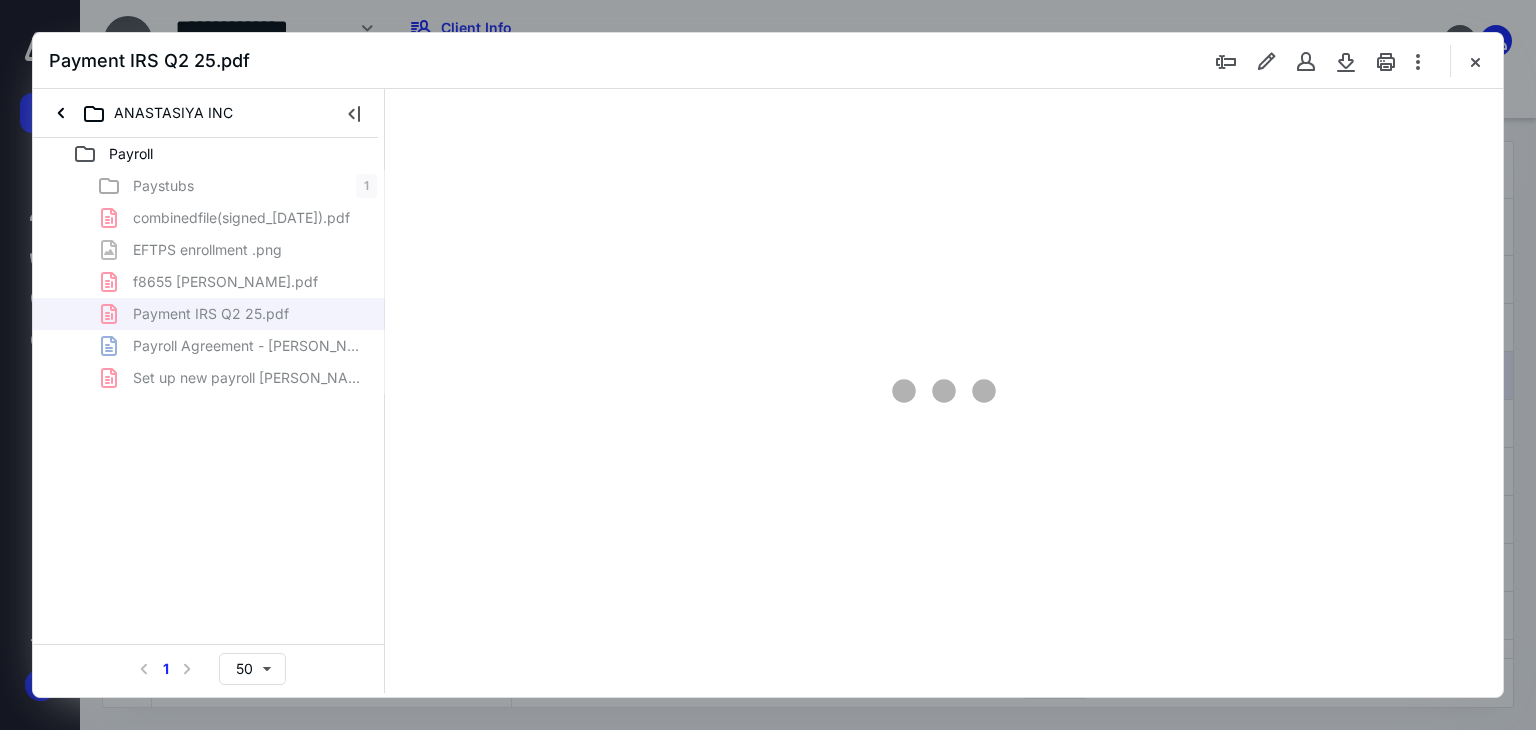 type on "66" 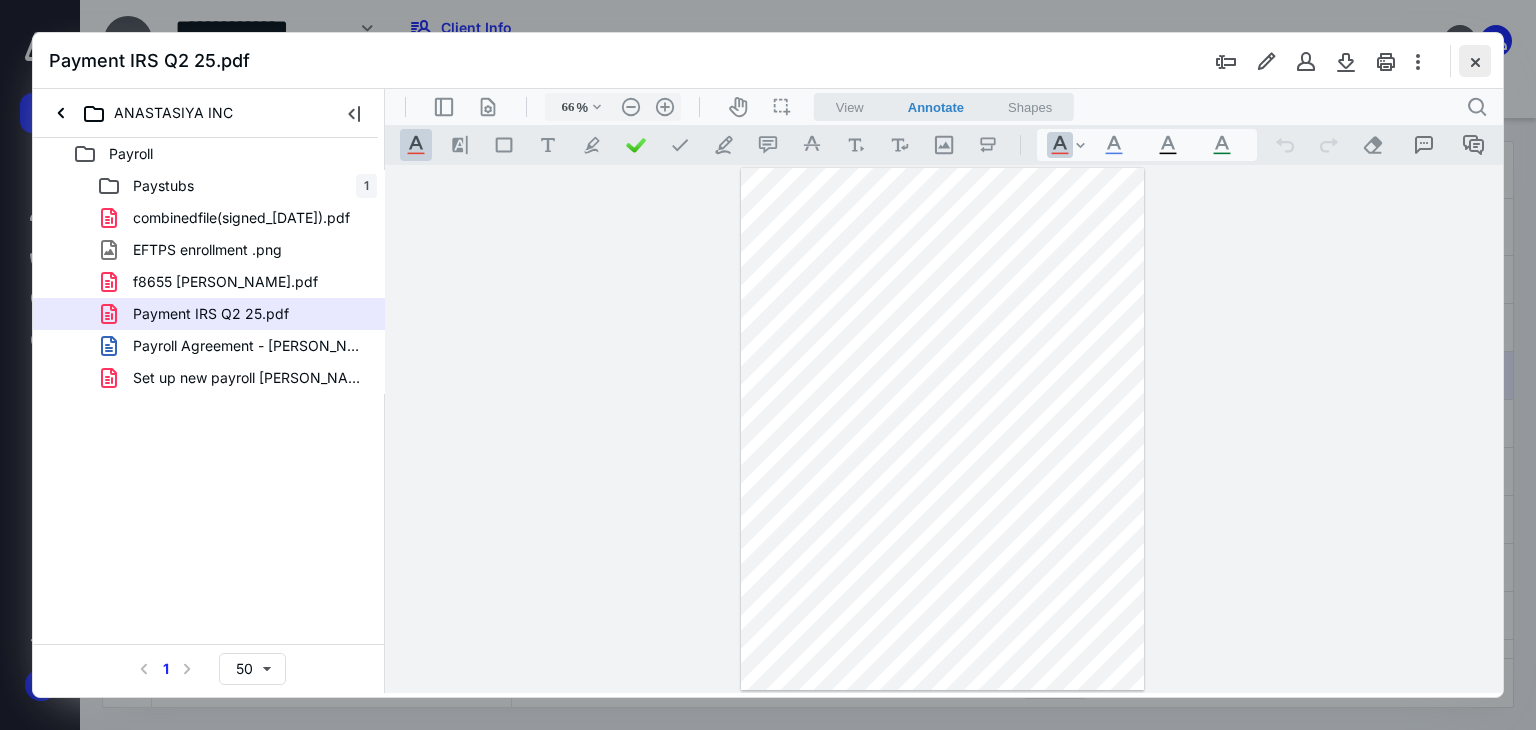 click at bounding box center [1475, 61] 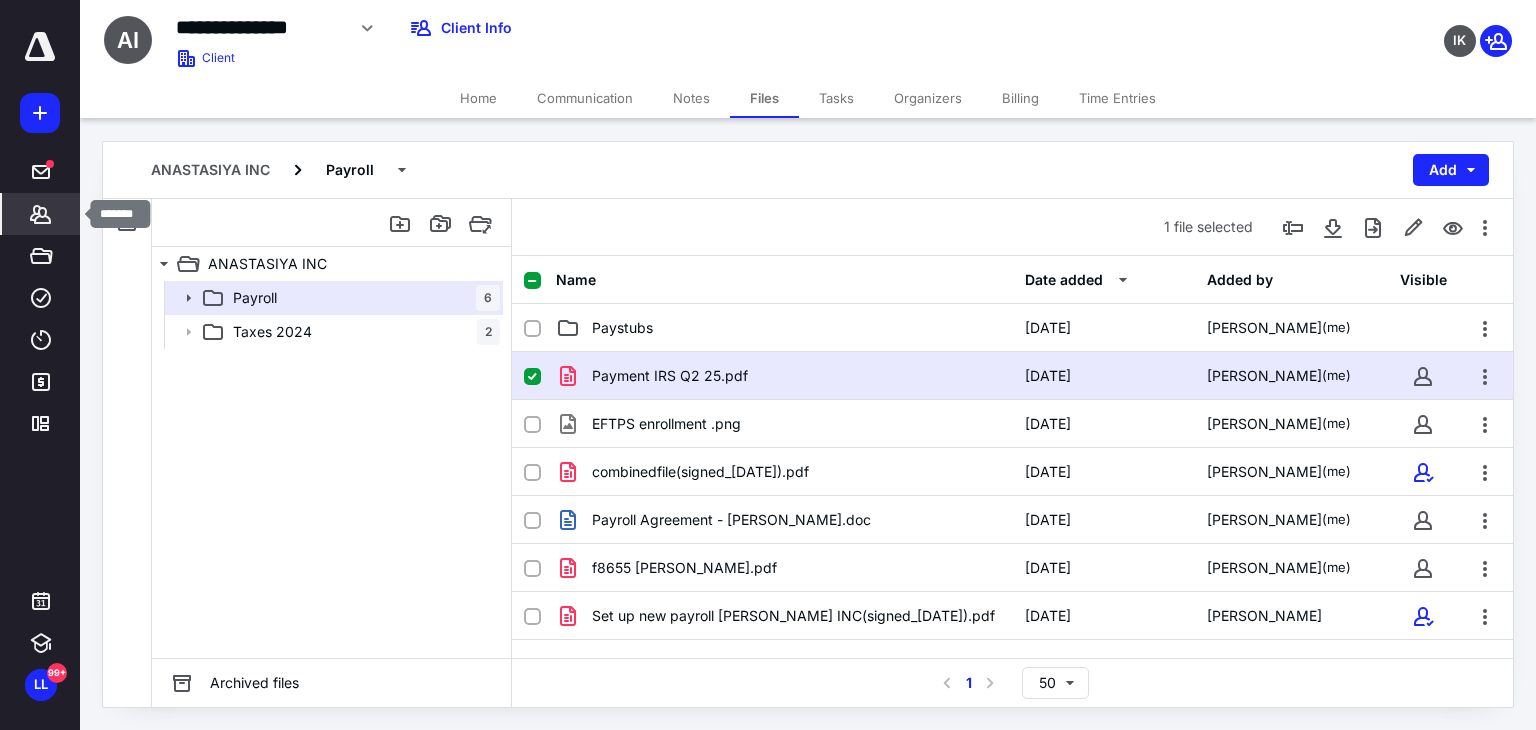 click 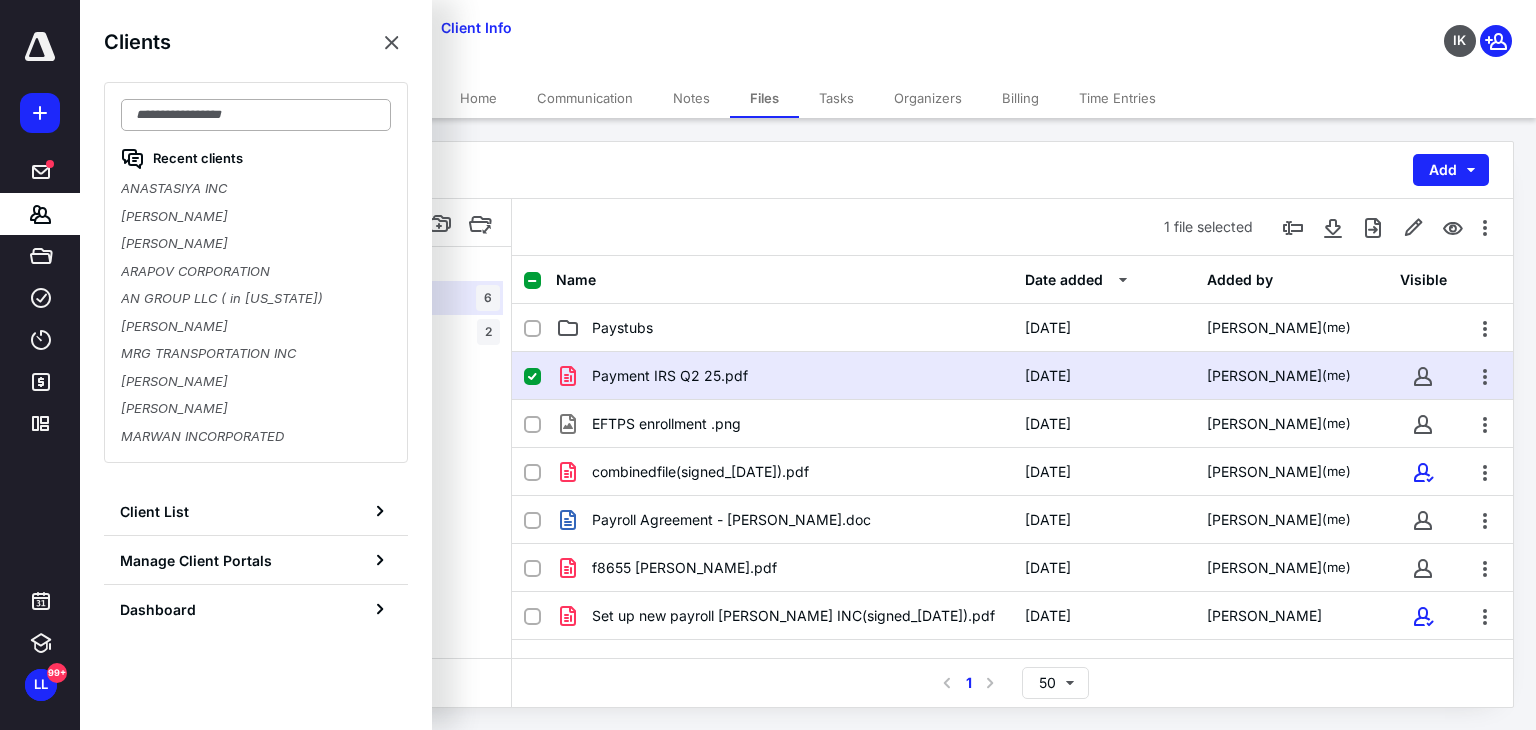 click at bounding box center [256, 115] 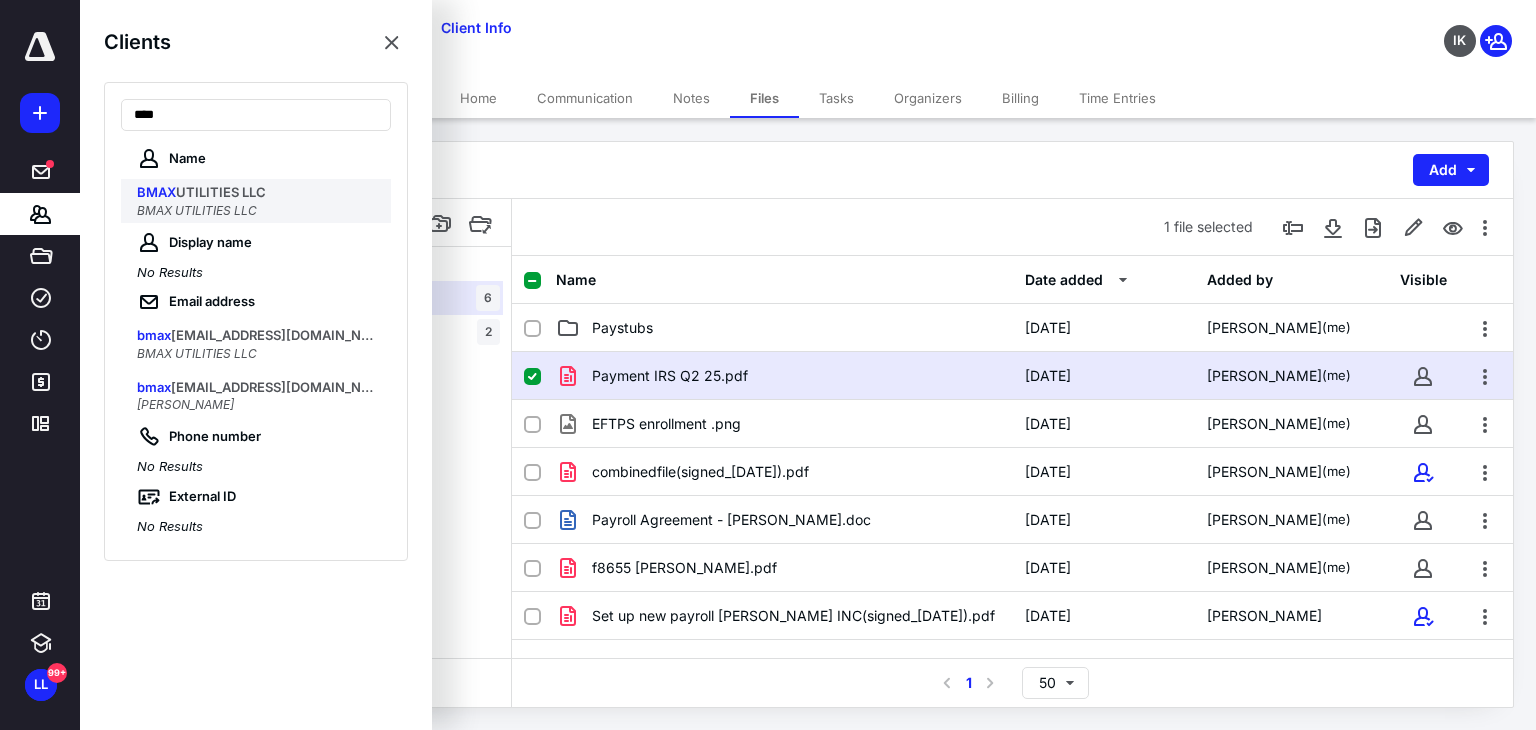 type on "****" 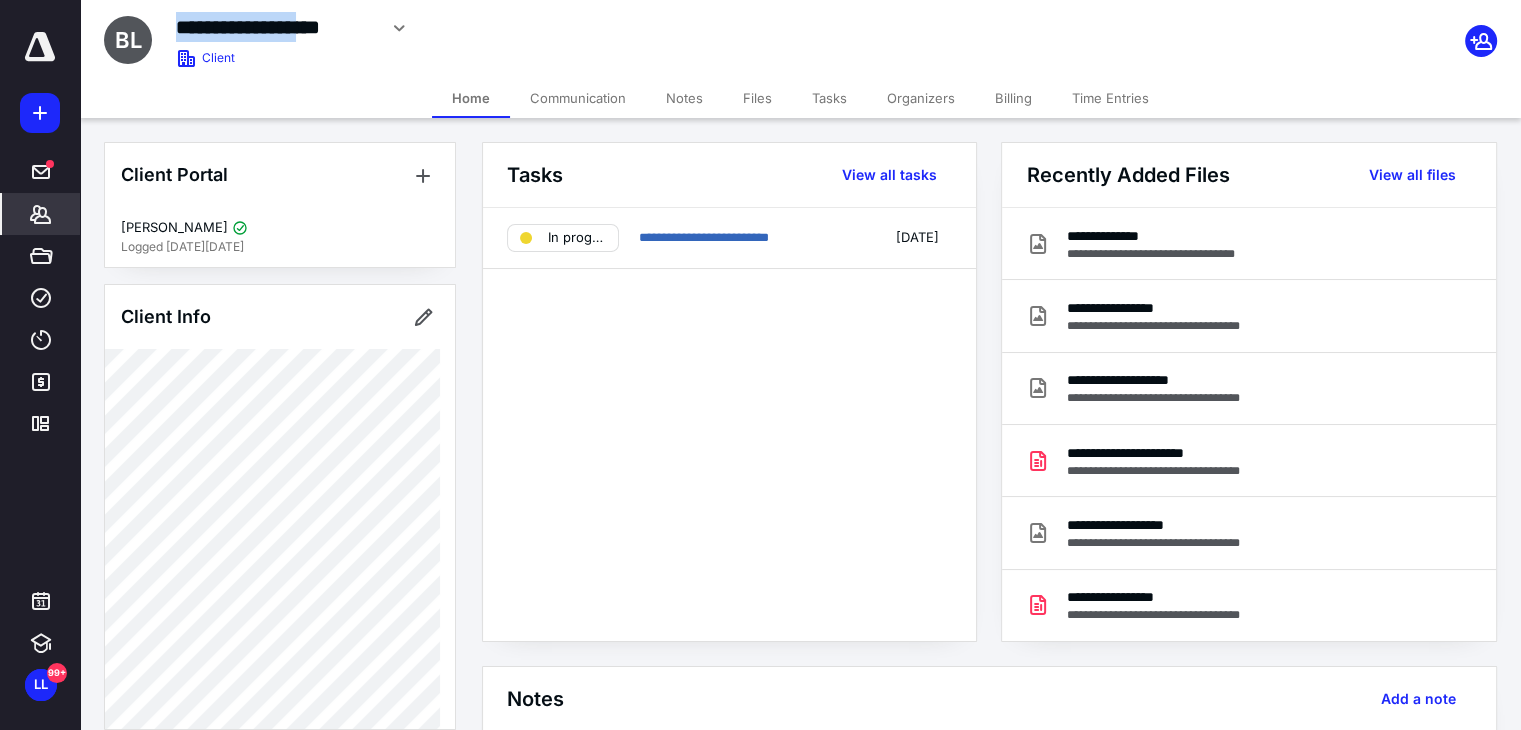 drag, startPoint x: 177, startPoint y: 25, endPoint x: 316, endPoint y: 43, distance: 140.16063 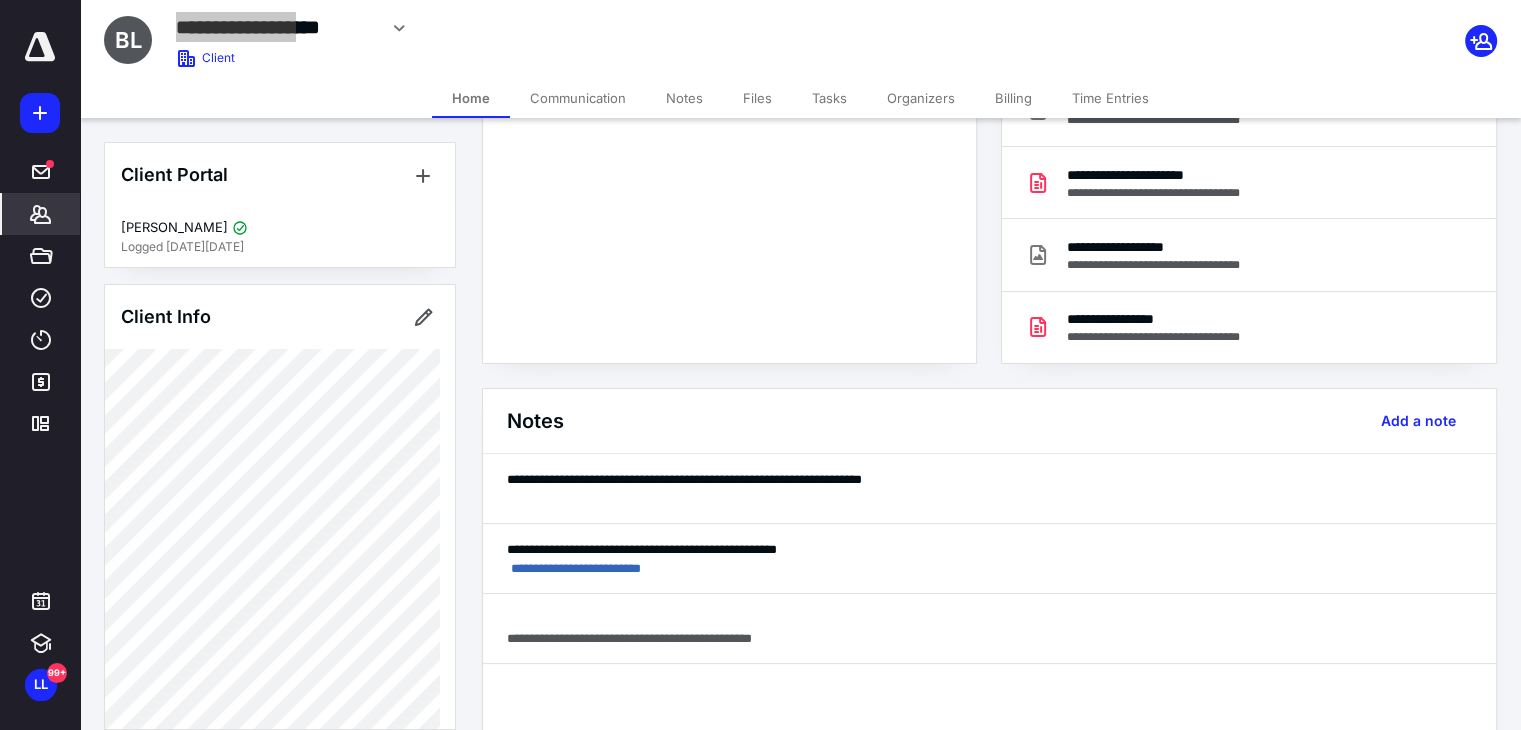 scroll, scrollTop: 300, scrollLeft: 0, axis: vertical 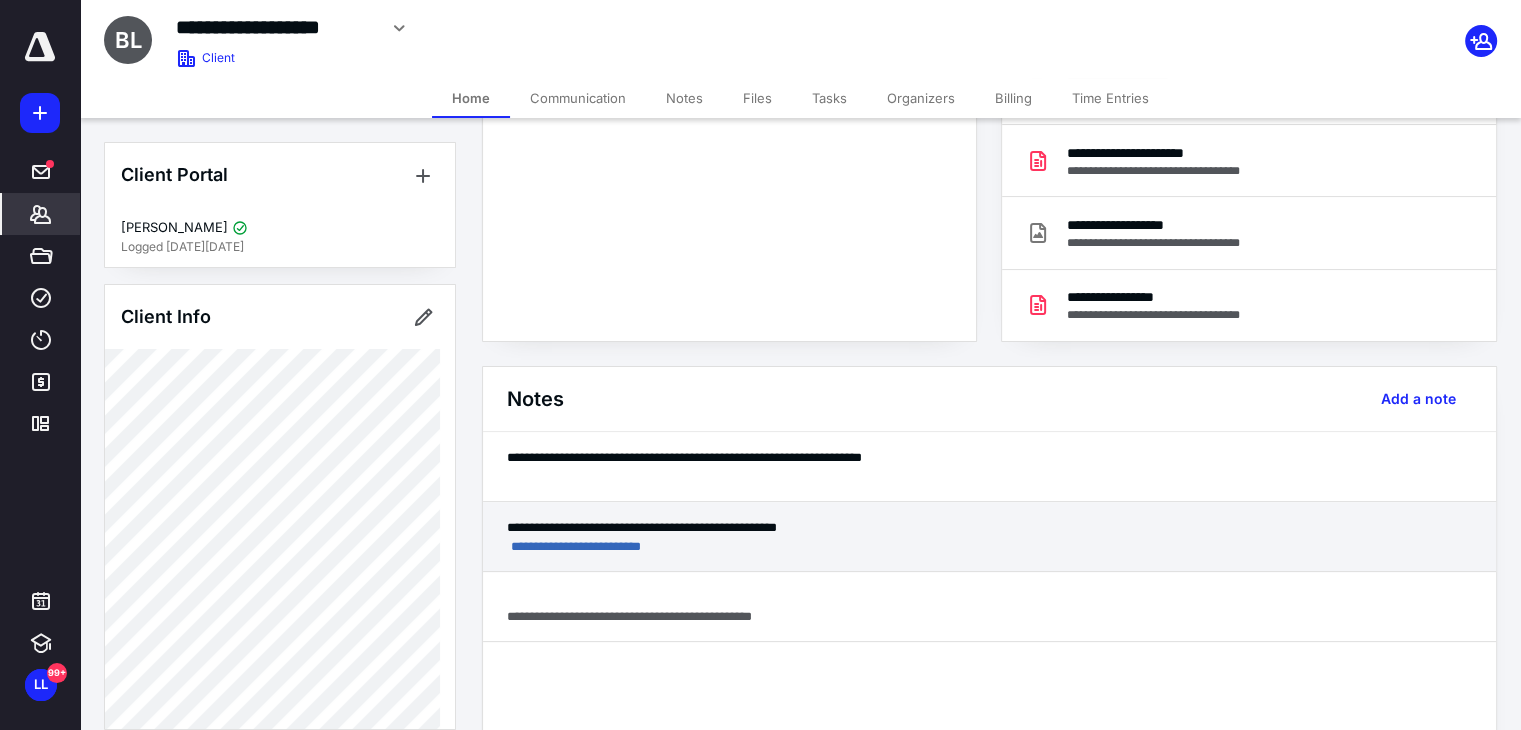 click on "**********" at bounding box center [989, 546] 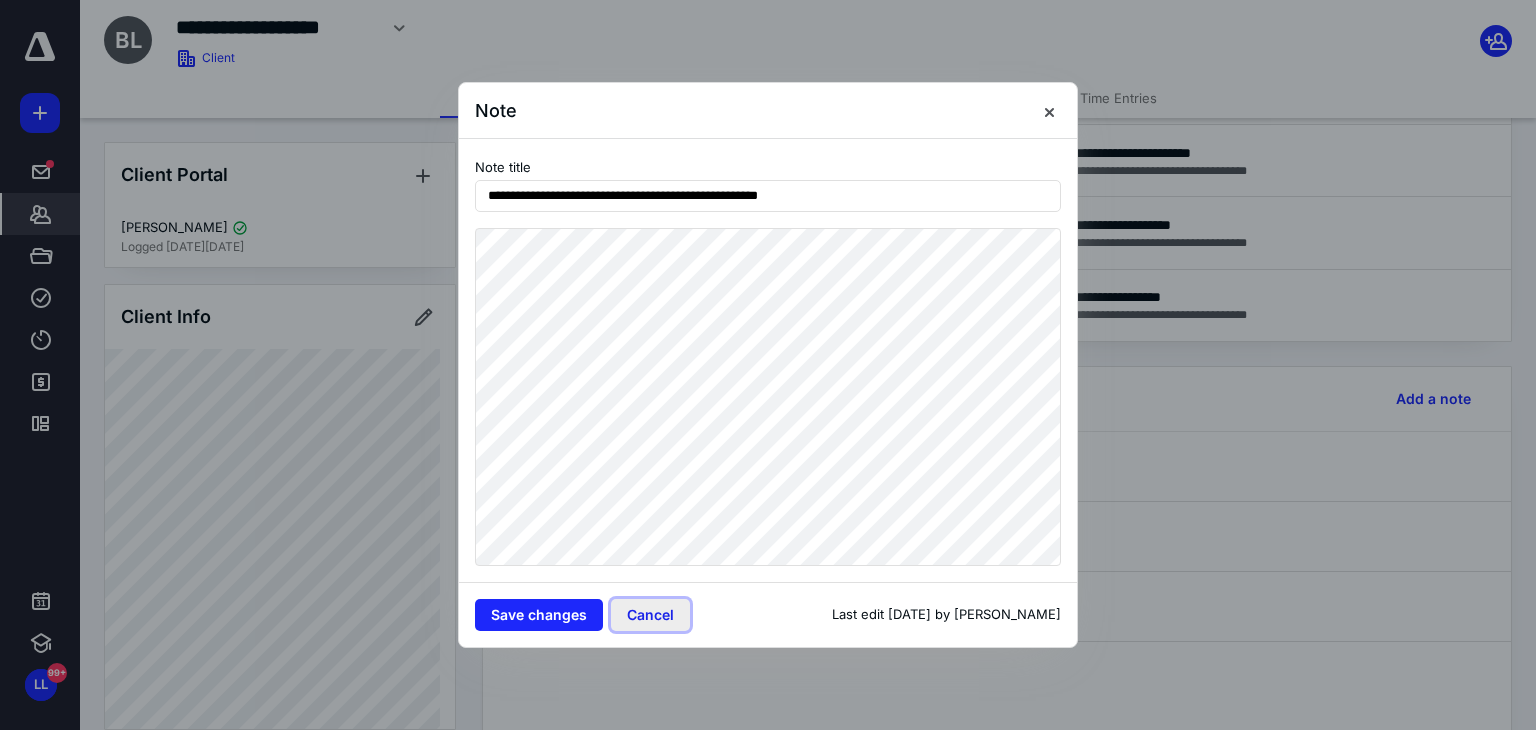 click on "Cancel" at bounding box center (650, 615) 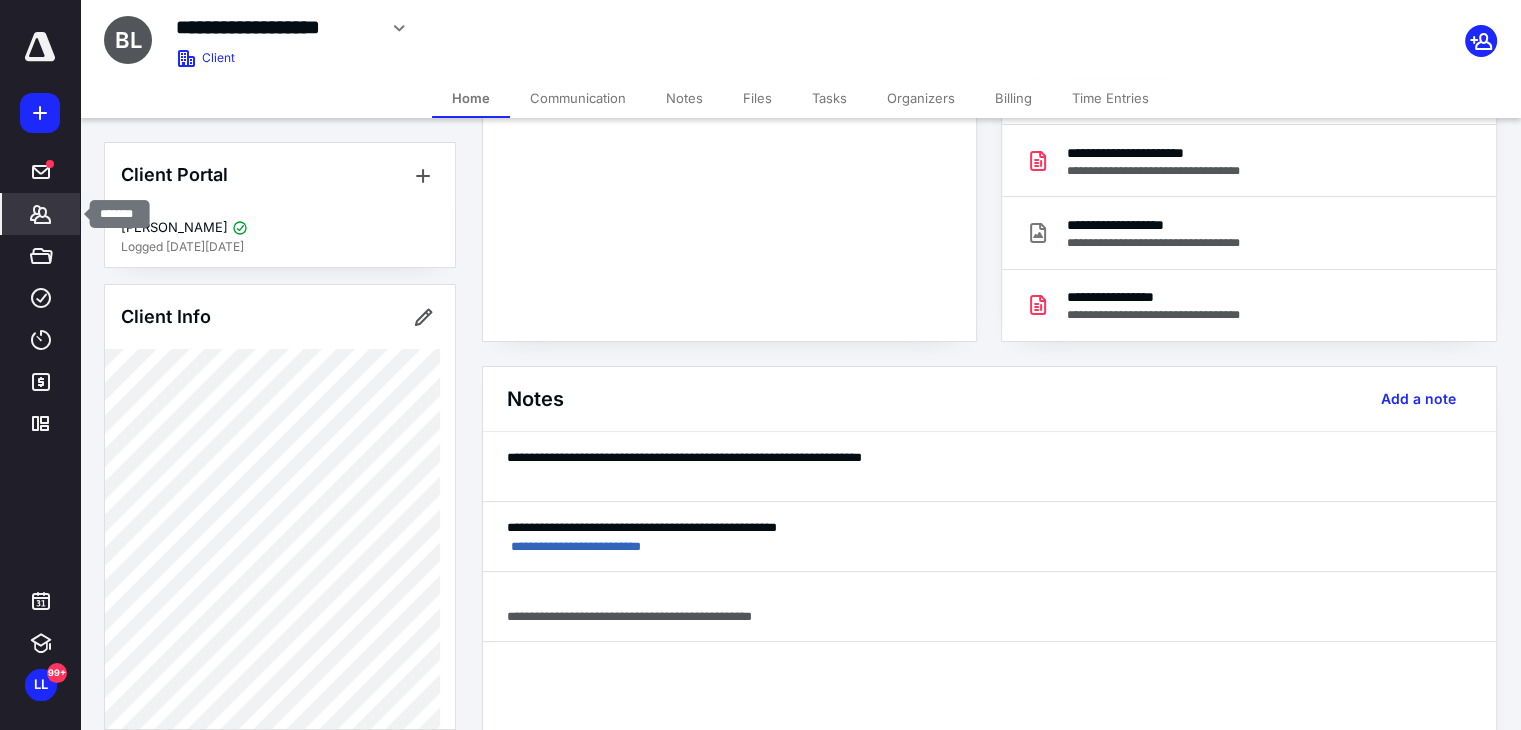 click 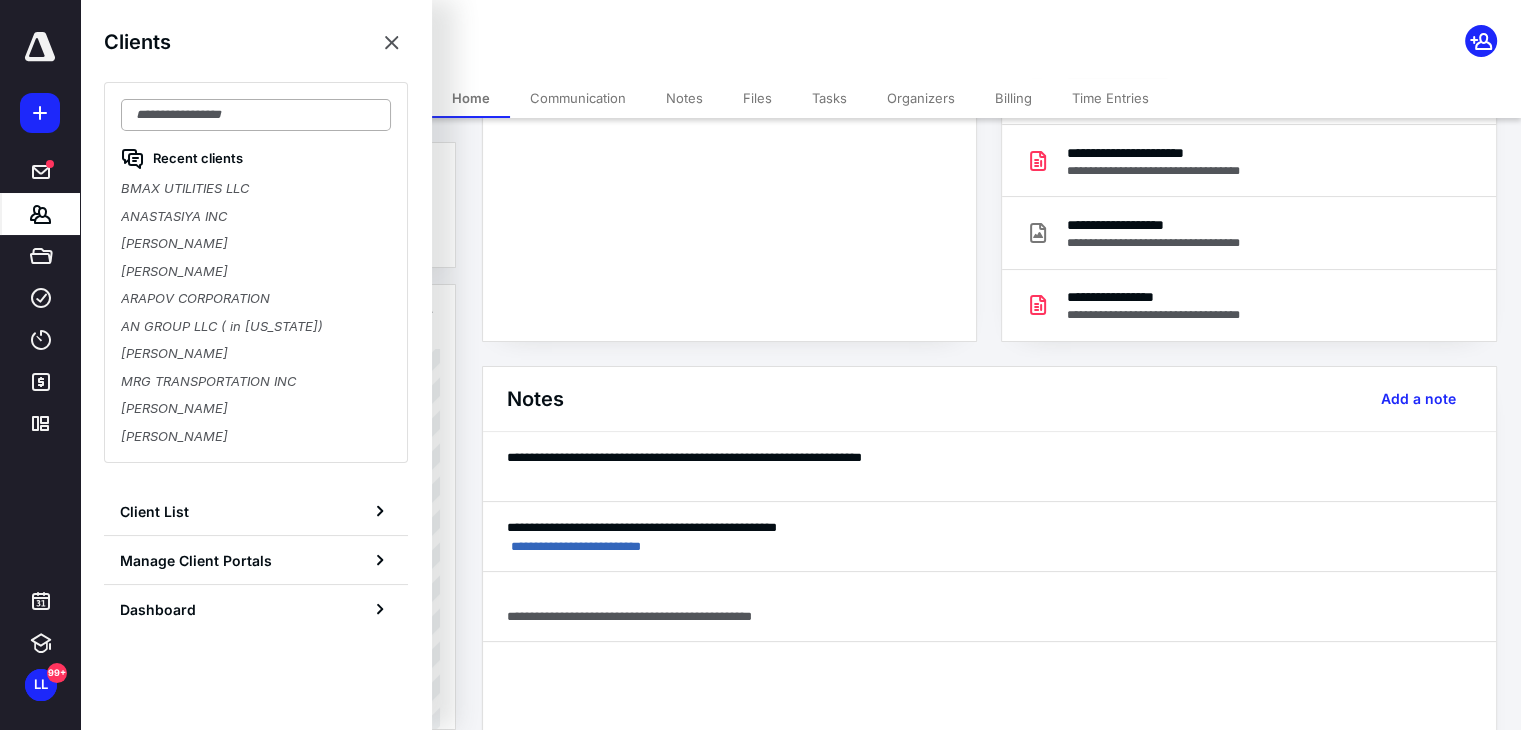 click at bounding box center (256, 115) 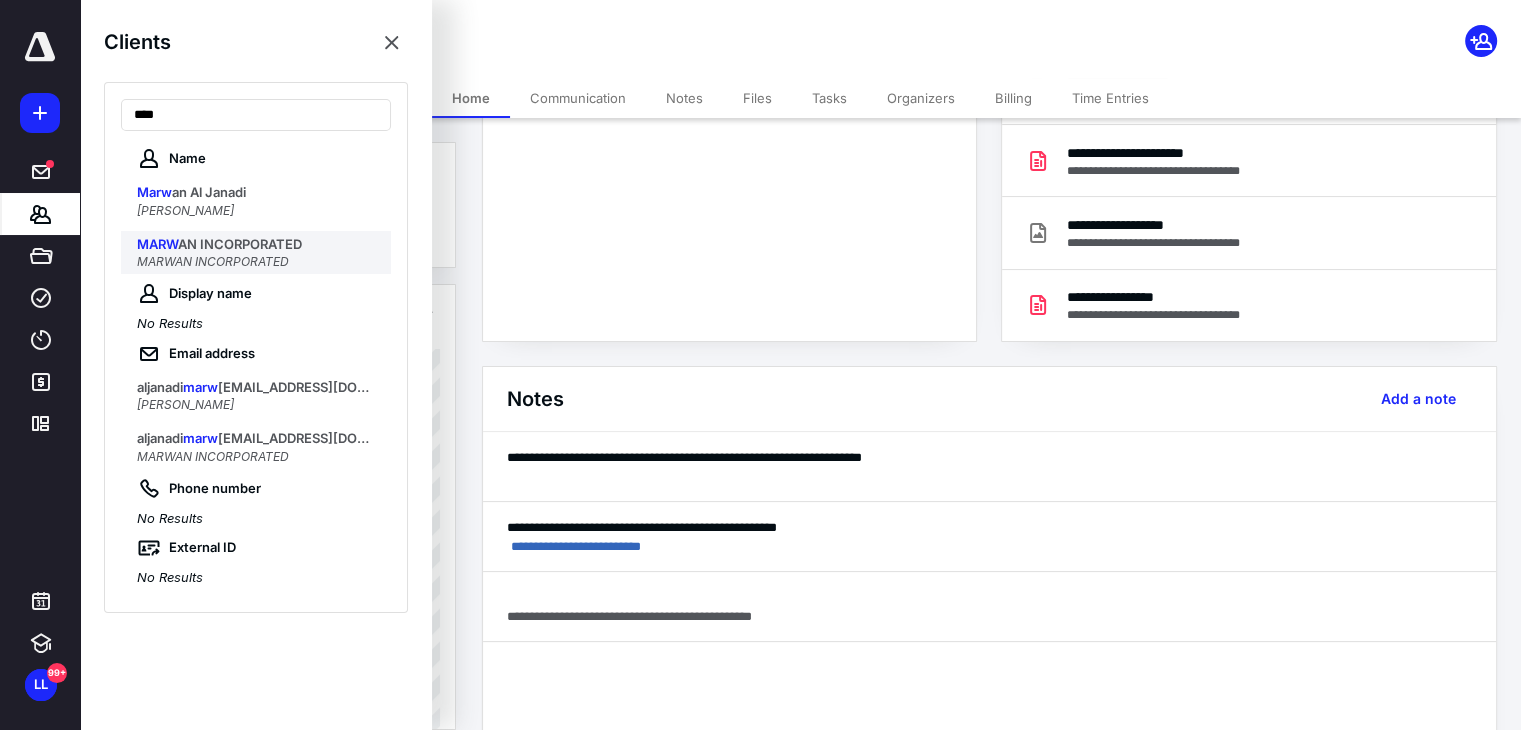 type on "****" 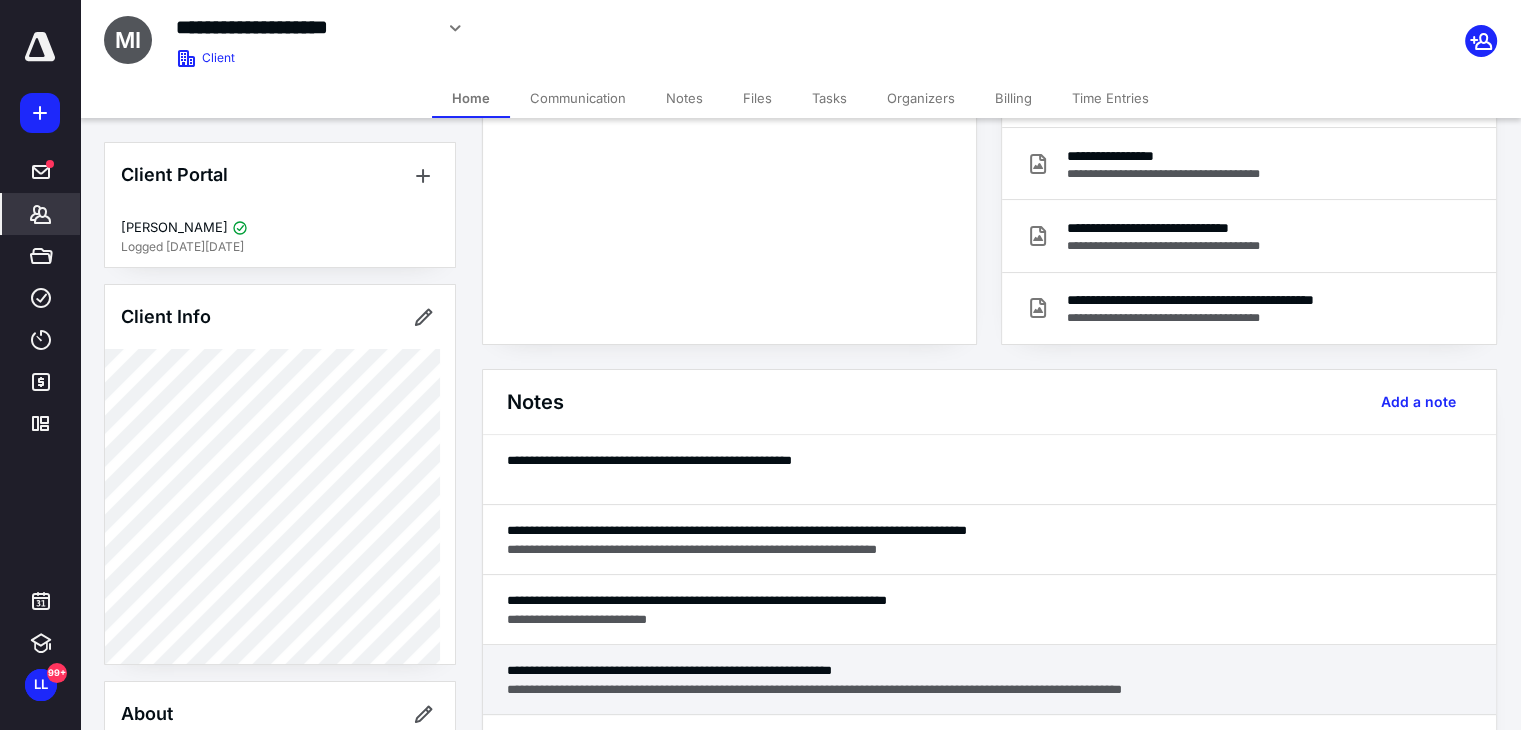 scroll, scrollTop: 500, scrollLeft: 0, axis: vertical 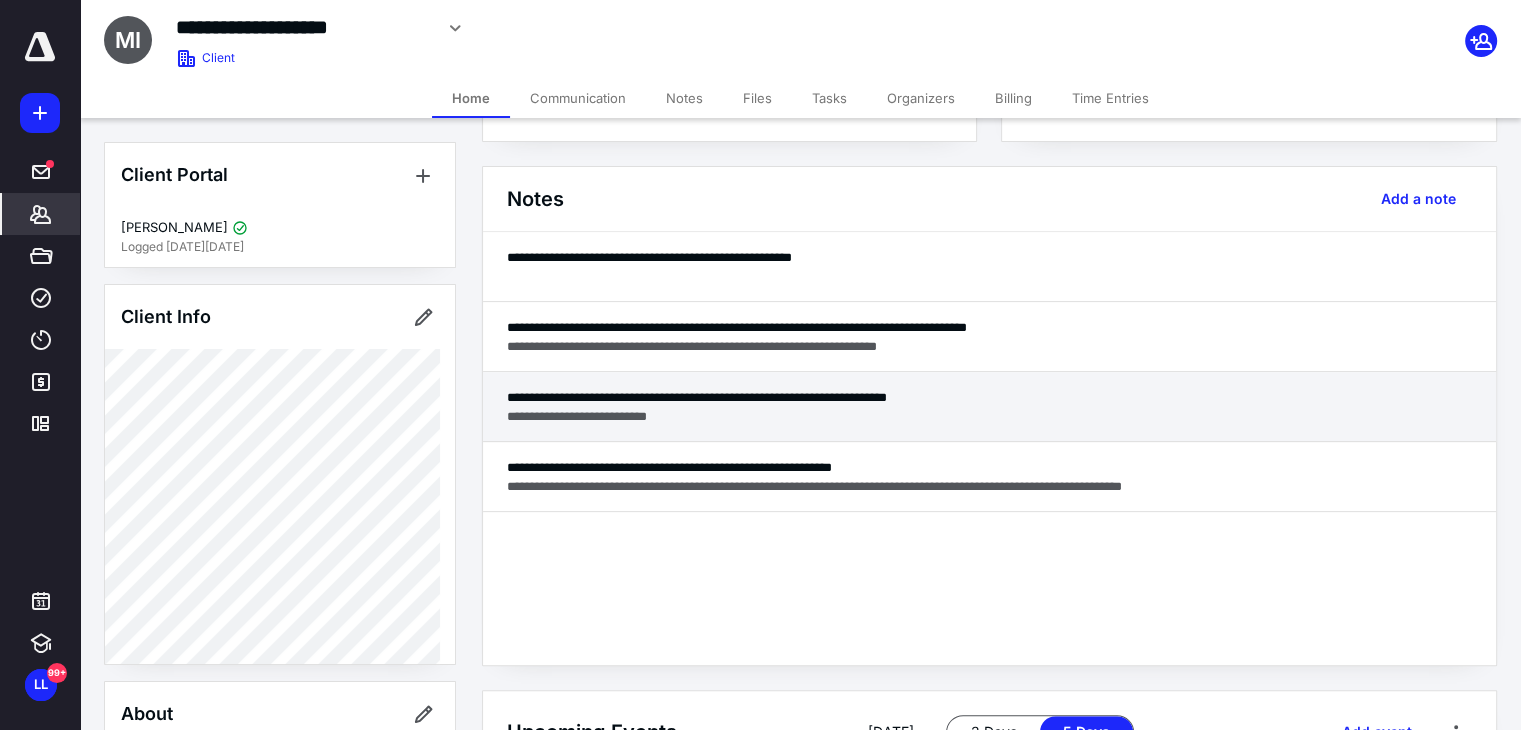 click on "**********" at bounding box center (989, 407) 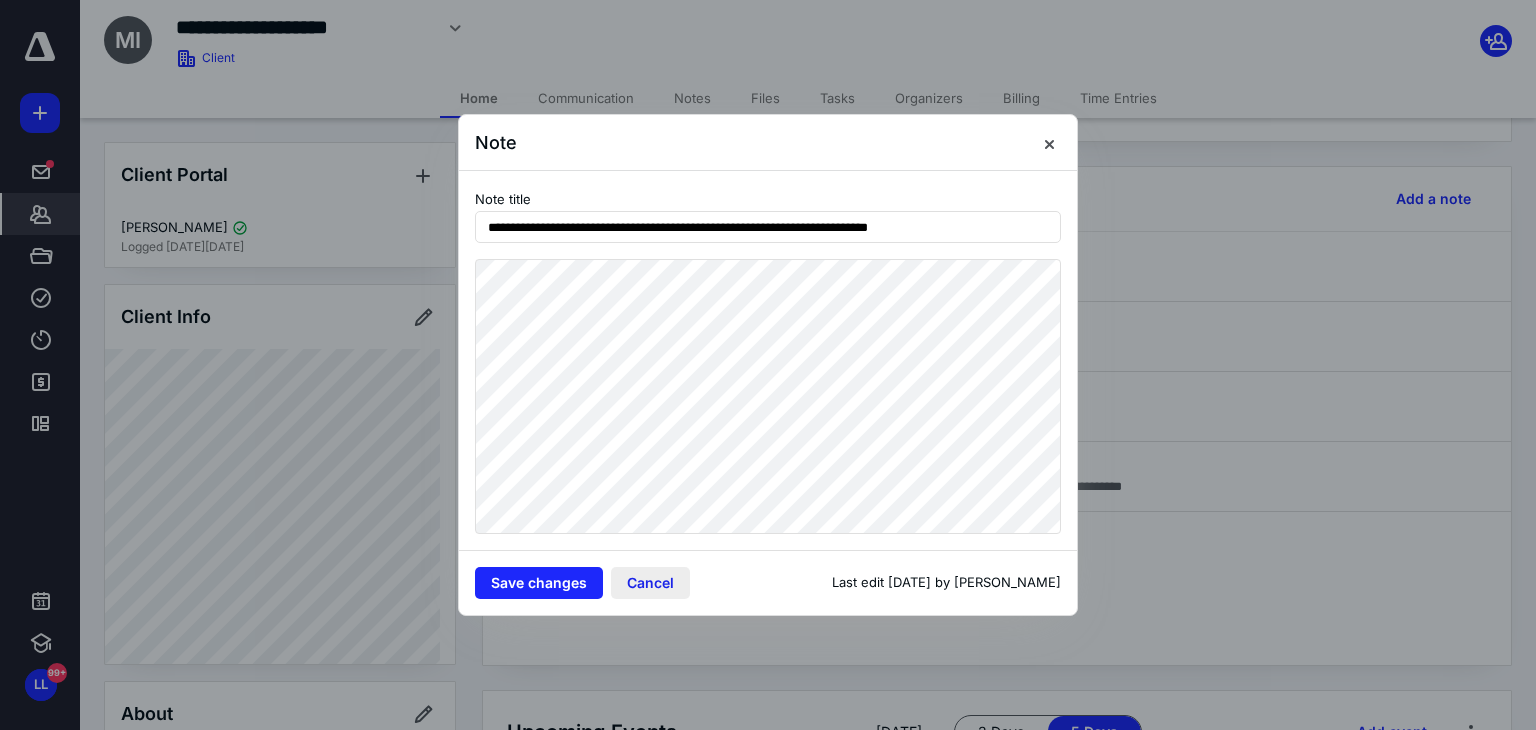 click on "Cancel" at bounding box center [650, 583] 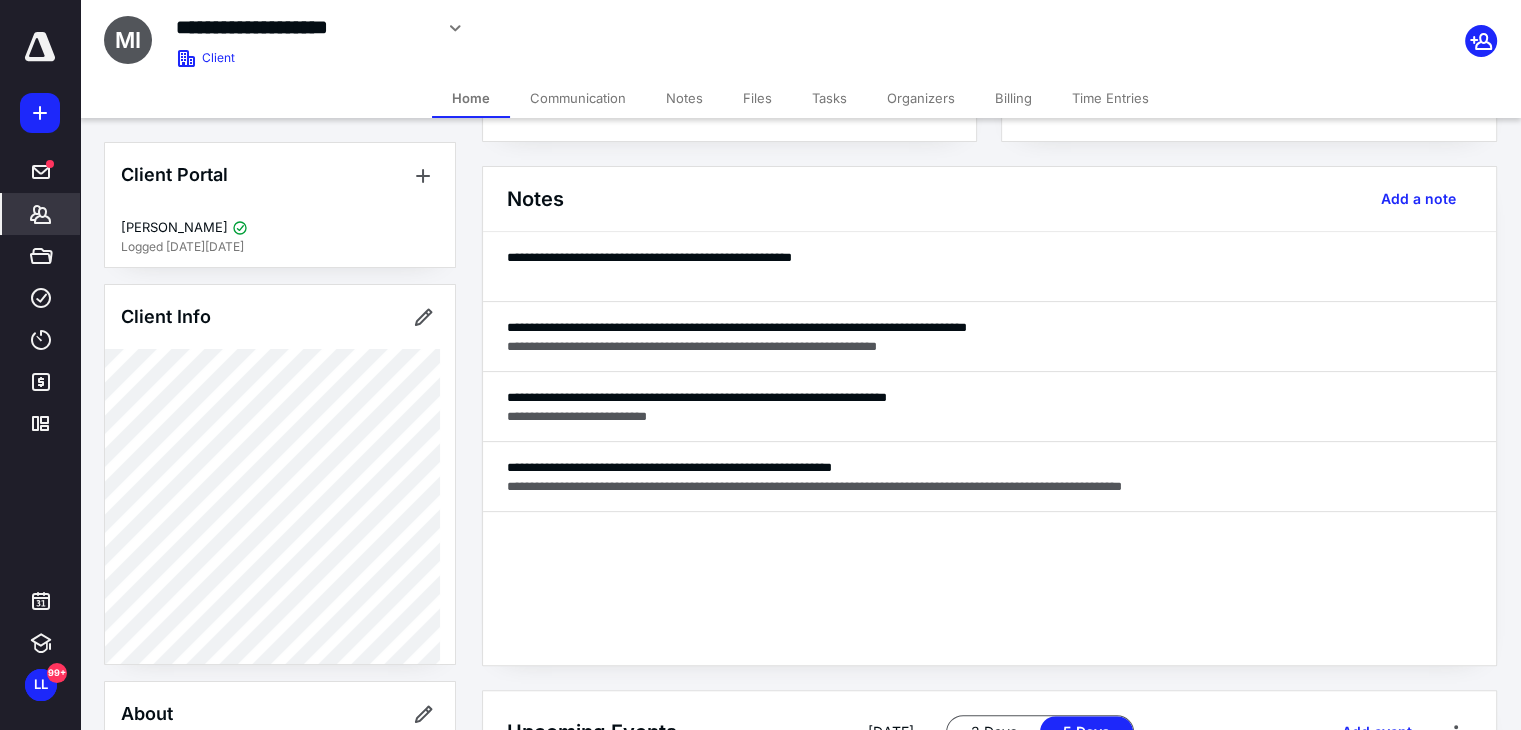 click 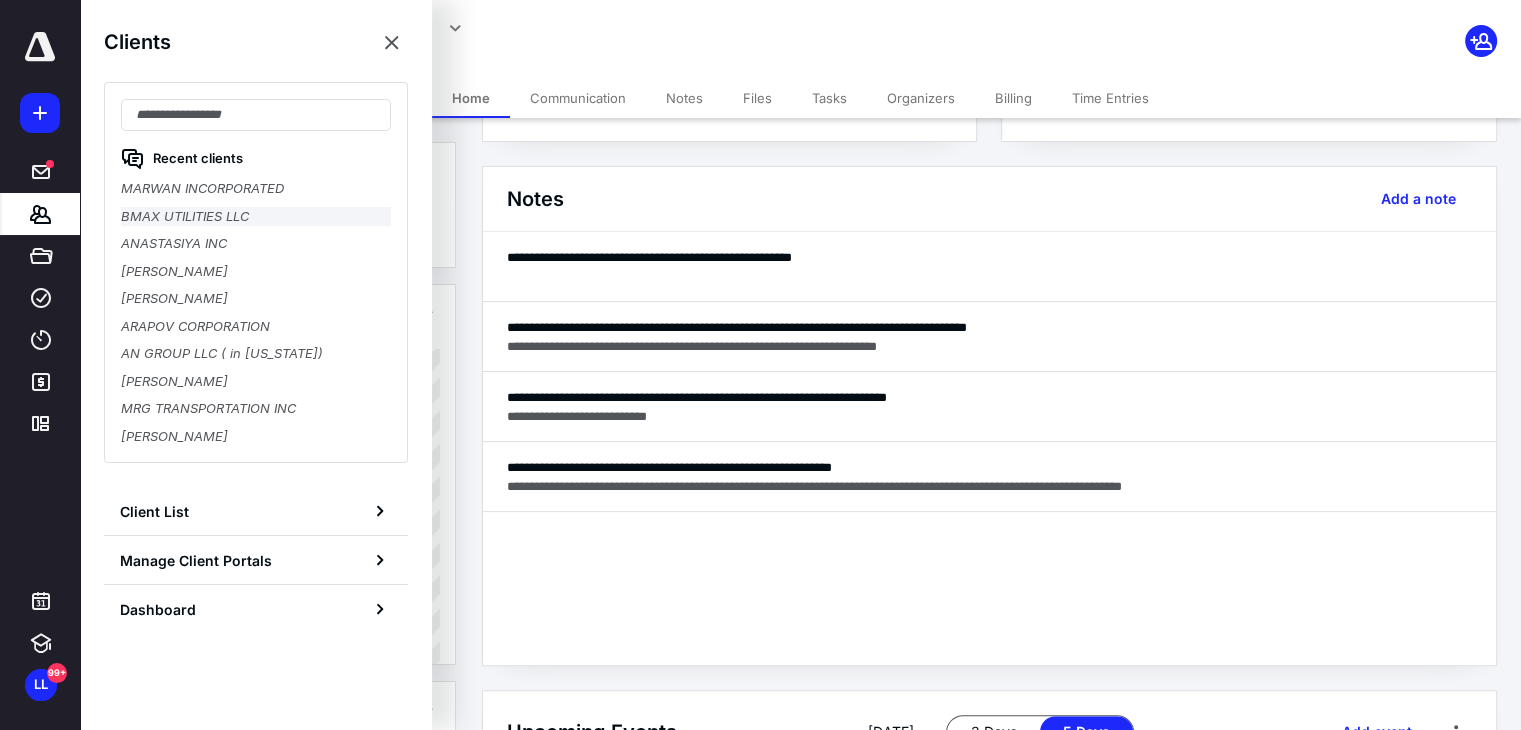 click on "BMAX UTILITIES LLC" at bounding box center [256, 217] 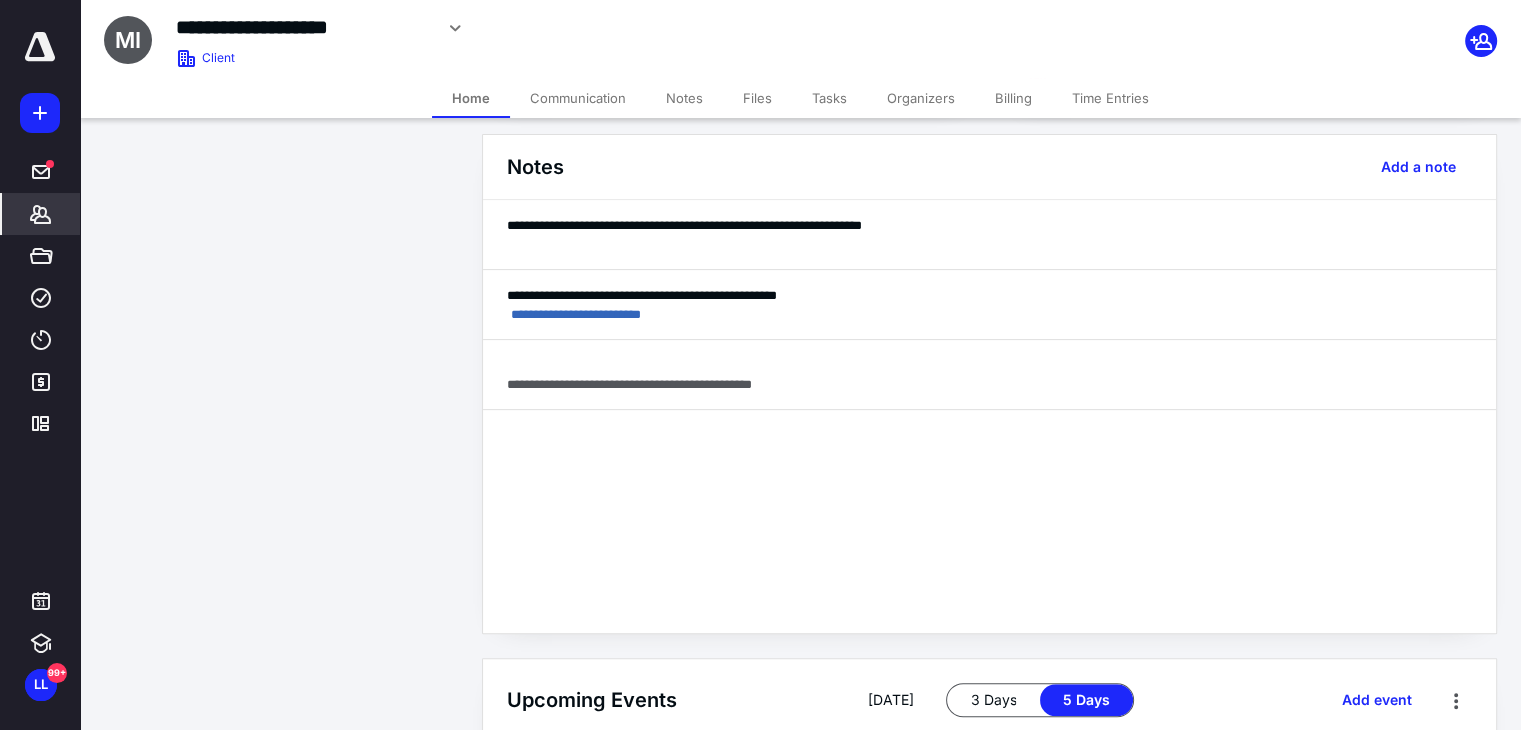scroll, scrollTop: 500, scrollLeft: 0, axis: vertical 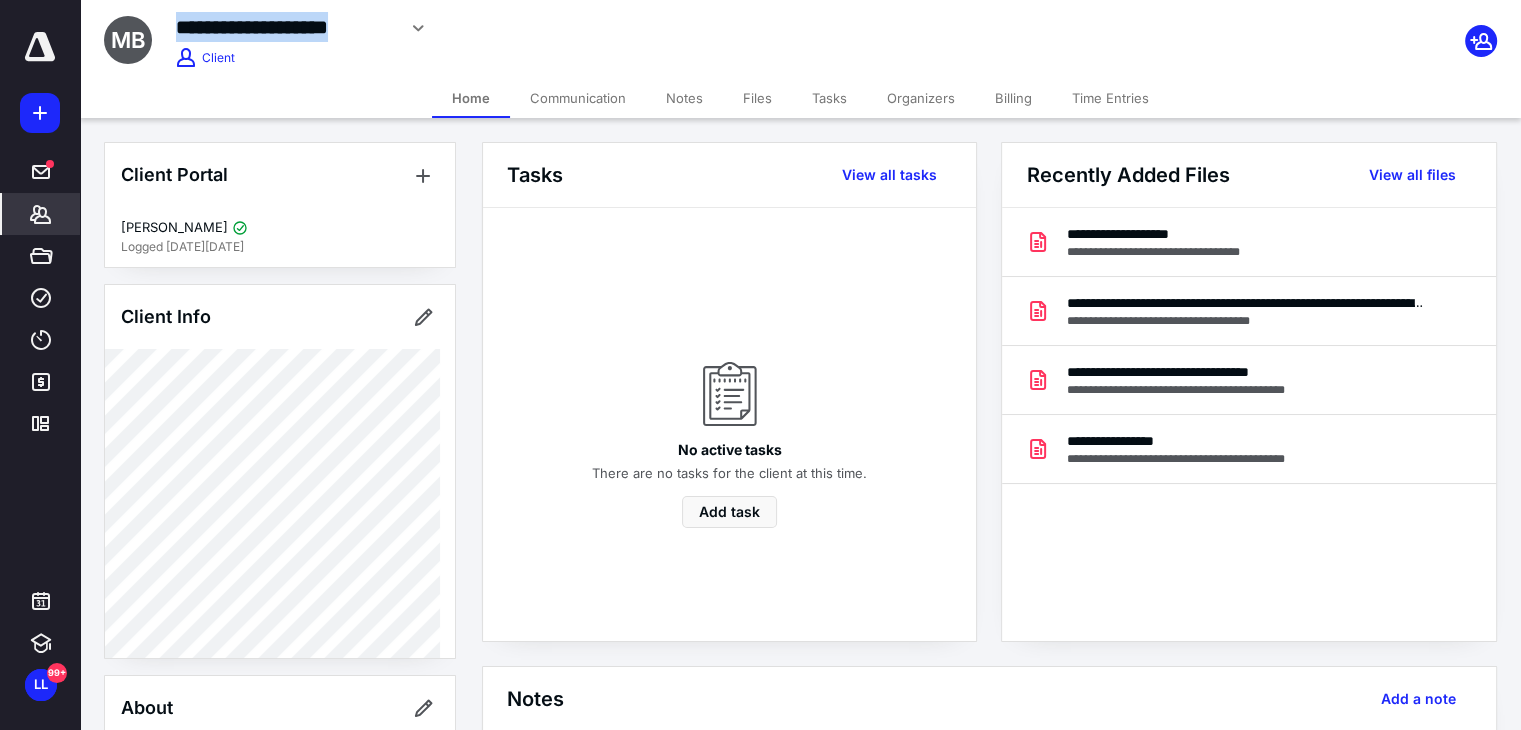 drag, startPoint x: 178, startPoint y: 27, endPoint x: 389, endPoint y: 34, distance: 211.11609 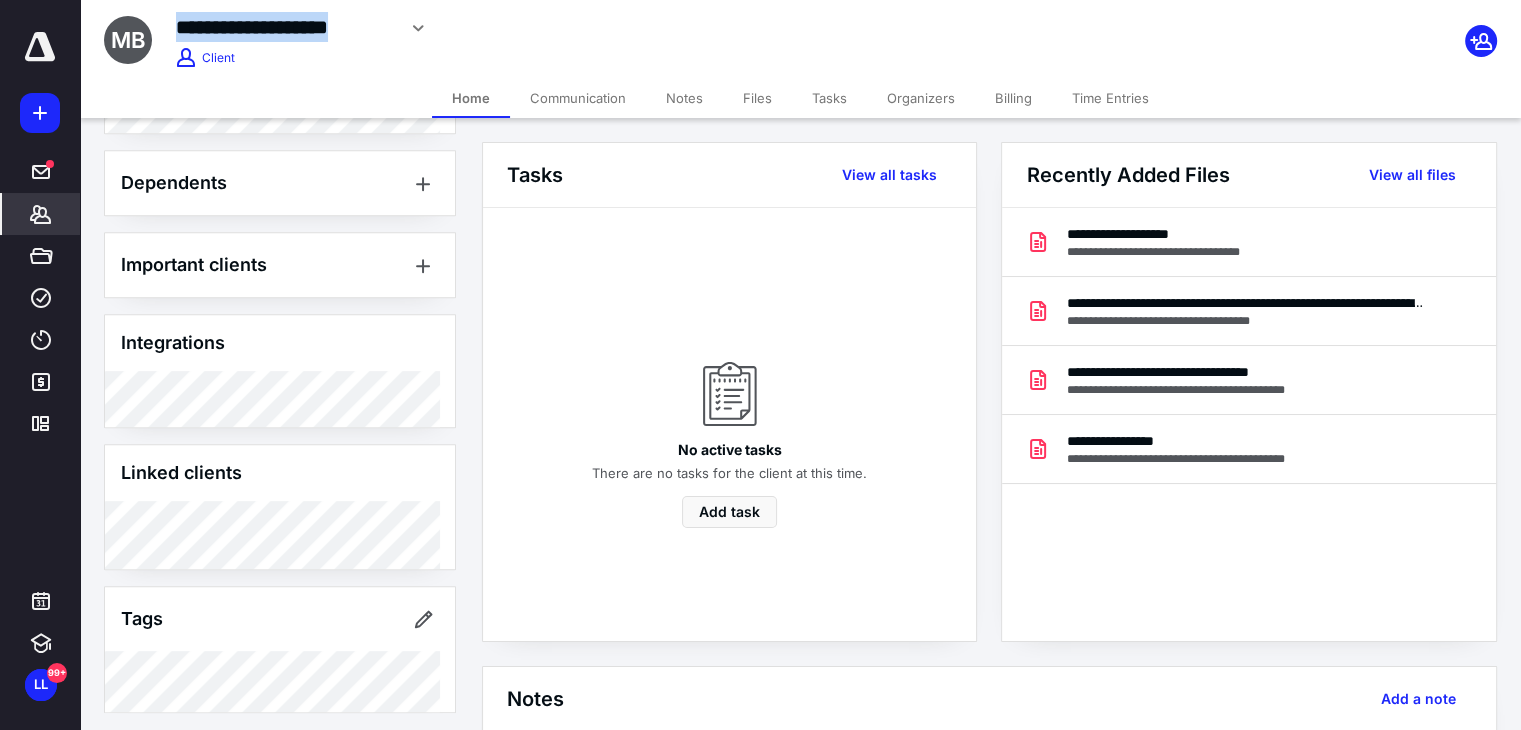 scroll, scrollTop: 951, scrollLeft: 0, axis: vertical 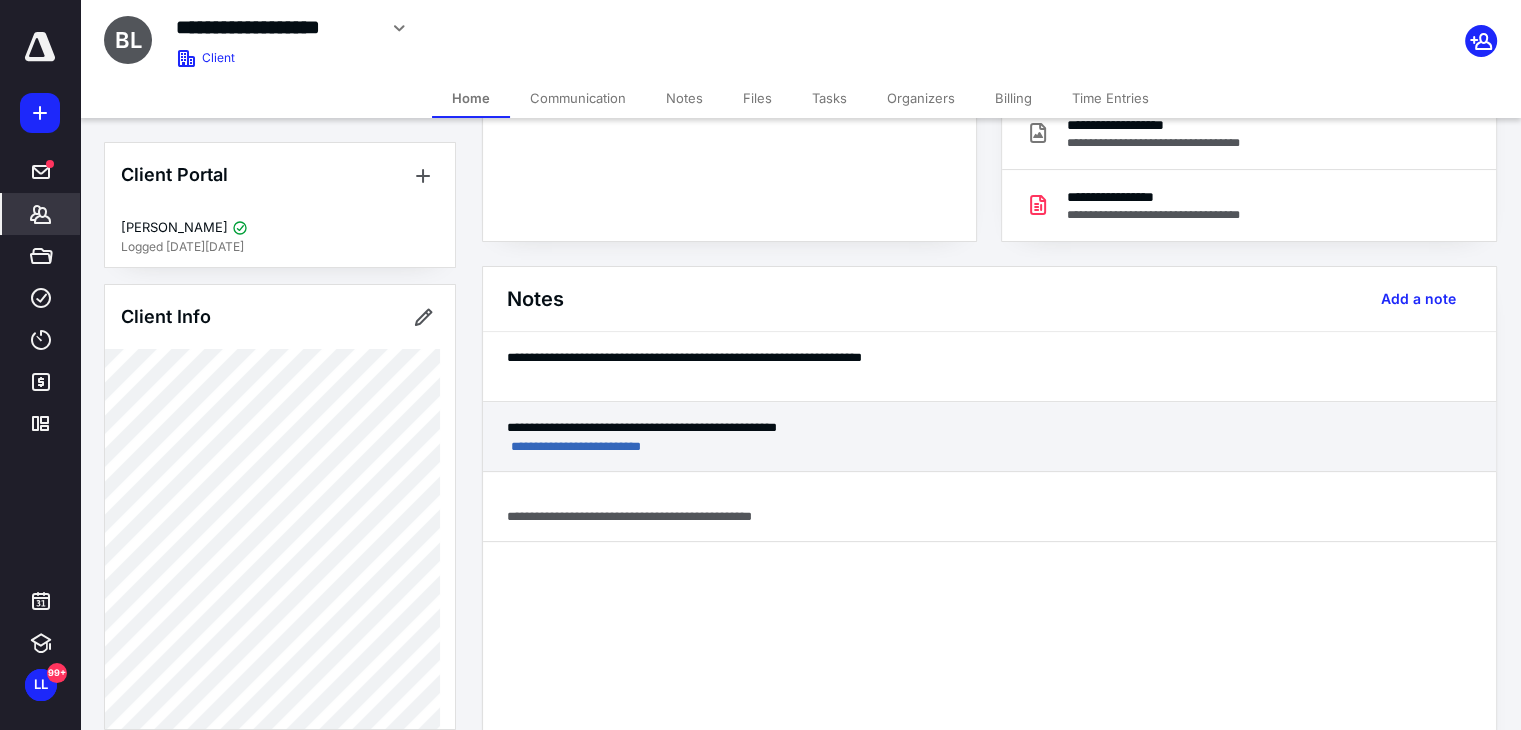 click on "**********" at bounding box center (989, 427) 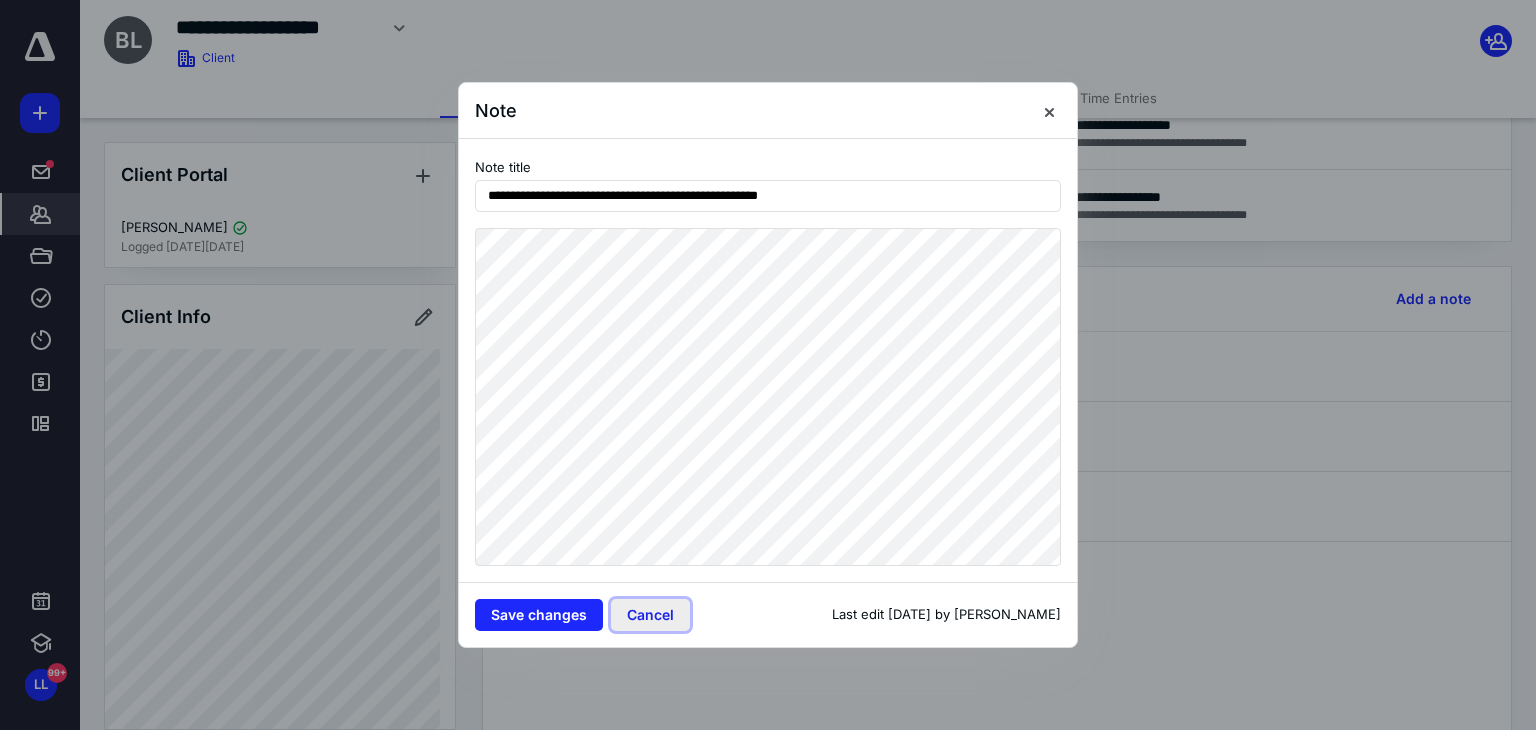 click on "Cancel" at bounding box center [650, 615] 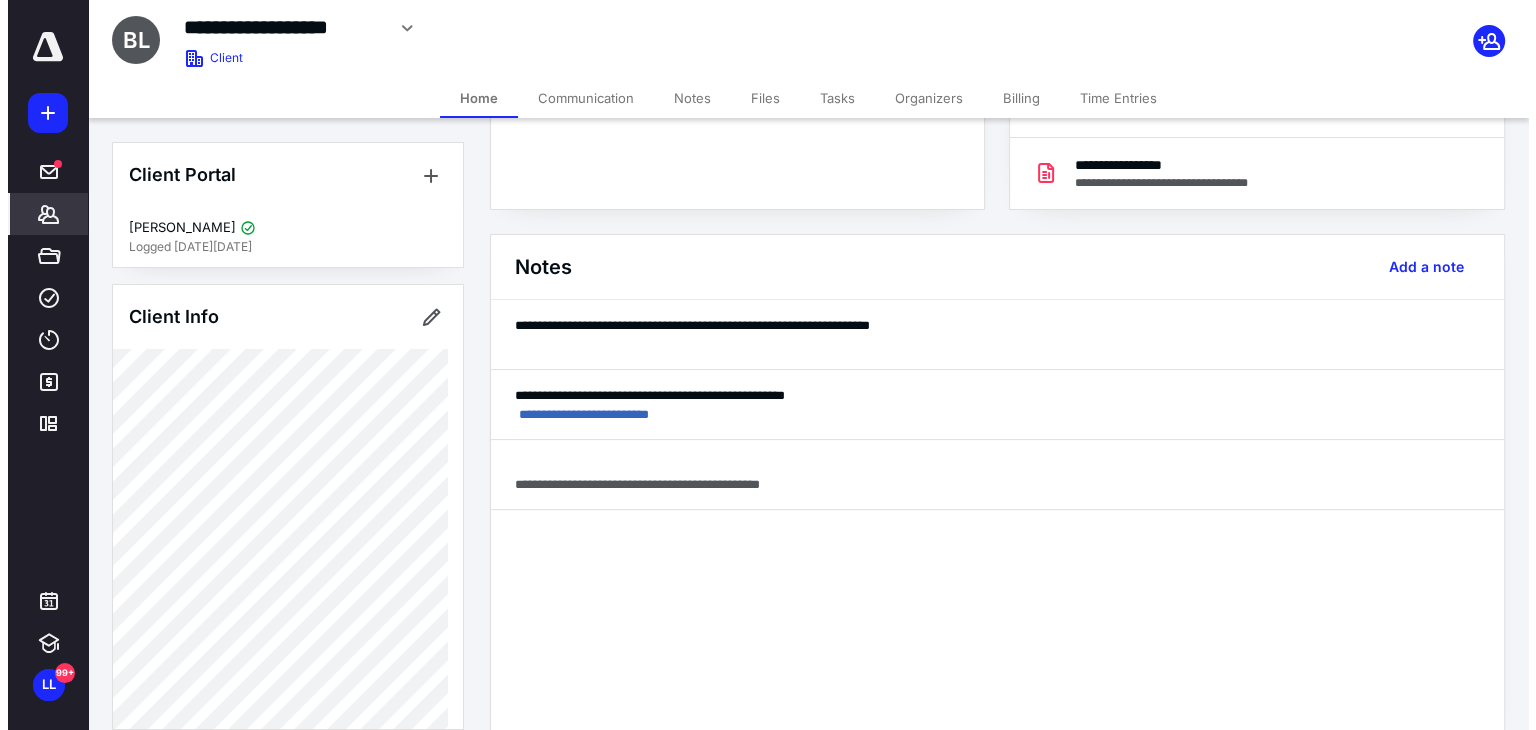 scroll, scrollTop: 400, scrollLeft: 0, axis: vertical 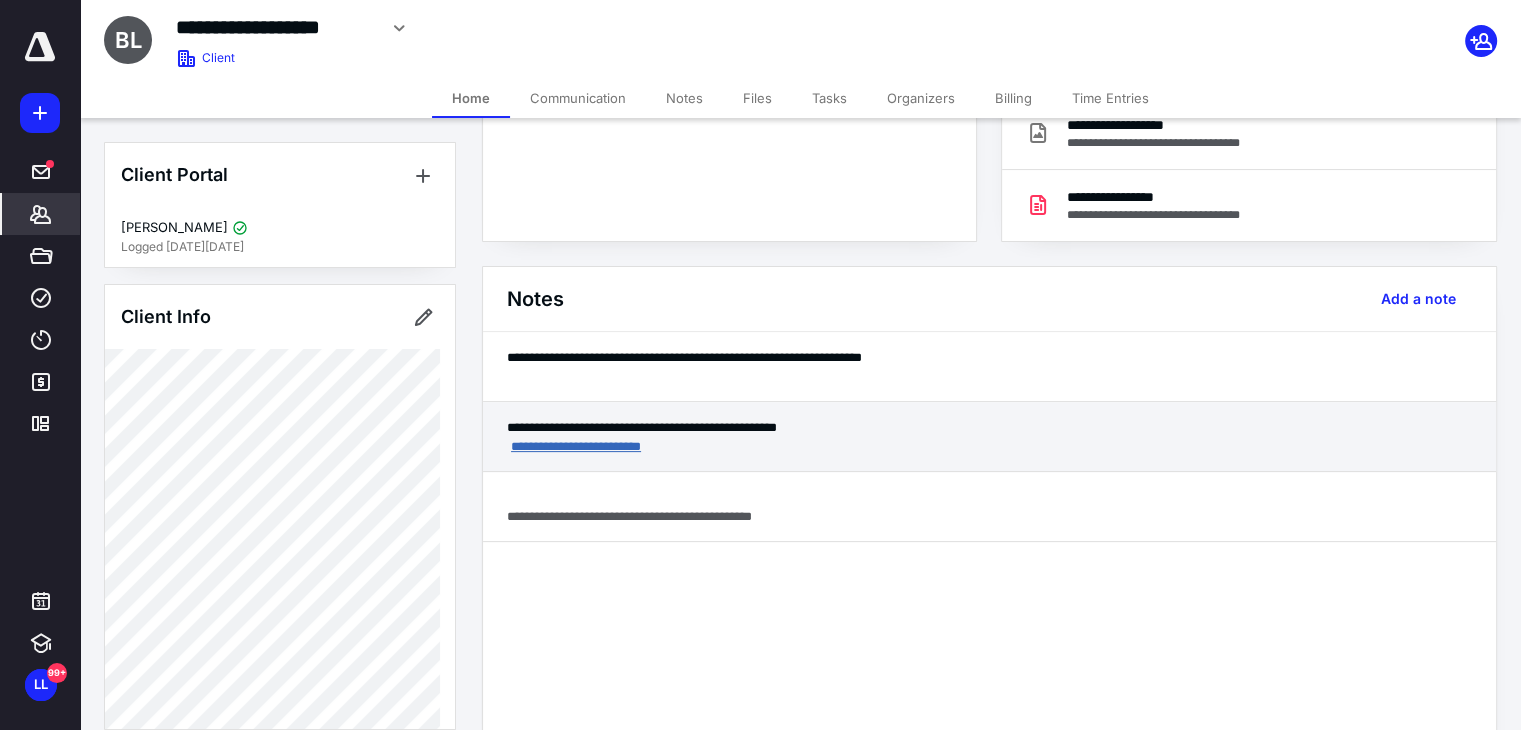 click on "**********" at bounding box center [576, 446] 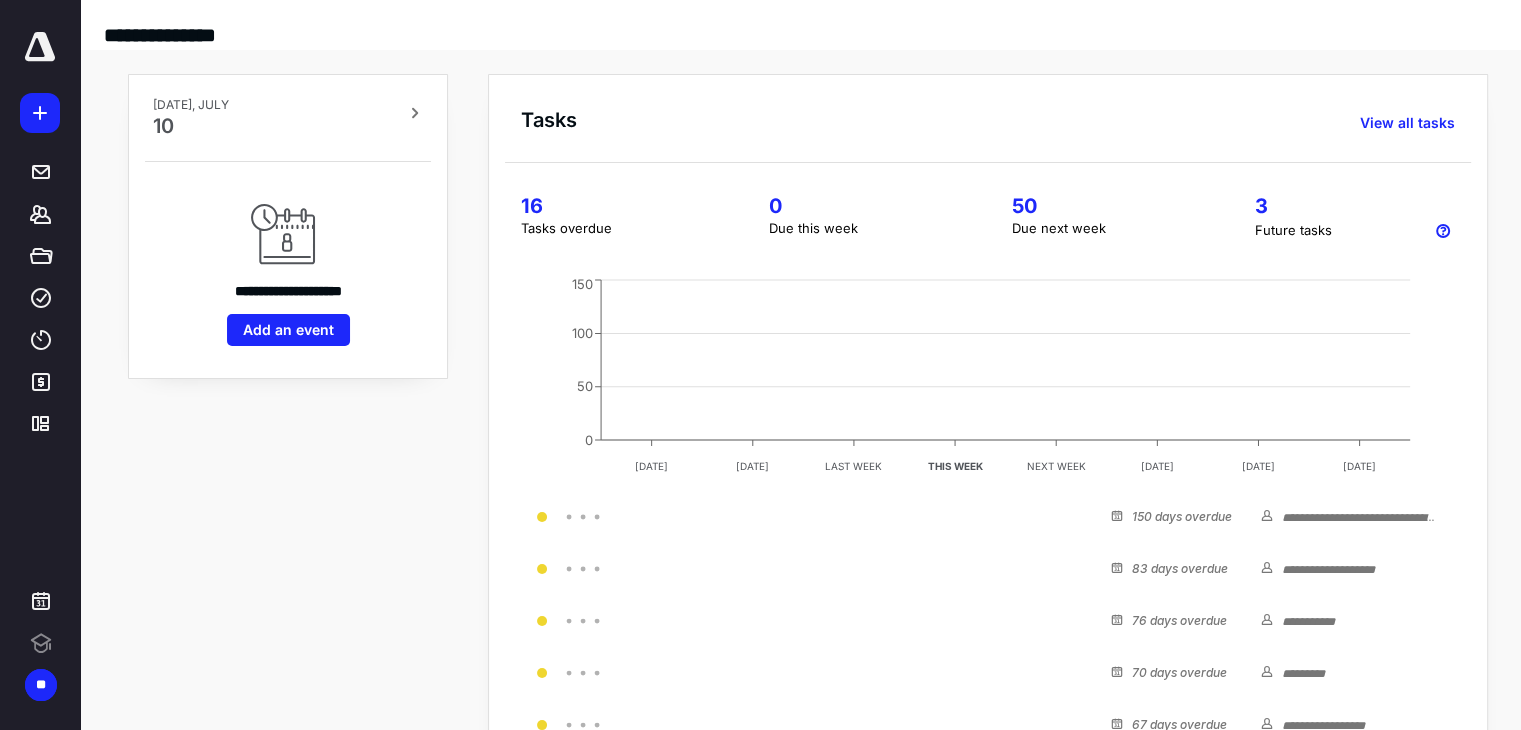 scroll, scrollTop: 0, scrollLeft: 0, axis: both 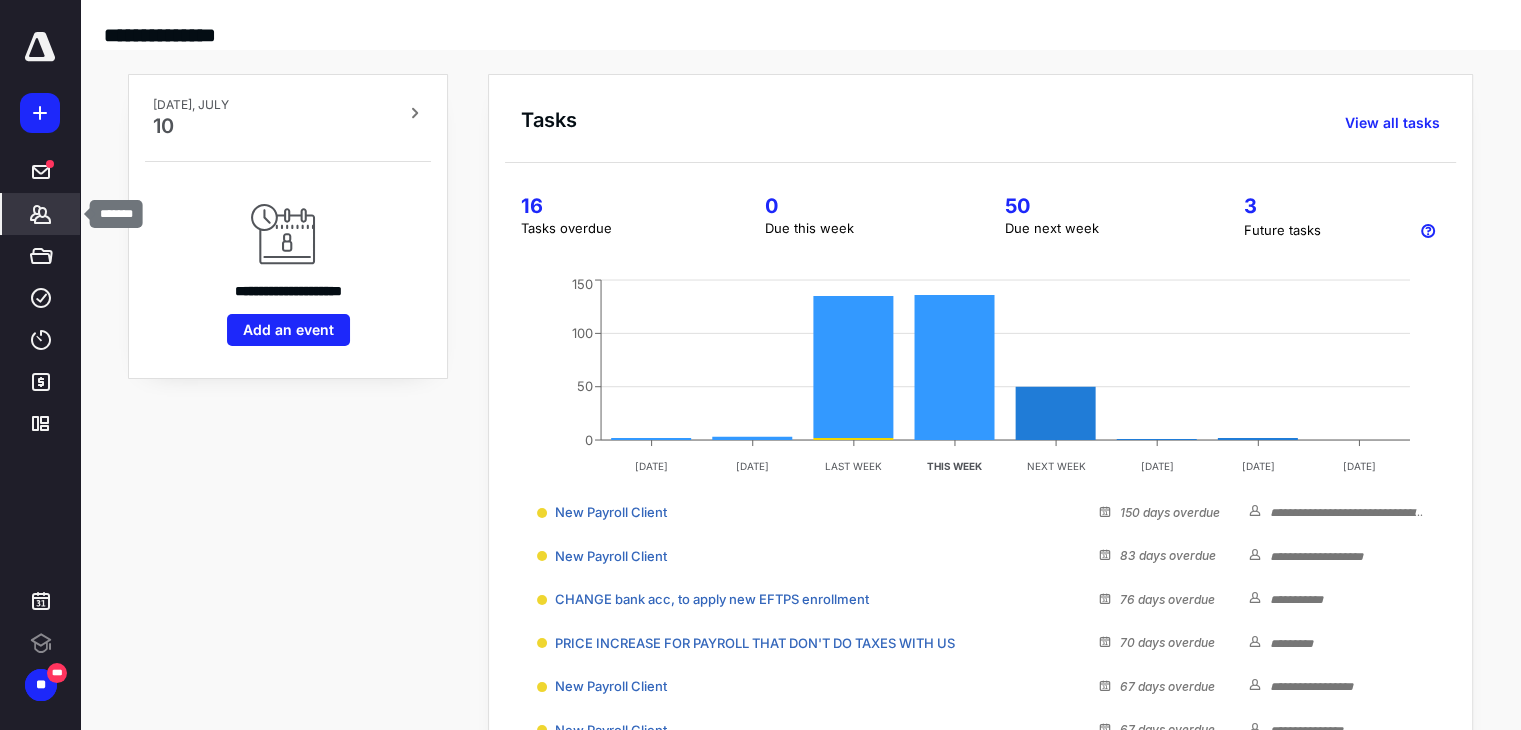 click 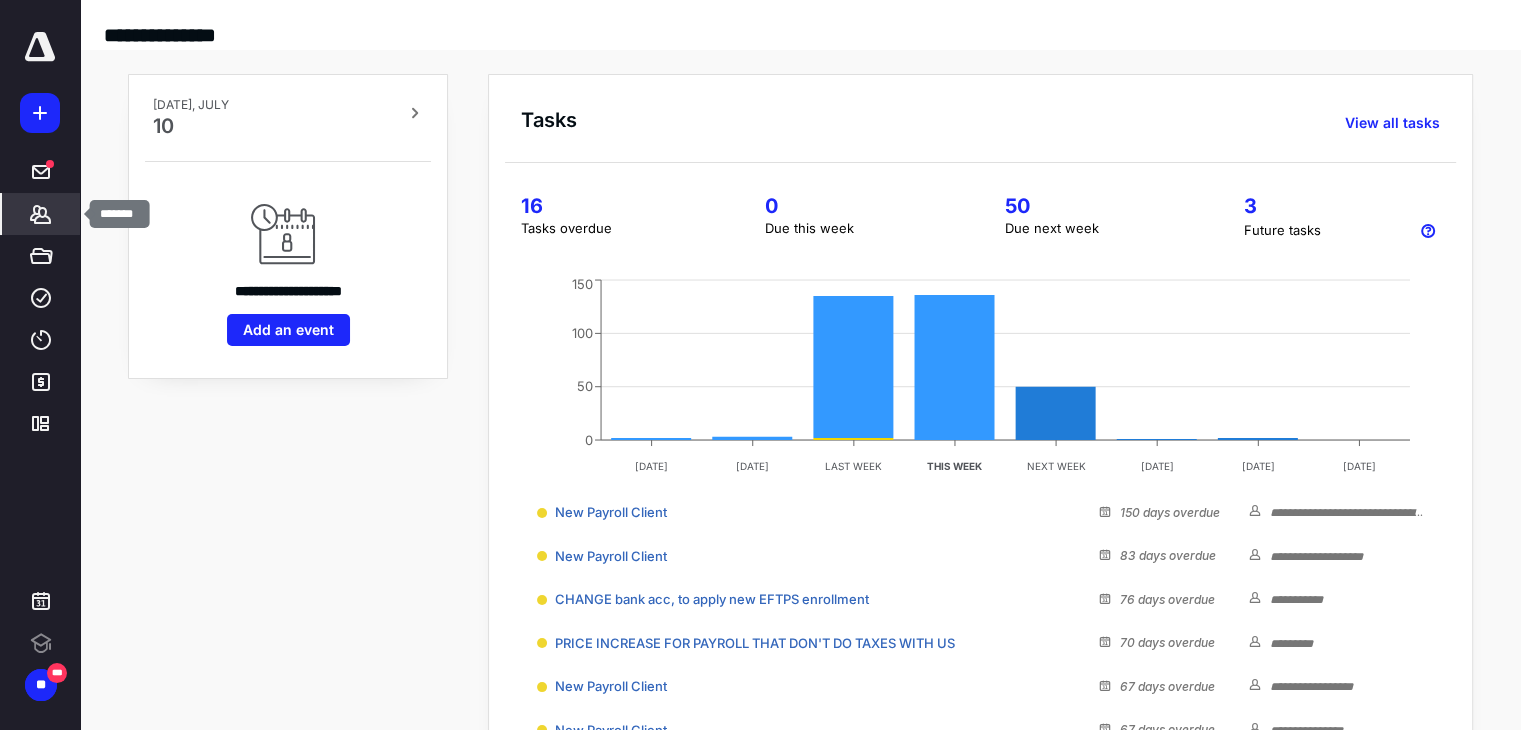 scroll, scrollTop: 0, scrollLeft: 0, axis: both 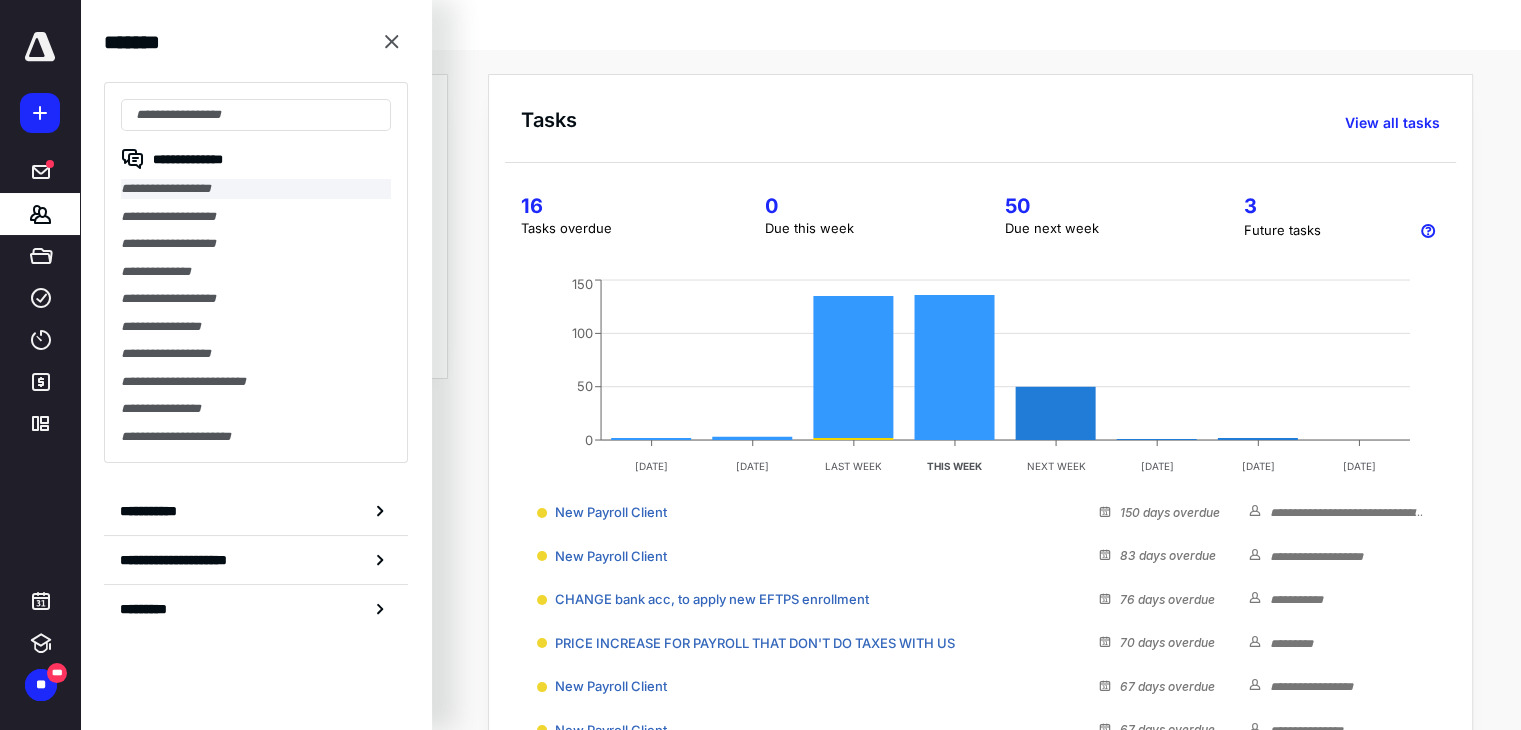 click on "**********" at bounding box center (256, 189) 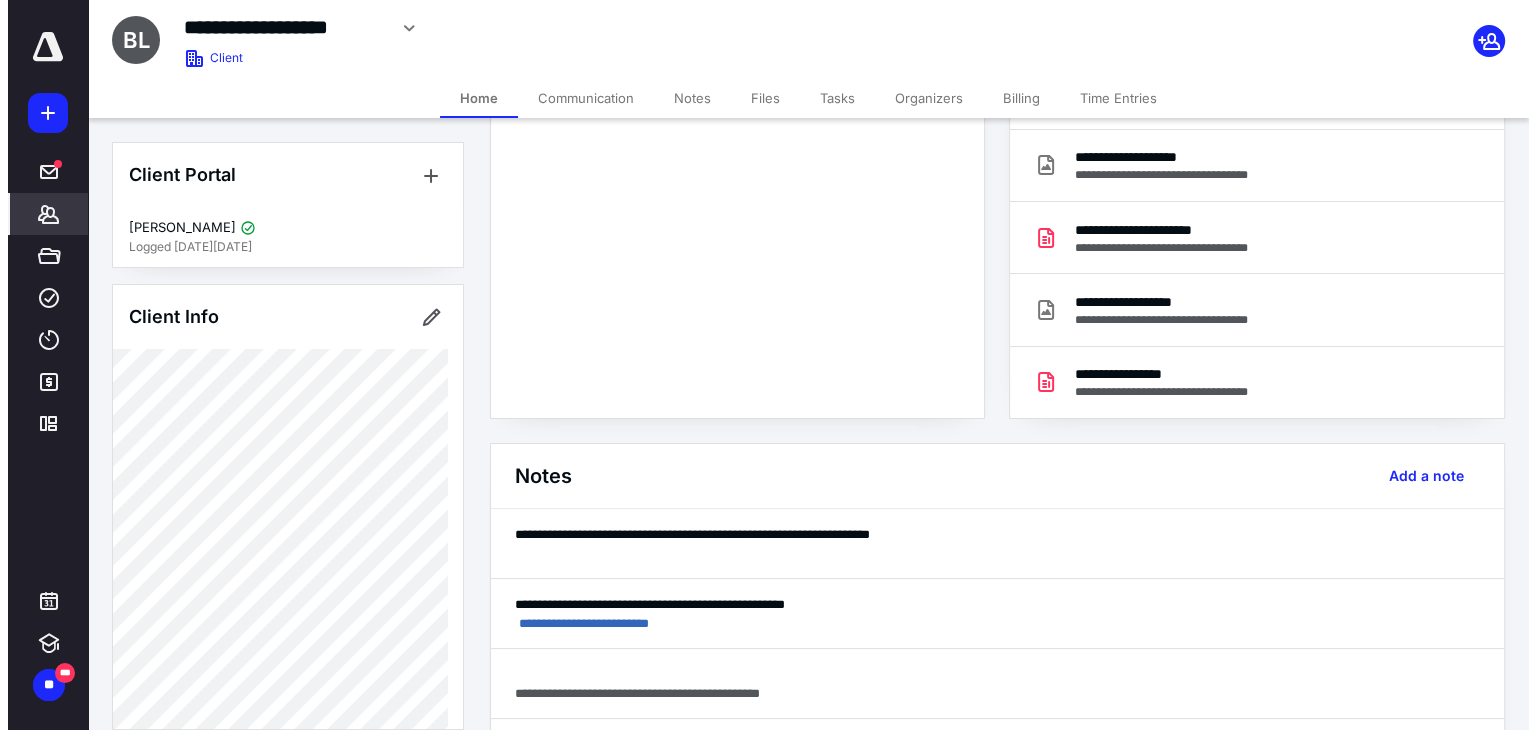 scroll, scrollTop: 300, scrollLeft: 0, axis: vertical 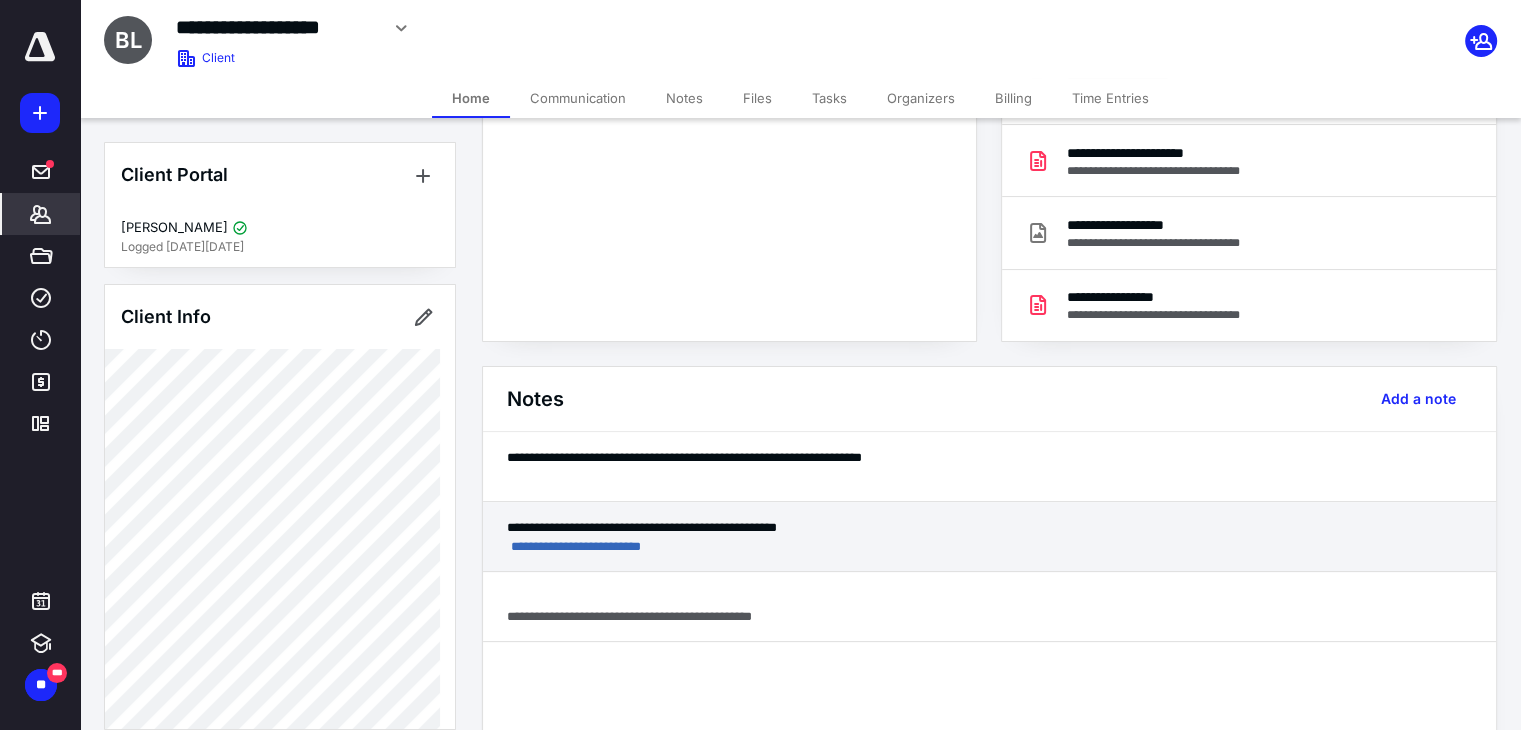 click on "**********" at bounding box center (989, 546) 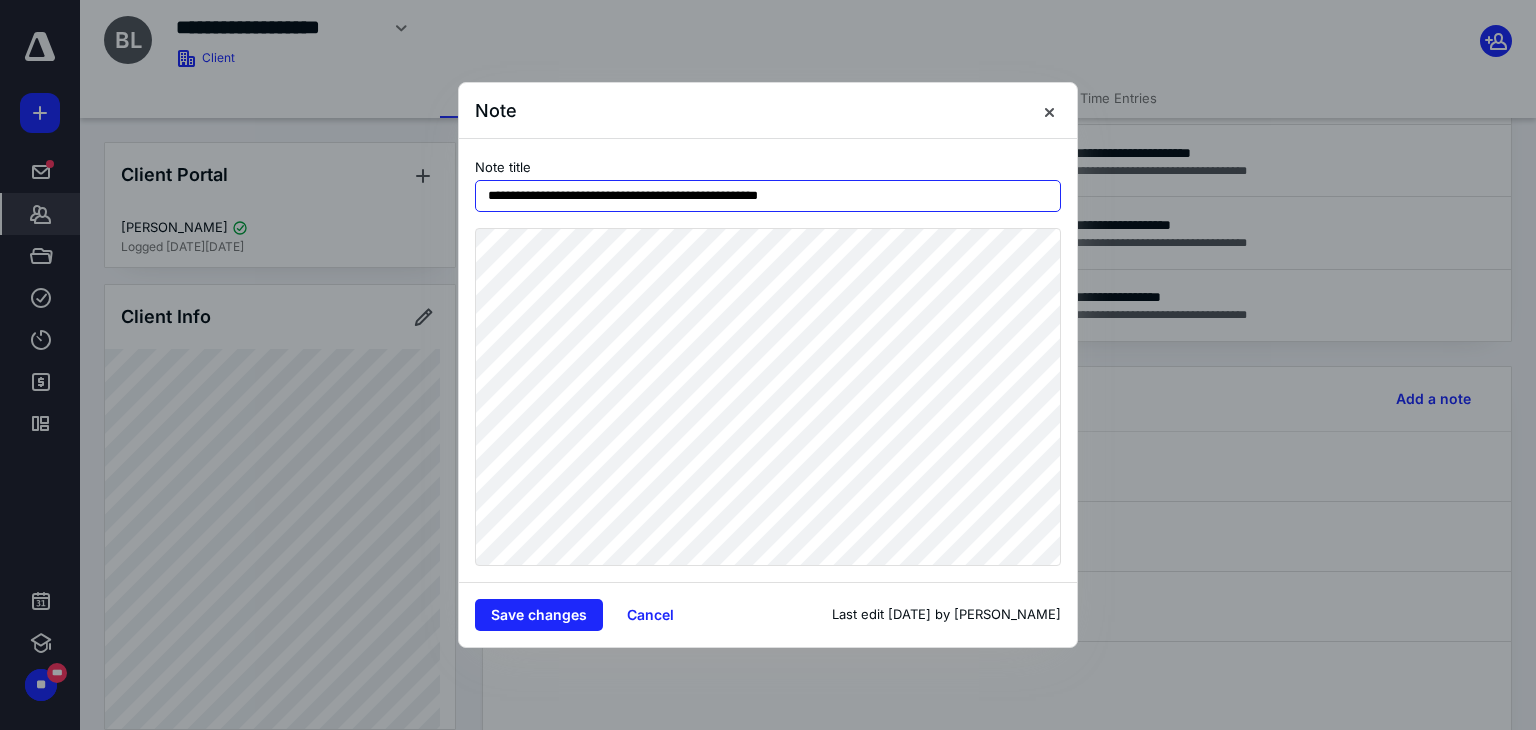 drag, startPoint x: 673, startPoint y: 190, endPoint x: 770, endPoint y: 205, distance: 98.15294 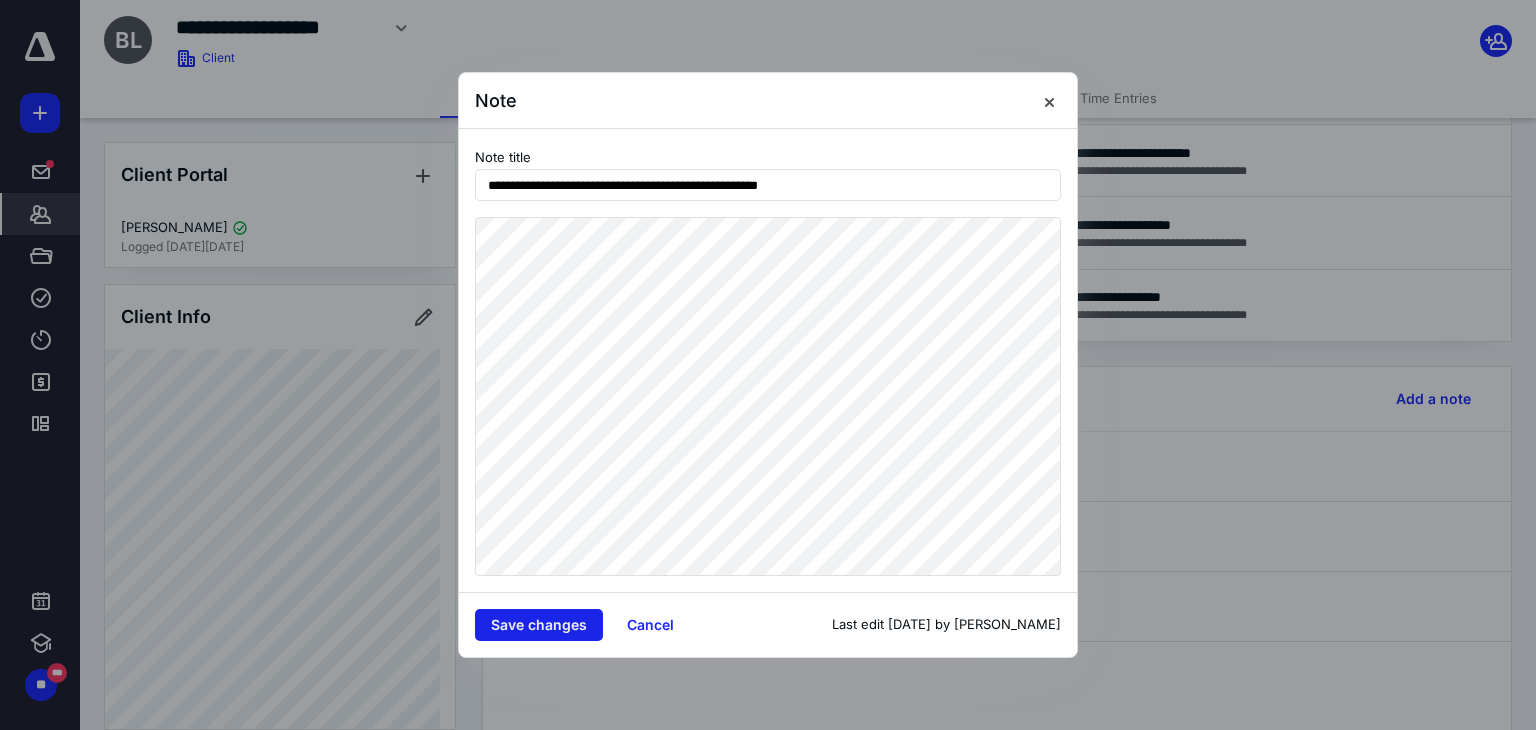 click on "Save changes" at bounding box center (539, 625) 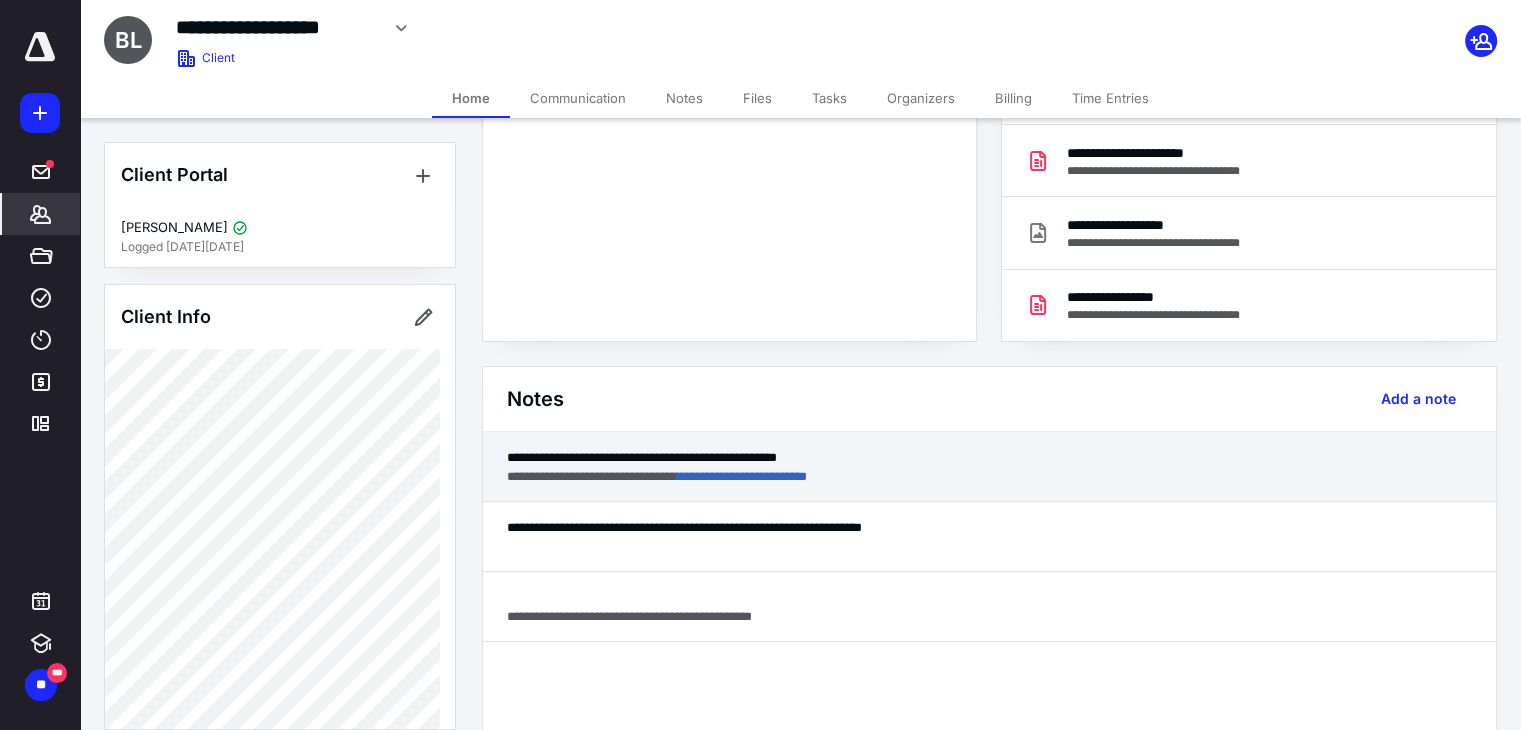 click on "**********" at bounding box center [989, 476] 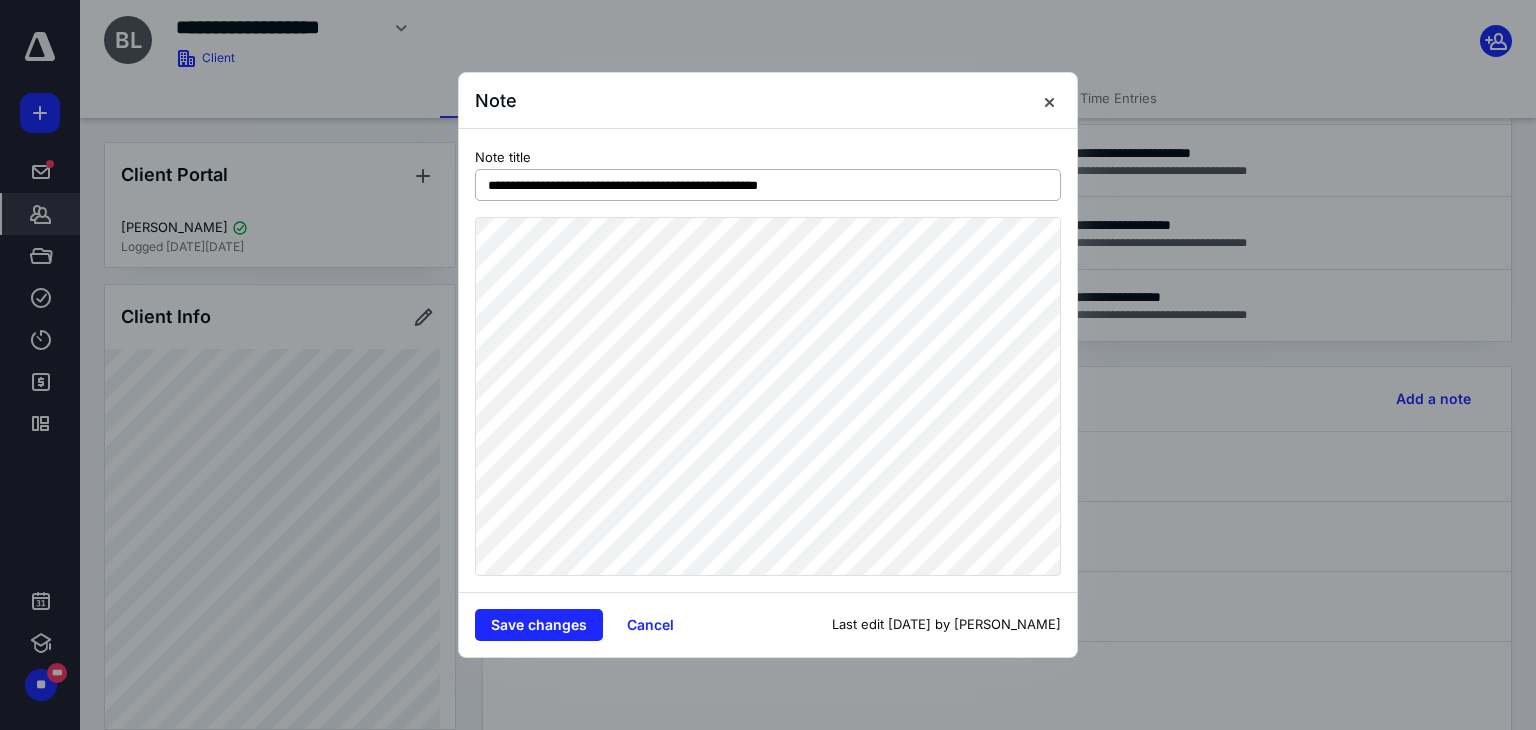 drag, startPoint x: 678, startPoint y: 188, endPoint x: 770, endPoint y: 190, distance: 92.021736 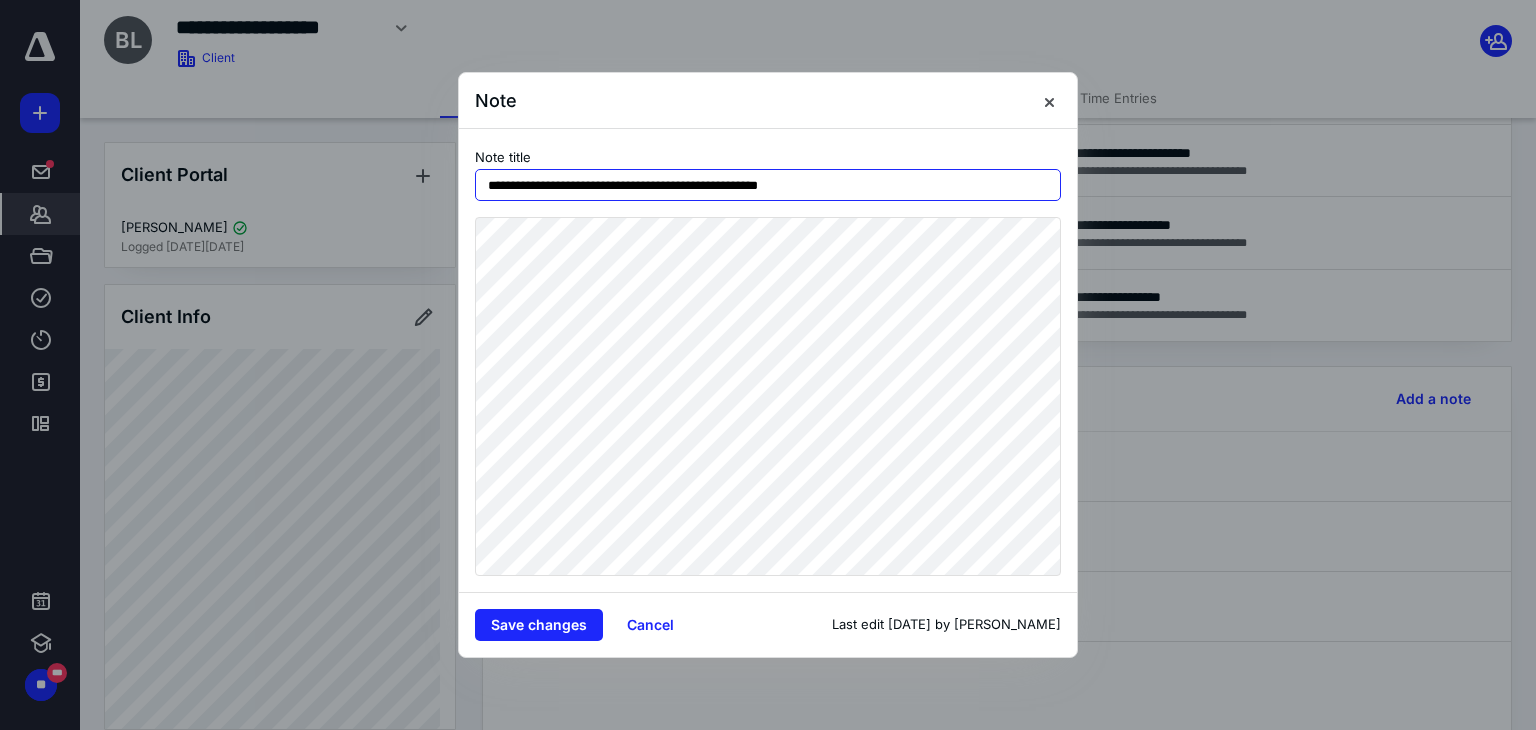 drag, startPoint x: 795, startPoint y: 186, endPoint x: 864, endPoint y: 187, distance: 69.00725 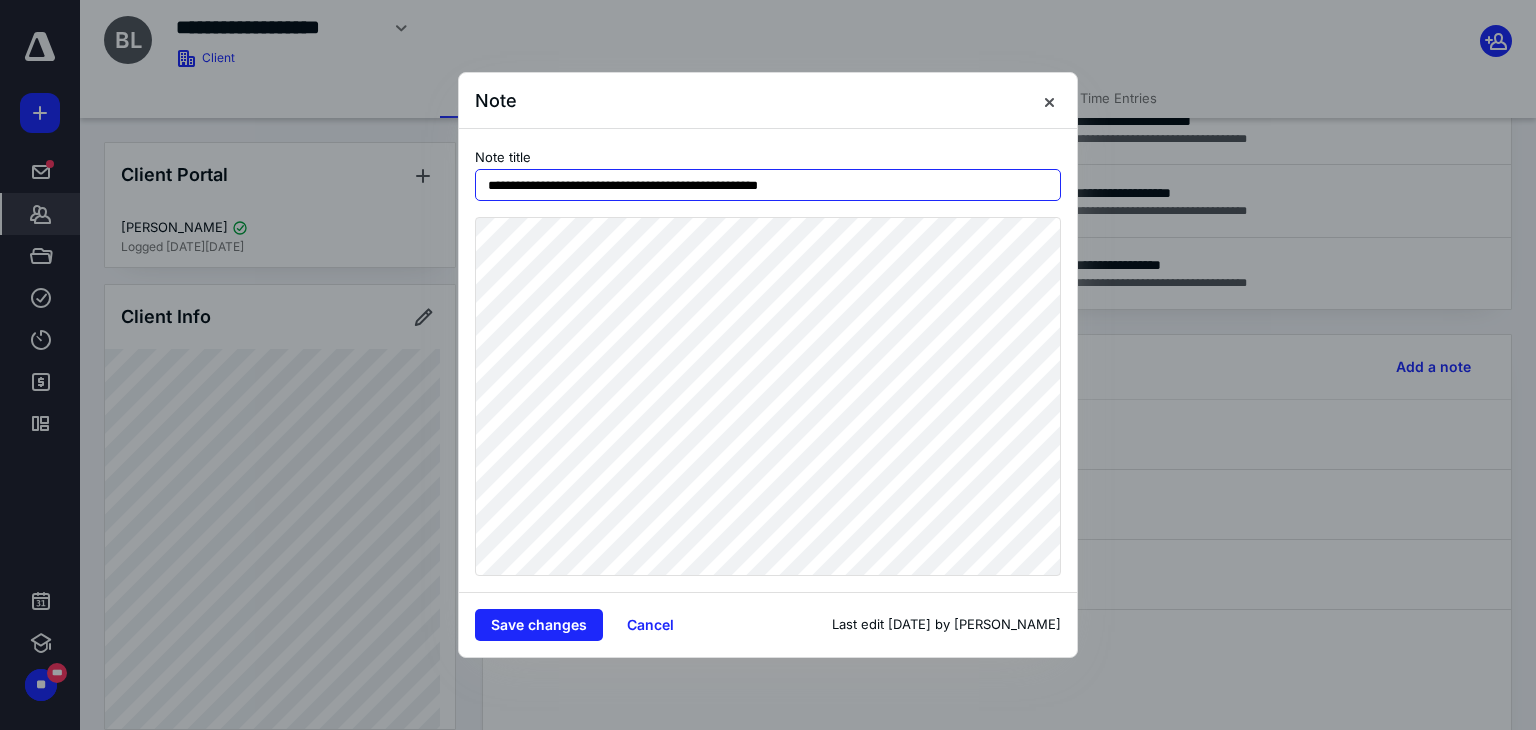 scroll, scrollTop: 300, scrollLeft: 0, axis: vertical 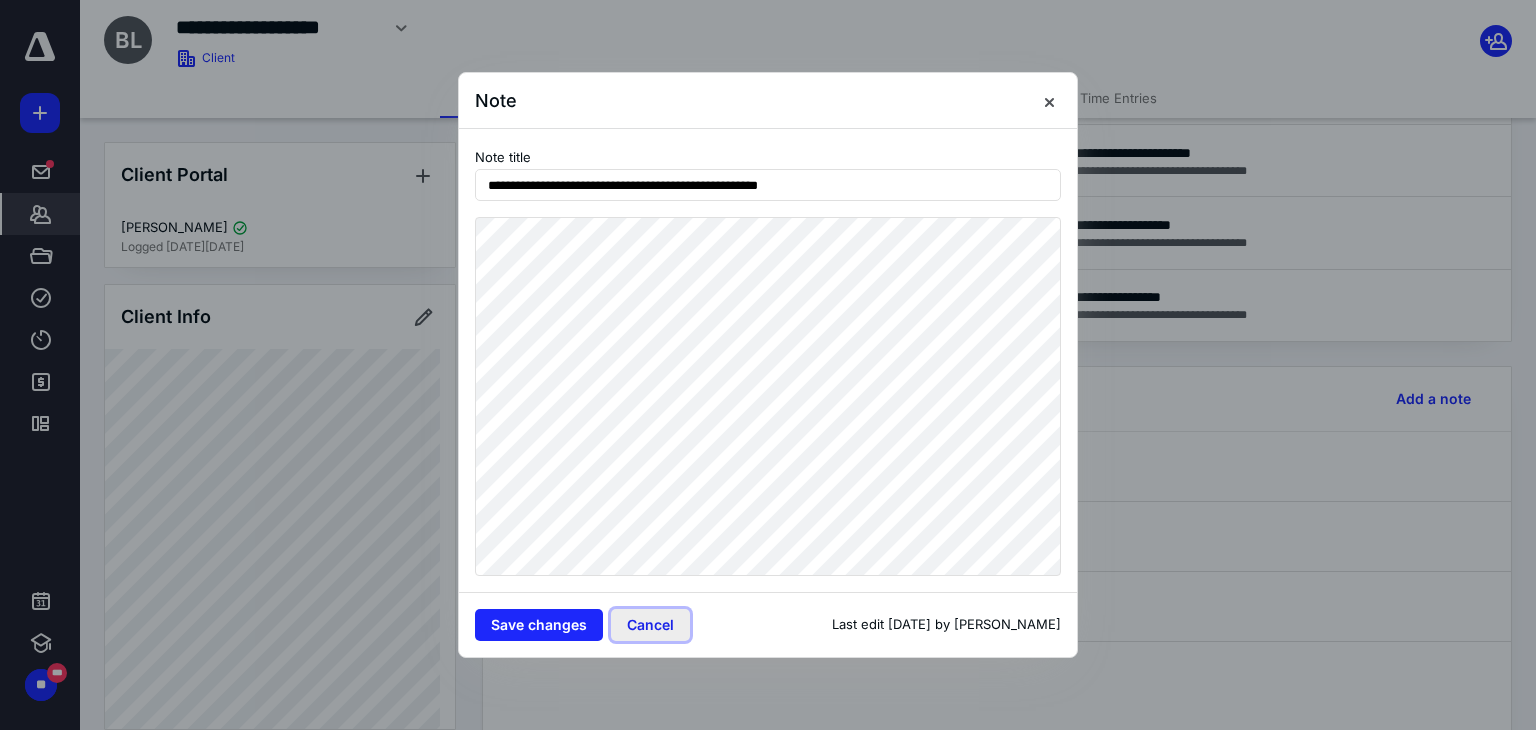 click on "Cancel" at bounding box center [650, 625] 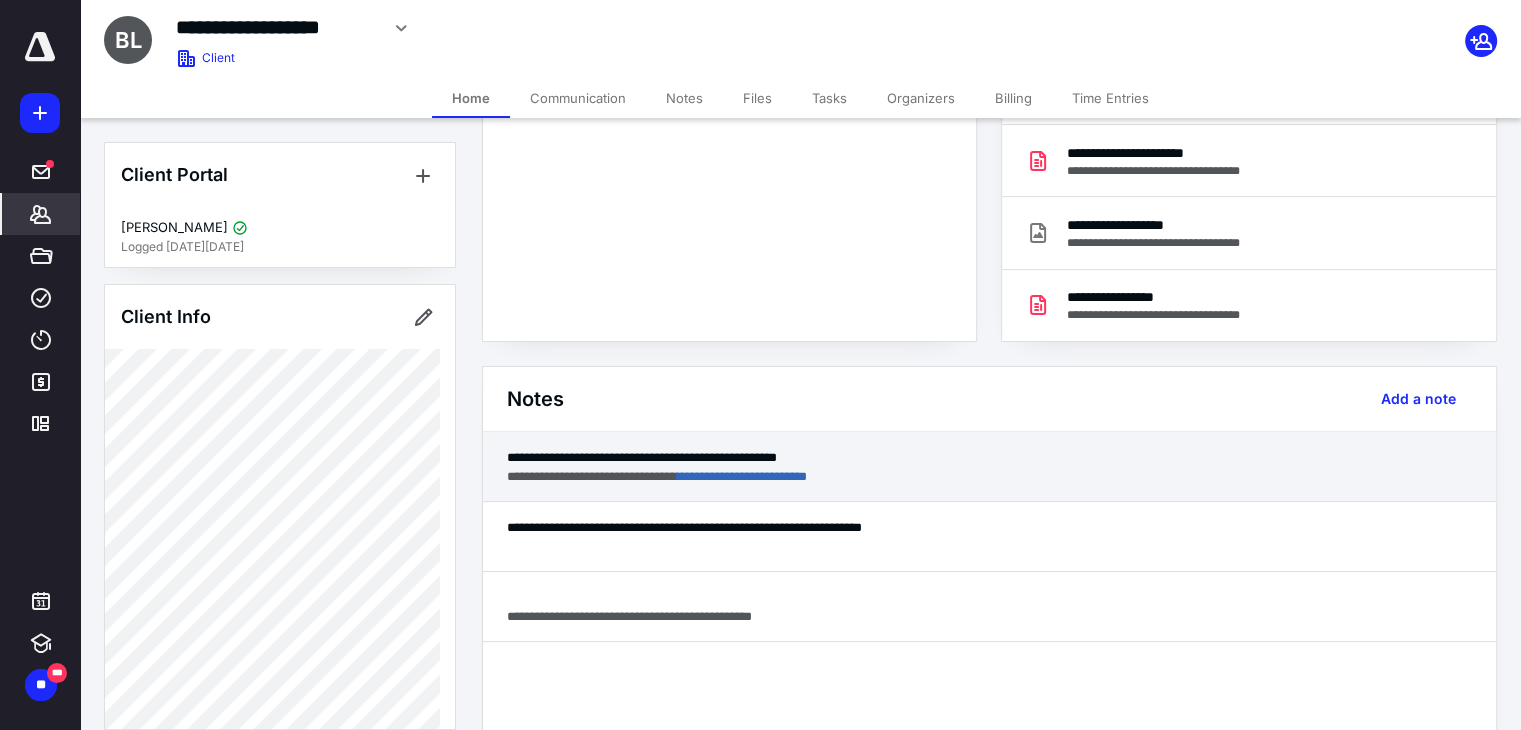 click on "**********" at bounding box center [989, 457] 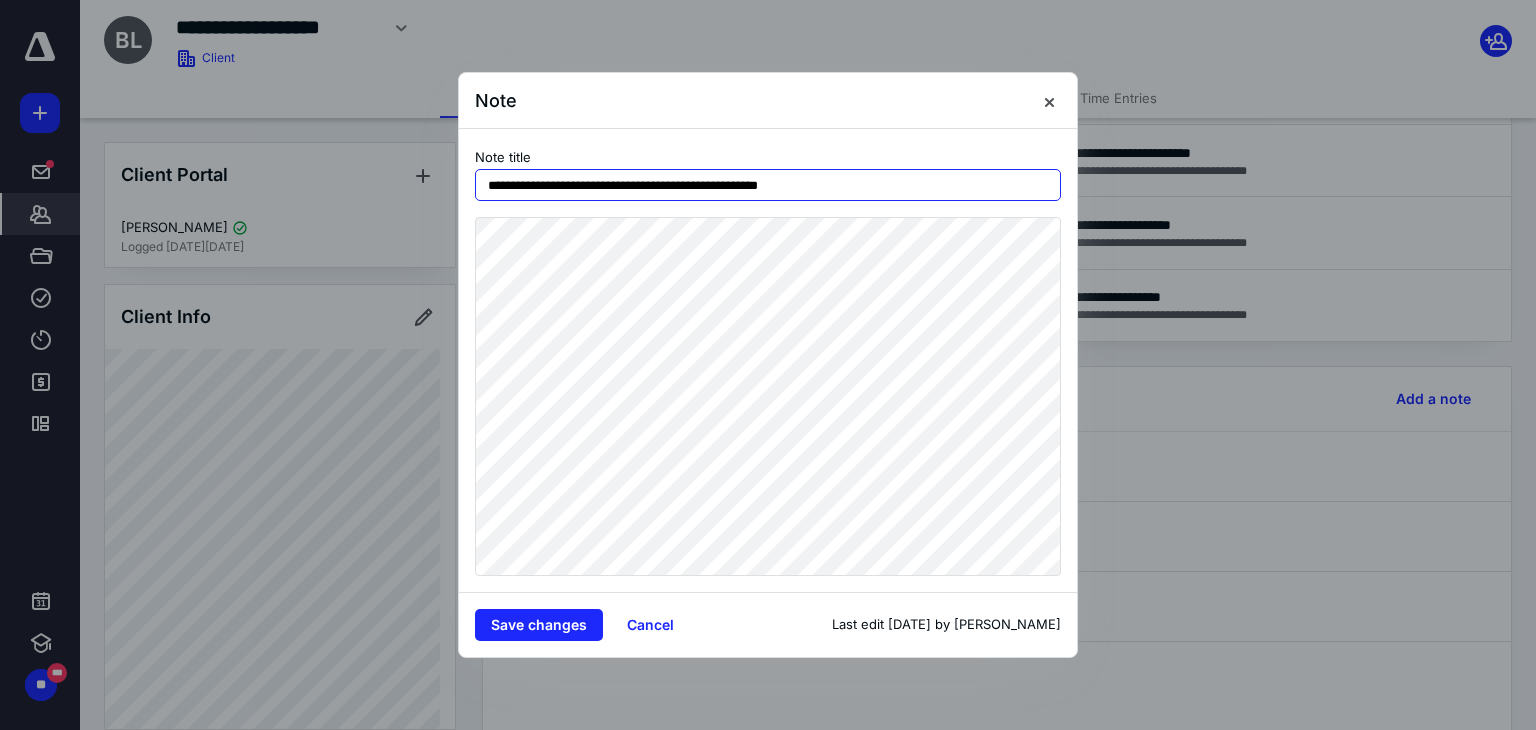 drag, startPoint x: 676, startPoint y: 185, endPoint x: 773, endPoint y: 193, distance: 97.32934 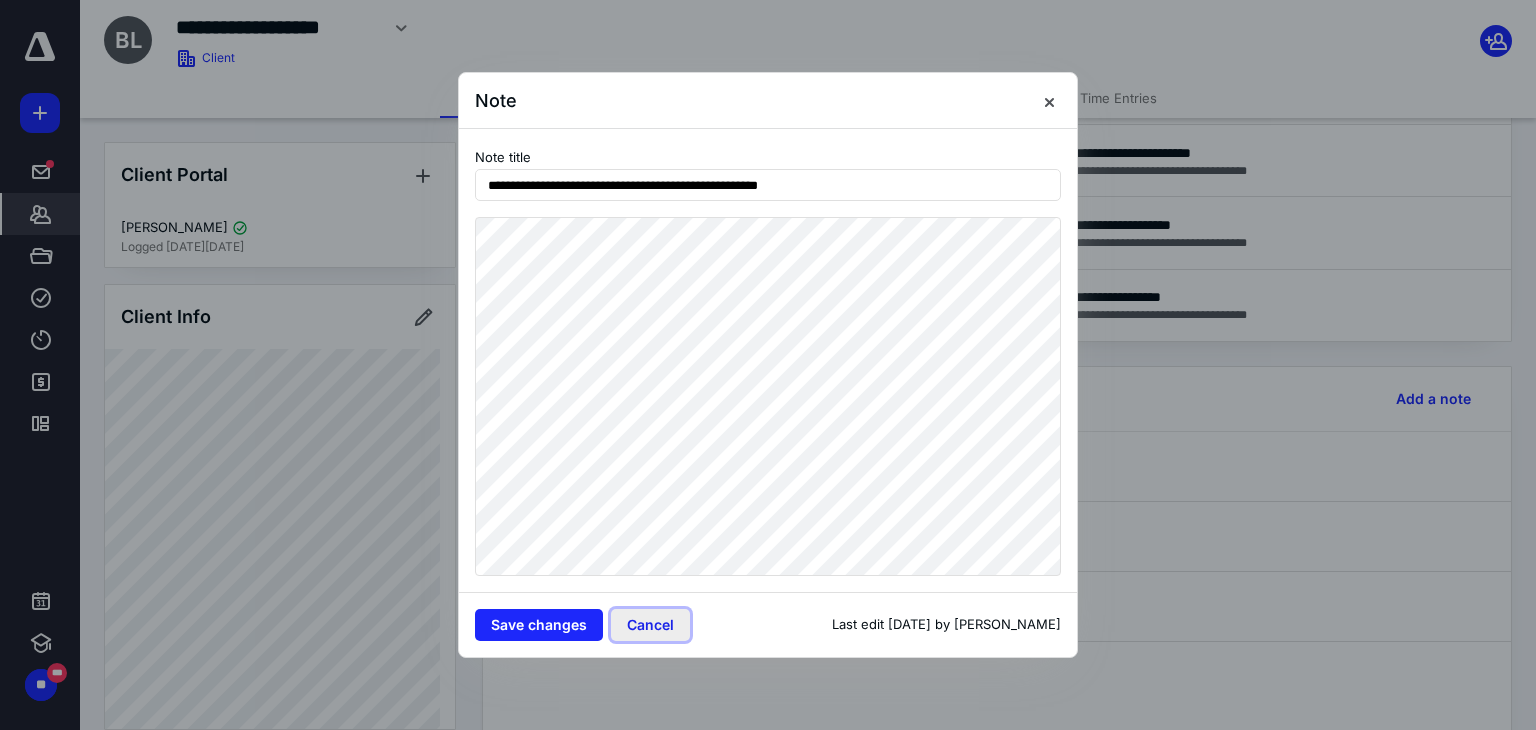 drag, startPoint x: 652, startPoint y: 625, endPoint x: 662, endPoint y: 573, distance: 52.95281 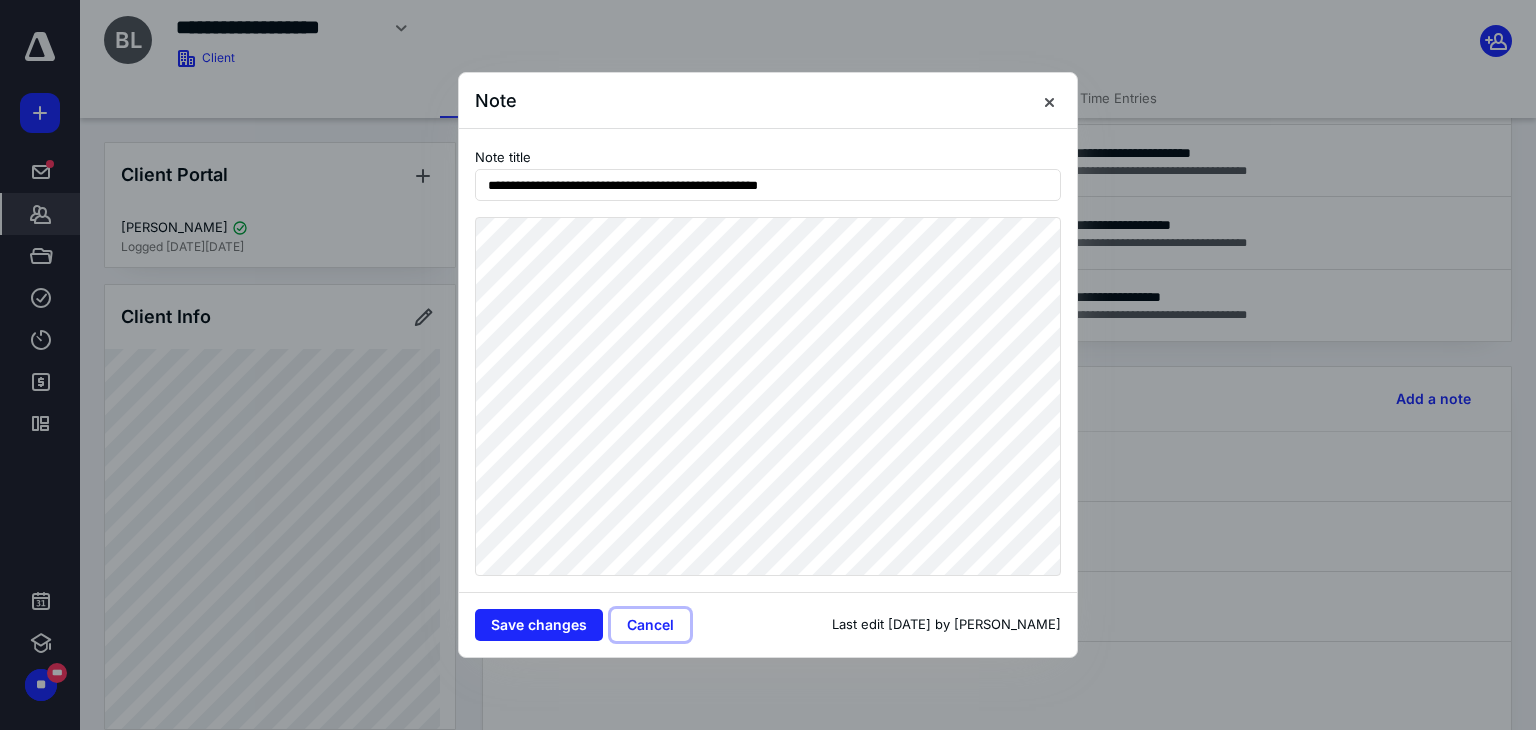 click on "Cancel" at bounding box center (650, 625) 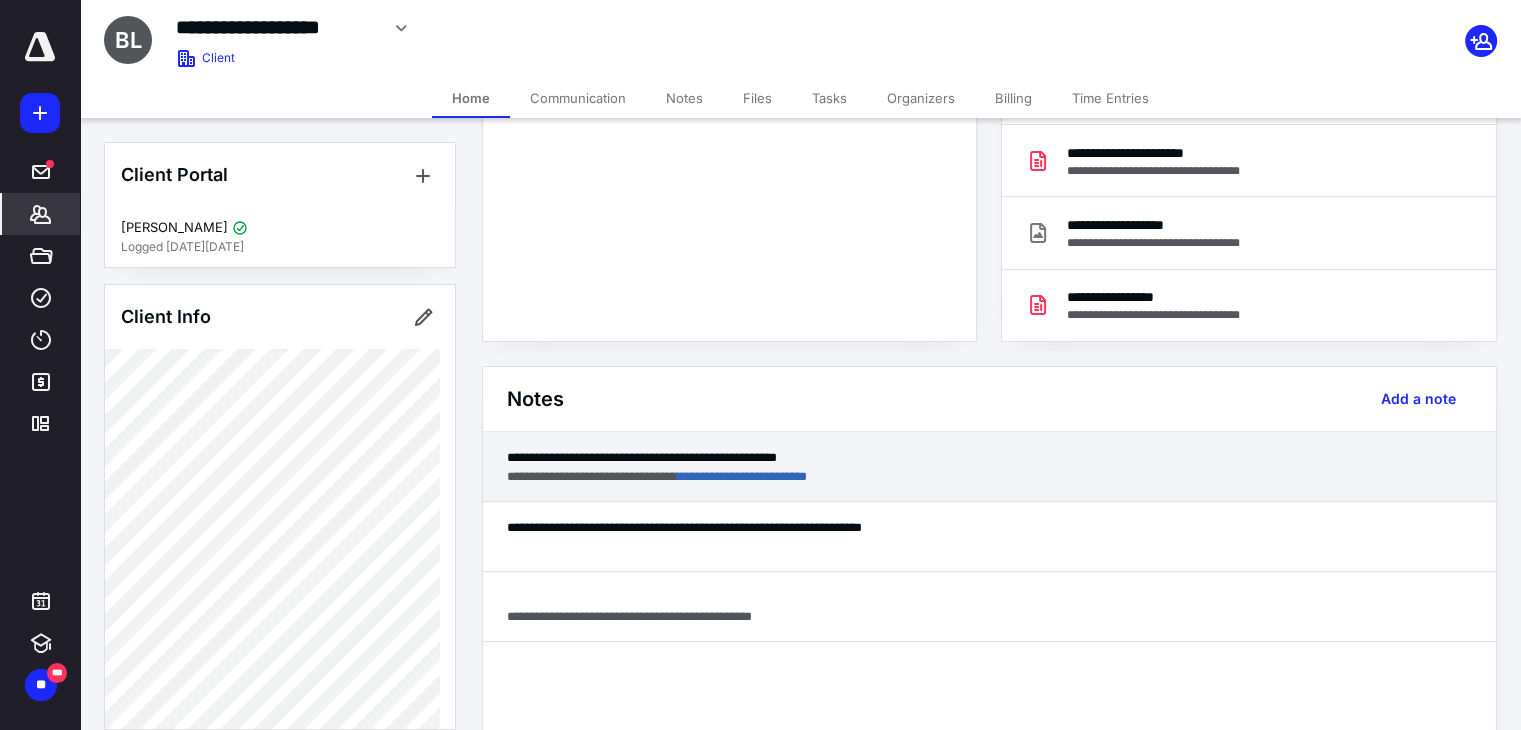click on "**********" at bounding box center [989, 476] 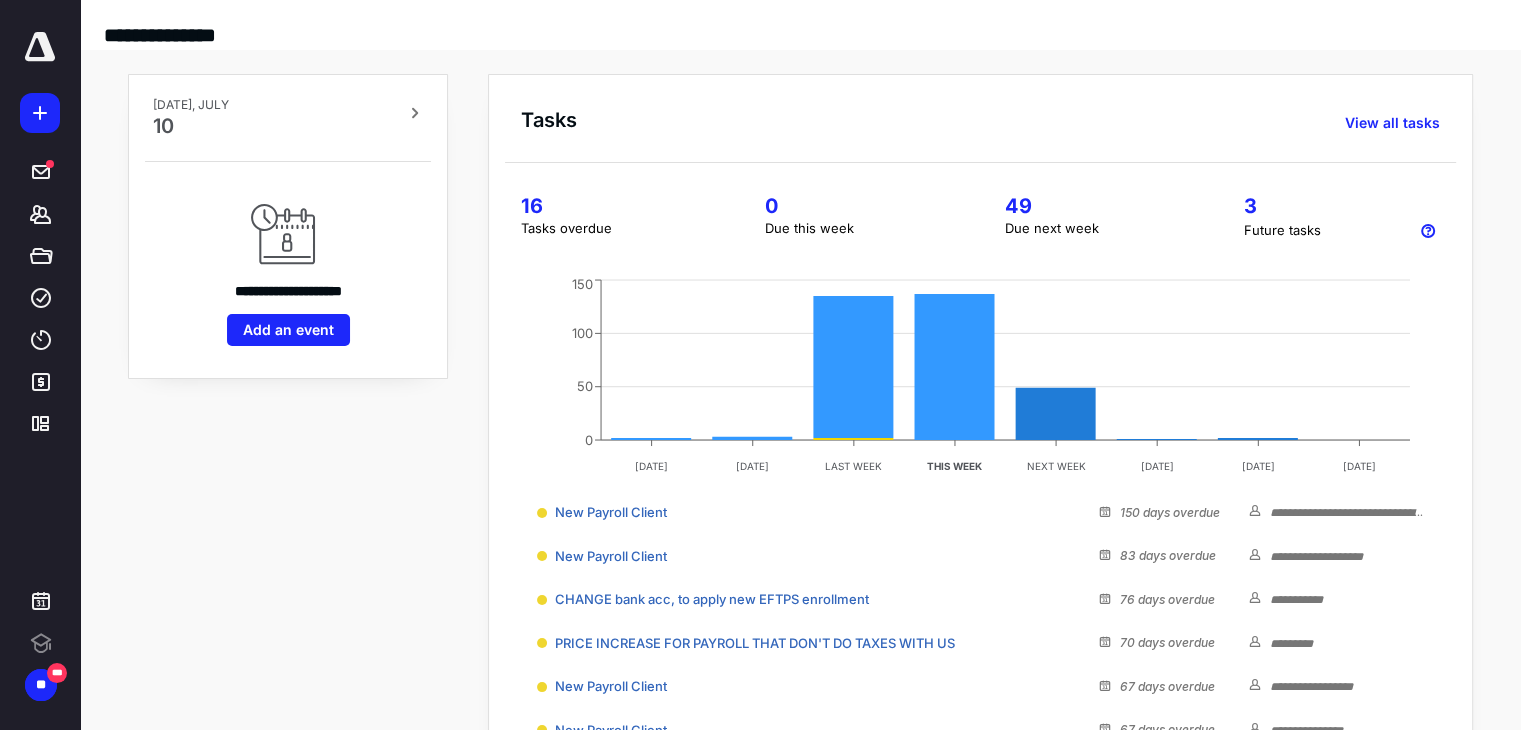 scroll, scrollTop: 0, scrollLeft: 0, axis: both 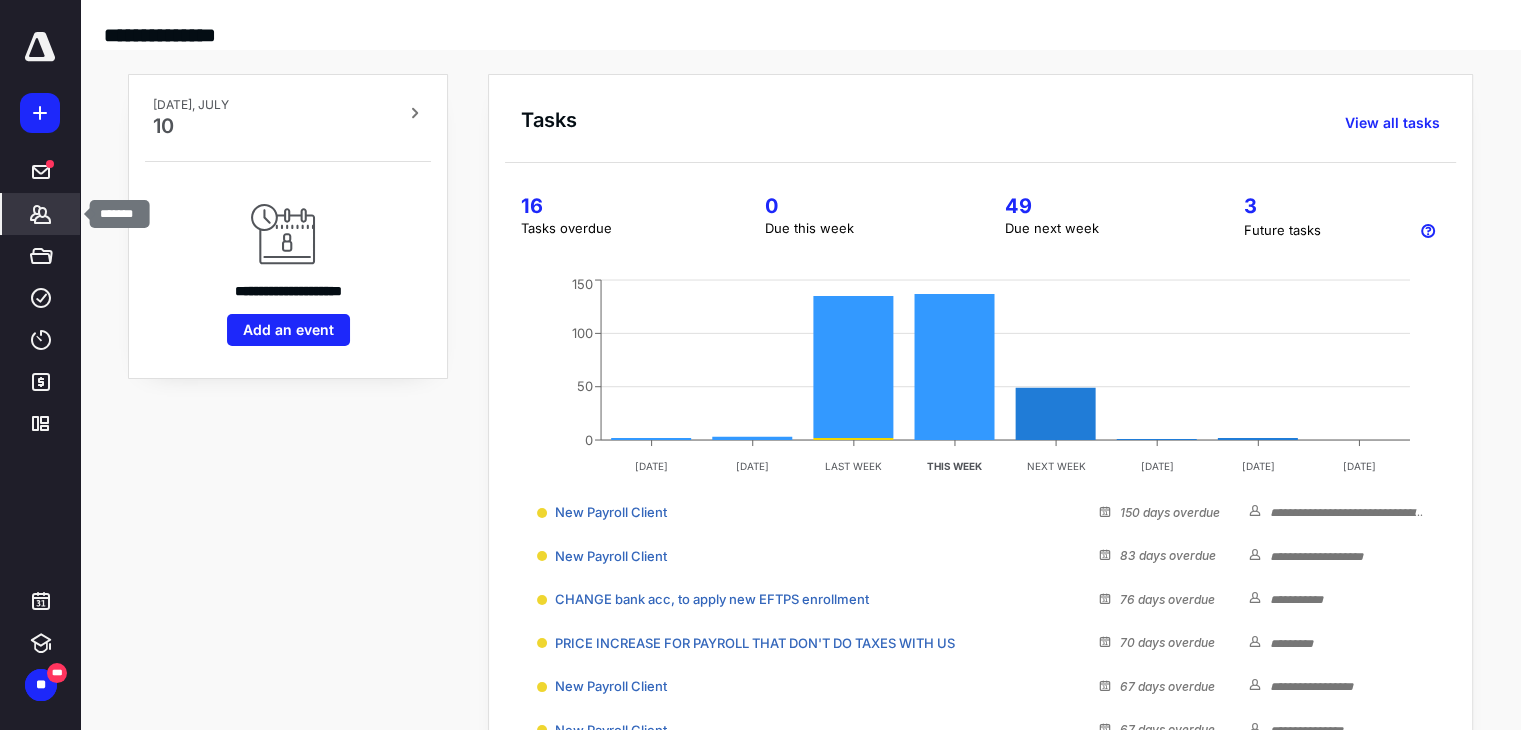 click 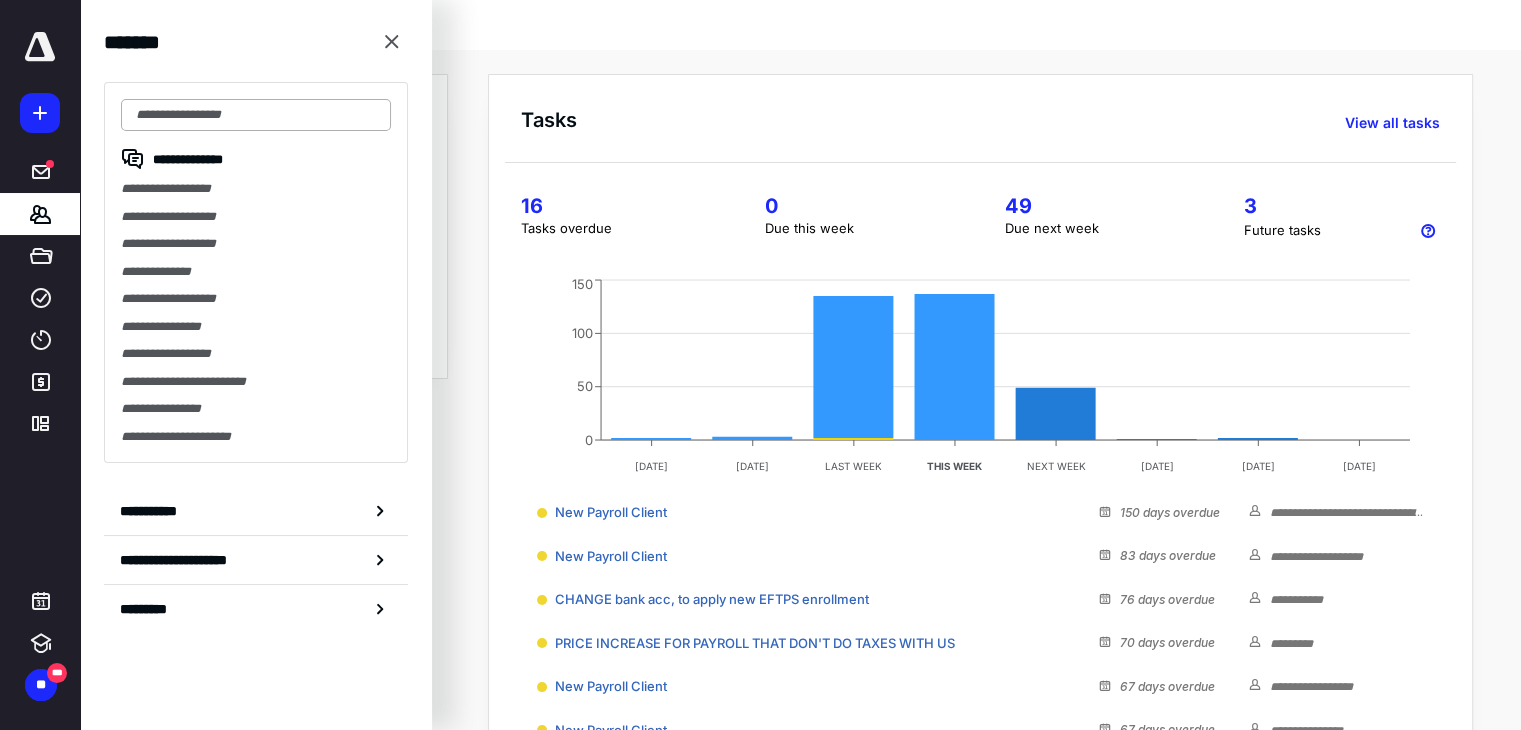 click at bounding box center (256, 115) 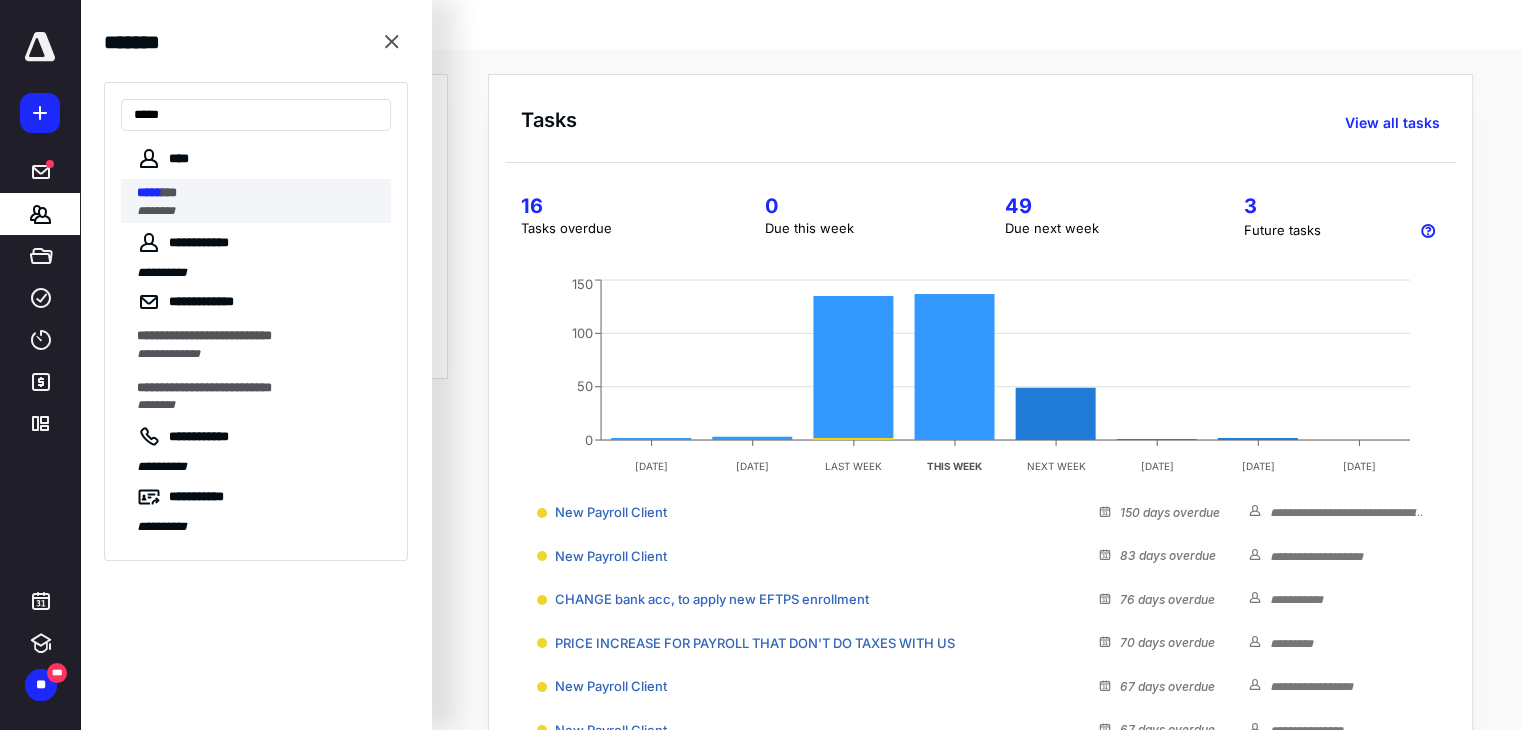 type on "*****" 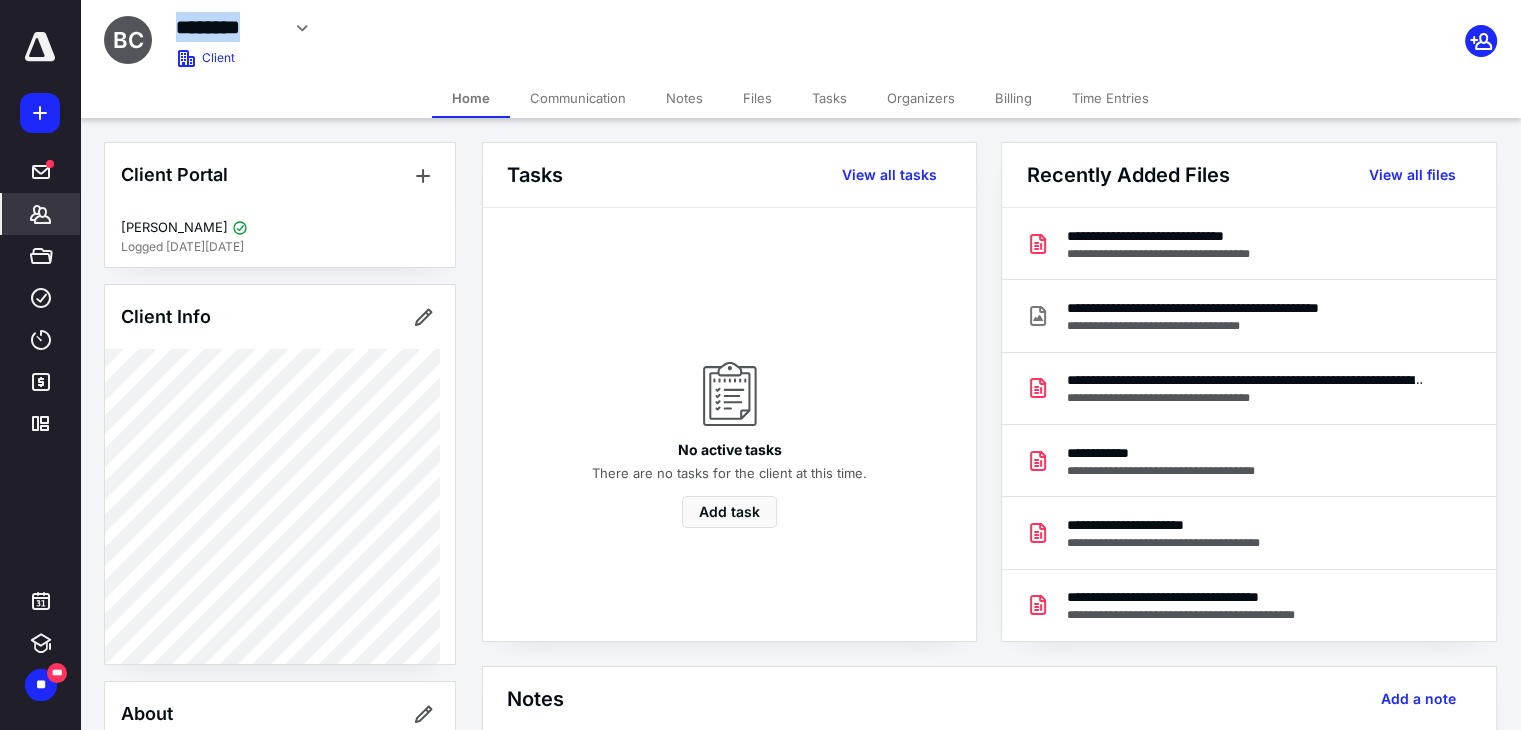 drag, startPoint x: 180, startPoint y: 24, endPoint x: 276, endPoint y: 25, distance: 96.00521 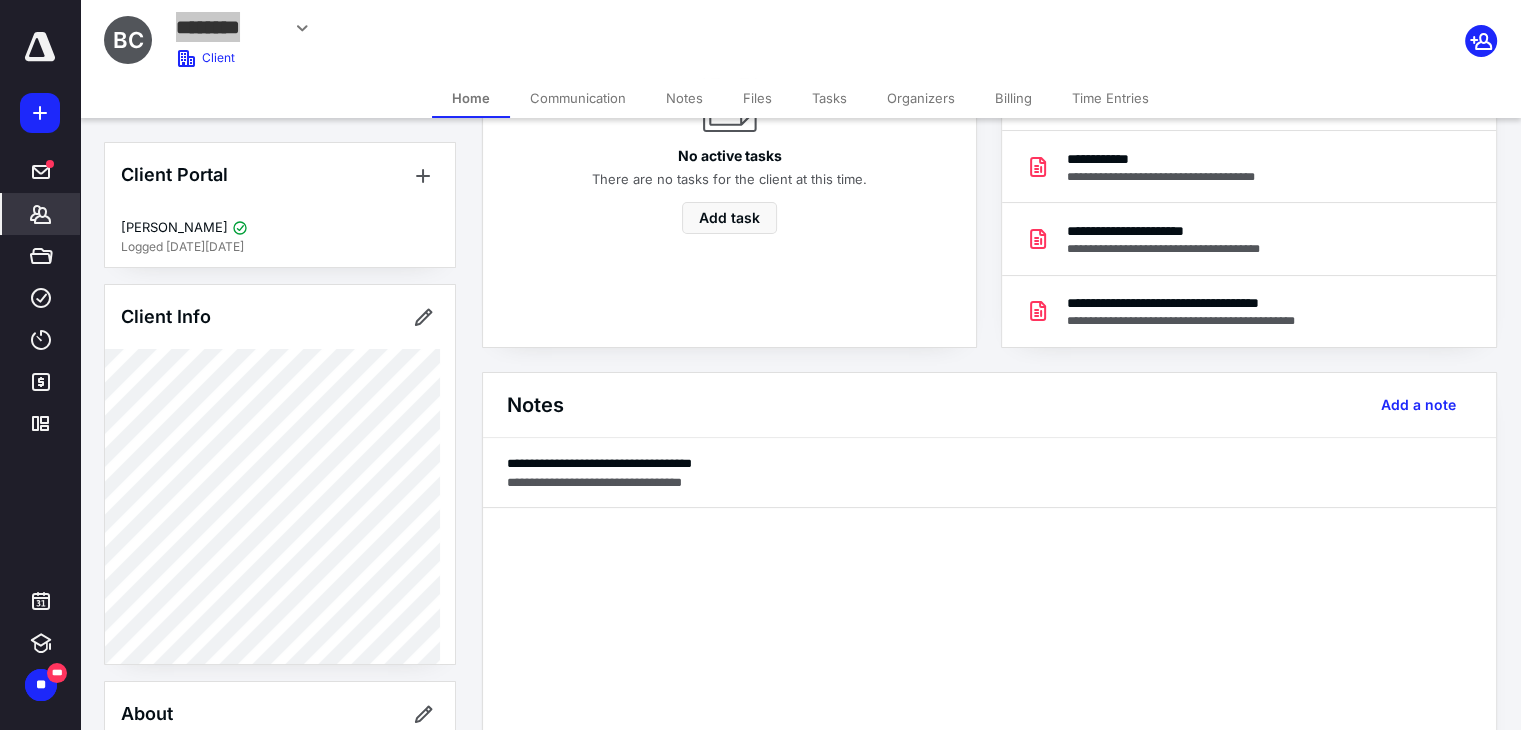scroll, scrollTop: 300, scrollLeft: 0, axis: vertical 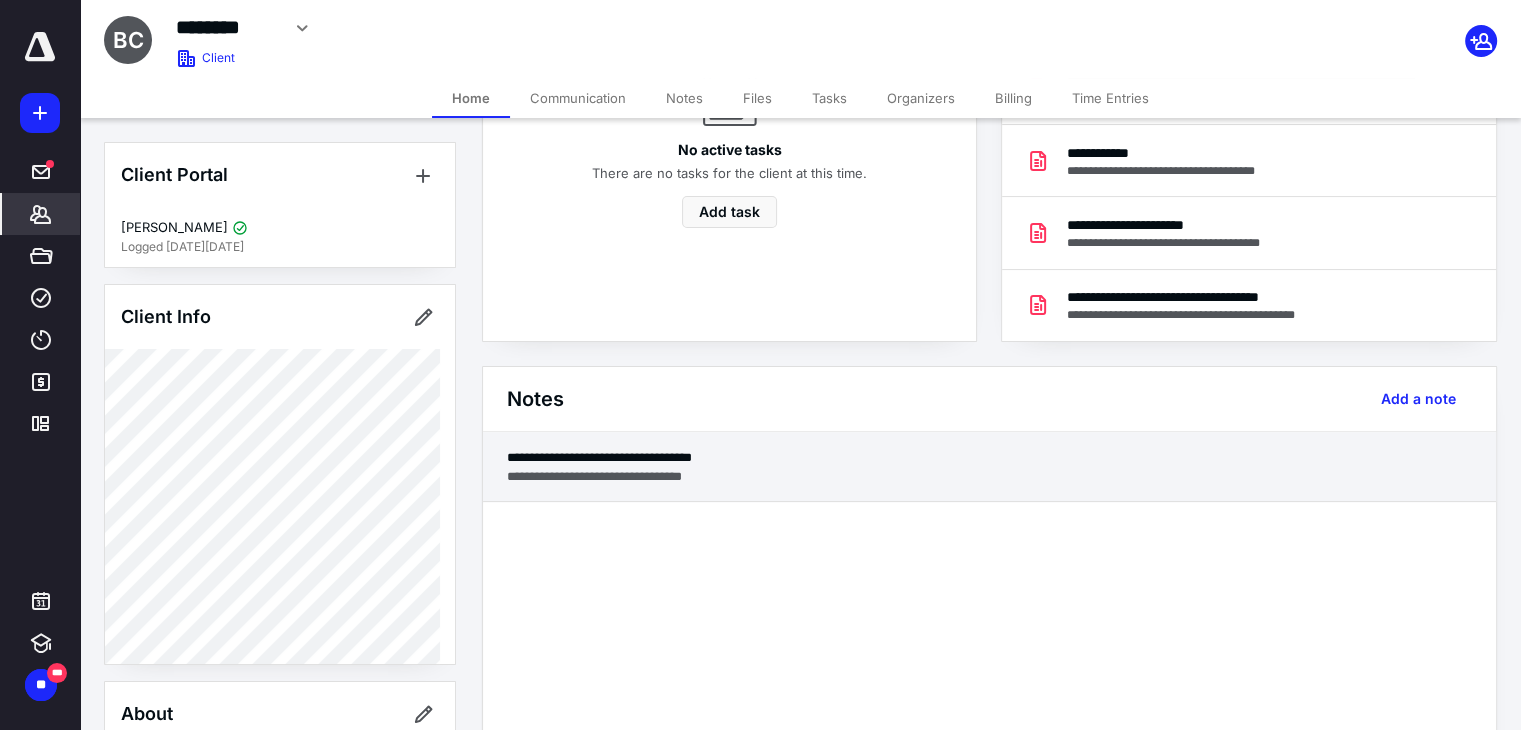 click on "**********" at bounding box center (989, 457) 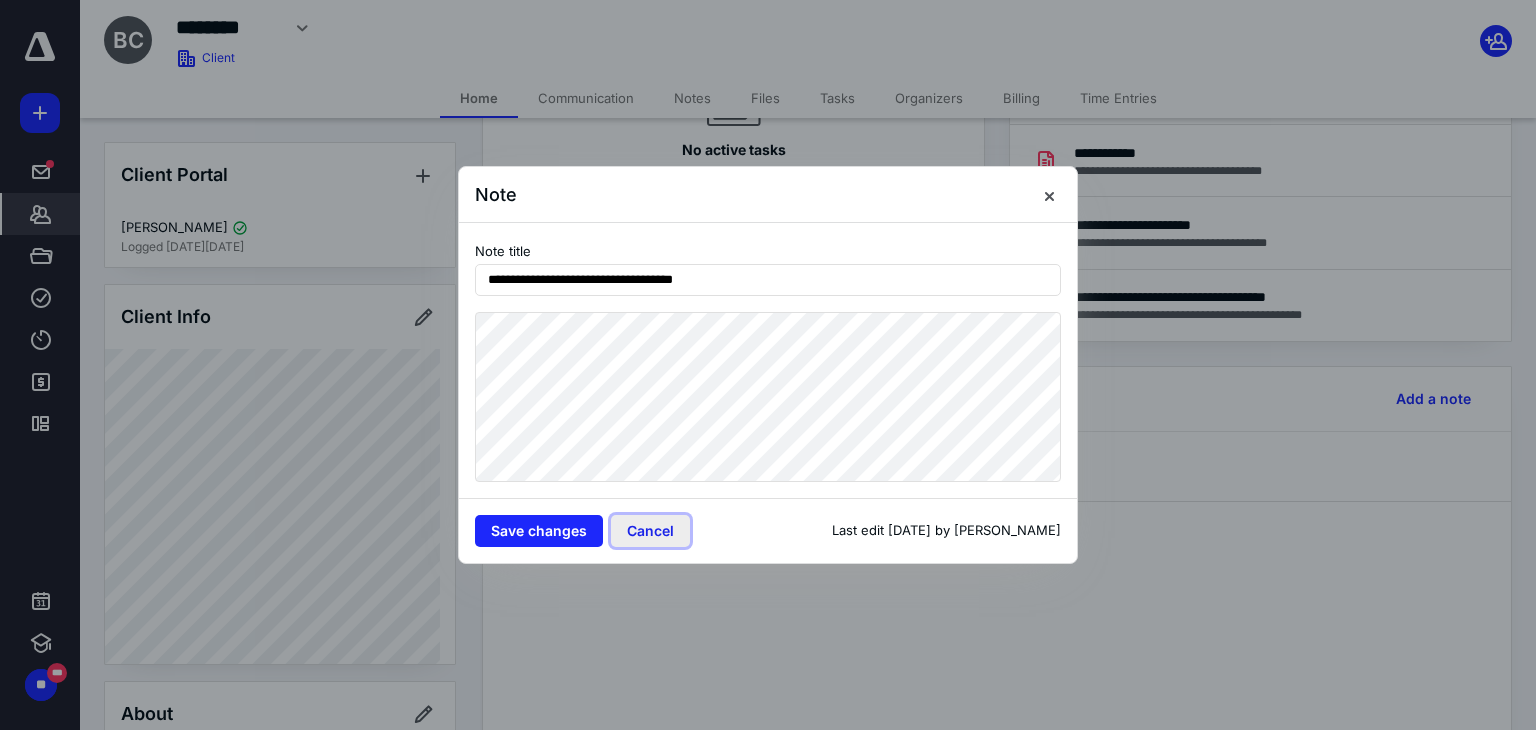 click on "Cancel" at bounding box center [650, 531] 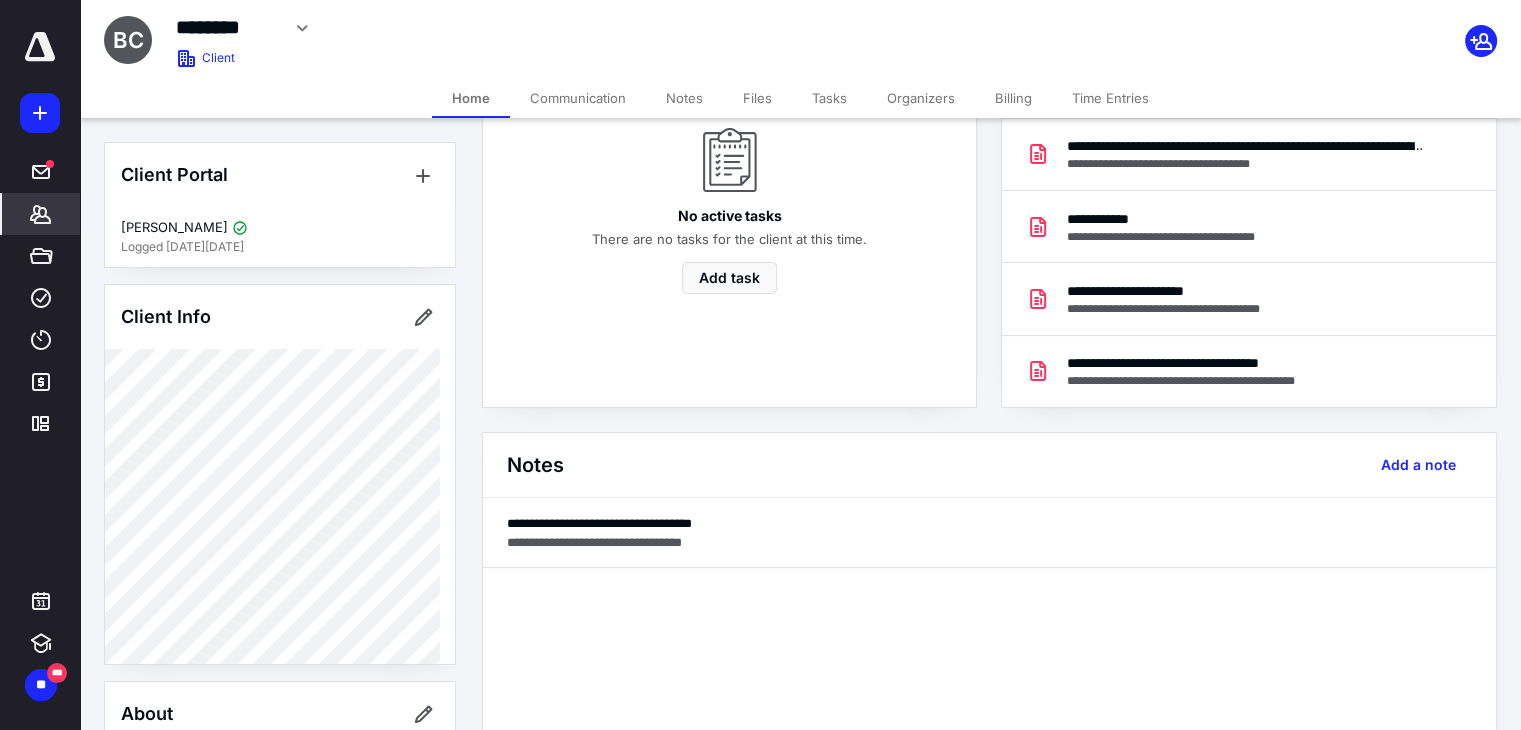 scroll, scrollTop: 200, scrollLeft: 0, axis: vertical 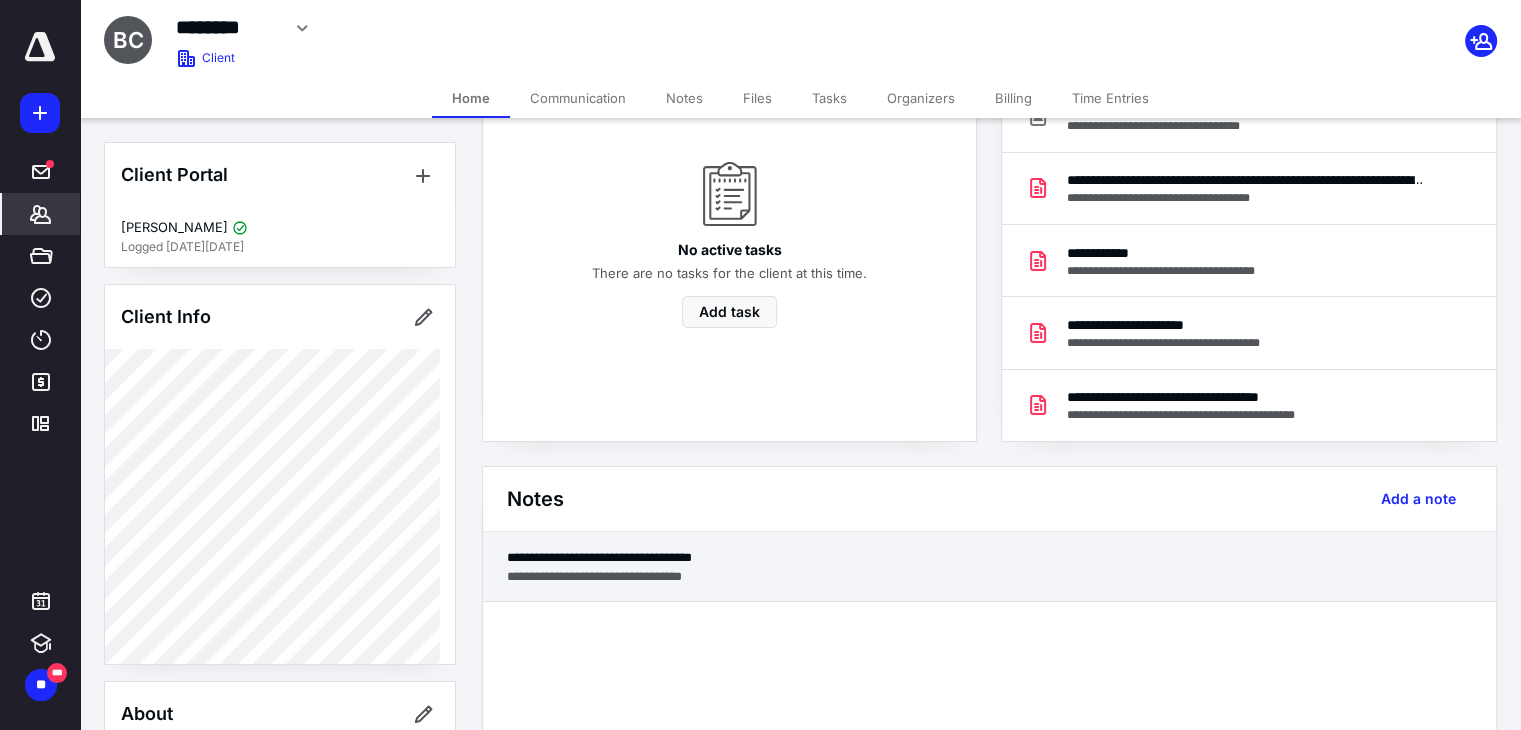 click on "**********" at bounding box center [989, 576] 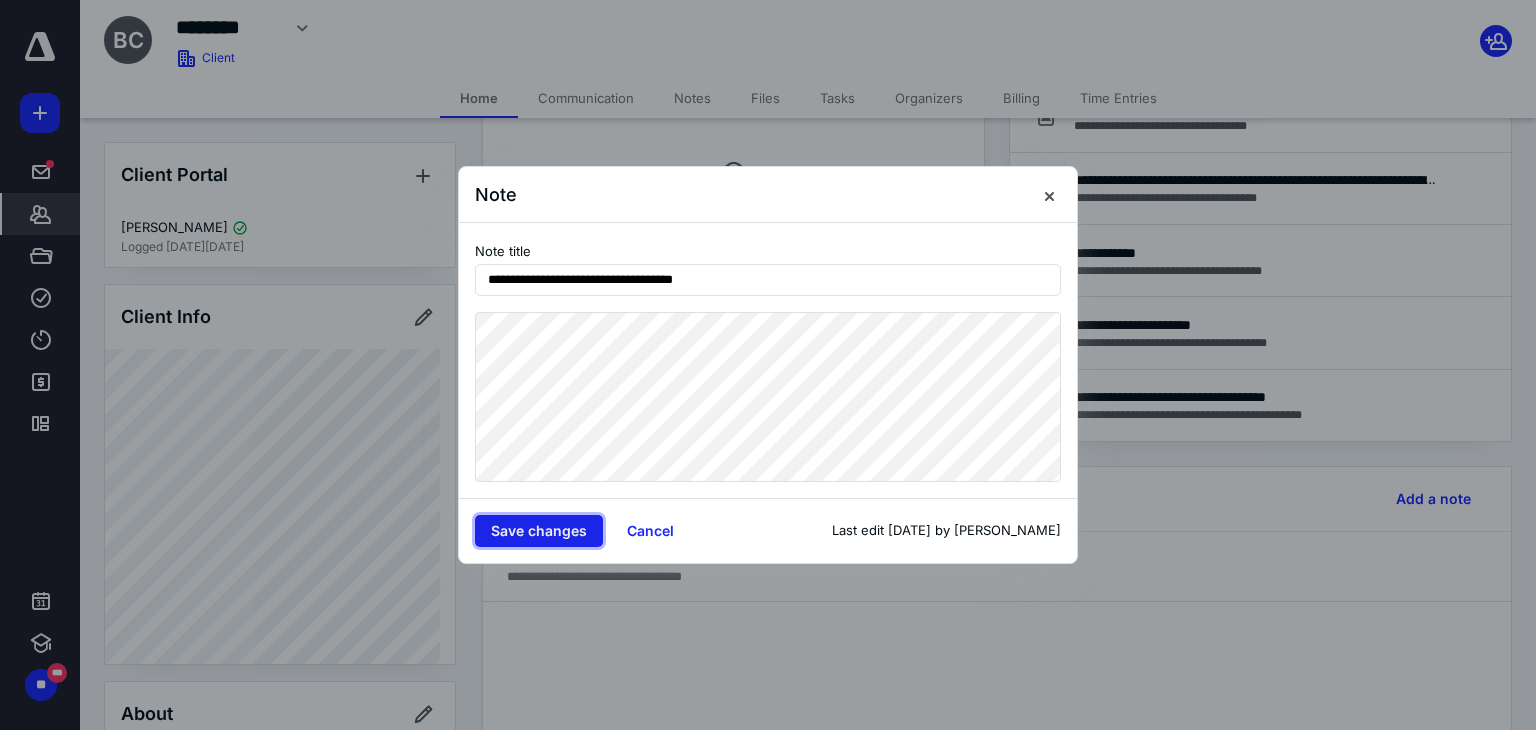 click on "Save changes" at bounding box center (539, 531) 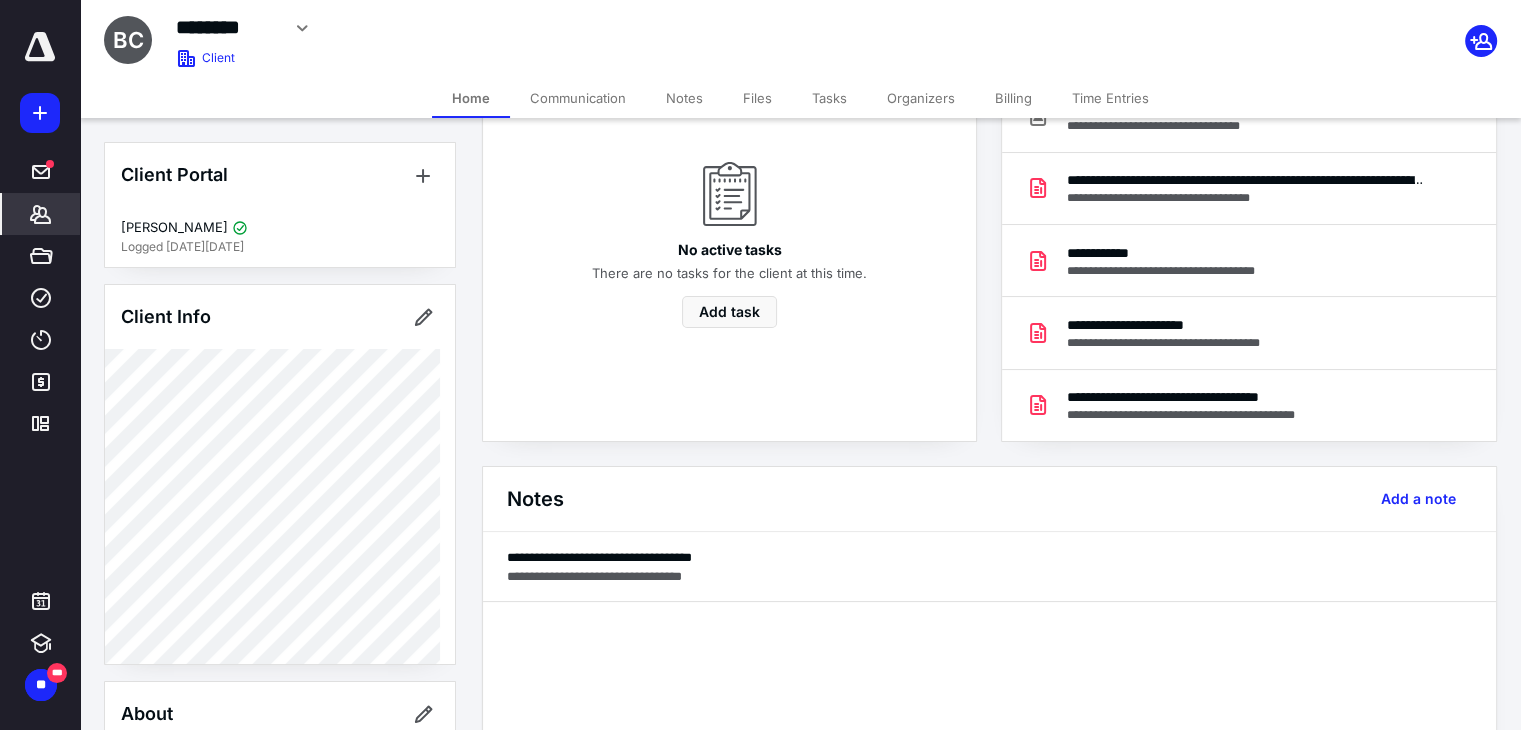 click 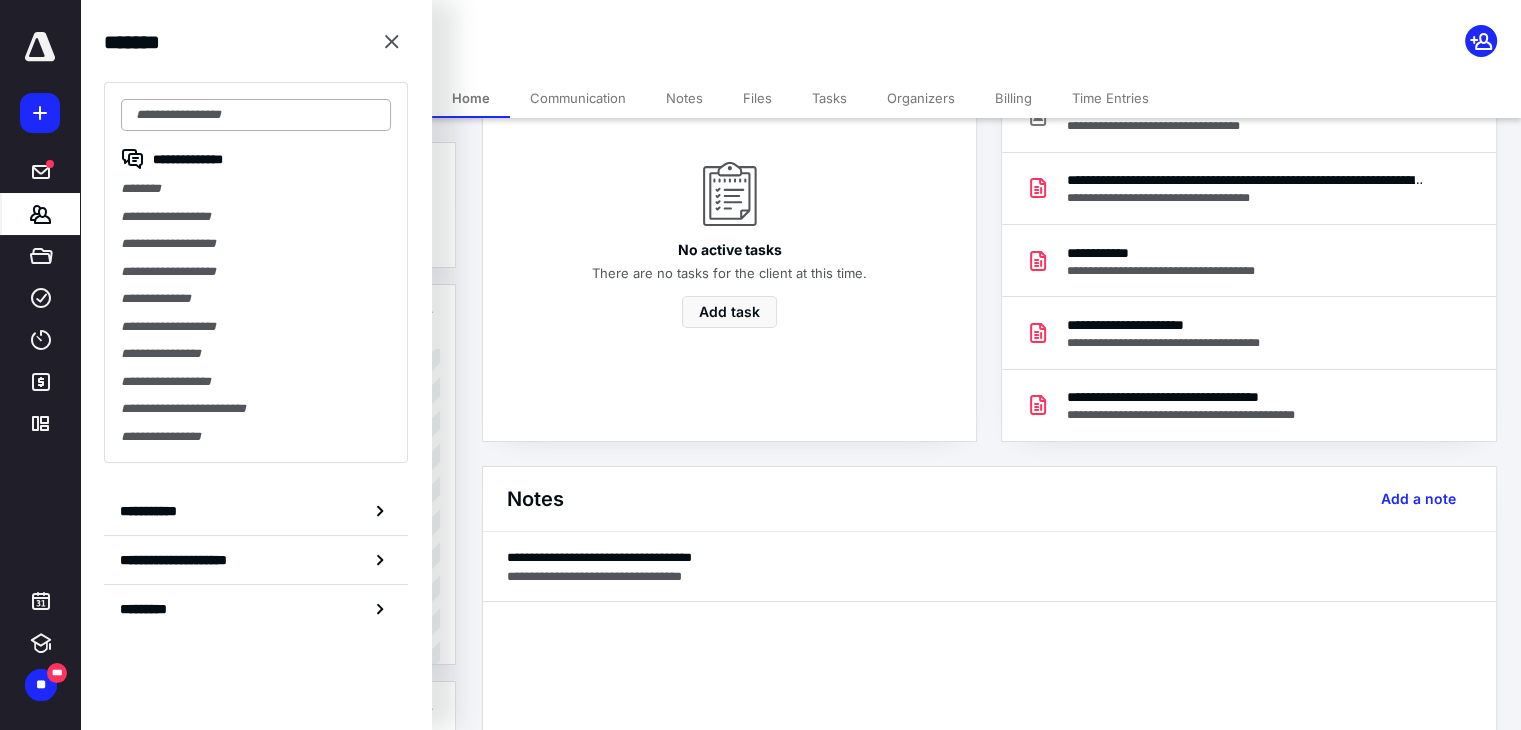 click at bounding box center [256, 115] 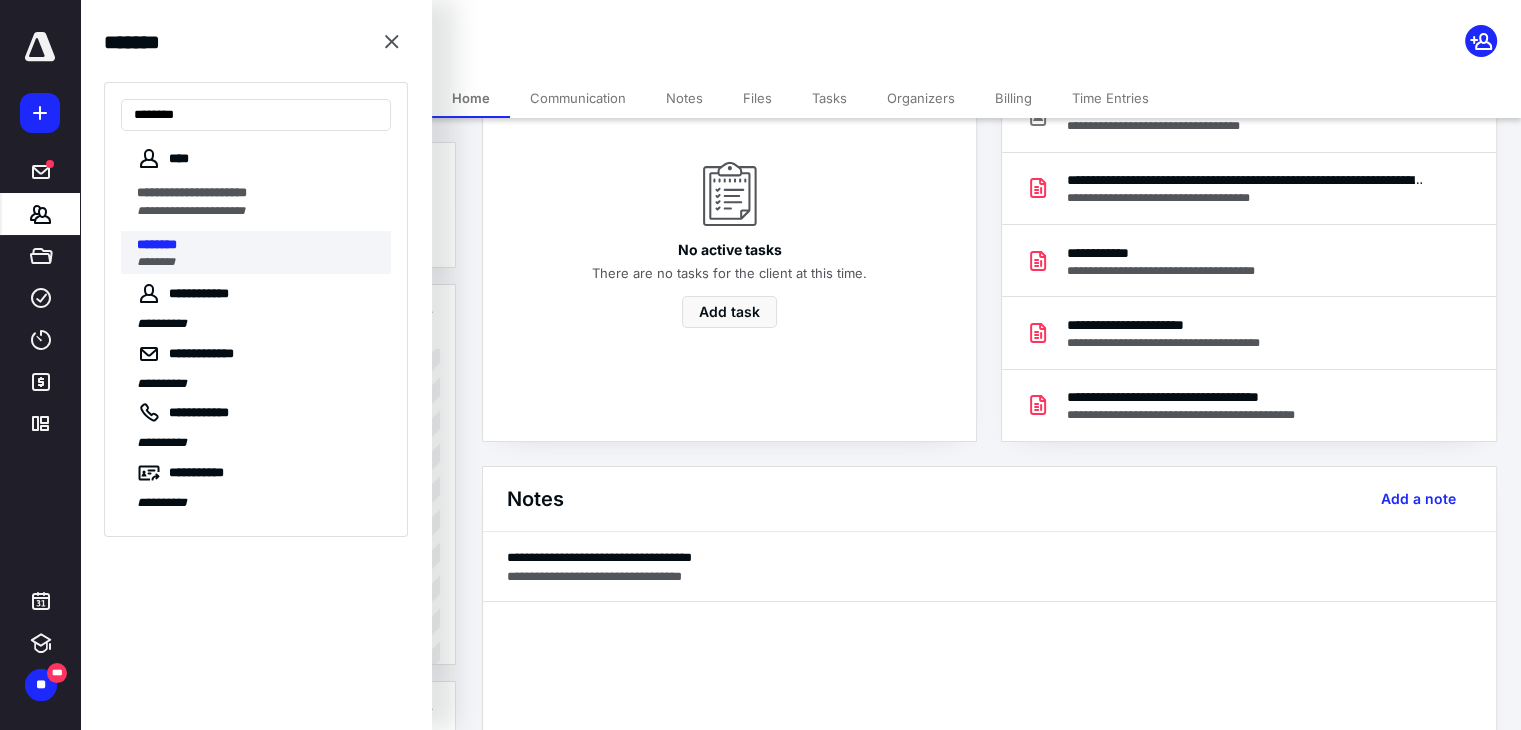 type on "********" 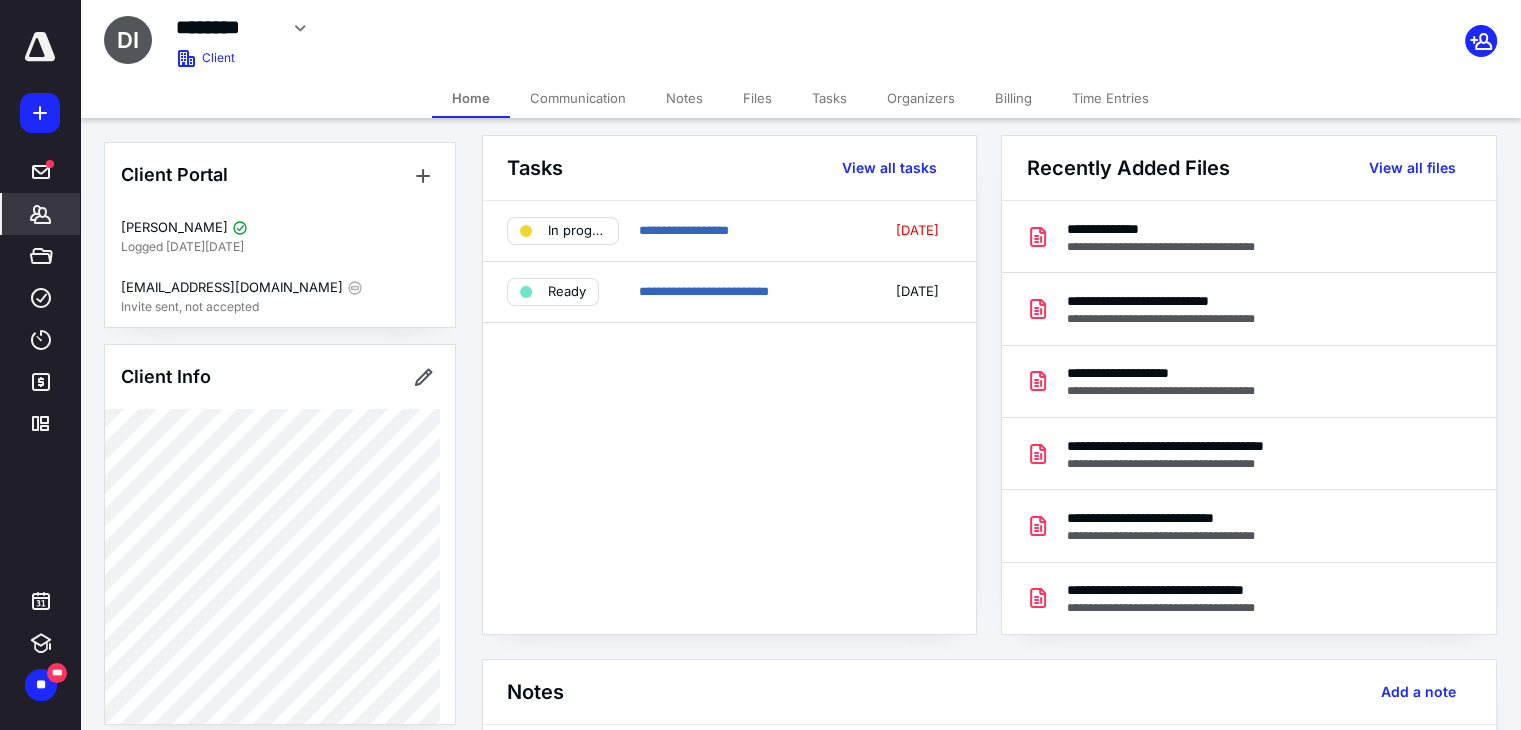 scroll, scrollTop: 0, scrollLeft: 0, axis: both 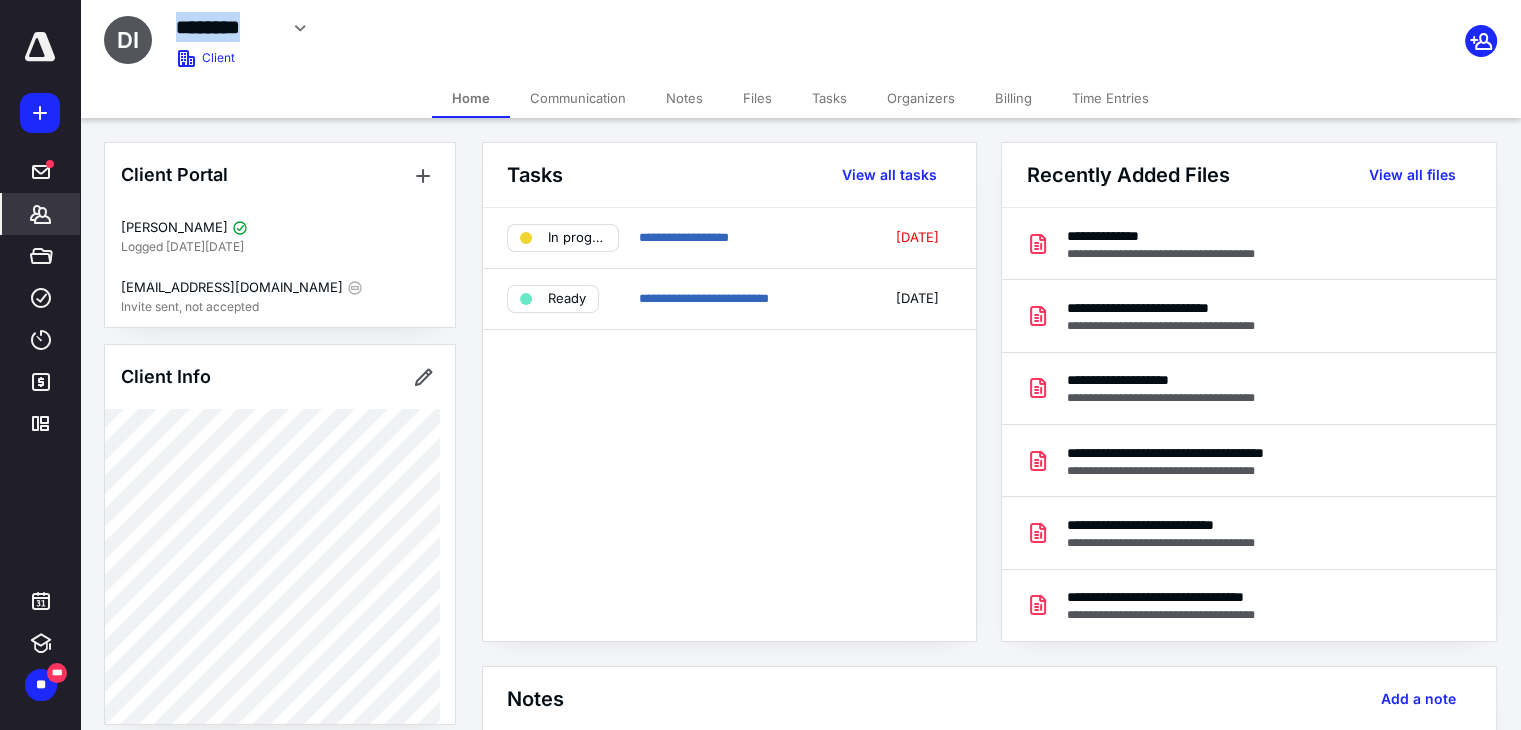 drag, startPoint x: 180, startPoint y: 22, endPoint x: 274, endPoint y: 30, distance: 94.33981 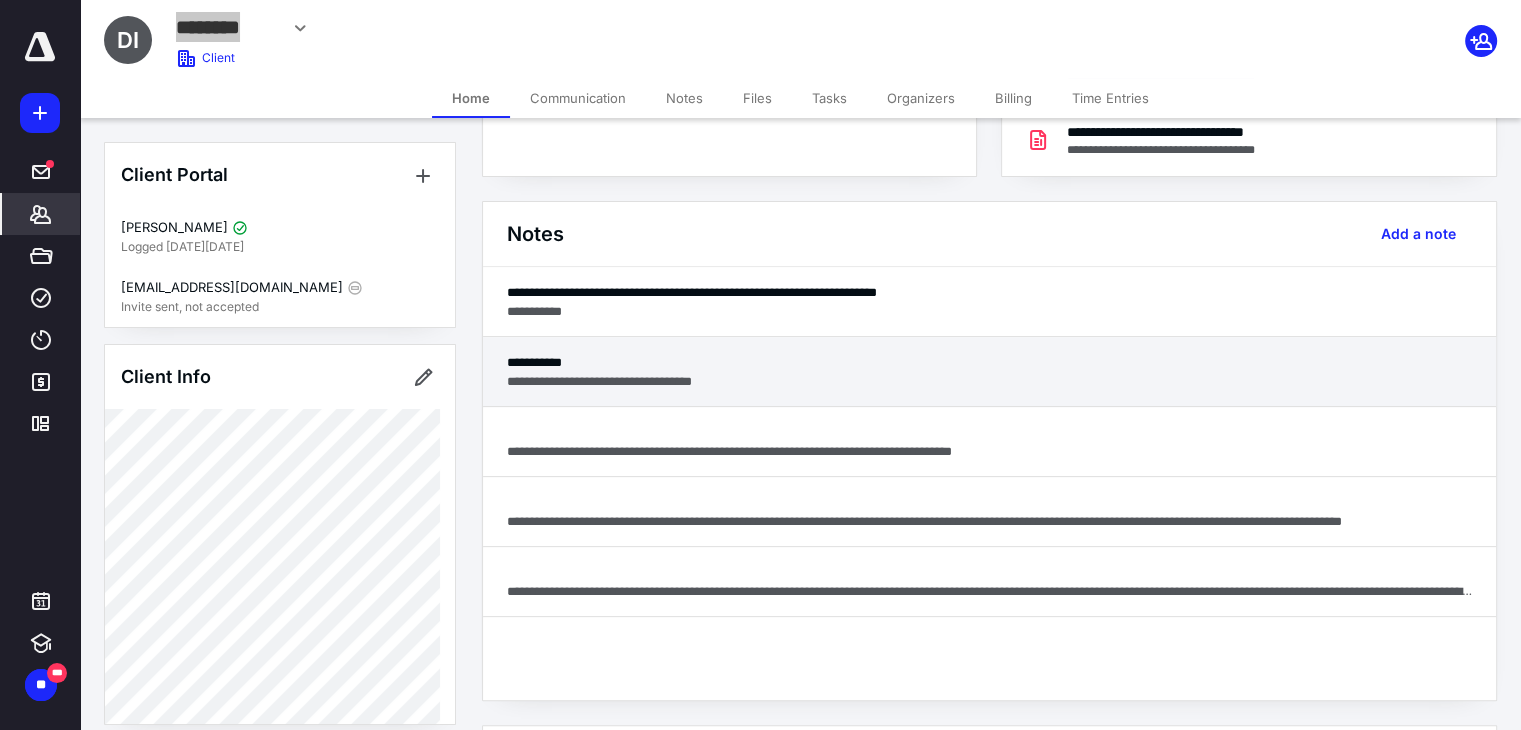 scroll, scrollTop: 500, scrollLeft: 0, axis: vertical 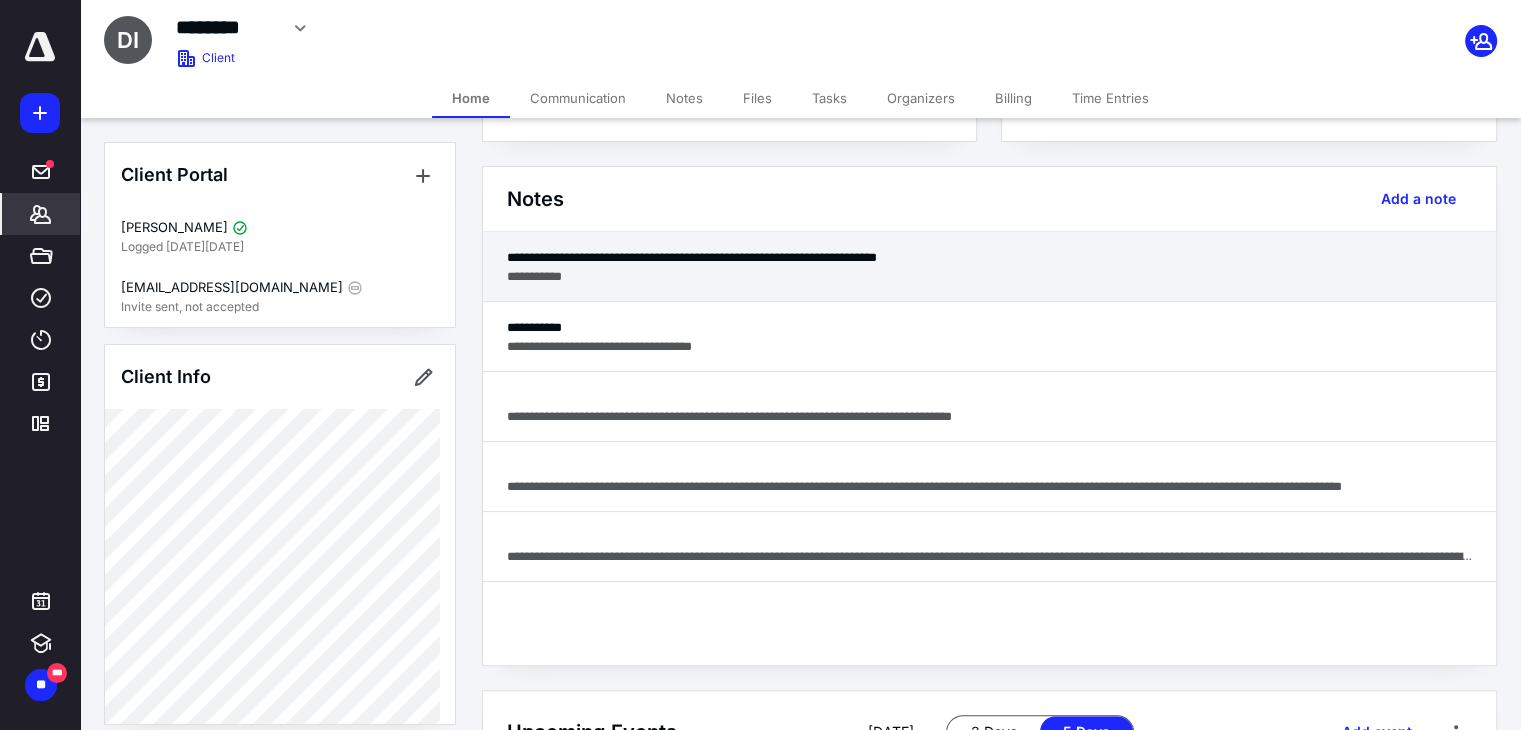 click on "**********" at bounding box center [989, 276] 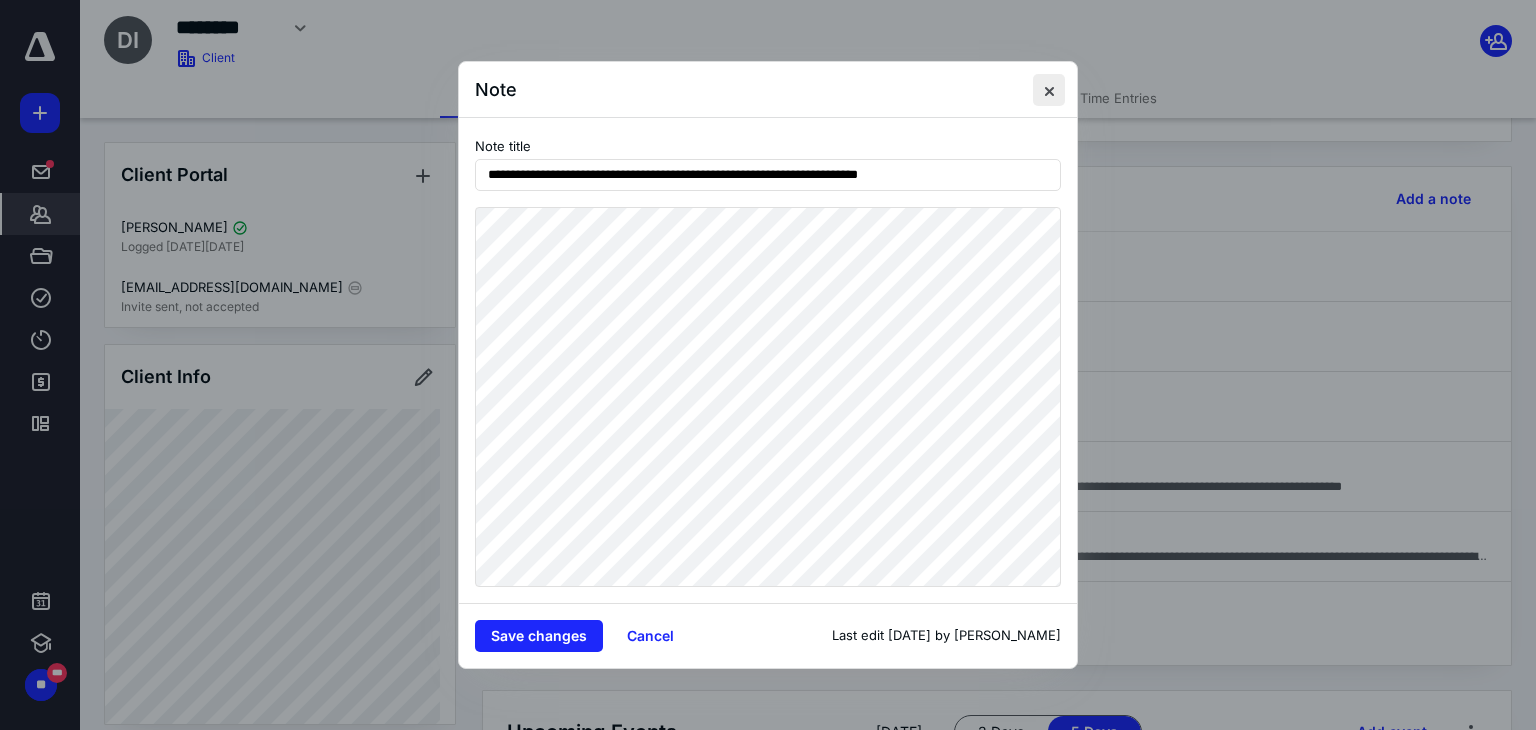 click at bounding box center (1049, 90) 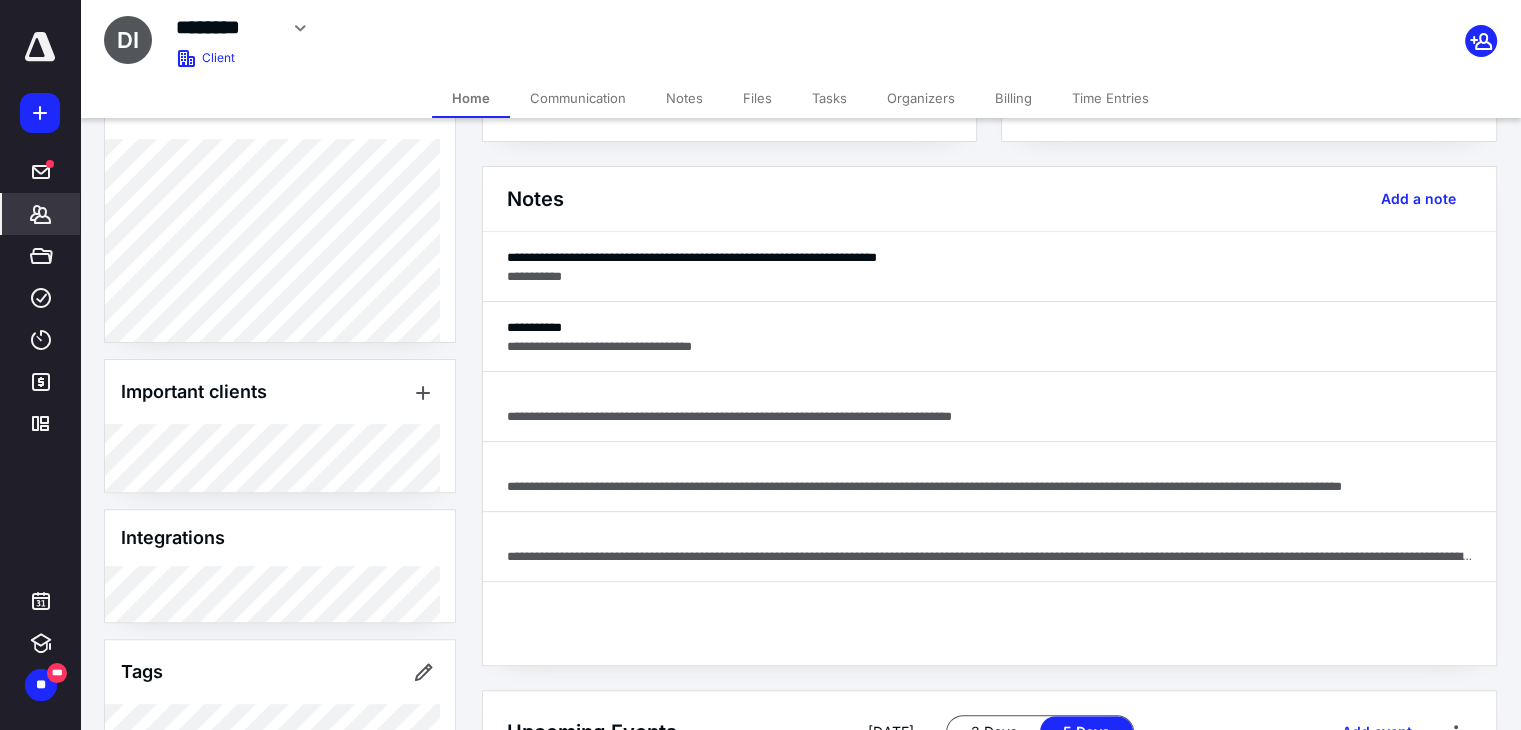 scroll, scrollTop: 700, scrollLeft: 0, axis: vertical 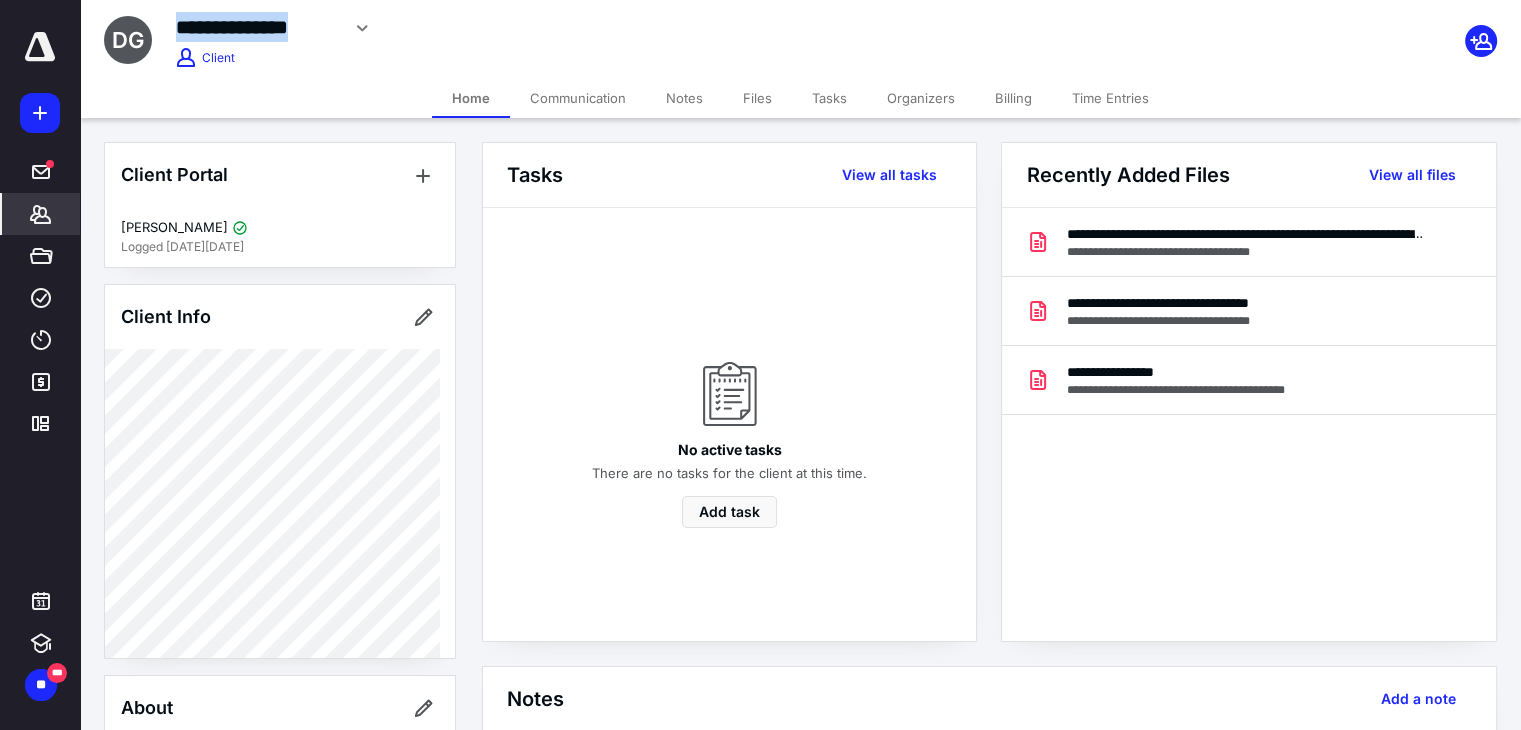 drag, startPoint x: 180, startPoint y: 23, endPoint x: 332, endPoint y: 33, distance: 152.3286 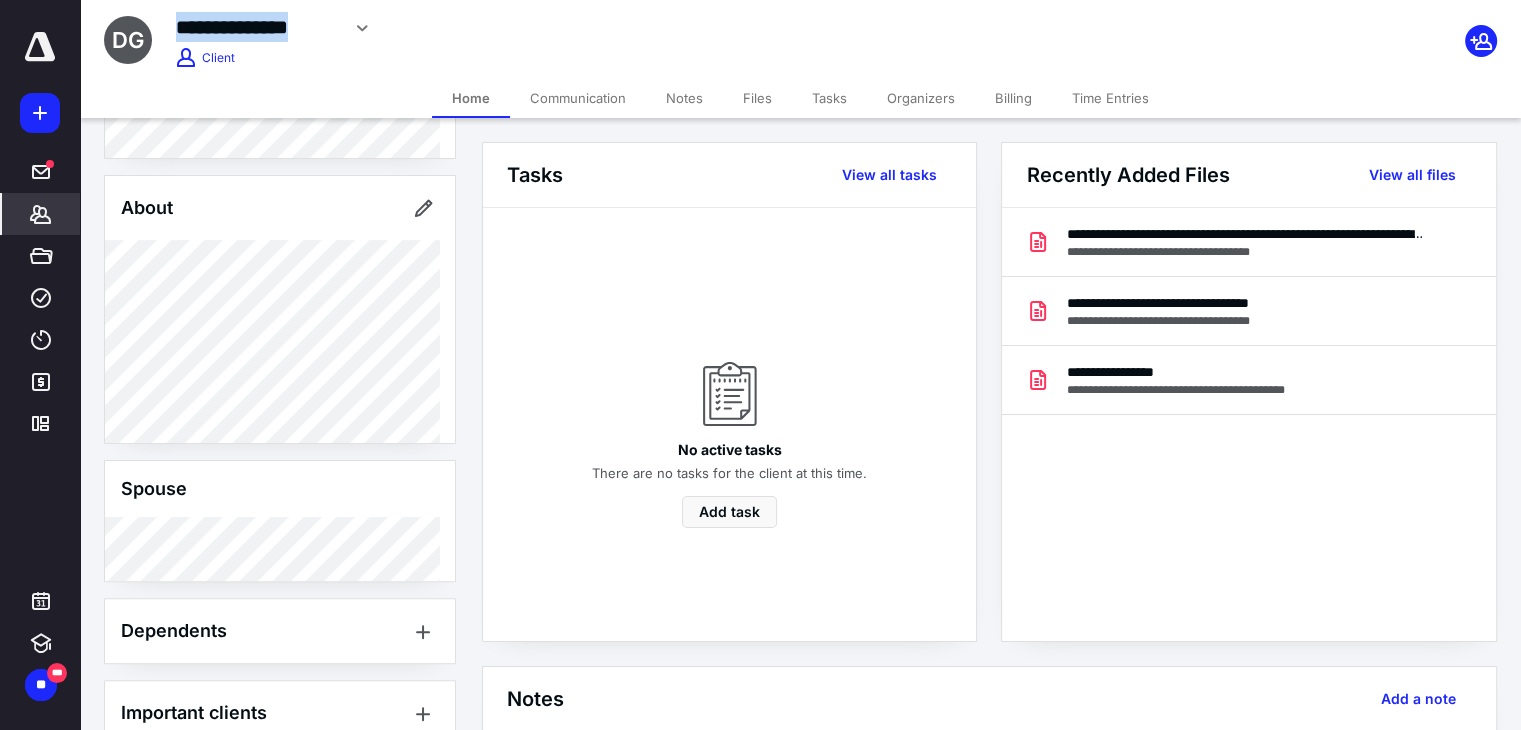 scroll, scrollTop: 600, scrollLeft: 0, axis: vertical 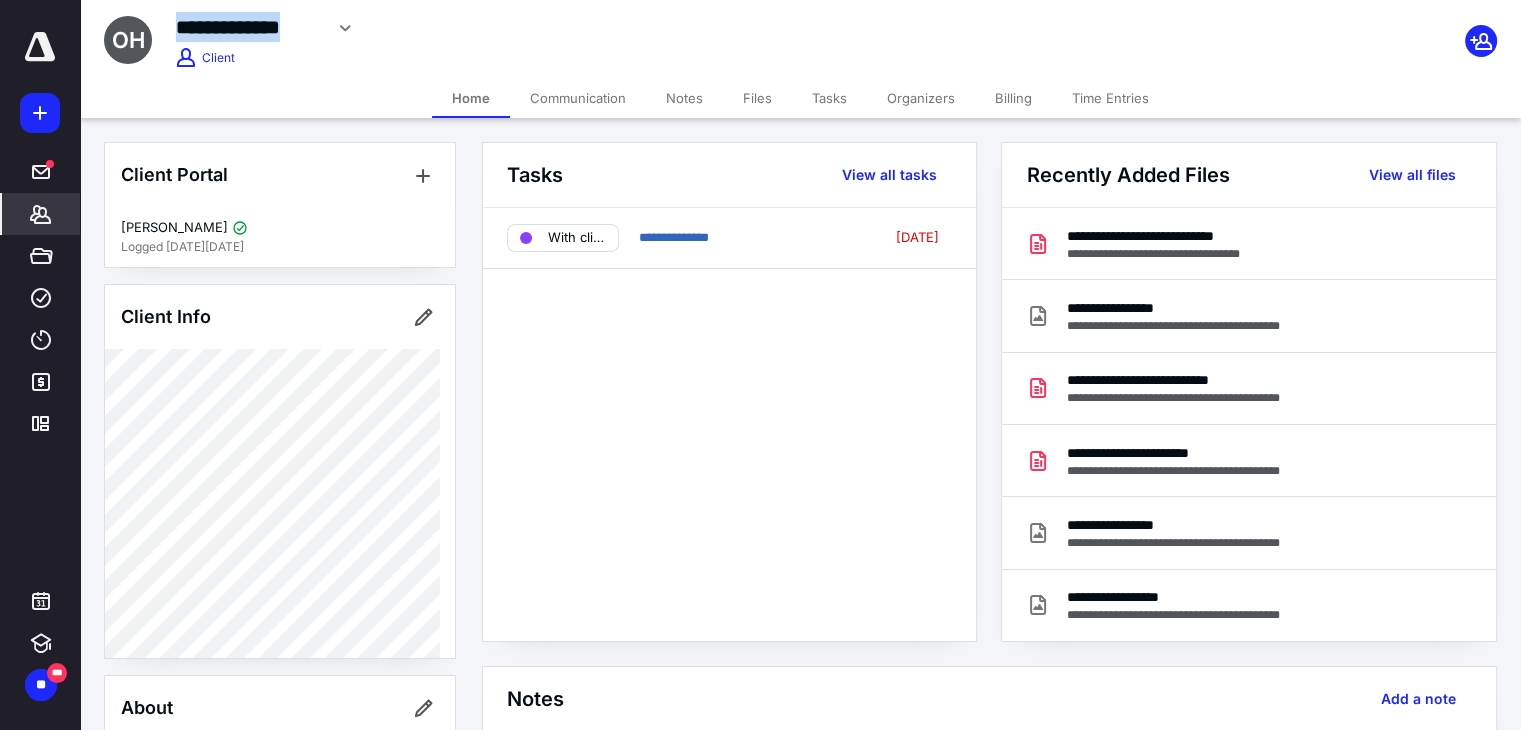 drag, startPoint x: 176, startPoint y: 21, endPoint x: 318, endPoint y: 40, distance: 143.26549 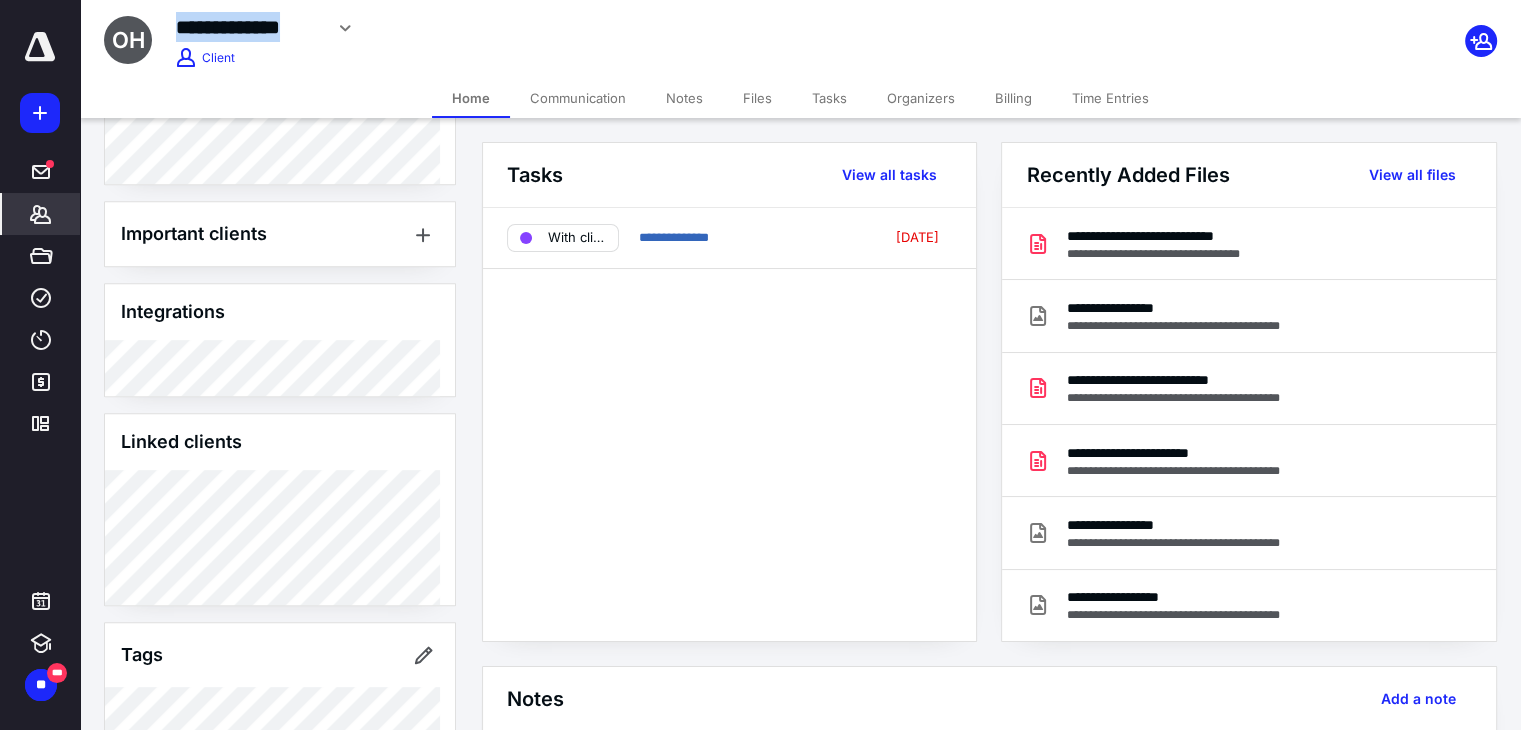 scroll, scrollTop: 1036, scrollLeft: 0, axis: vertical 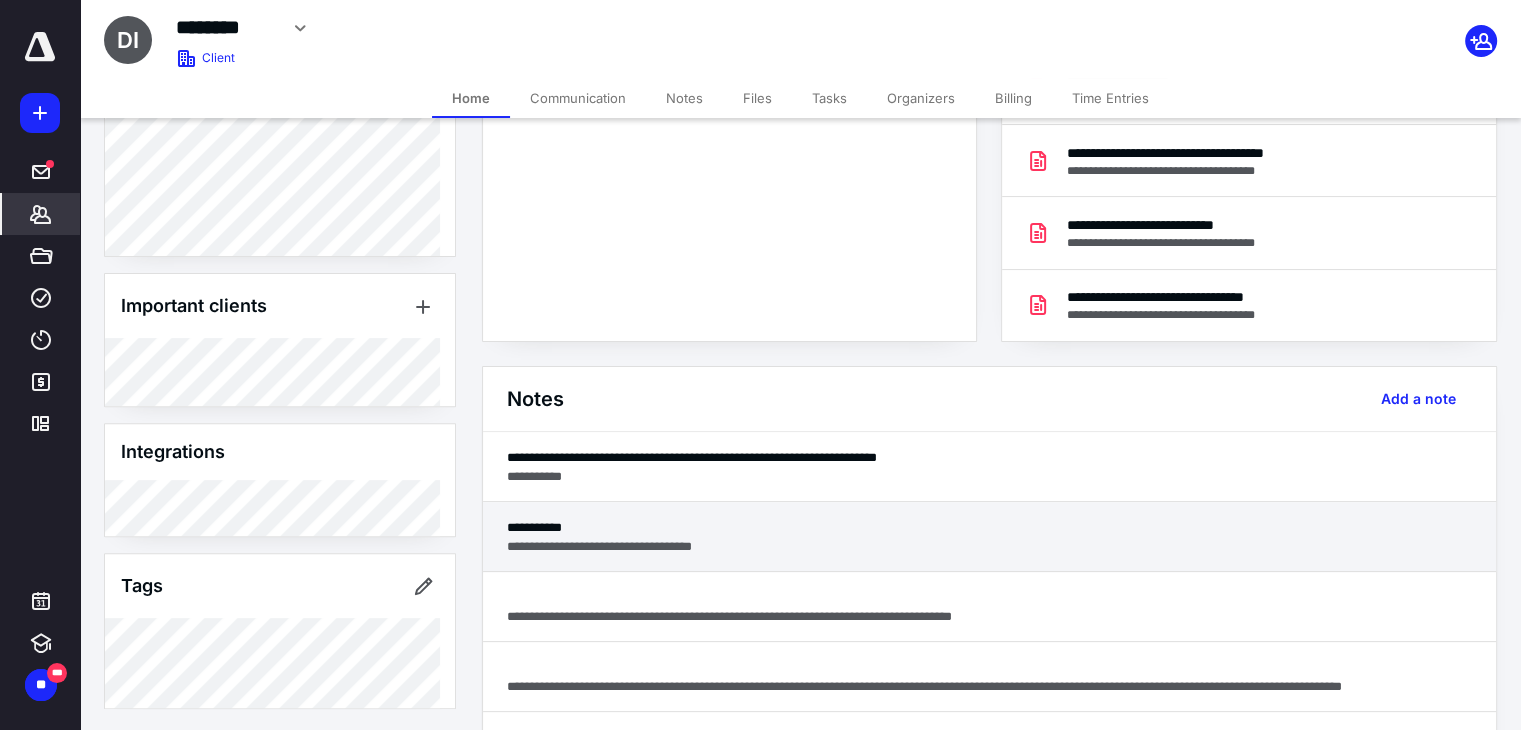 click on "**********" at bounding box center (989, 546) 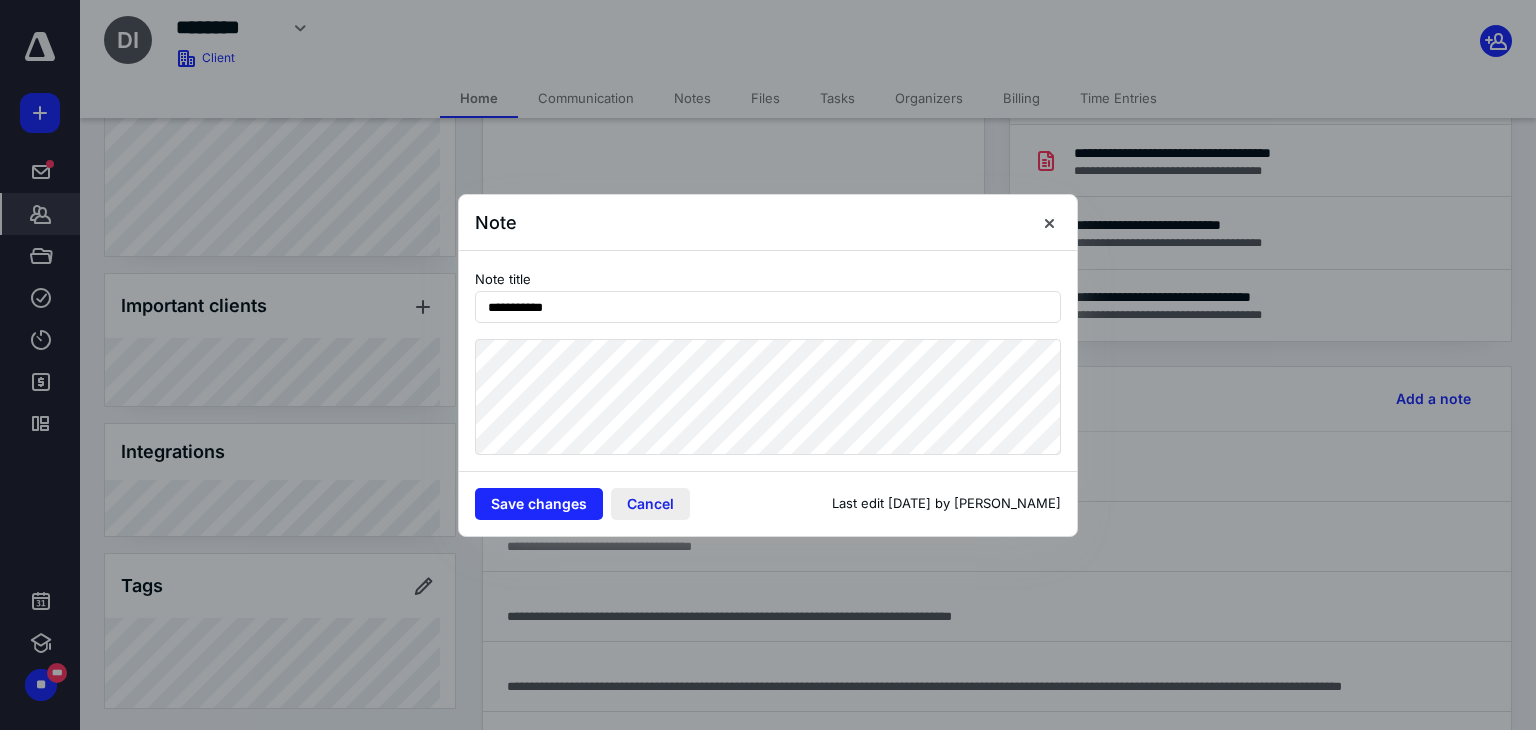 click on "Cancel" at bounding box center [650, 504] 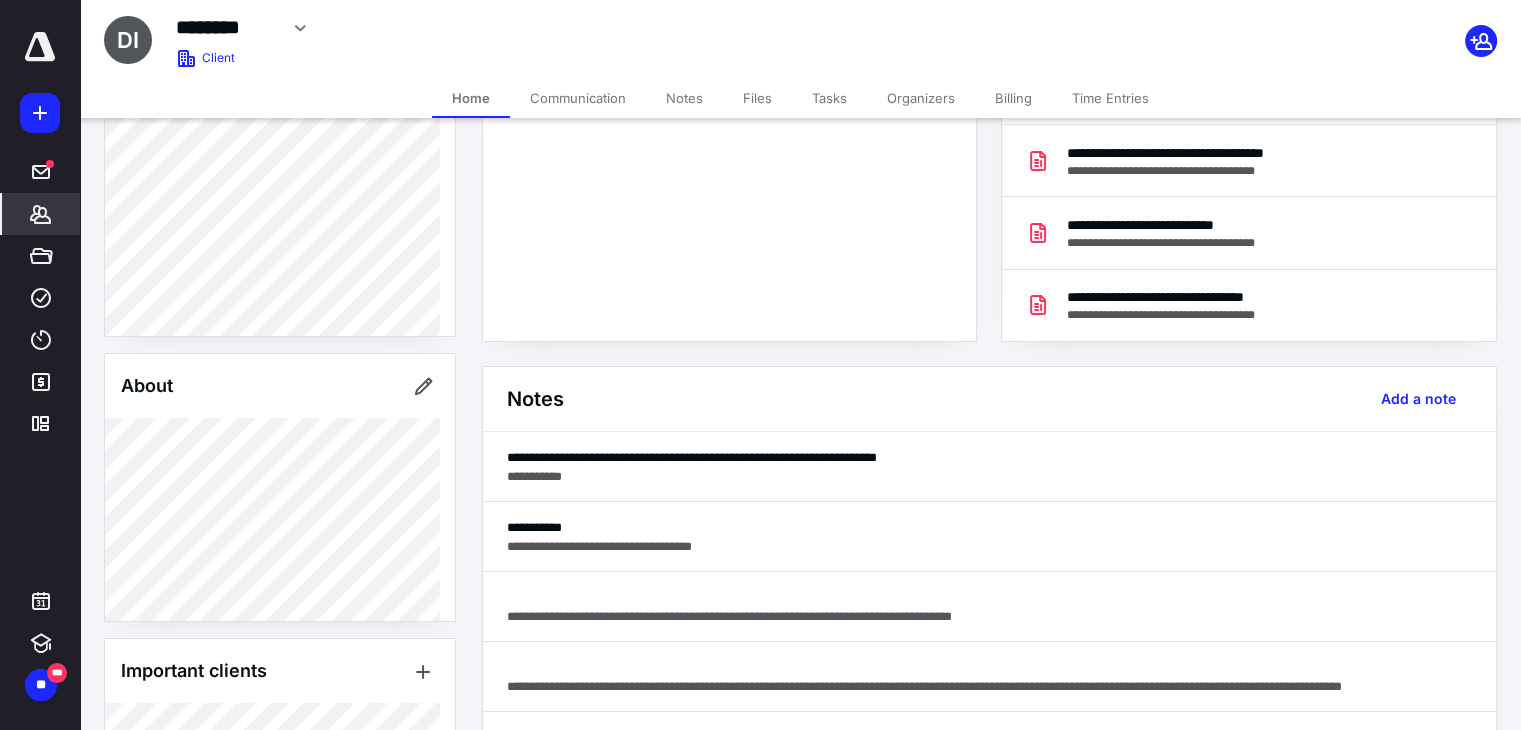 scroll, scrollTop: 353, scrollLeft: 0, axis: vertical 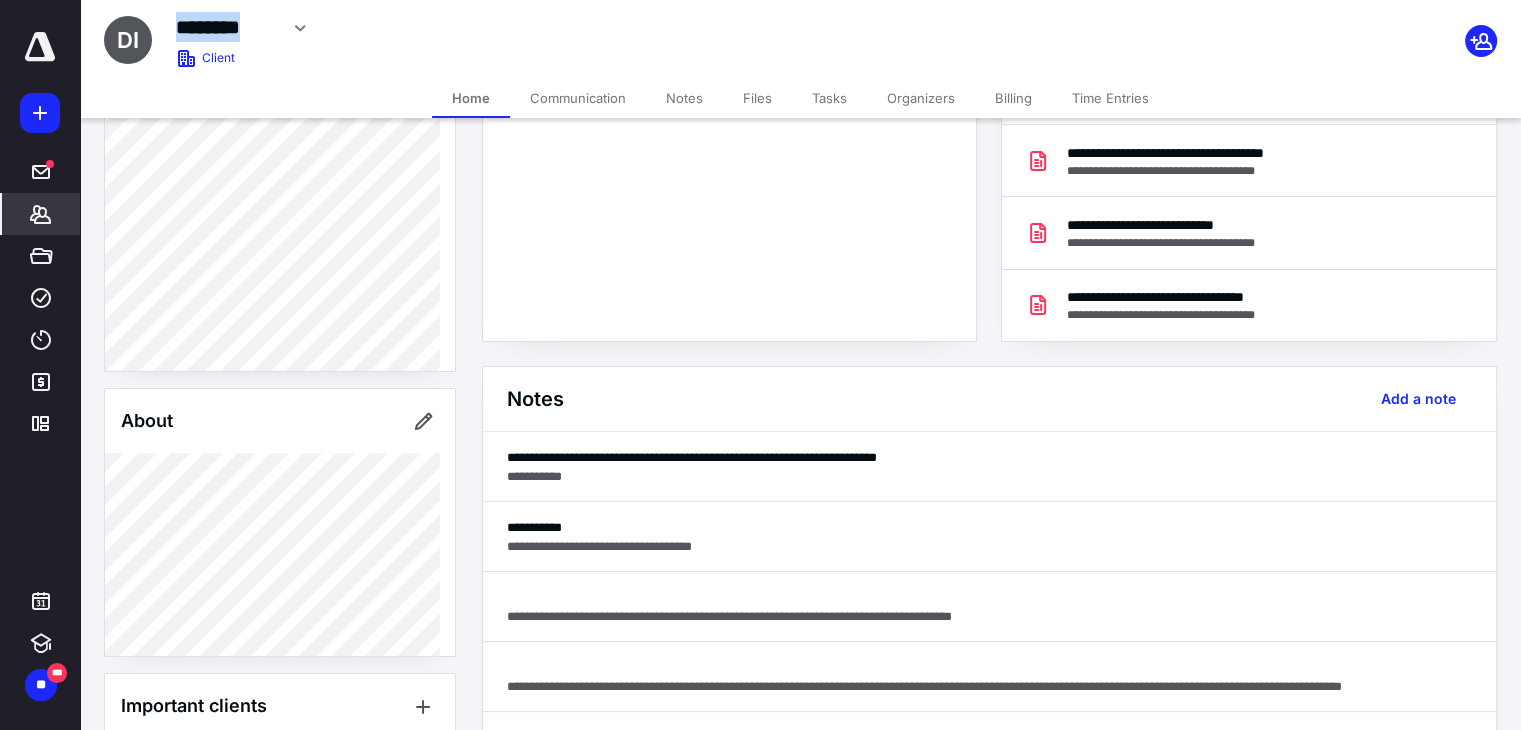 drag, startPoint x: 182, startPoint y: 26, endPoint x: 276, endPoint y: 36, distance: 94.53042 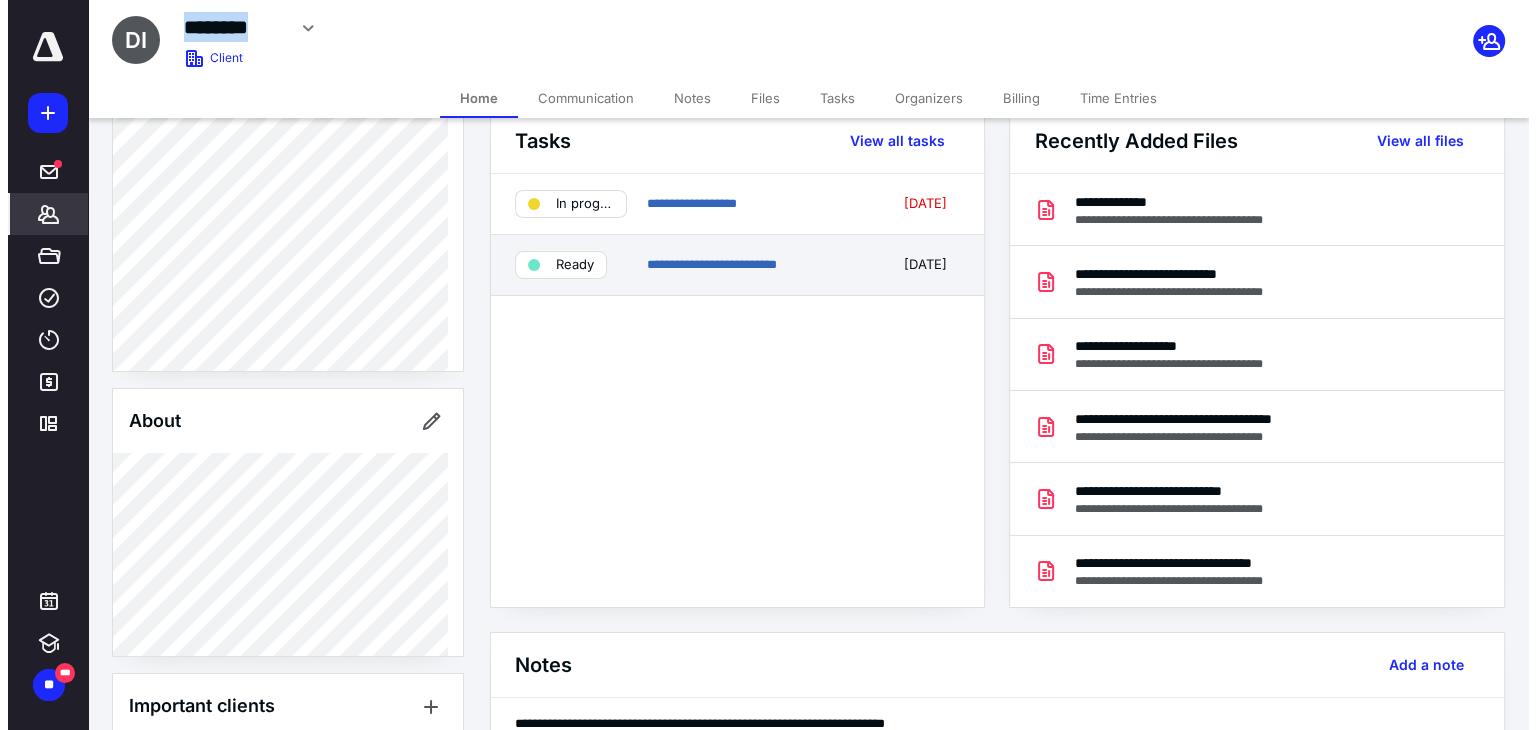 scroll, scrollTop: 0, scrollLeft: 0, axis: both 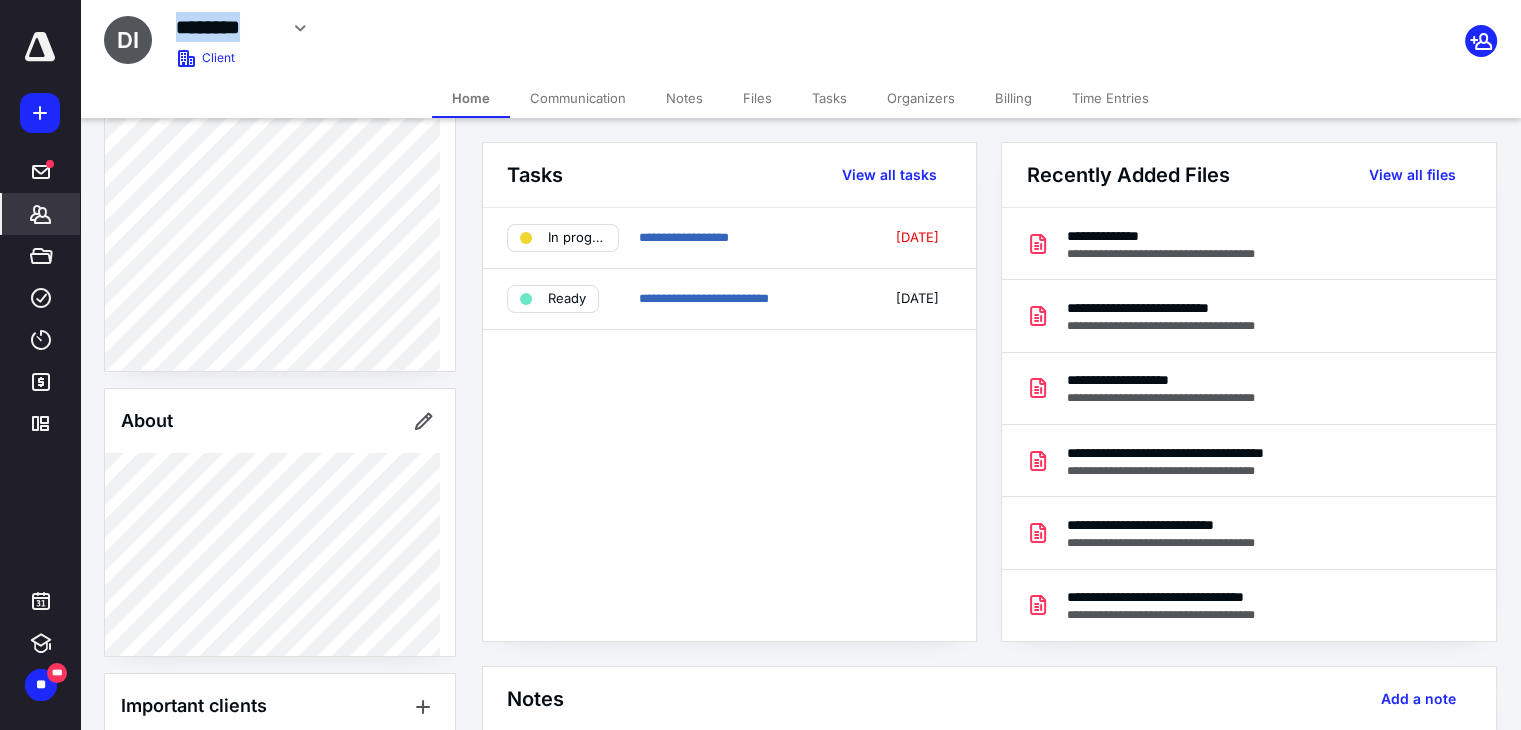 click on "Files" at bounding box center [757, 98] 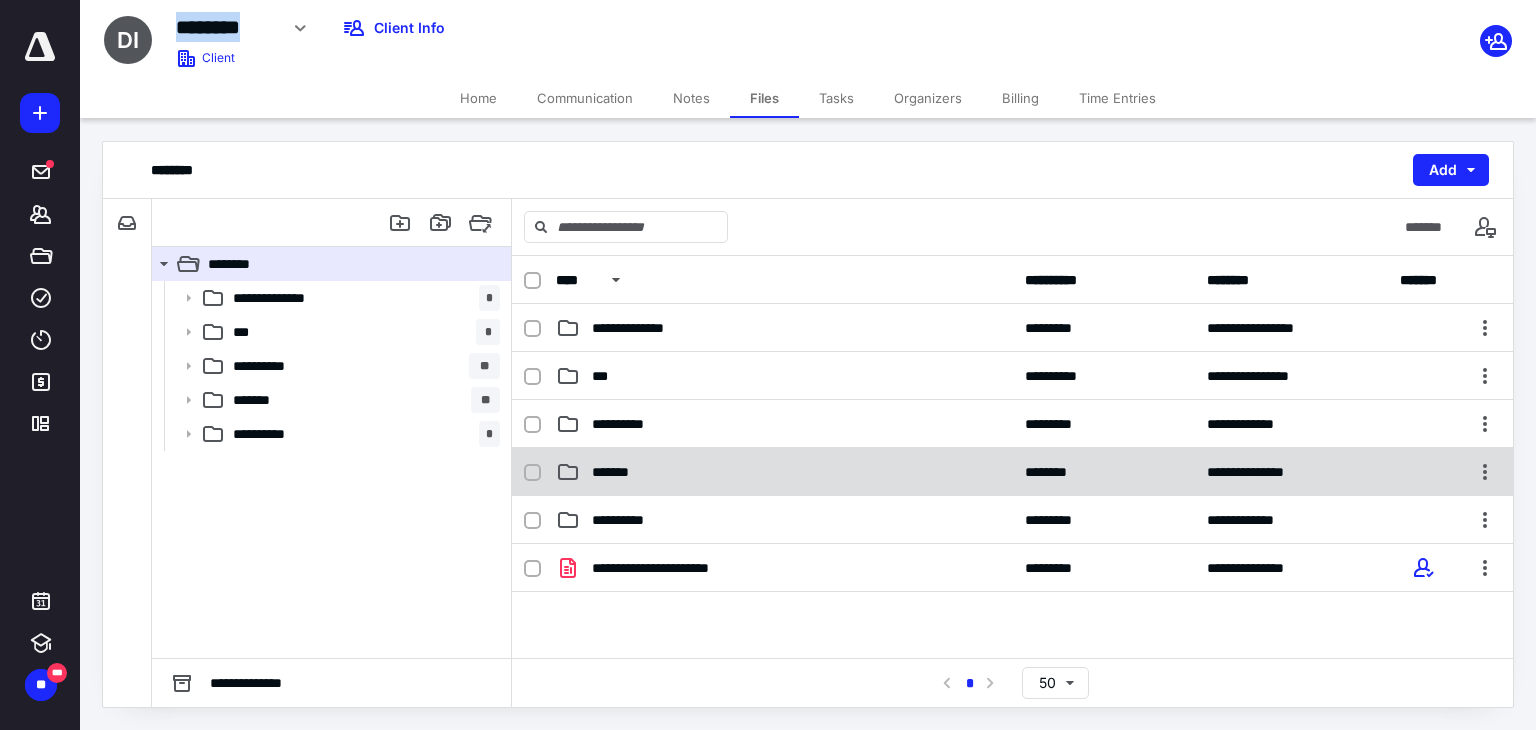 click on "*******" at bounding box center (784, 472) 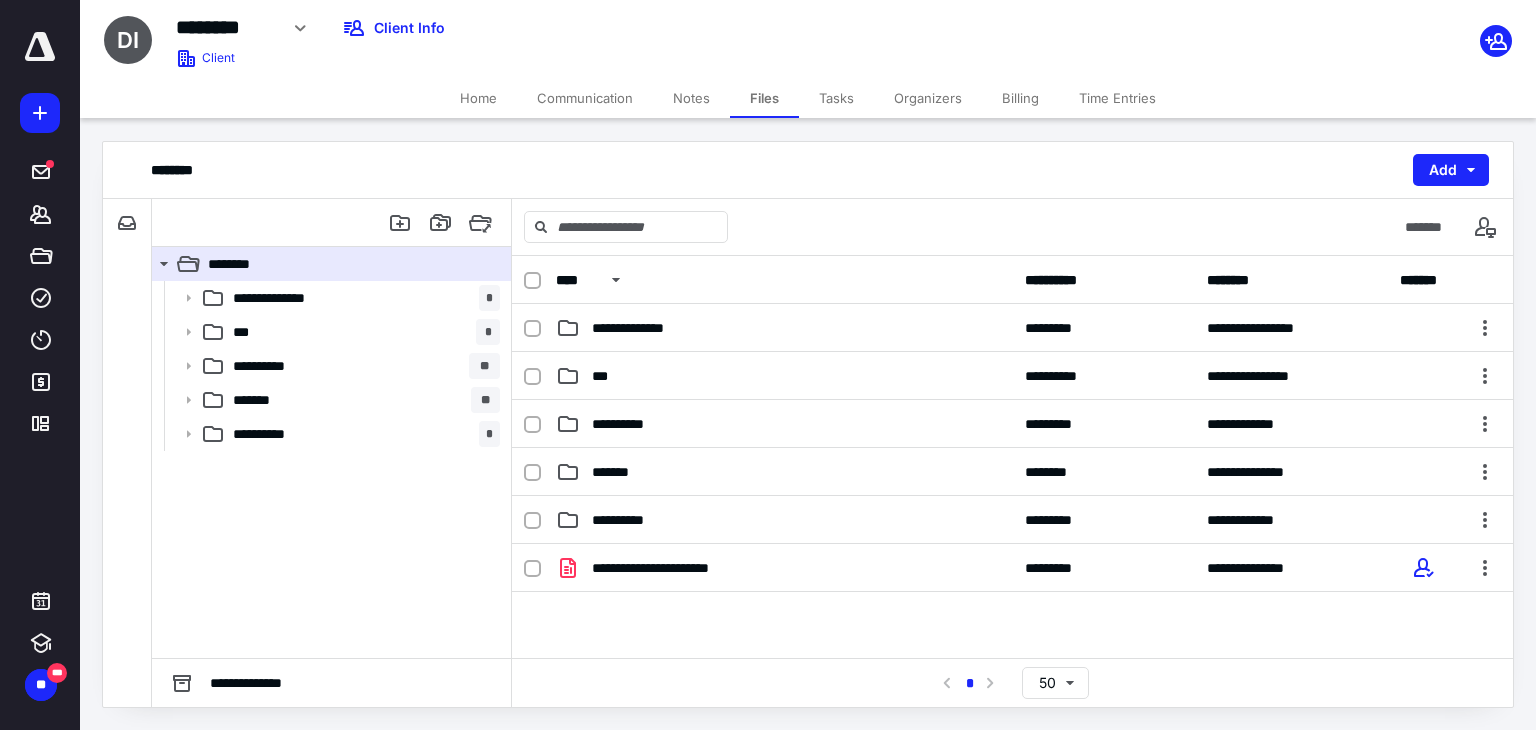 click on "*******" at bounding box center (784, 472) 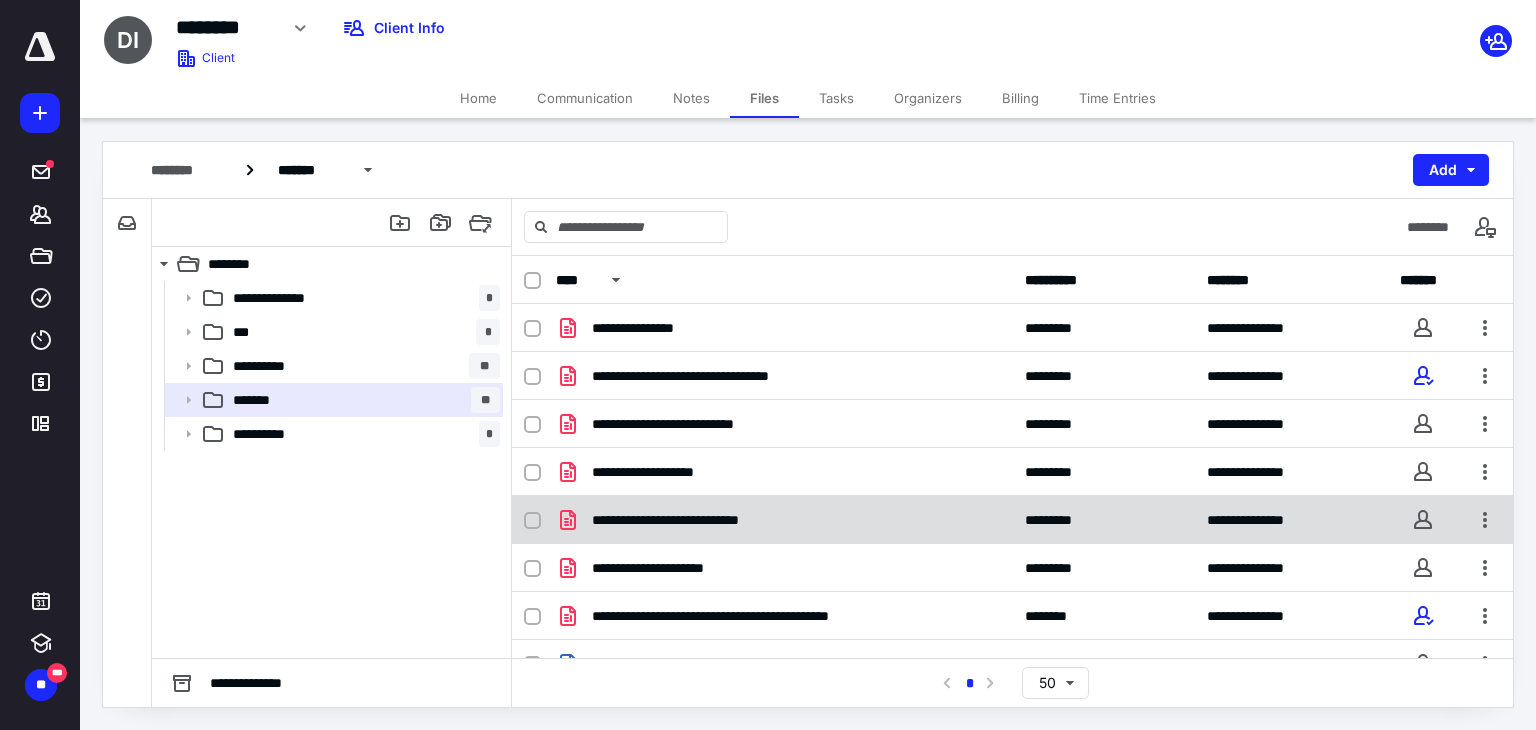 click on "**********" at bounding box center (784, 520) 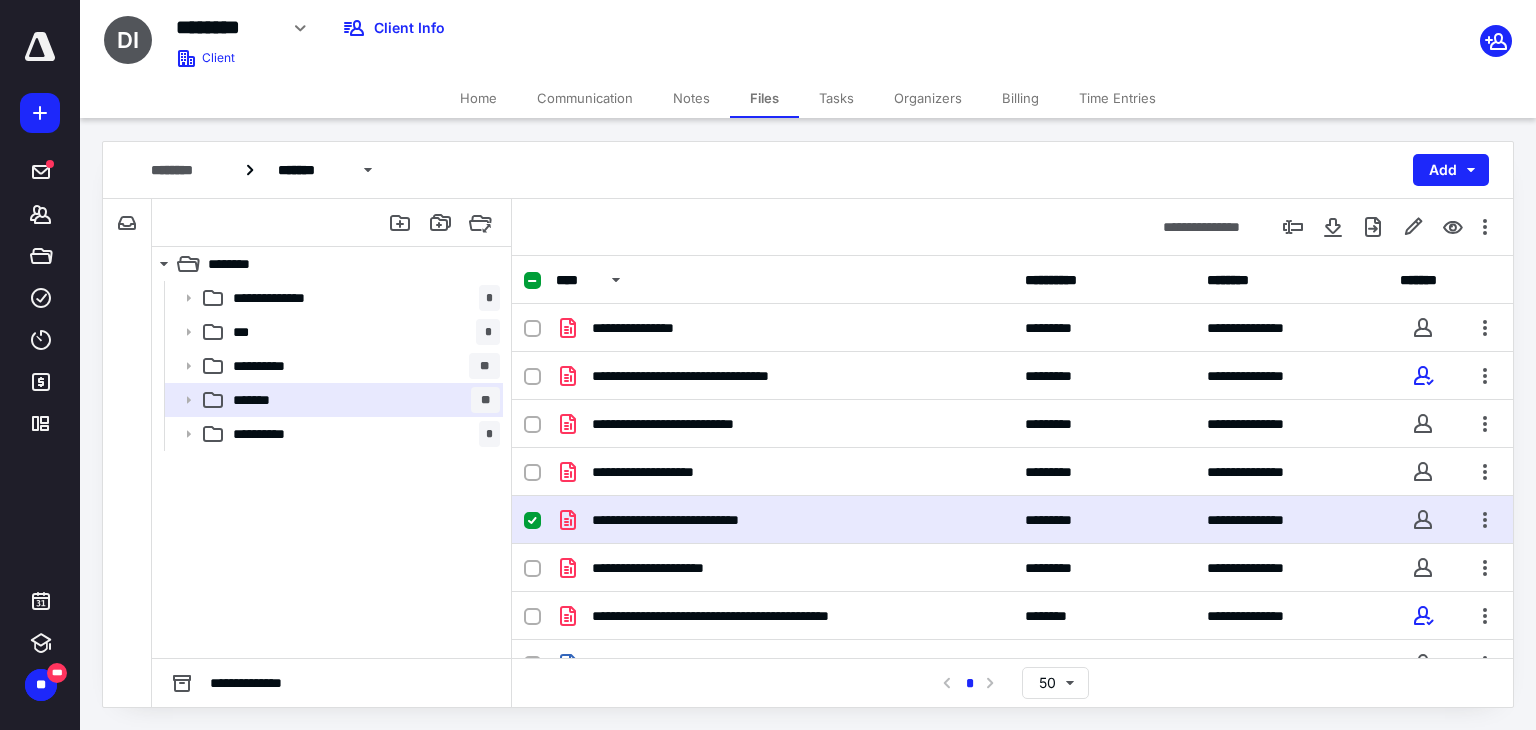 click on "**********" at bounding box center (784, 520) 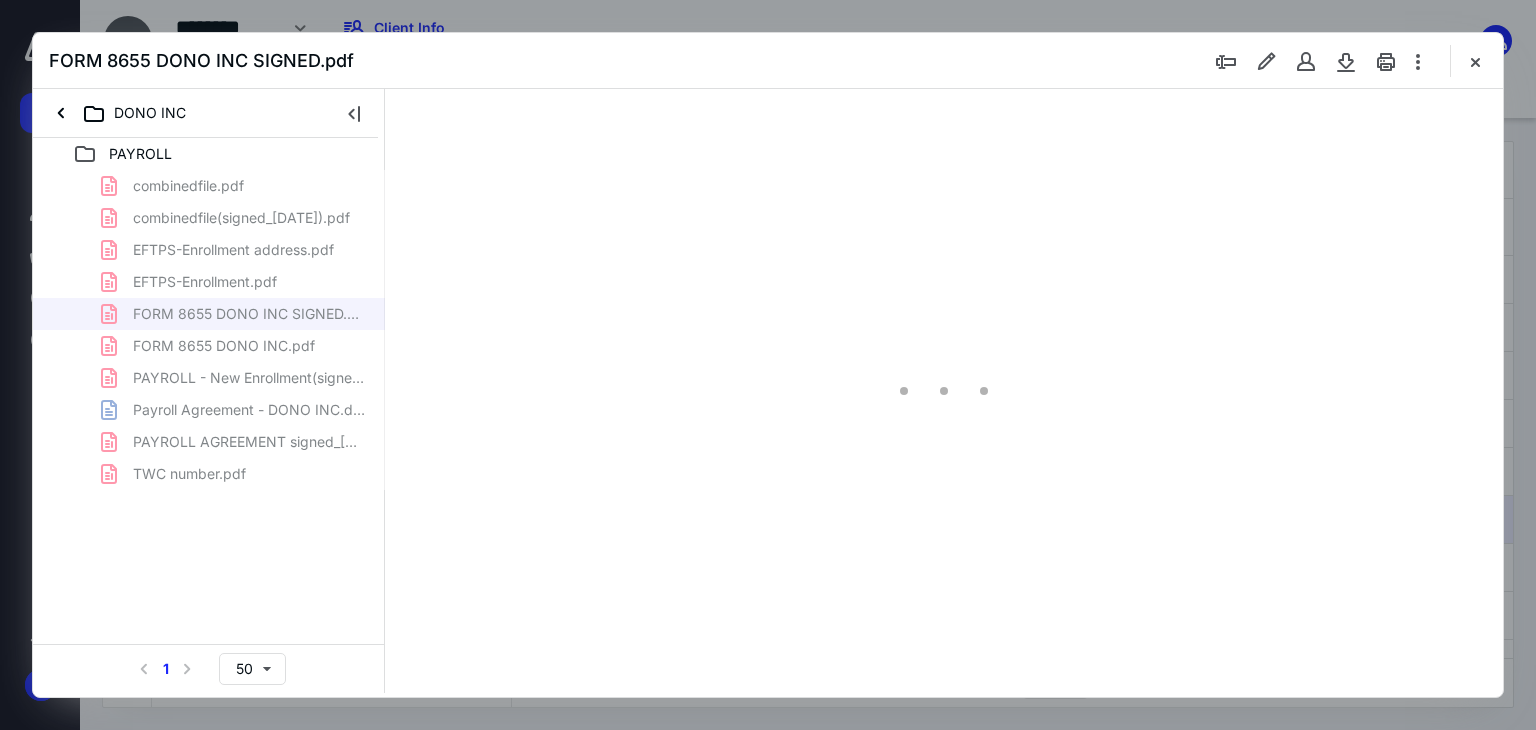 scroll, scrollTop: 0, scrollLeft: 0, axis: both 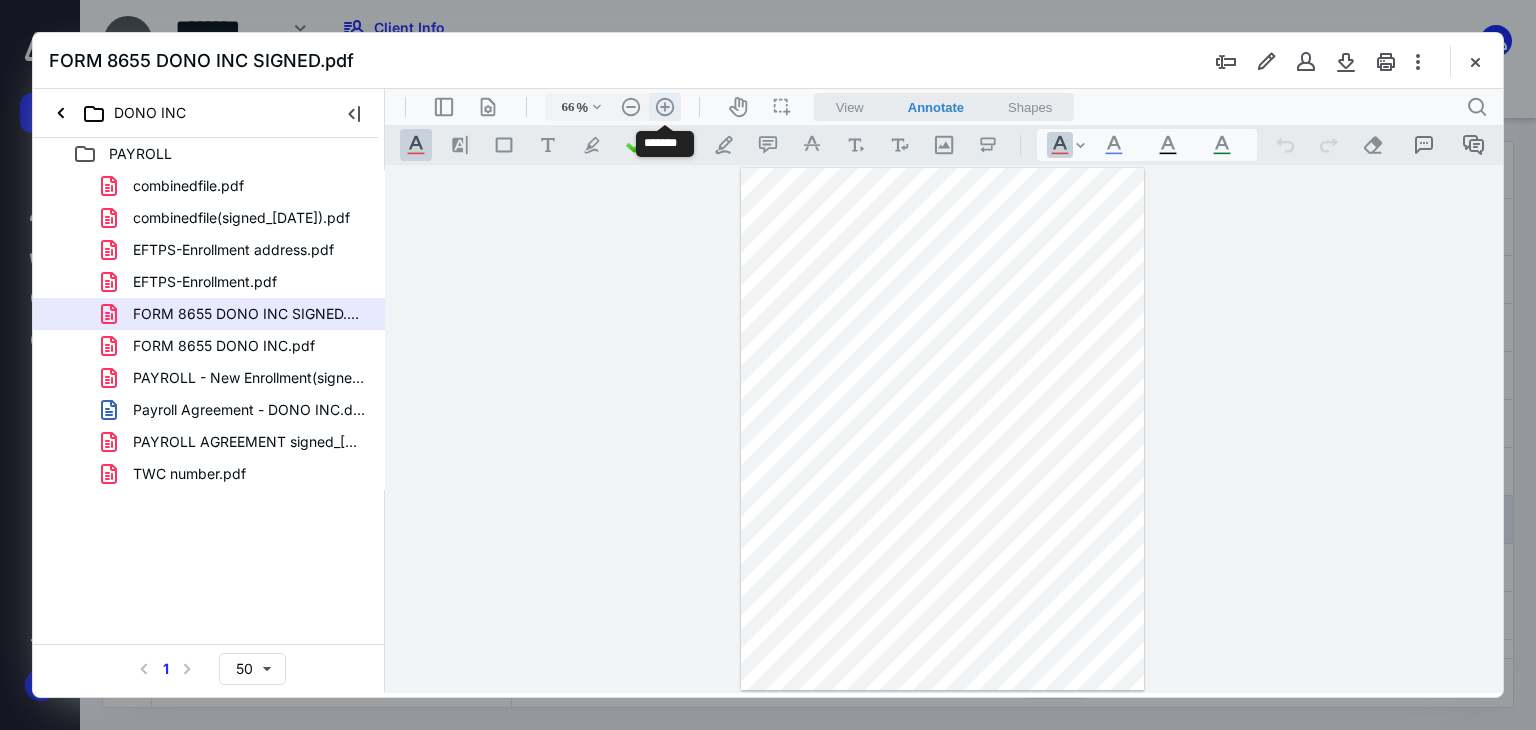 click on ".cls-1{fill:#abb0c4;} icon - header - zoom - in - line" at bounding box center (665, 107) 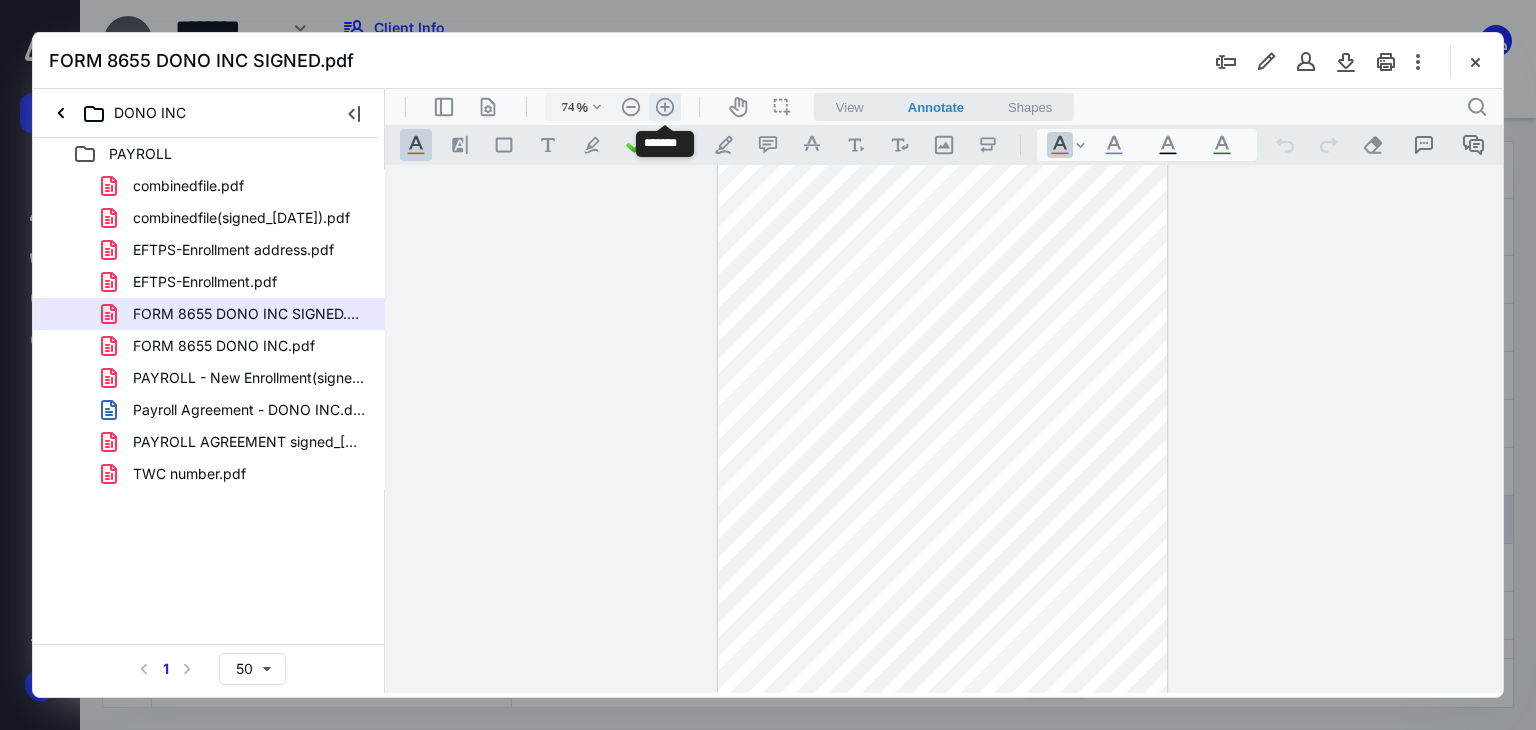 click on ".cls-1{fill:#abb0c4;} icon - header - zoom - in - line" at bounding box center (665, 107) 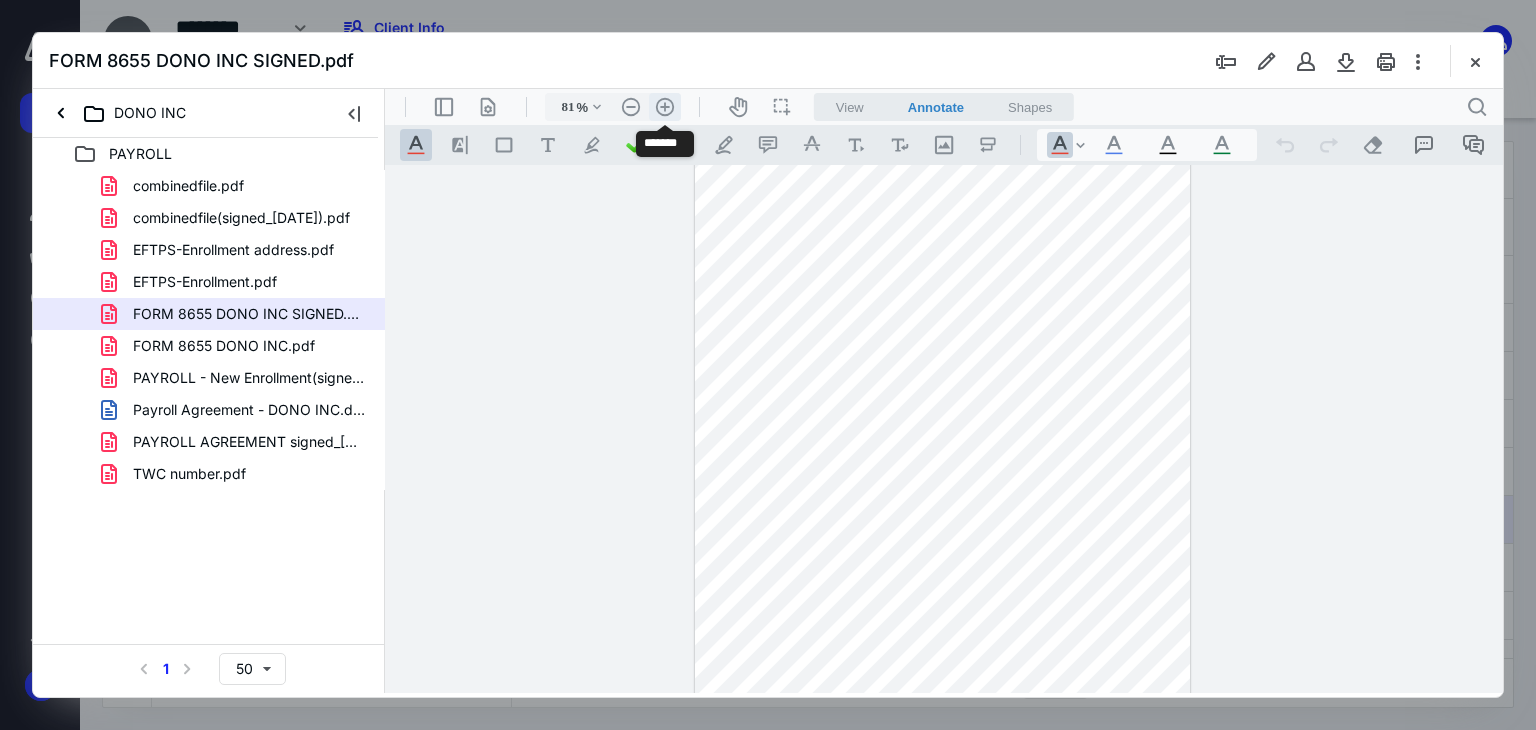 click on ".cls-1{fill:#abb0c4;} icon - header - zoom - in - line" at bounding box center (665, 107) 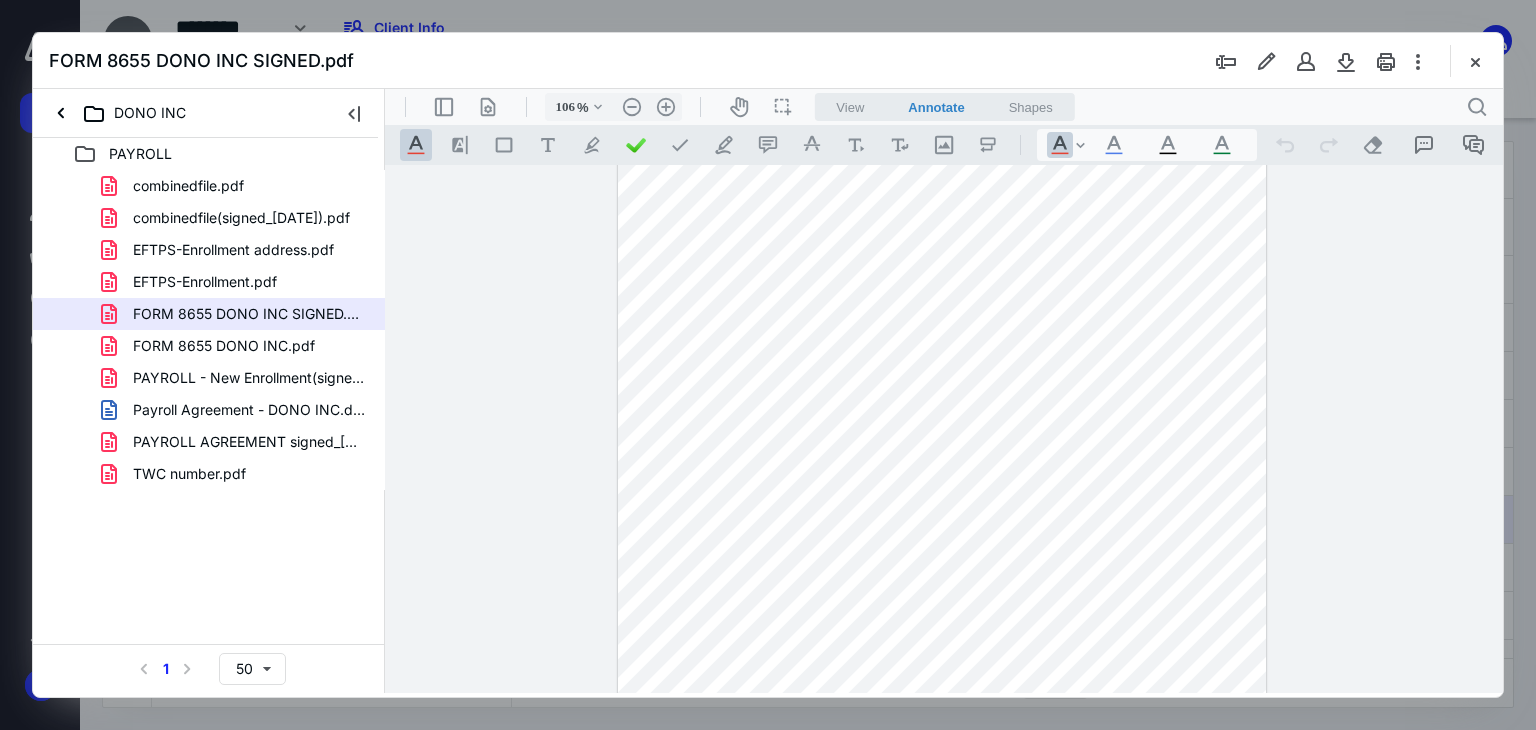 scroll, scrollTop: 236, scrollLeft: 0, axis: vertical 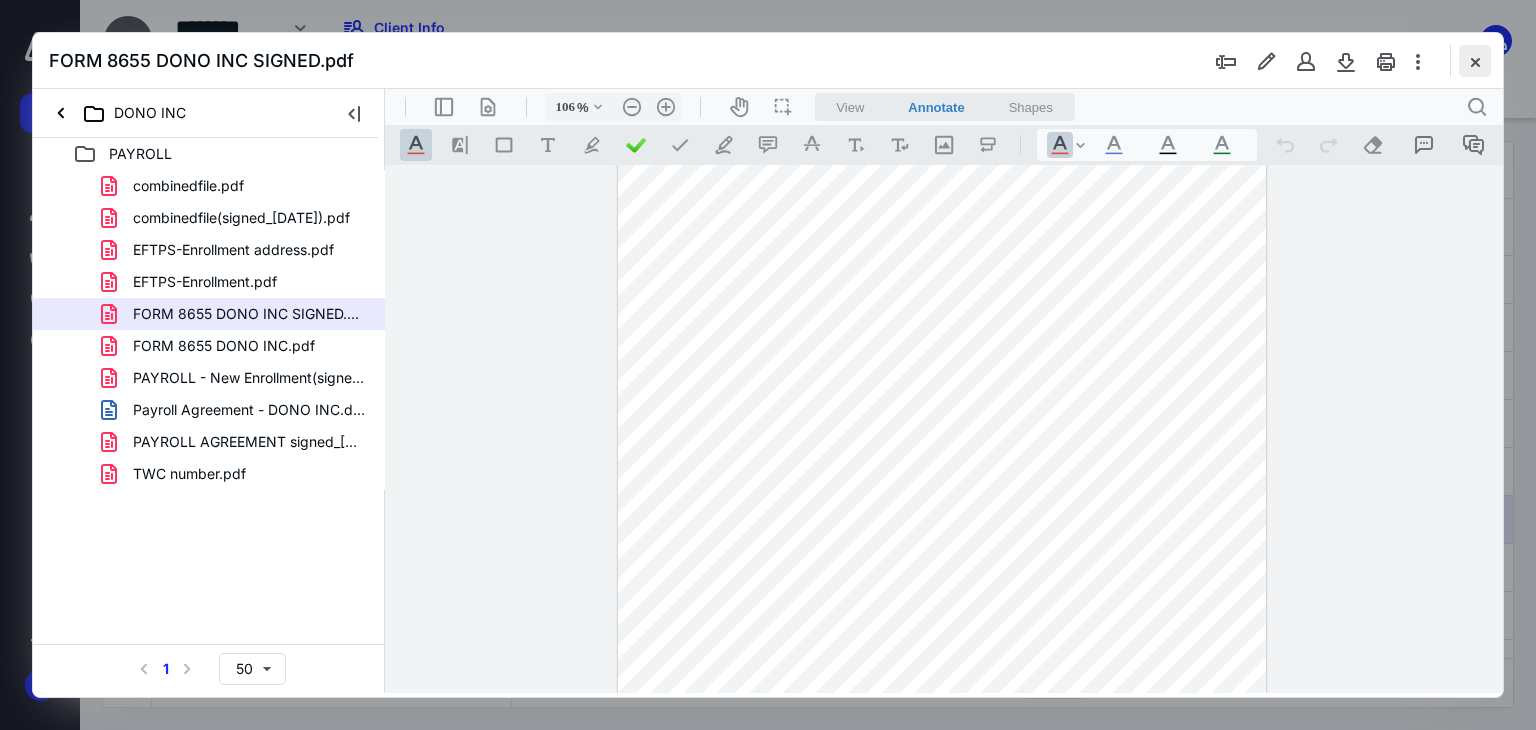 click at bounding box center (1475, 61) 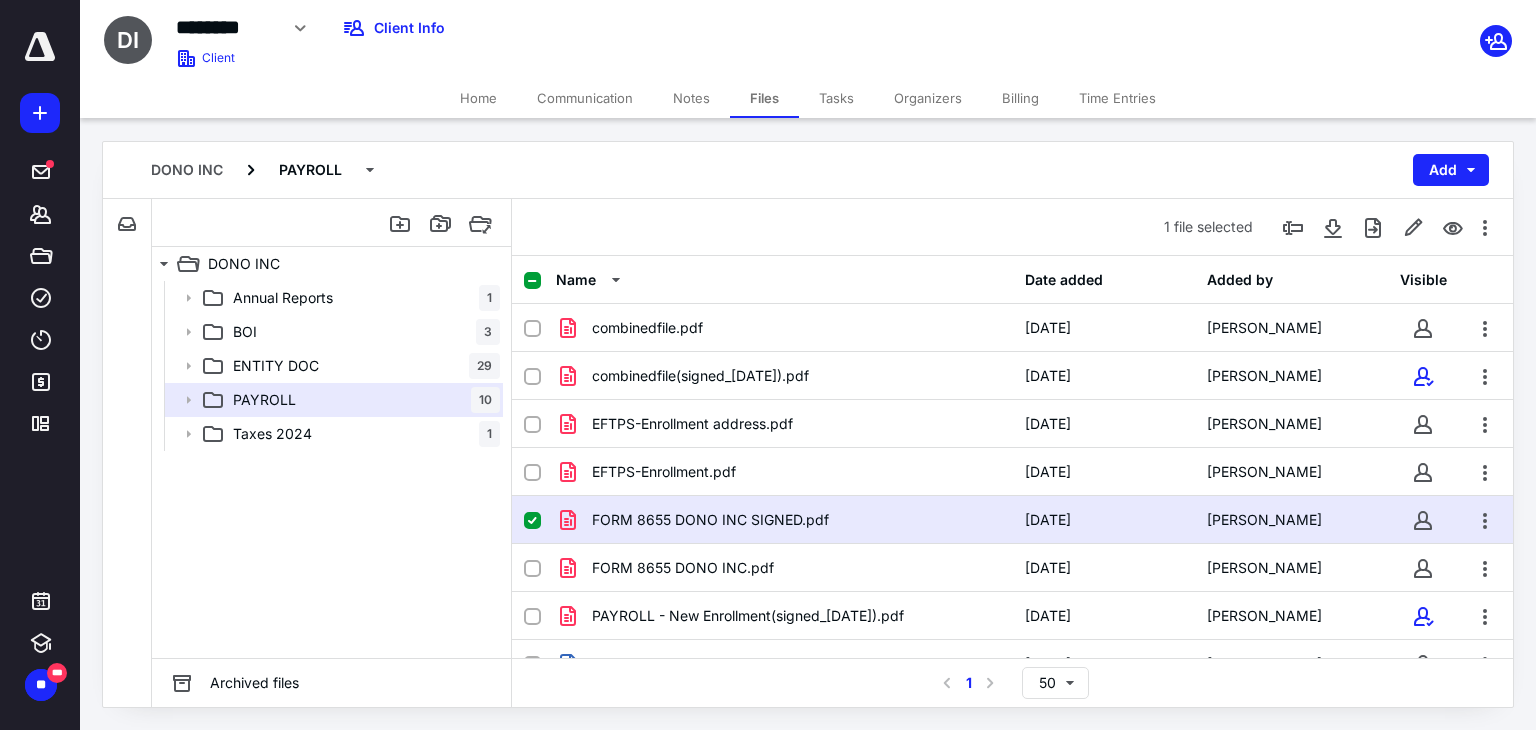 click on "Home" at bounding box center [478, 98] 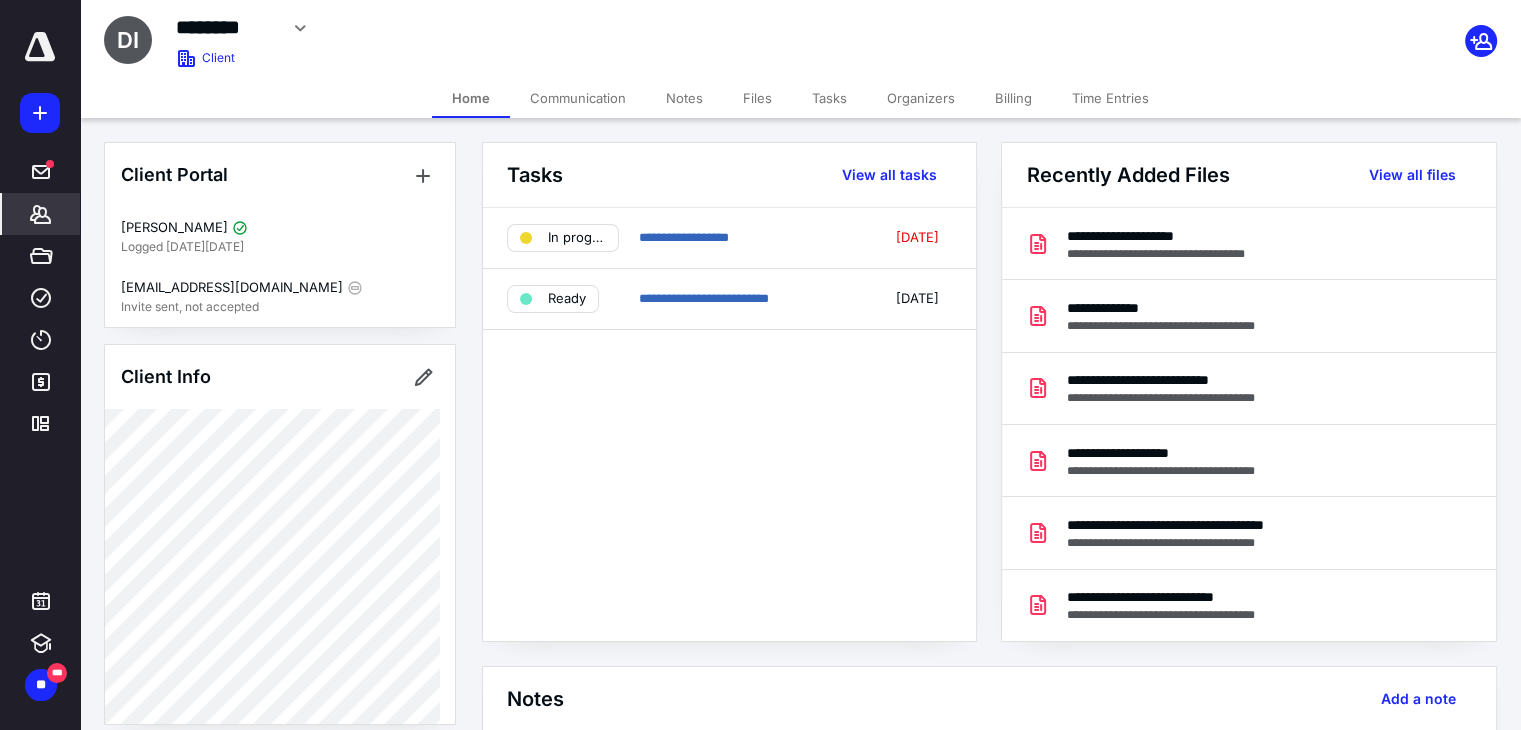 click on "Files" at bounding box center (757, 98) 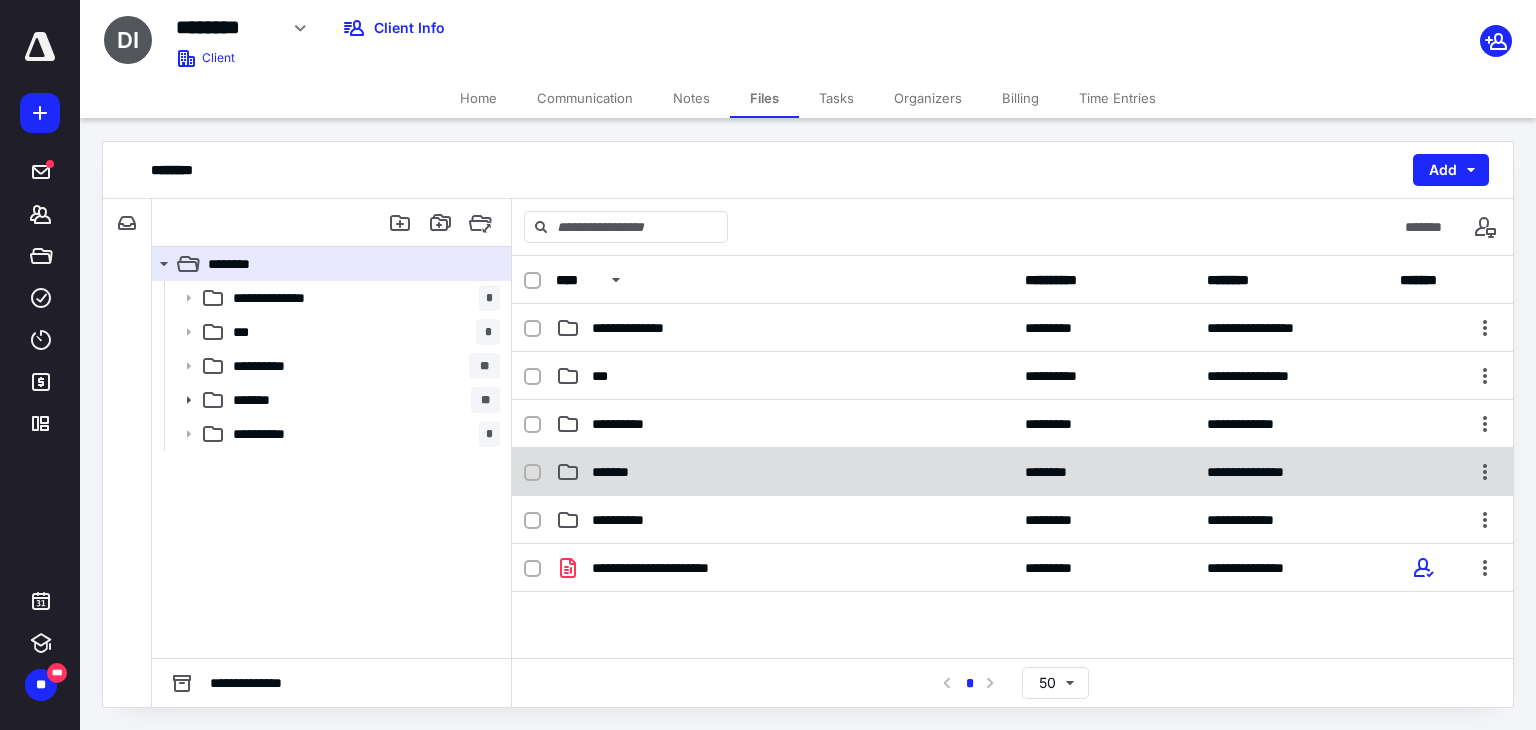click on "*******" at bounding box center [784, 472] 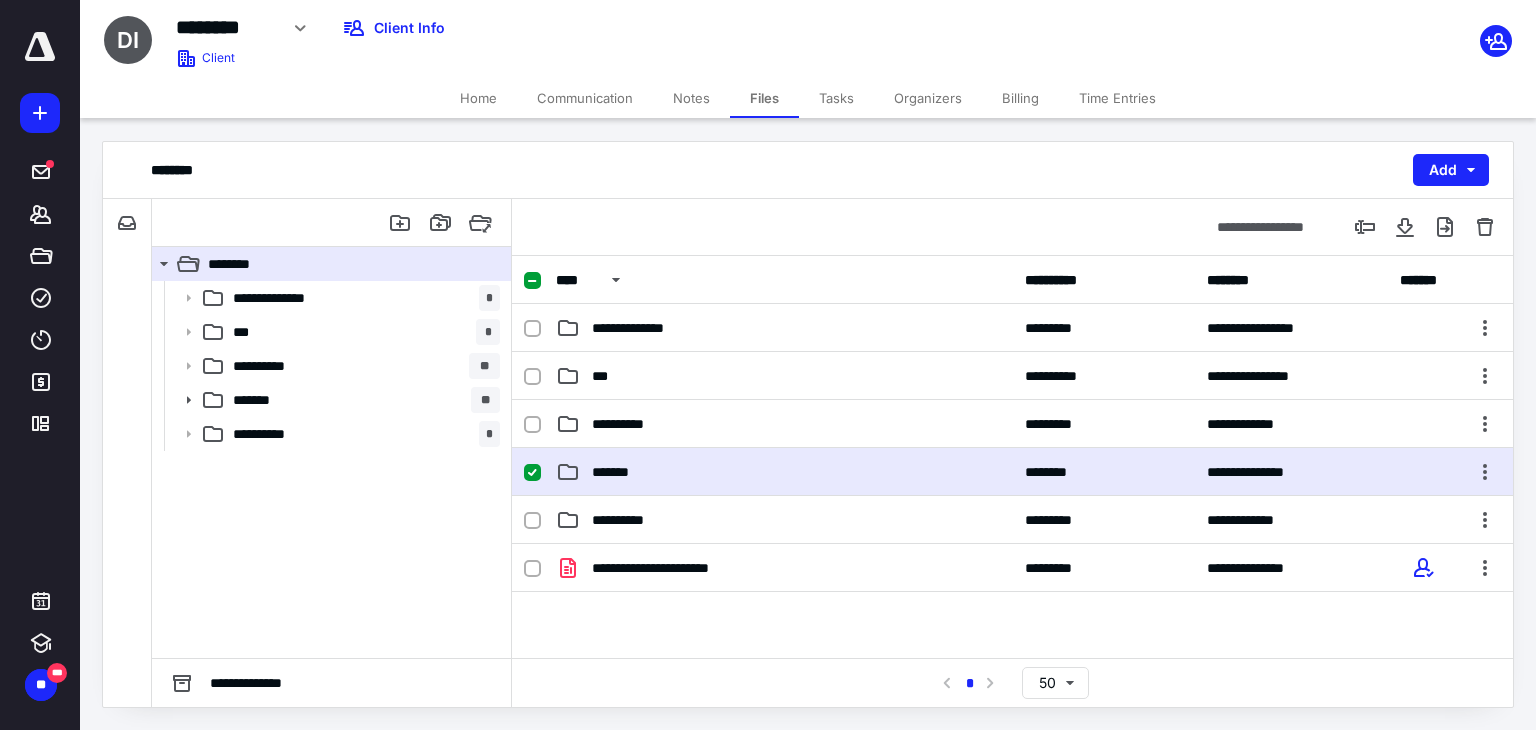 click on "*******" at bounding box center (784, 472) 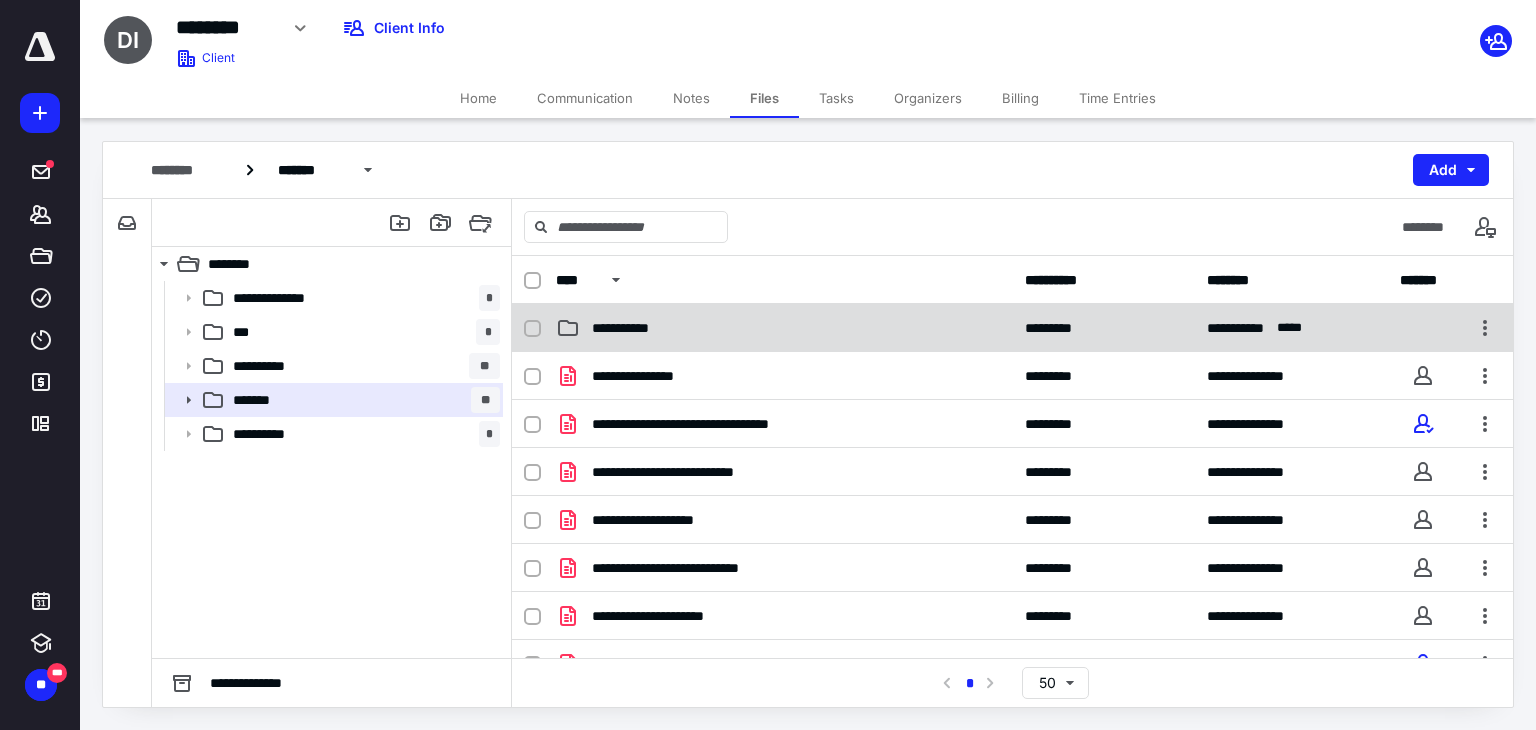 click on "**********" at bounding box center [784, 328] 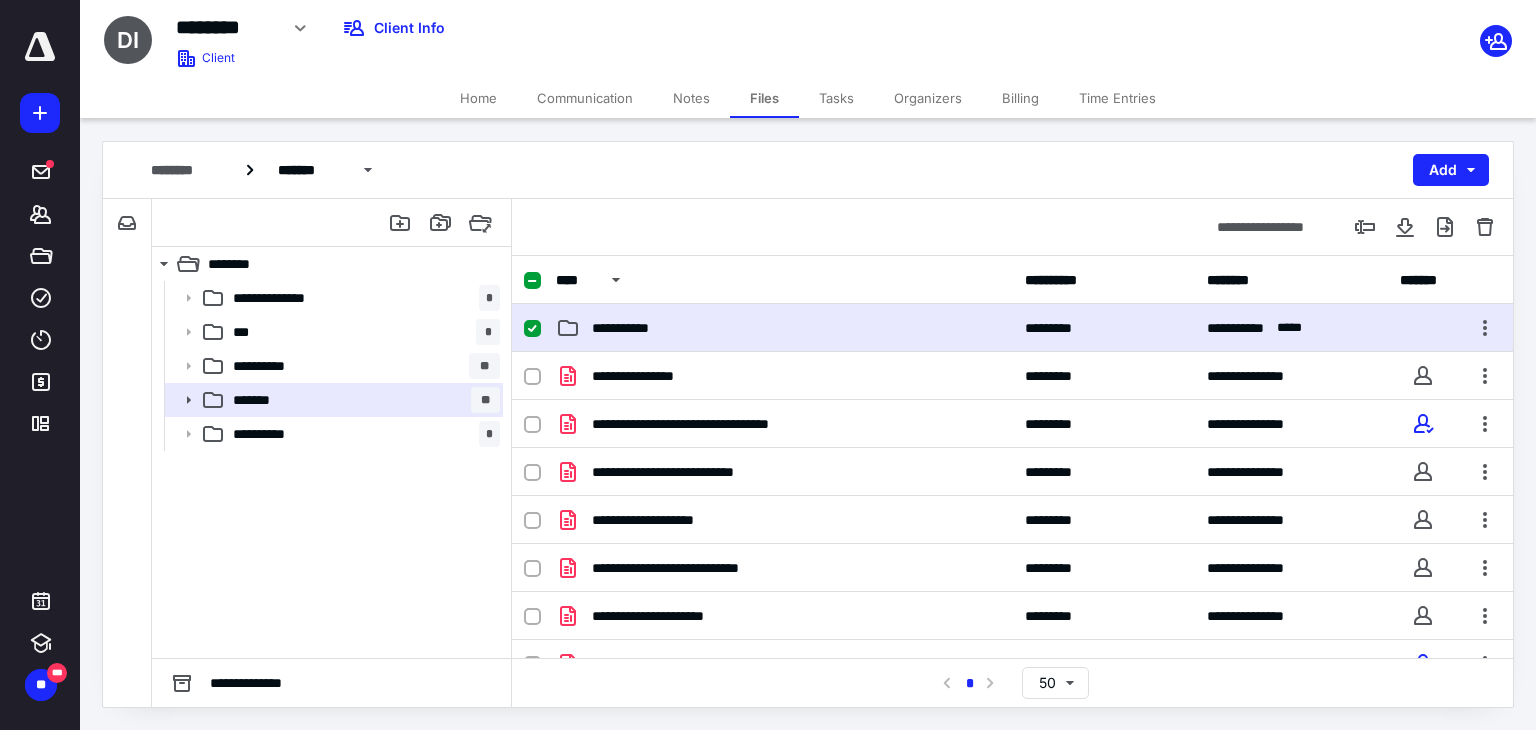 click on "**********" at bounding box center [784, 328] 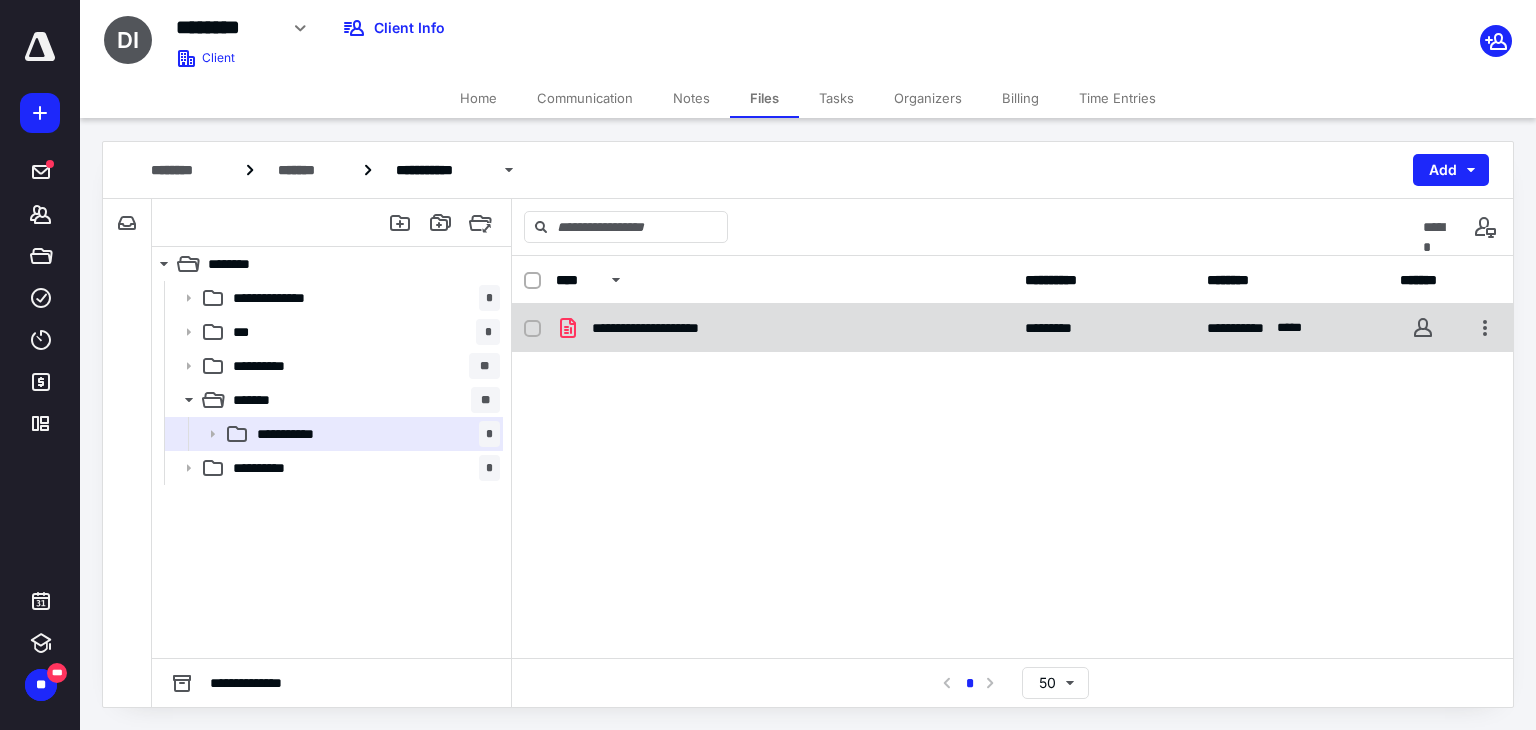 click on "**********" at bounding box center (784, 328) 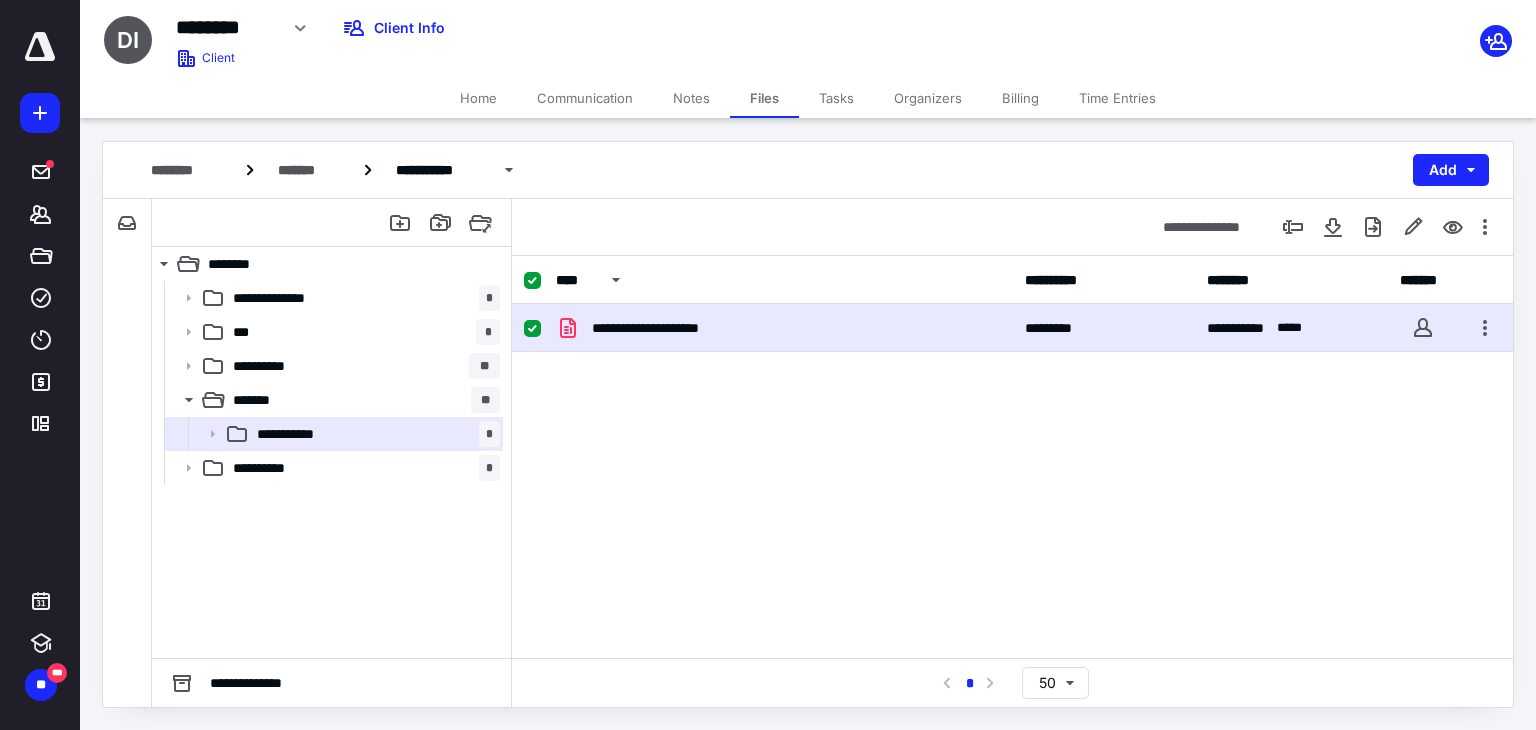 click on "**********" at bounding box center [784, 328] 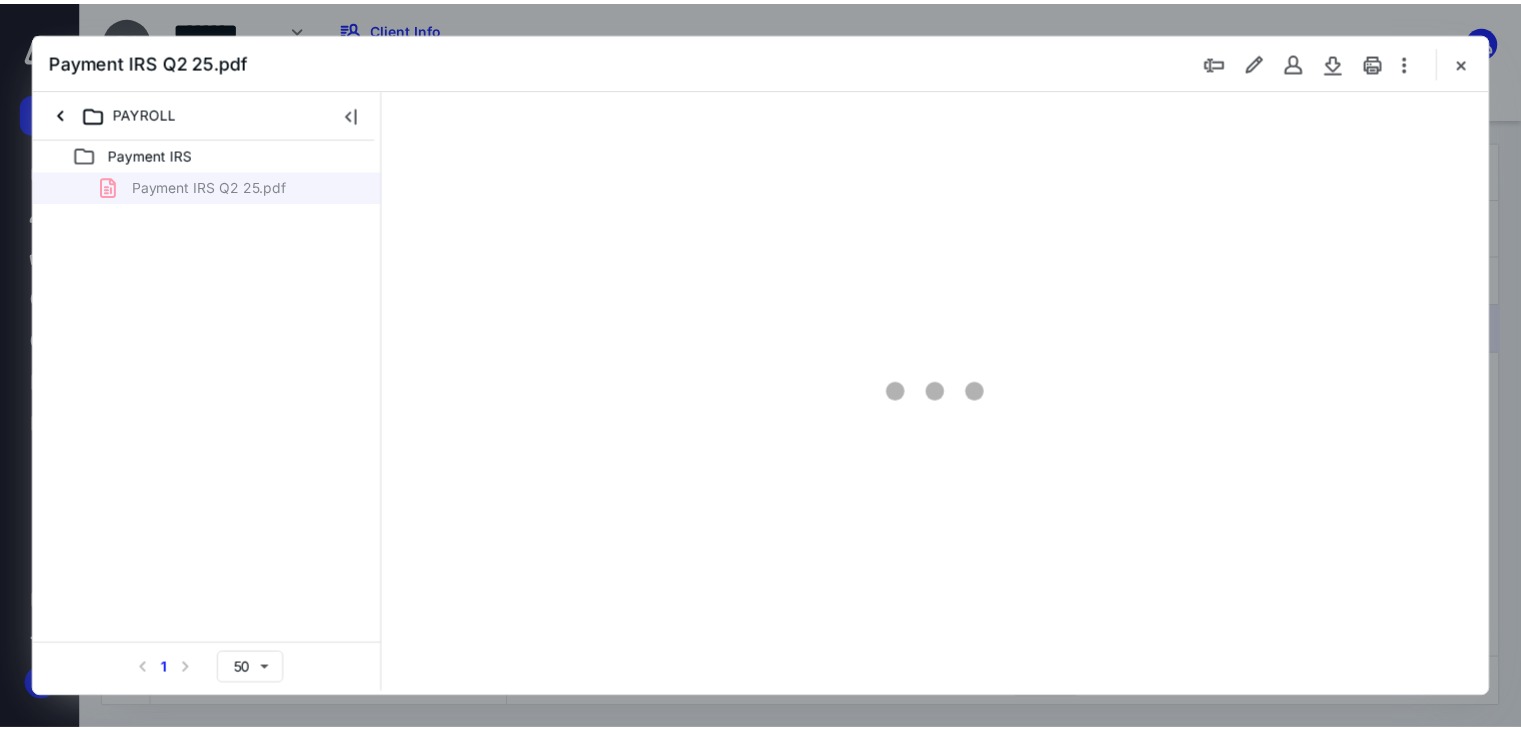 scroll, scrollTop: 0, scrollLeft: 0, axis: both 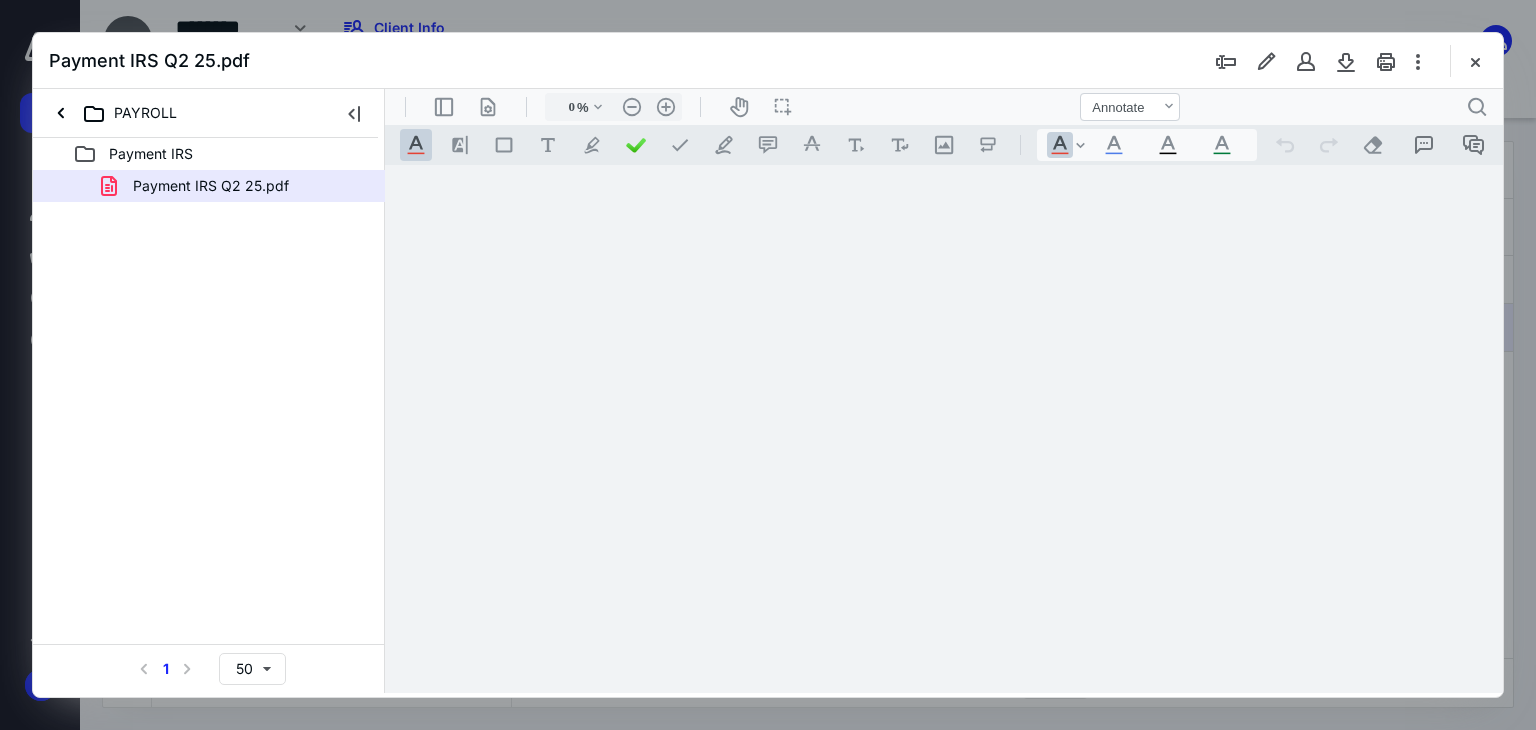 type on "66" 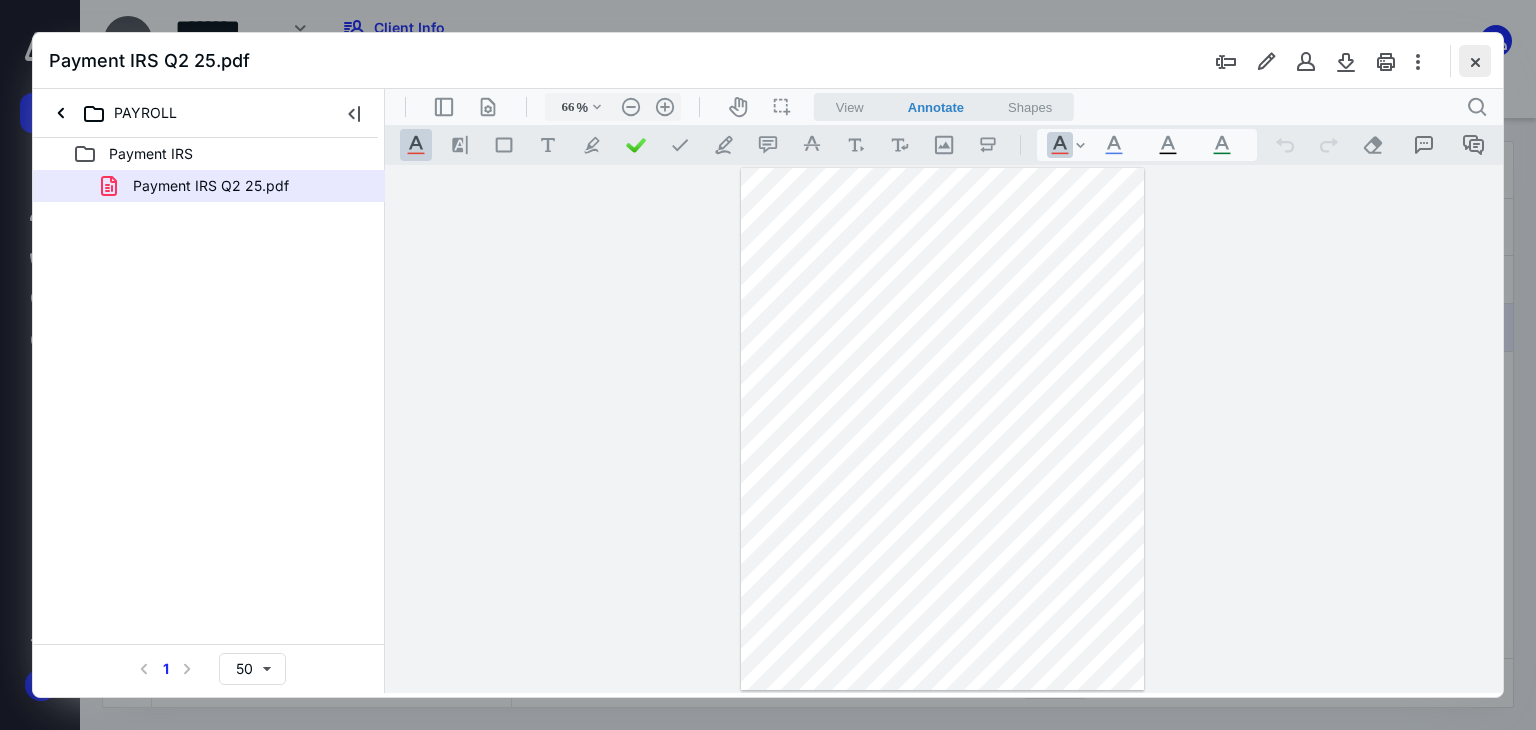 click at bounding box center [1475, 61] 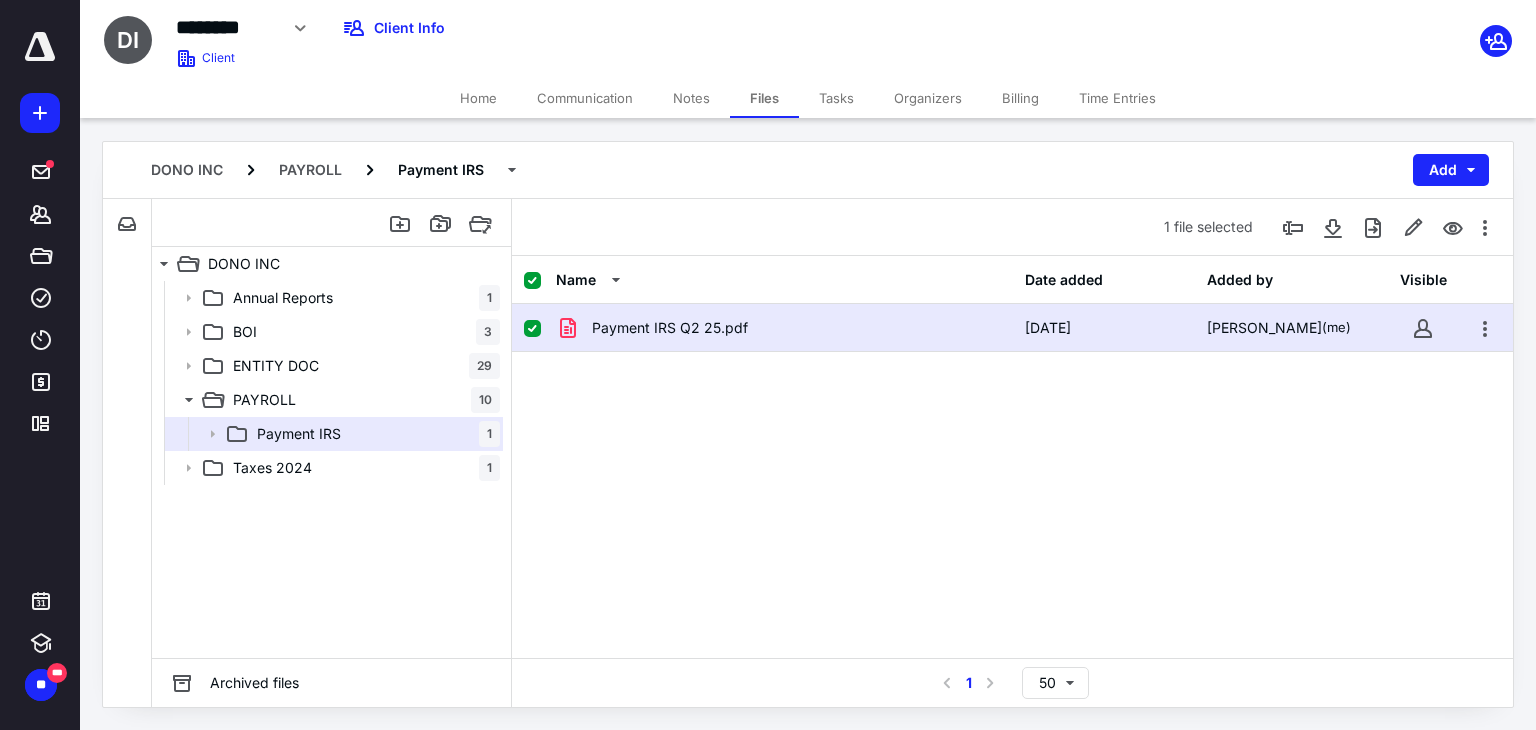 click on "Home" at bounding box center [478, 98] 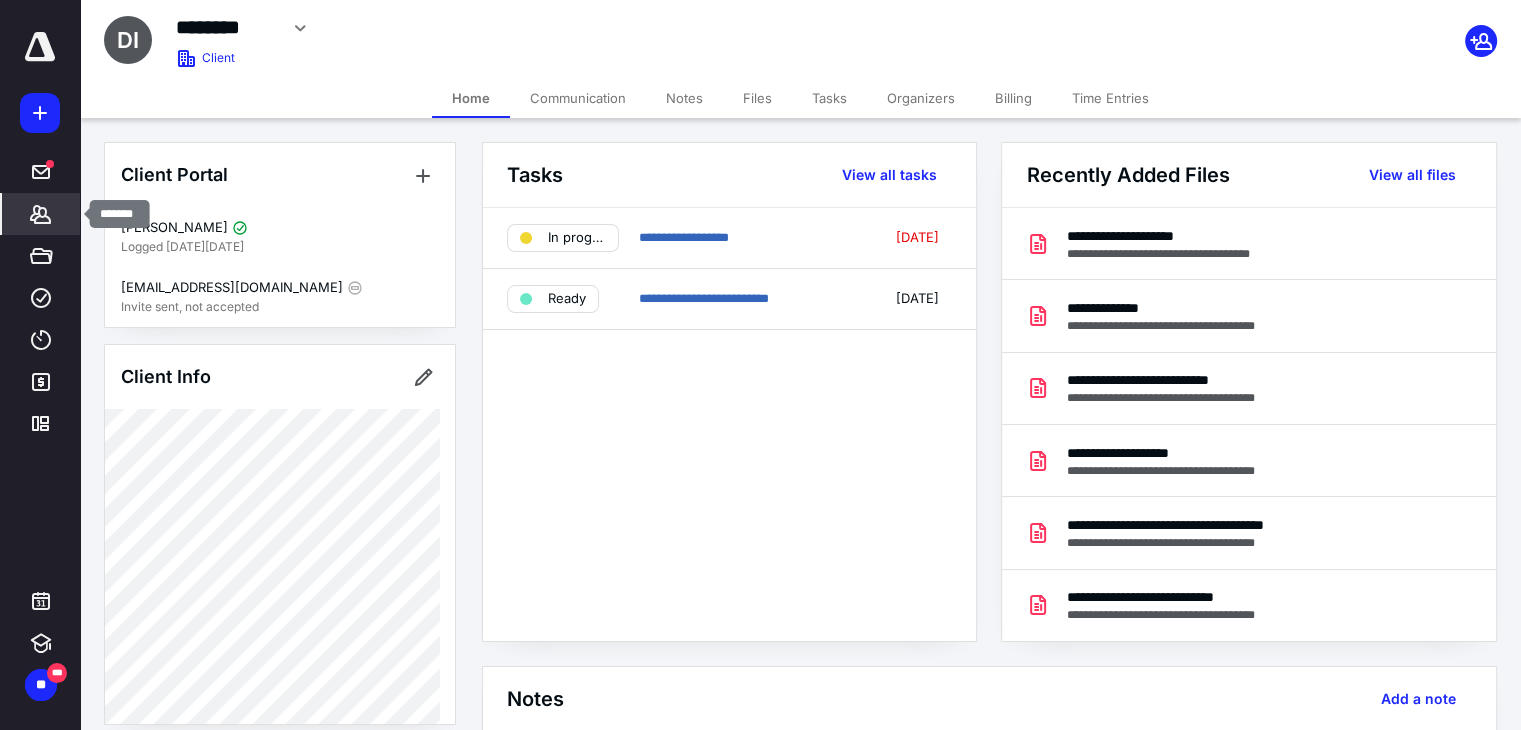 click 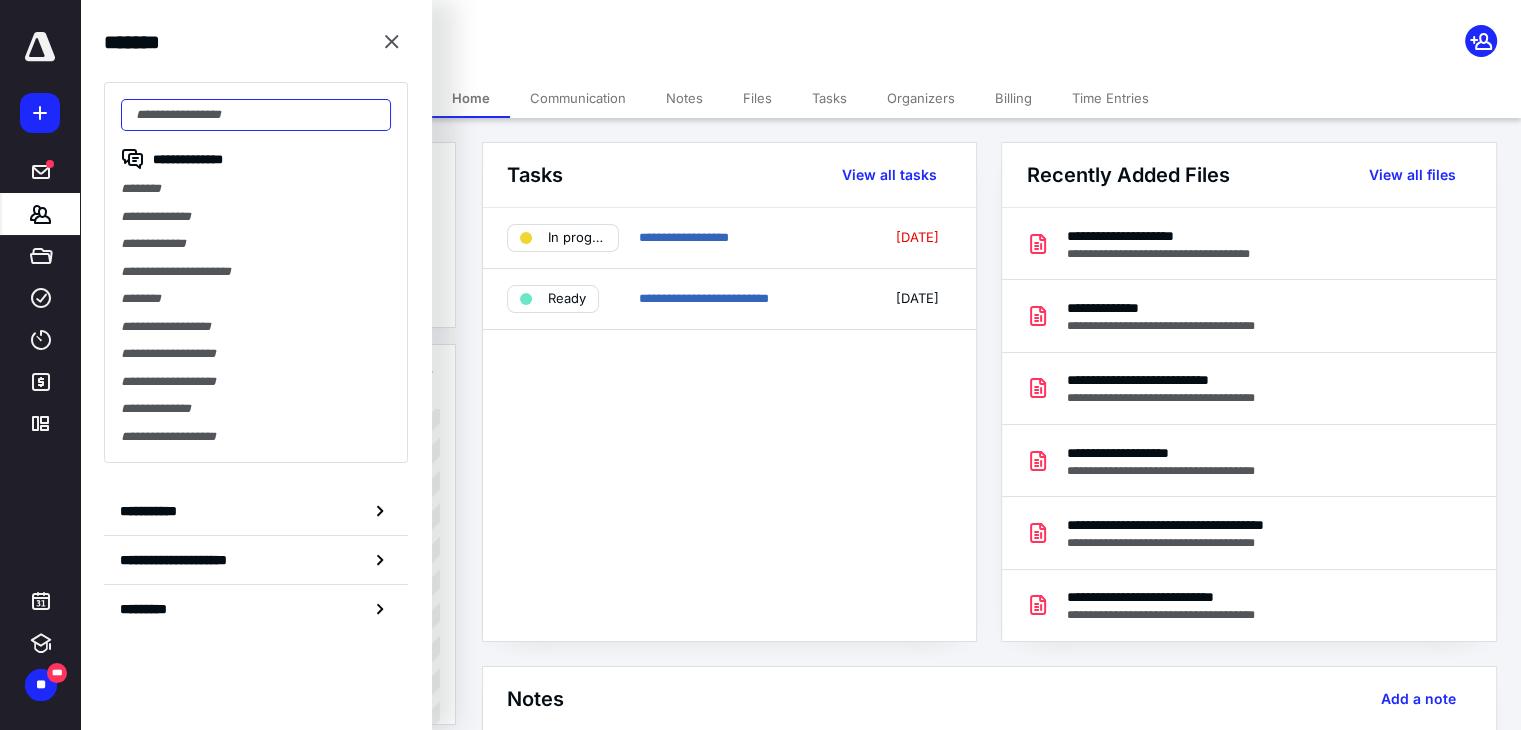 click at bounding box center [256, 115] 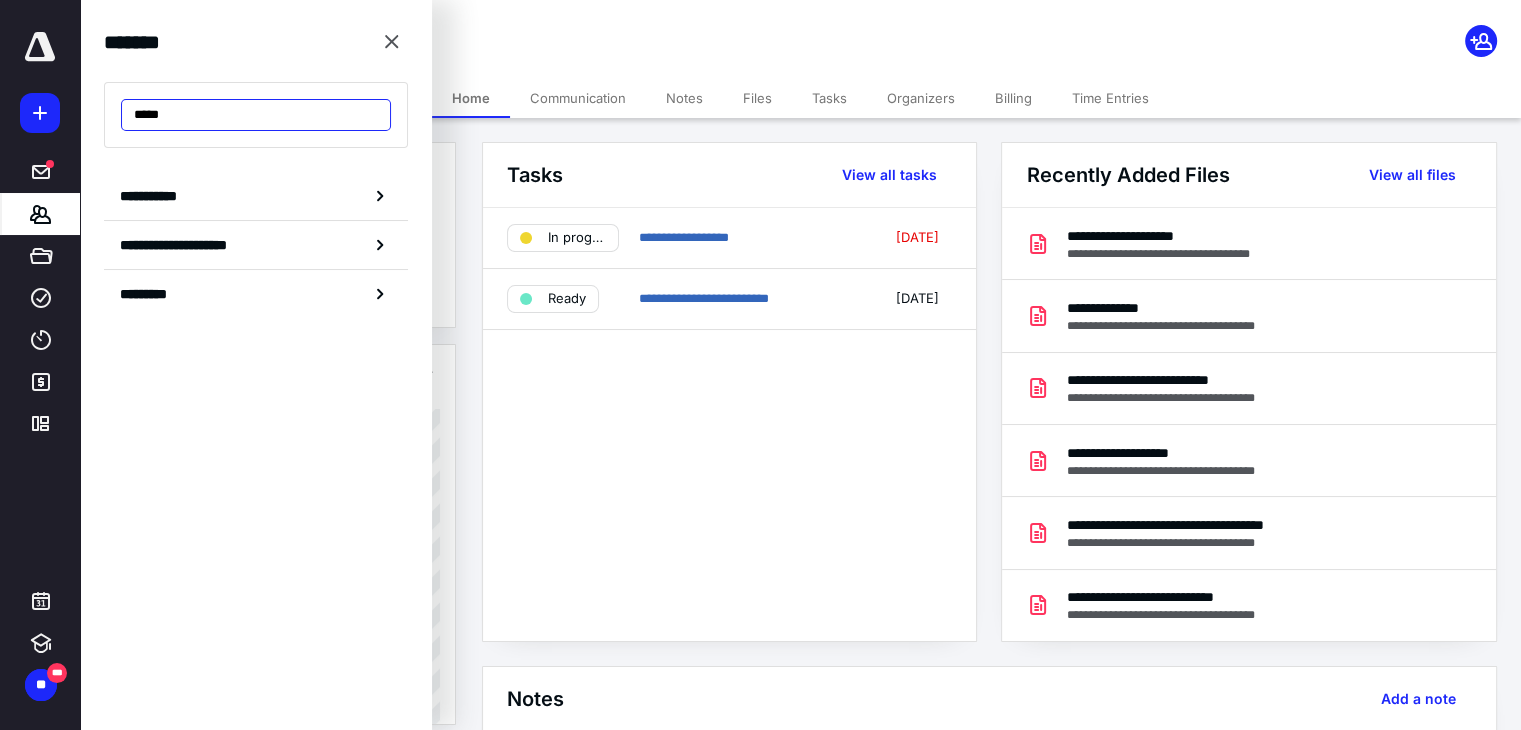click on "*****" at bounding box center [256, 115] 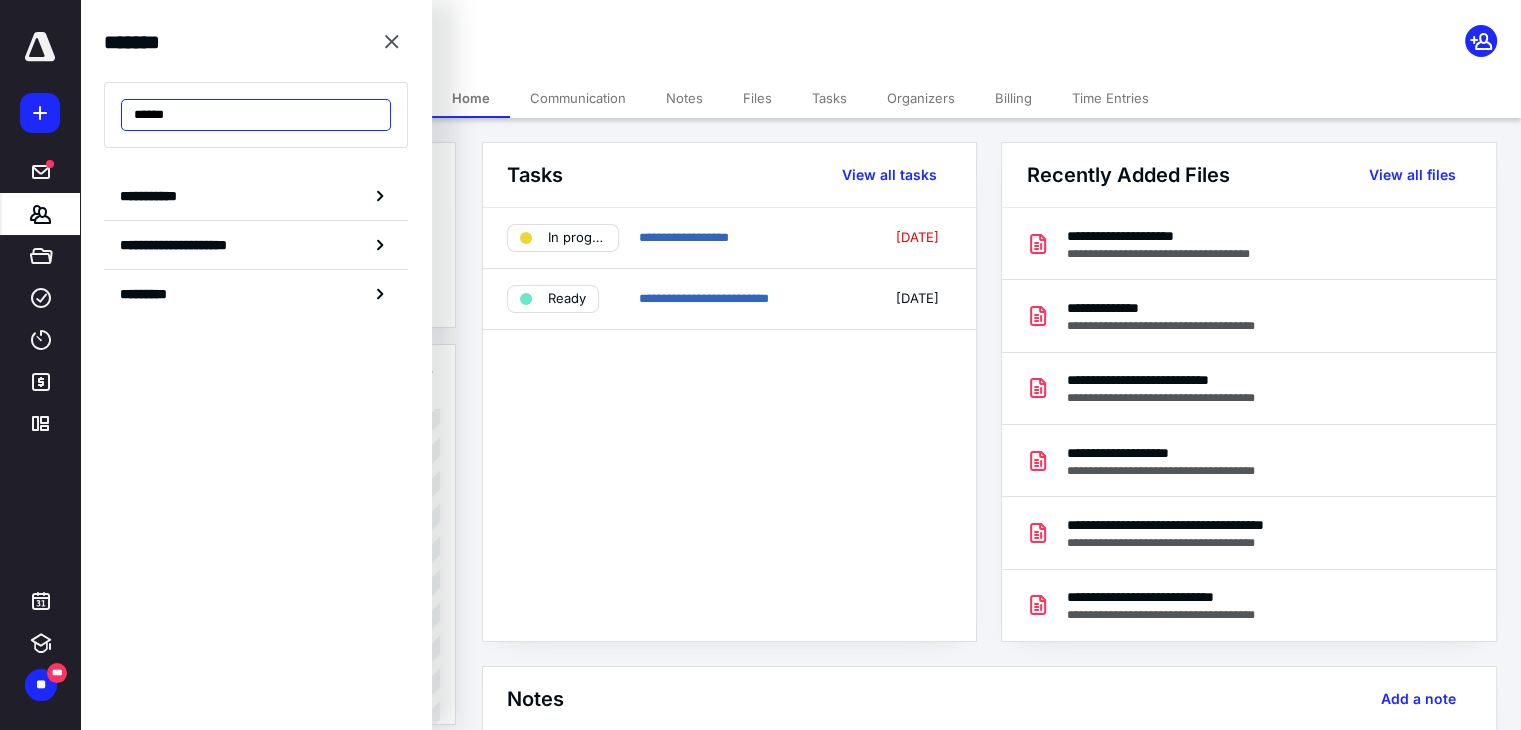 click on "******" at bounding box center (256, 115) 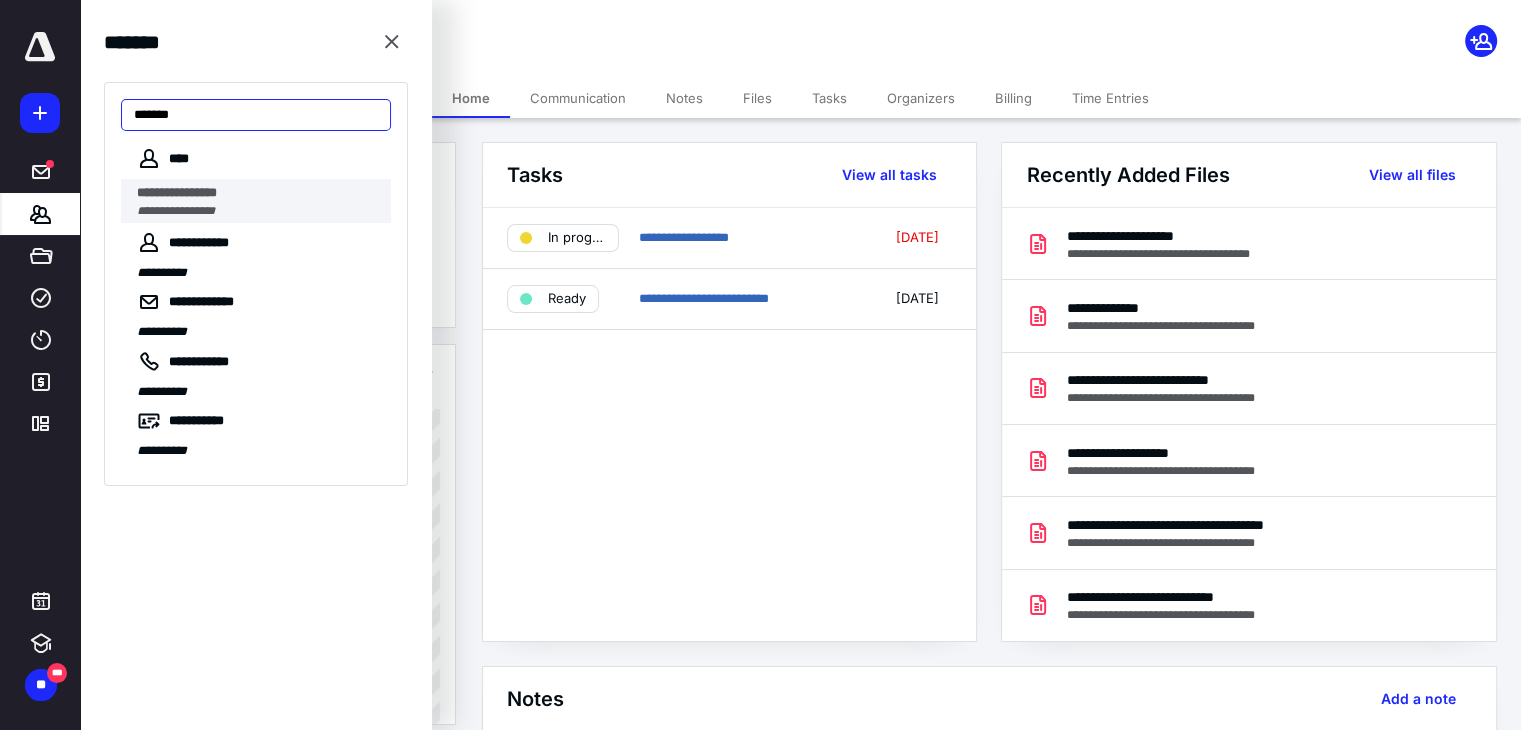 type on "*******" 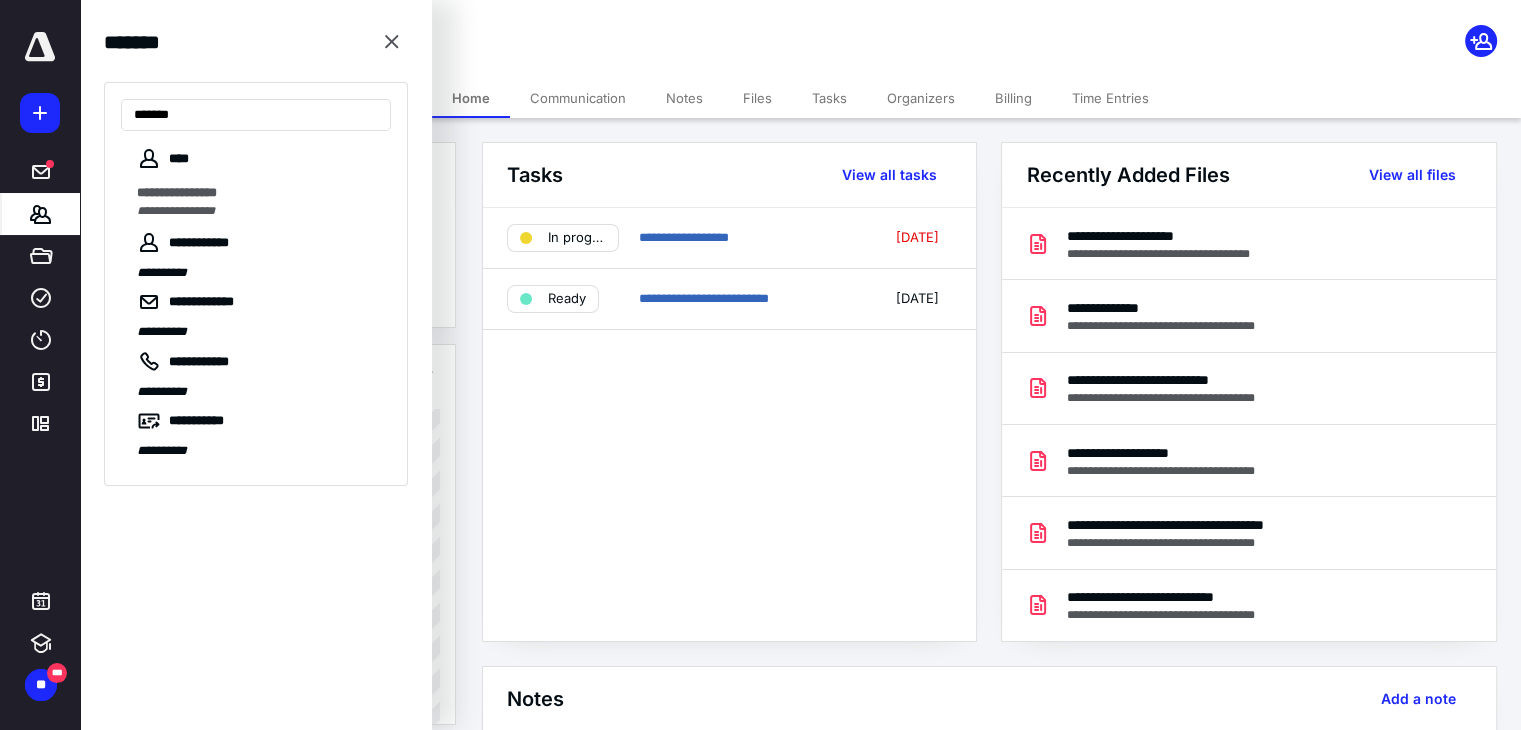 click on "**********" at bounding box center (258, 193) 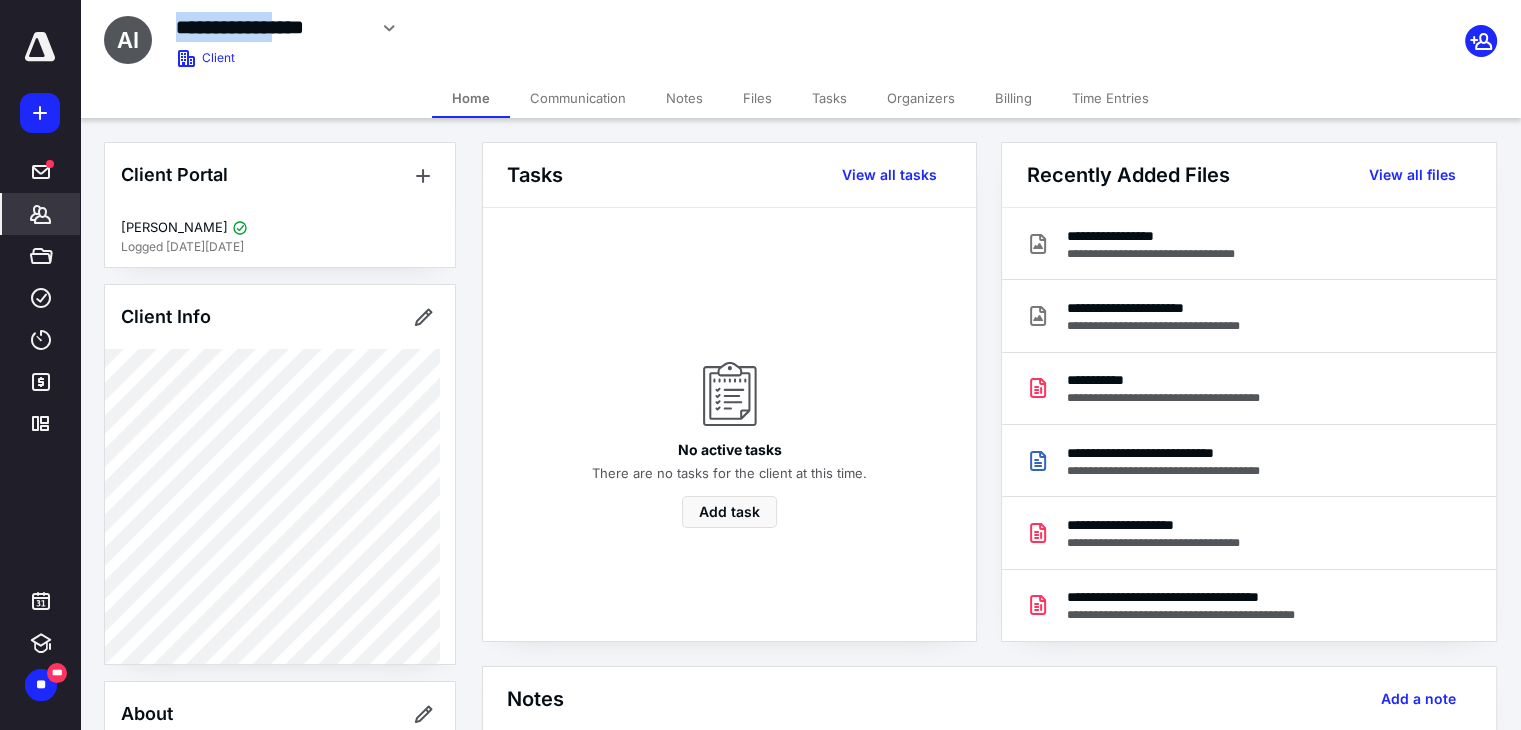 drag, startPoint x: 180, startPoint y: 28, endPoint x: 324, endPoint y: 28, distance: 144 